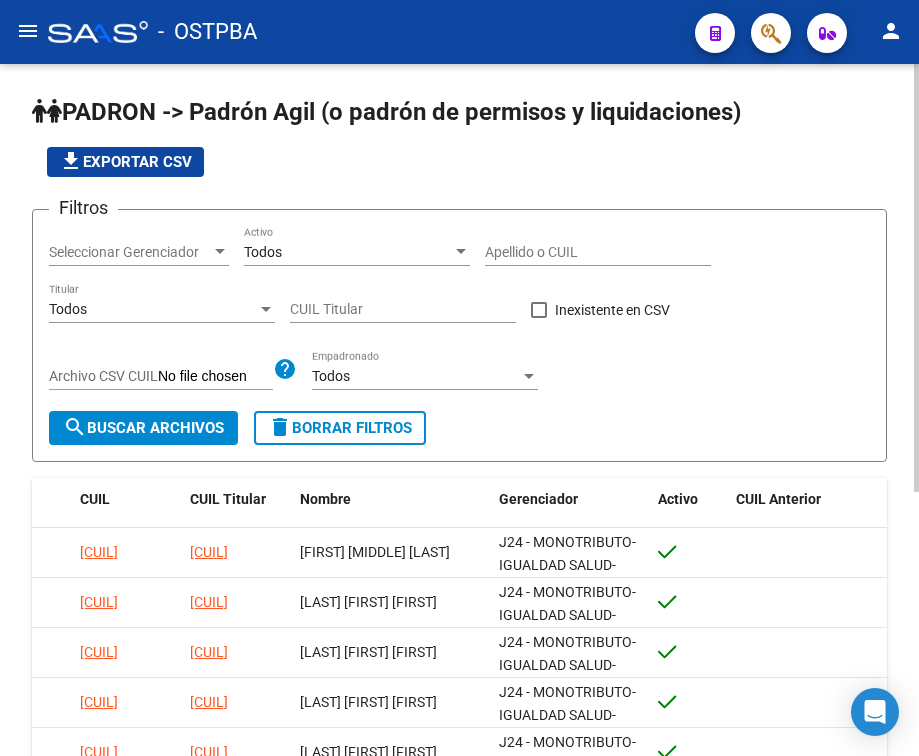 scroll, scrollTop: 0, scrollLeft: 0, axis: both 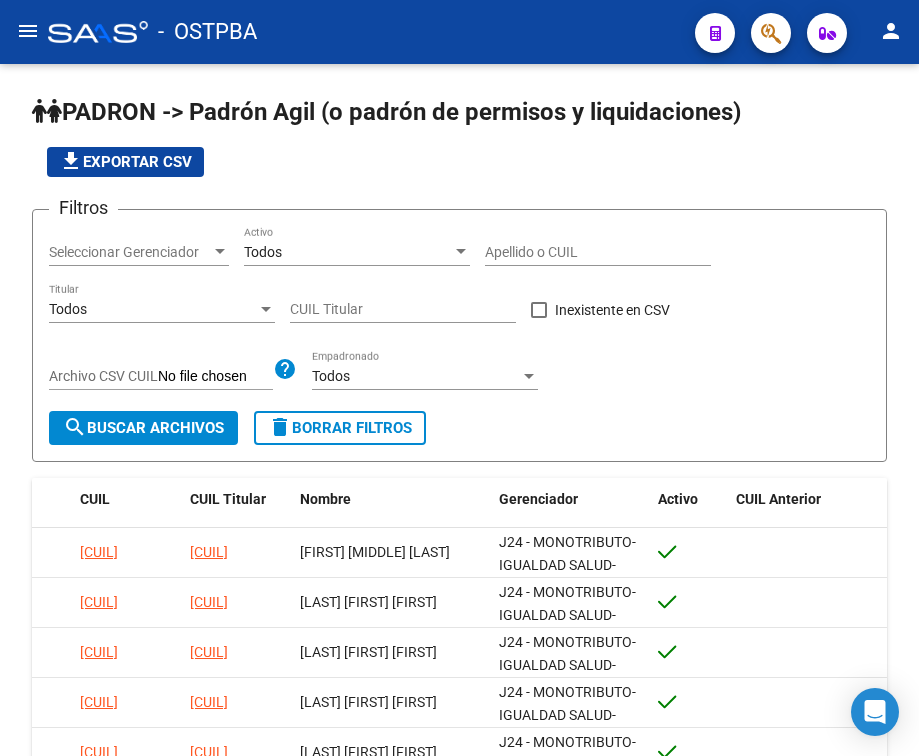 click 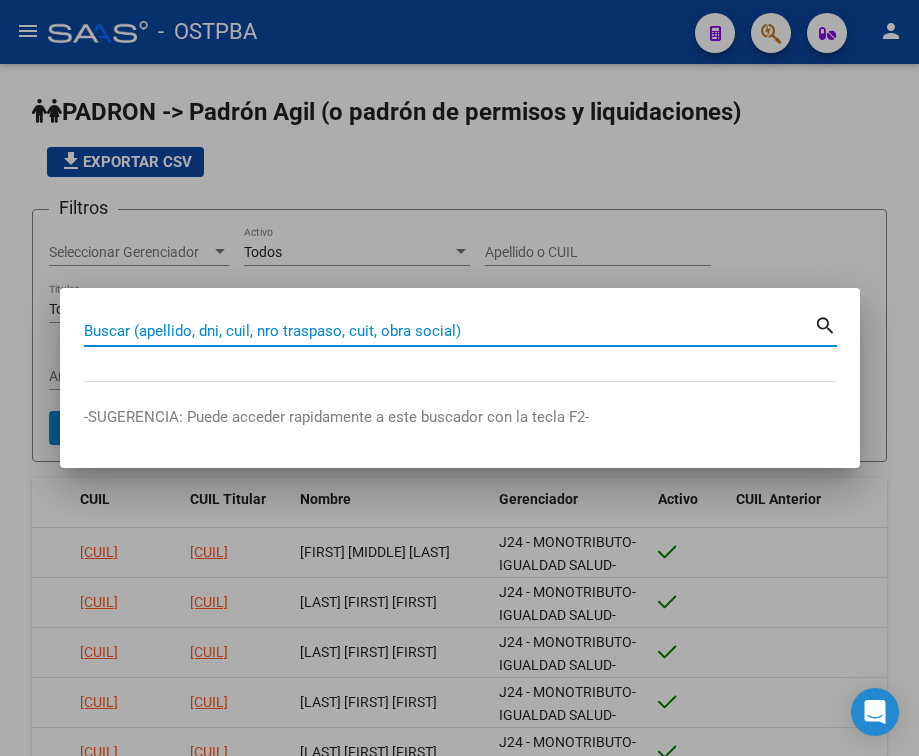 paste on "[NUMBER]" 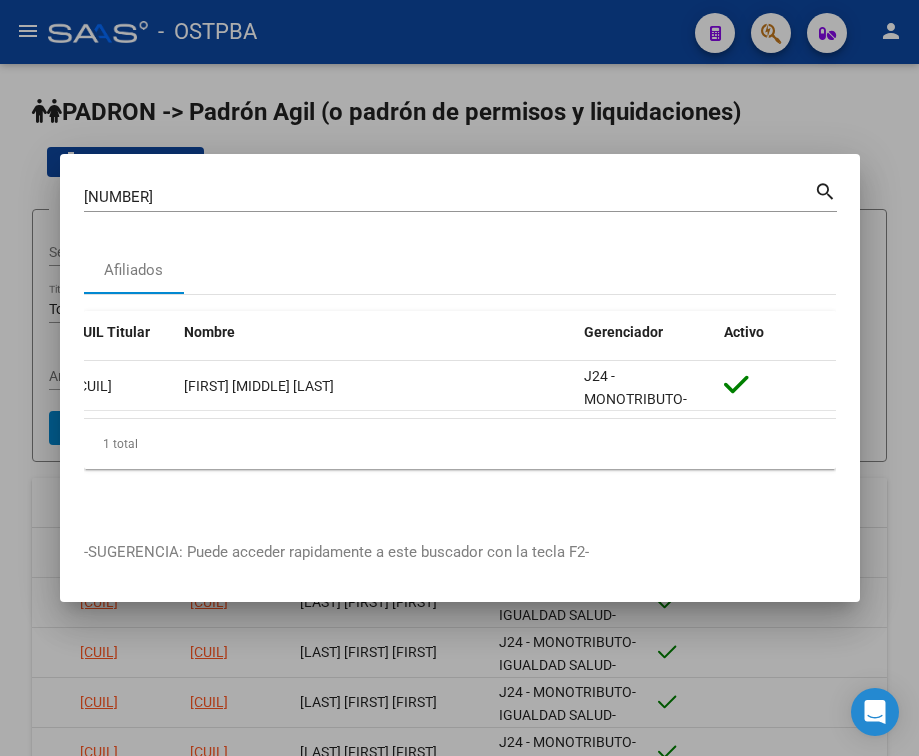 scroll, scrollTop: 0, scrollLeft: 0, axis: both 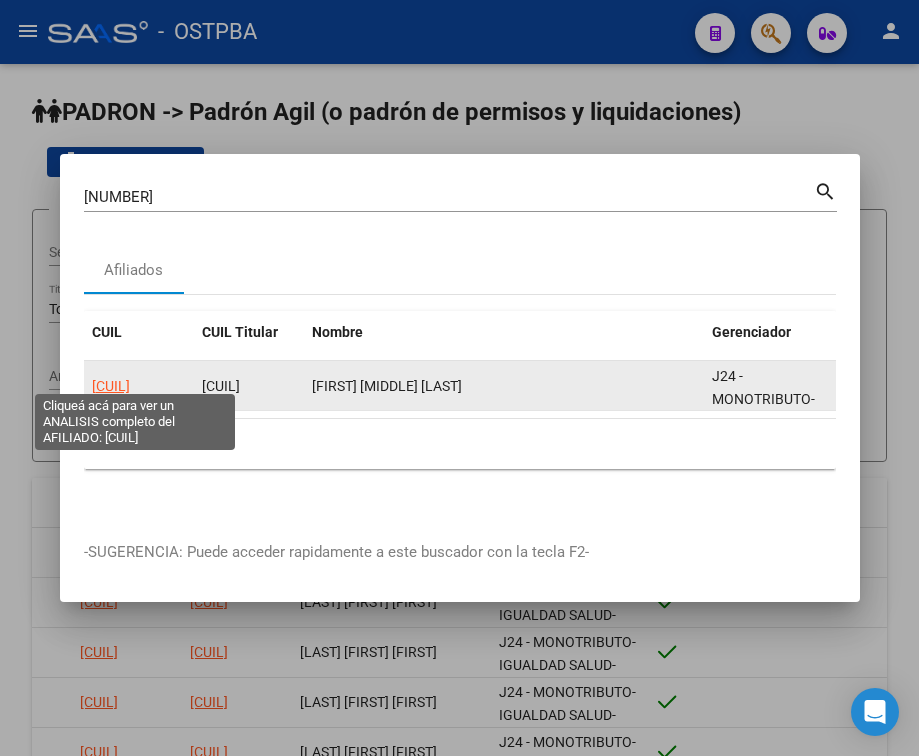 click on "[CUIL]" 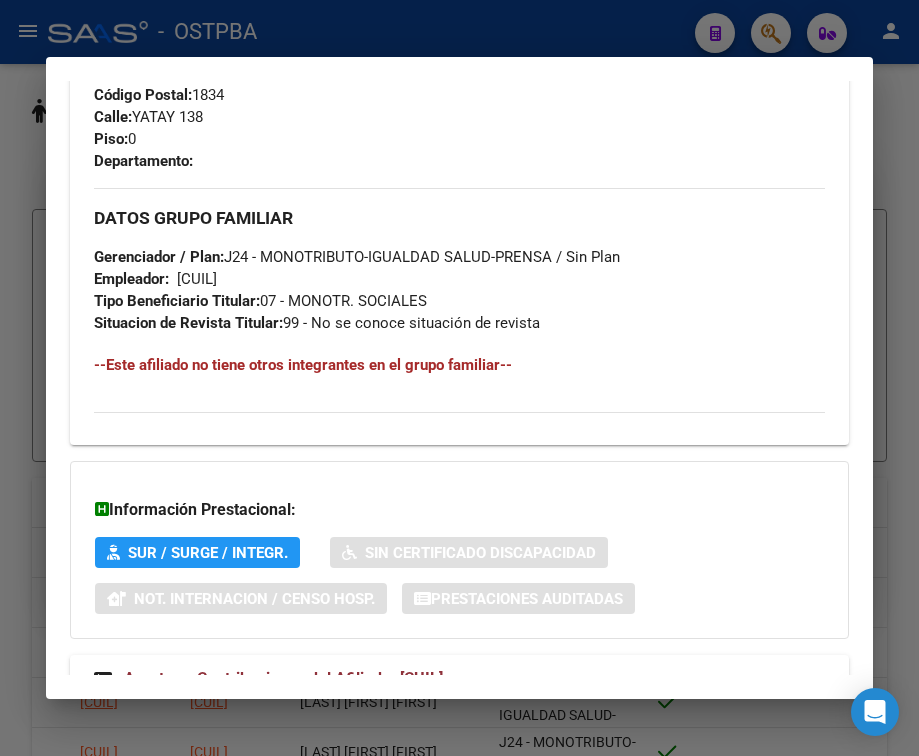 scroll, scrollTop: 1085, scrollLeft: 0, axis: vertical 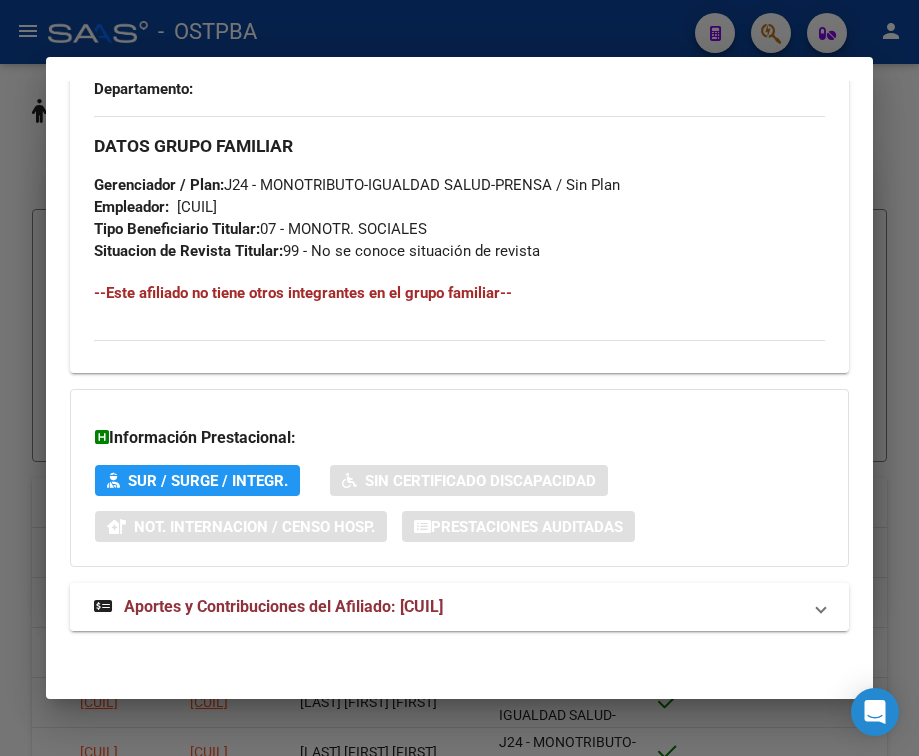 click on "Aportes y Contribuciones del Afiliado: 20183346513" at bounding box center [283, 606] 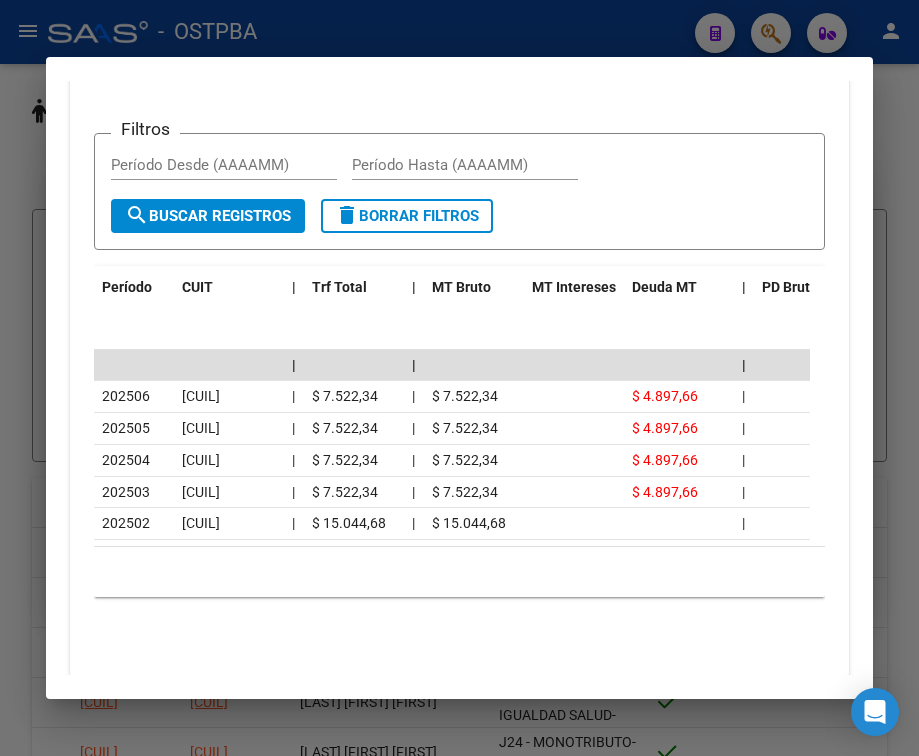 scroll, scrollTop: 1860, scrollLeft: 0, axis: vertical 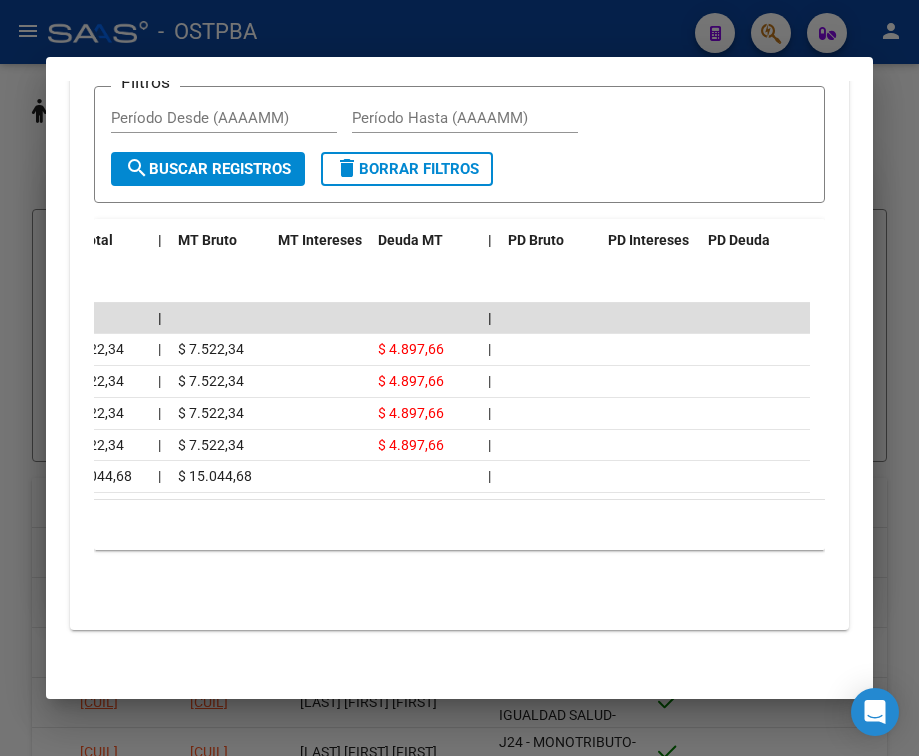 drag, startPoint x: 350, startPoint y: 679, endPoint x: 362, endPoint y: 560, distance: 119.60351 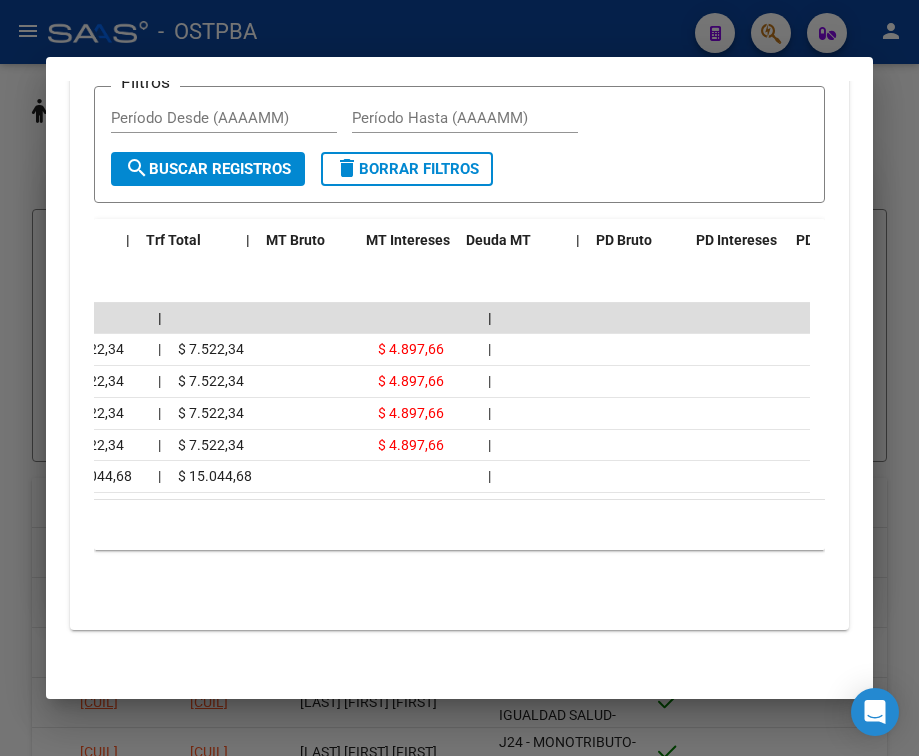 scroll, scrollTop: 0, scrollLeft: 0, axis: both 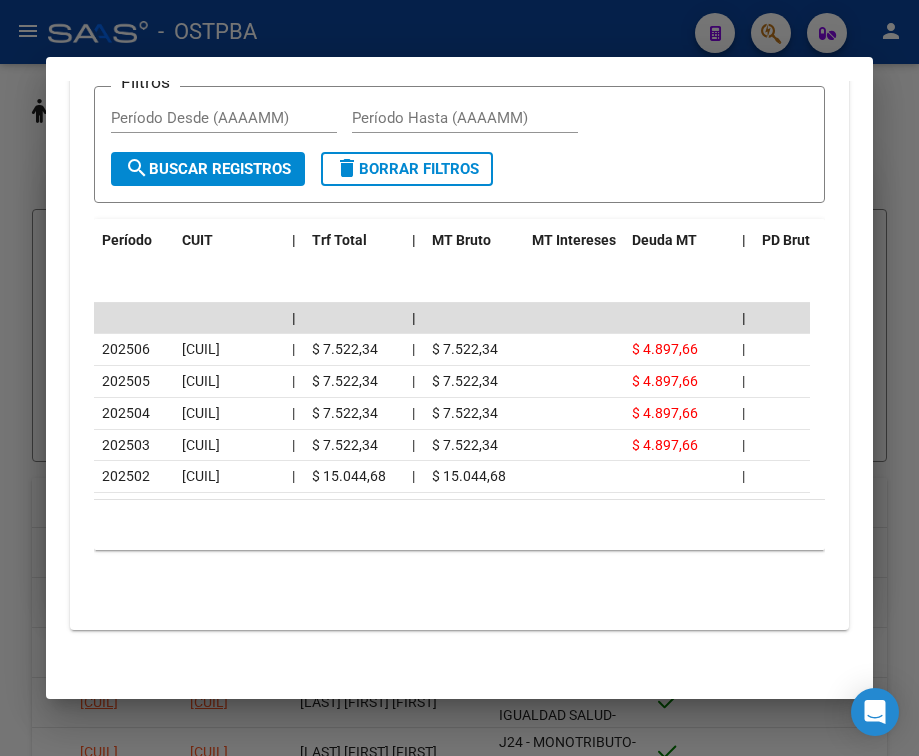 click on "Filtros Período Desde (AAAAMM) Período Hasta (AAAAMM) search  Buscar Registros  delete  Borrar Filtros  Período CUIT | Trf Total | MT Bruto MT Intereses Deuda MT | PD Bruto PD Intereses PD Deuda | | | 202506 20183346513 | $ 7.522,34 | $ 7.522,34 $ 4.897,66 | 202505 20183346513 | $ 7.522,34 | $ 7.522,34 $ 4.897,66 | 202504 20183346513 | $ 7.522,34 | $ 7.522,34 $ 4.897,66 | 202503 20183346513 | $ 7.522,34 | $ 7.522,34 $ 4.897,66 | 202502 20183346513 | $ 15.044,68 | $ 15.044,68 |  10 total   1" at bounding box center (459, 302) 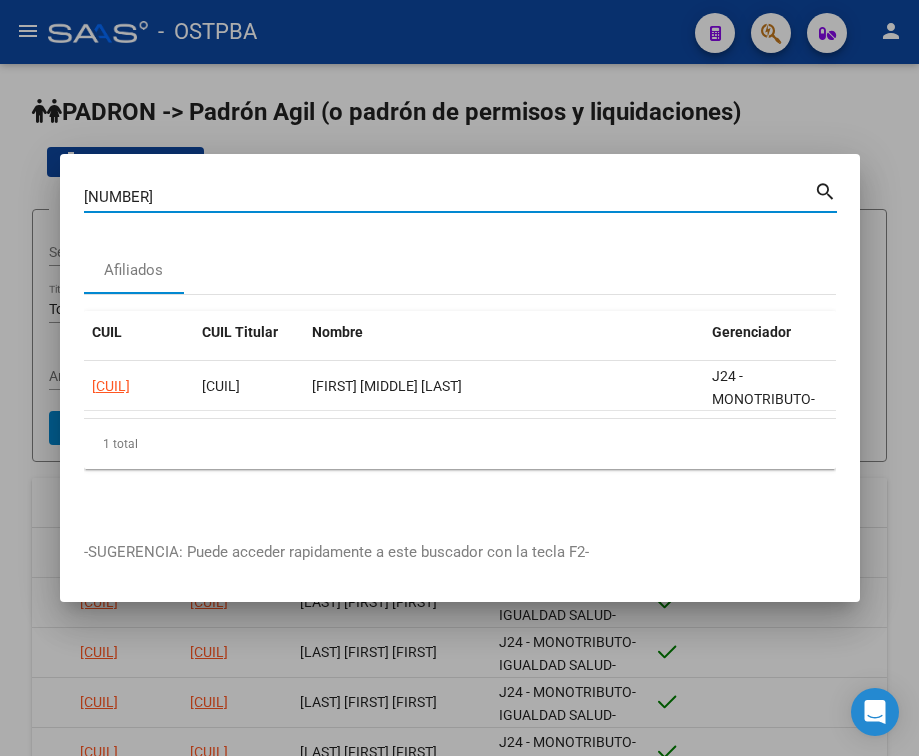 drag, startPoint x: 175, startPoint y: 189, endPoint x: -141, endPoint y: 171, distance: 316.51224 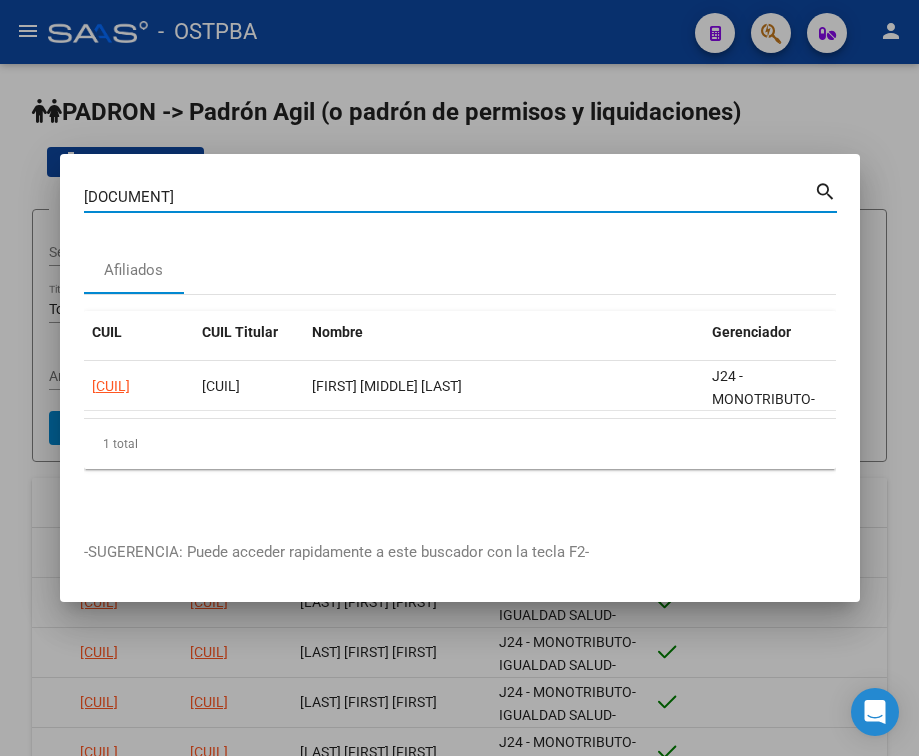 type on "19104301" 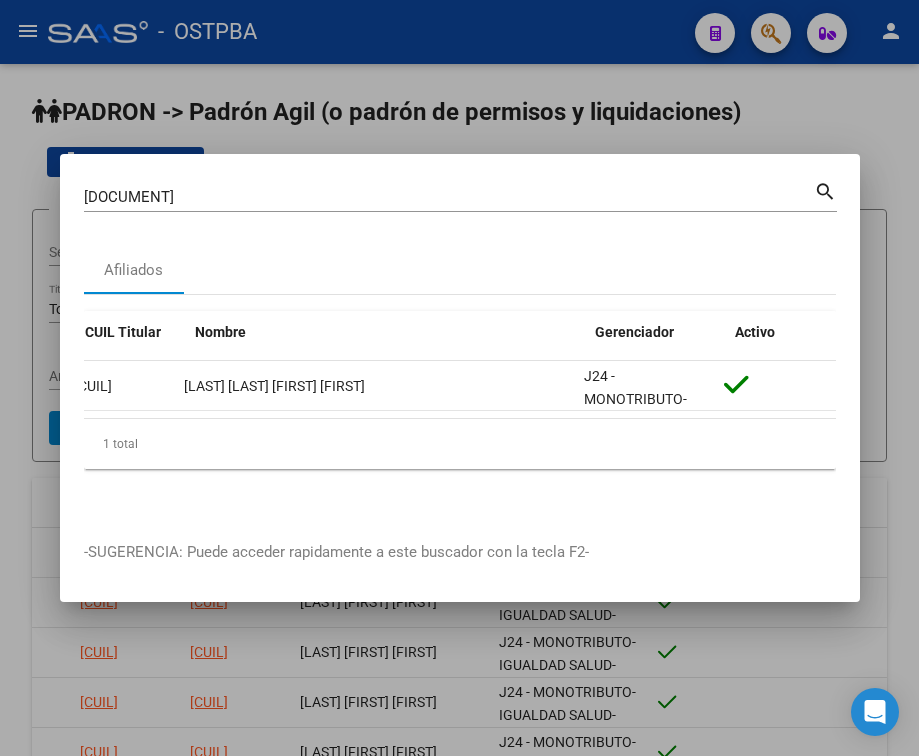 scroll, scrollTop: 0, scrollLeft: 0, axis: both 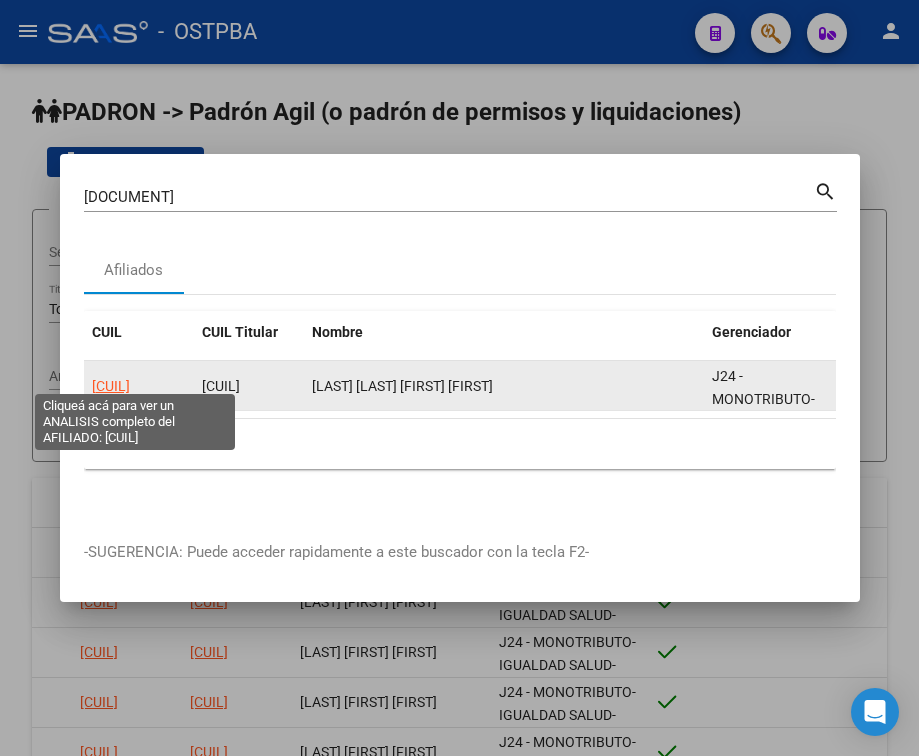 click on "20191043015" 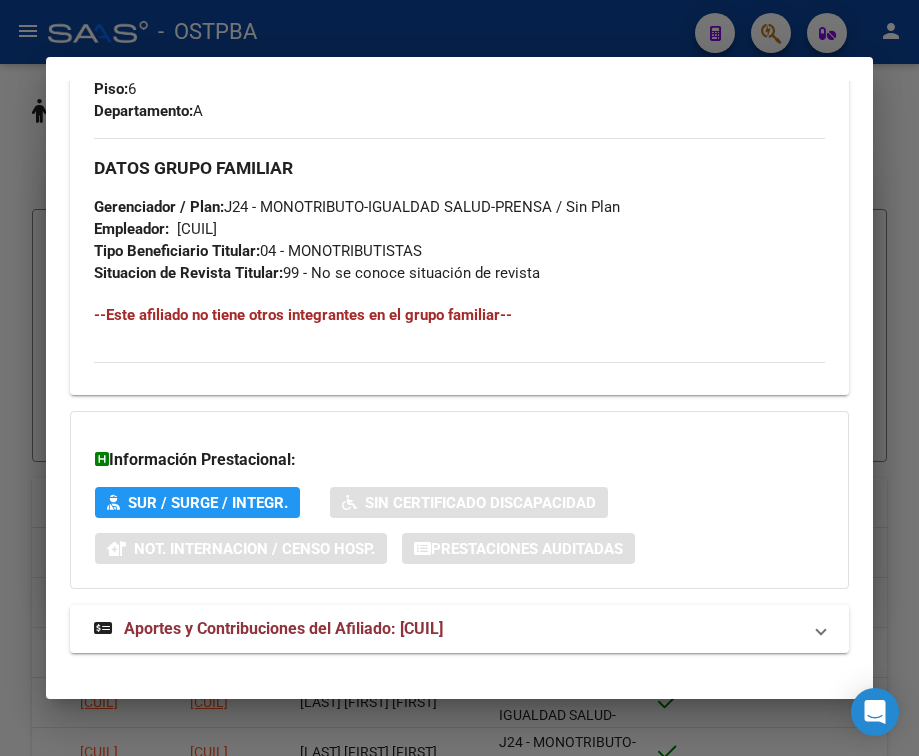 scroll, scrollTop: 1085, scrollLeft: 0, axis: vertical 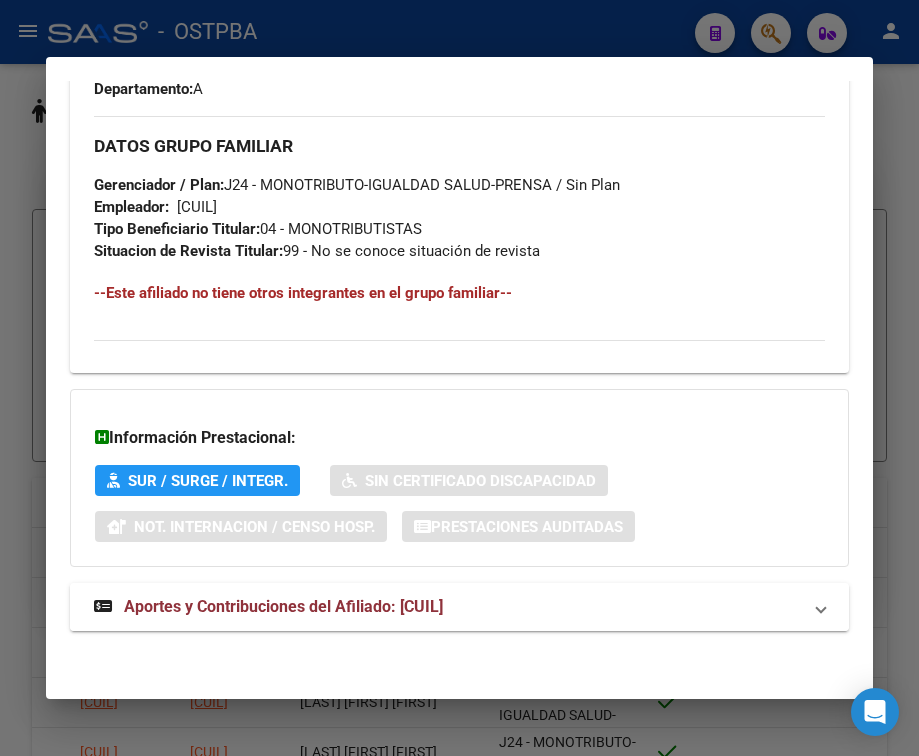 click on "Aportes y Contribuciones del Afiliado: 20191043015" at bounding box center (283, 606) 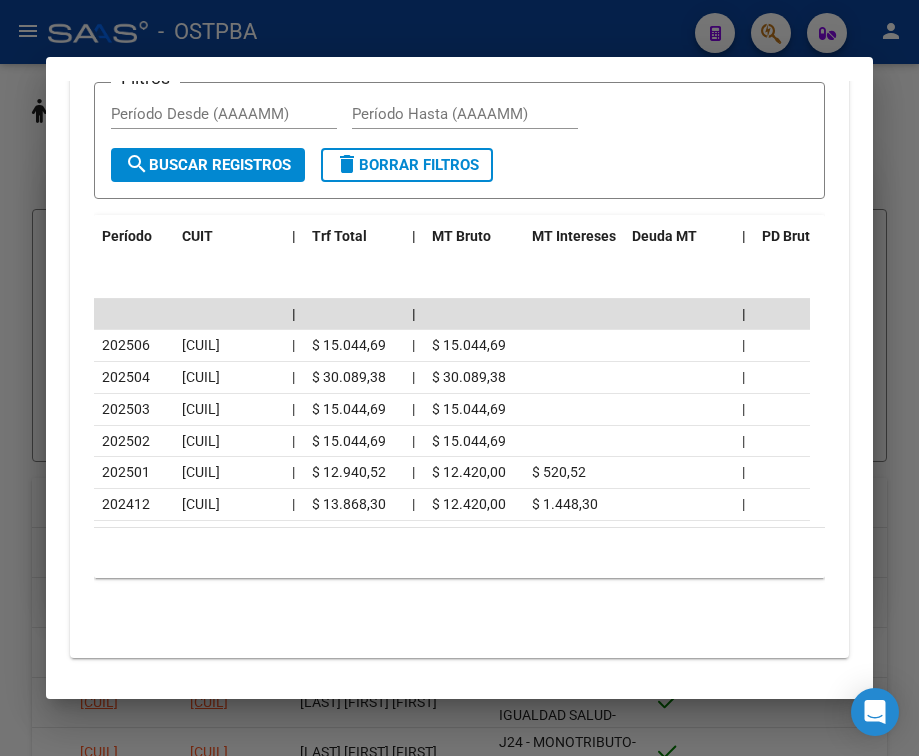 scroll, scrollTop: 1891, scrollLeft: 0, axis: vertical 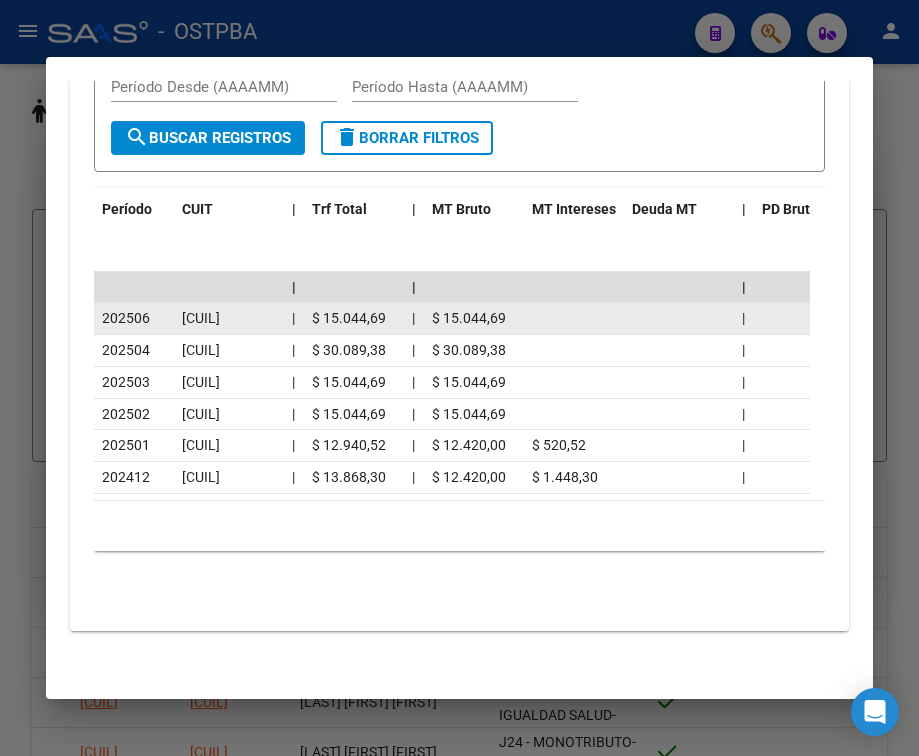 click on "$ 15.044,69" 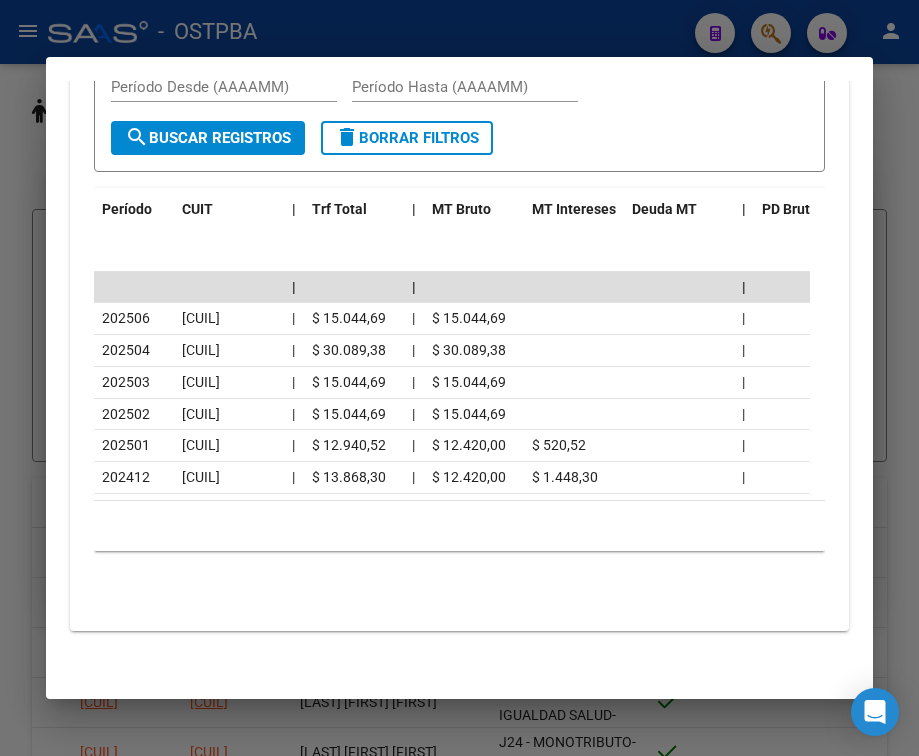 click at bounding box center [459, 378] 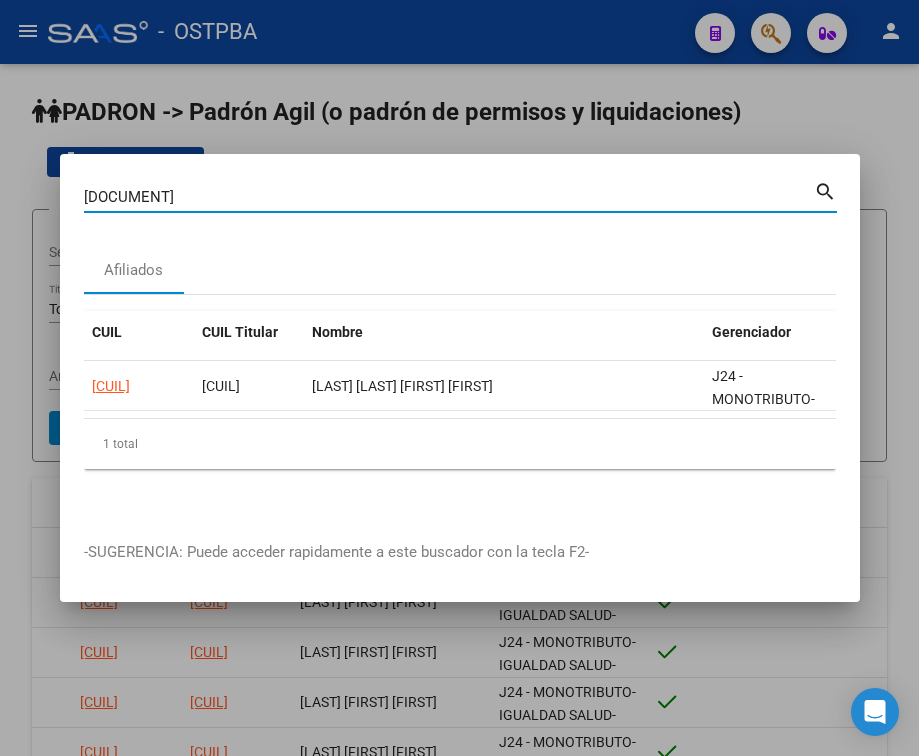 drag, startPoint x: 173, startPoint y: 183, endPoint x: -36, endPoint y: 183, distance: 209 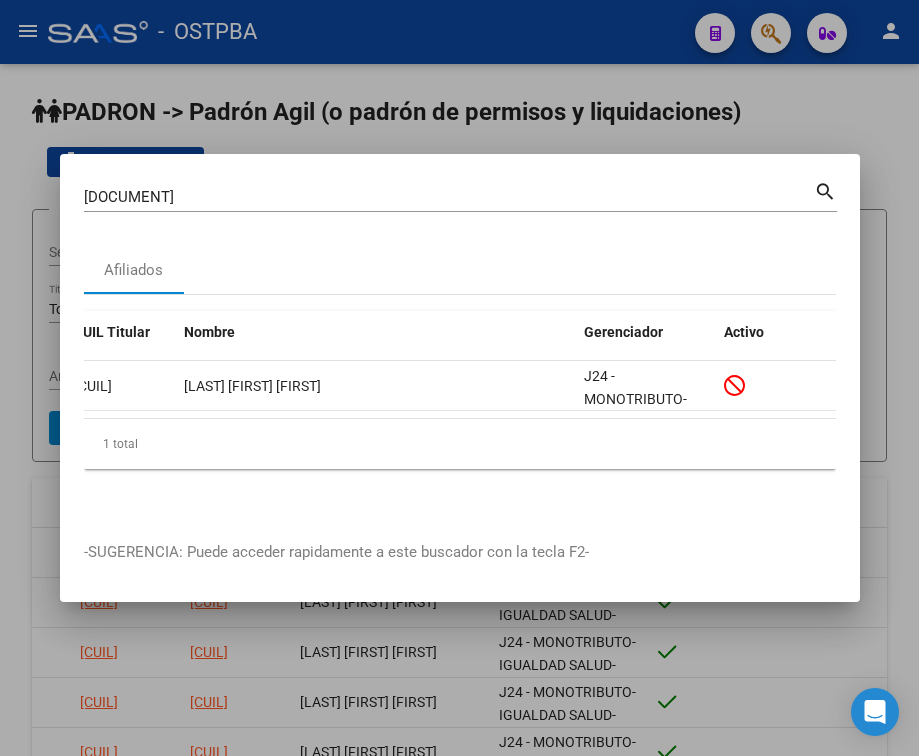 scroll, scrollTop: 0, scrollLeft: 0, axis: both 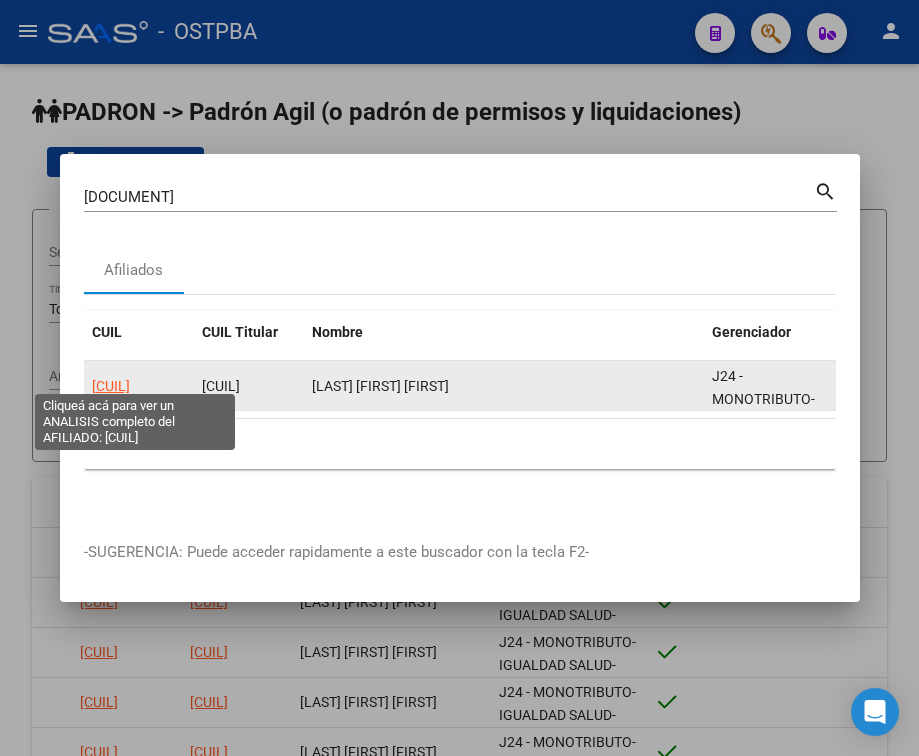 click on "23205851909" 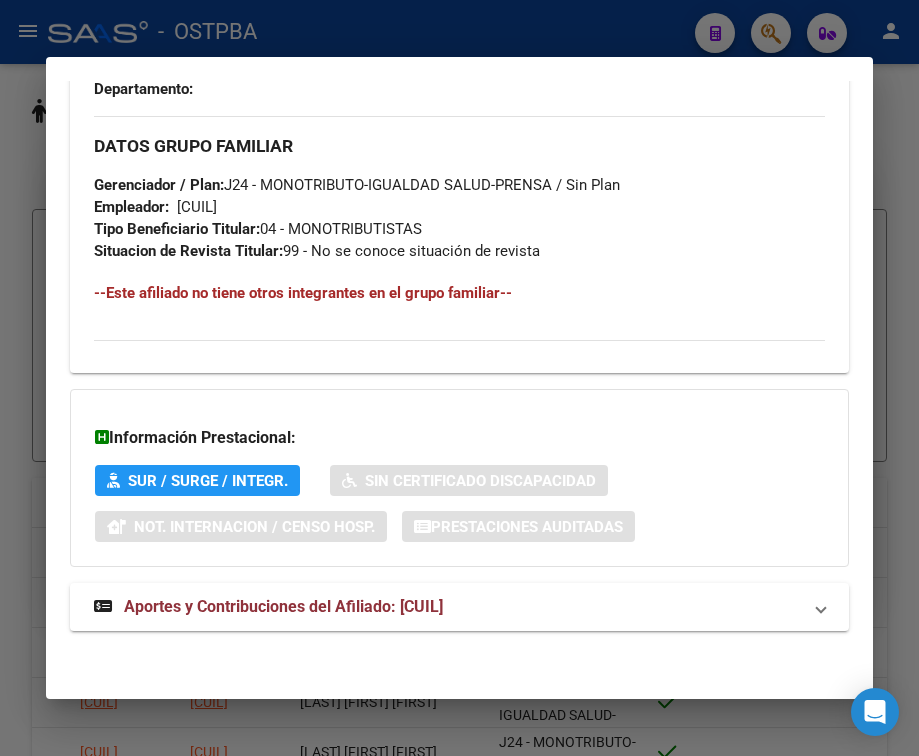 scroll, scrollTop: 1129, scrollLeft: 0, axis: vertical 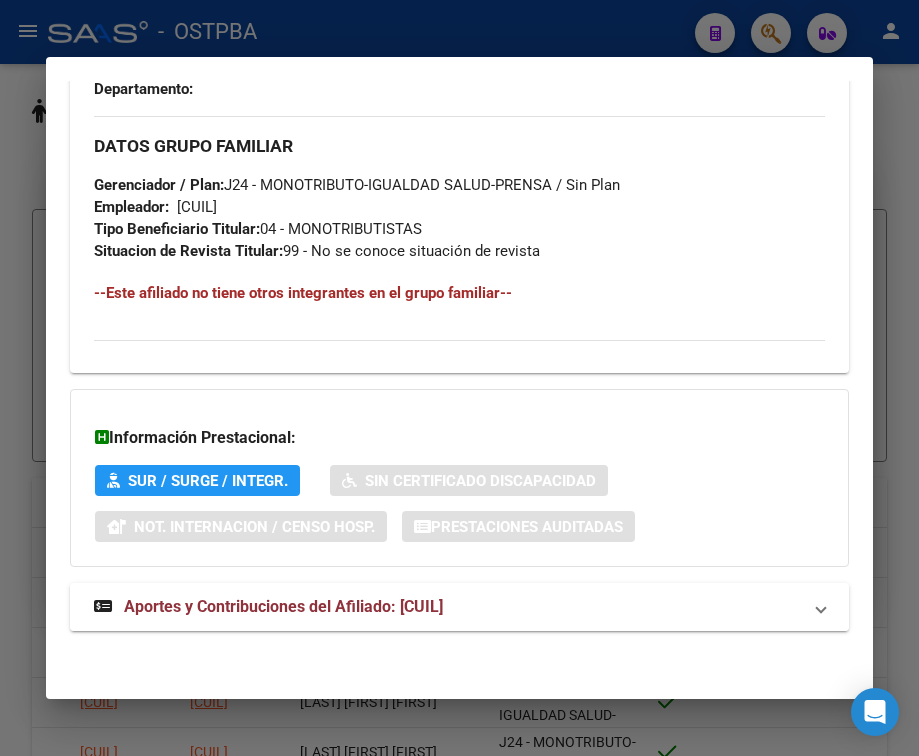 click on "Aportes y Contribuciones del Afiliado: 23205851909" at bounding box center (283, 606) 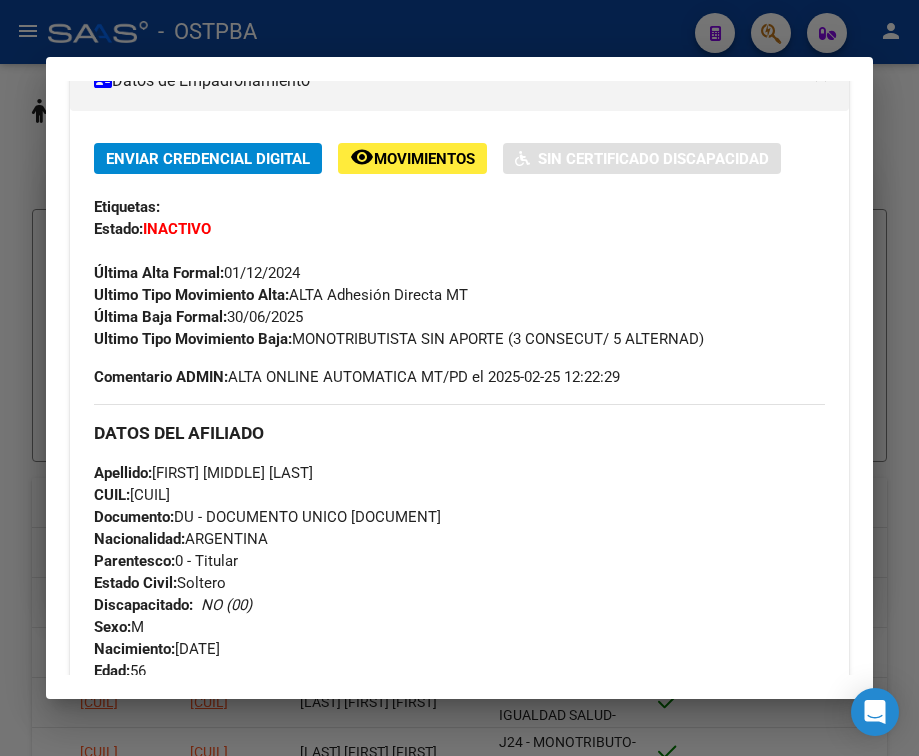 scroll, scrollTop: 372, scrollLeft: 0, axis: vertical 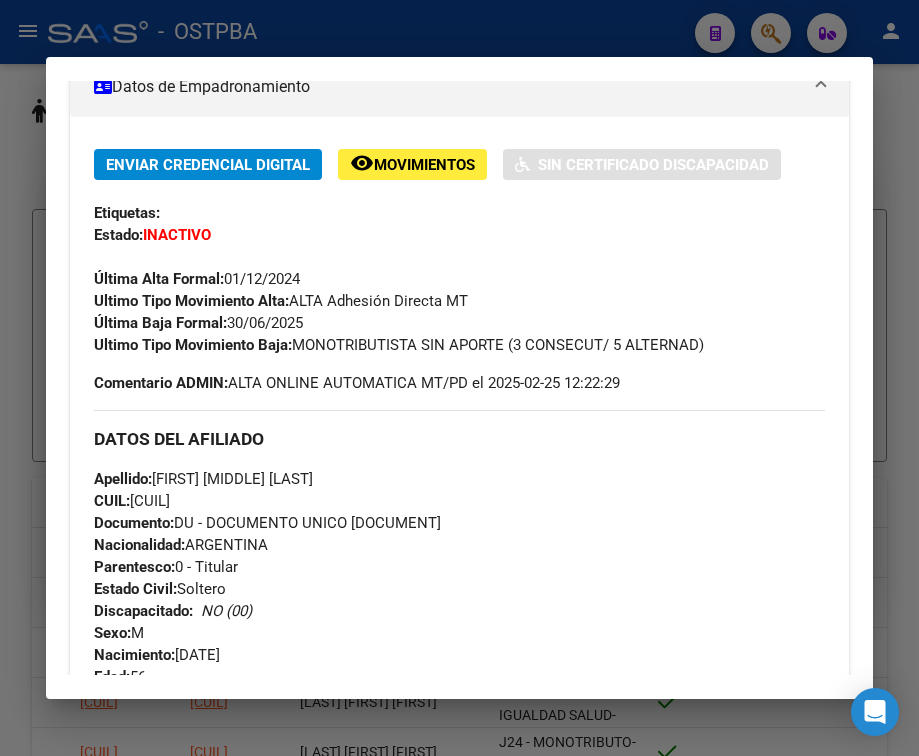 drag, startPoint x: 423, startPoint y: 359, endPoint x: 514, endPoint y: 359, distance: 91 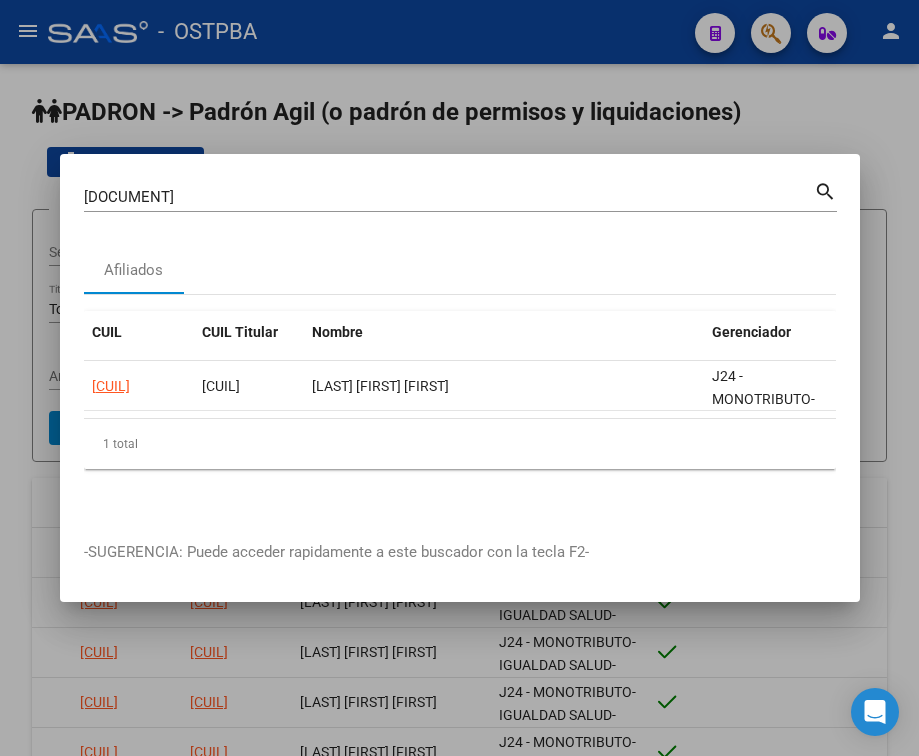 click on "20585190 Buscar (apellido, dni, cuil, nro traspaso, cuit, obra social) search Afiliados CUIL CUIL Titular Nombre Gerenciador Activo 23205851909 23205851909  ROJAS SANTIAGO GUILLERMO  J24 - MONOTRIBUTO-IGUALDAD SALUD-PRENSA  1 total   1  -SUGERENCIA: Puede acceder rapidamente a este buscador con la tecla F2-" at bounding box center [460, 378] 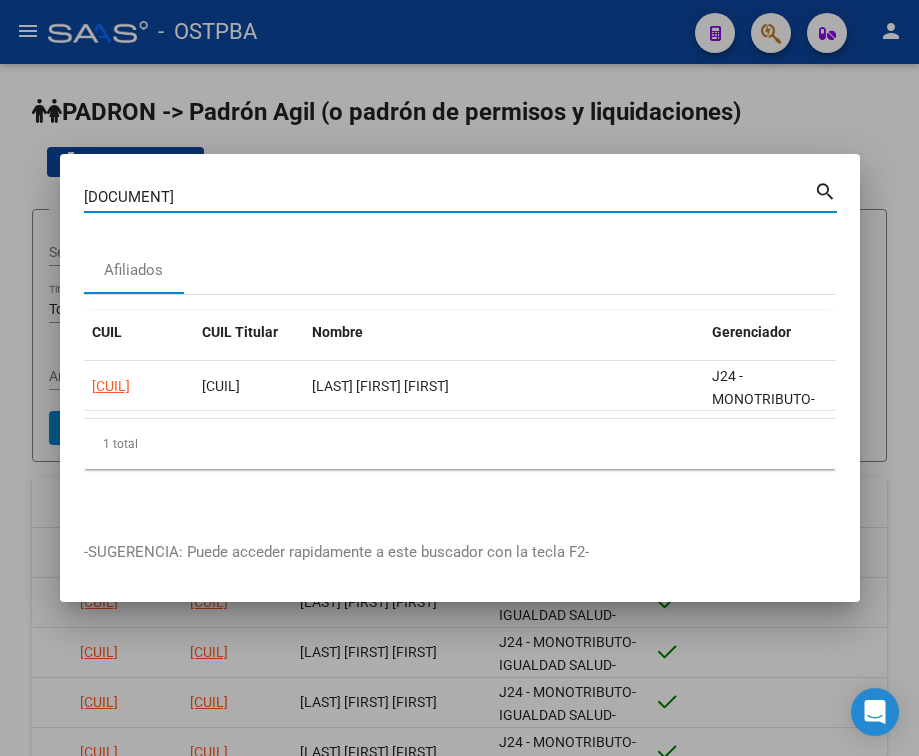 click on "20585190" at bounding box center (449, 197) 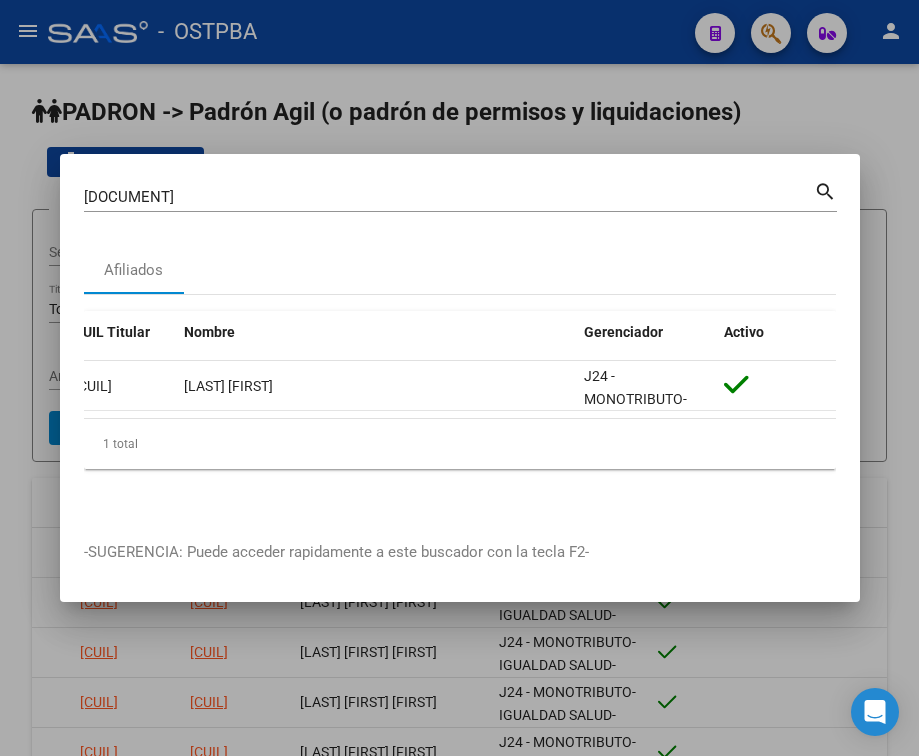 scroll, scrollTop: 0, scrollLeft: 0, axis: both 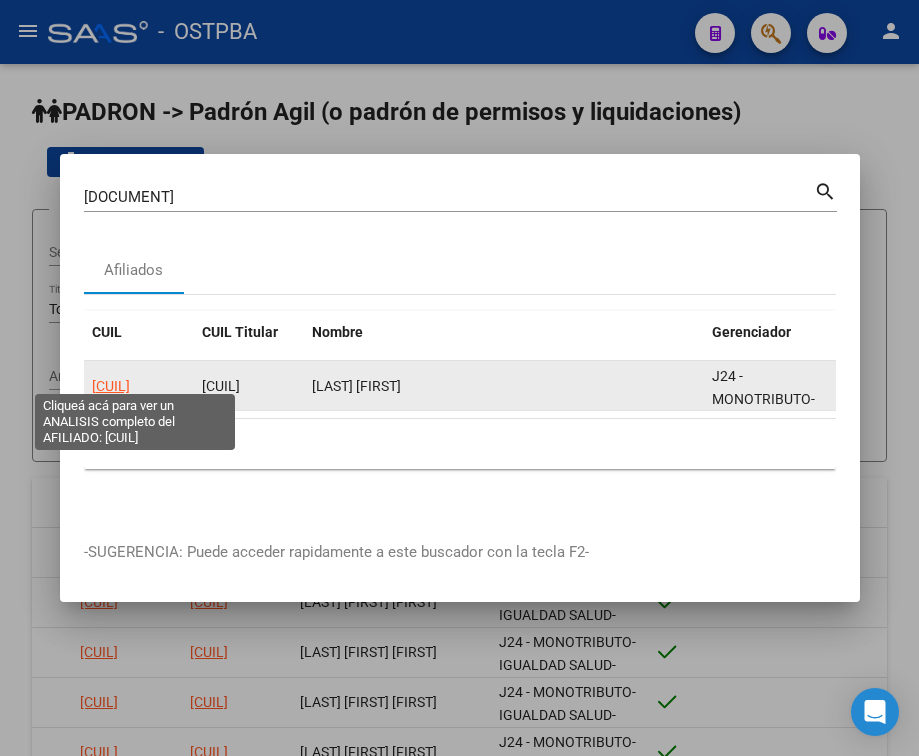 click on "[CUIL]" 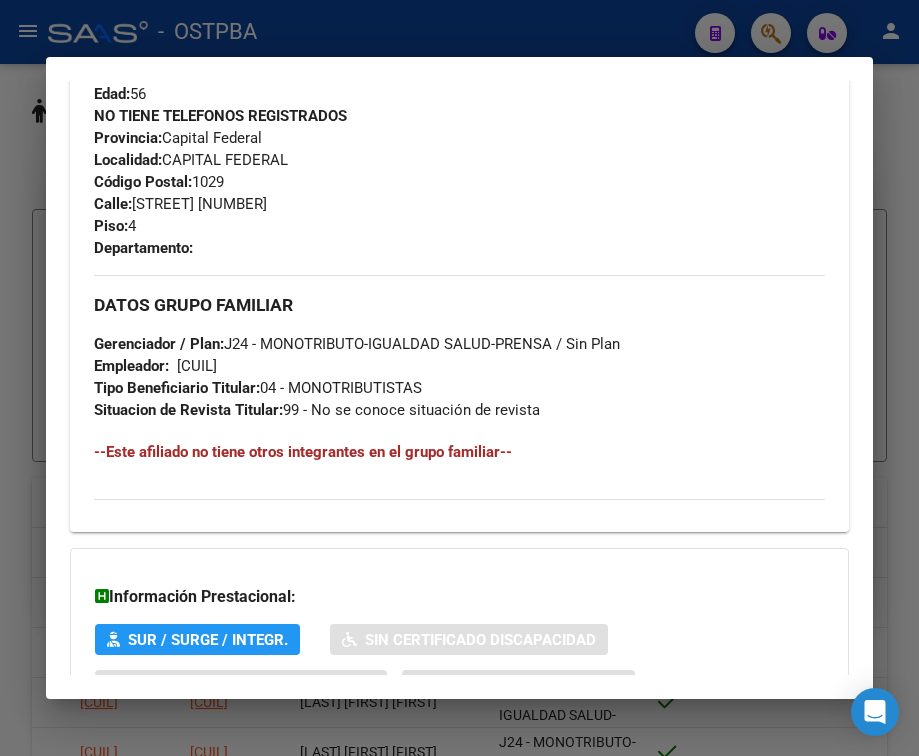 scroll, scrollTop: 1085, scrollLeft: 0, axis: vertical 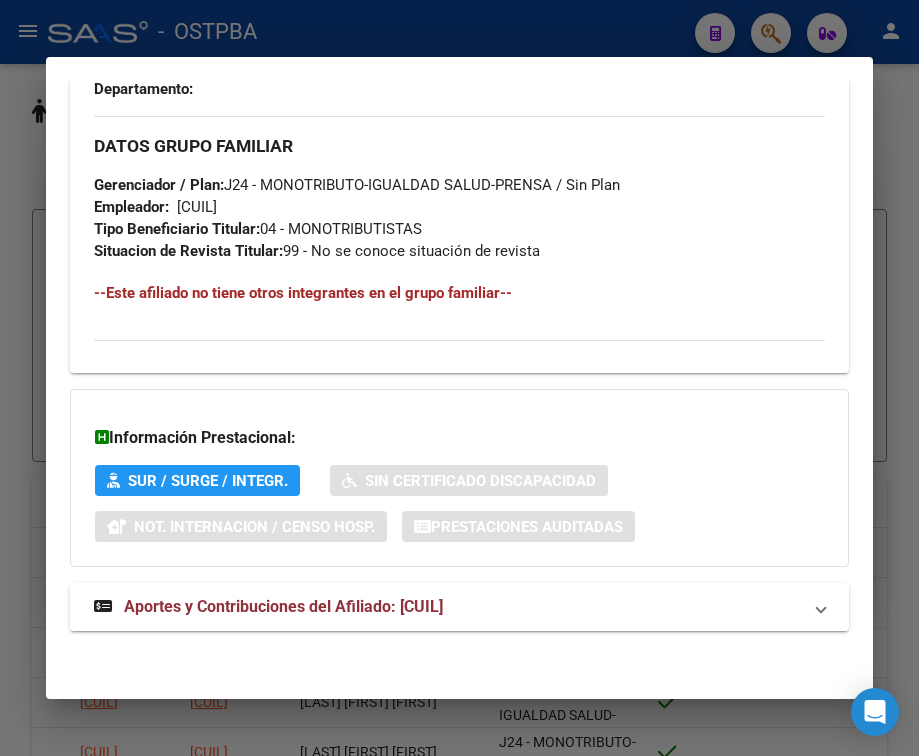 click on "Aportes y Contribuciones del Afiliado: [CUIL]" at bounding box center [268, 607] 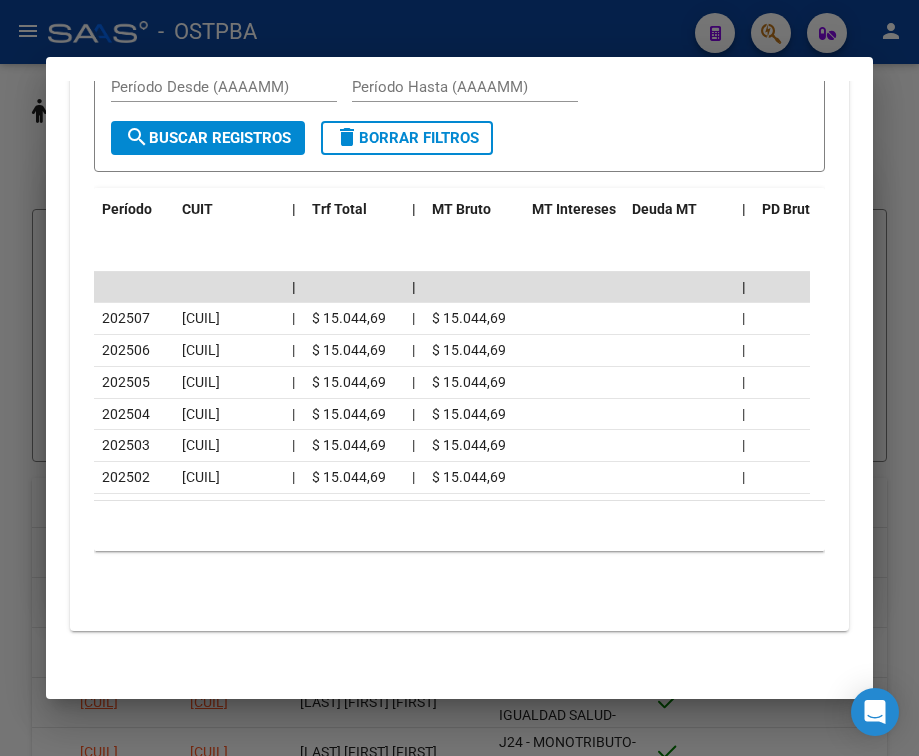 scroll, scrollTop: 1891, scrollLeft: 0, axis: vertical 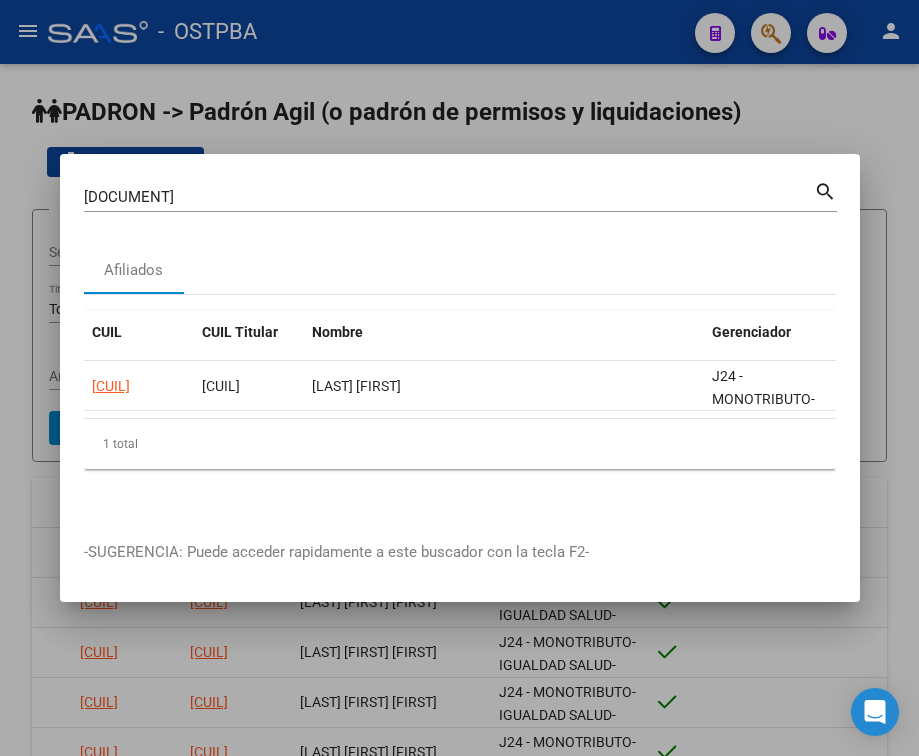 click on "[DOCUMENT_NUMBER]" at bounding box center [449, 197] 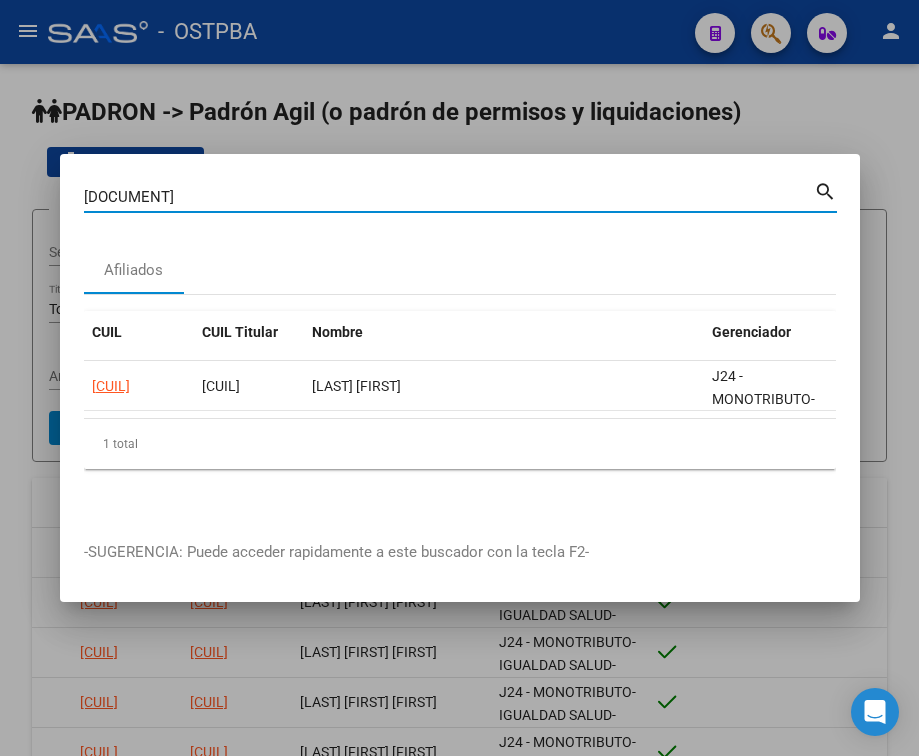 click on "[DOCUMENT_NUMBER]" at bounding box center (449, 197) 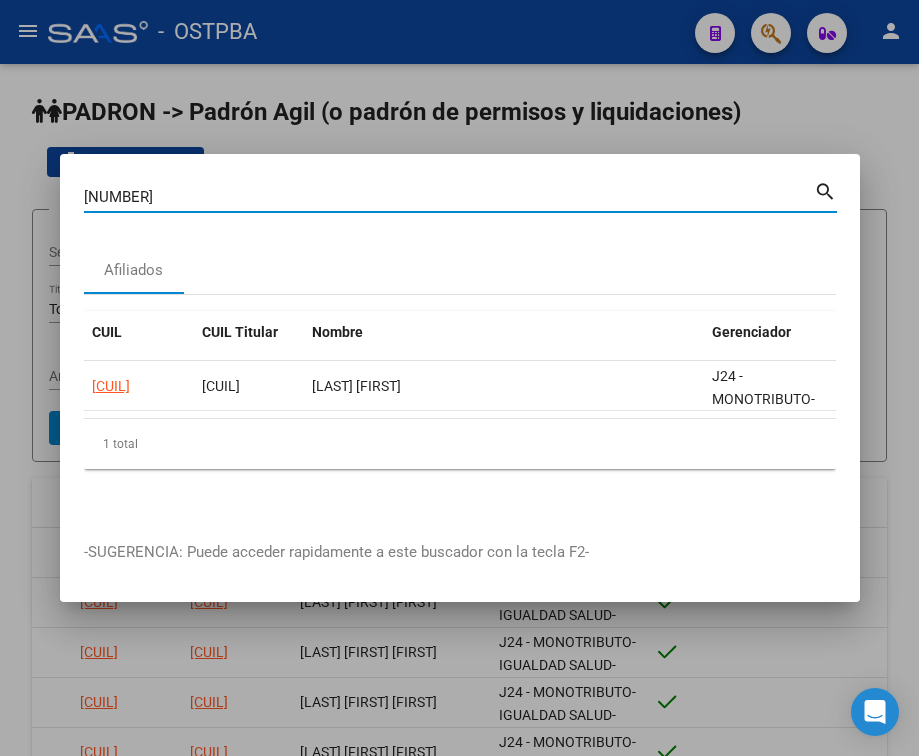 type on "[NUMBER]" 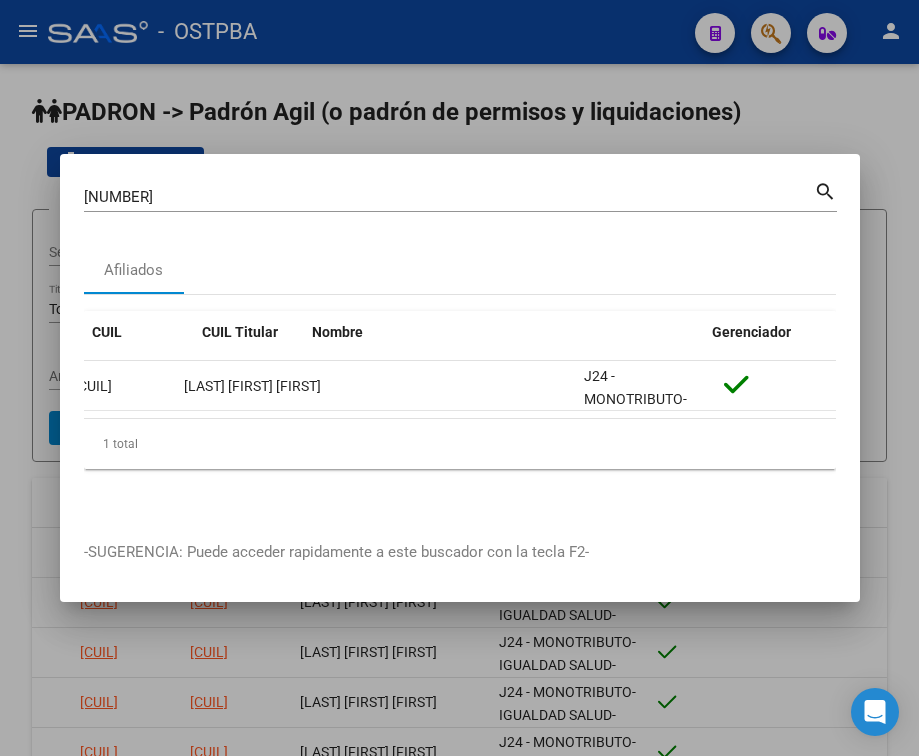 scroll, scrollTop: 0, scrollLeft: 0, axis: both 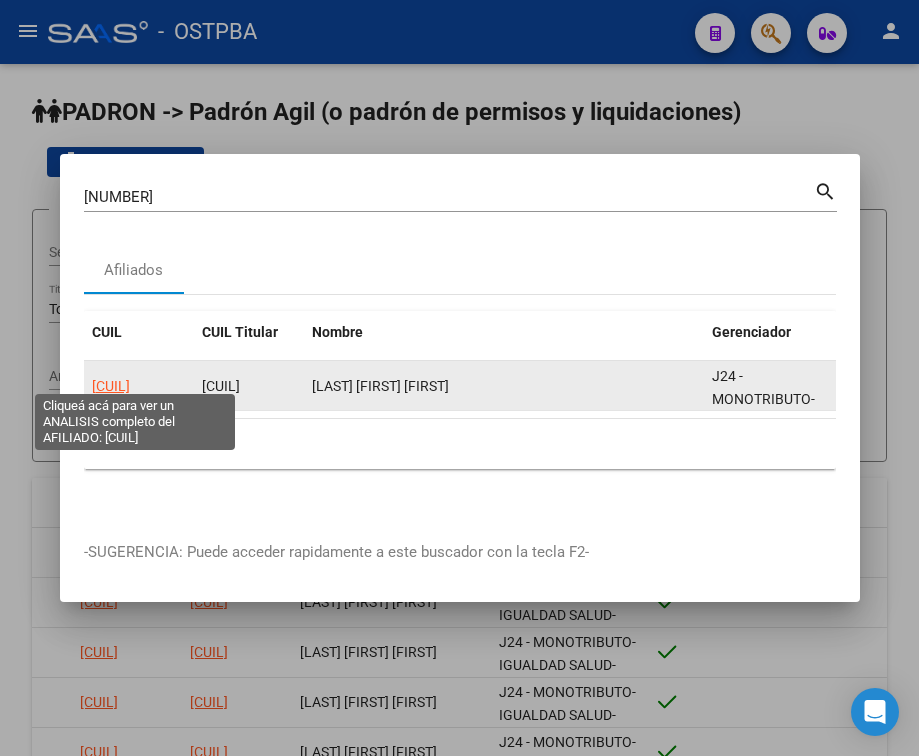 click on "[CUIL]" 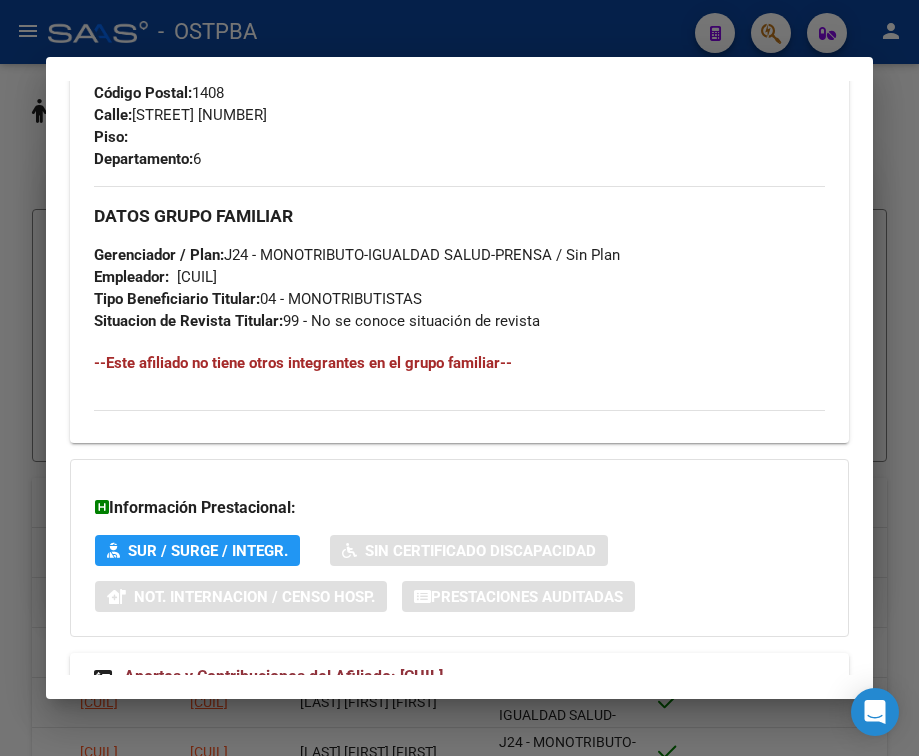 scroll, scrollTop: 1085, scrollLeft: 0, axis: vertical 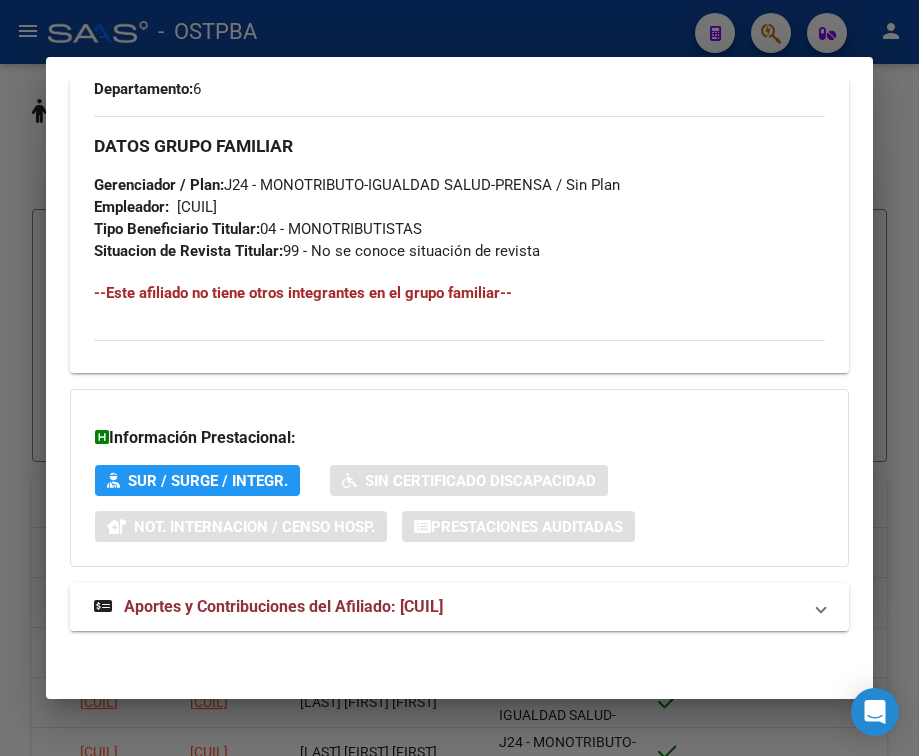 click on "Aportes y Contribuciones del Afiliado: [CUIL]" at bounding box center [283, 606] 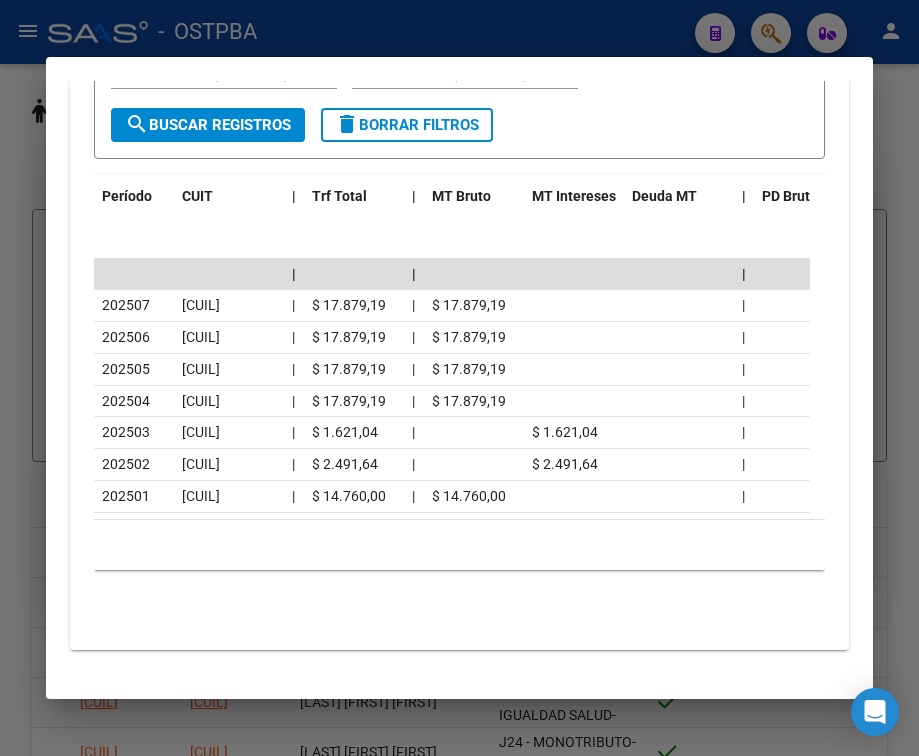 scroll, scrollTop: 1903, scrollLeft: 0, axis: vertical 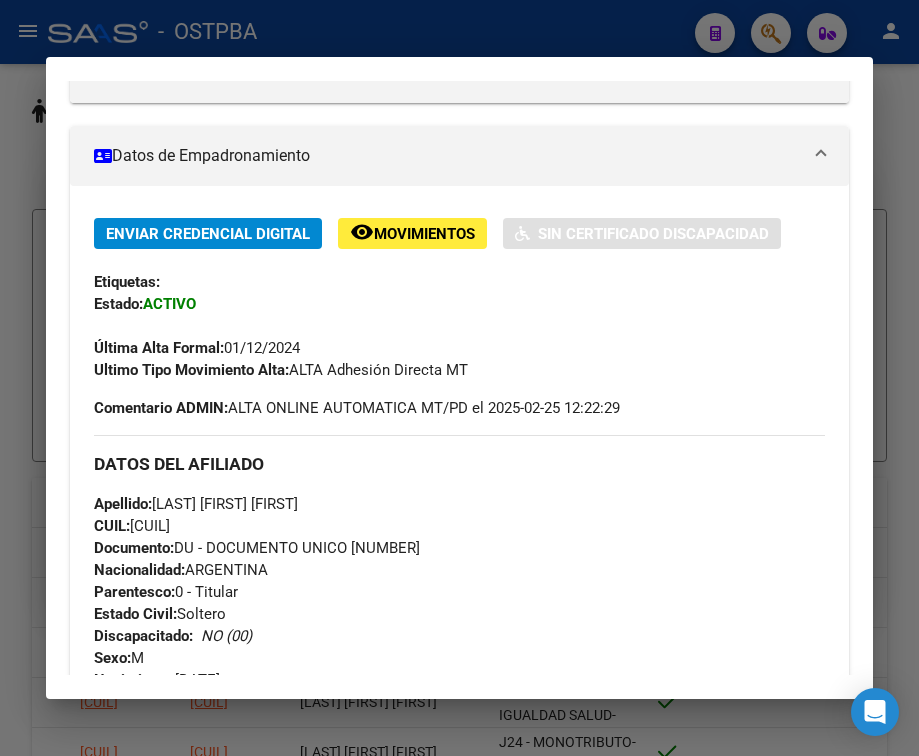 drag, startPoint x: 151, startPoint y: 545, endPoint x: 219, endPoint y: 545, distance: 68 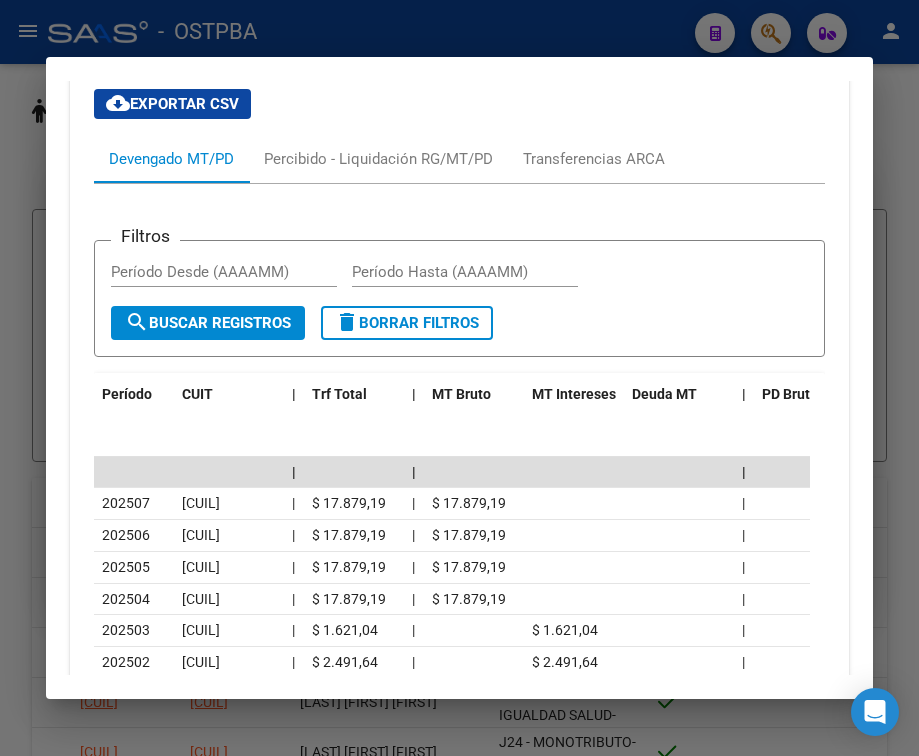 scroll, scrollTop: 1903, scrollLeft: 0, axis: vertical 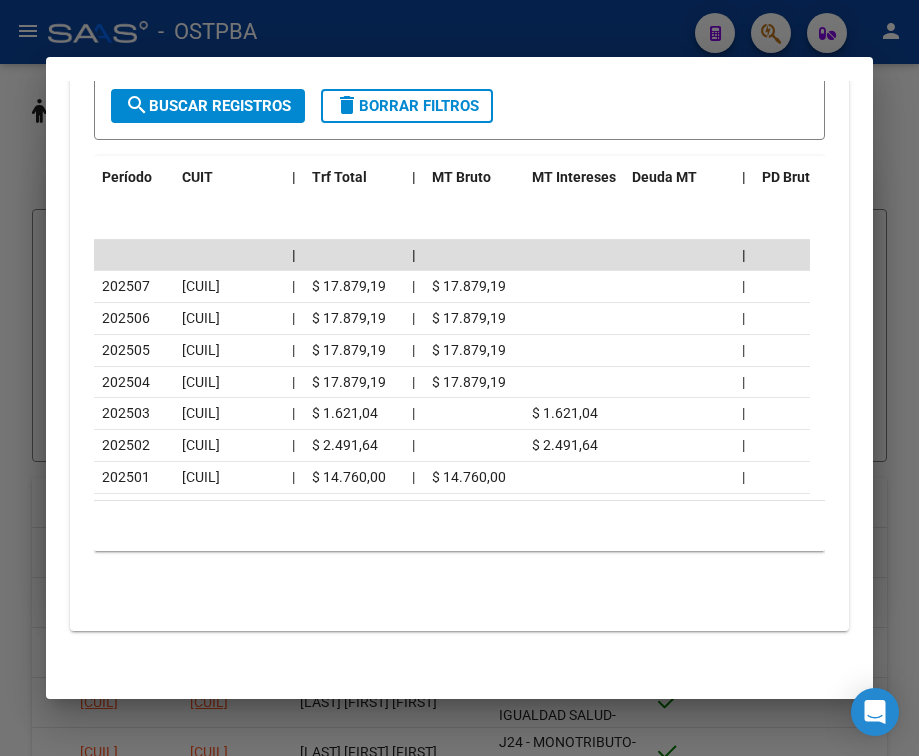 click at bounding box center [459, 378] 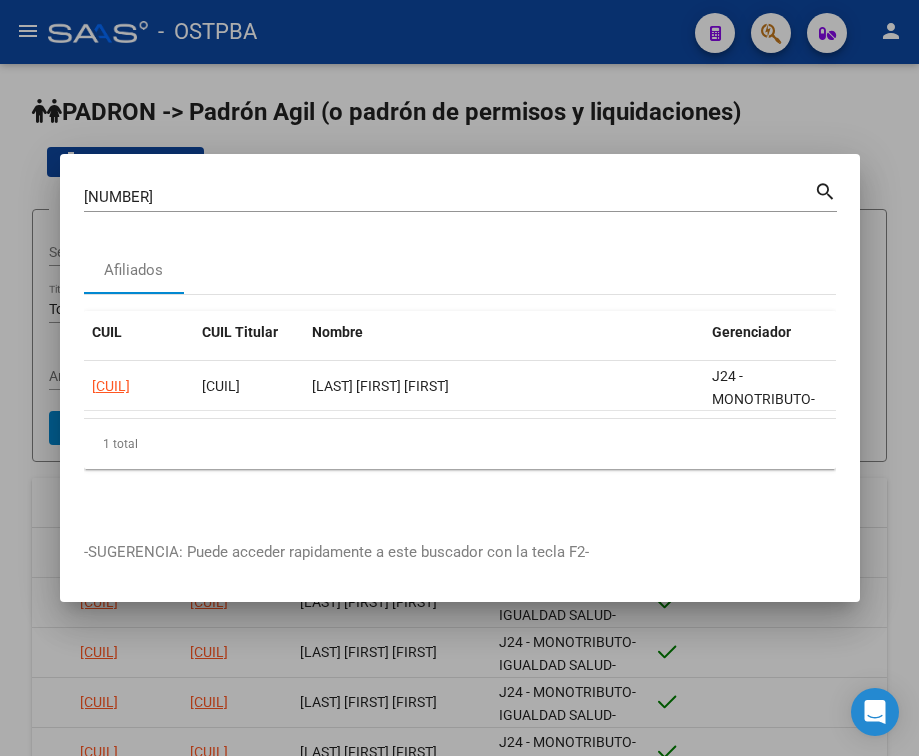click on "[NUMBER]" at bounding box center (449, 197) 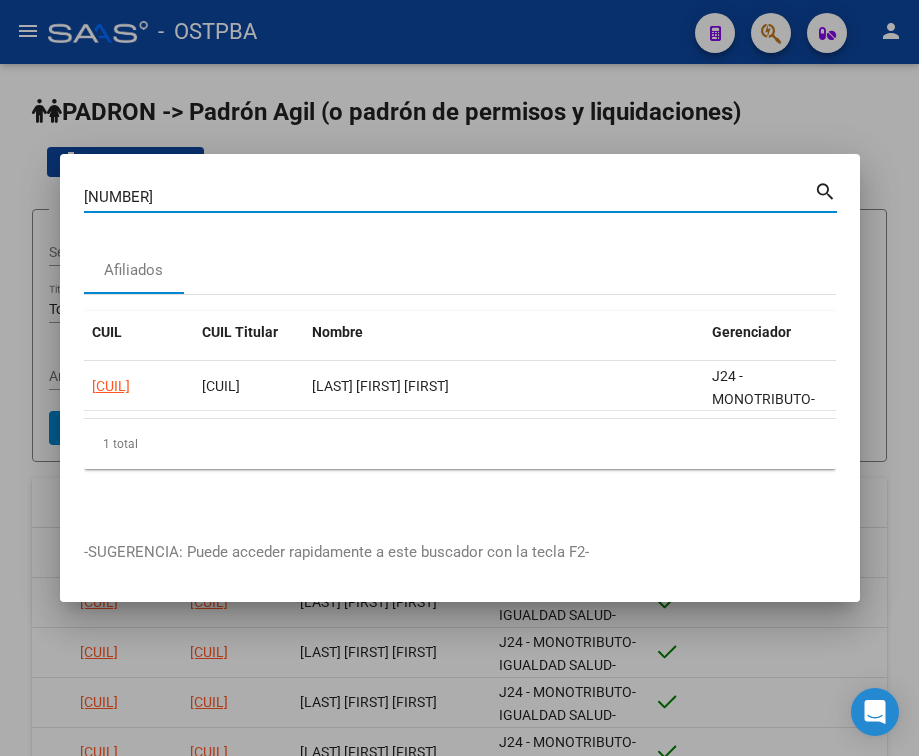 click on "[NUMBER]" at bounding box center (449, 197) 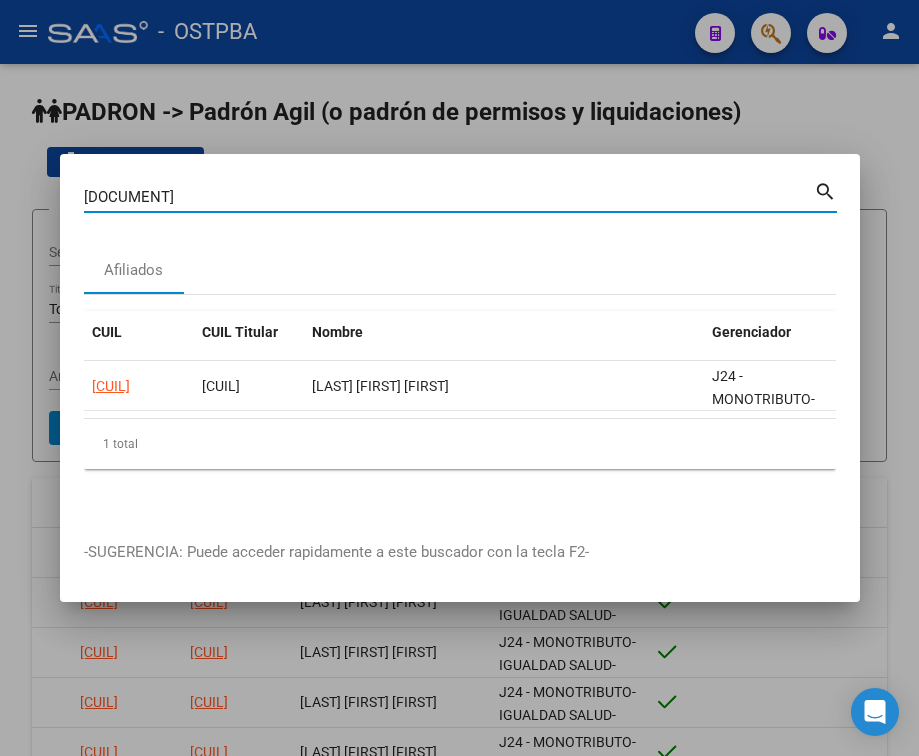 type on "[NUMBER]" 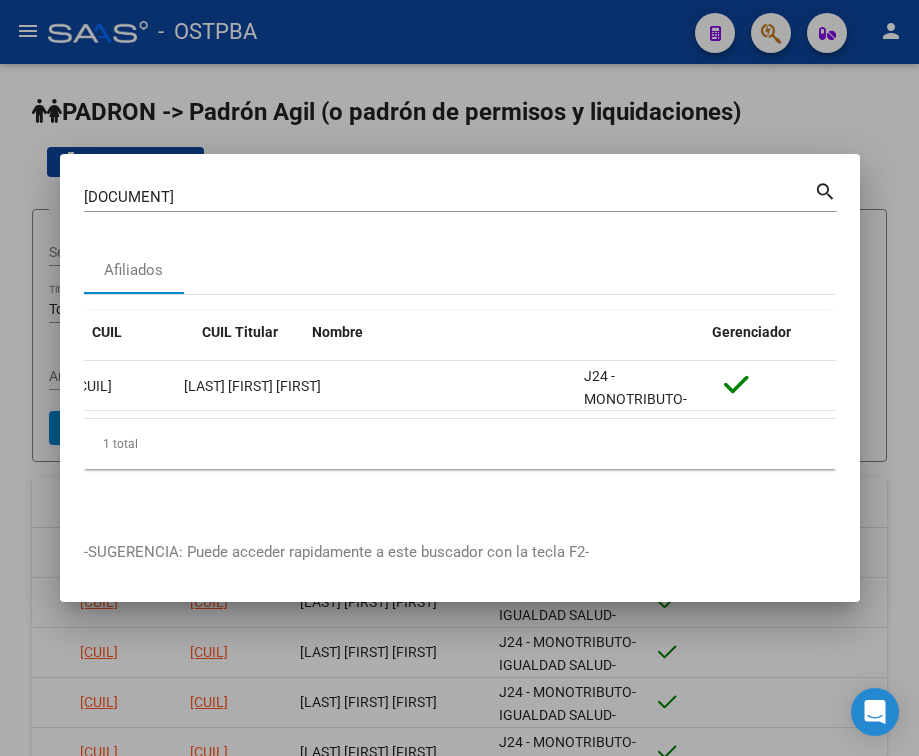 scroll, scrollTop: 0, scrollLeft: 0, axis: both 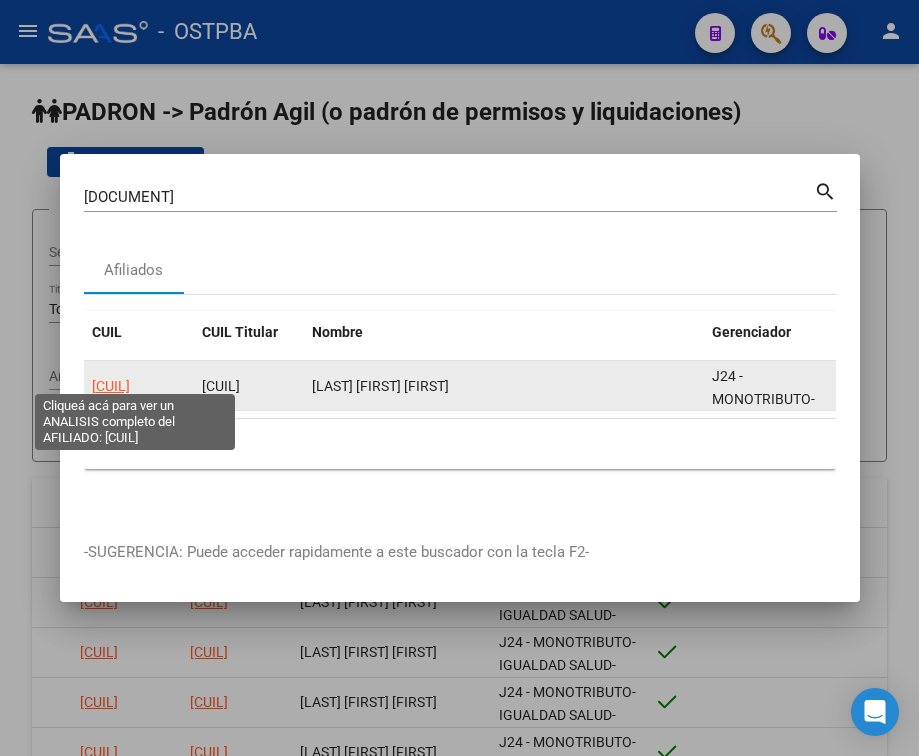 click on "[CUIL]" 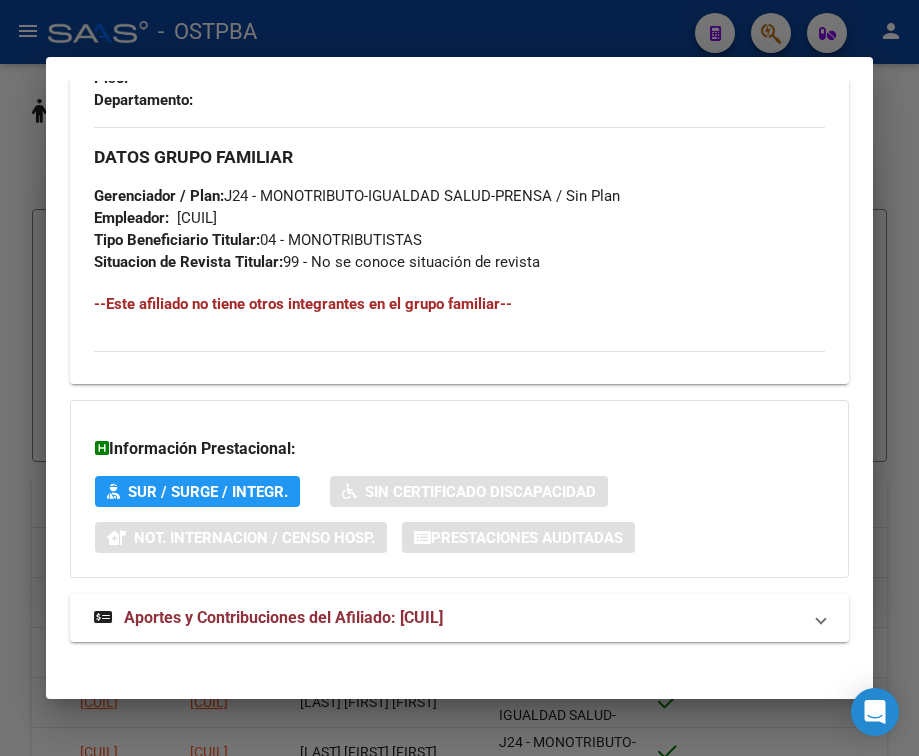 scroll, scrollTop: 1085, scrollLeft: 0, axis: vertical 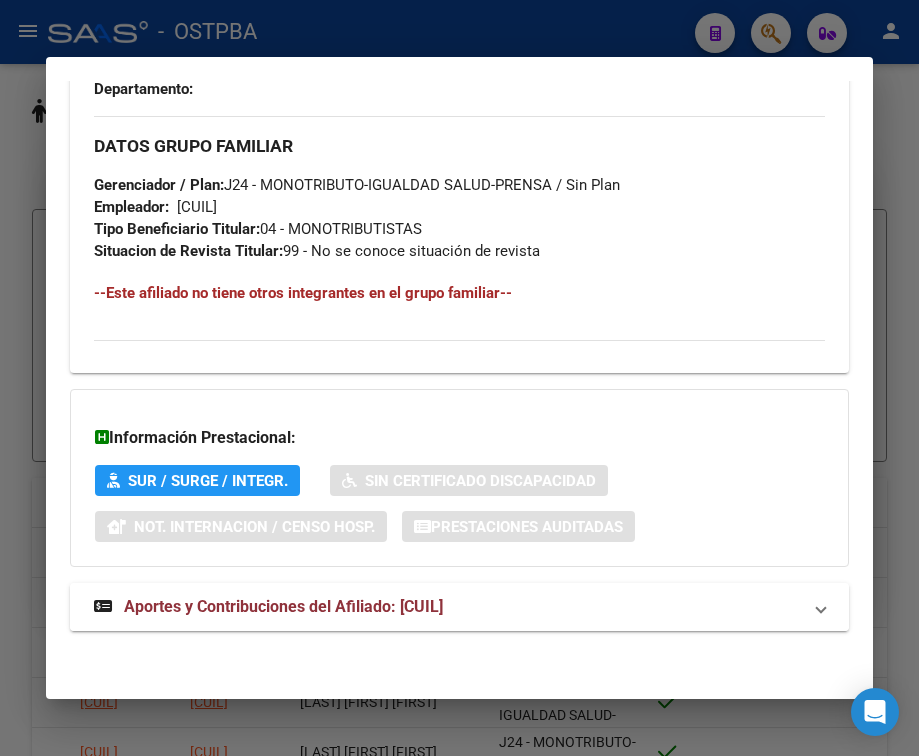 click on "Aportes y Contribuciones del Afiliado: [NUMBER]" at bounding box center (283, 606) 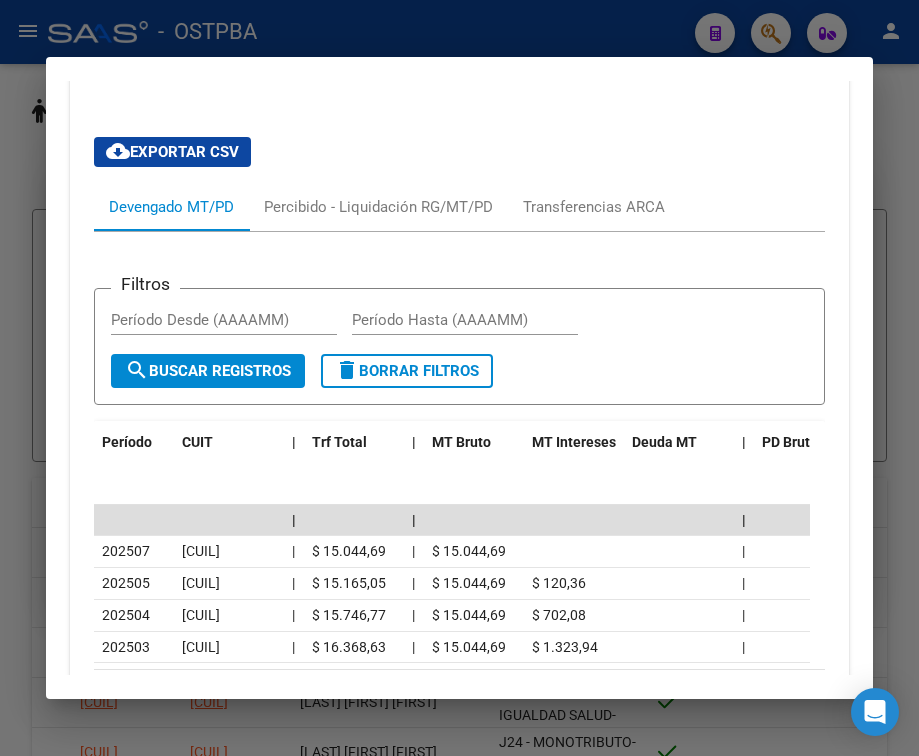 scroll, scrollTop: 1728, scrollLeft: 0, axis: vertical 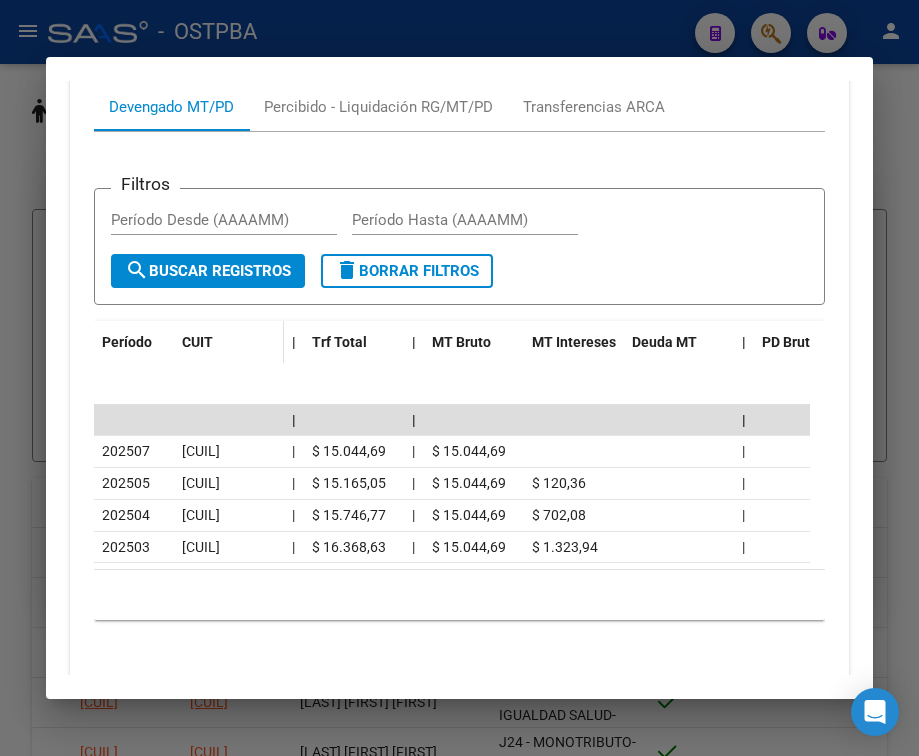 click on "CUIT" 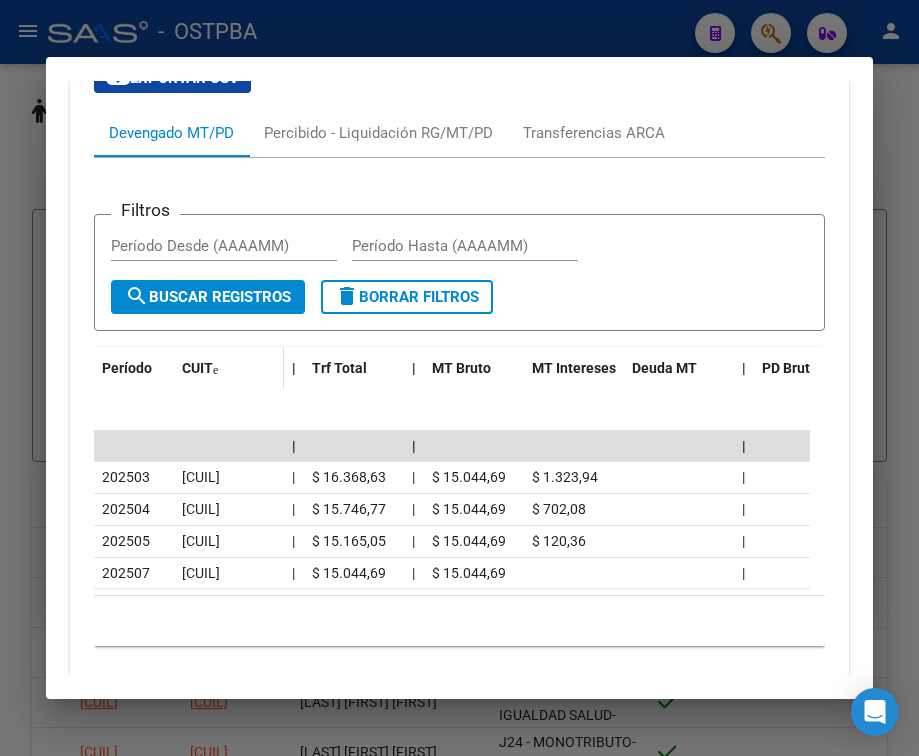 scroll, scrollTop: 1728, scrollLeft: 0, axis: vertical 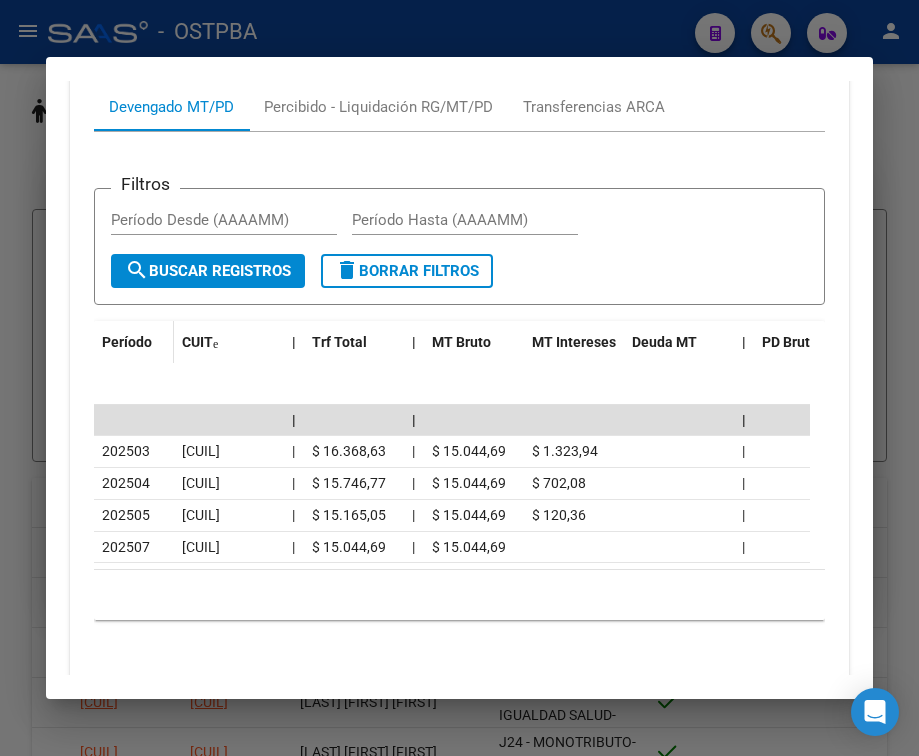click on "Período" 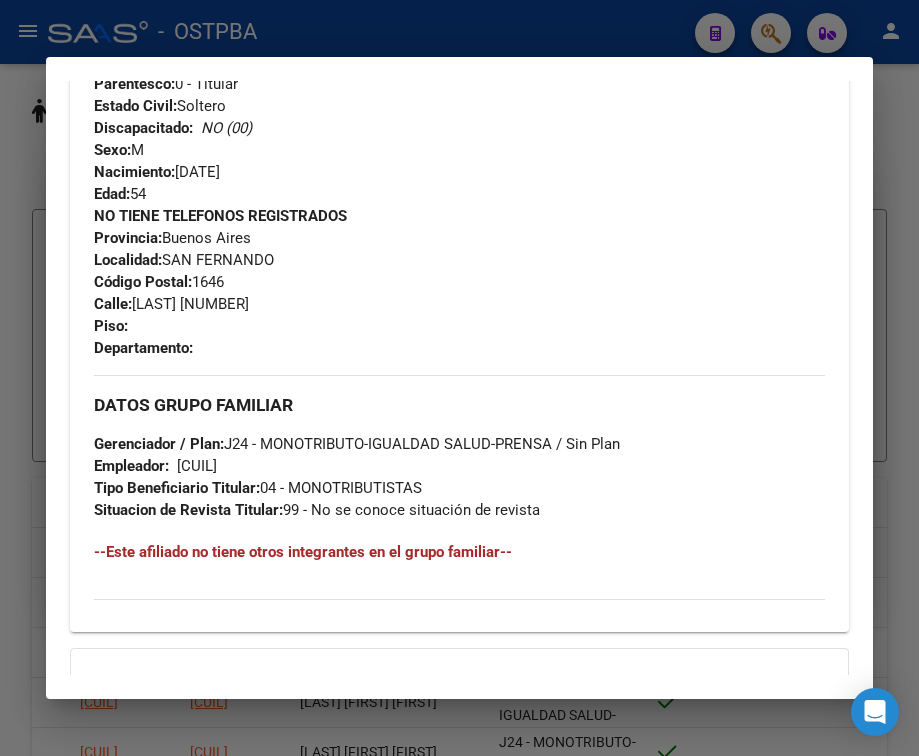 scroll, scrollTop: 728, scrollLeft: 0, axis: vertical 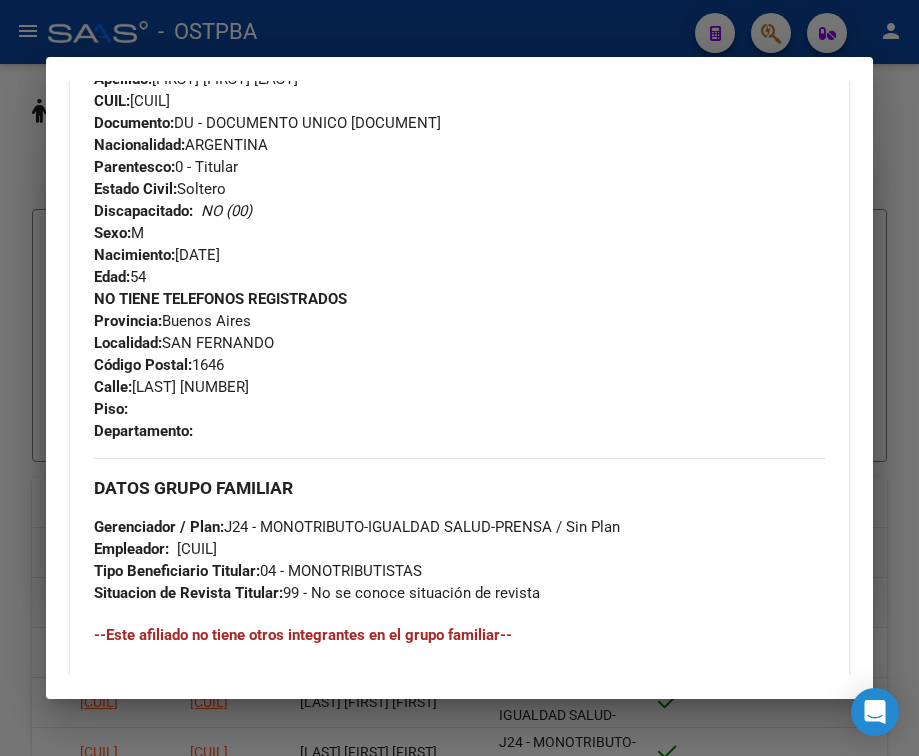 click on "Apellido:  JOSE ORLANDO GONZALEZ CUIL:  20217179980 Documento:  DU - DOCUMENTO UNICO 21717998  Nacionalidad:  ARGENTINA Parentesco:  0 - Titular Estado Civil:  Soltero Discapacitado:    NO (00) Sexo:  M Nacimiento:  06/02/1971 Edad:  54" at bounding box center (459, 178) 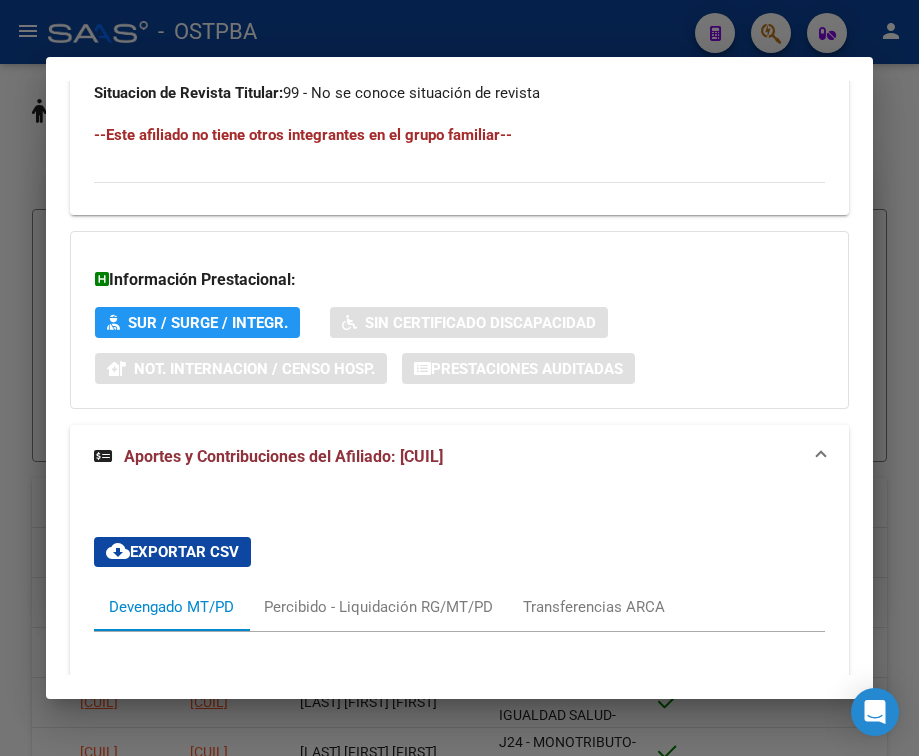 scroll, scrollTop: 1728, scrollLeft: 0, axis: vertical 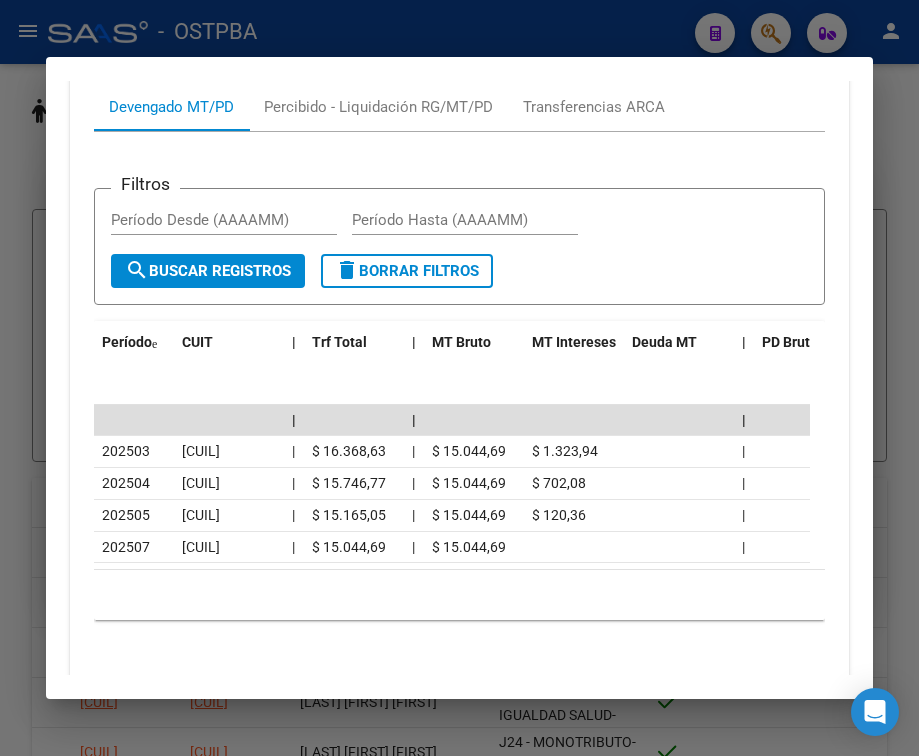 click at bounding box center (459, 378) 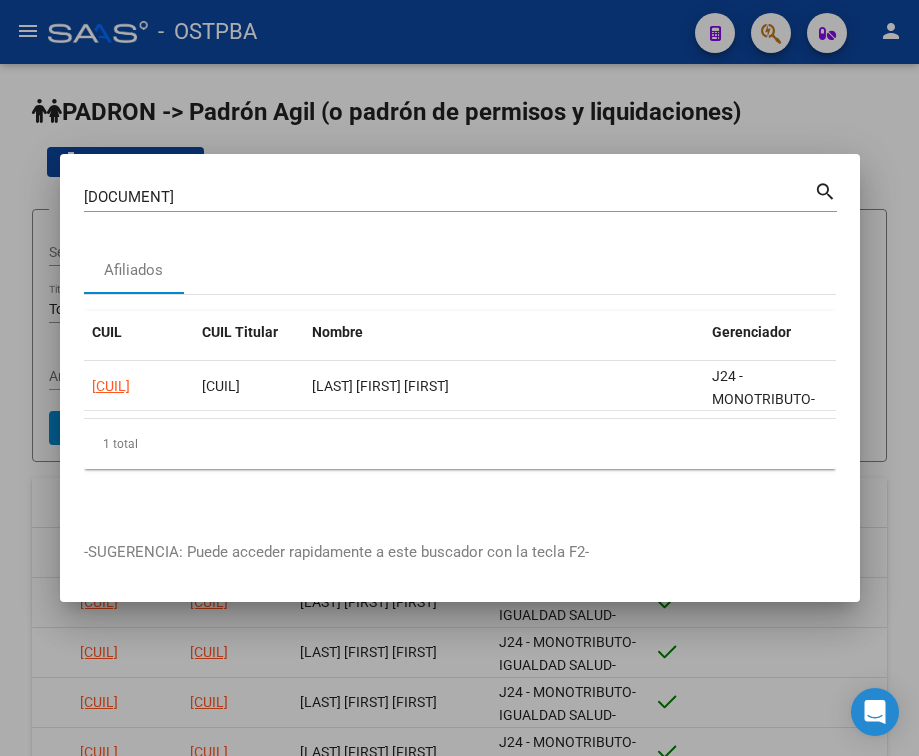 click on "[NUMBER]" at bounding box center [449, 197] 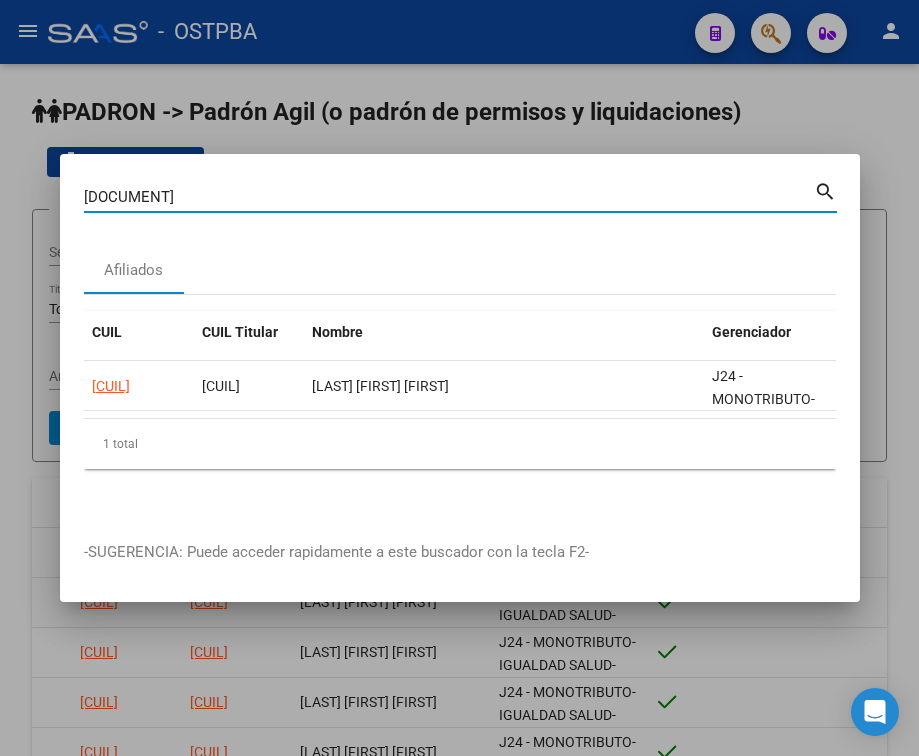 click on "[NUMBER]" at bounding box center (449, 197) 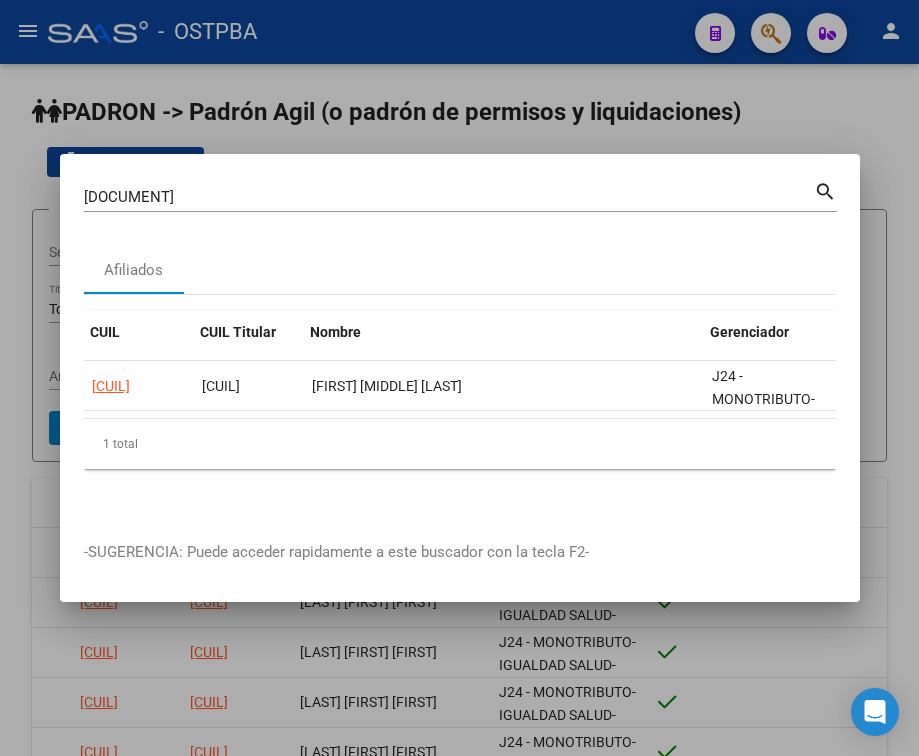 scroll, scrollTop: 0, scrollLeft: 128, axis: horizontal 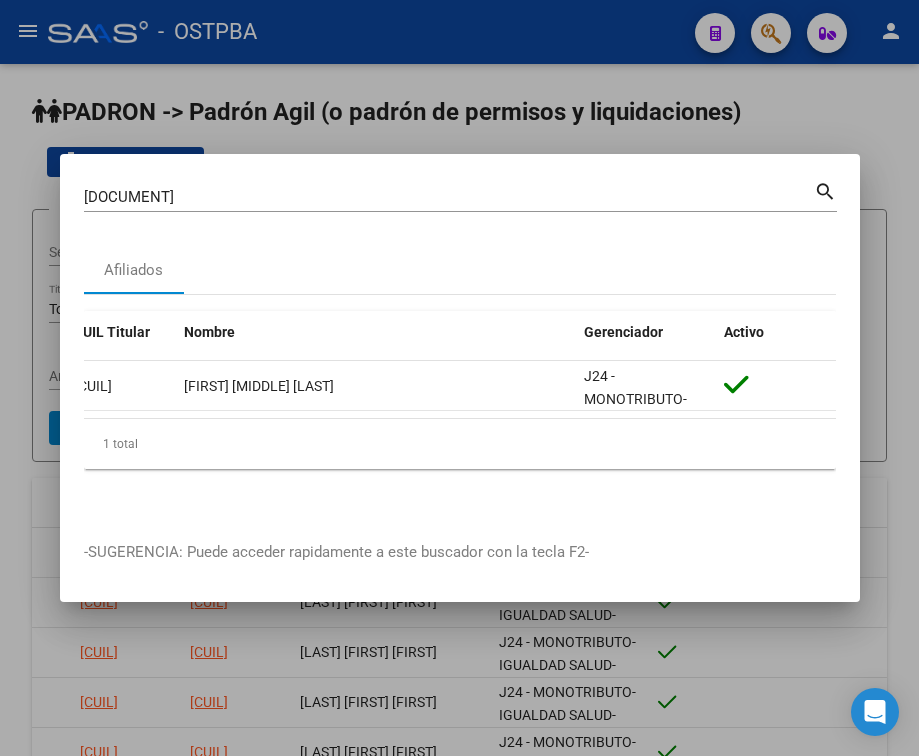 drag, startPoint x: 572, startPoint y: 426, endPoint x: 353, endPoint y: 413, distance: 219.3855 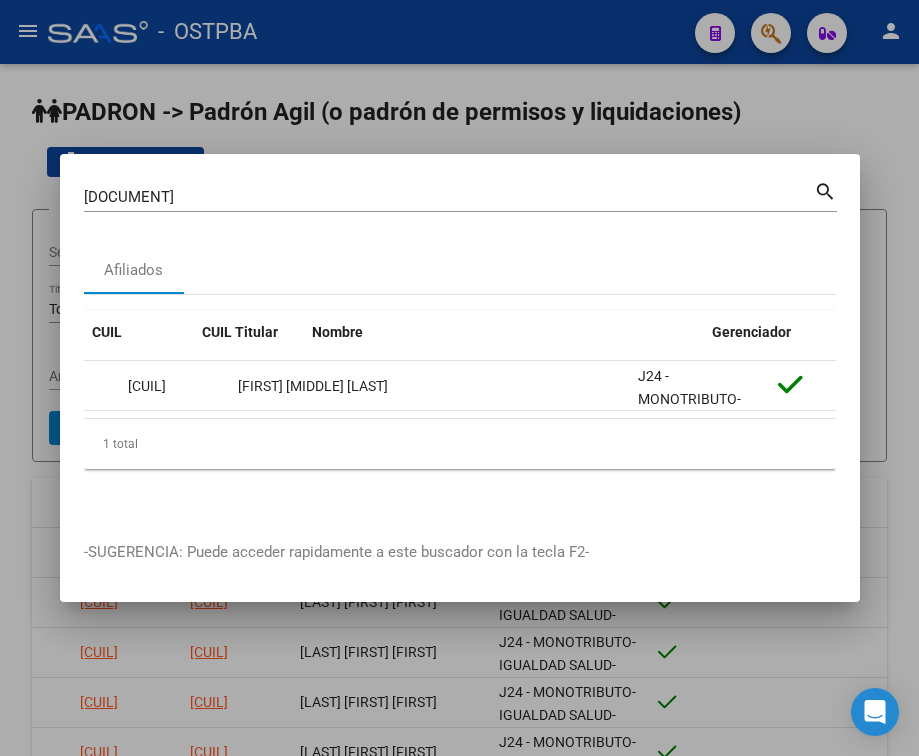 scroll, scrollTop: 0, scrollLeft: 0, axis: both 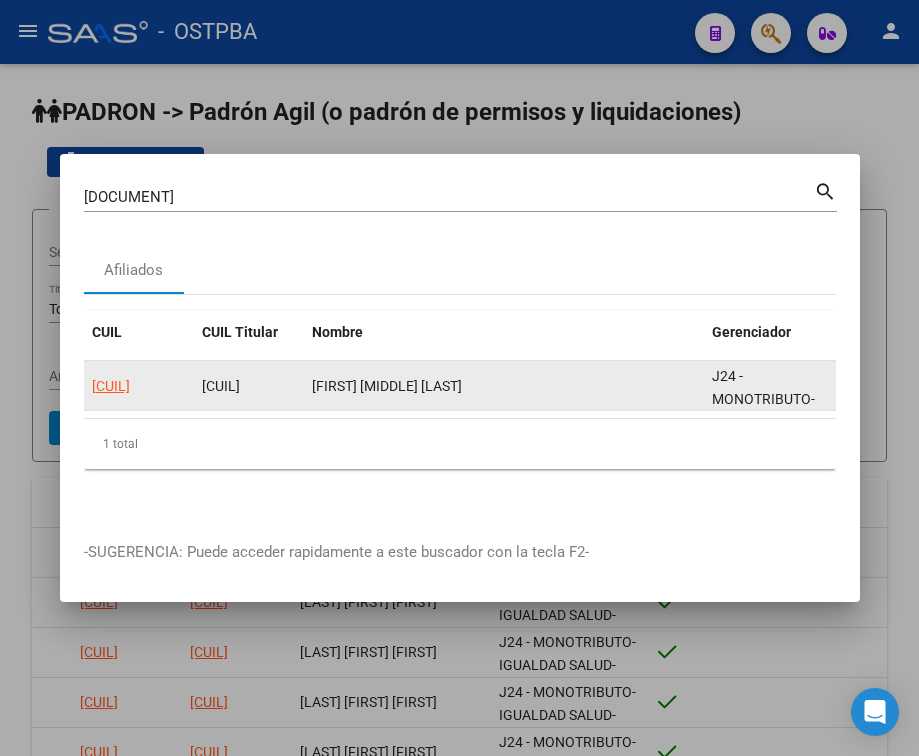 click on "[CUIL]" 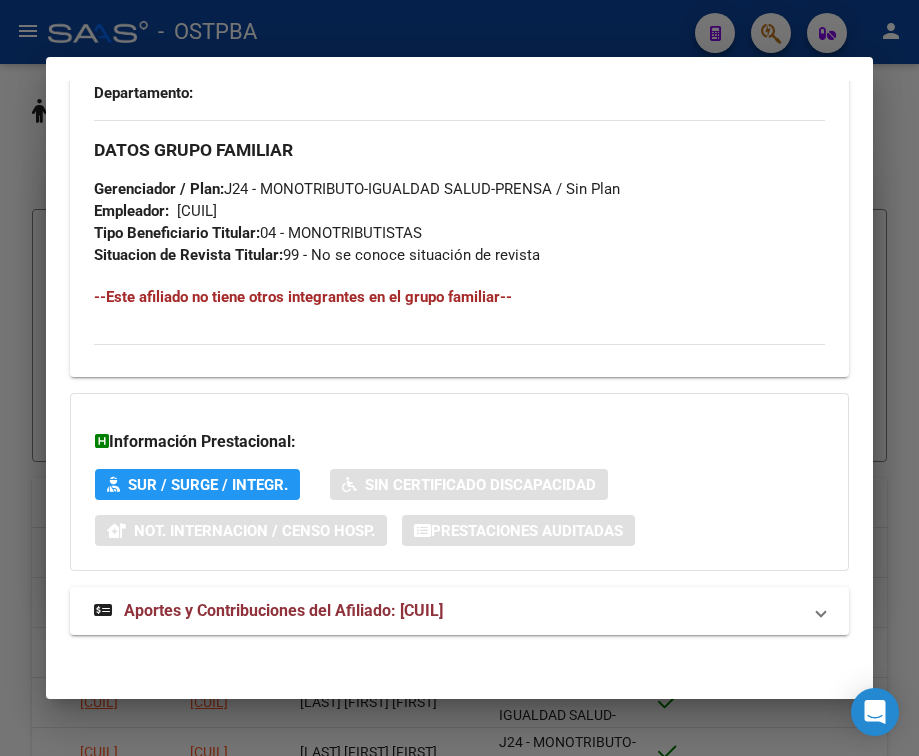 scroll, scrollTop: 1085, scrollLeft: 0, axis: vertical 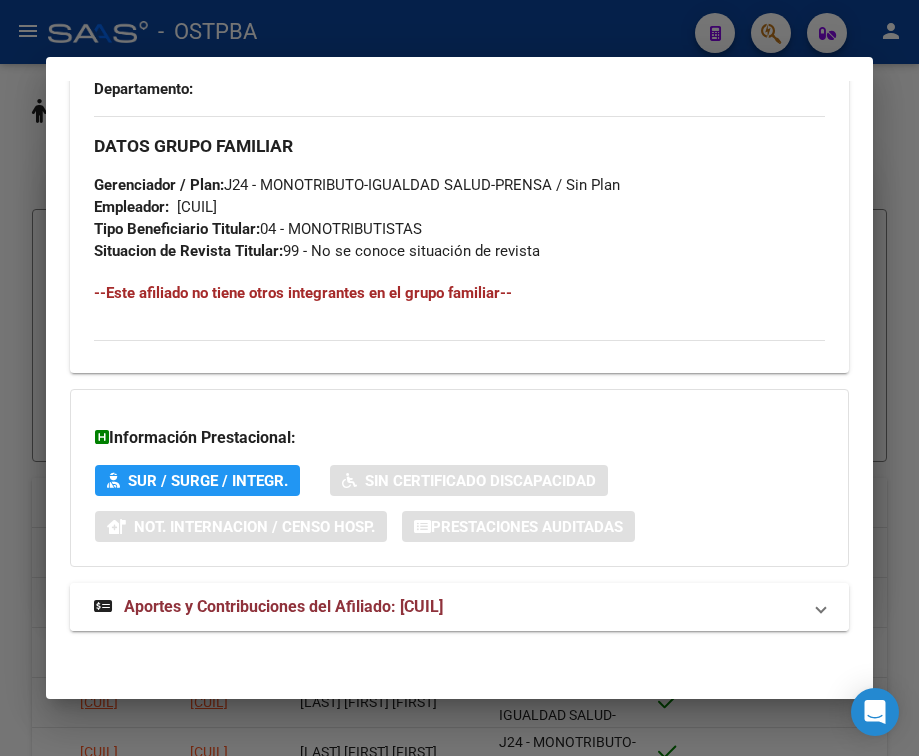 click on "Aportes y Contribuciones del Afiliado: [CUIL]" at bounding box center [283, 606] 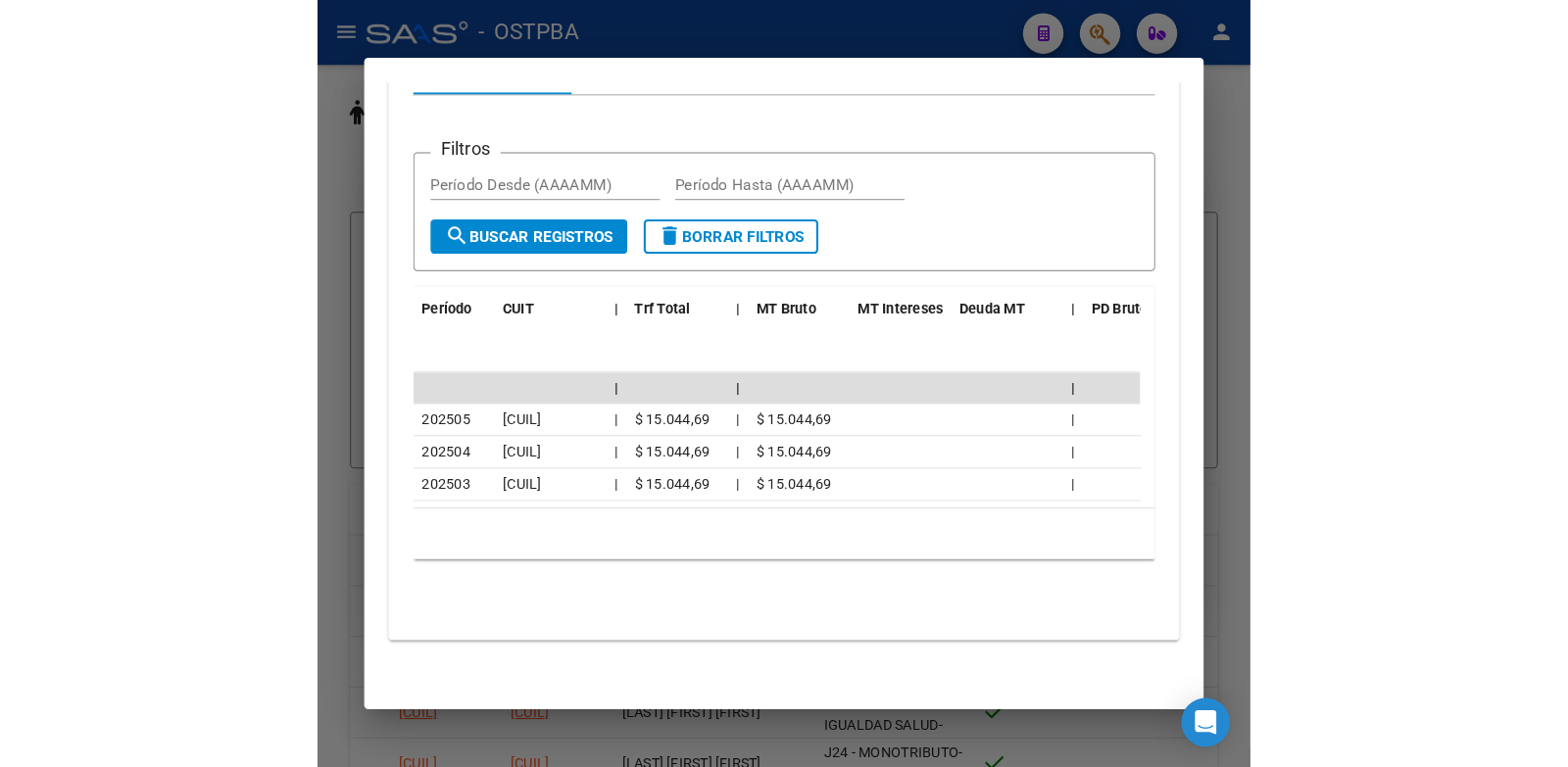 scroll, scrollTop: 1759, scrollLeft: 0, axis: vertical 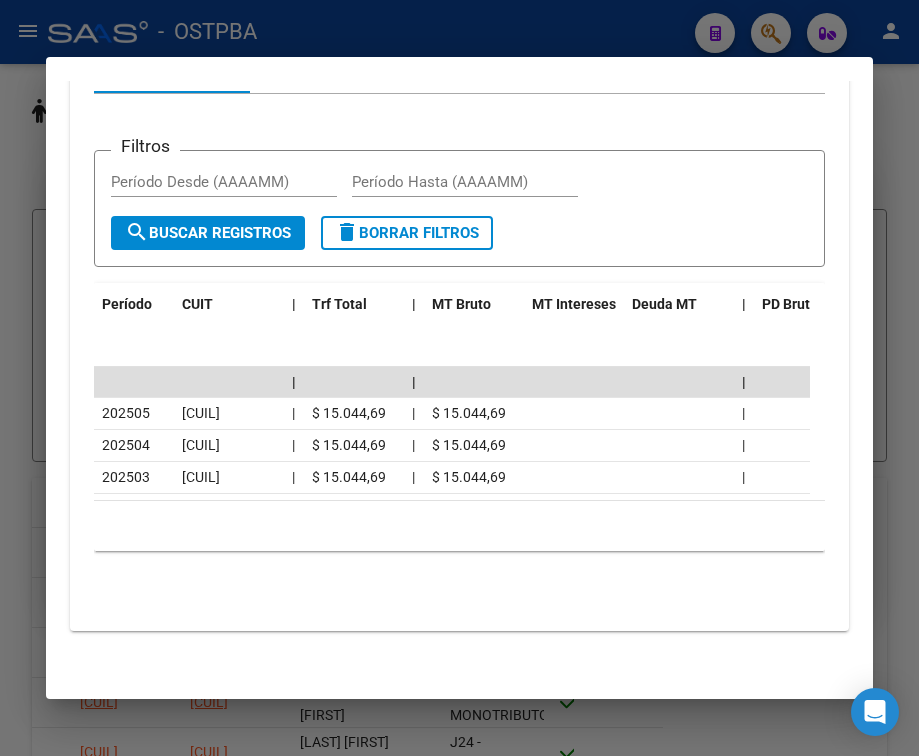 click at bounding box center [459, 378] 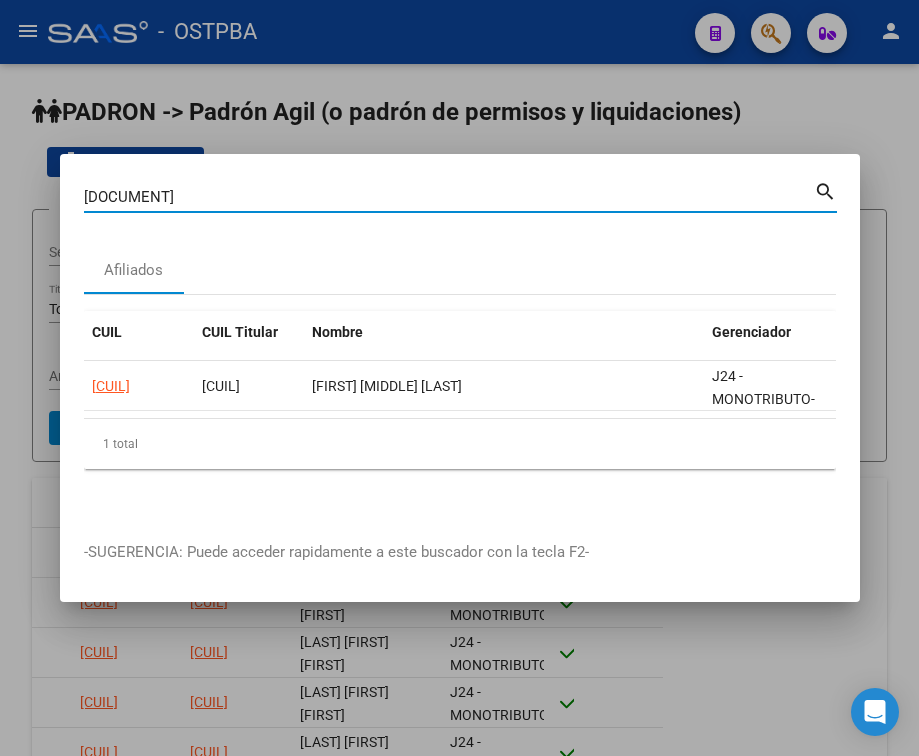 drag, startPoint x: 176, startPoint y: 186, endPoint x: -90, endPoint y: 166, distance: 266.75082 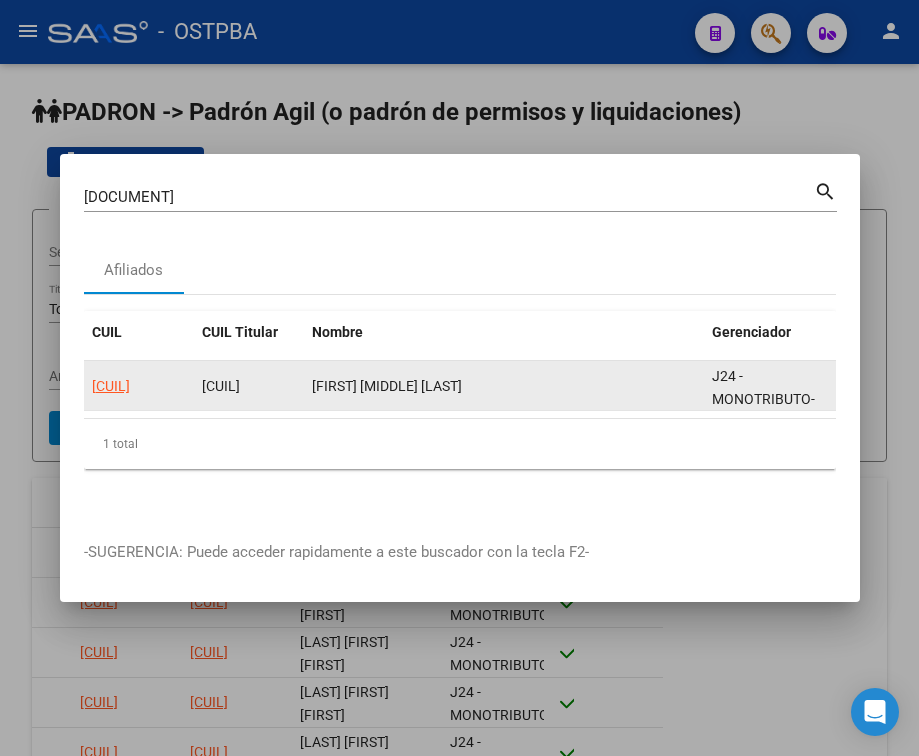 click on "[CUIL]" 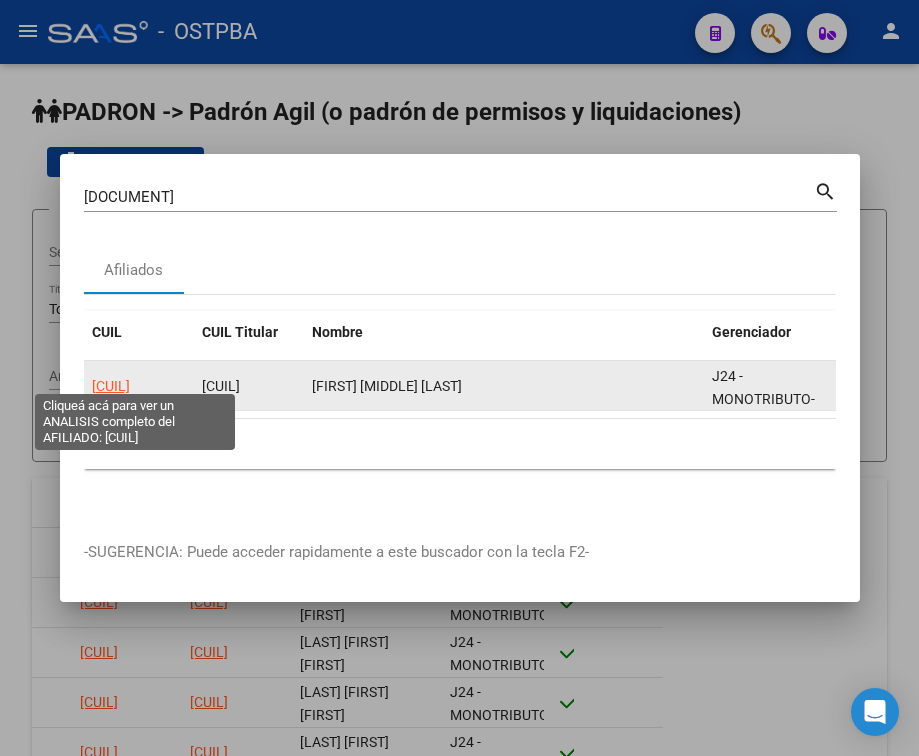 click on "[CUIL]" 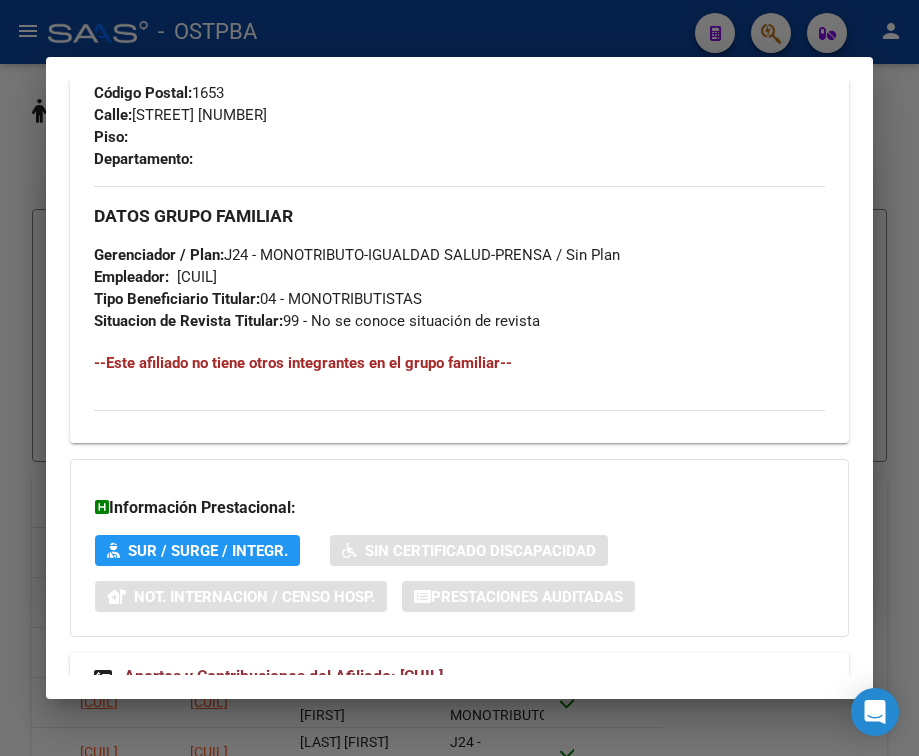 scroll, scrollTop: 1085, scrollLeft: 0, axis: vertical 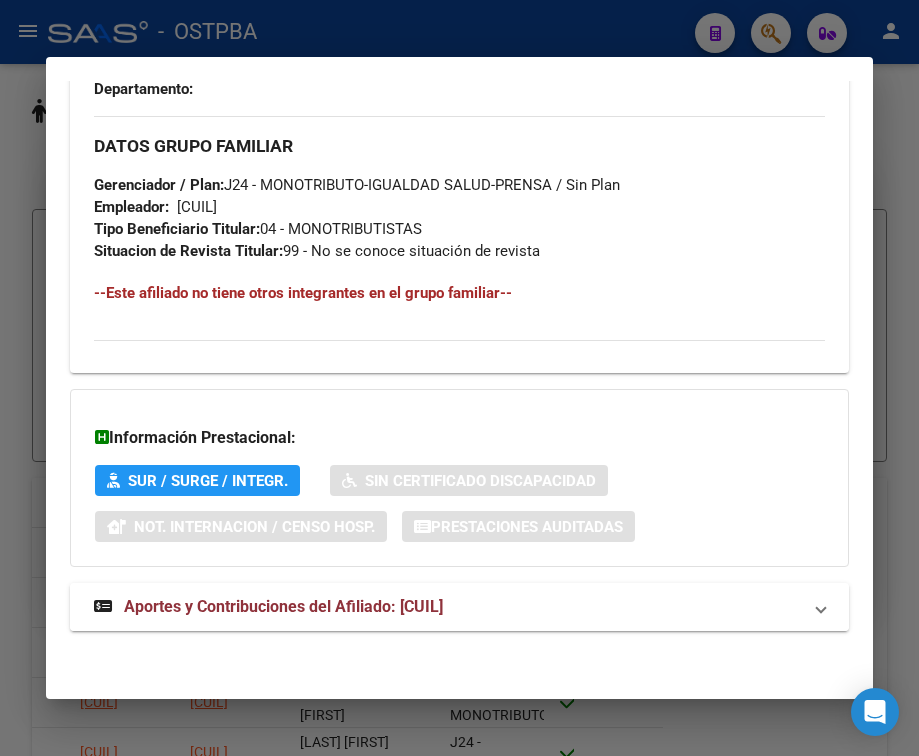 click on "Aportes y Contribuciones del Afiliado: [CUIL]" at bounding box center (283, 606) 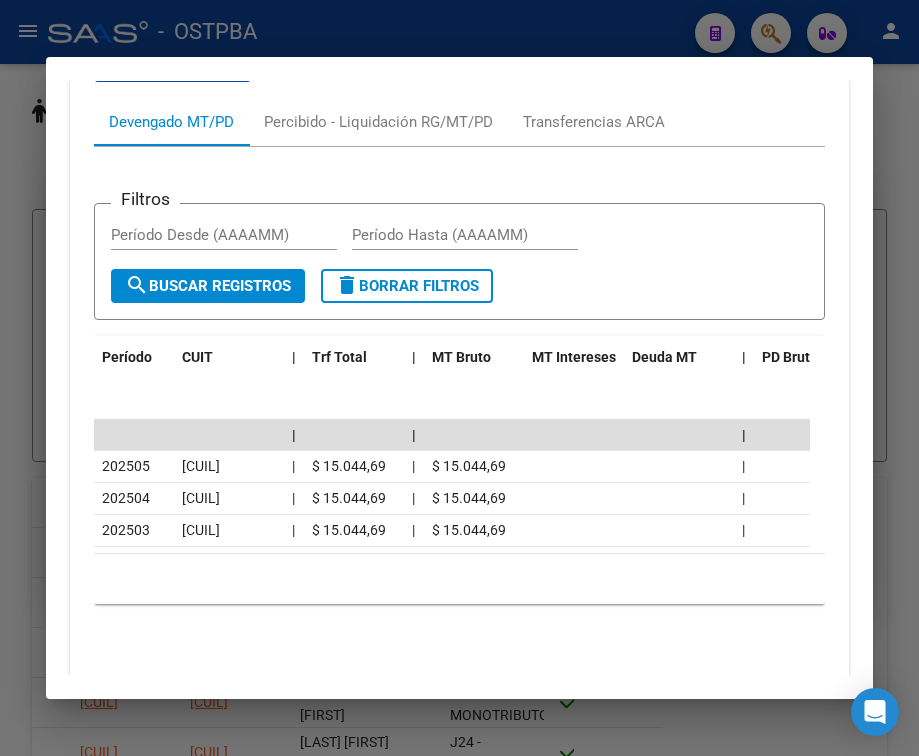 scroll, scrollTop: 1796, scrollLeft: 0, axis: vertical 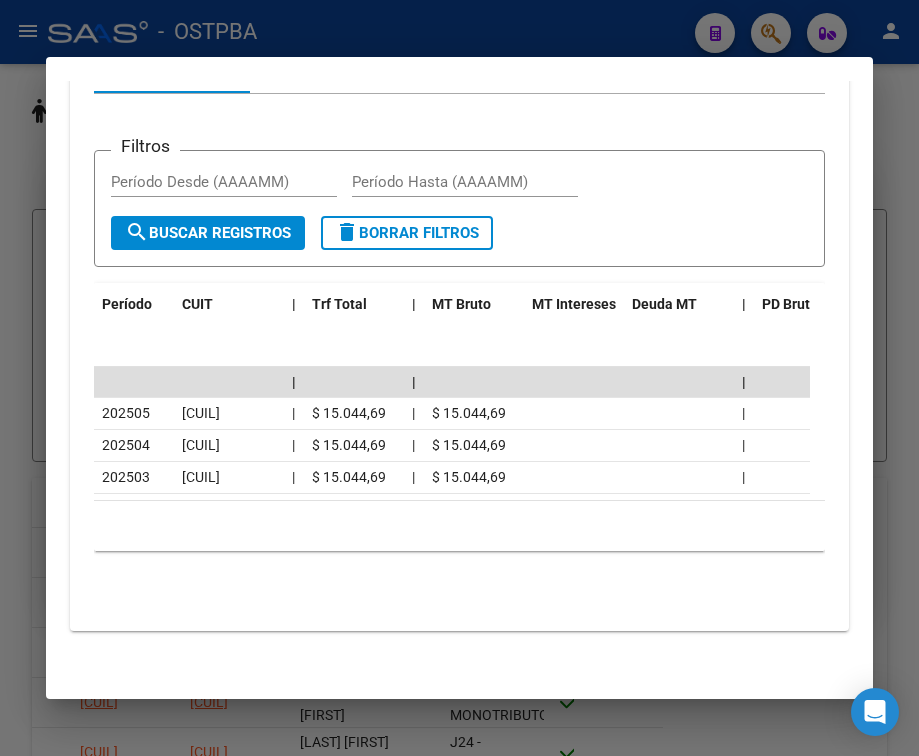 click at bounding box center (459, 378) 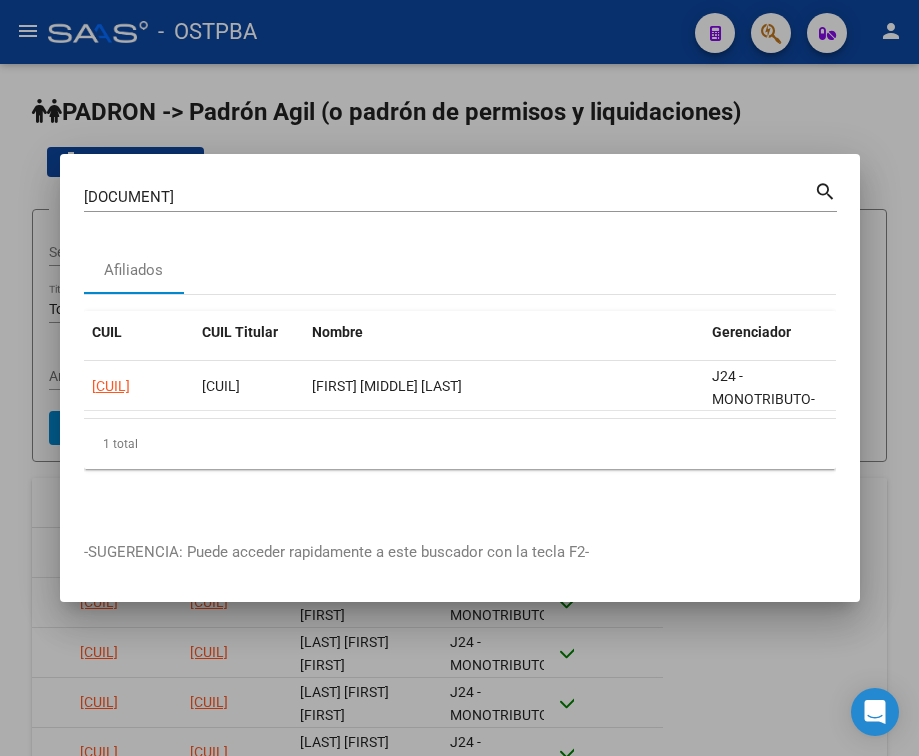 click on "[NUMBER]" at bounding box center (449, 197) 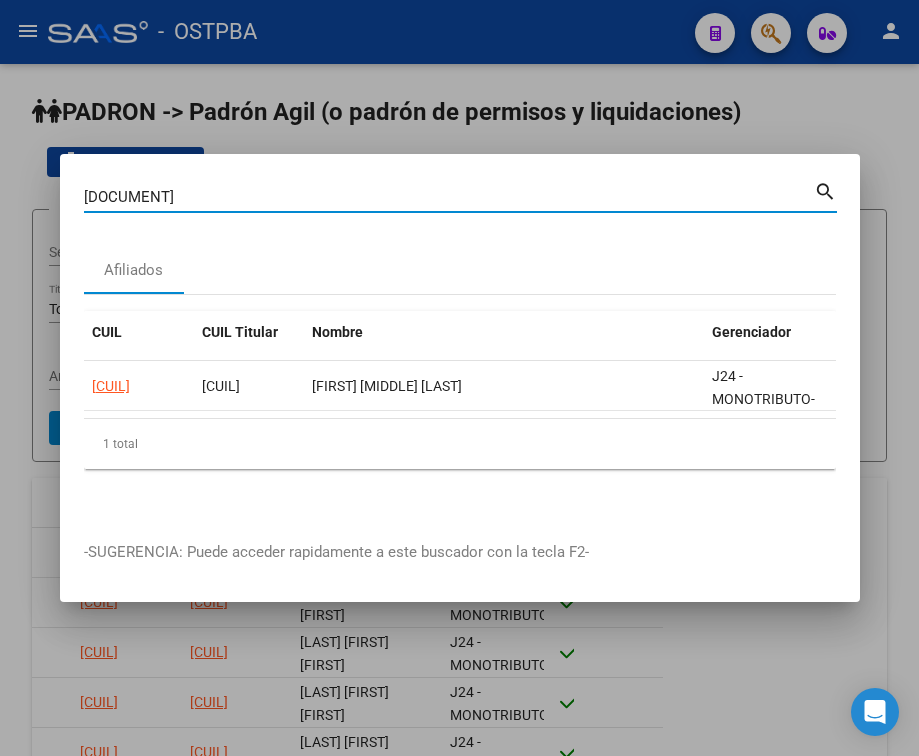 click on "[NUMBER]" at bounding box center [449, 197] 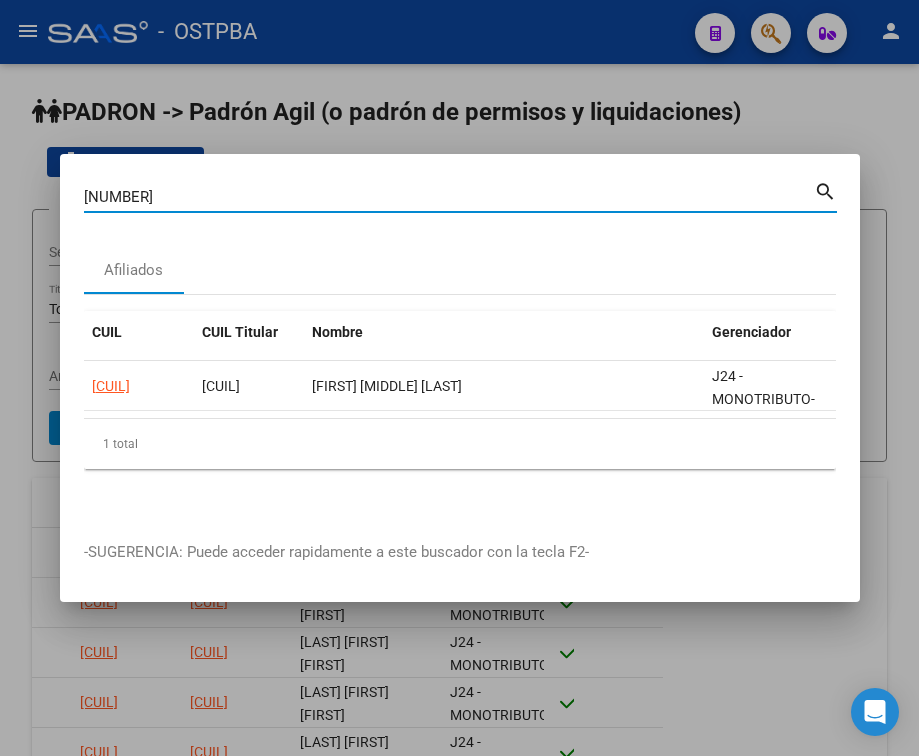 type on "[NUMBER]" 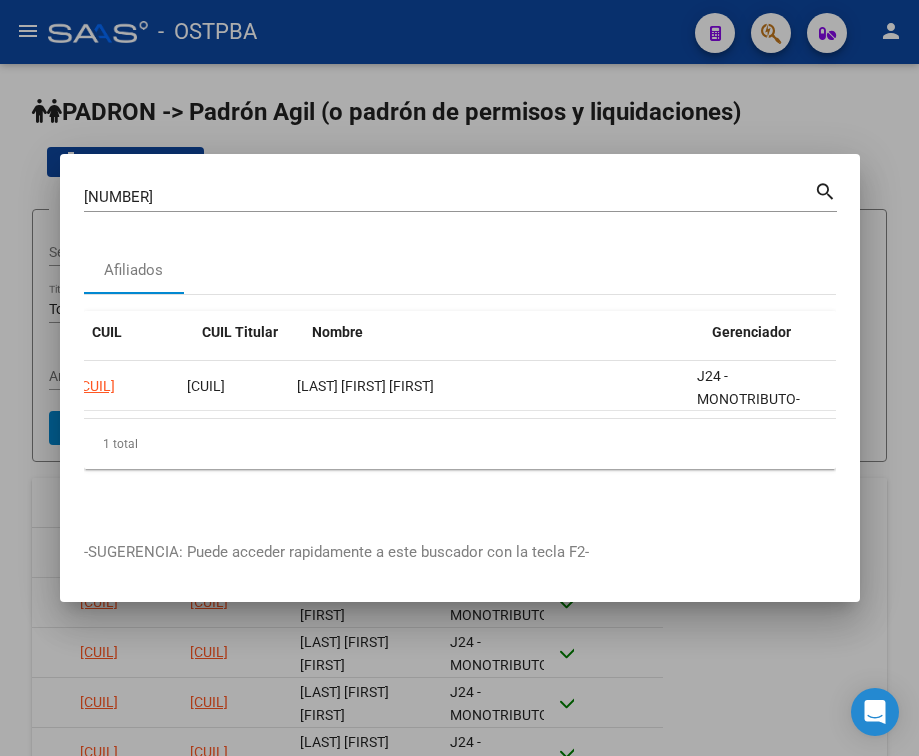 scroll, scrollTop: 0, scrollLeft: 0, axis: both 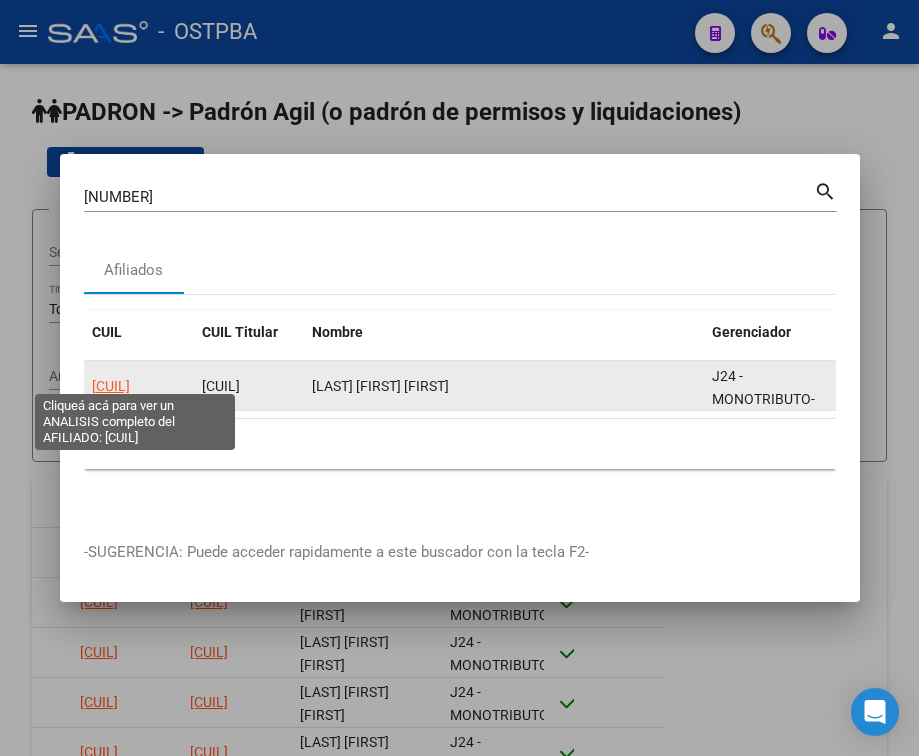 click on "[CUIL]" 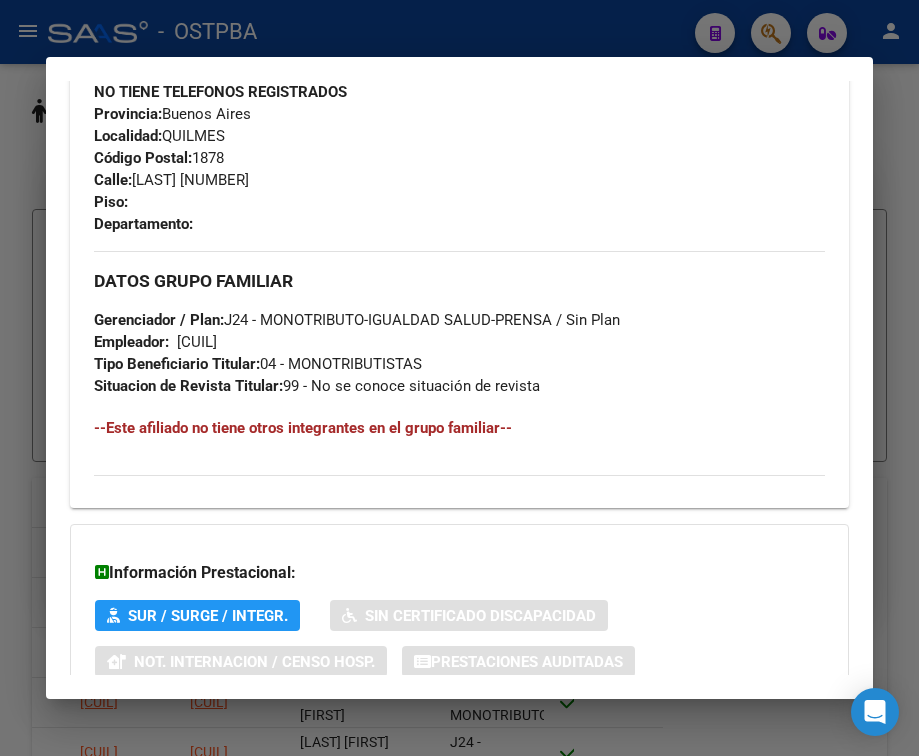scroll, scrollTop: 1085, scrollLeft: 0, axis: vertical 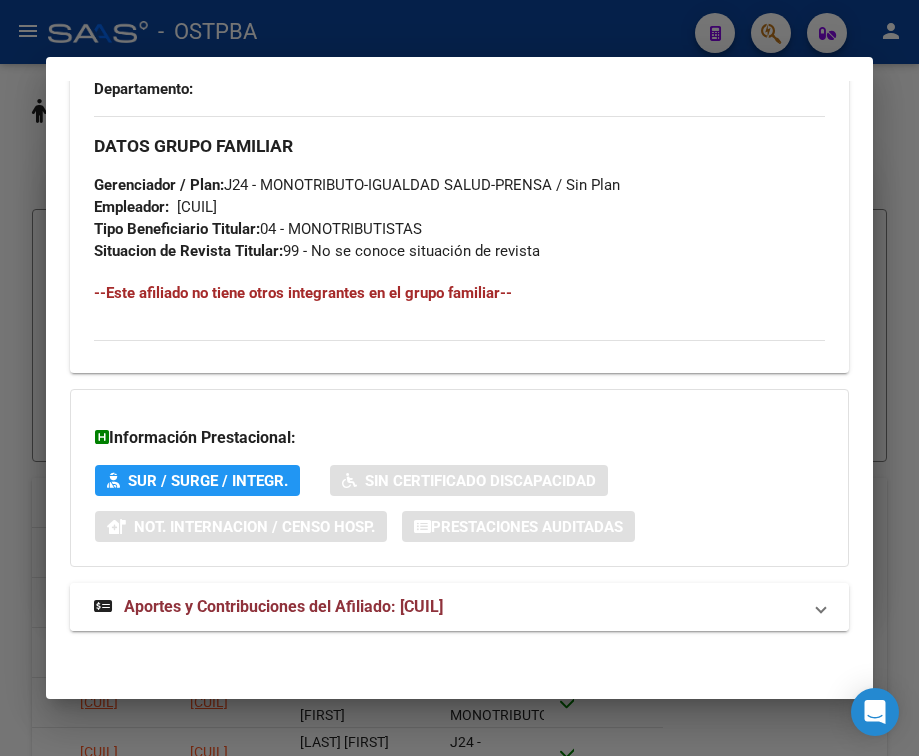 click on "Aportes y Contribuciones del Afiliado: [CUIL]" at bounding box center (283, 606) 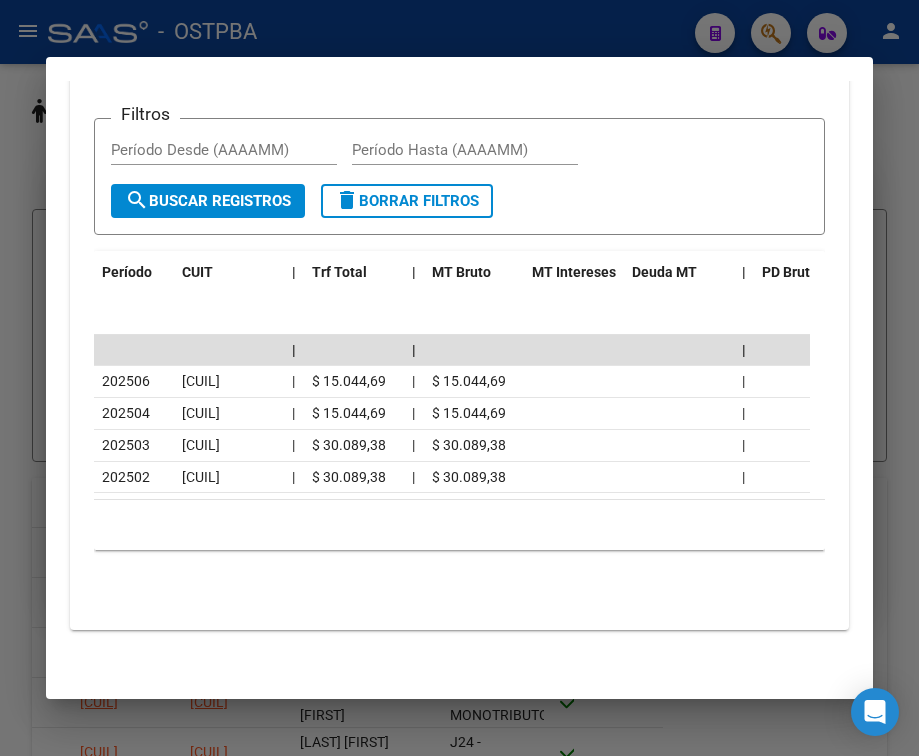 scroll, scrollTop: 1828, scrollLeft: 0, axis: vertical 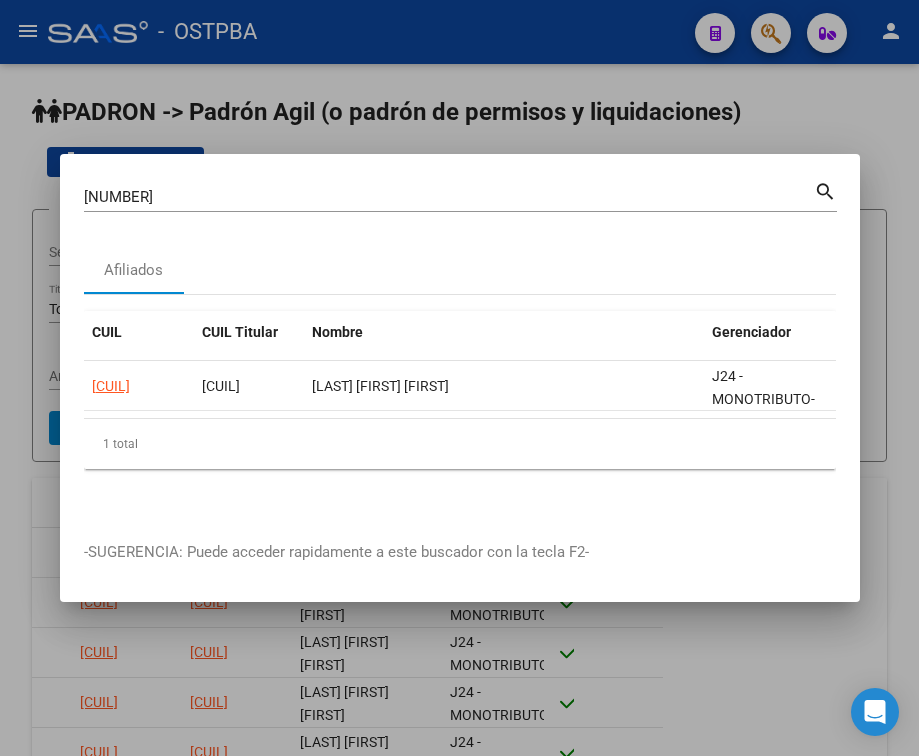 click on "[NUMBER]" at bounding box center [449, 197] 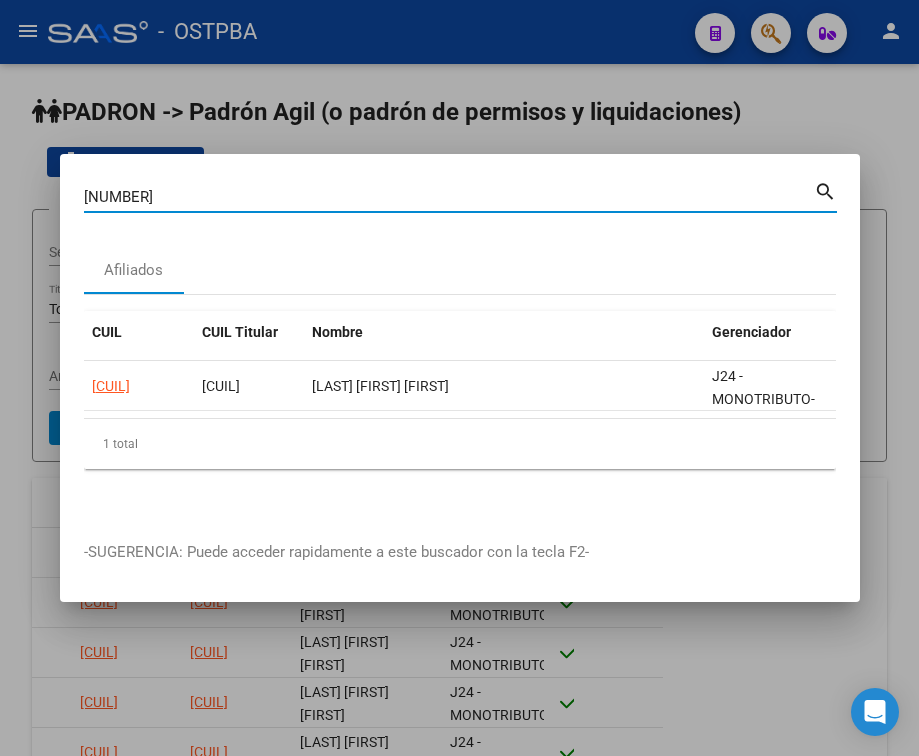 click on "[NUMBER]" at bounding box center [449, 197] 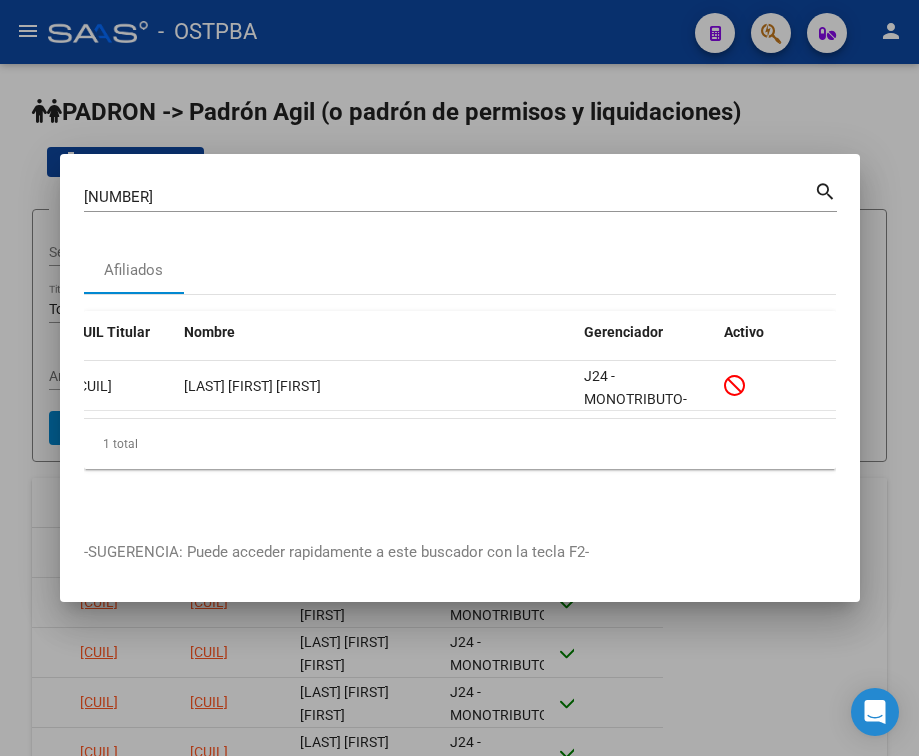 scroll, scrollTop: 0, scrollLeft: 0, axis: both 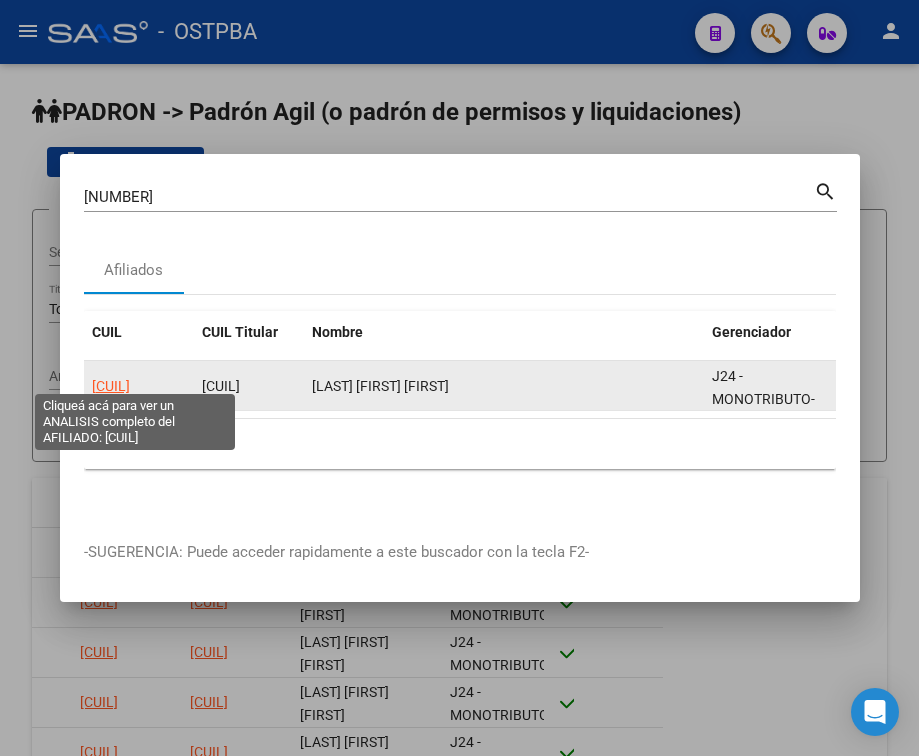 click on "[CUIL]" 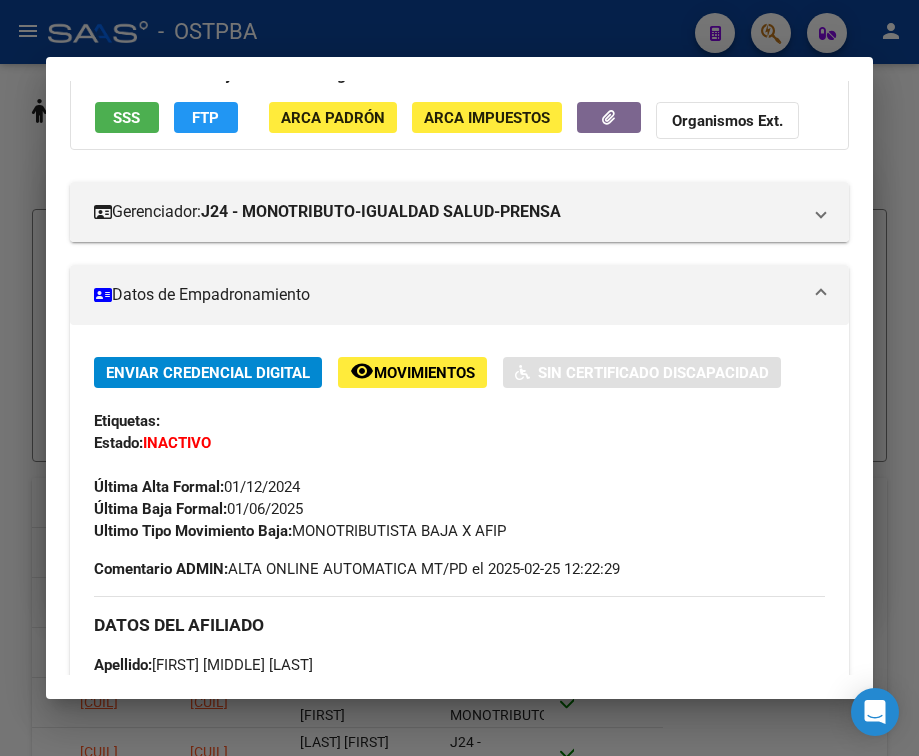 scroll, scrollTop: 200, scrollLeft: 0, axis: vertical 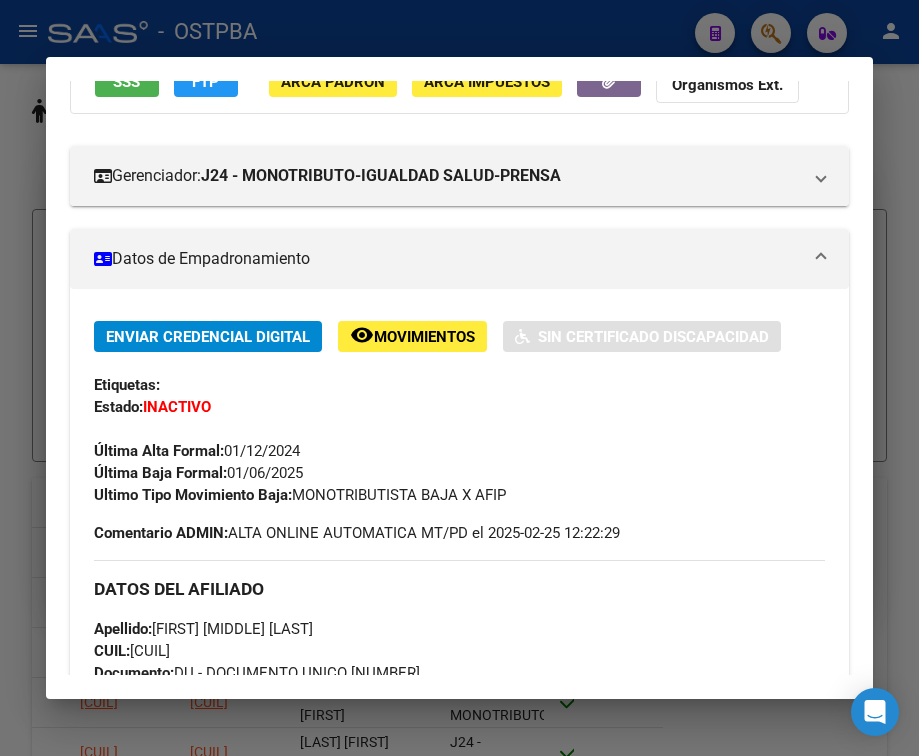 click on "Ultimo Tipo Movimiento Baja:  MONOTRIBUTISTA BAJA X AFIP" at bounding box center (459, 495) 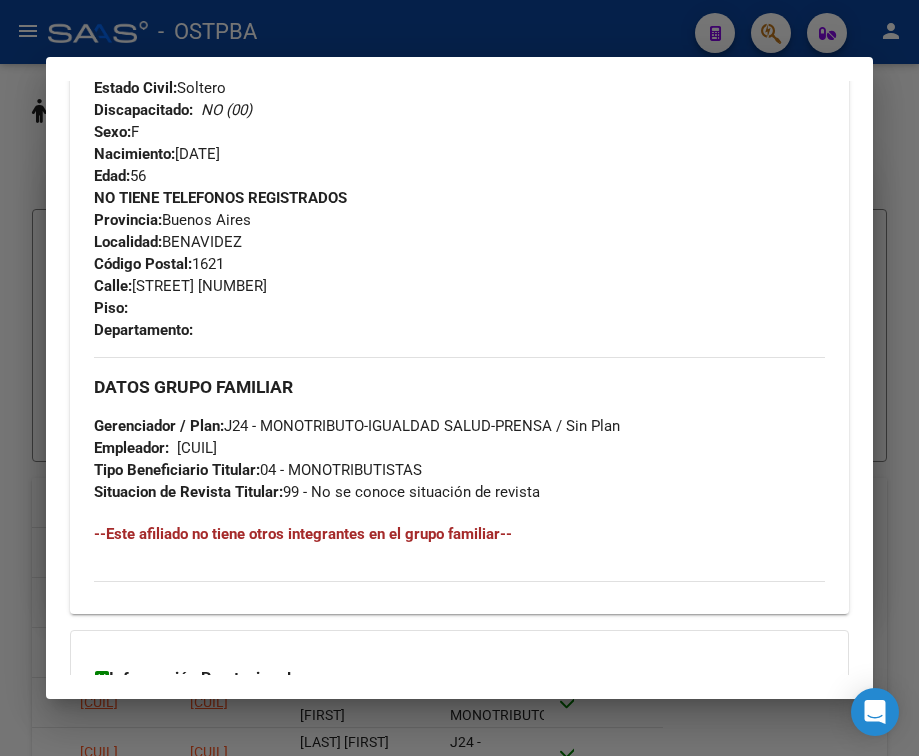 scroll, scrollTop: 1107, scrollLeft: 0, axis: vertical 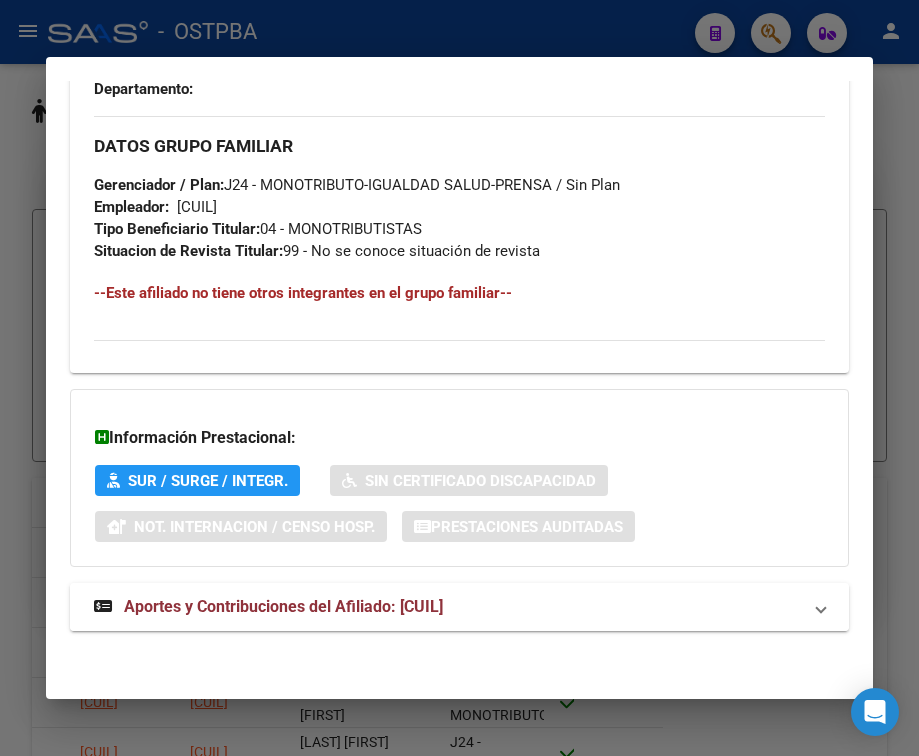click on "Aportes y Contribuciones del Afiliado: [NUMBER]" 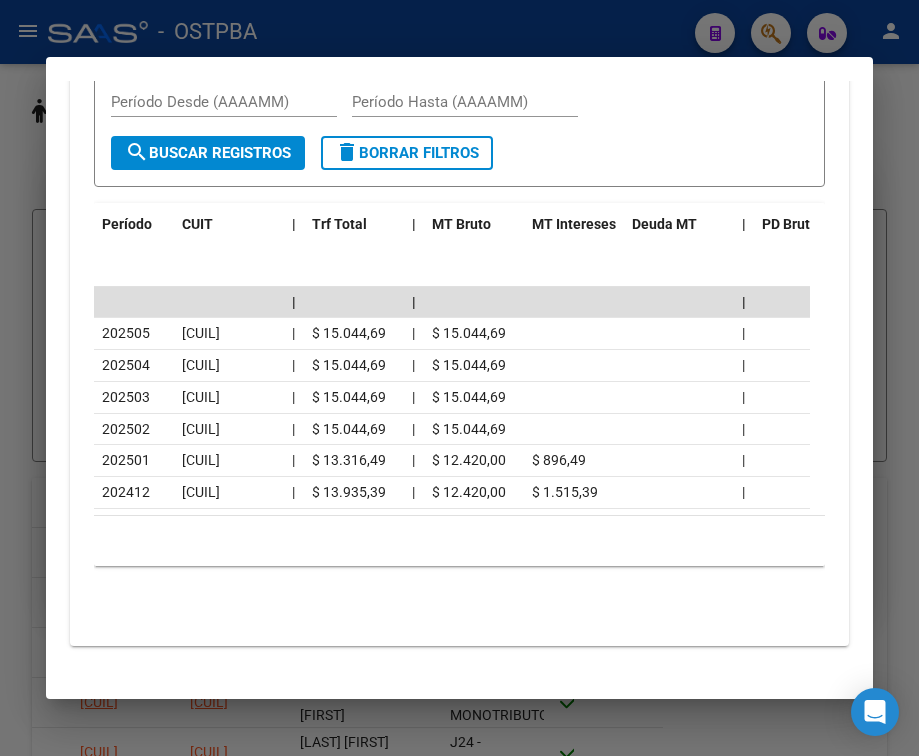 scroll, scrollTop: 1913, scrollLeft: 0, axis: vertical 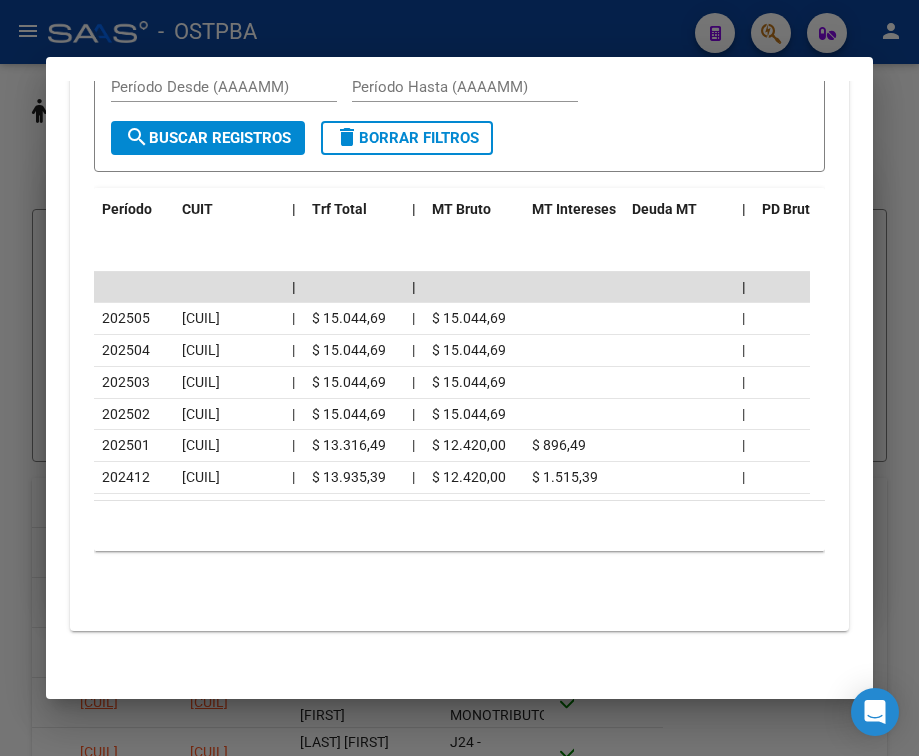 click at bounding box center [459, 378] 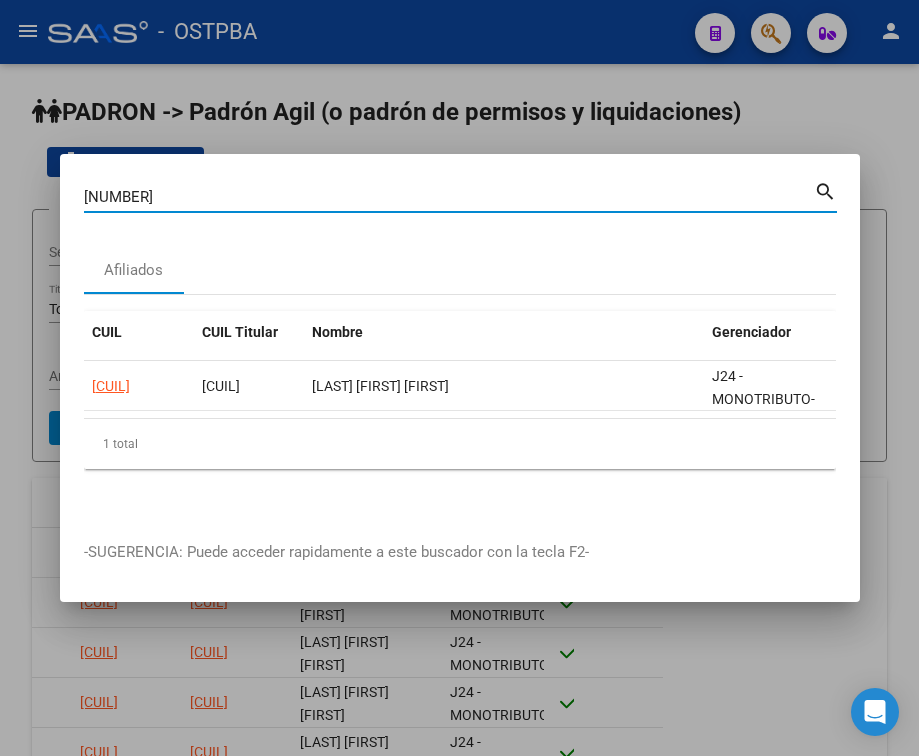 click on "[NUMBER]" at bounding box center (449, 197) 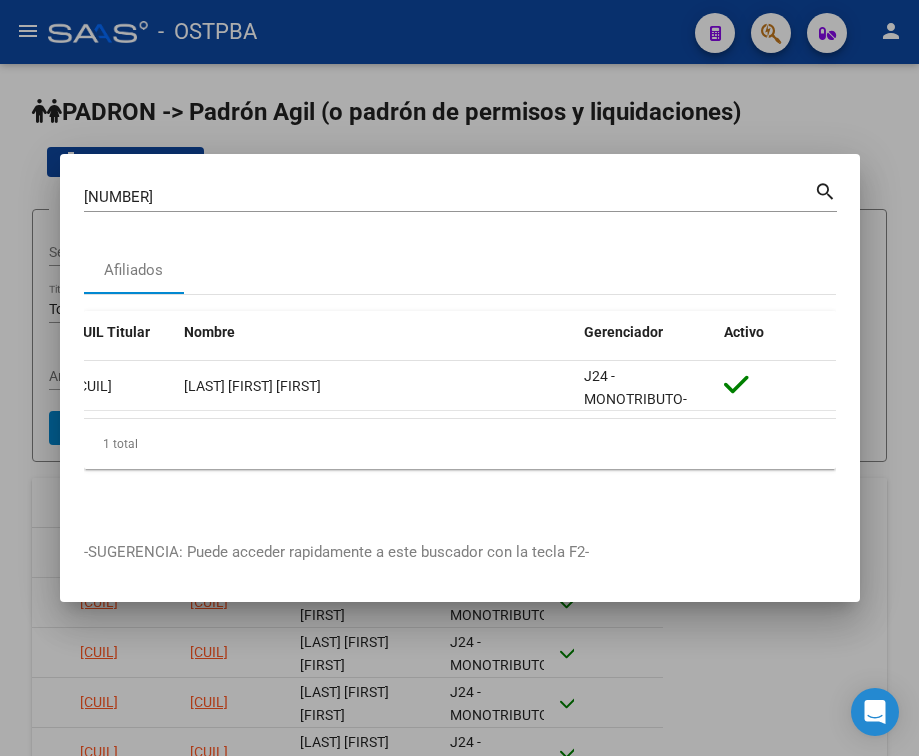 scroll, scrollTop: 0, scrollLeft: 0, axis: both 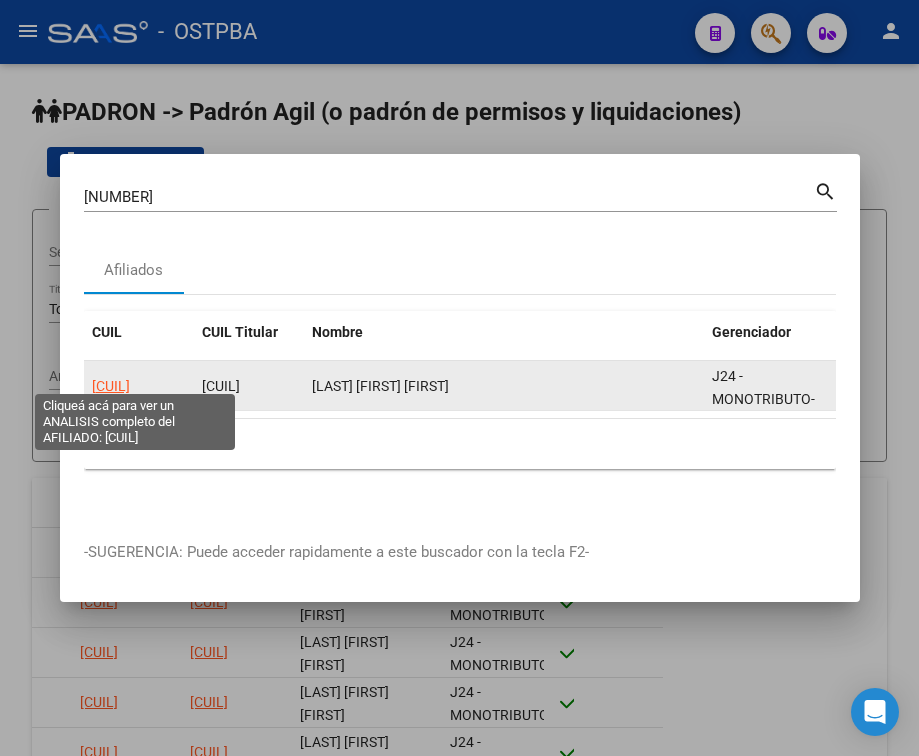 click on "[CUIL]" 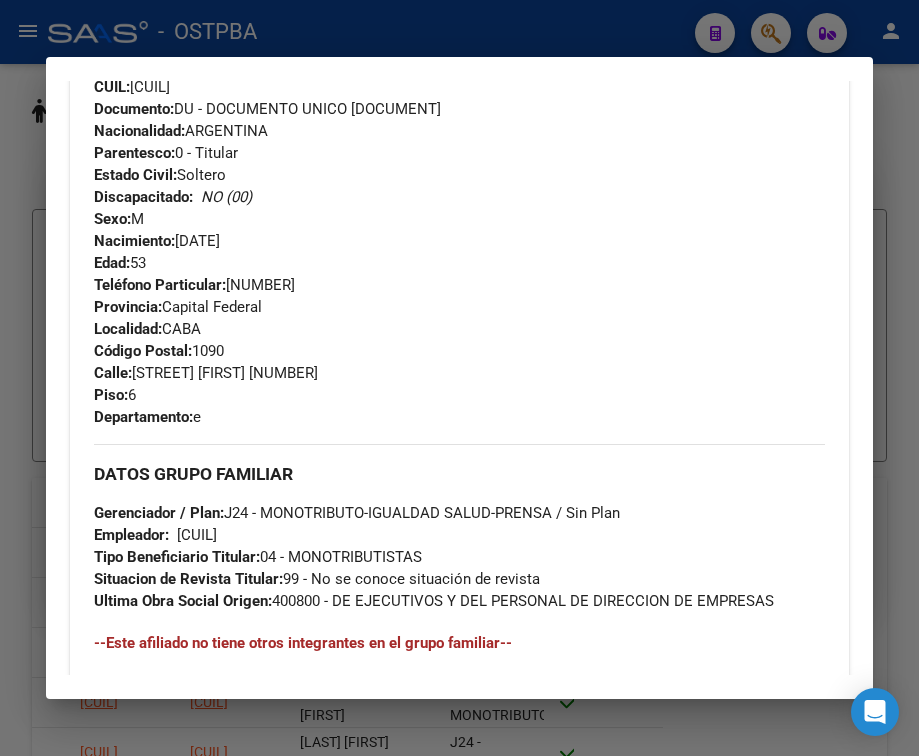 scroll, scrollTop: 1107, scrollLeft: 0, axis: vertical 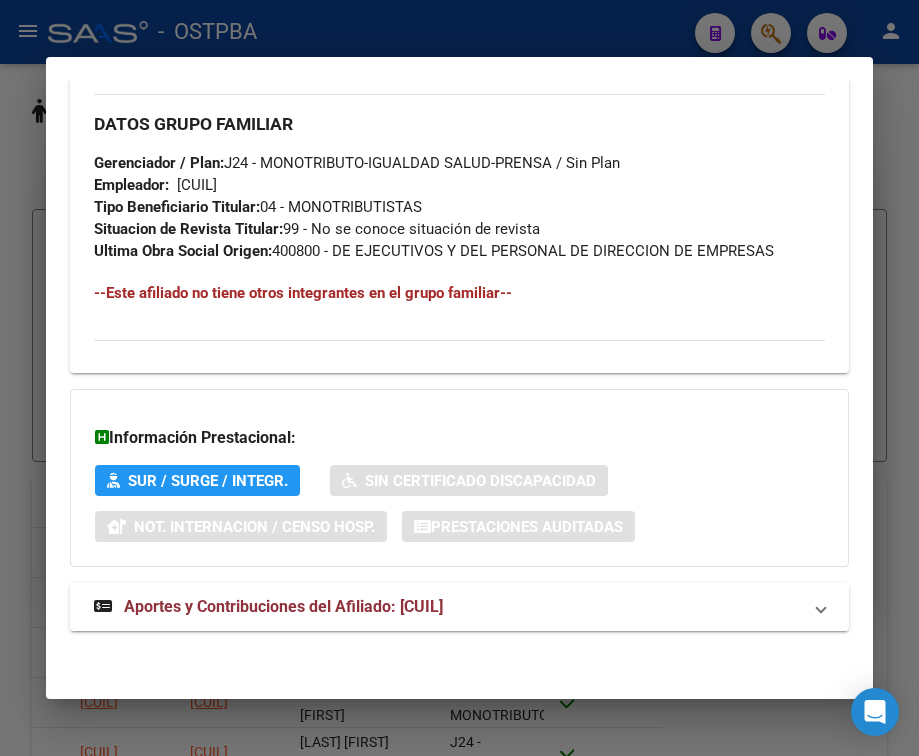 click on "Aportes y Contribuciones del Afiliado: [CUIL]" at bounding box center [283, 606] 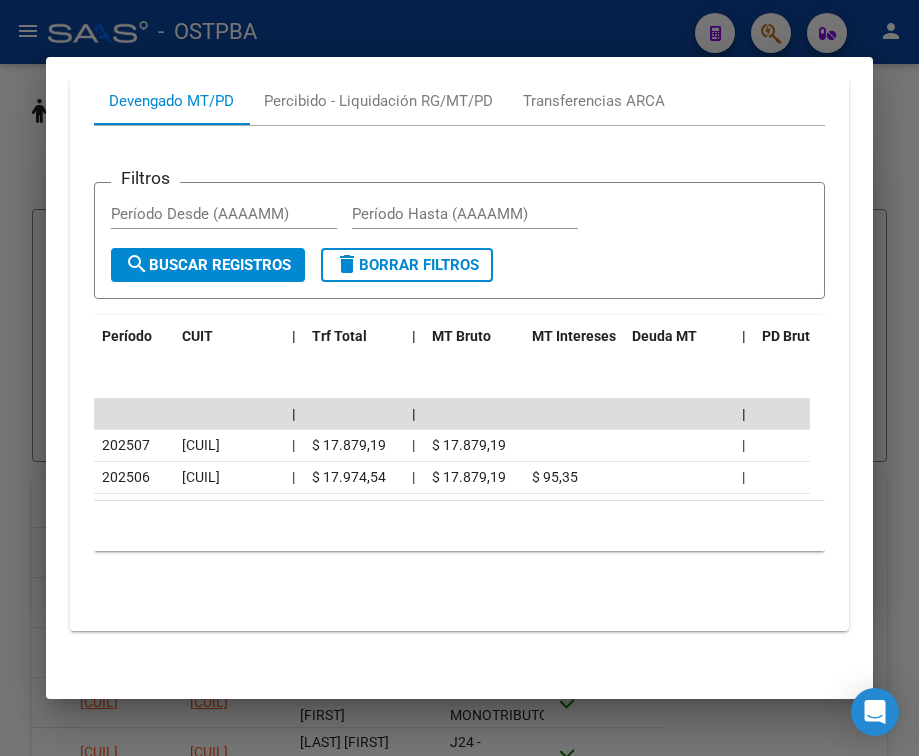 scroll, scrollTop: 1786, scrollLeft: 0, axis: vertical 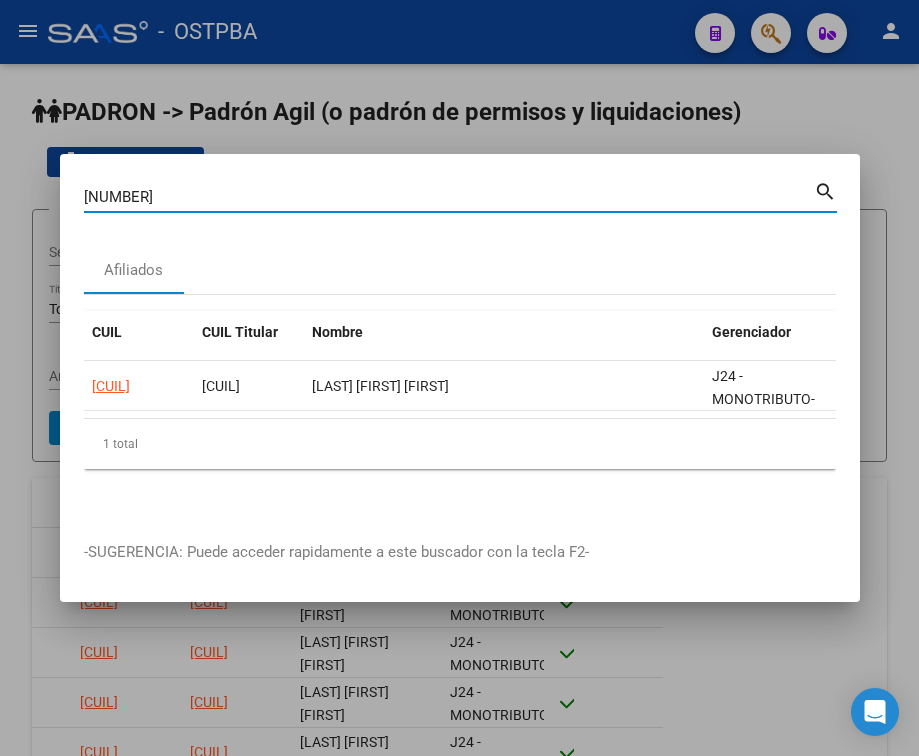 click on "[NUMBER]" at bounding box center [449, 197] 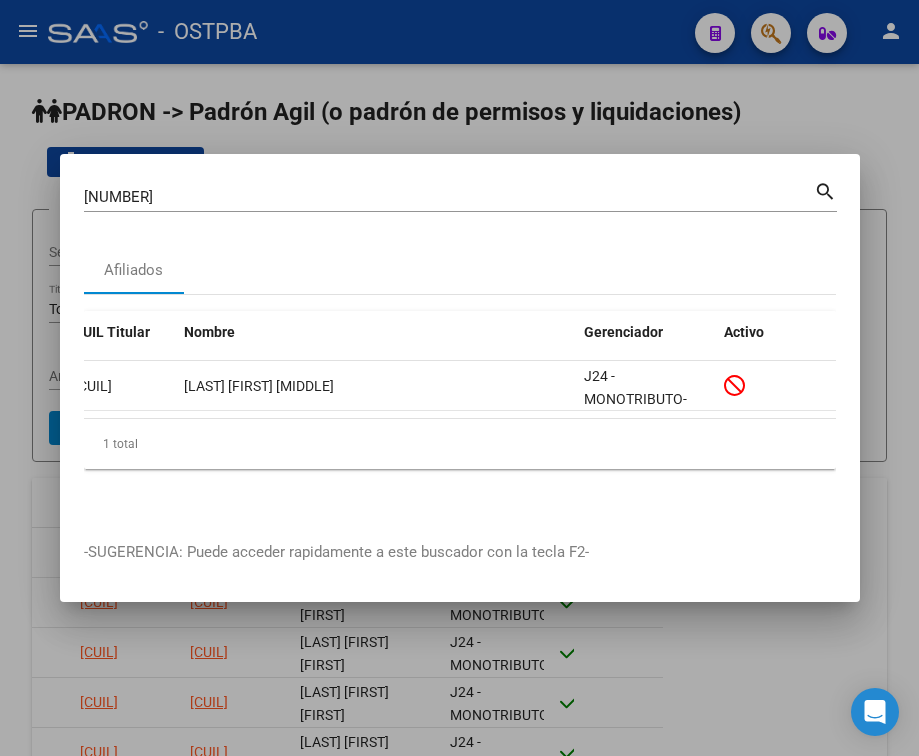 scroll, scrollTop: 0, scrollLeft: 0, axis: both 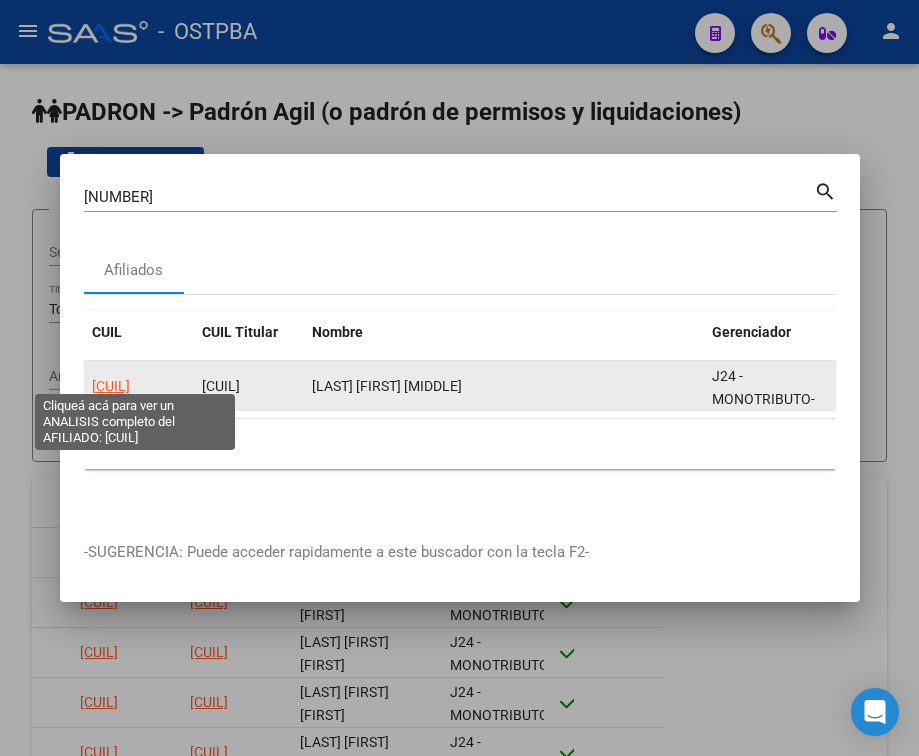 click on "[CUIL]" 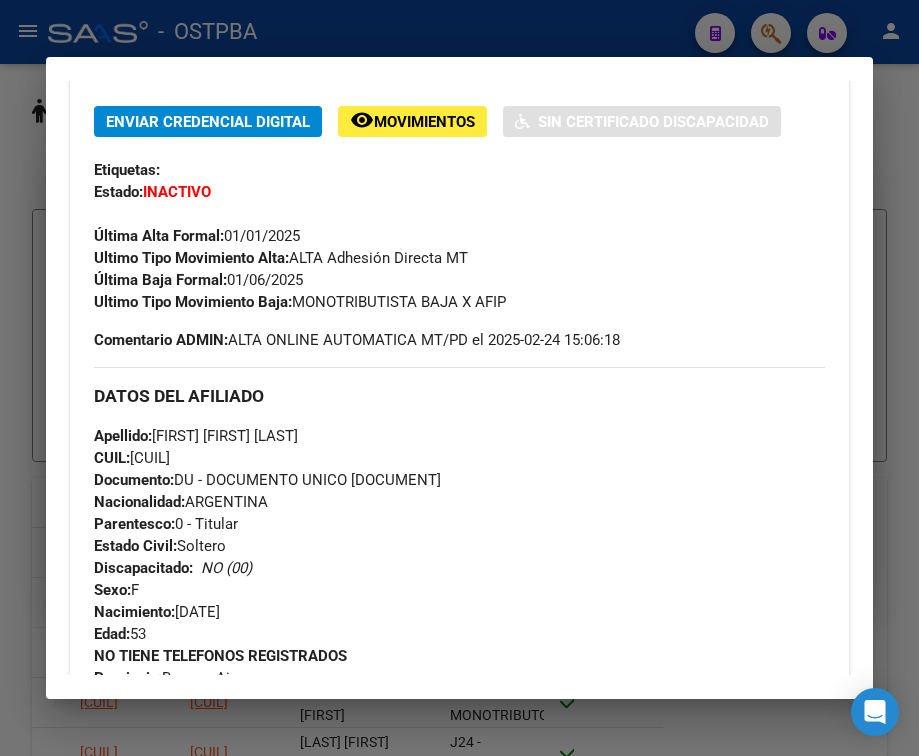 scroll, scrollTop: 432, scrollLeft: 0, axis: vertical 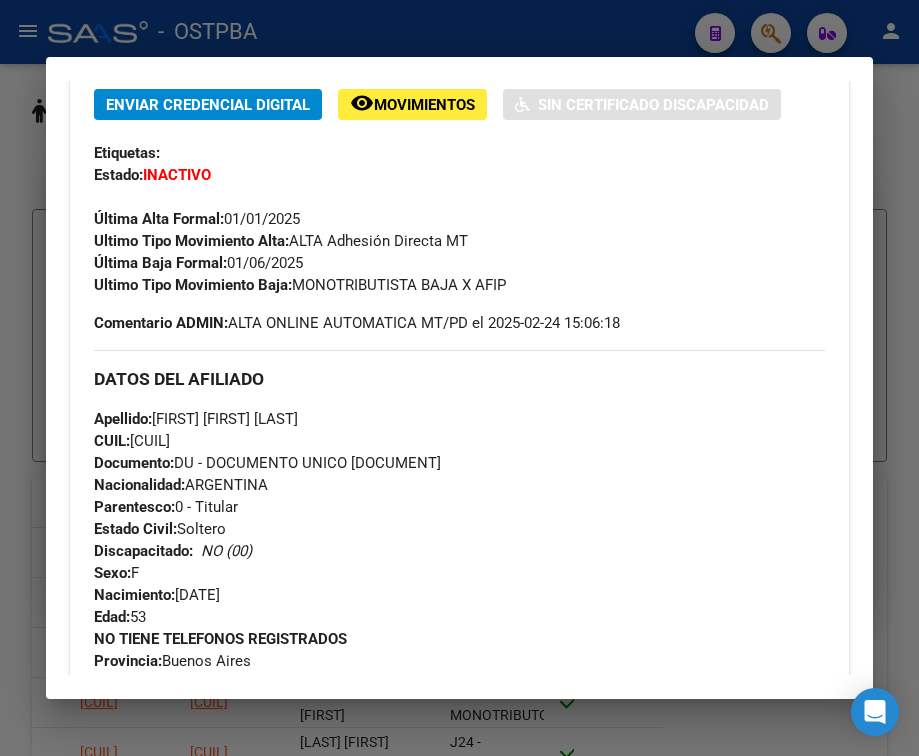 click on "DATOS DEL AFILIADO" at bounding box center (459, 379) 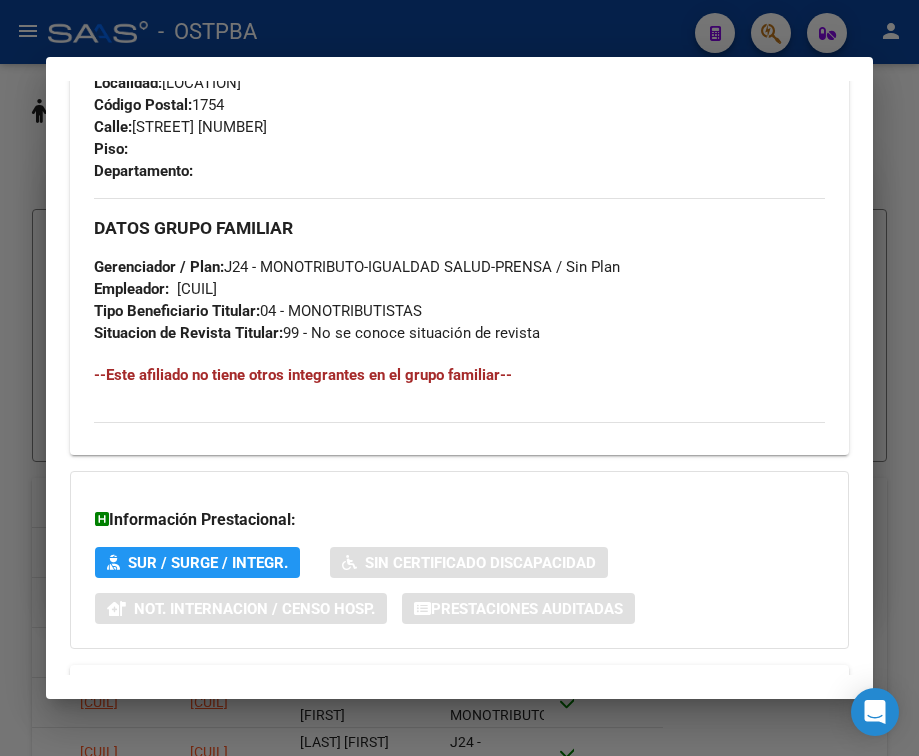 scroll, scrollTop: 1129, scrollLeft: 0, axis: vertical 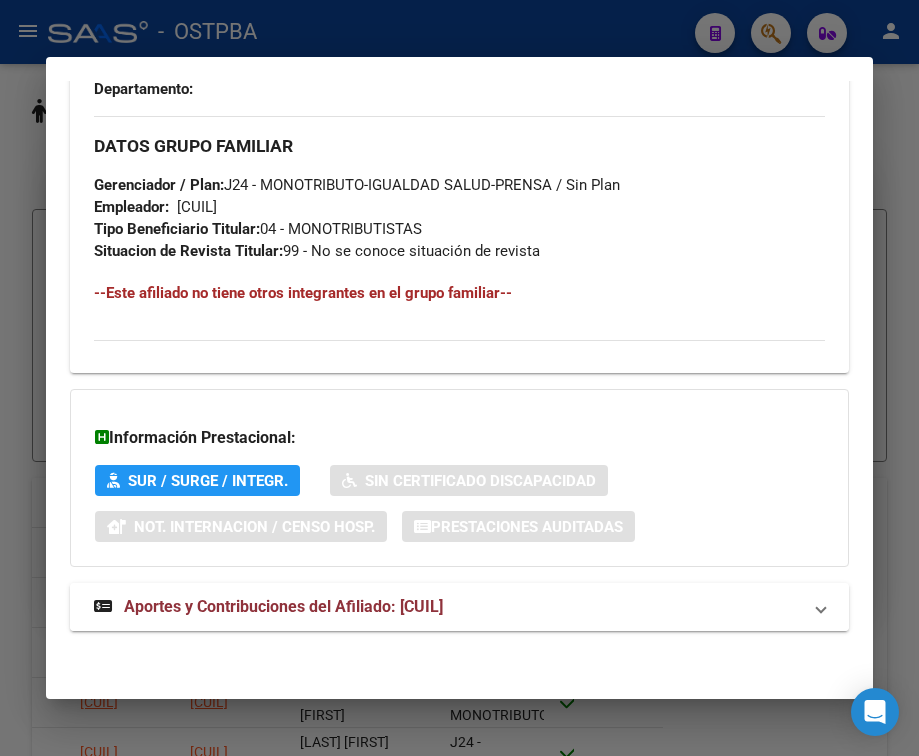 click on "Aportes y Contribuciones del Afiliado: [CUIL]" at bounding box center [283, 606] 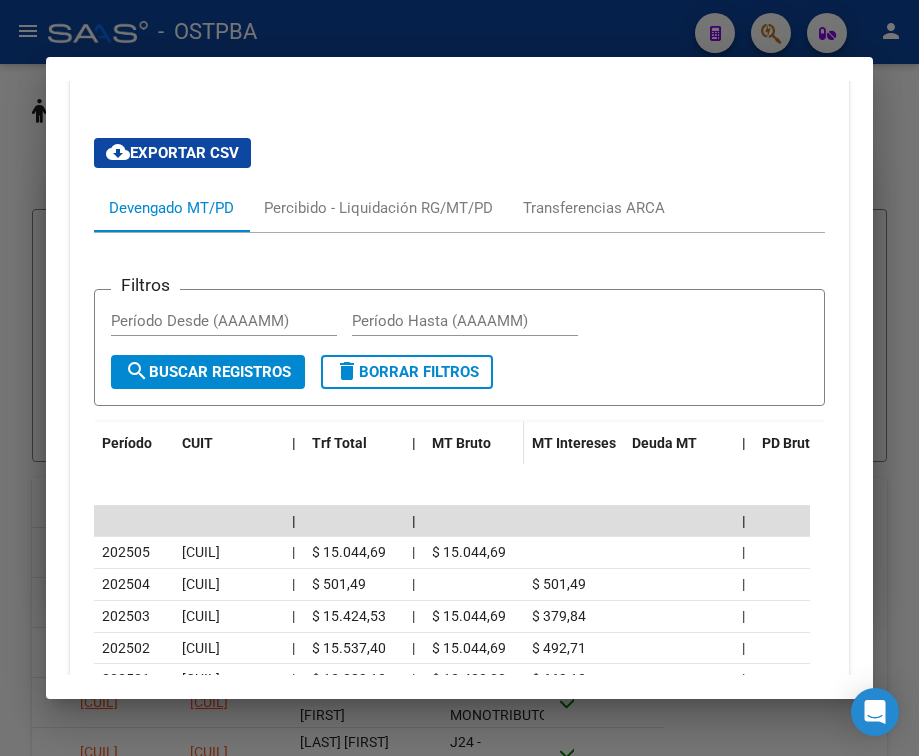 scroll, scrollTop: 1771, scrollLeft: 0, axis: vertical 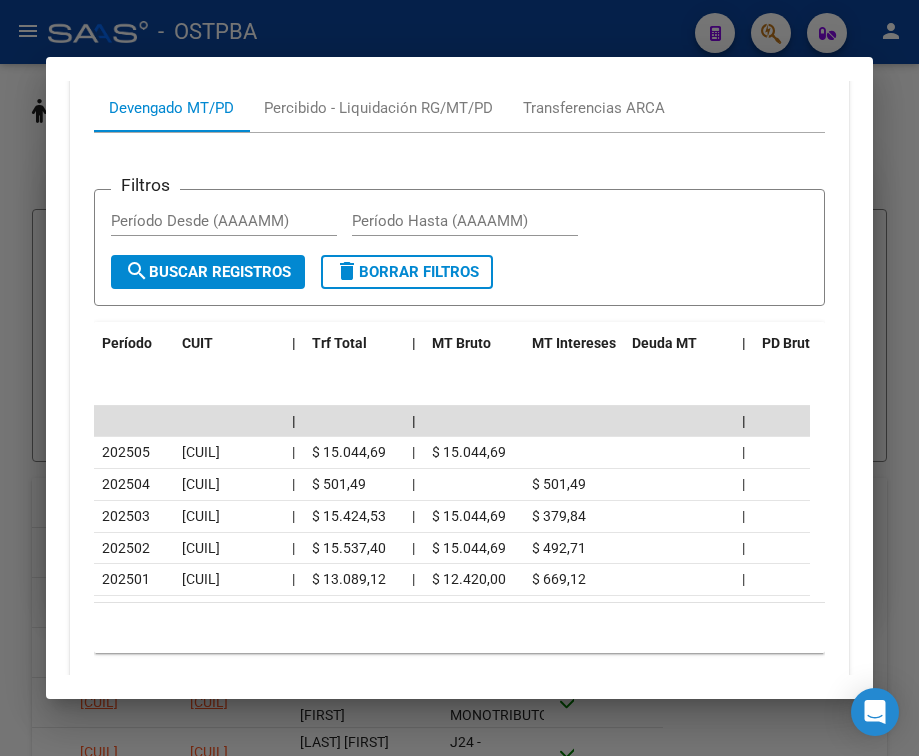 click at bounding box center (459, 378) 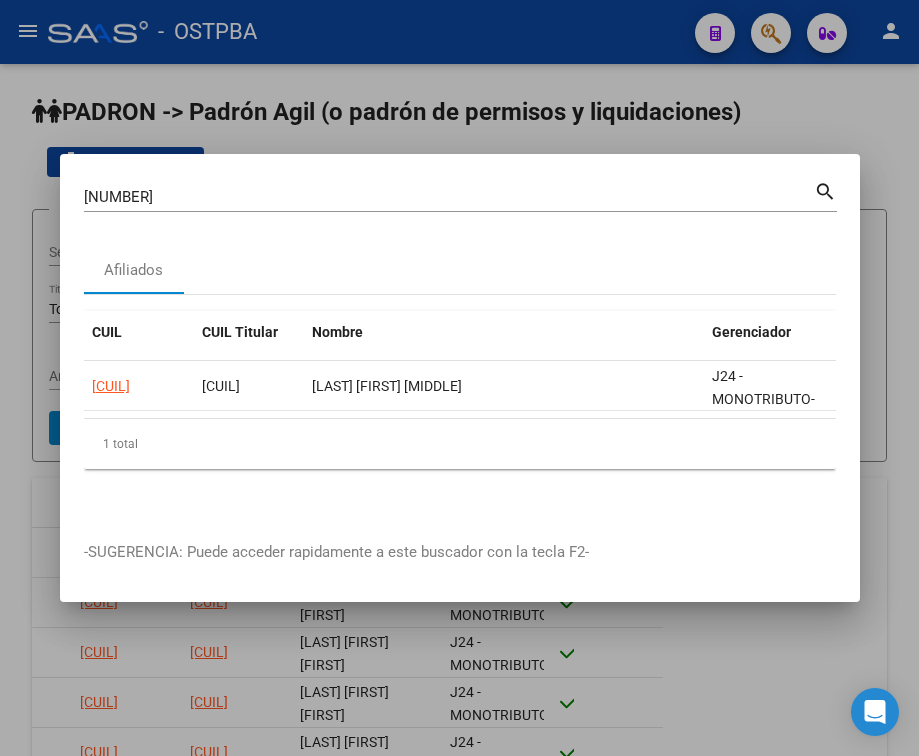 click on "[NUMBER]" at bounding box center (449, 197) 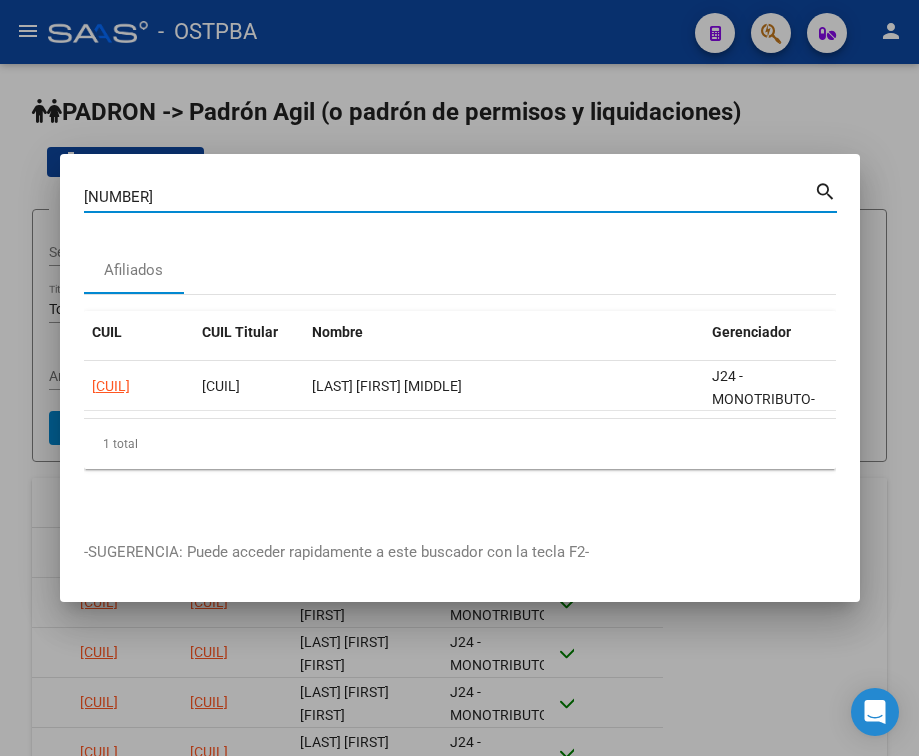 click on "[NUMBER]" at bounding box center (449, 197) 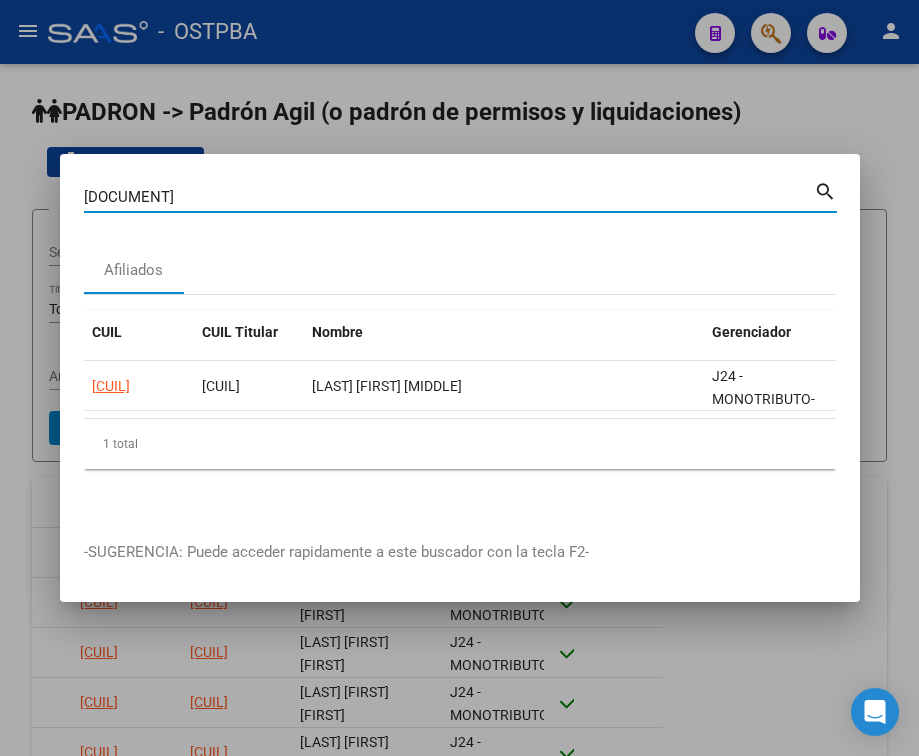 type on "[NUMBER]" 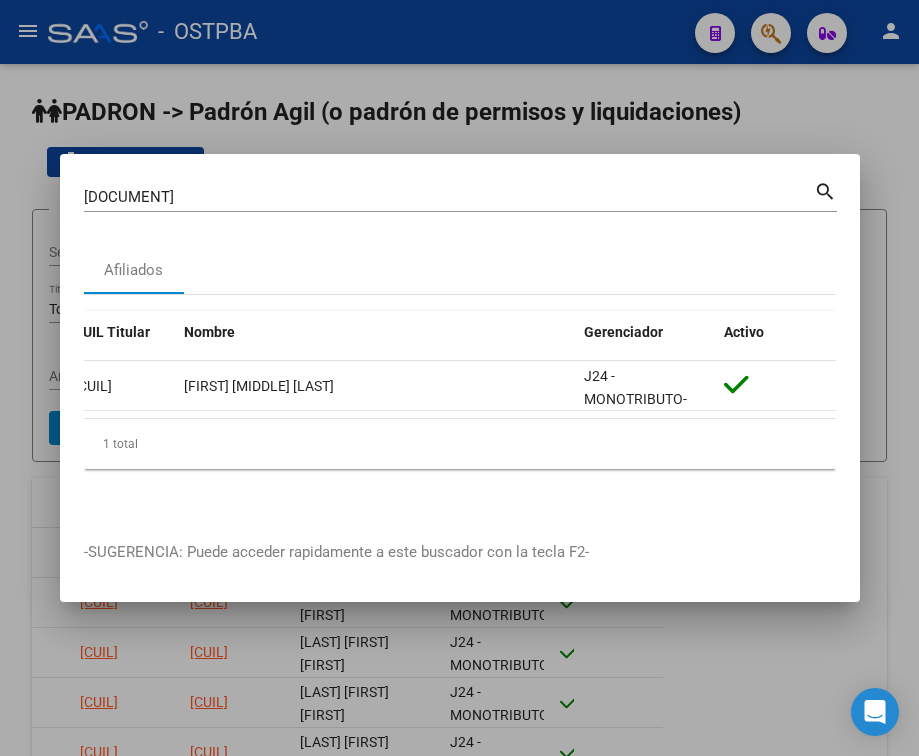 scroll, scrollTop: 0, scrollLeft: 0, axis: both 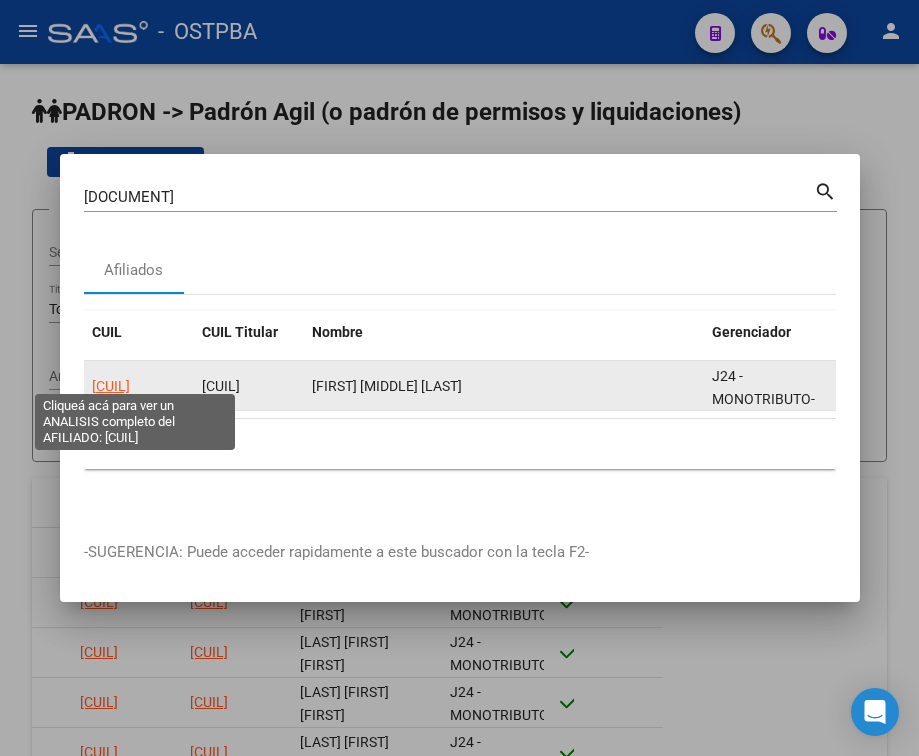 click on "[CUIL]" 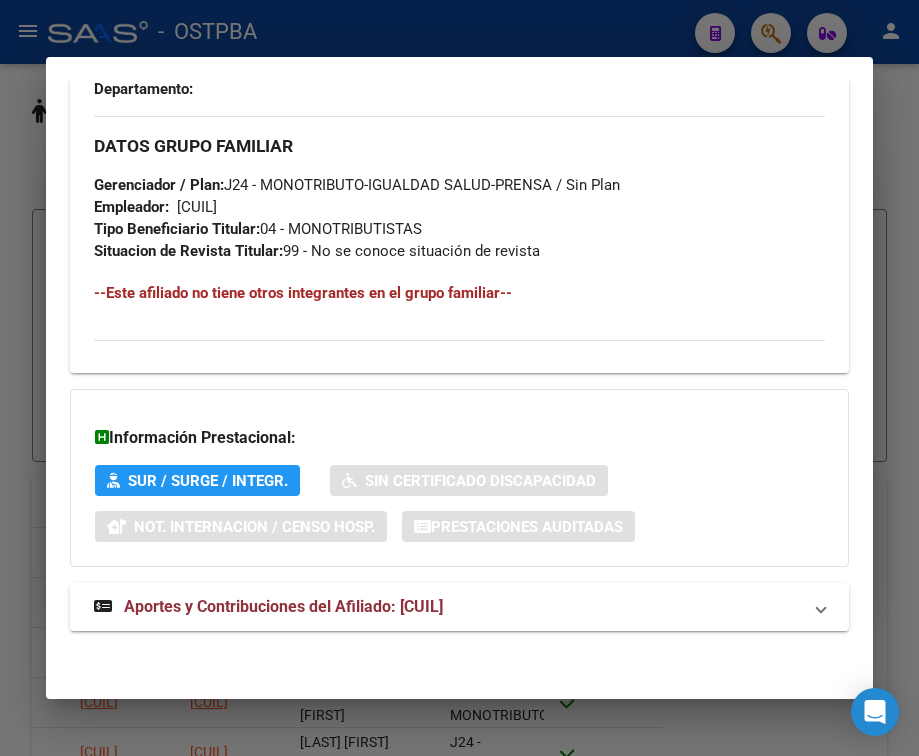 scroll, scrollTop: 1085, scrollLeft: 0, axis: vertical 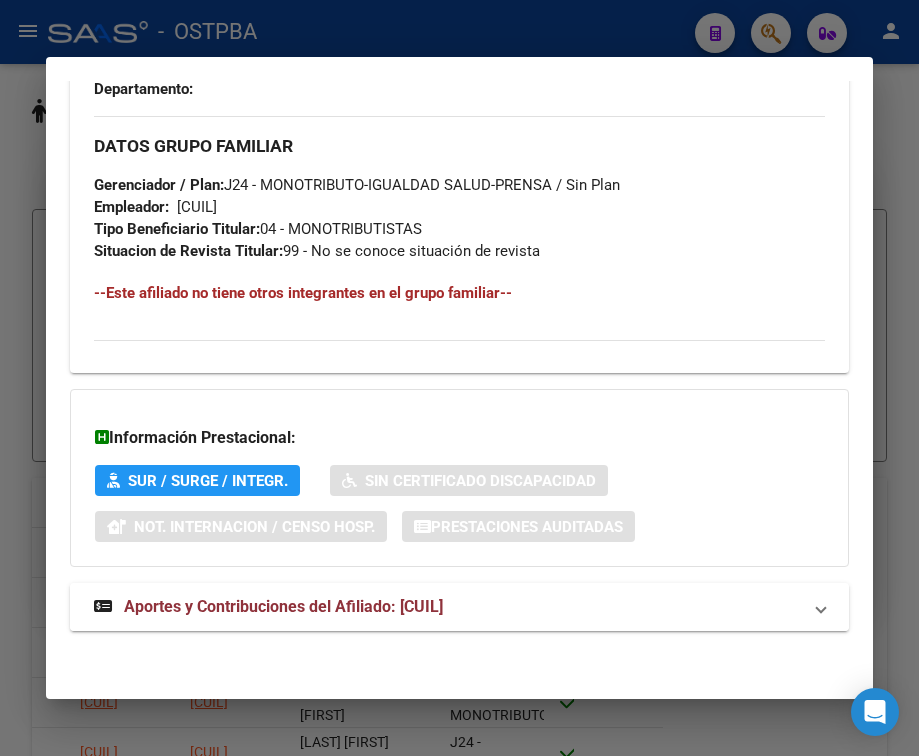 click on "Aportes y Contribuciones del Afiliado: [CUIL]" at bounding box center [459, 607] 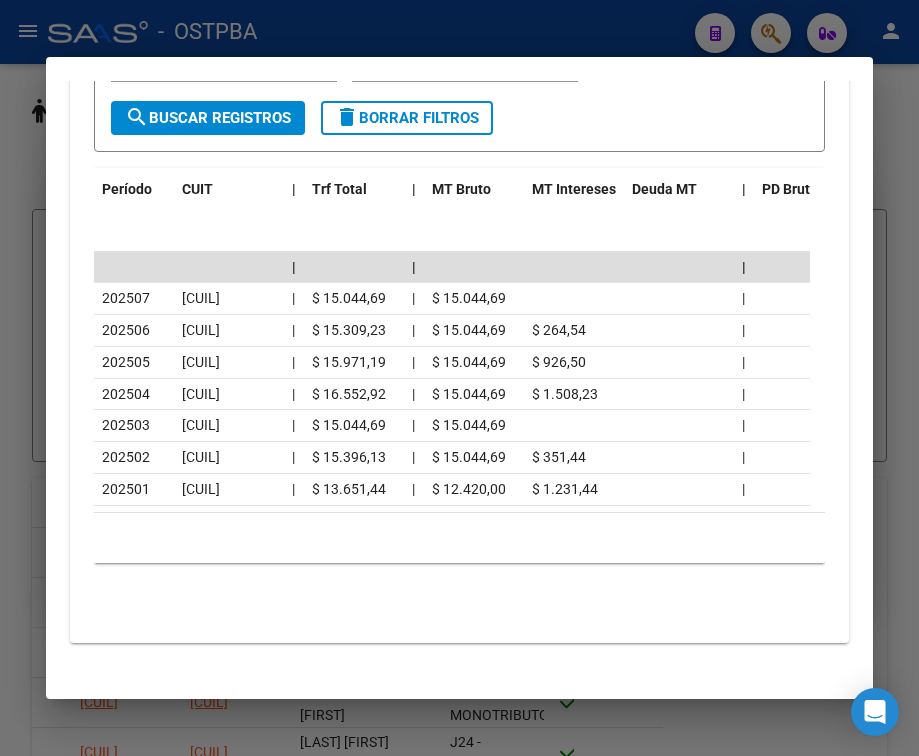 scroll, scrollTop: 1923, scrollLeft: 0, axis: vertical 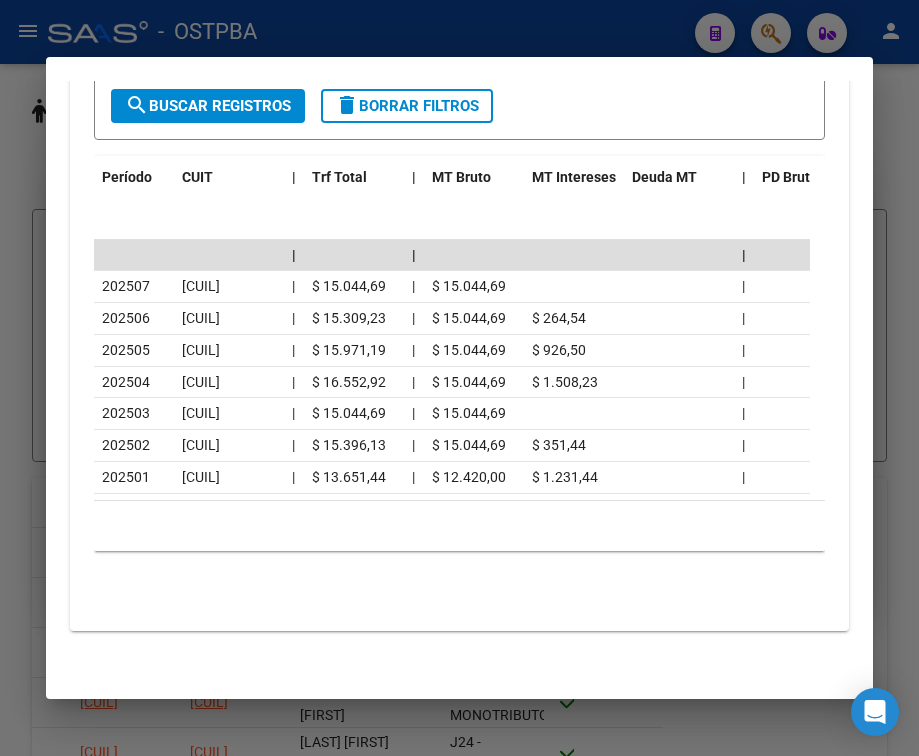 click at bounding box center (459, 378) 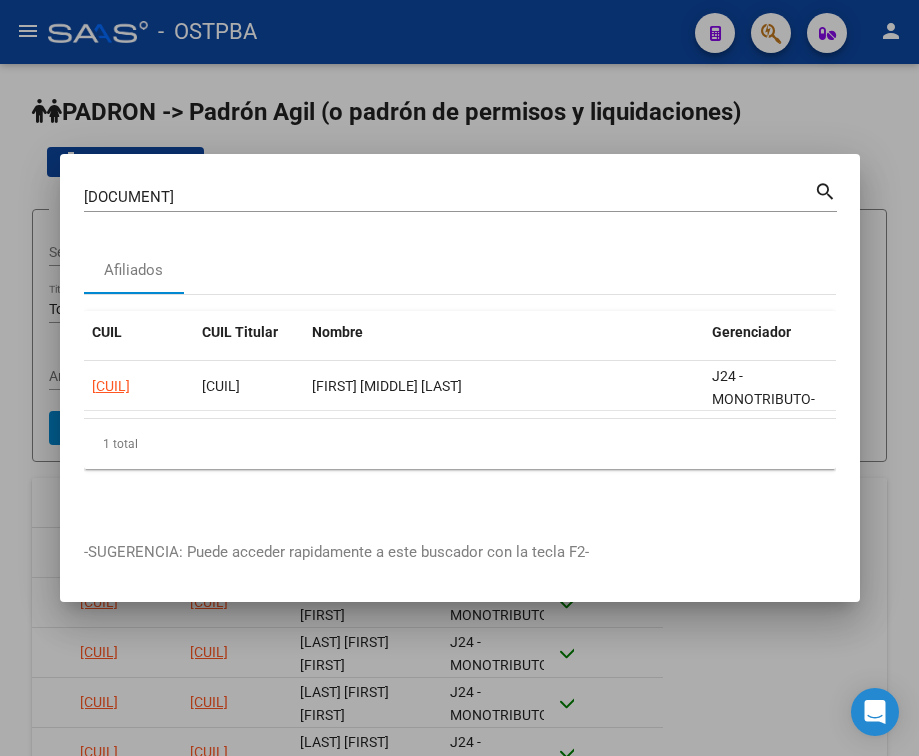 click on "[NUMBER]" at bounding box center (449, 197) 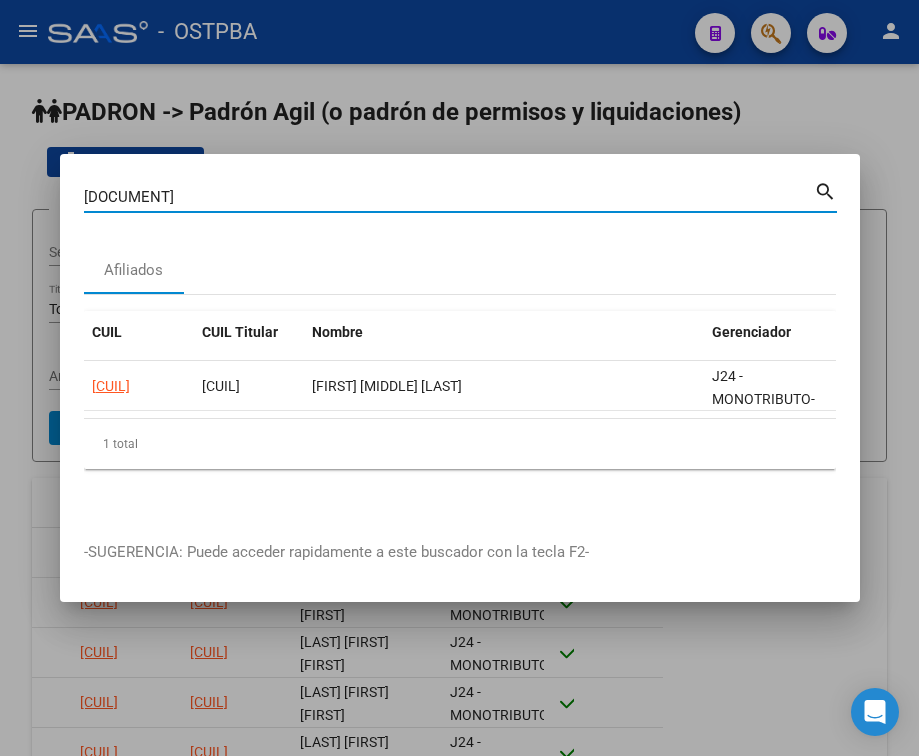 click on "[NUMBER]" at bounding box center (449, 197) 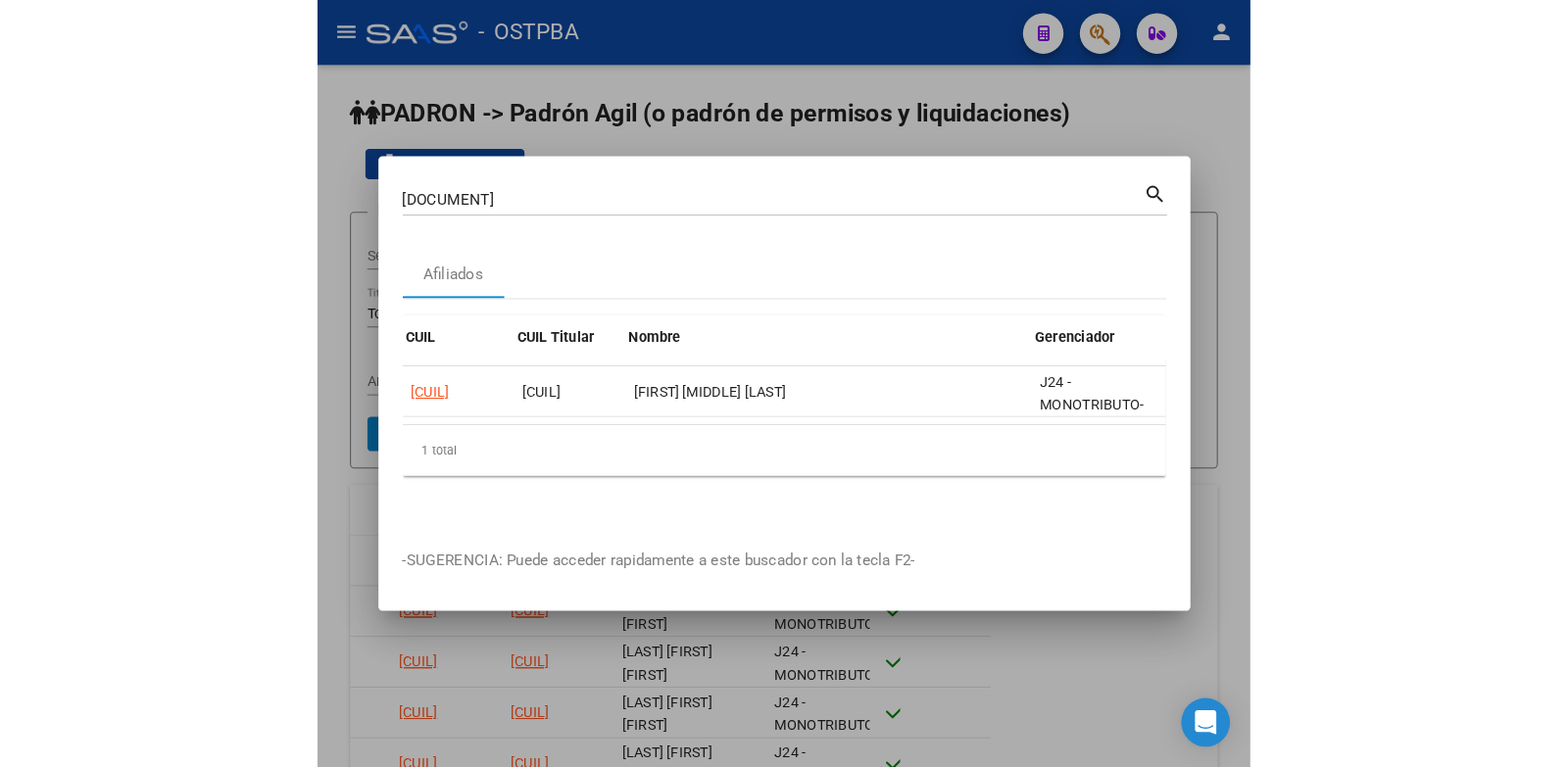 scroll, scrollTop: 0, scrollLeft: 125, axis: horizontal 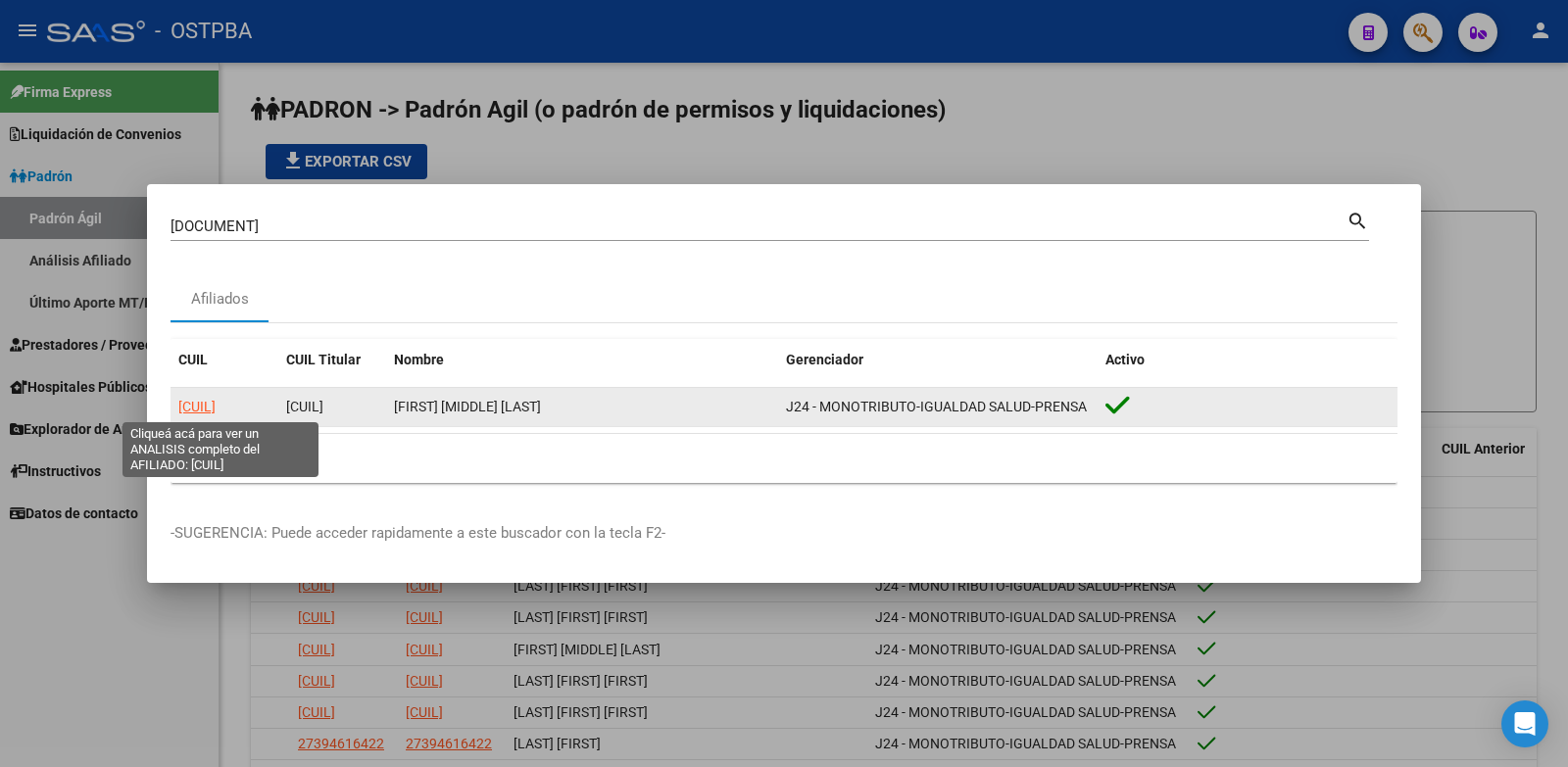 click on "[CUIL]" 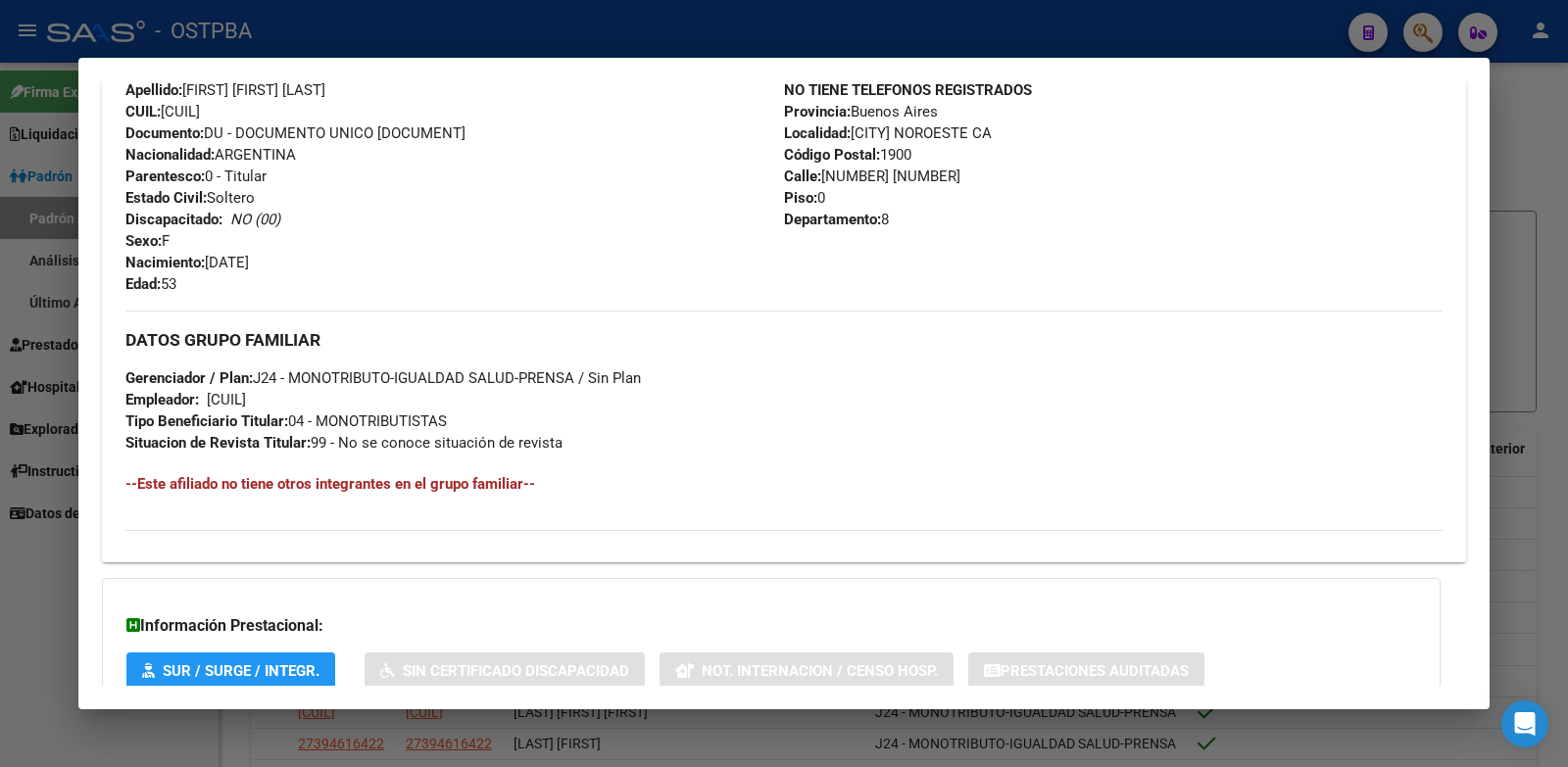 scroll, scrollTop: 841, scrollLeft: 0, axis: vertical 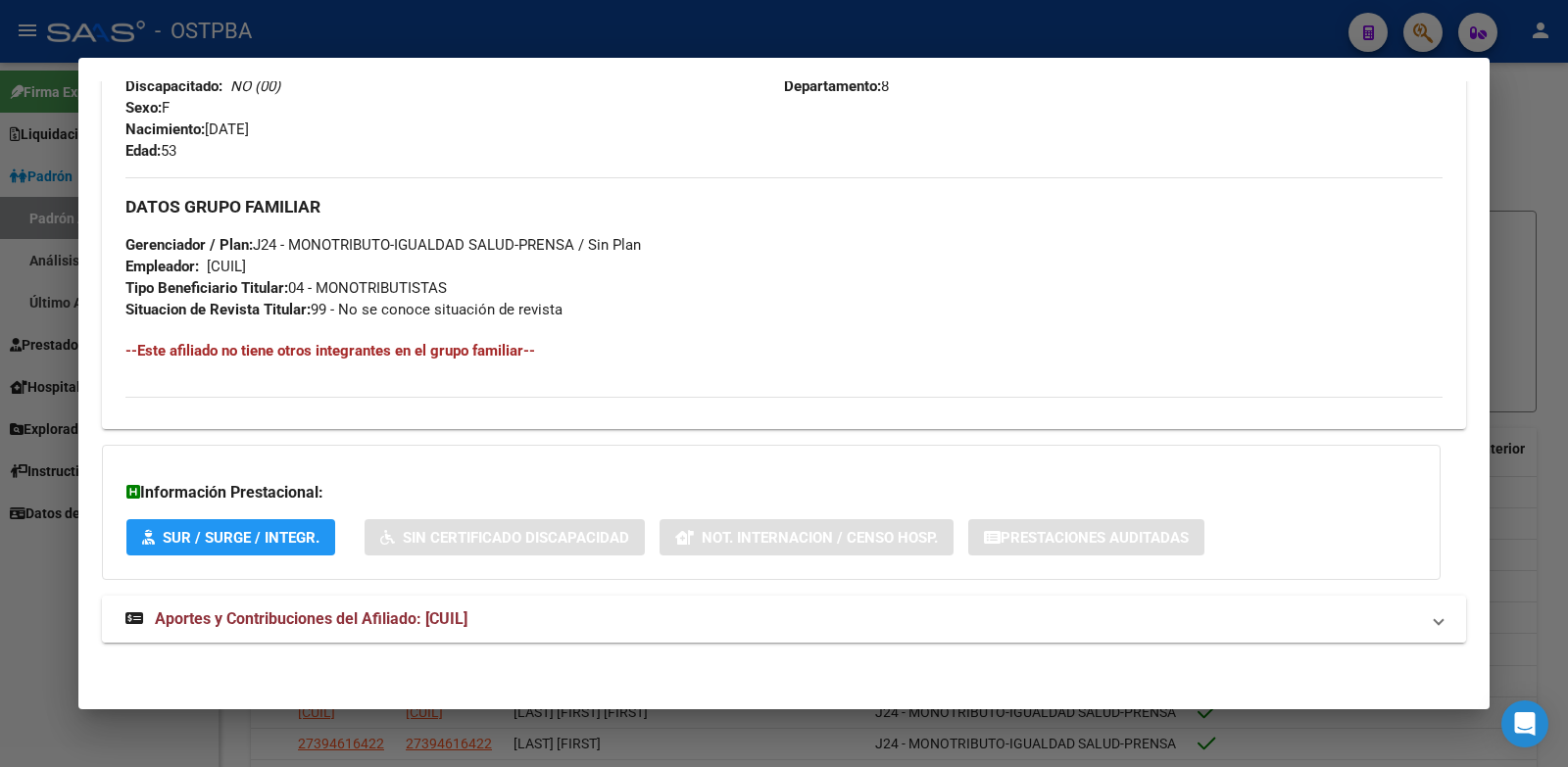 click on "Aportes y Contribuciones del Afiliado: [CUIL]" at bounding box center [311, 618] 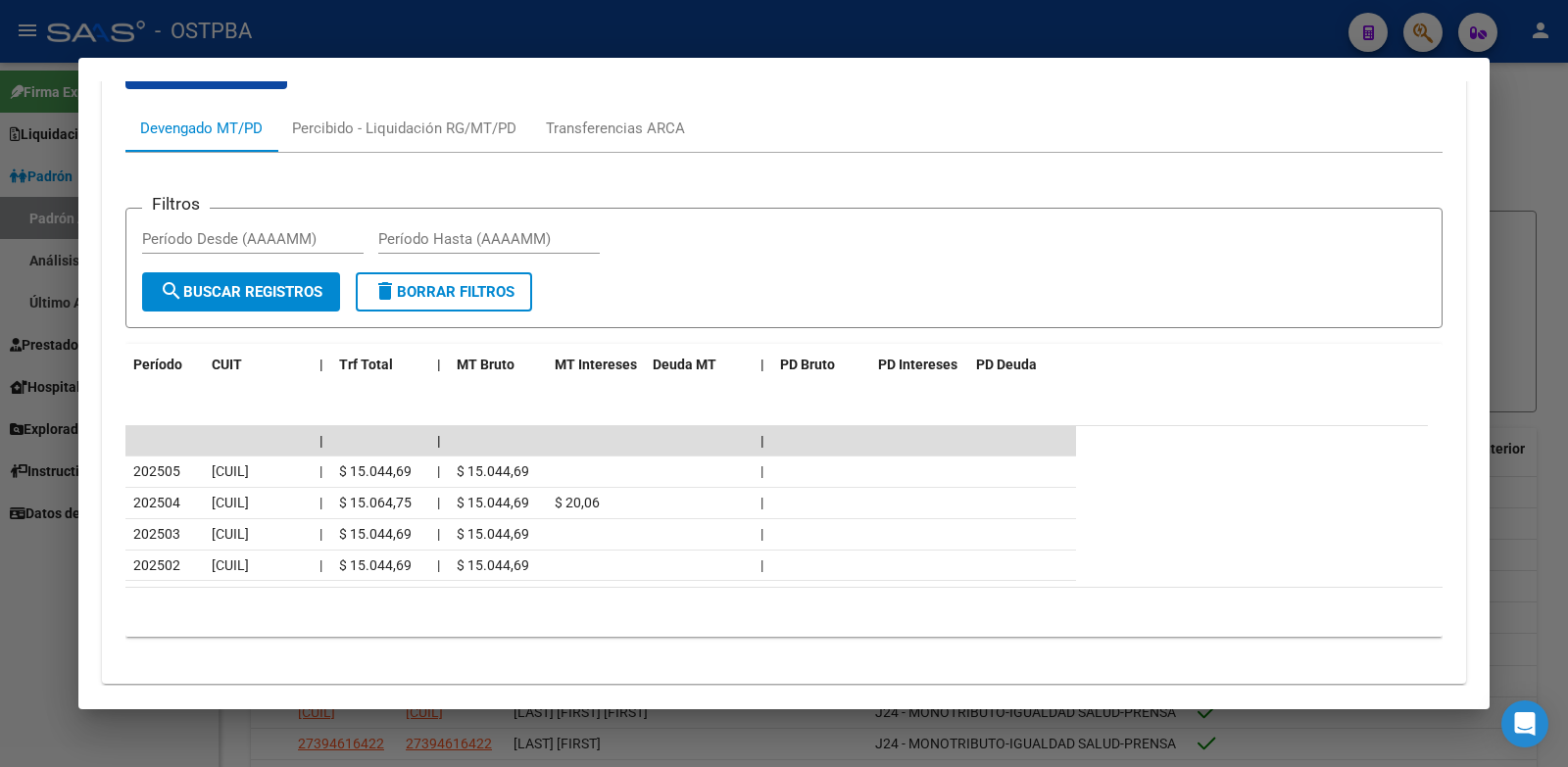 scroll, scrollTop: 1535, scrollLeft: 0, axis: vertical 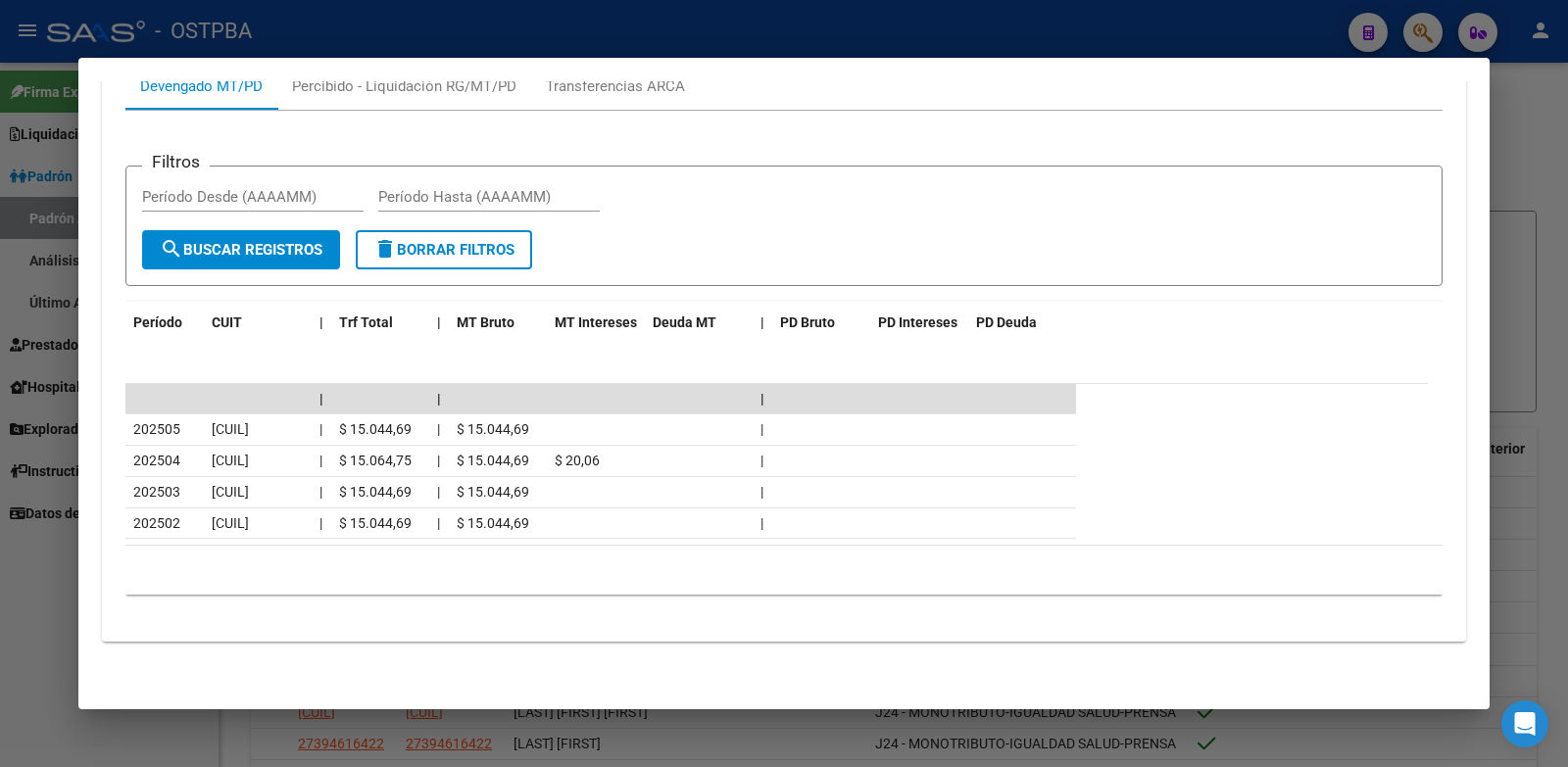 click at bounding box center (784, 383) 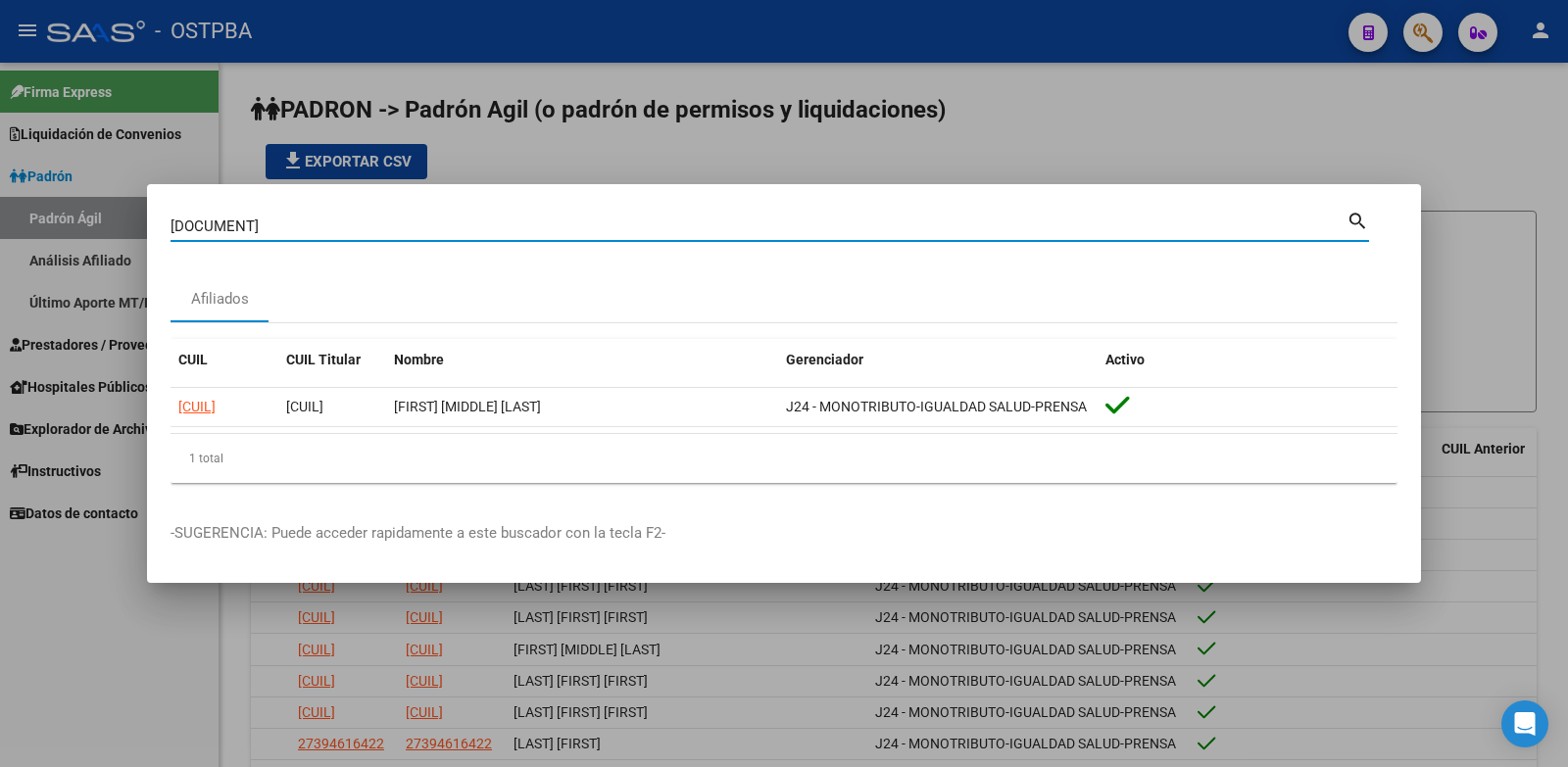 click on "[NUMBER]" at bounding box center (759, 226) 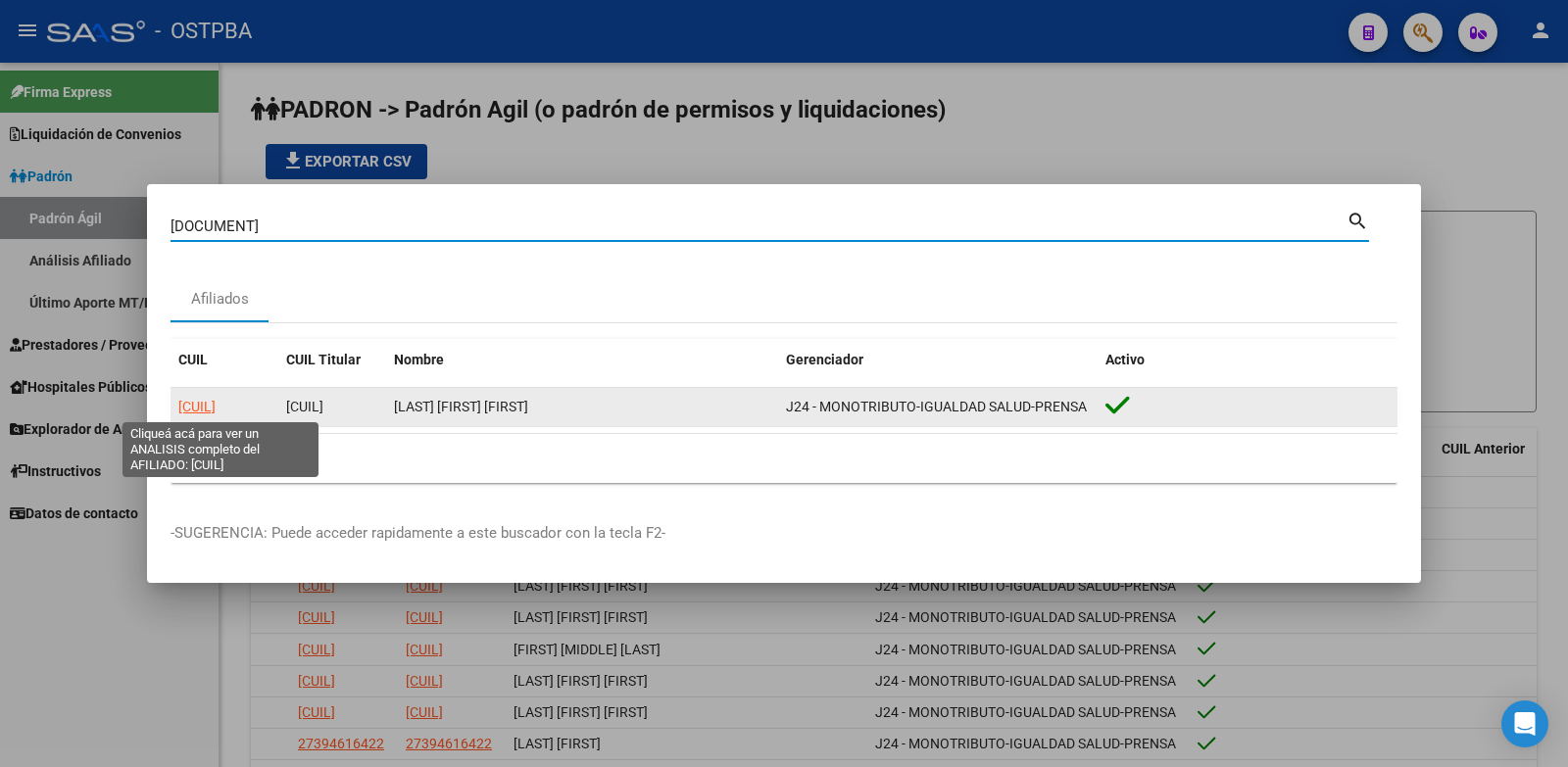 click on "[CUIL]" 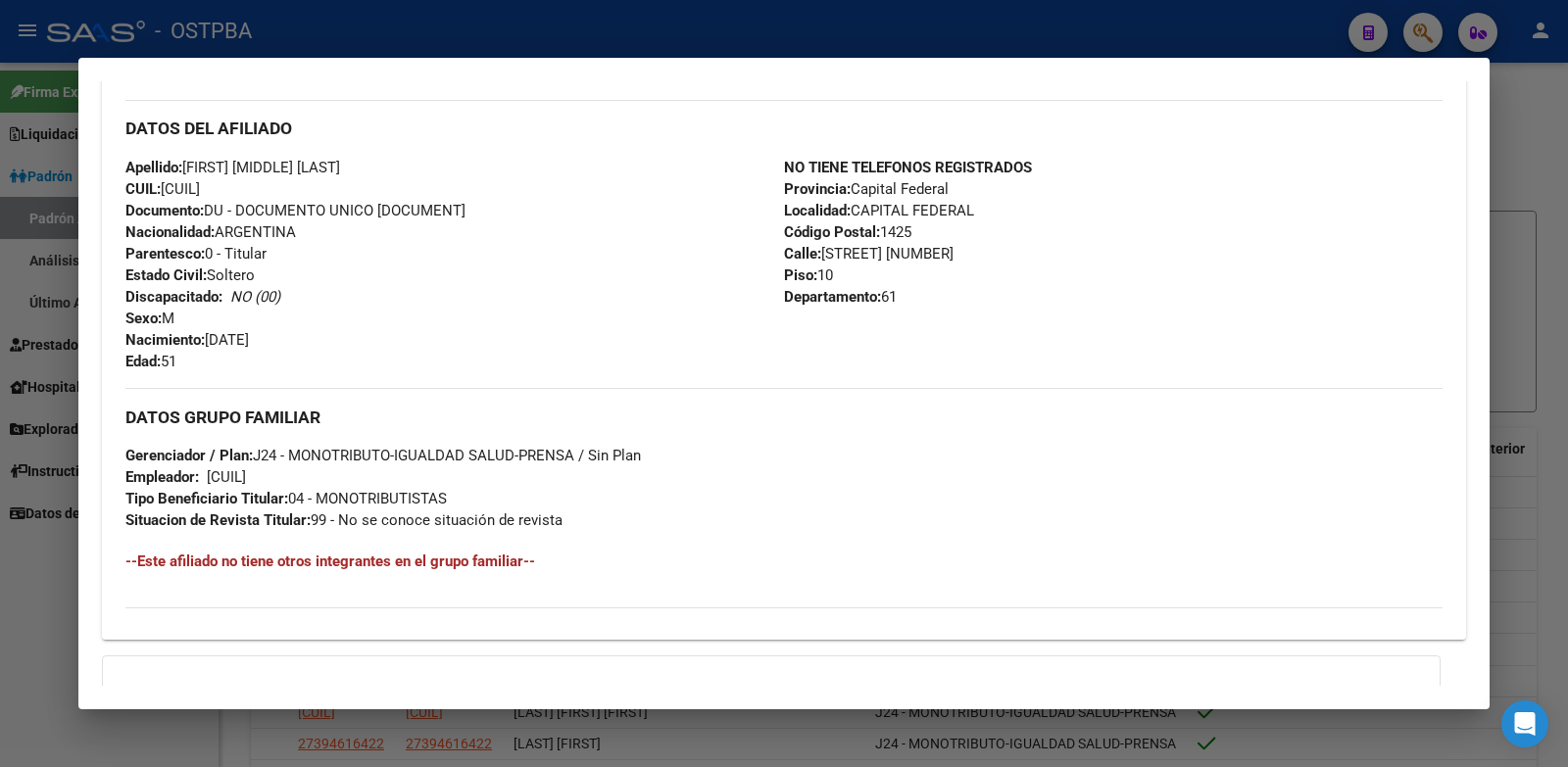scroll, scrollTop: 841, scrollLeft: 0, axis: vertical 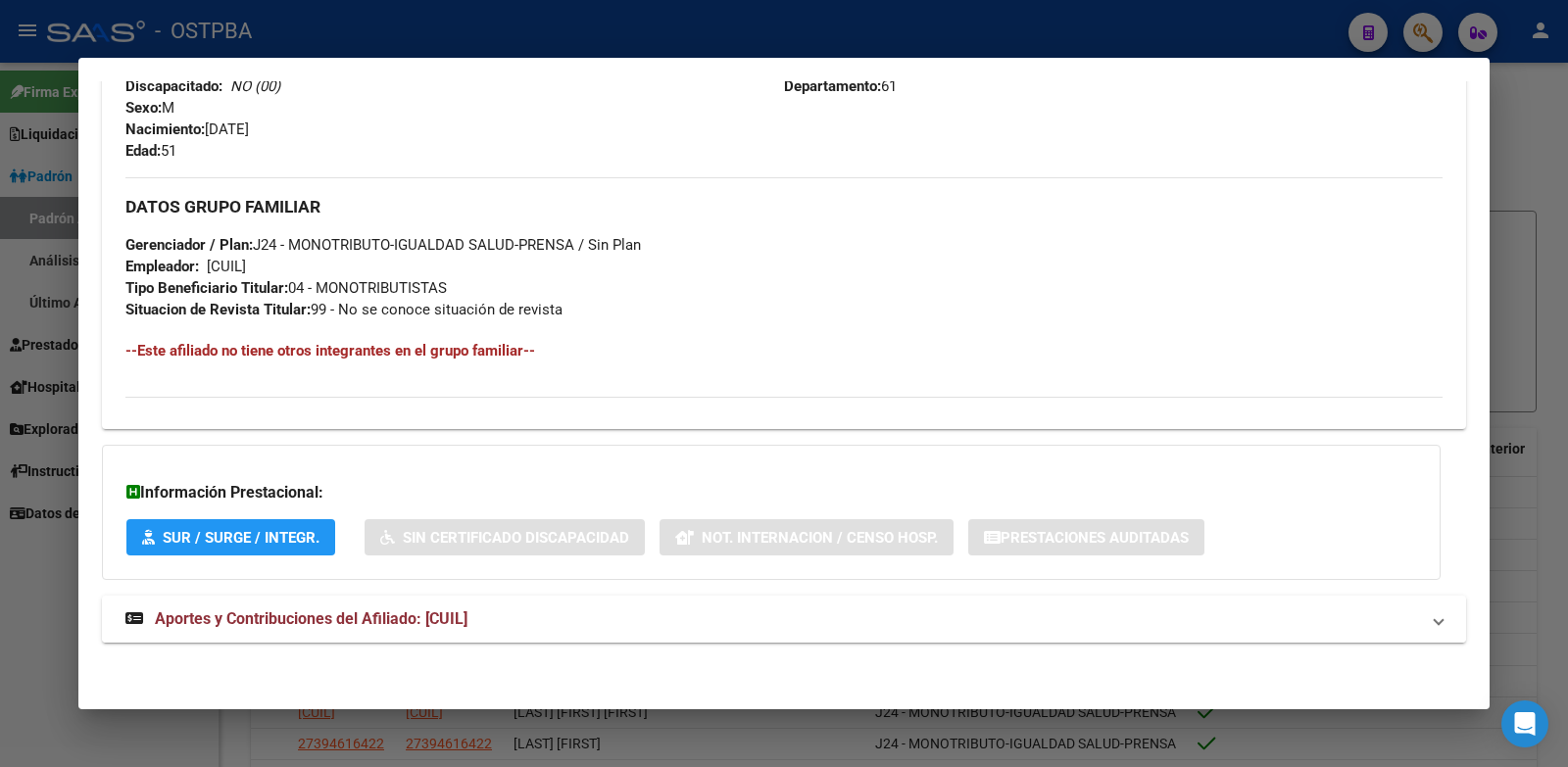 click on "Aportes y Contribuciones del Afiliado: [CUIL]" at bounding box center [311, 618] 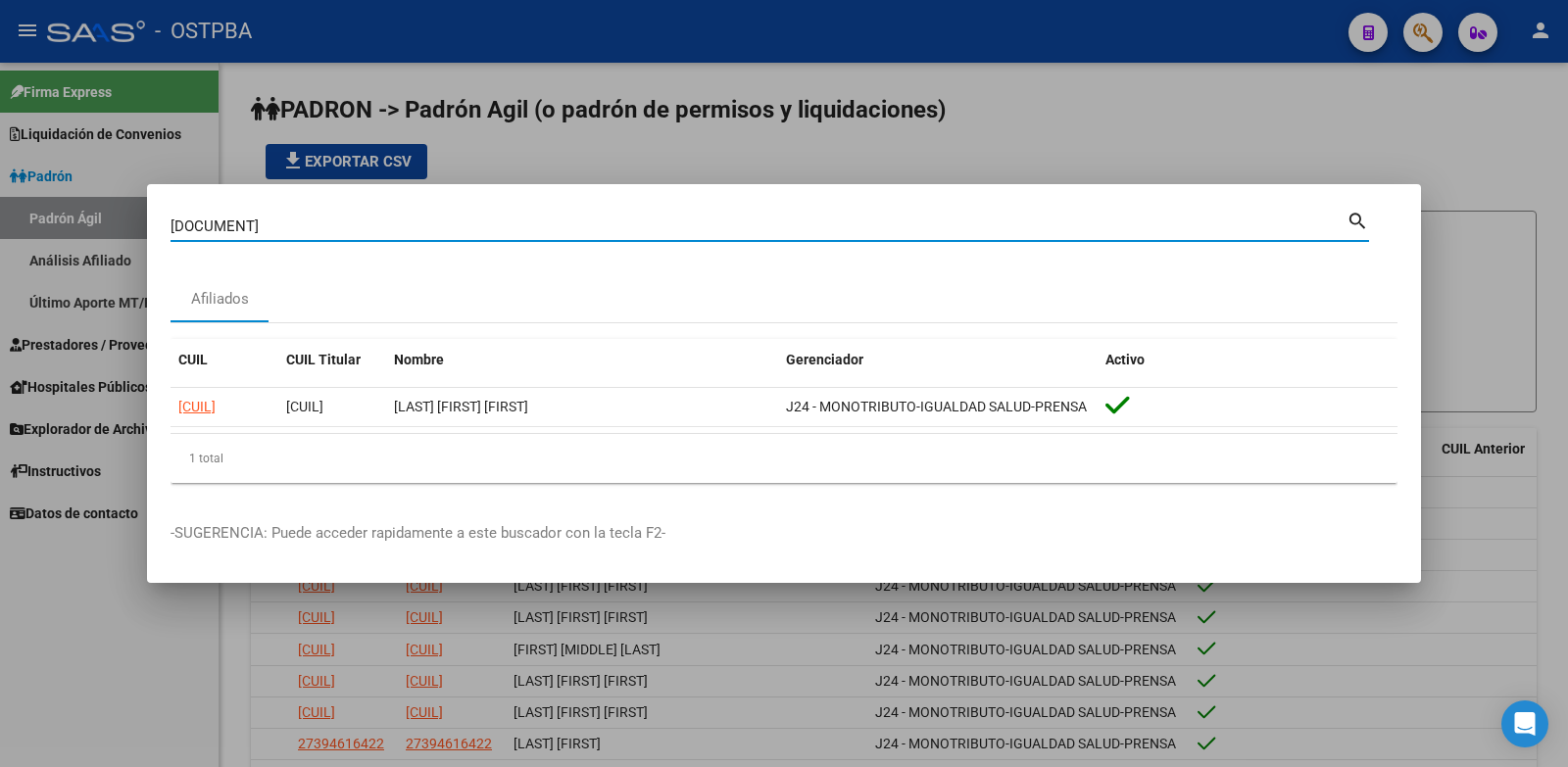 click on "[NUMBER]" at bounding box center [759, 226] 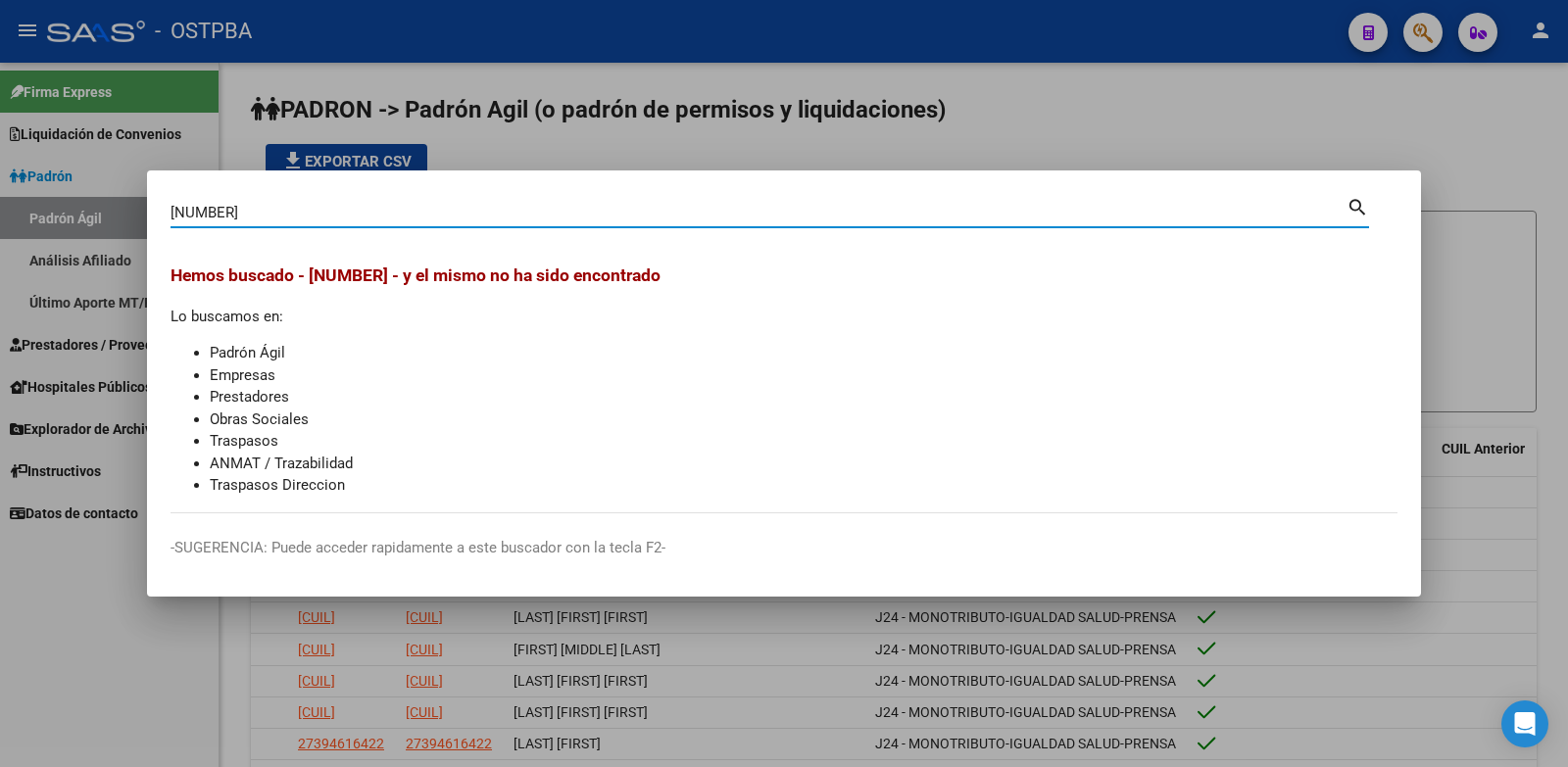 drag, startPoint x: 244, startPoint y: 217, endPoint x: 106, endPoint y: 195, distance: 139.74262 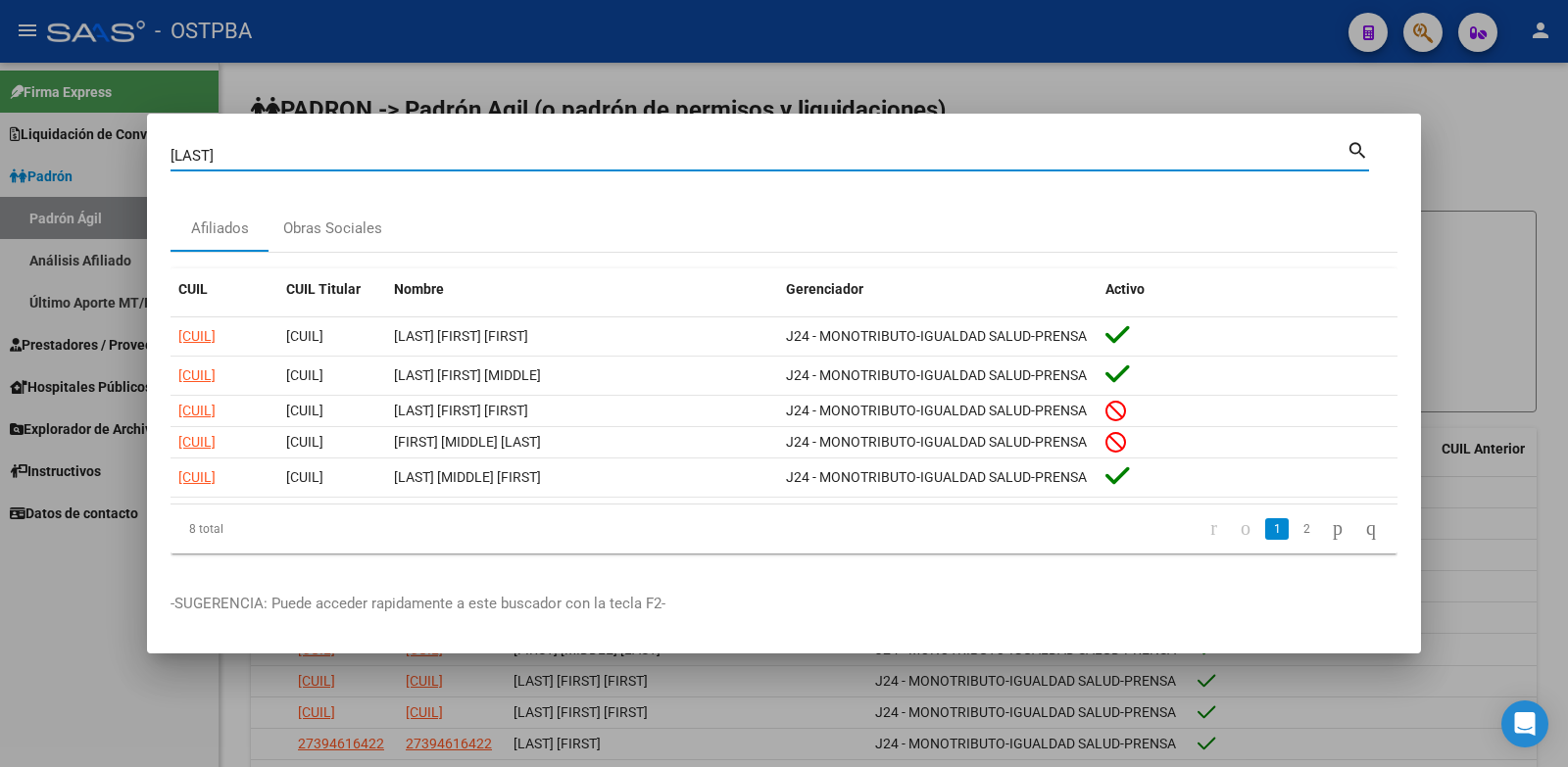 click on "RIOS" at bounding box center (759, 156) 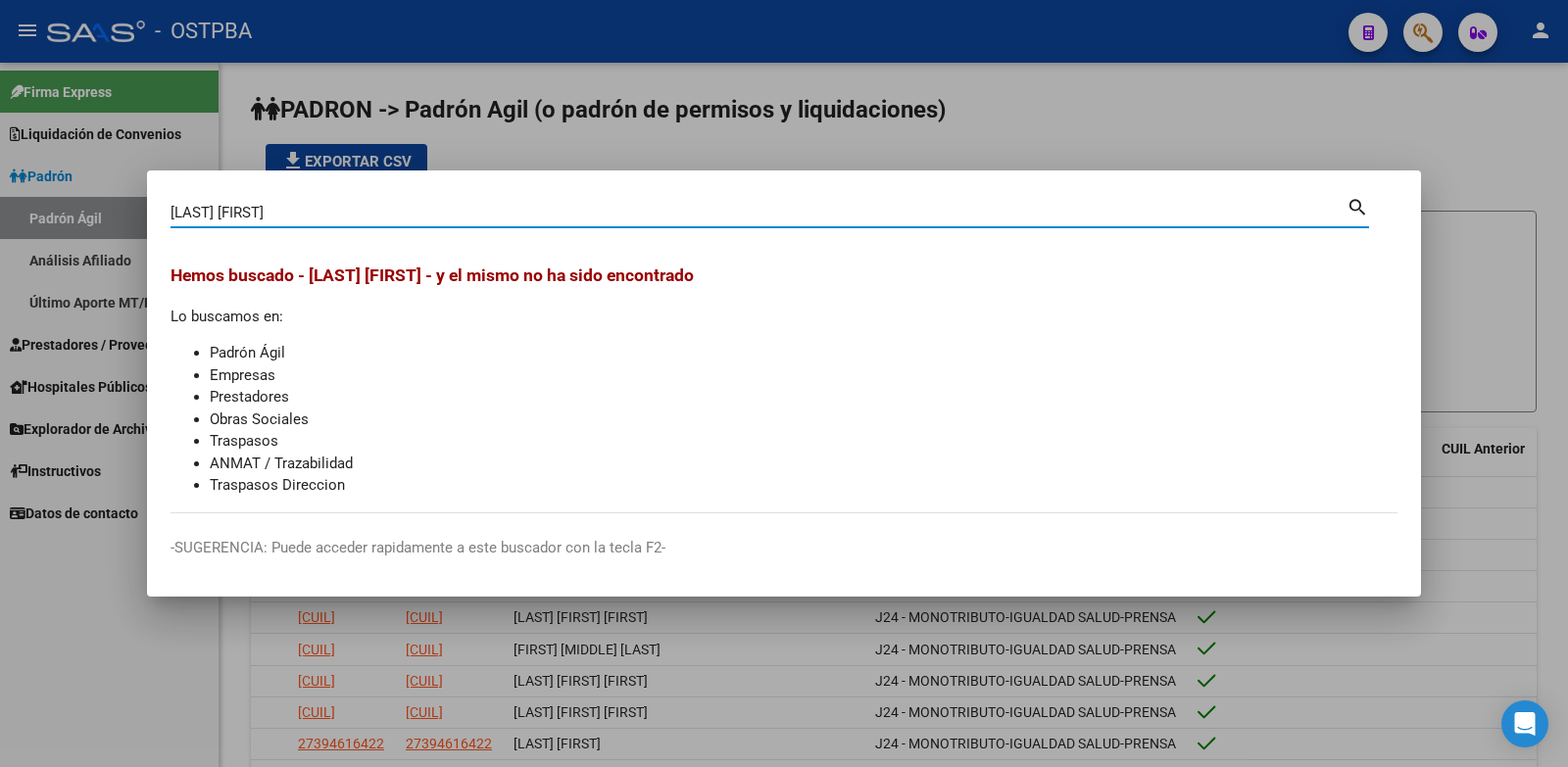 drag, startPoint x: 248, startPoint y: 216, endPoint x: 128, endPoint y: 212, distance: 120.06665 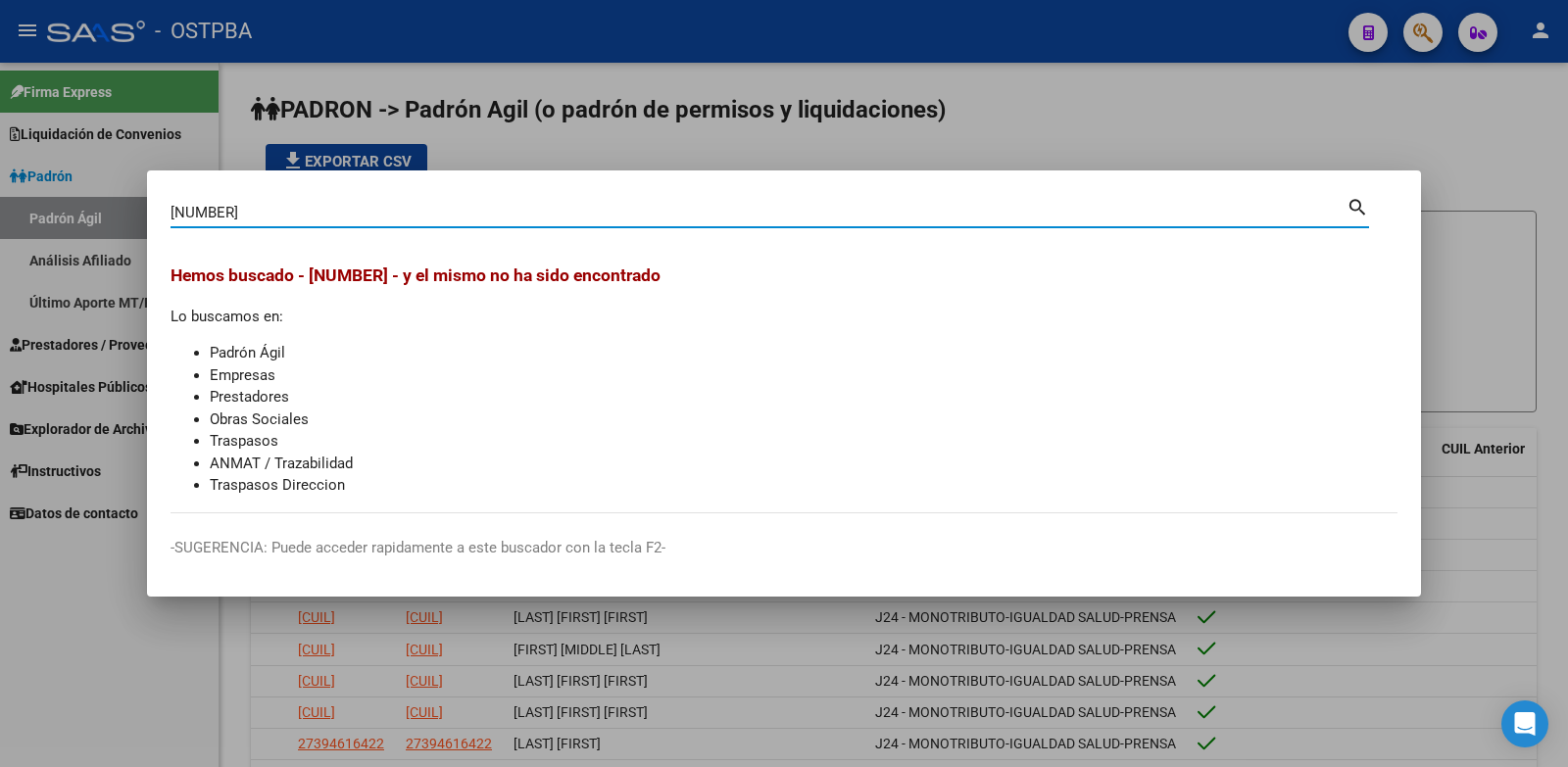 type on "31917885" 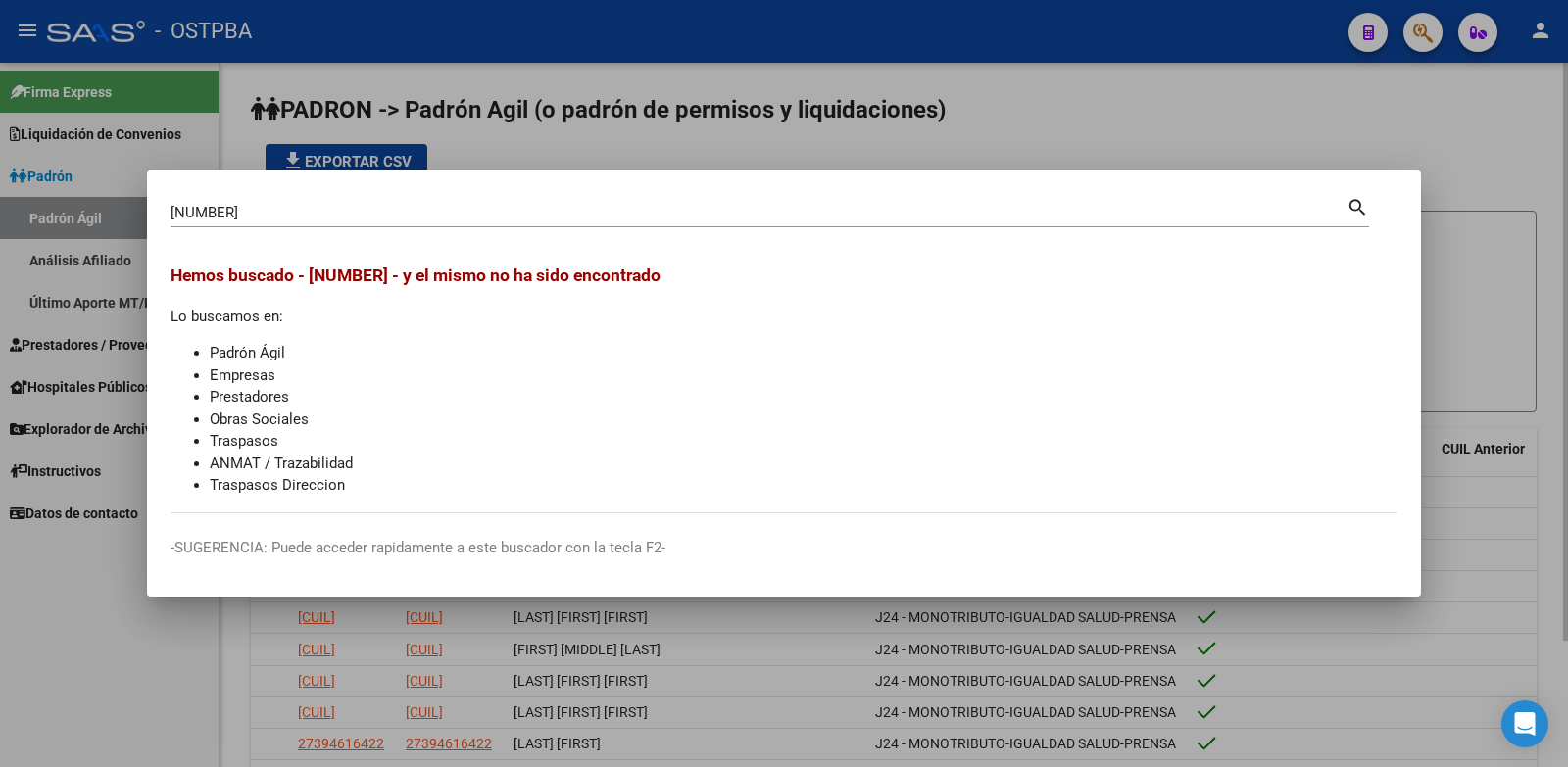 drag, startPoint x: 973, startPoint y: 125, endPoint x: 1252, endPoint y: 130, distance: 279.0448 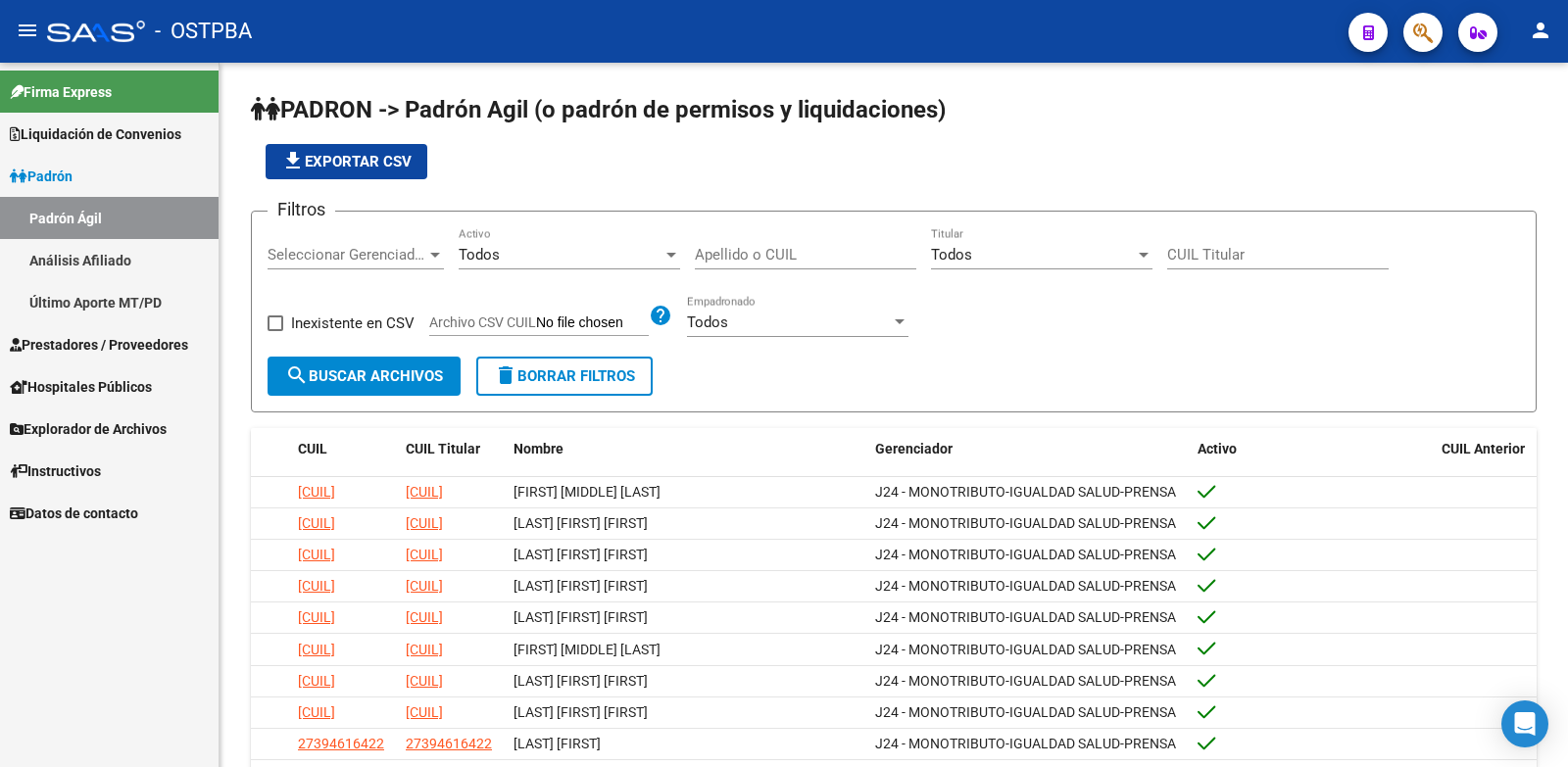 click on "person" 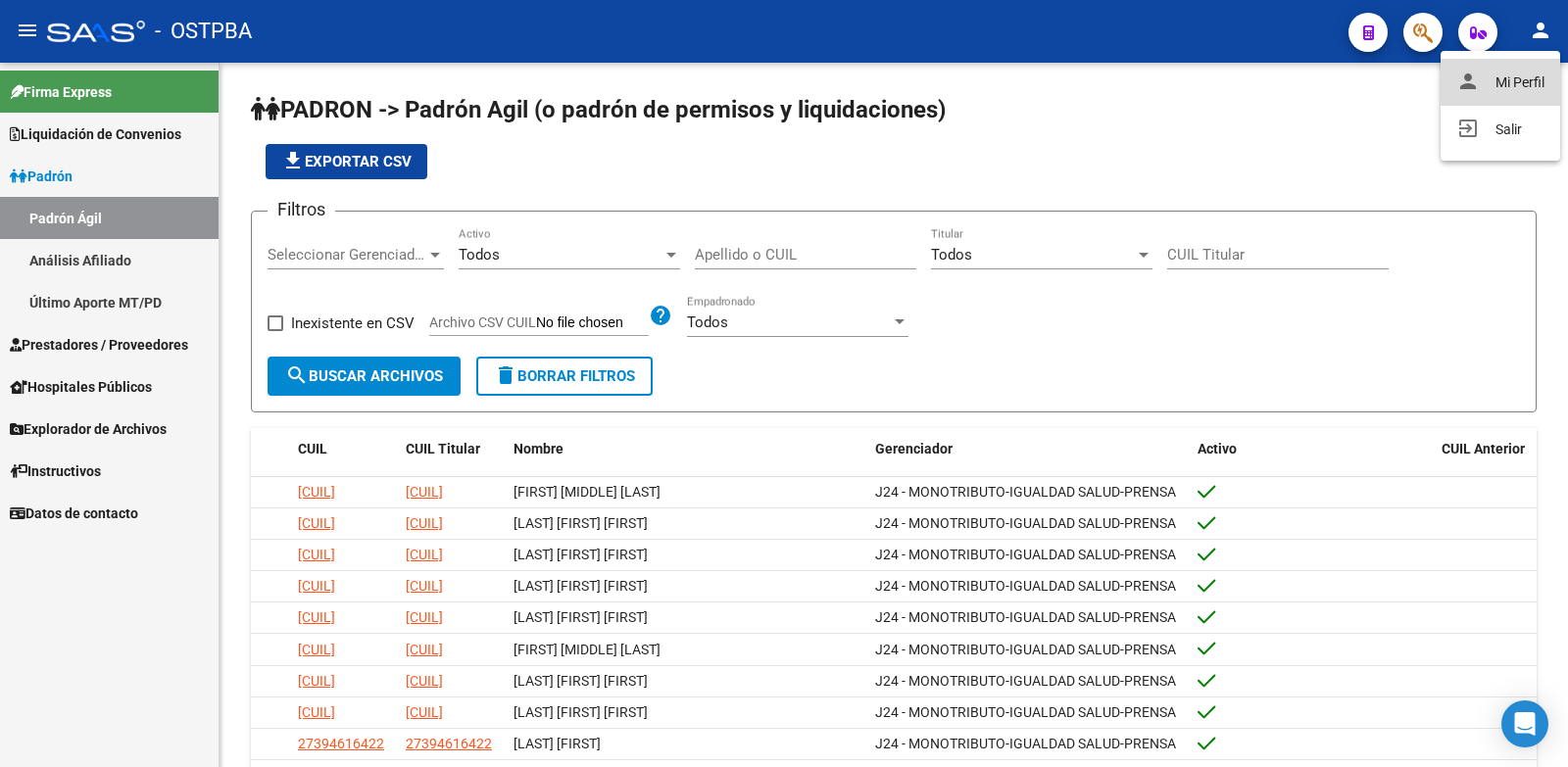 click on "person  Mi Perfil" at bounding box center (1500, 82) 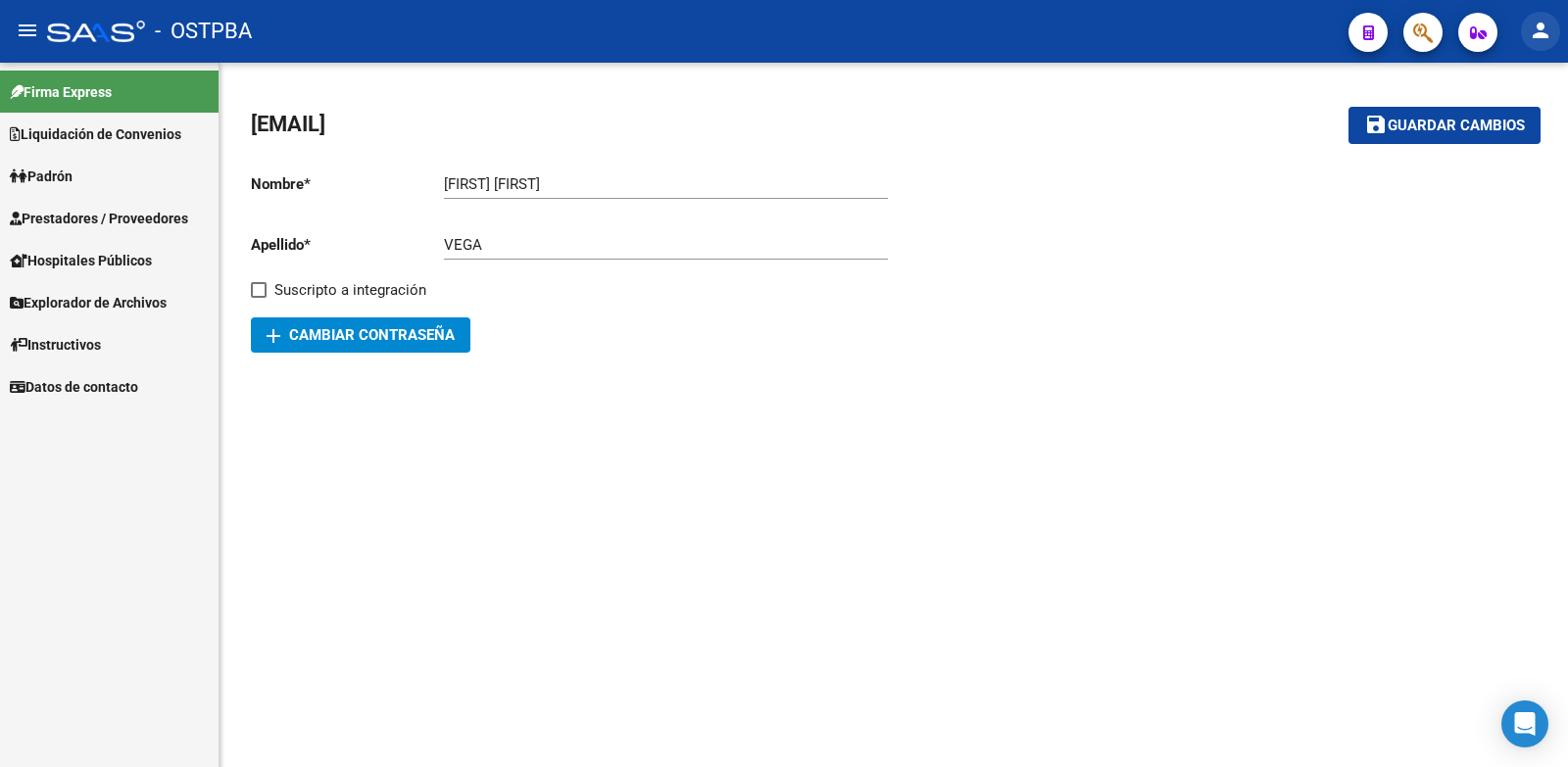 click on "person" 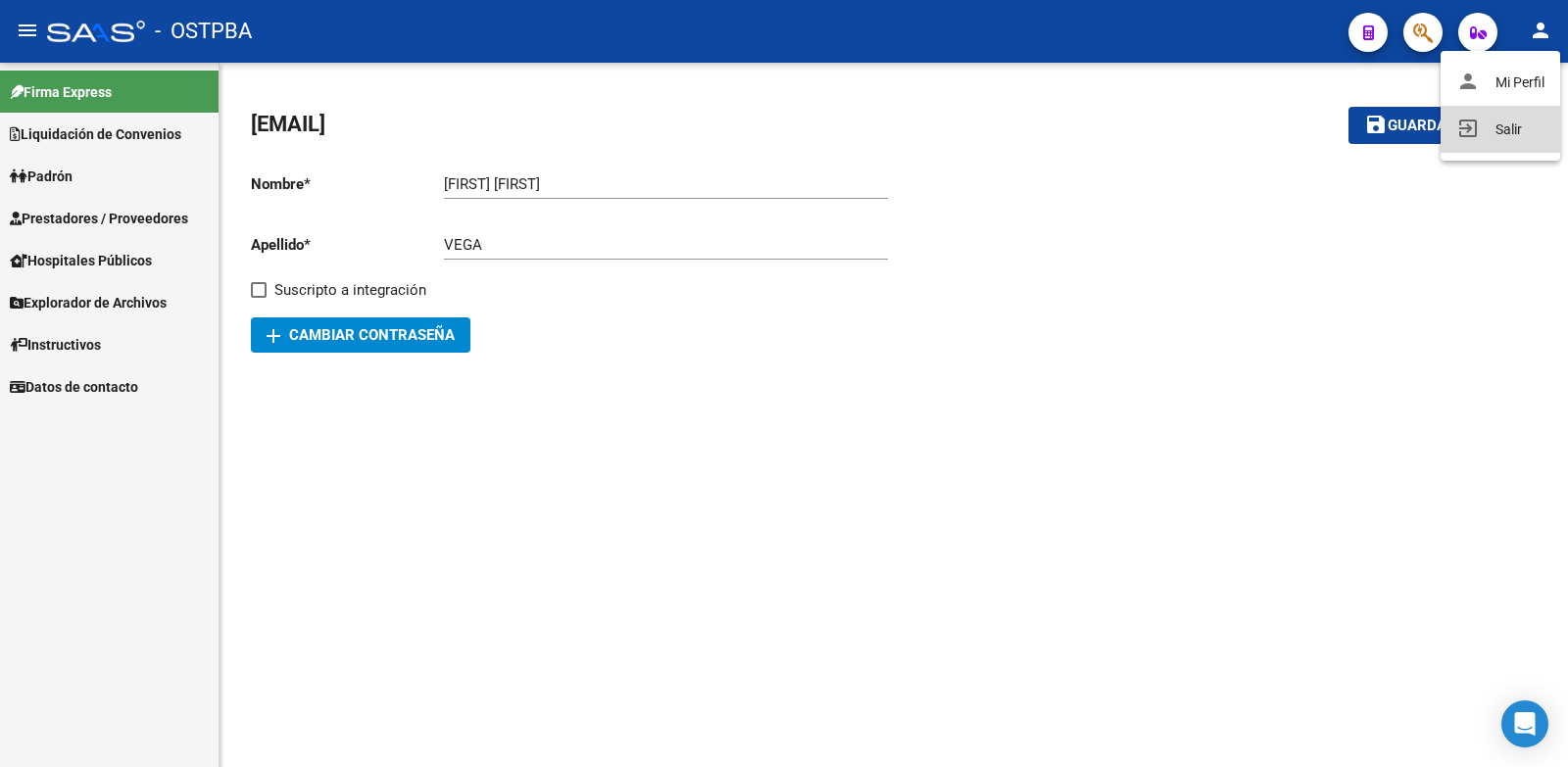 click on "exit_to_app  Salir" at bounding box center (1500, 129) 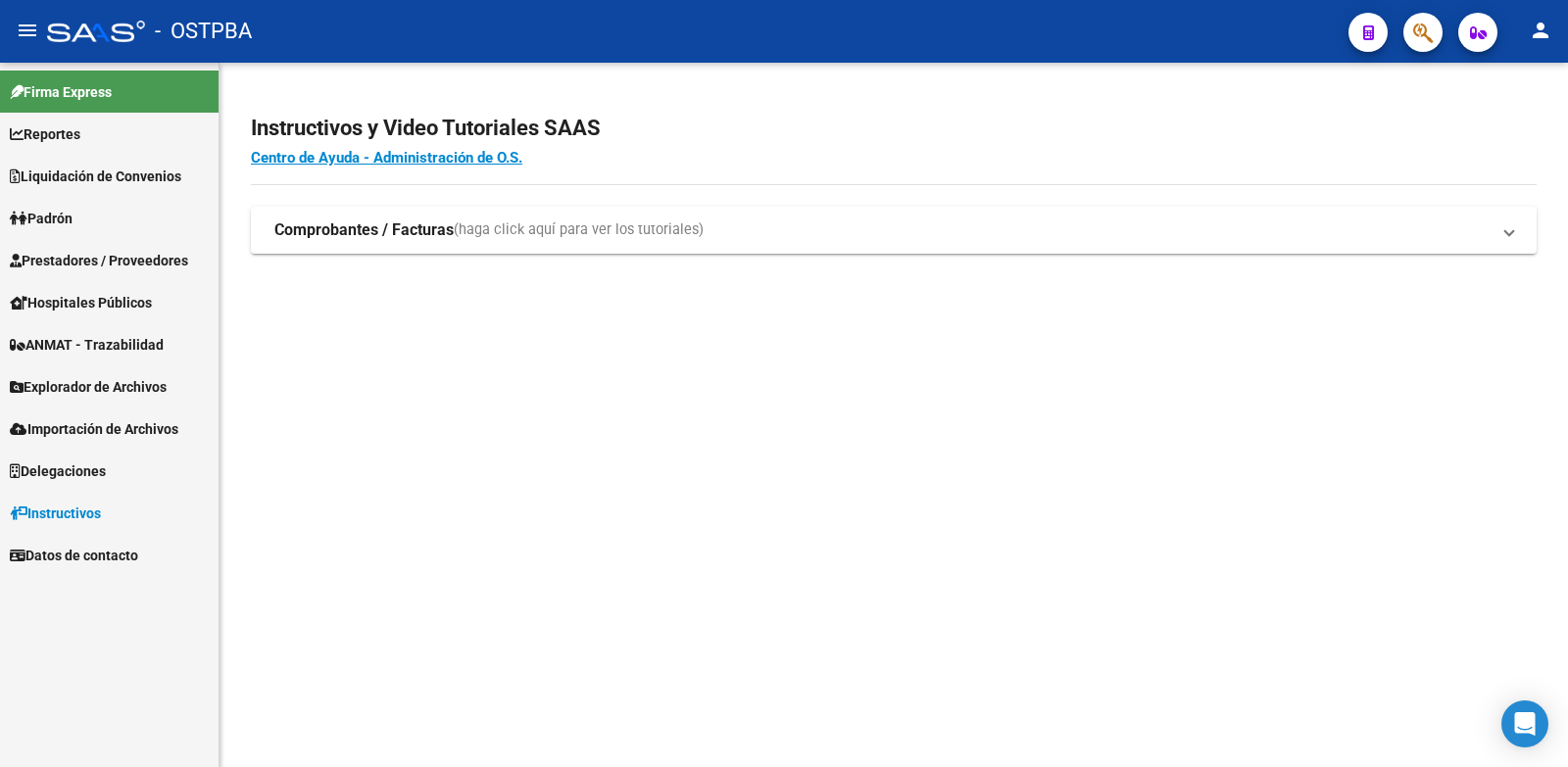 scroll, scrollTop: 0, scrollLeft: 0, axis: both 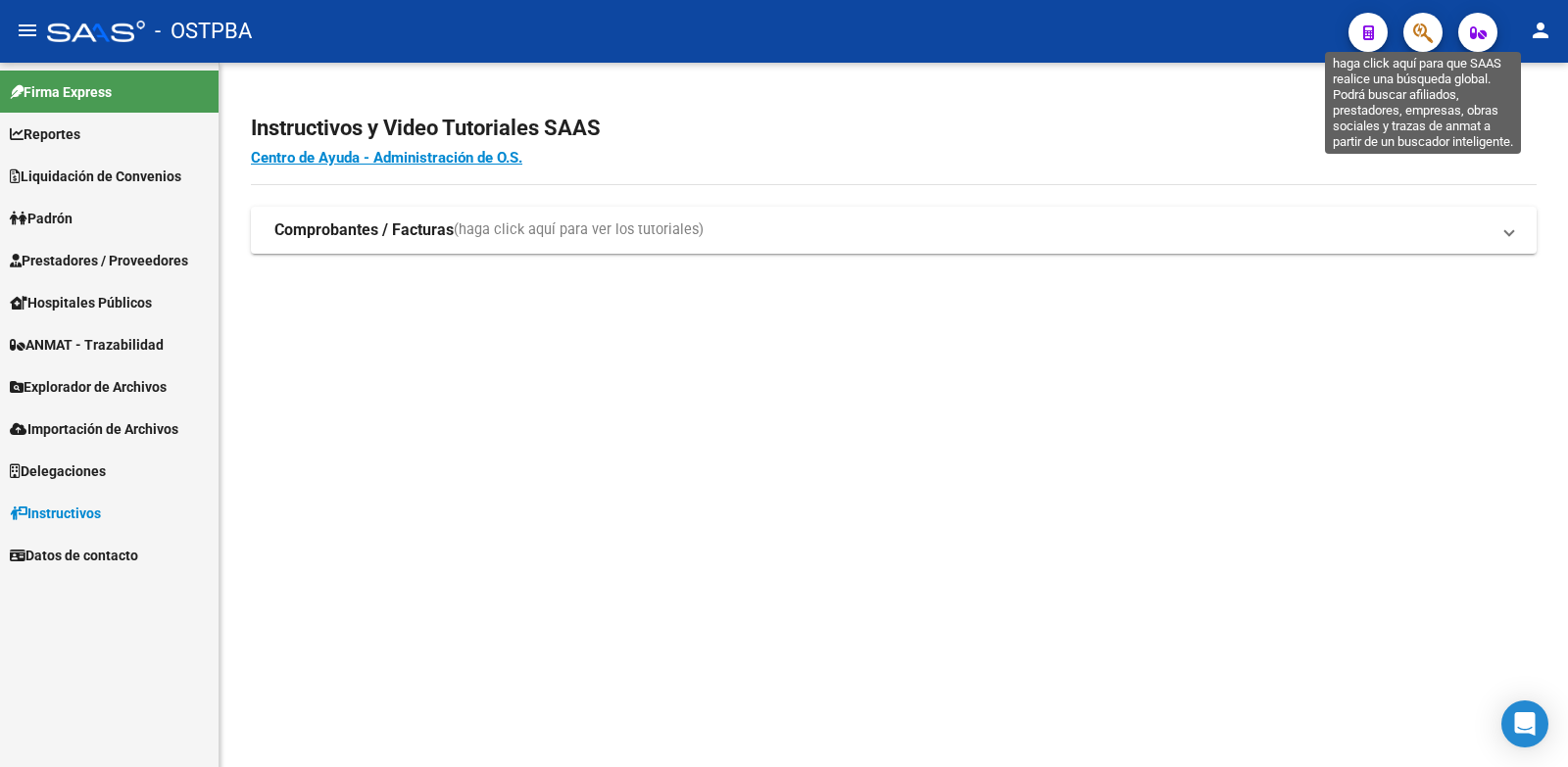 click 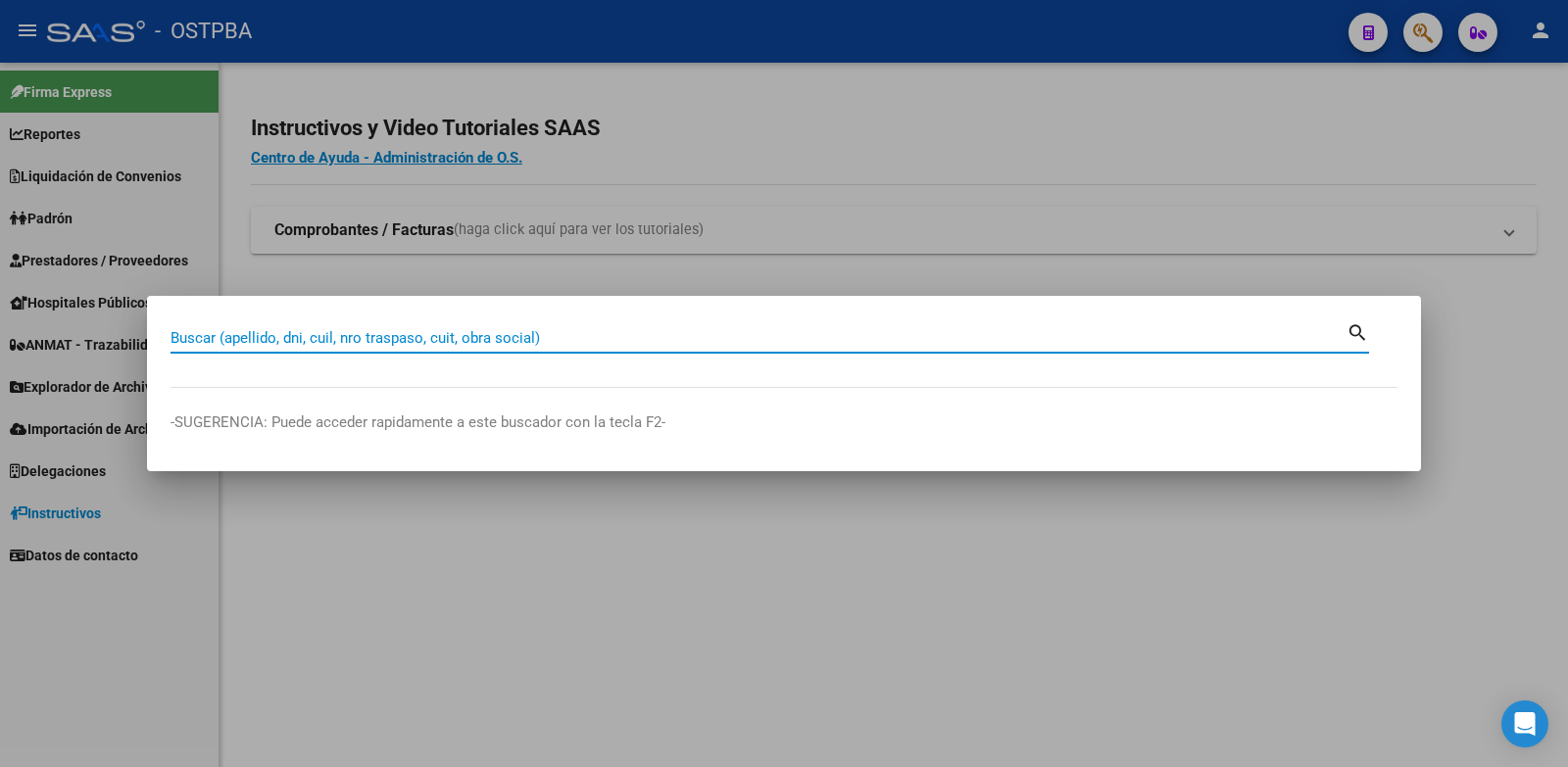 paste on "[DOCUMENT_NUMBER]" 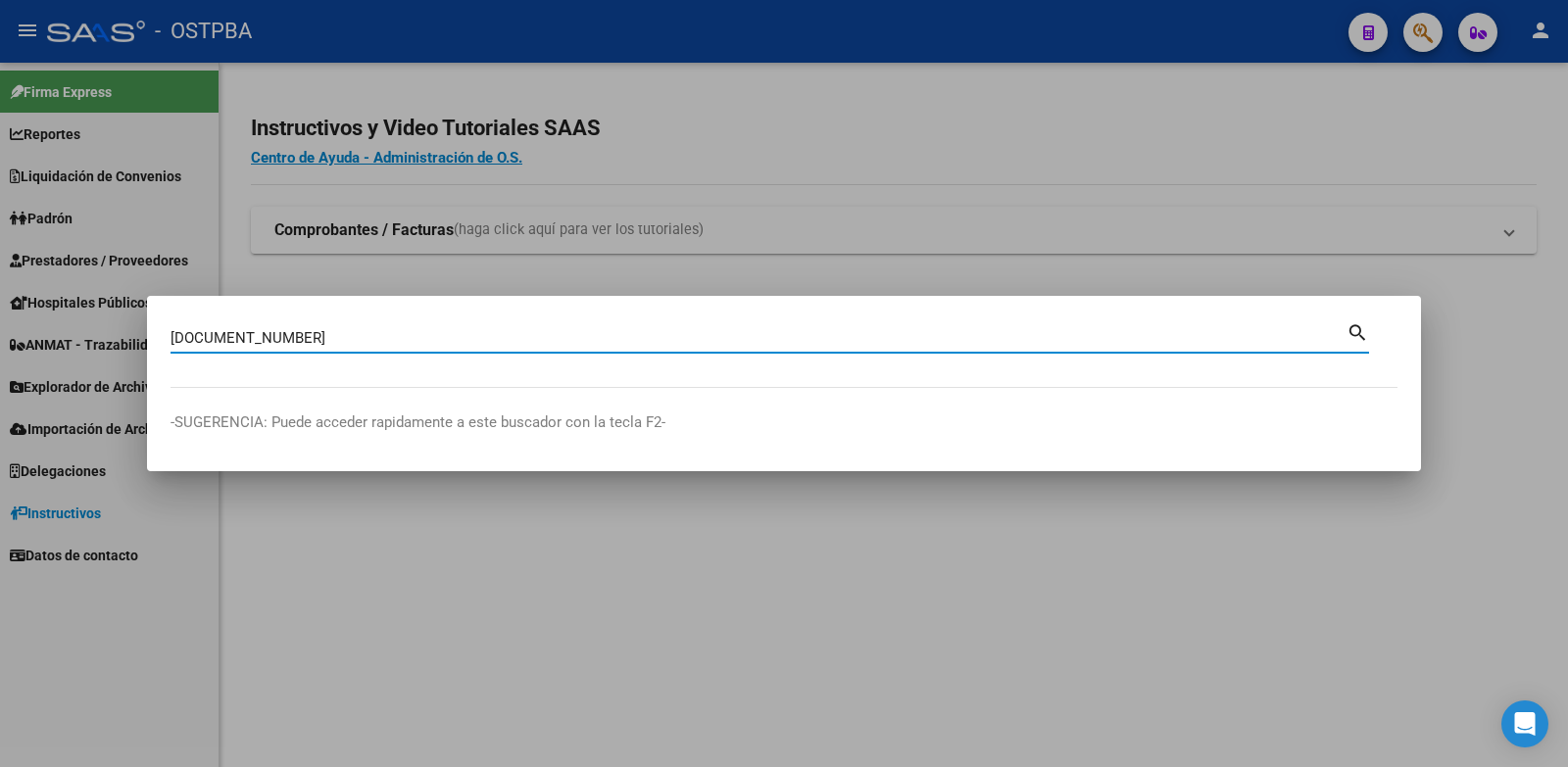 type on "[DOCUMENT_NUMBER]" 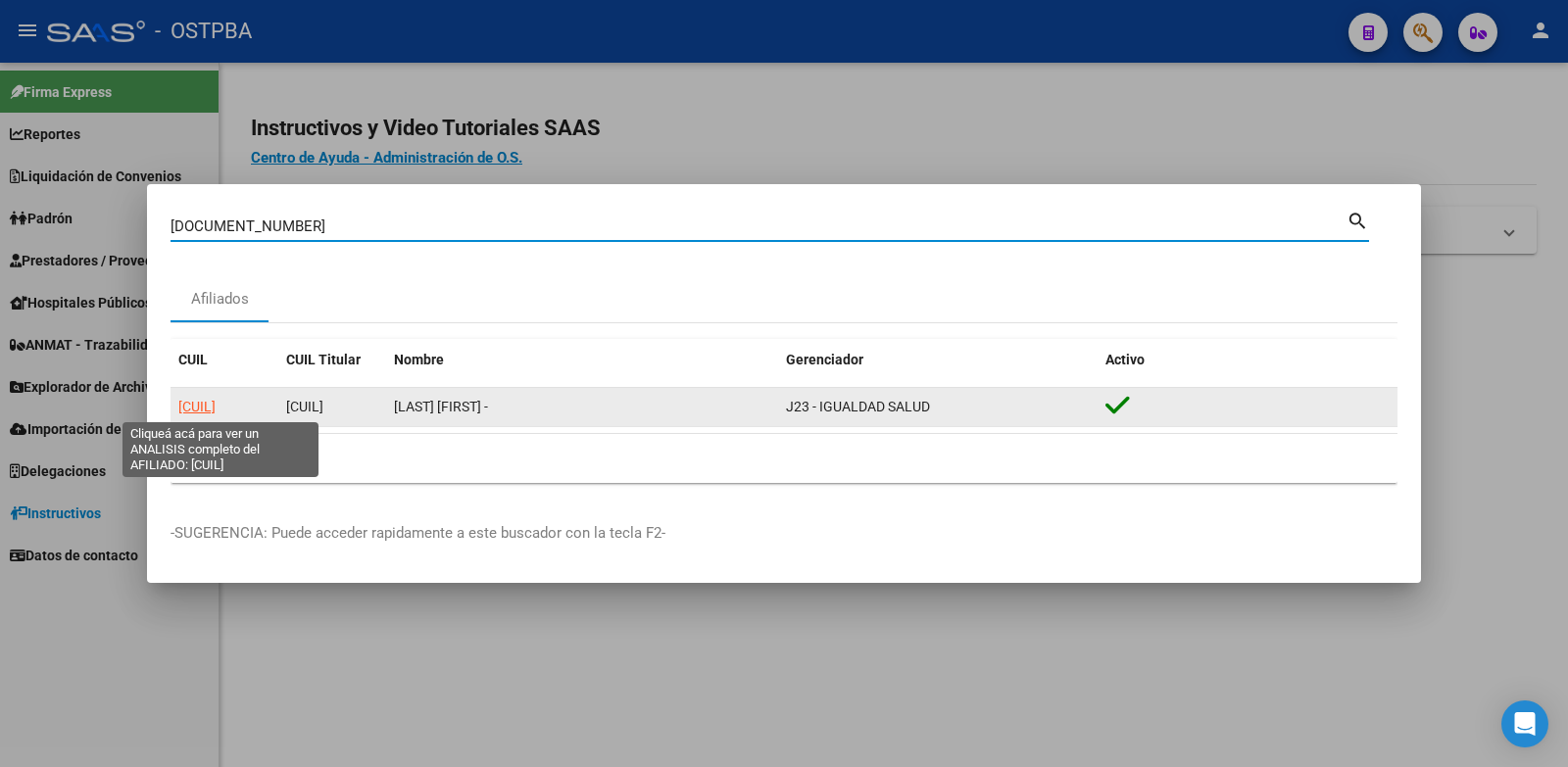 click on "[CUIL]" 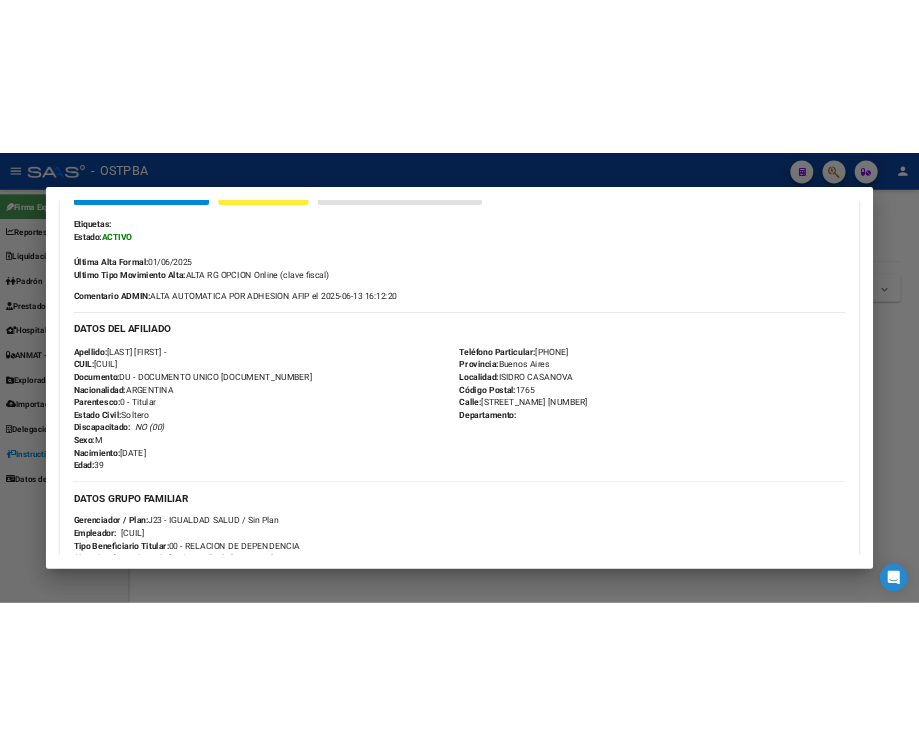 scroll, scrollTop: 500, scrollLeft: 0, axis: vertical 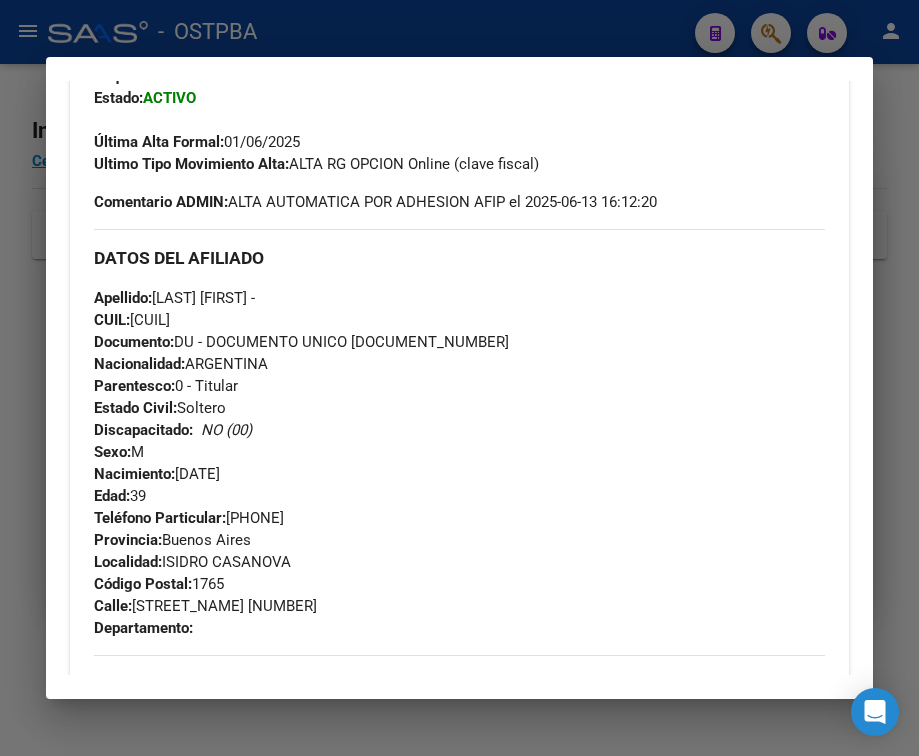 click at bounding box center [459, 378] 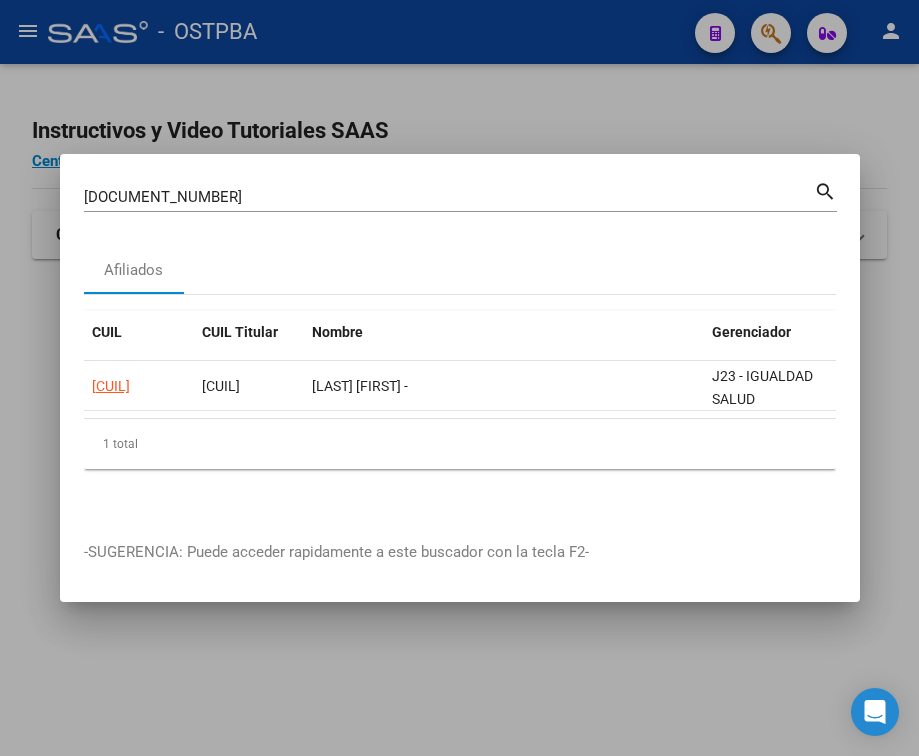 click at bounding box center (459, 378) 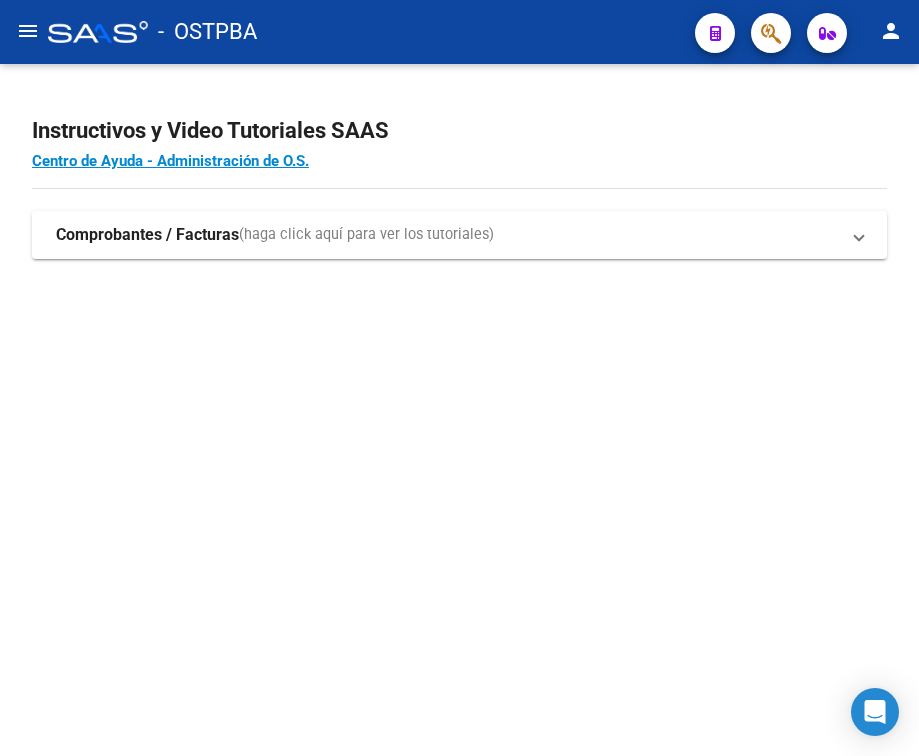 click on "person" 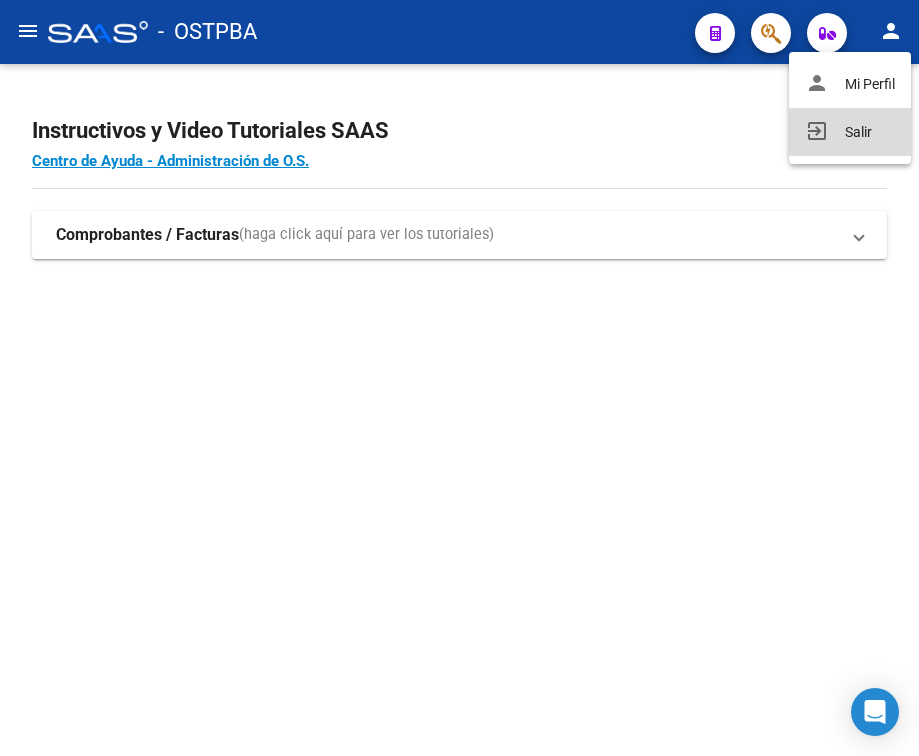 click on "exit_to_app  Salir" at bounding box center (850, 132) 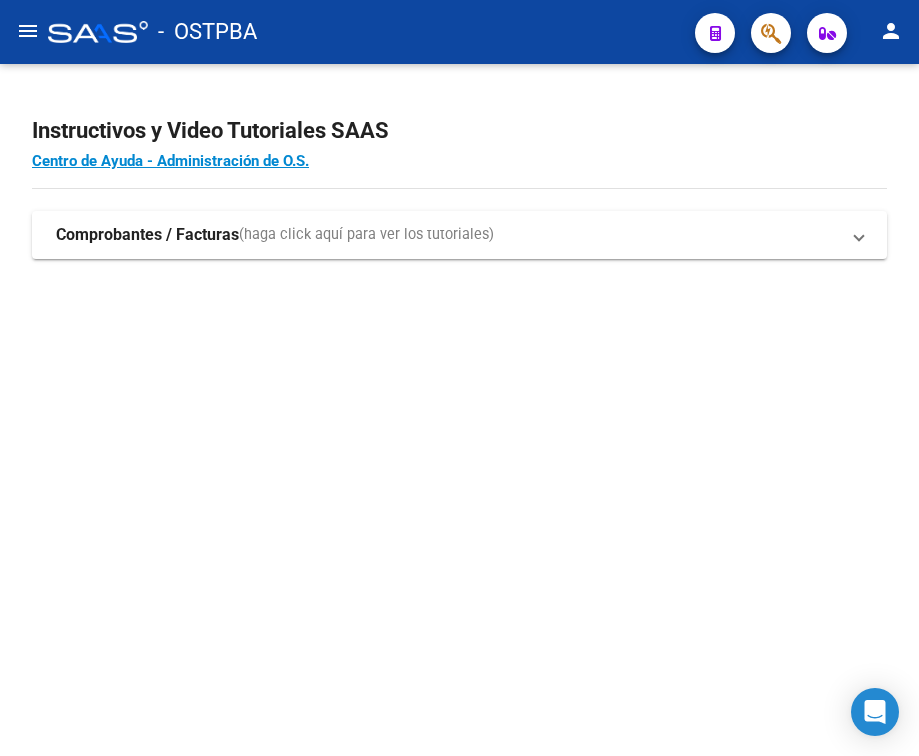 scroll, scrollTop: 0, scrollLeft: 0, axis: both 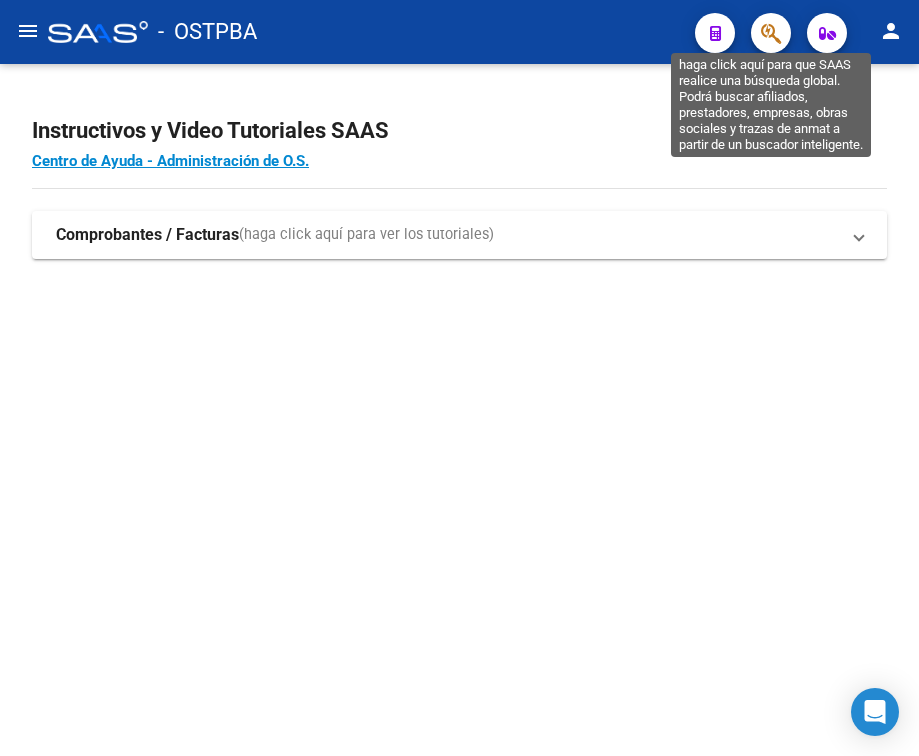 click 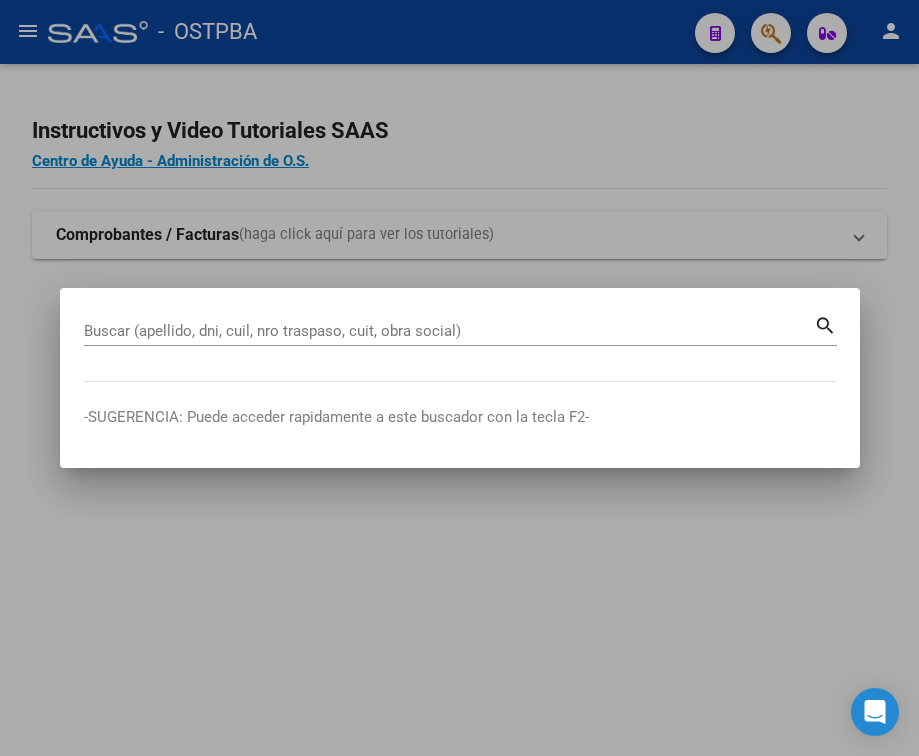 click on "Buscar (apellido, dni, cuil, nro traspaso, cuit, obra social)" at bounding box center [449, 331] 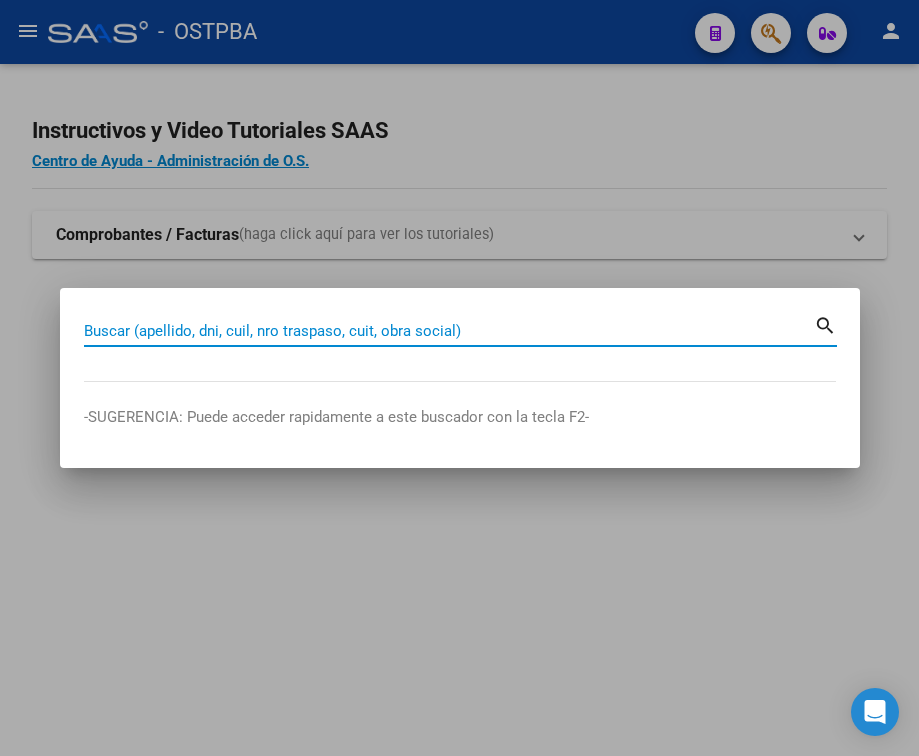 paste on "[CUIL]" 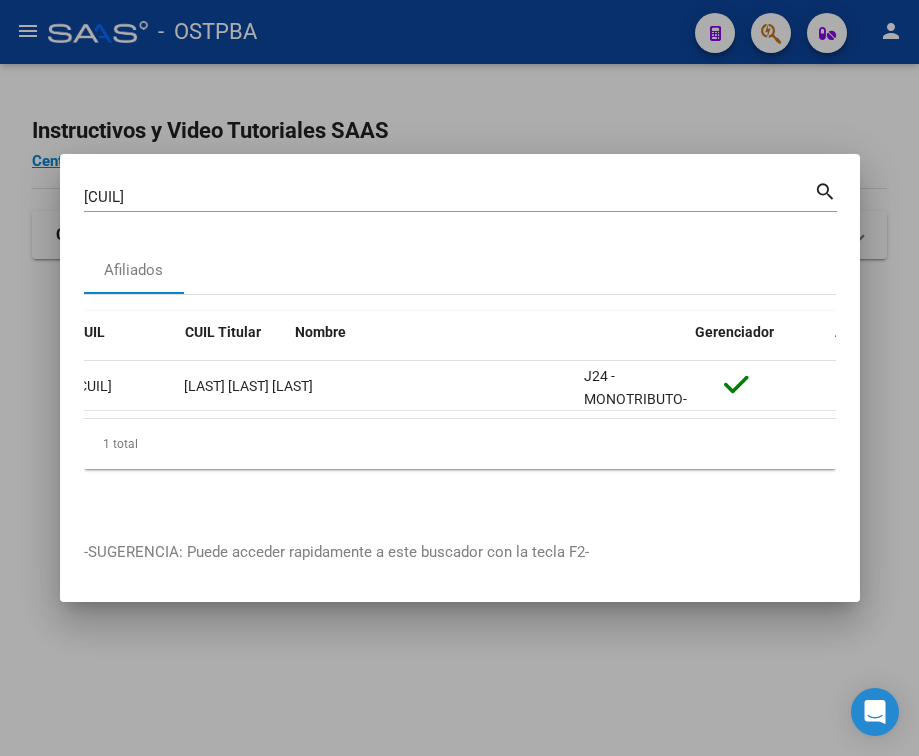 scroll, scrollTop: 0, scrollLeft: 0, axis: both 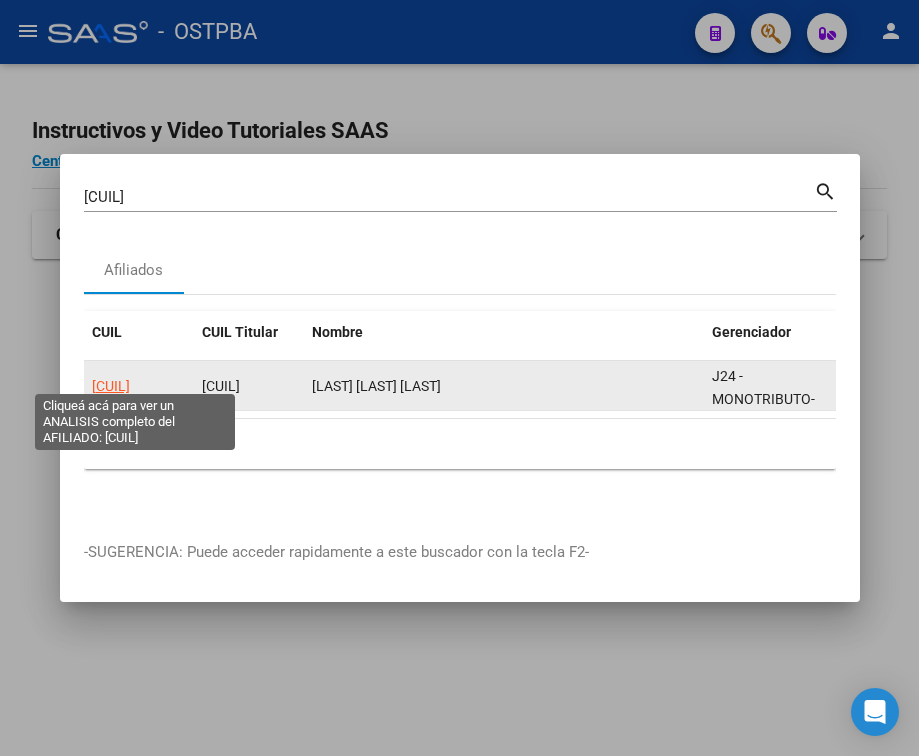 click on "[CUIL]" 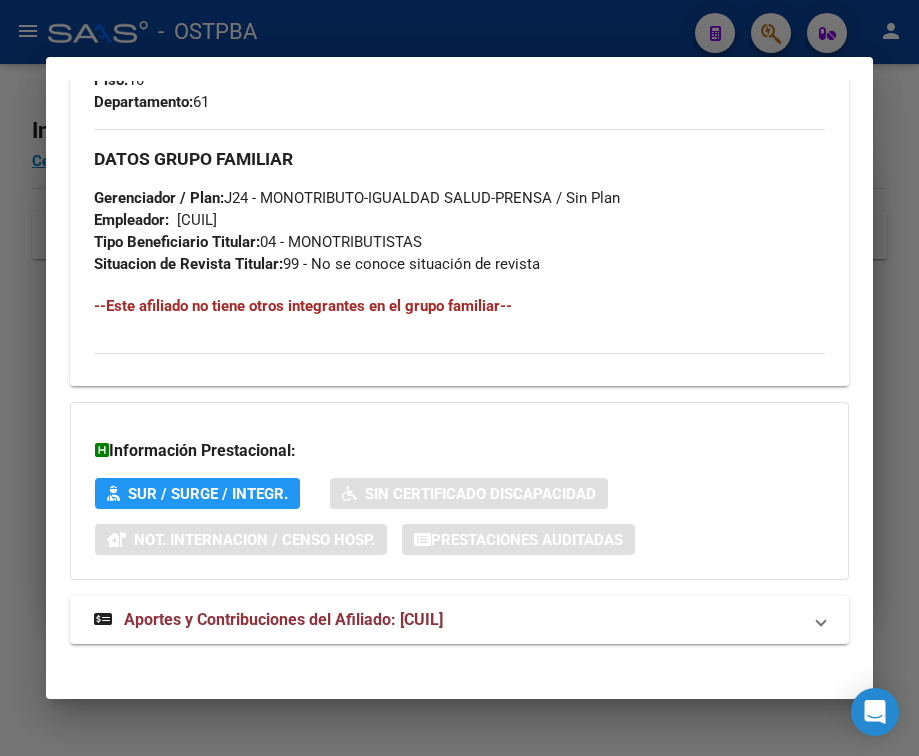 scroll, scrollTop: 1085, scrollLeft: 0, axis: vertical 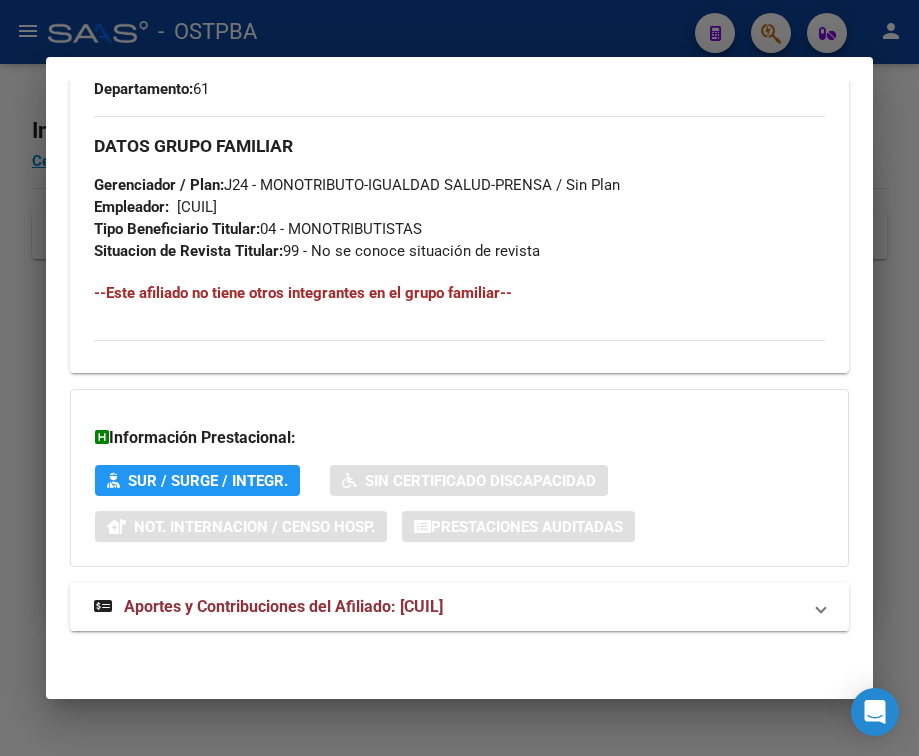 click on "Aportes y Contribuciones del Afiliado: [CUIL]" at bounding box center [283, 606] 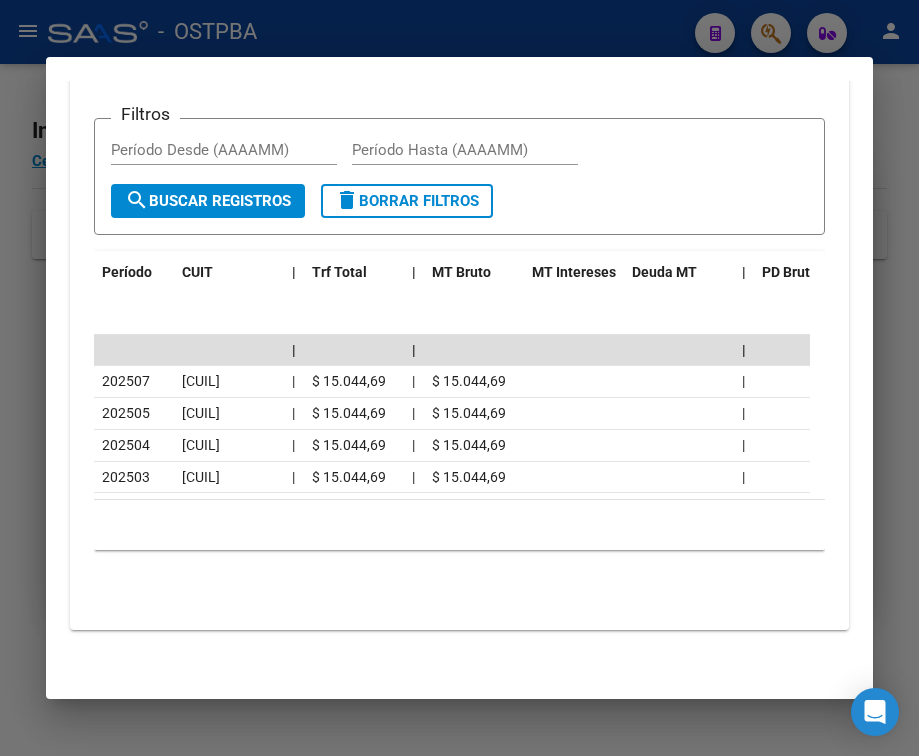 scroll, scrollTop: 1828, scrollLeft: 0, axis: vertical 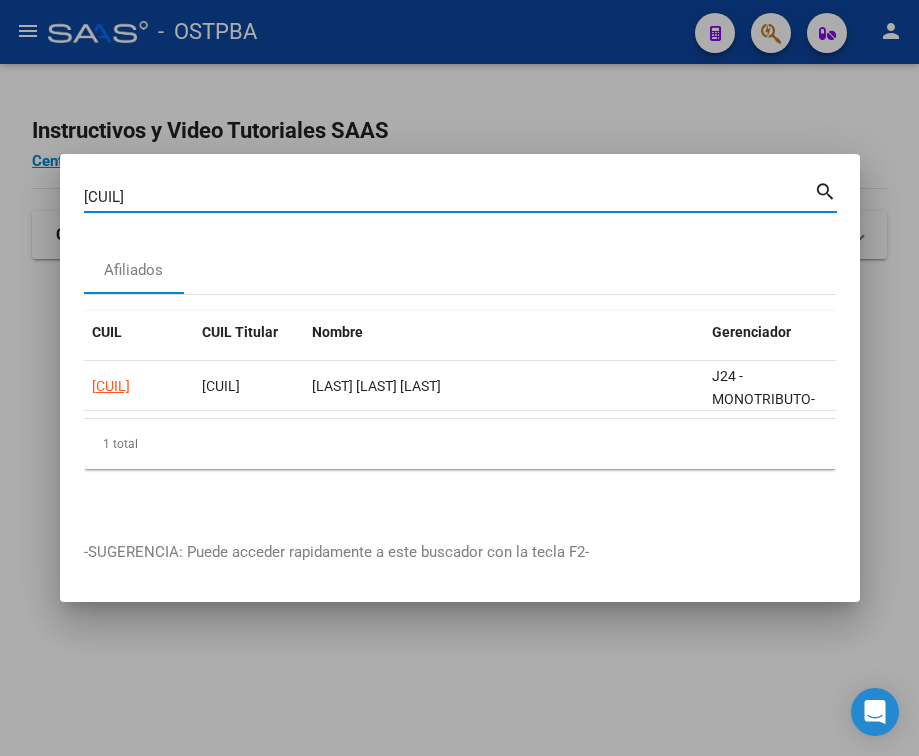 click on "[CUIL]" at bounding box center [449, 197] 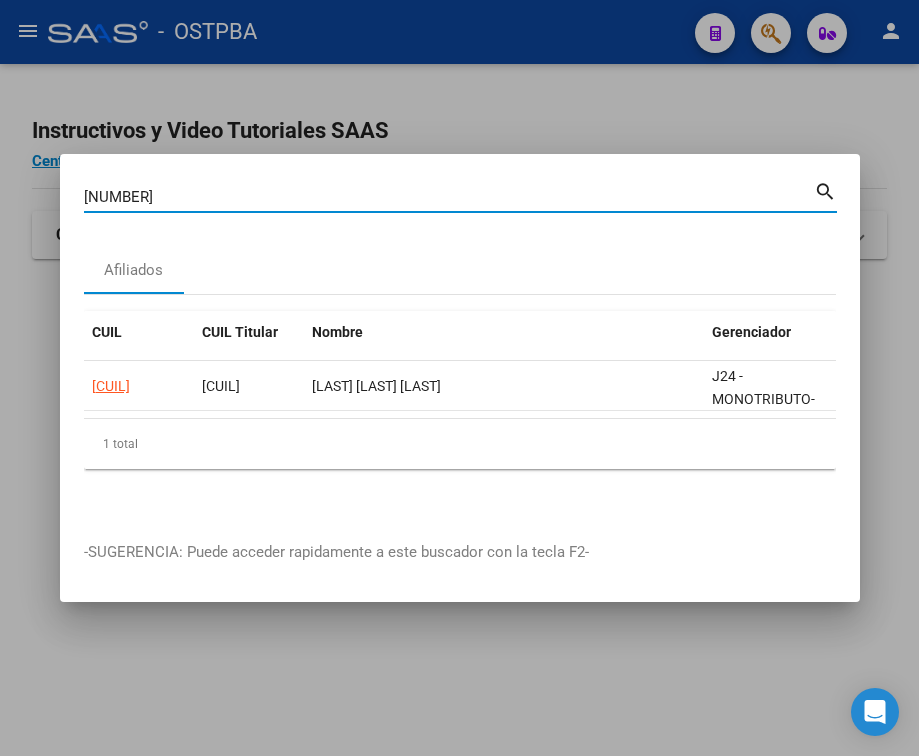 type on "[NUMBER]" 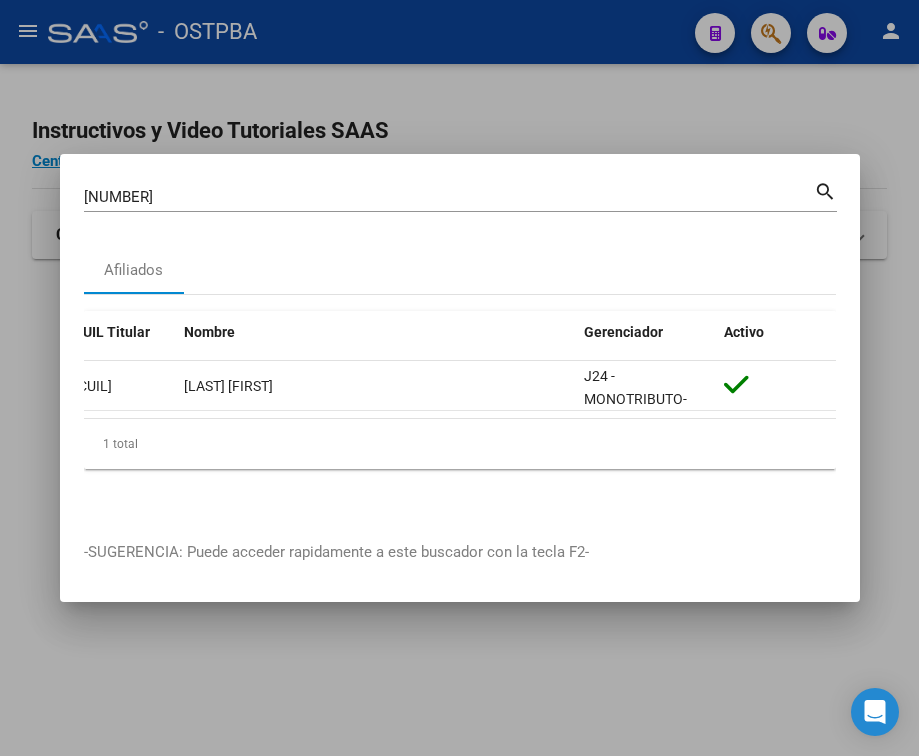 scroll, scrollTop: 0, scrollLeft: 0, axis: both 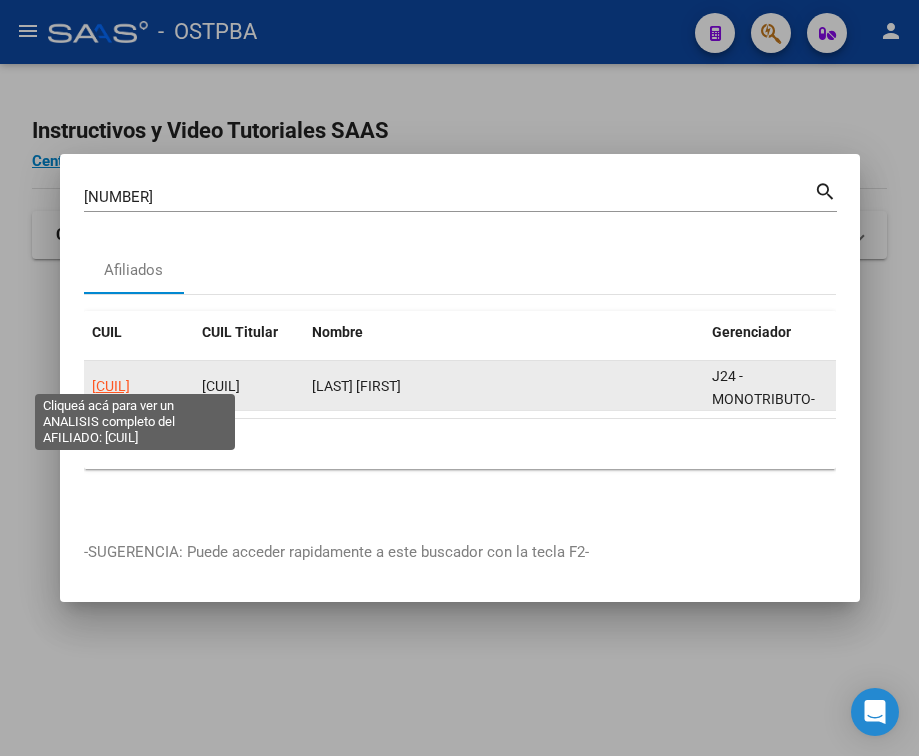click on "[CUIL]" 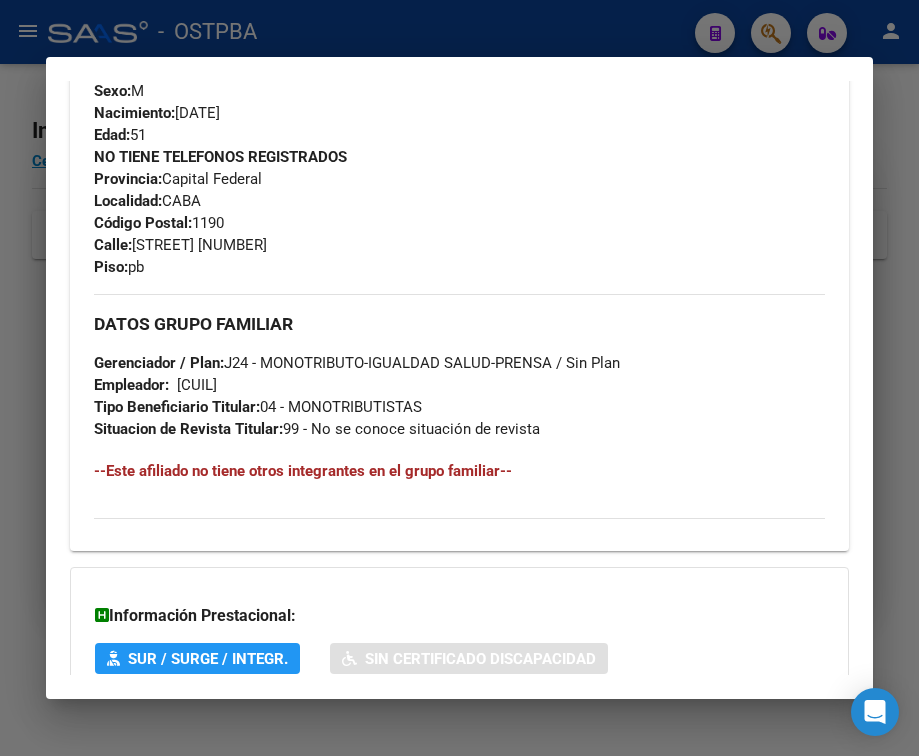 scroll, scrollTop: 1025, scrollLeft: 0, axis: vertical 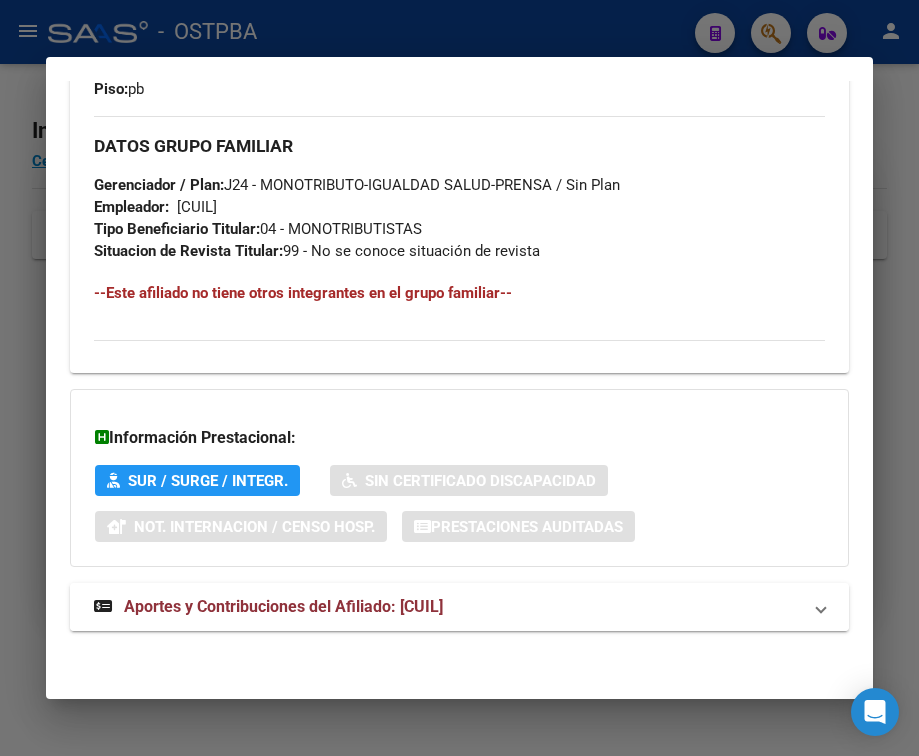 click on "Aportes y Contribuciones del Afiliado: [CUIL]" at bounding box center [283, 606] 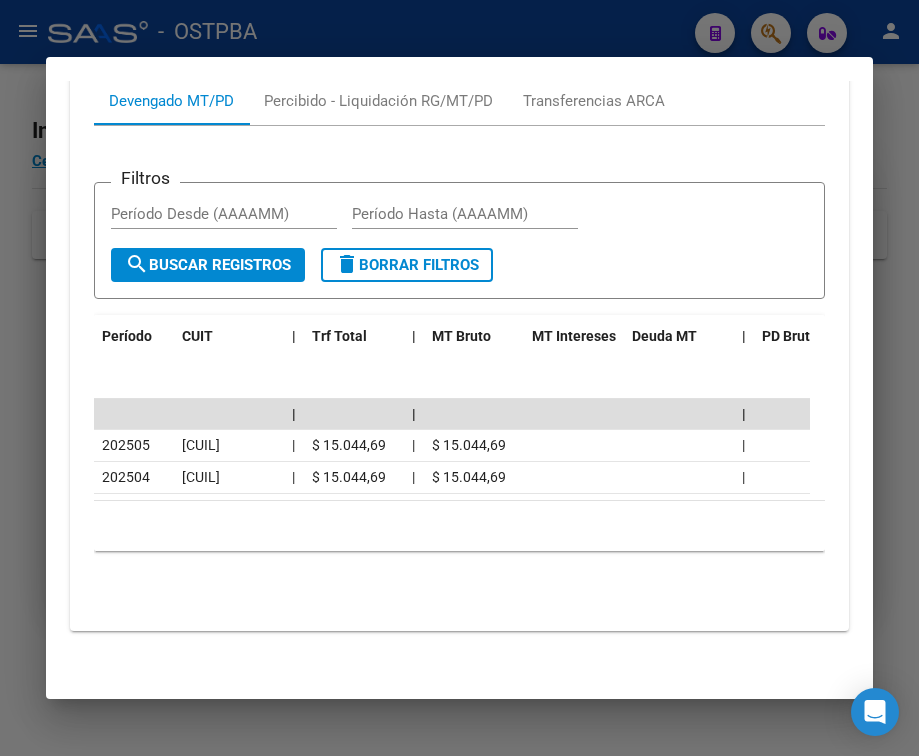 scroll, scrollTop: 1704, scrollLeft: 0, axis: vertical 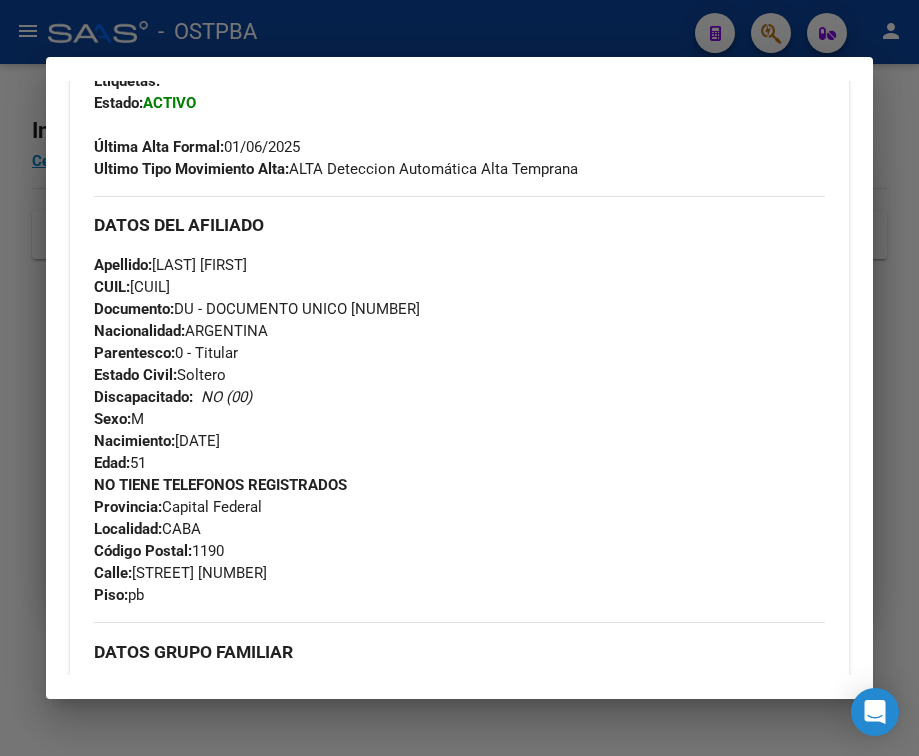 drag, startPoint x: 152, startPoint y: 298, endPoint x: 221, endPoint y: 305, distance: 69.354164 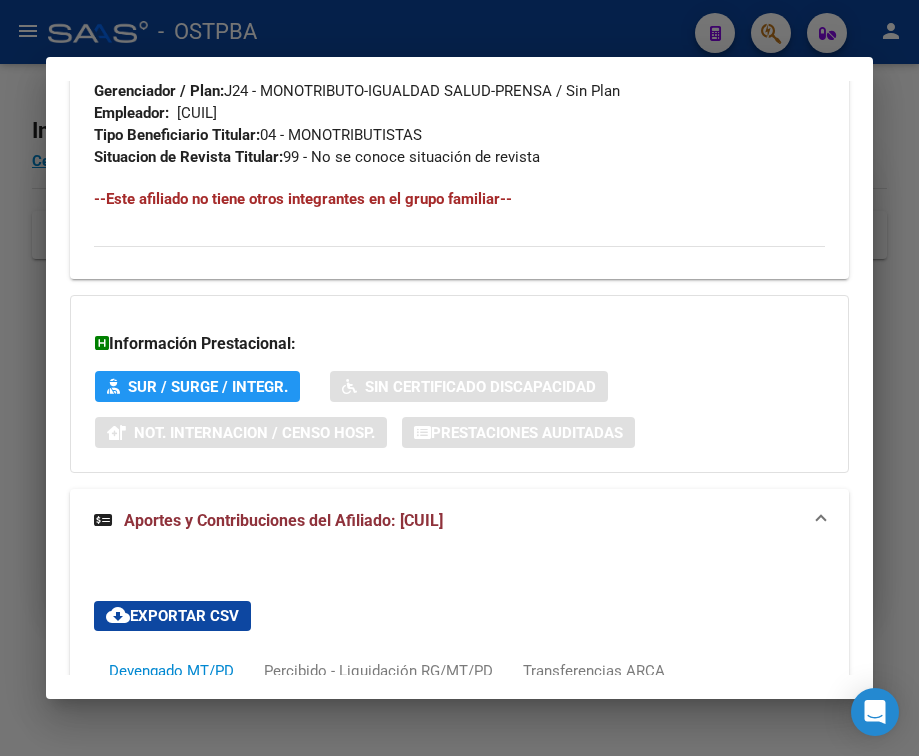 scroll, scrollTop: 1704, scrollLeft: 0, axis: vertical 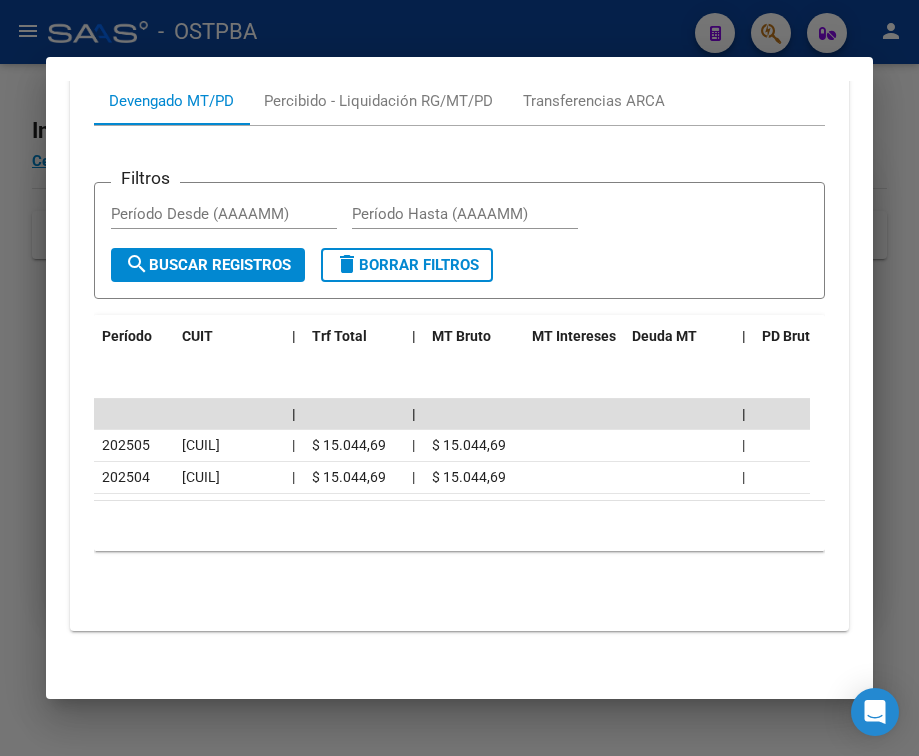 click at bounding box center [459, 378] 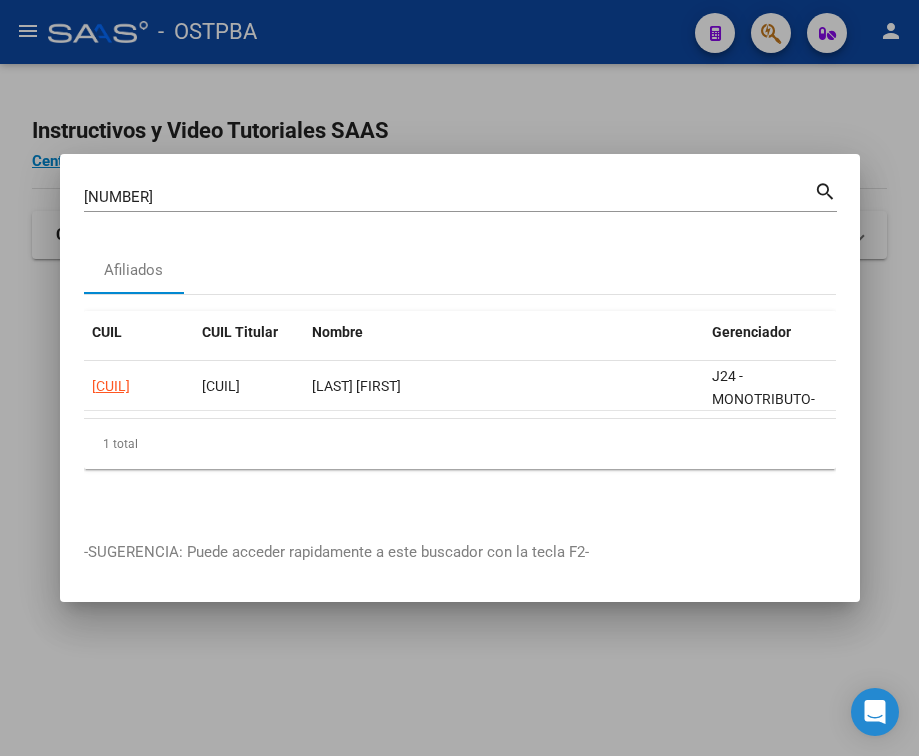 click at bounding box center [459, 378] 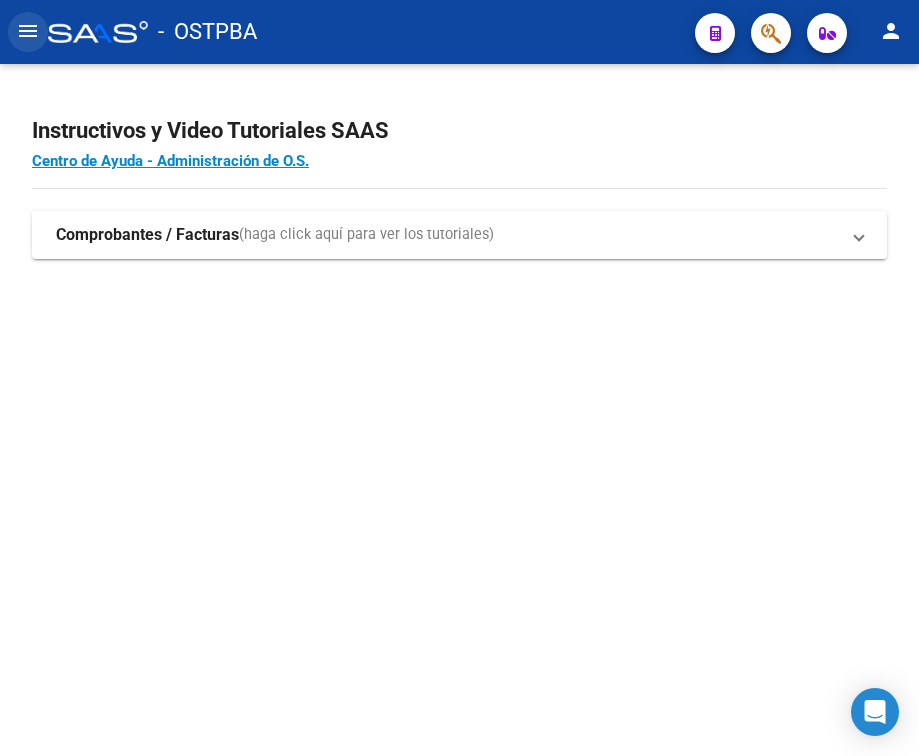 click on "menu" 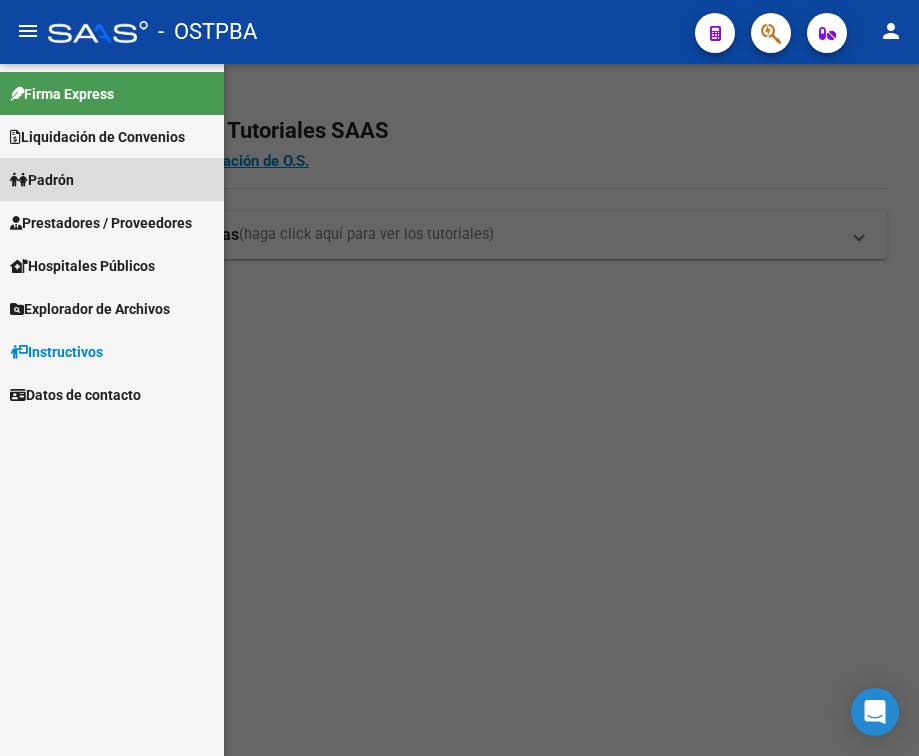 click on "Padrón" at bounding box center (42, 180) 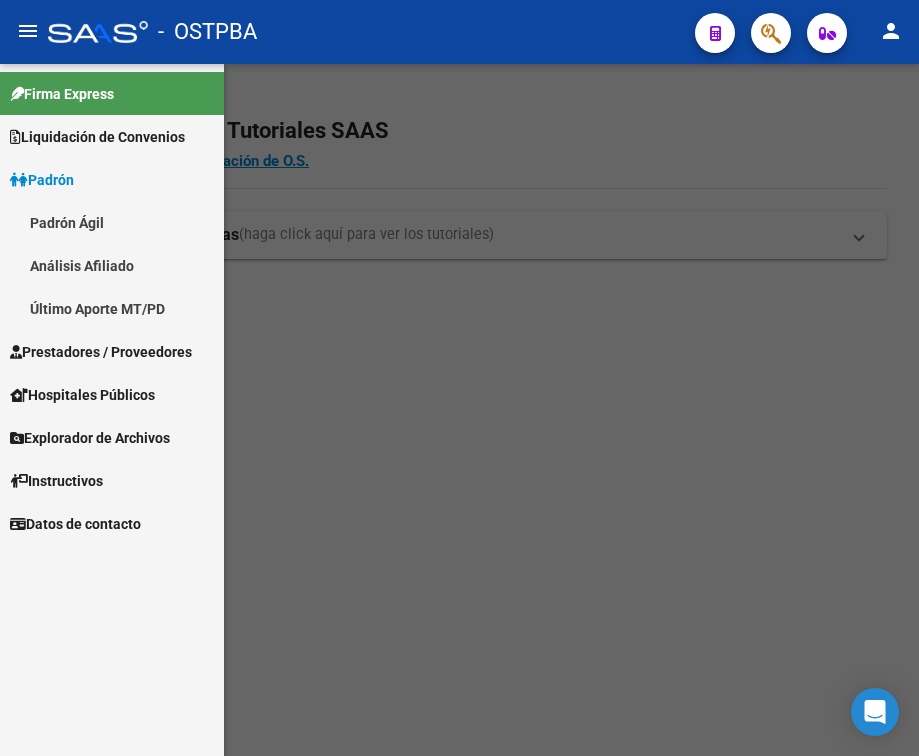 click on "Último Aporte MT/PD" at bounding box center [112, 308] 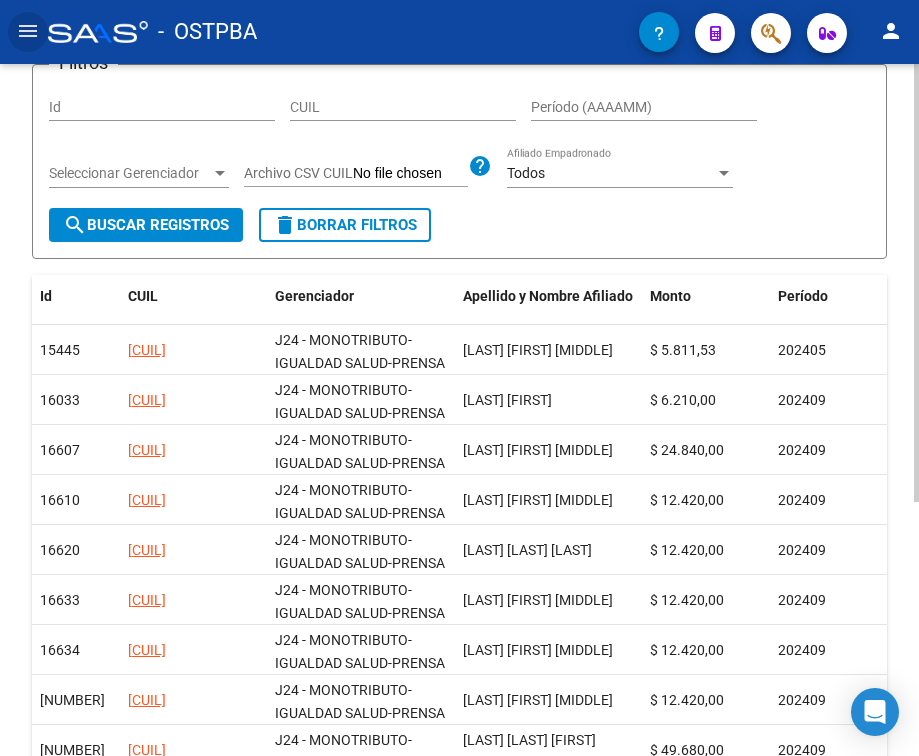 scroll, scrollTop: 101, scrollLeft: 0, axis: vertical 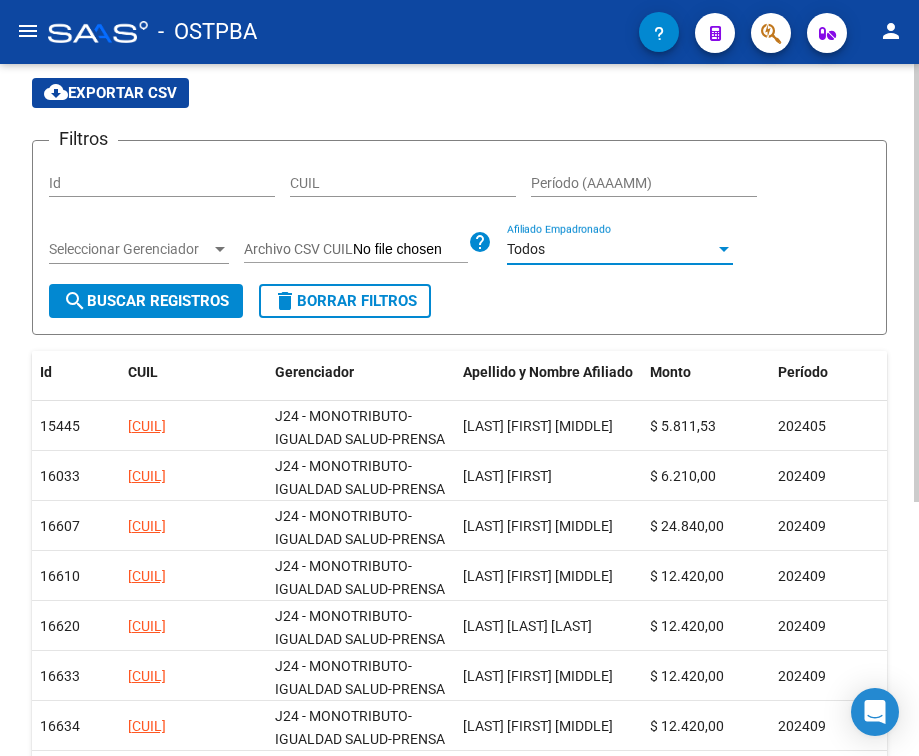 click on "Todos" at bounding box center [611, 249] 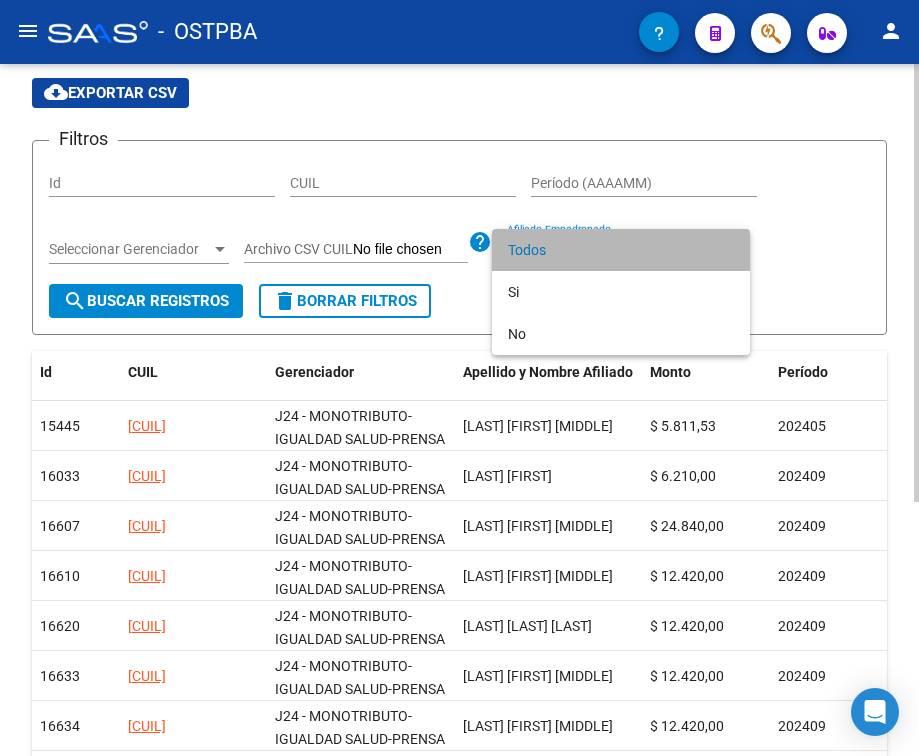 click on "Todos" at bounding box center [621, 250] 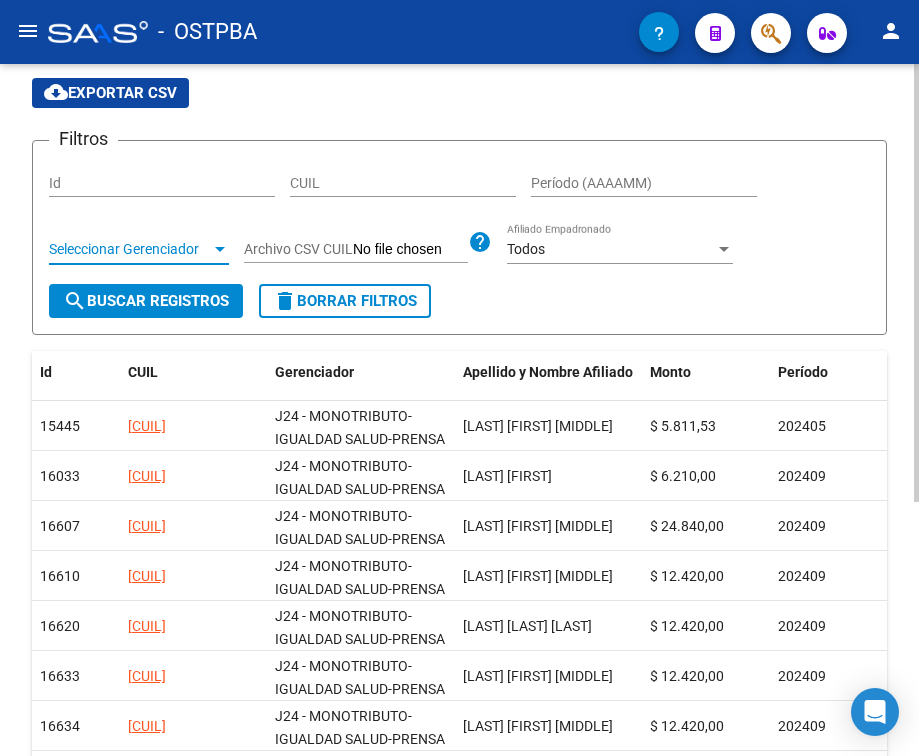 click at bounding box center [220, 250] 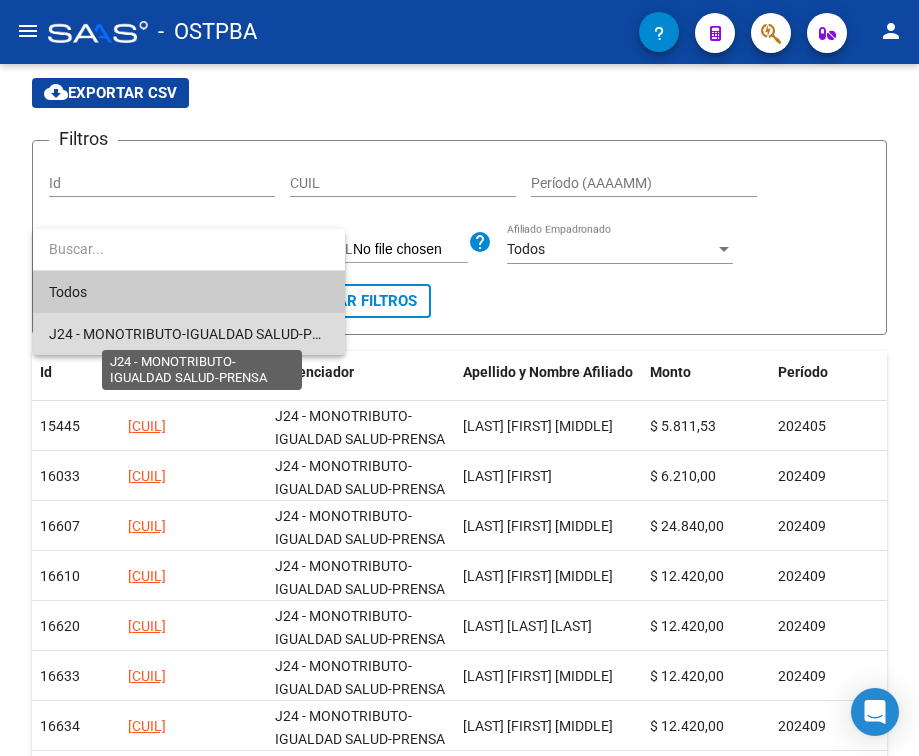 click on "J24 - MONOTRIBUTO-IGUALDAD SALUD-PRENSA" at bounding box center [202, 334] 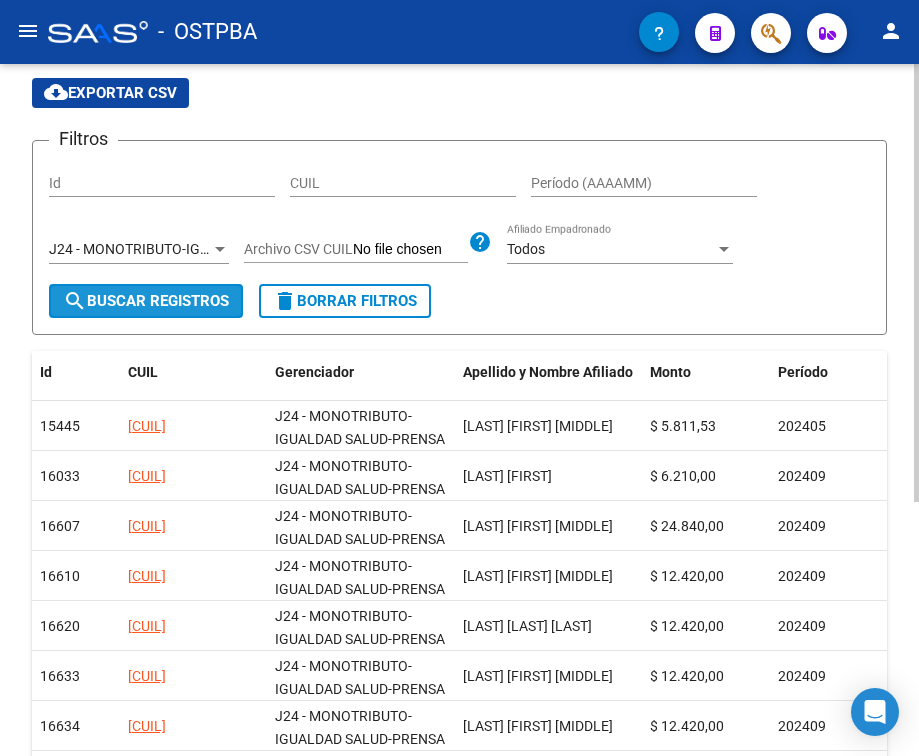 click on "search  Buscar Registros" 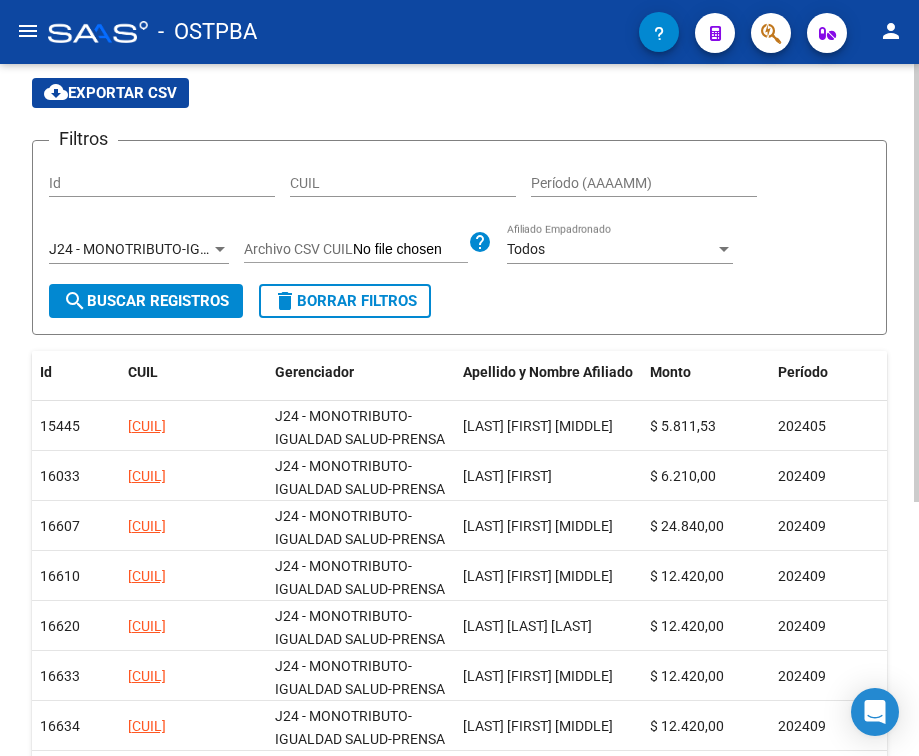 click on "cloud_download  Exportar CSV" 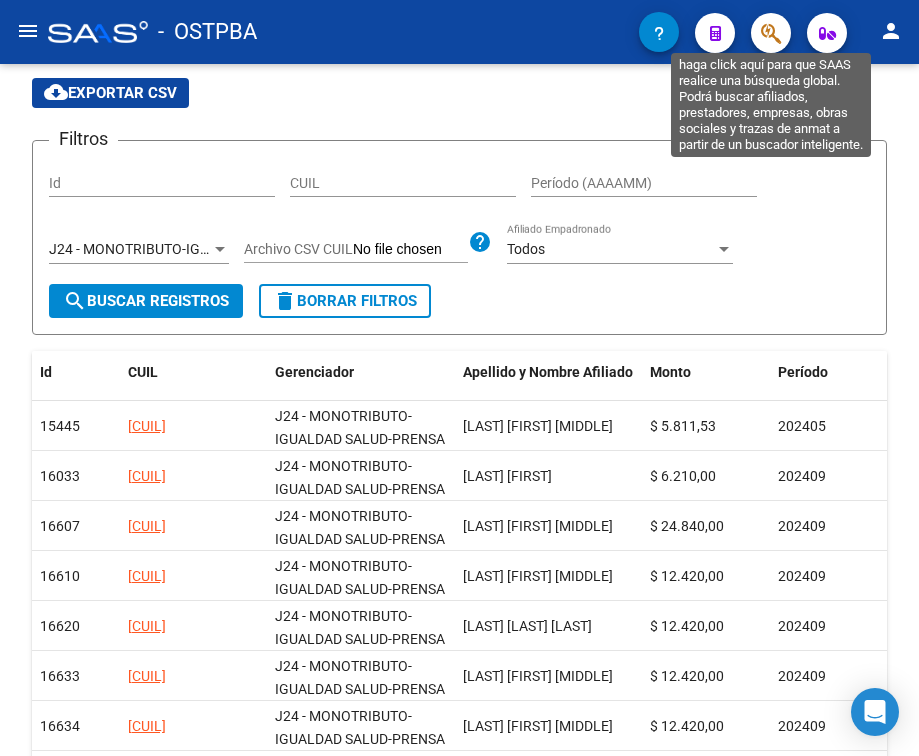 click 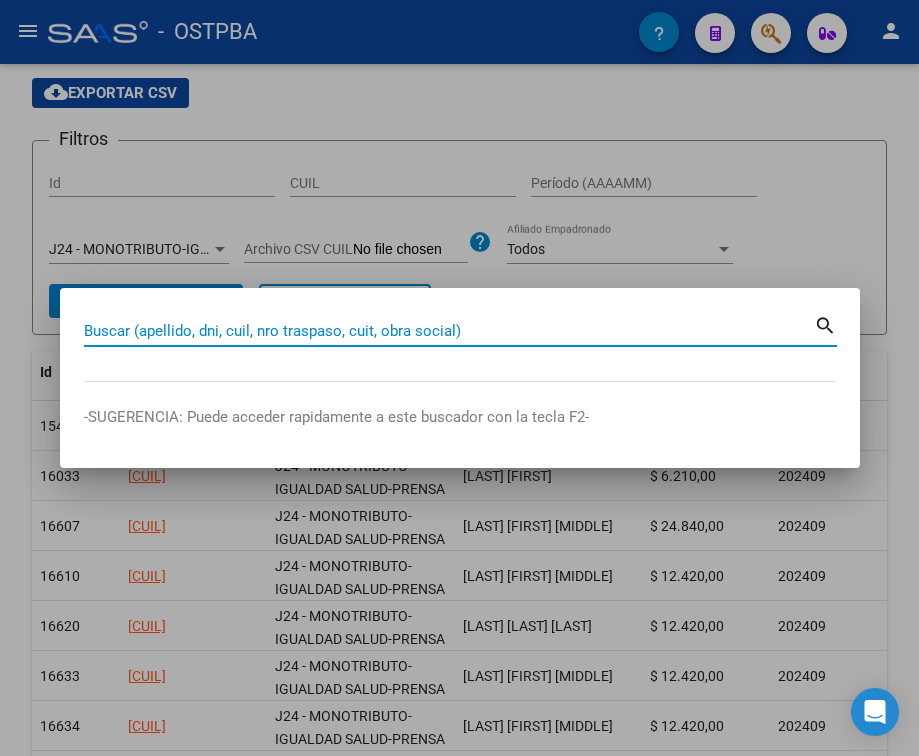 paste on "[NUMBER]" 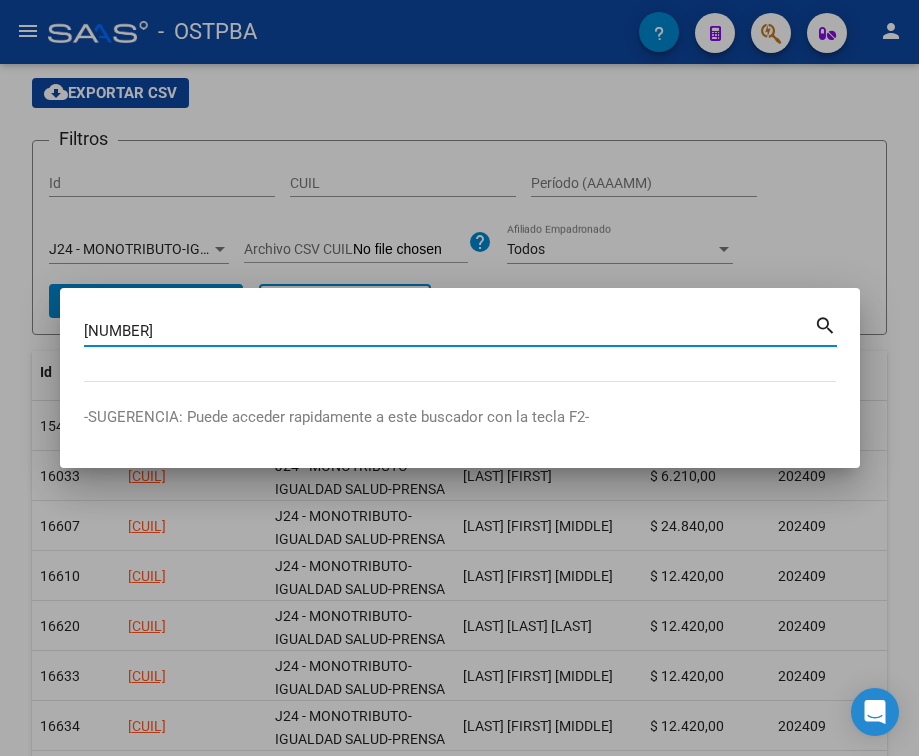 type on "[NUMBER]" 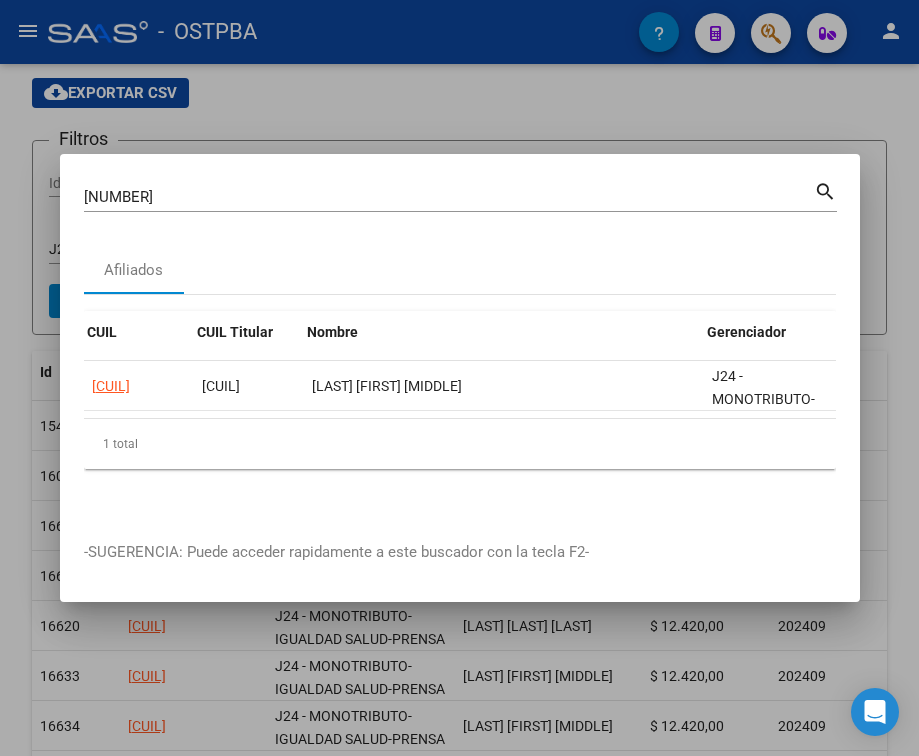 scroll, scrollTop: 0, scrollLeft: 128, axis: horizontal 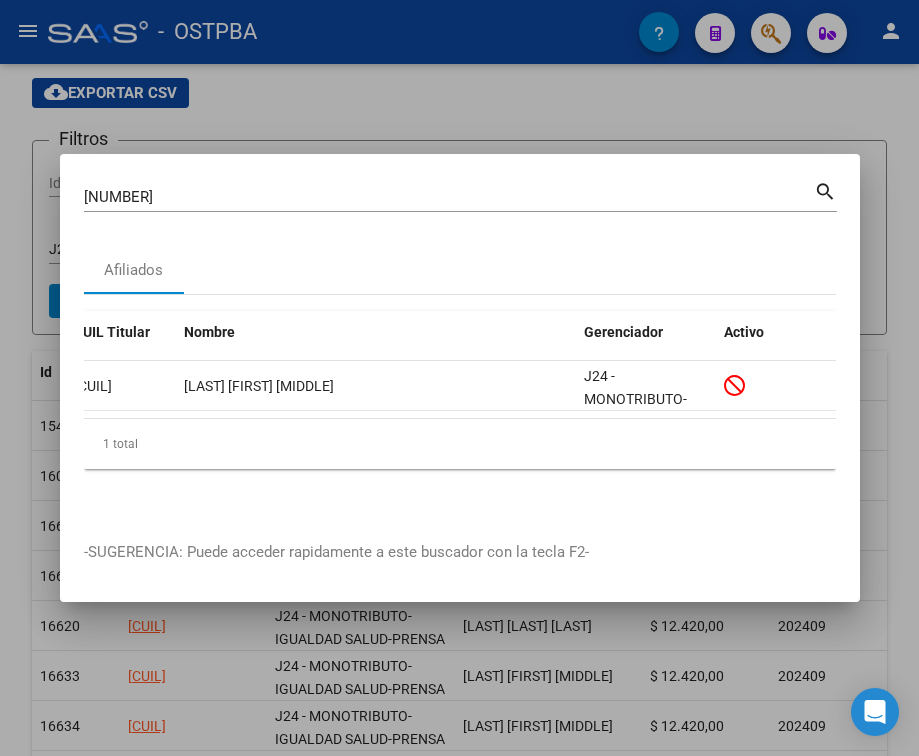 click at bounding box center (459, 378) 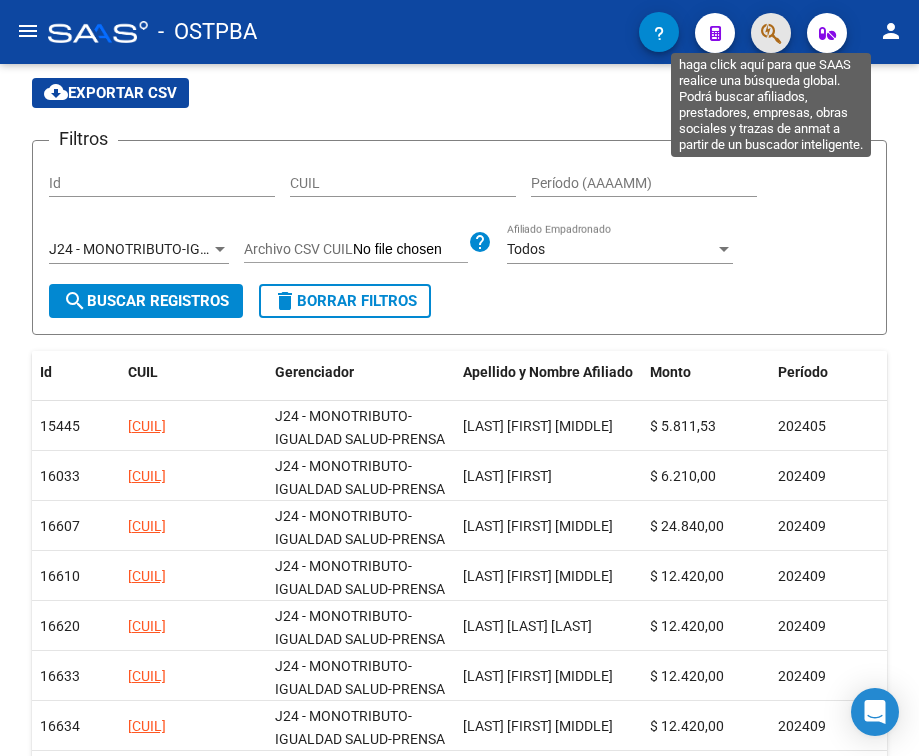 click 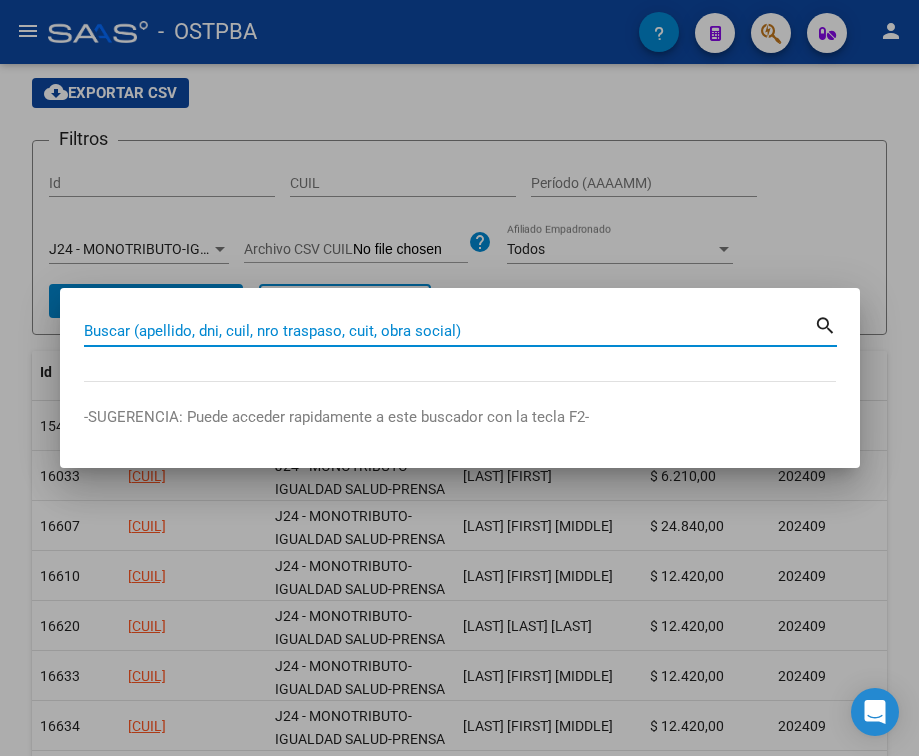 paste on "[NUMBER]" 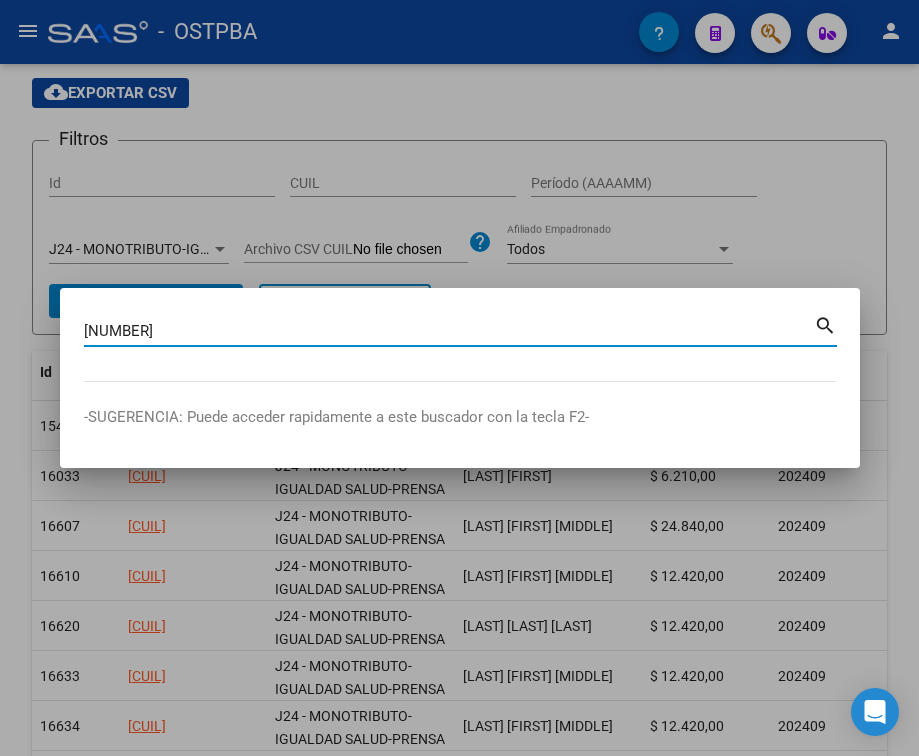type on "[NUMBER]" 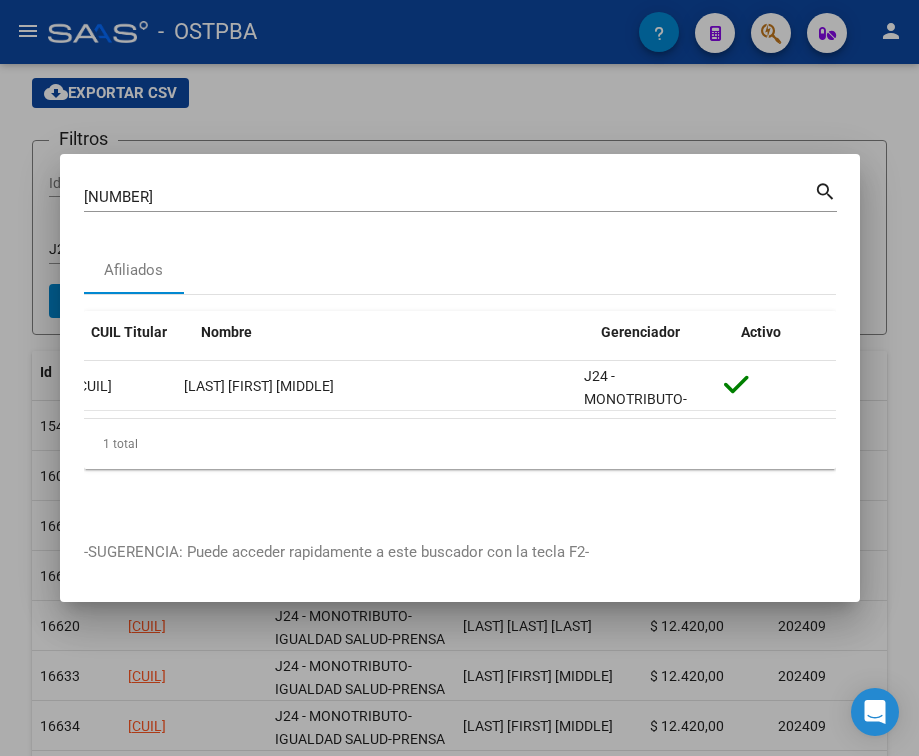 scroll, scrollTop: 0, scrollLeft: 0, axis: both 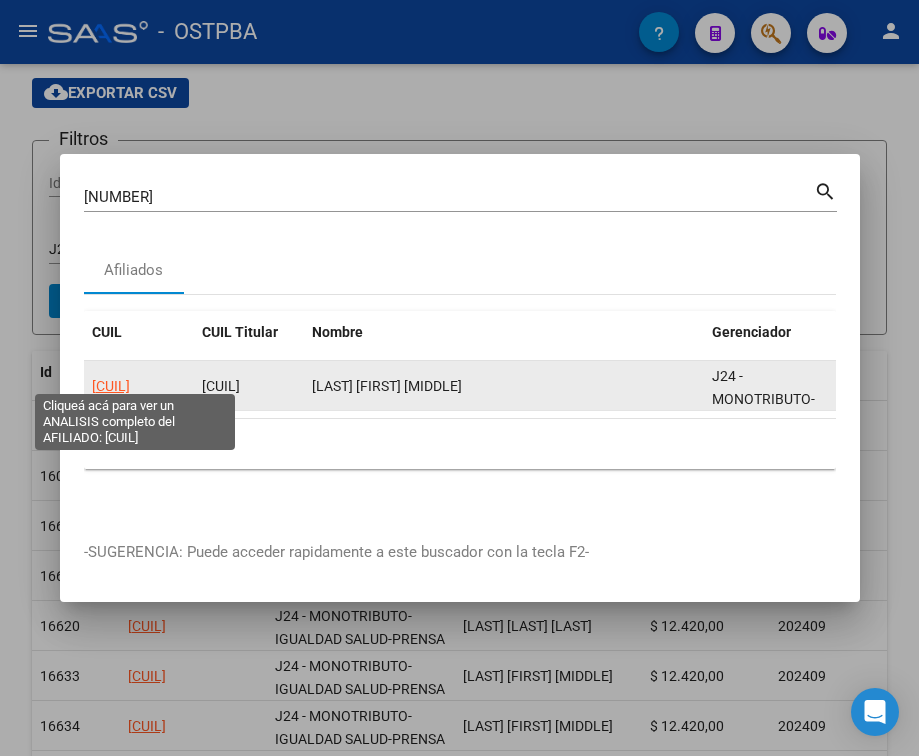 click on "27176985009" 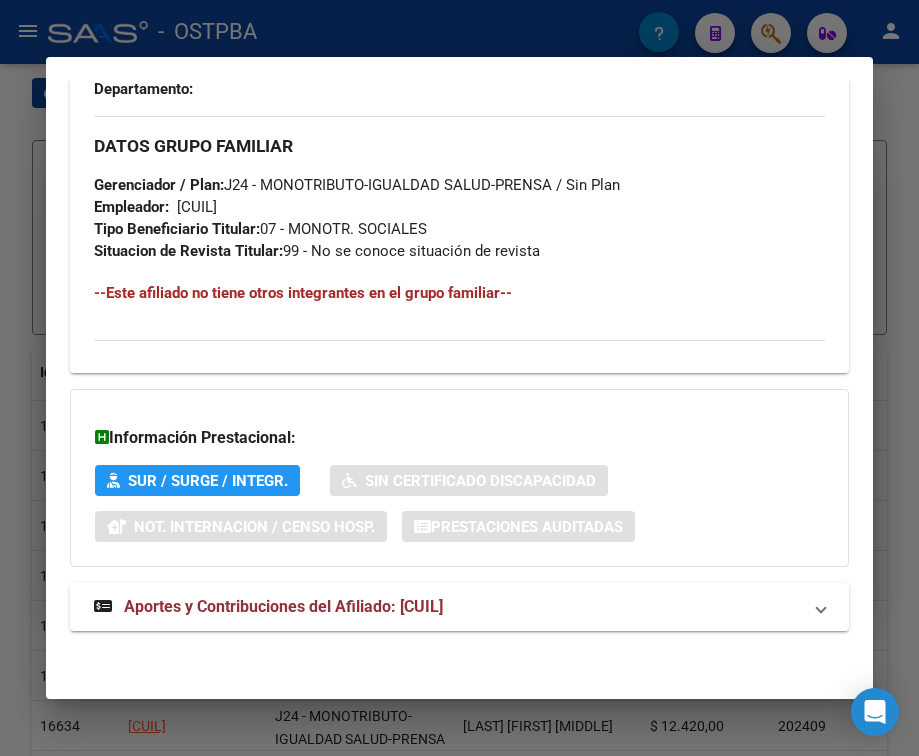 scroll, scrollTop: 1085, scrollLeft: 0, axis: vertical 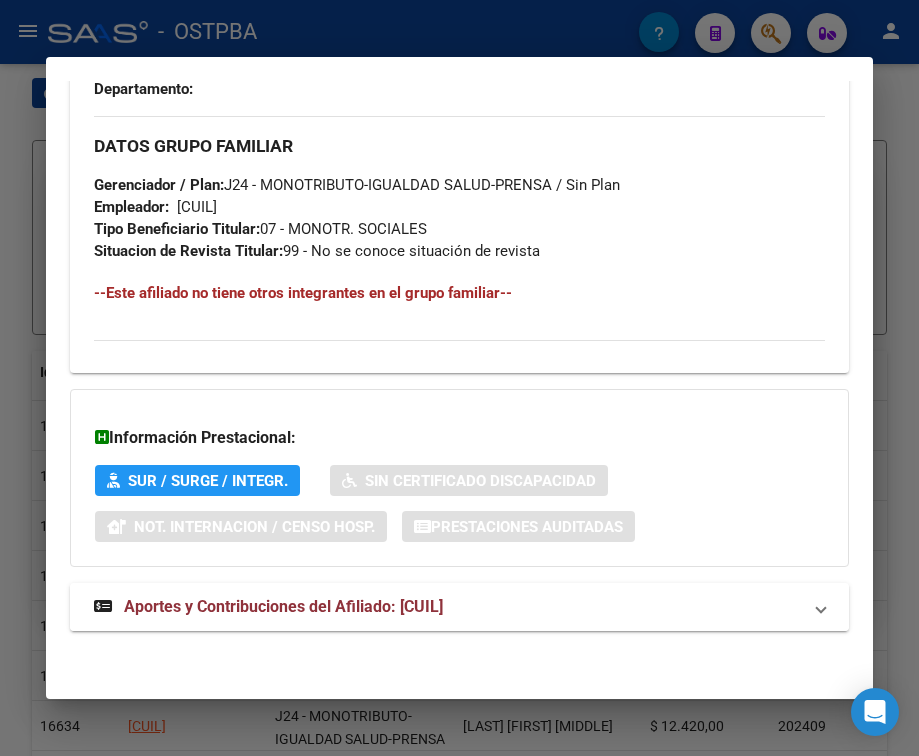 click on "Aportes y Contribuciones del Afiliado: 27176985009" at bounding box center (283, 606) 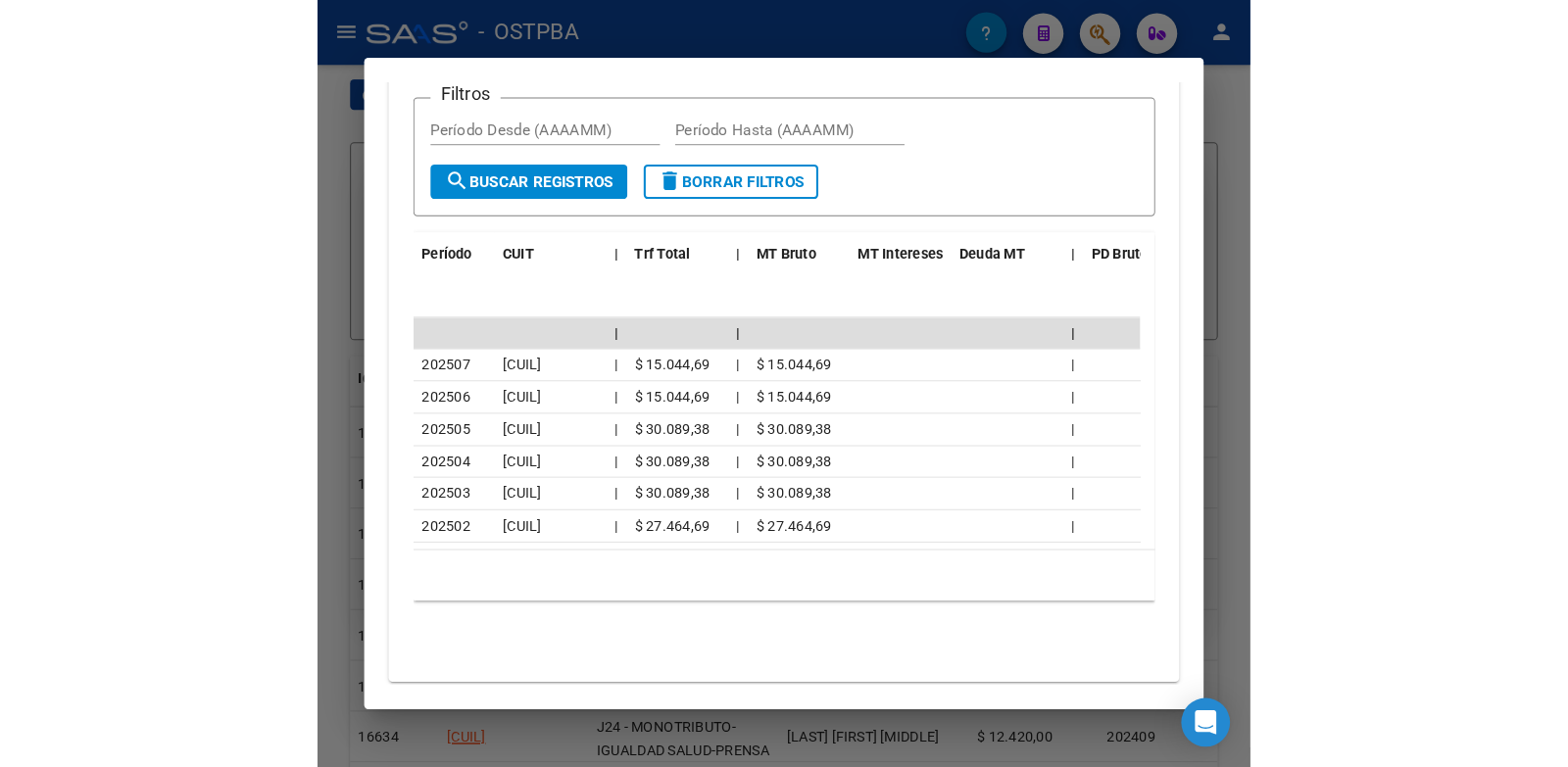 scroll, scrollTop: 1852, scrollLeft: 0, axis: vertical 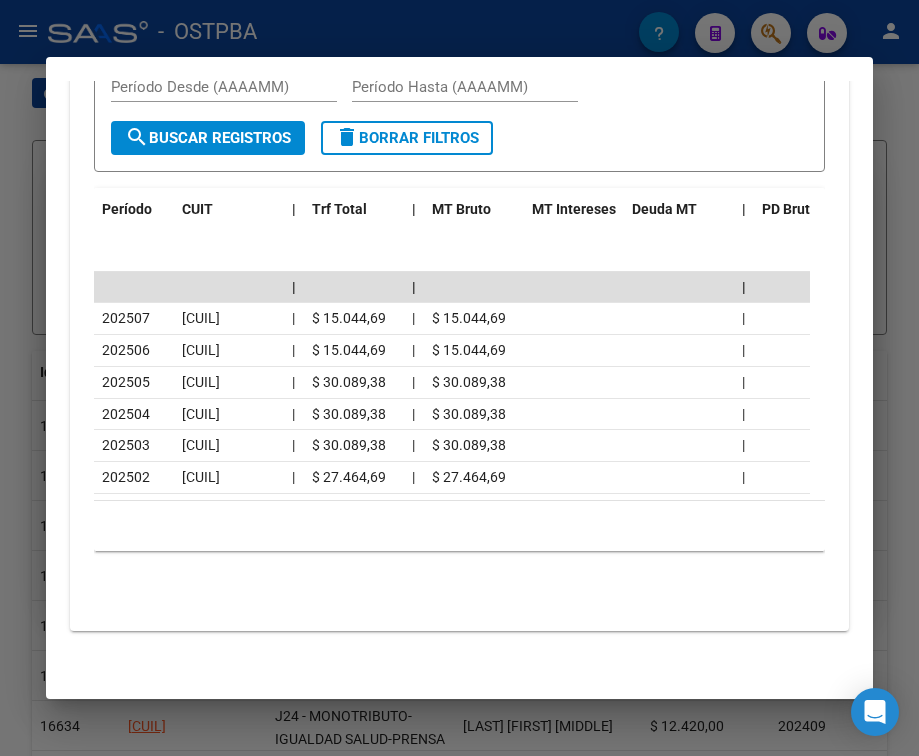 click at bounding box center [459, 378] 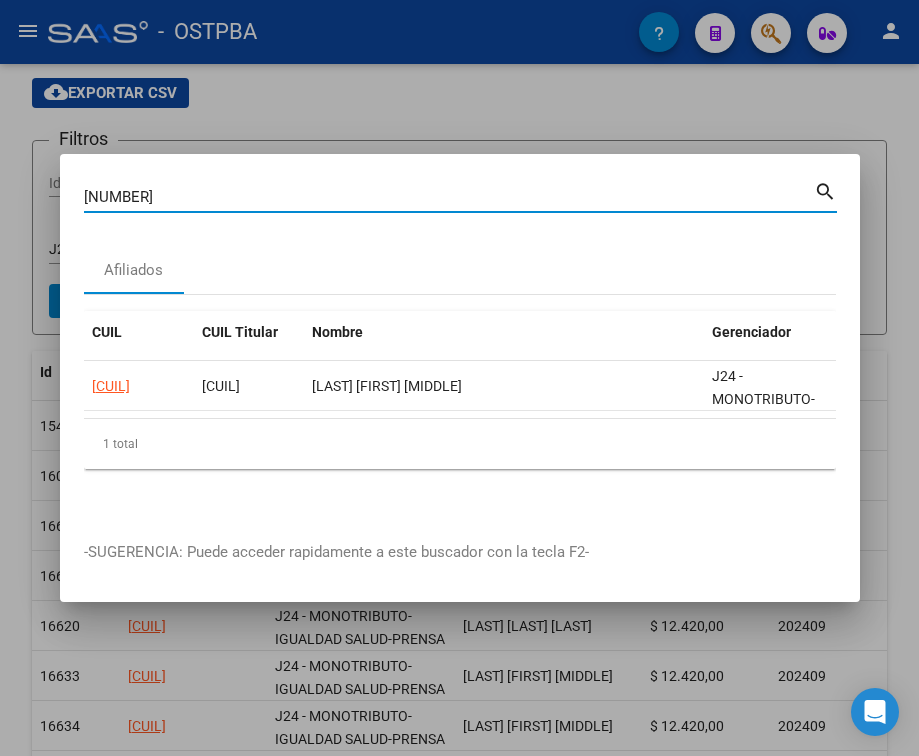 click on "17698500" at bounding box center (449, 197) 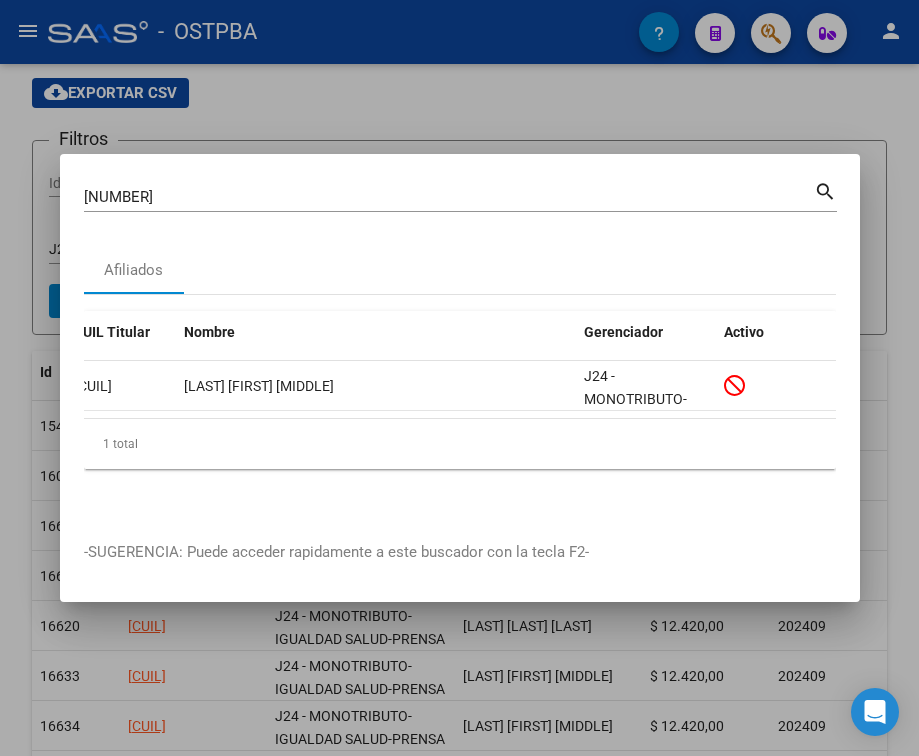 scroll, scrollTop: 0, scrollLeft: 0, axis: both 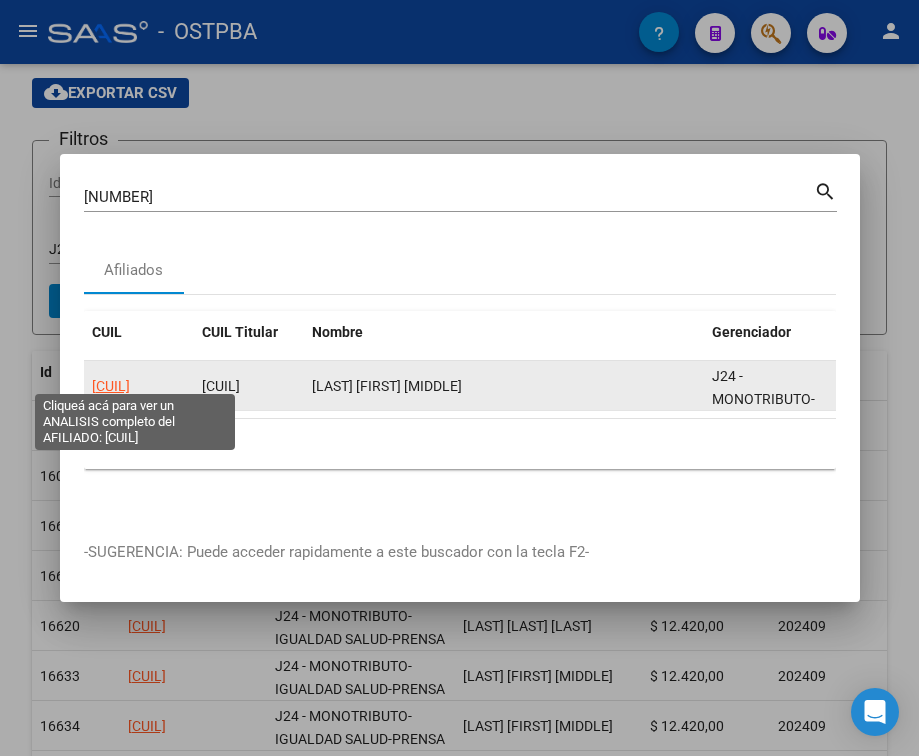 click on "[CUIL]" 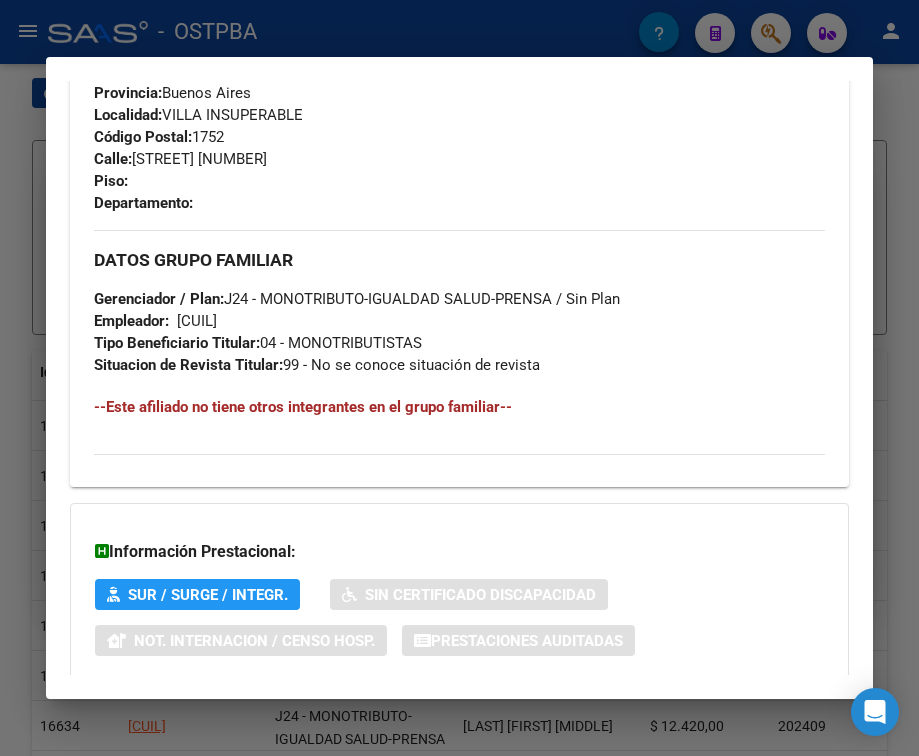 scroll, scrollTop: 1129, scrollLeft: 0, axis: vertical 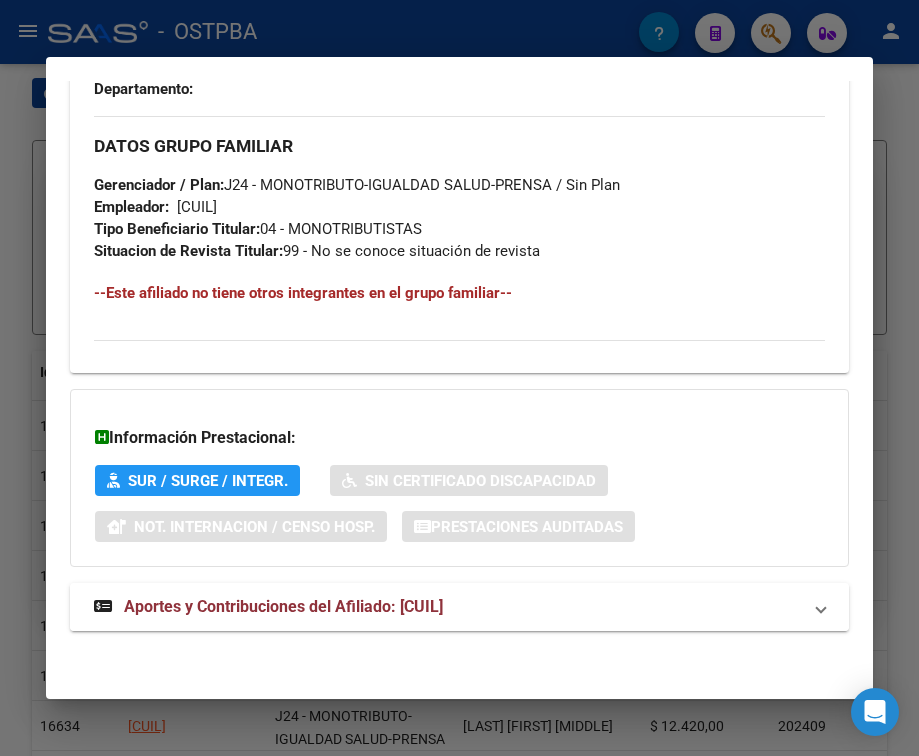 click on "Aportes y Contribuciones del Afiliado: [NUMBER]" at bounding box center [459, 607] 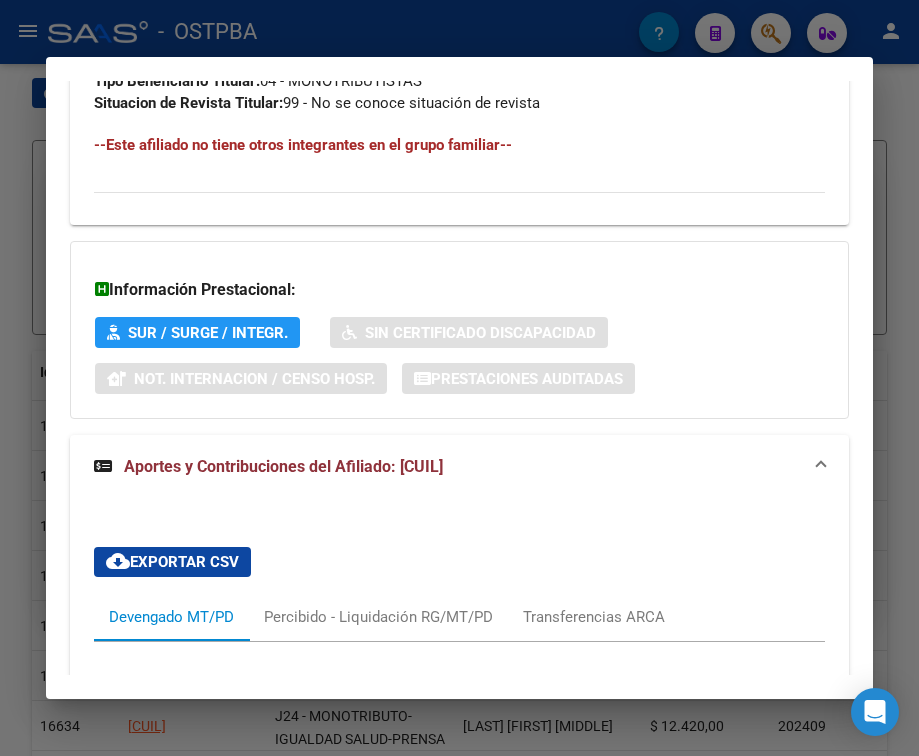scroll, scrollTop: 1235, scrollLeft: 0, axis: vertical 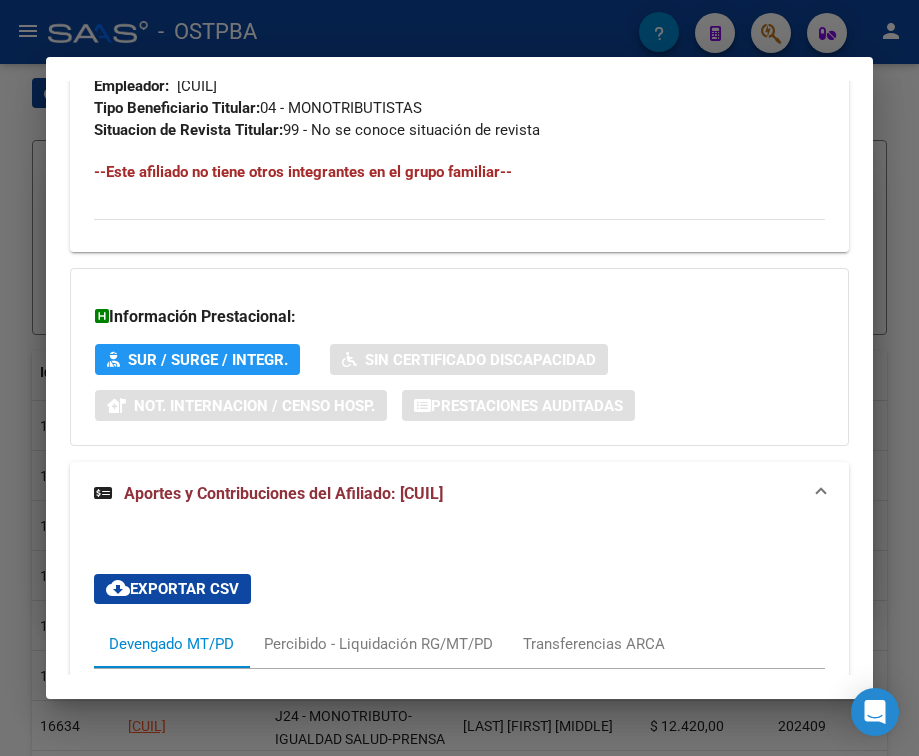 click at bounding box center (459, 378) 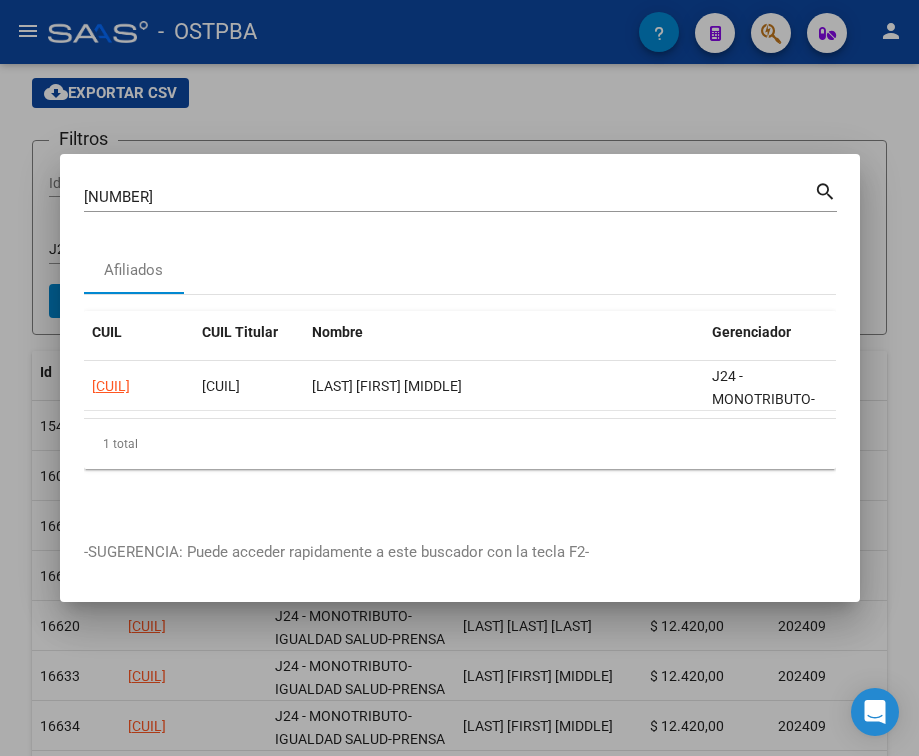 click at bounding box center [459, 378] 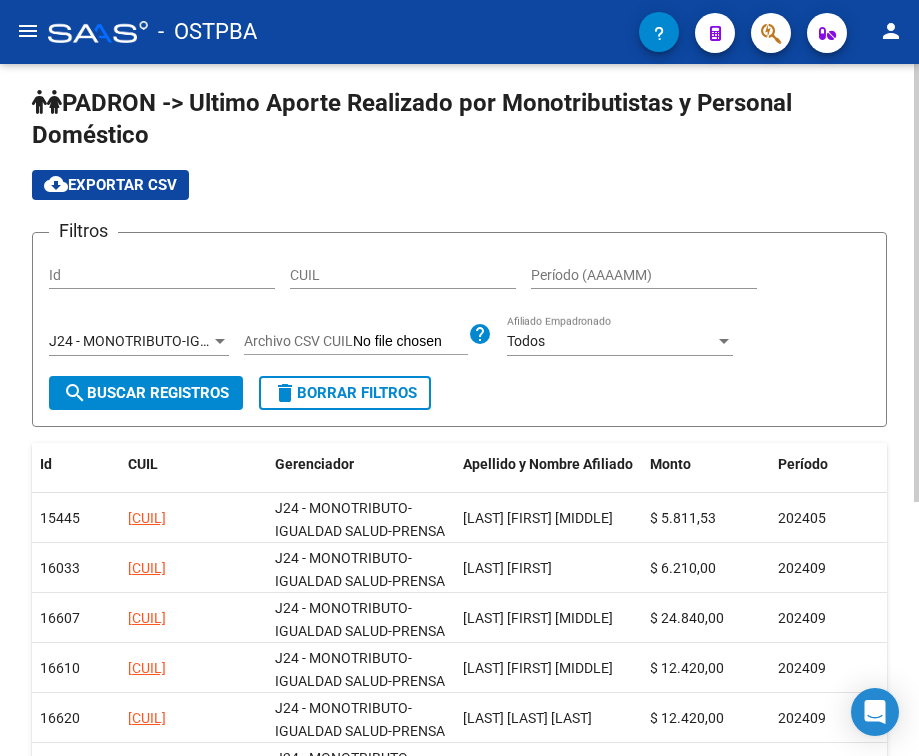 scroll, scrollTop: 0, scrollLeft: 0, axis: both 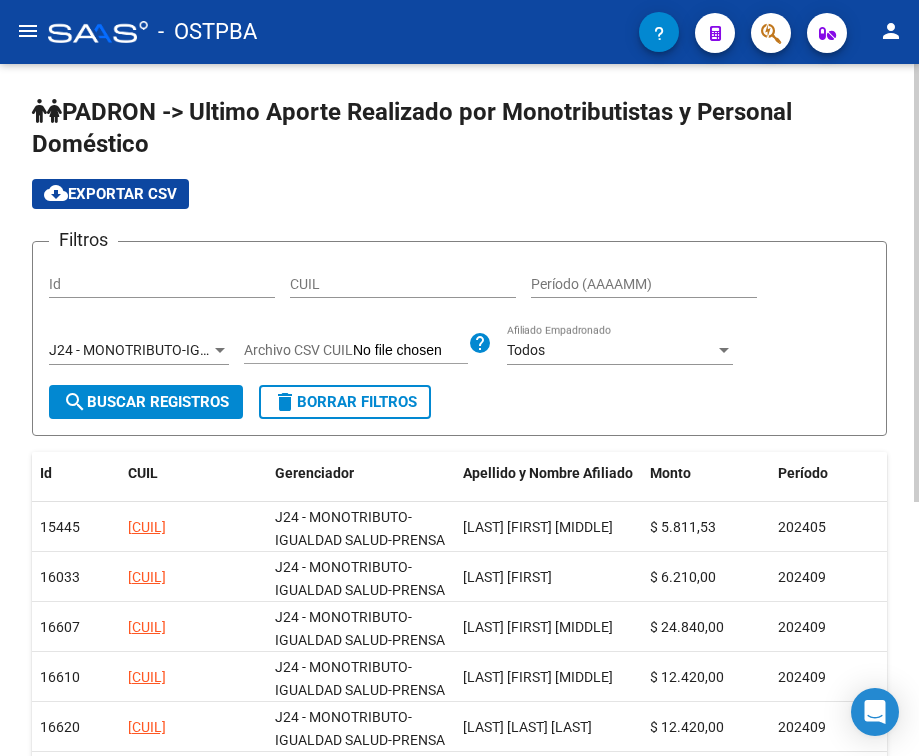 click on "Período (AAAAMM)" 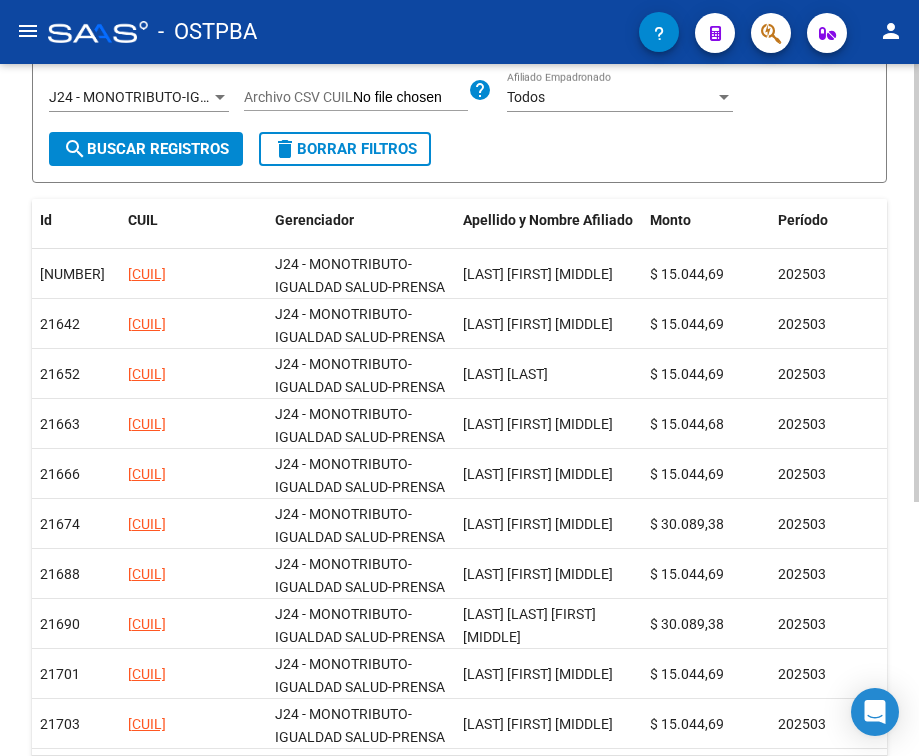 scroll, scrollTop: 401, scrollLeft: 0, axis: vertical 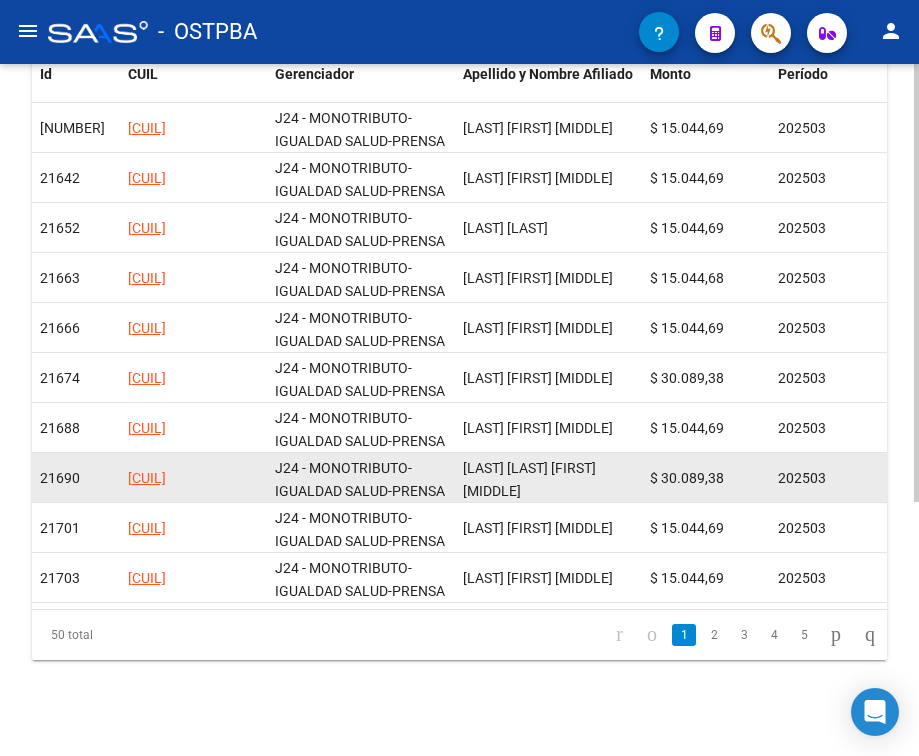 drag, startPoint x: 587, startPoint y: 279, endPoint x: 311, endPoint y: 485, distance: 344.40094 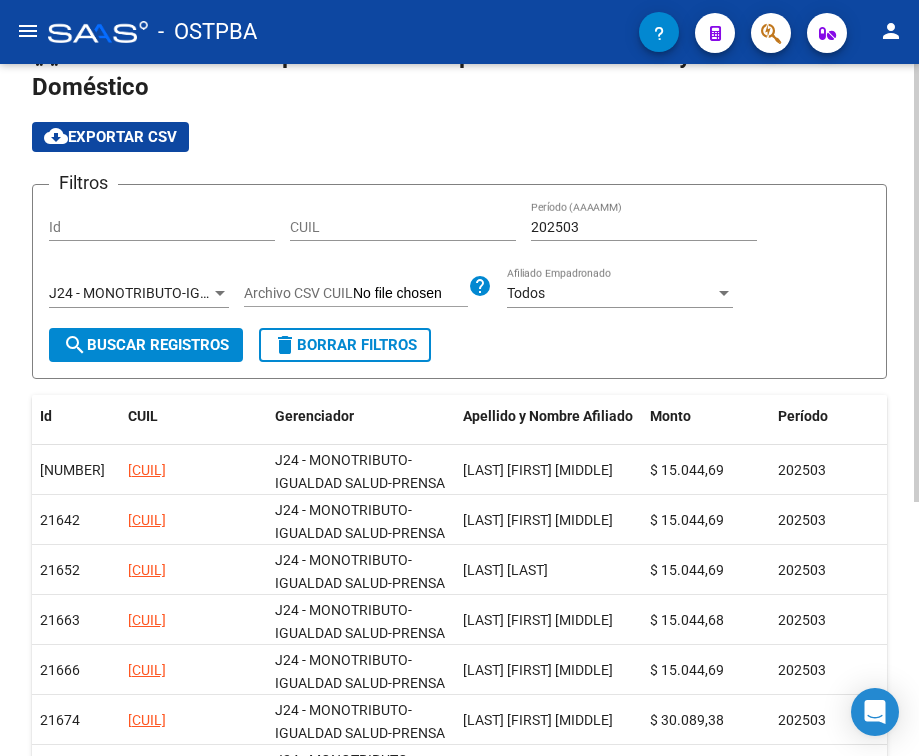 scroll, scrollTop: 1, scrollLeft: 0, axis: vertical 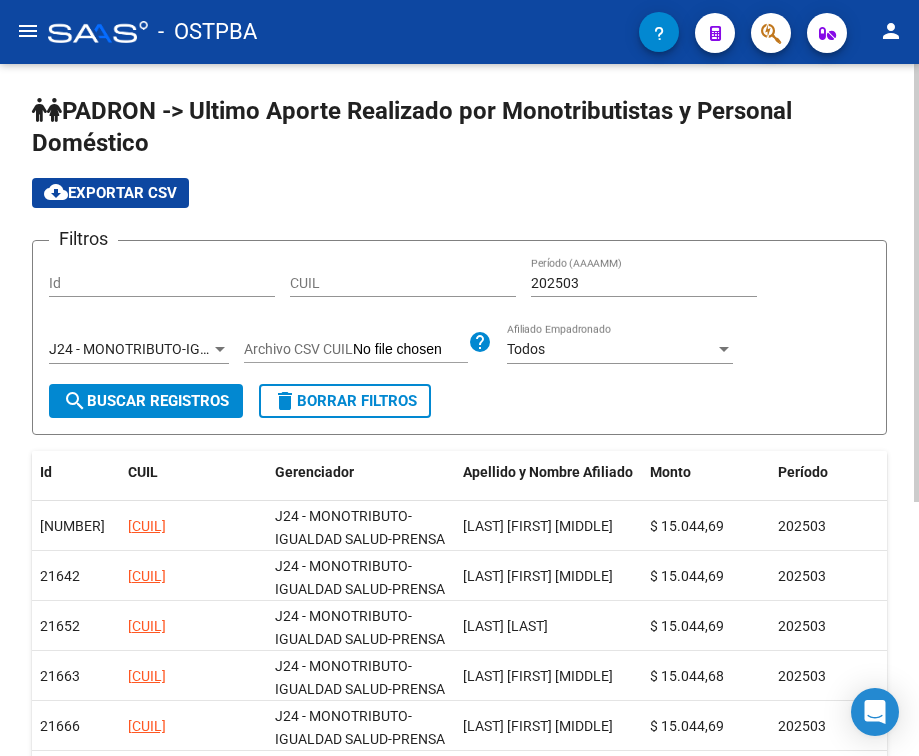 click on "cloud_download  Exportar CSV" 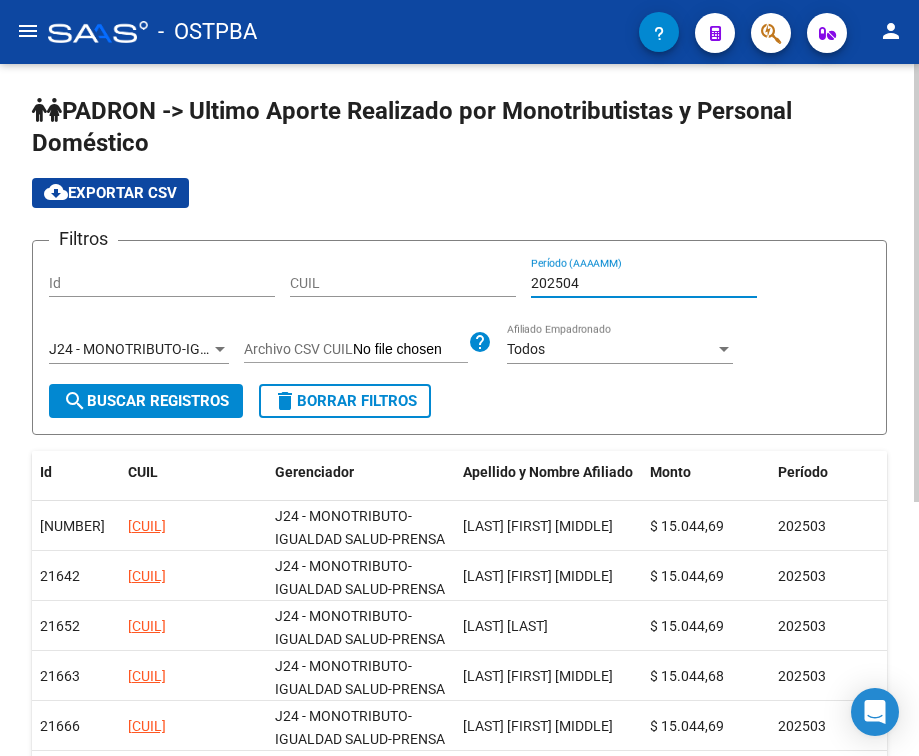 click on "cloud_download  Exportar CSV" 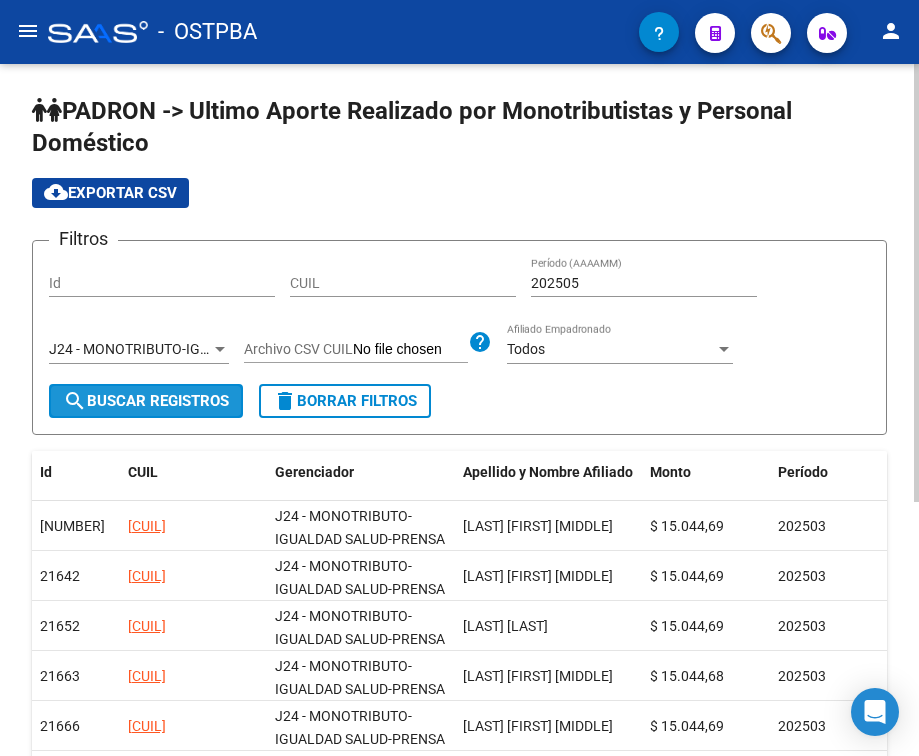 click on "search  Buscar Registros" 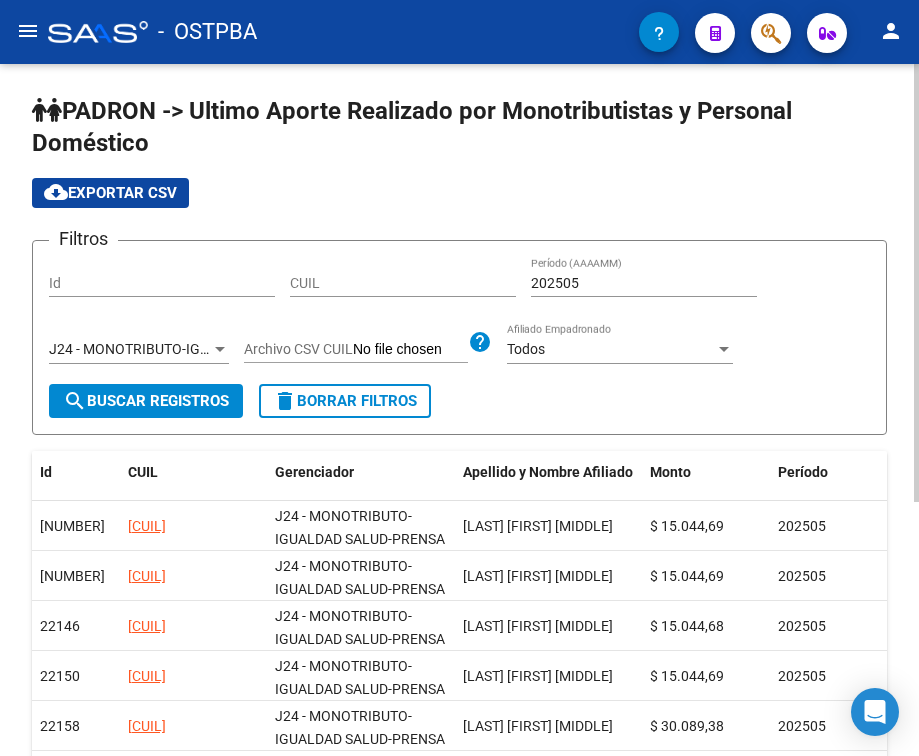 click on "cloud_download  Exportar CSV" 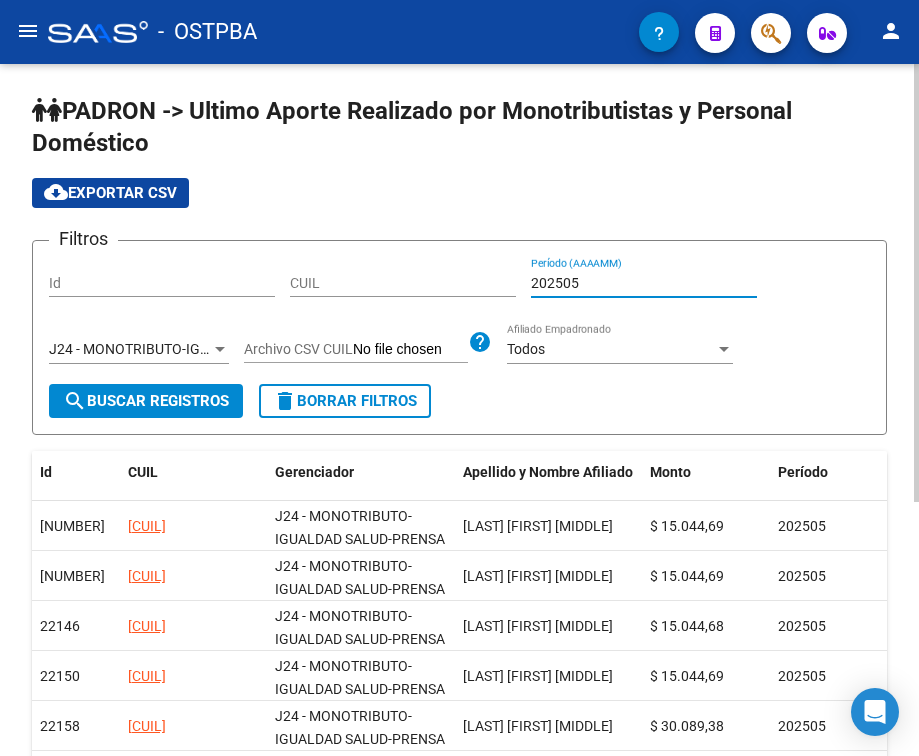 click on "202505" at bounding box center [644, 283] 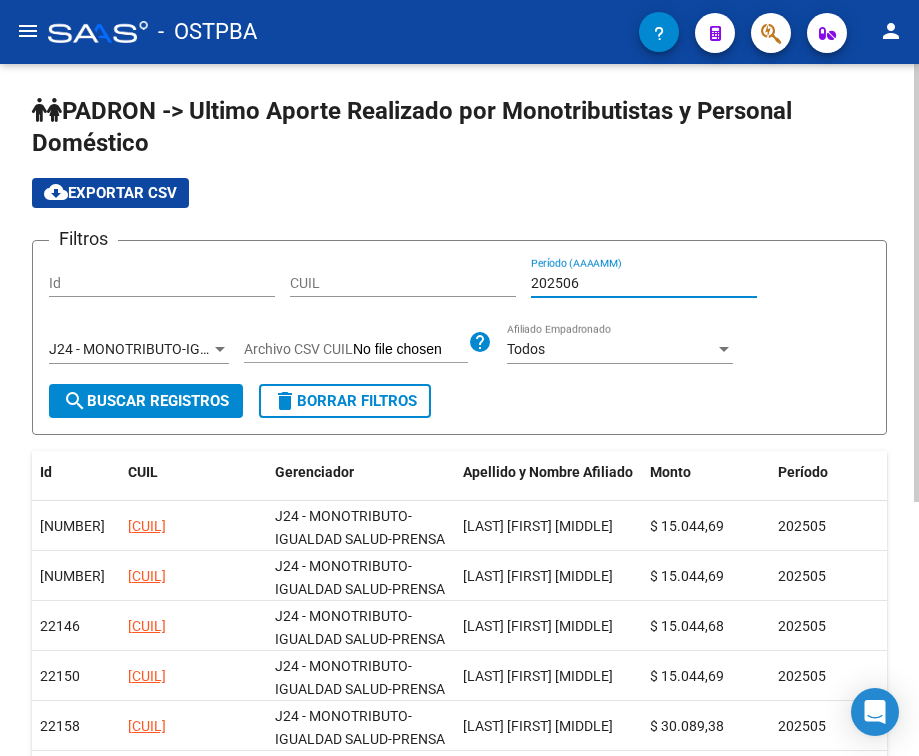 click on "search  Buscar Registros" 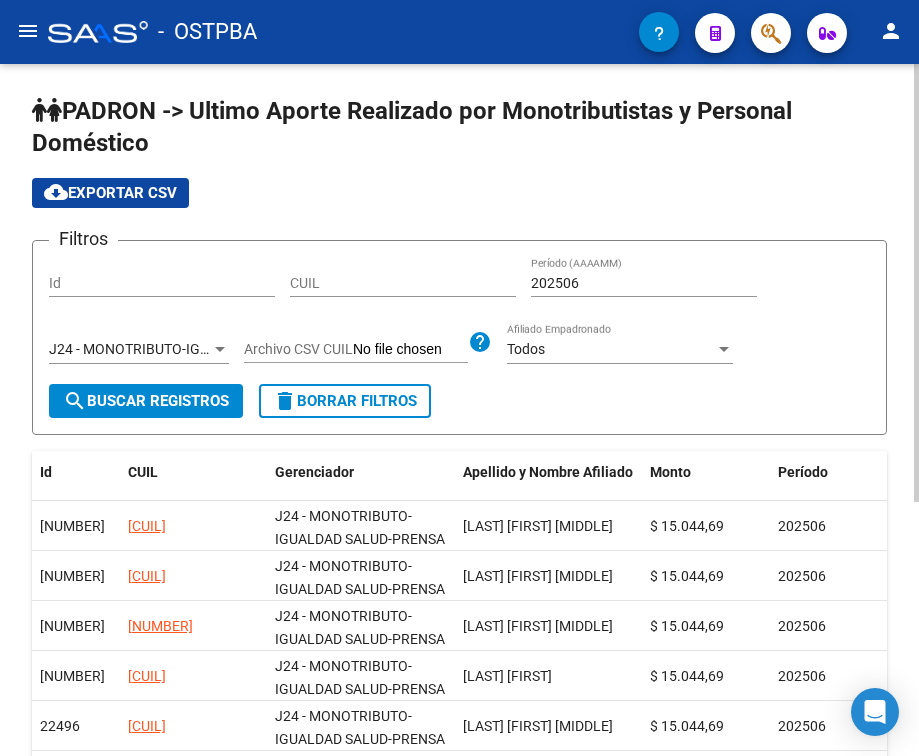 click on "cloud_download  Exportar CSV" 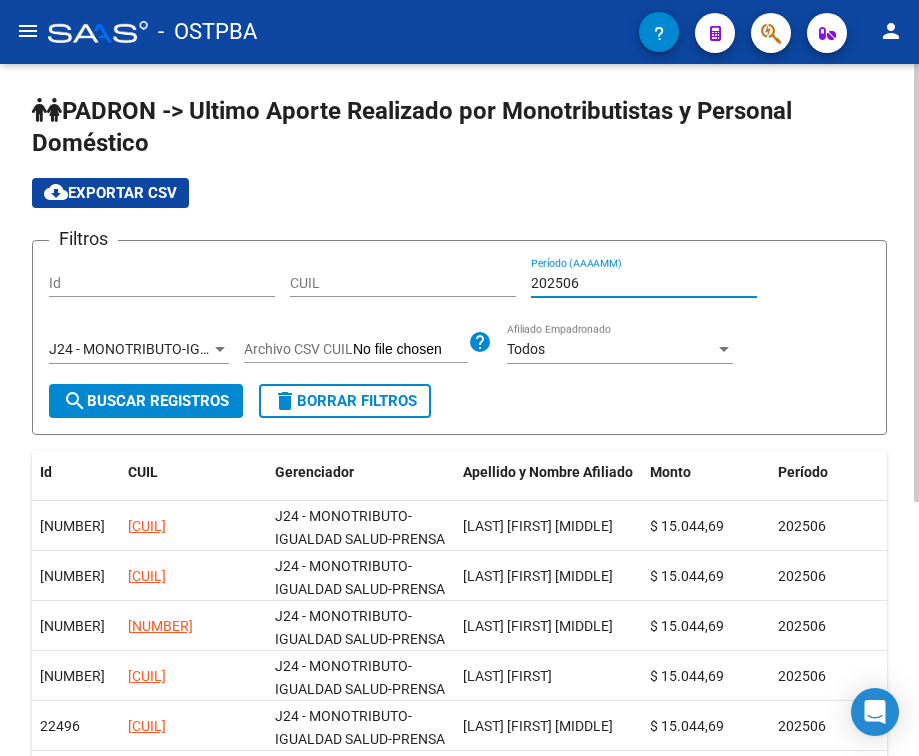 click on "202506" at bounding box center (644, 283) 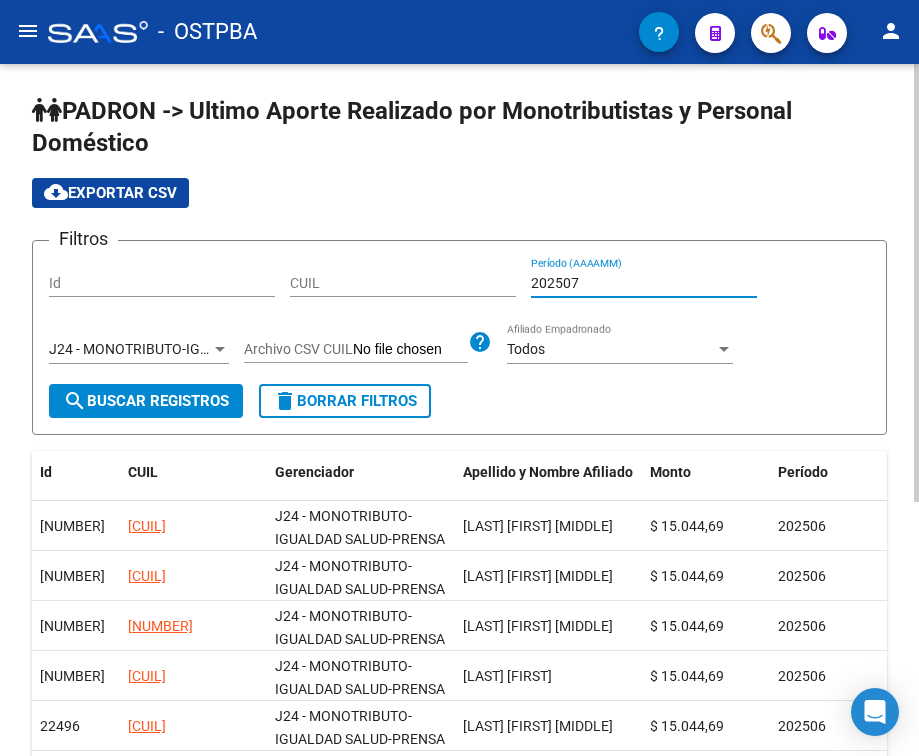 type on "202507" 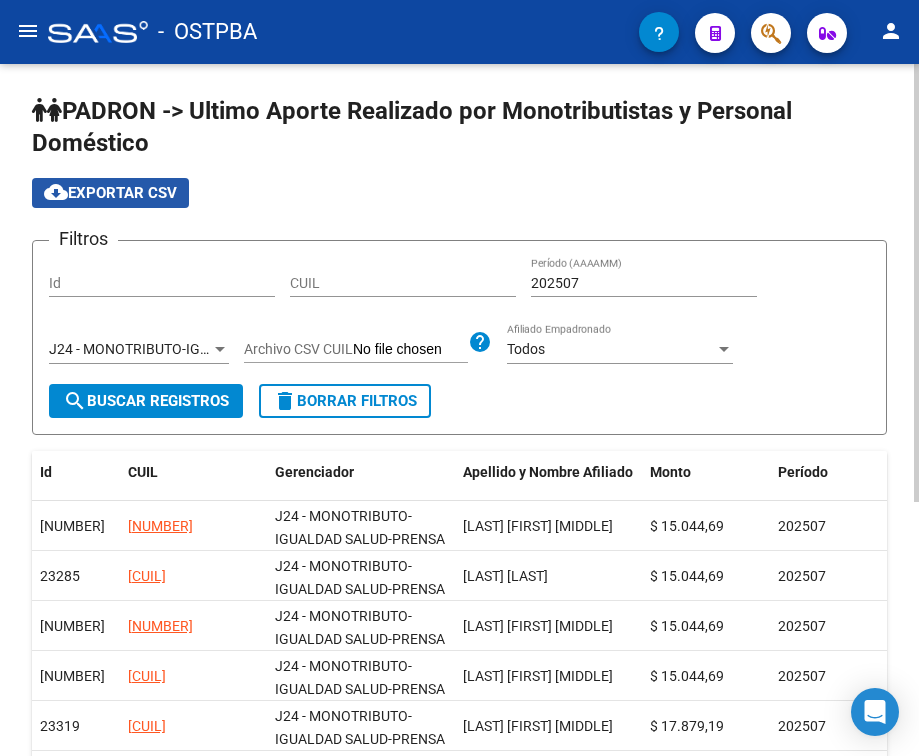 click on "cloud_download  Exportar CSV" 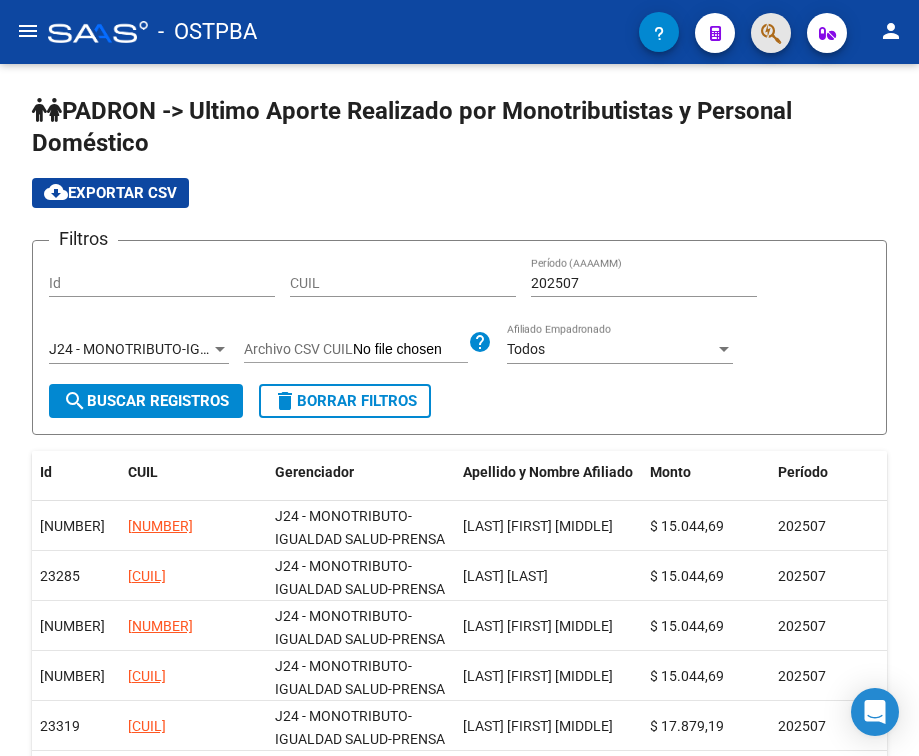 click 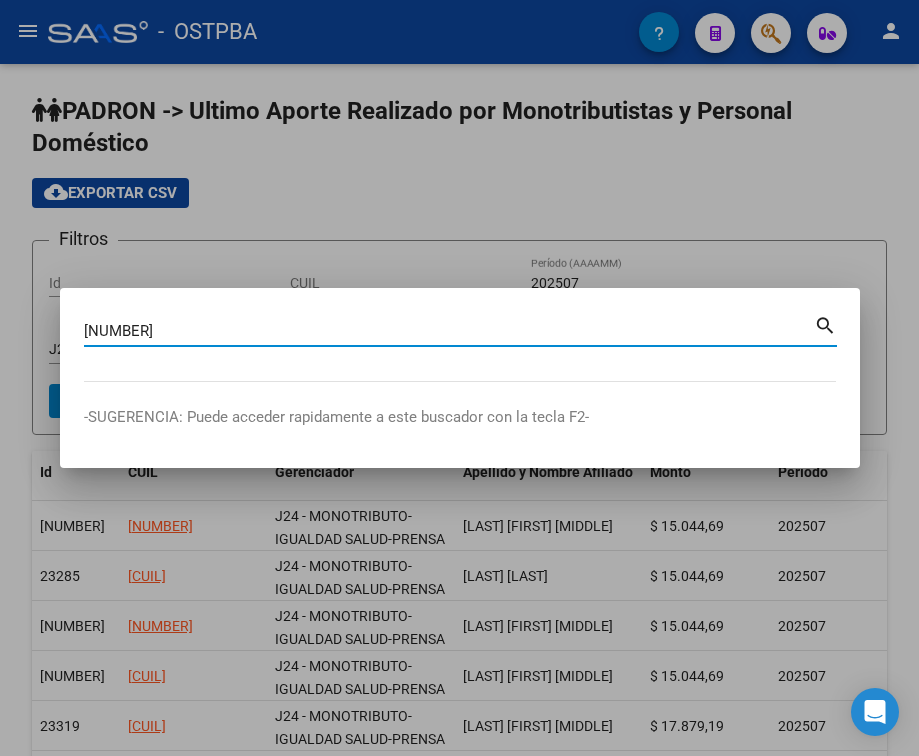 type on "13140295" 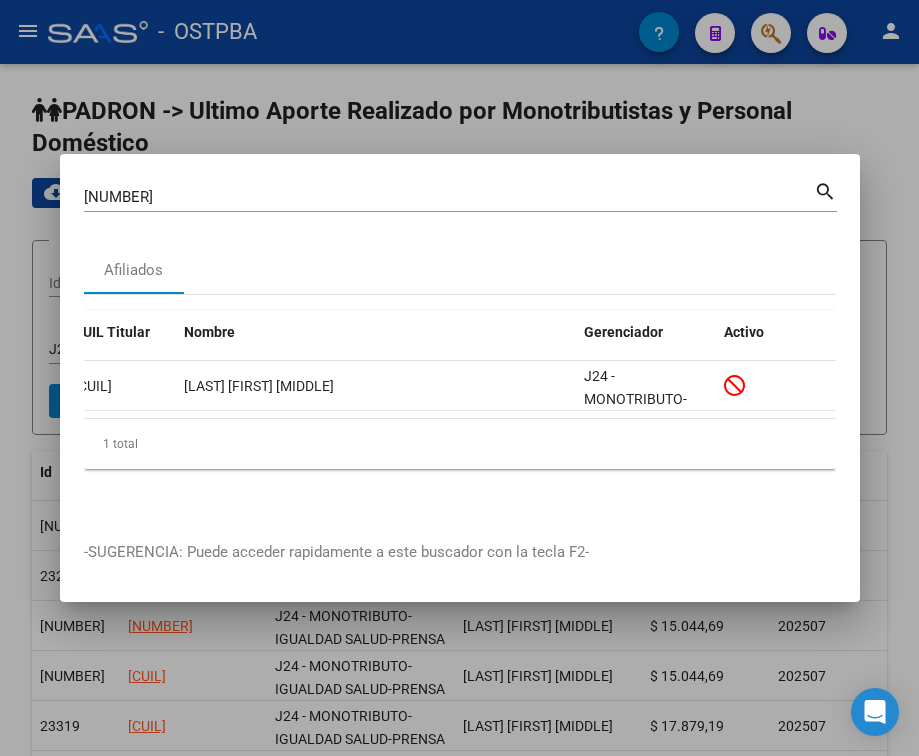 scroll, scrollTop: 0, scrollLeft: 0, axis: both 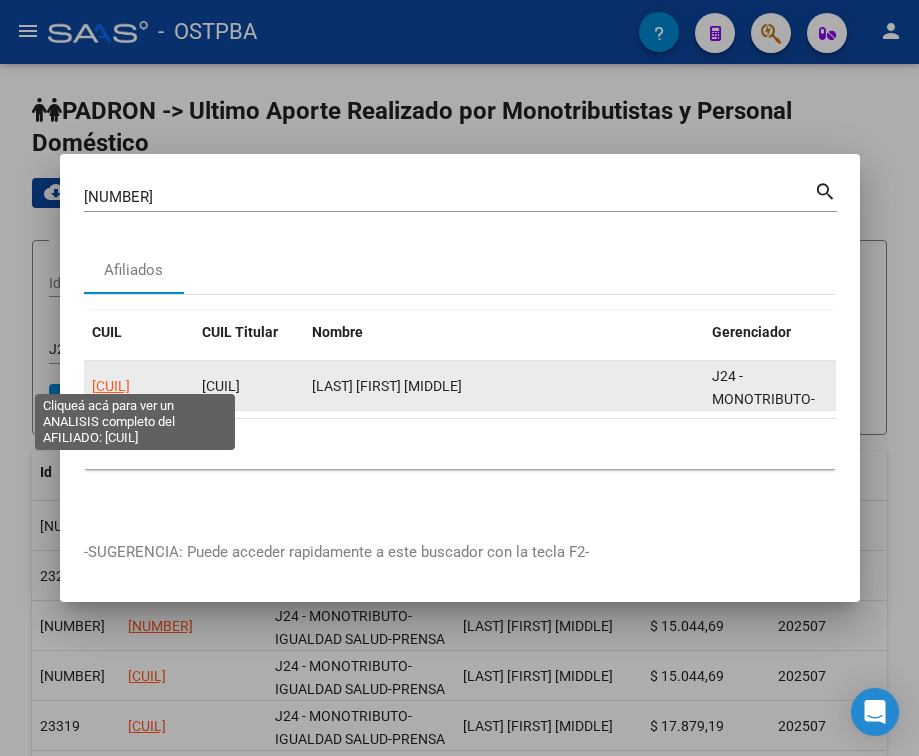 click on "[CUIL]" 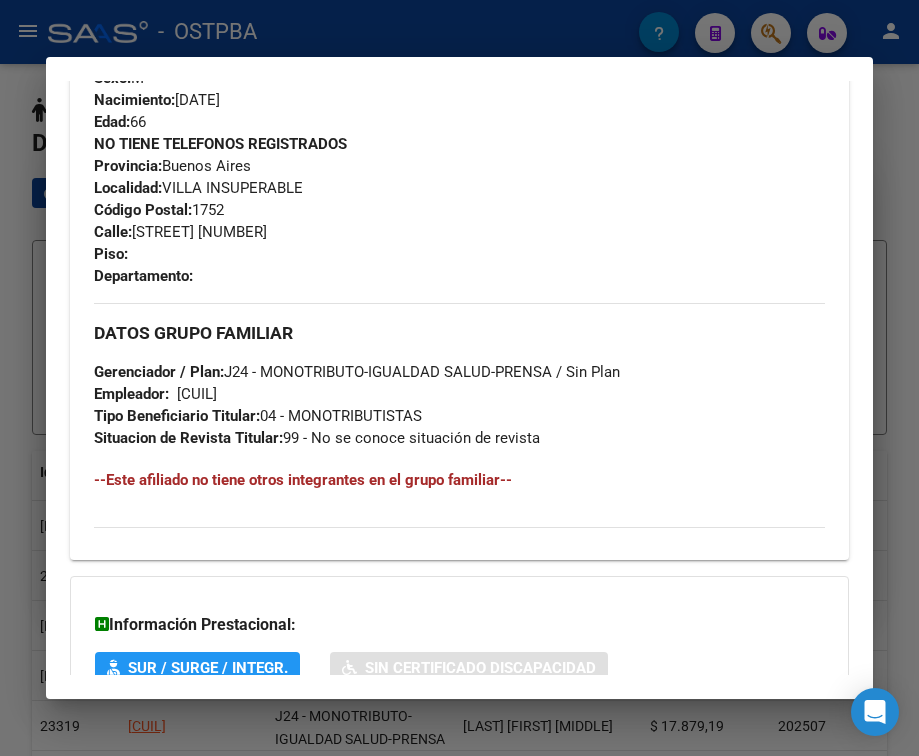 scroll, scrollTop: 1129, scrollLeft: 0, axis: vertical 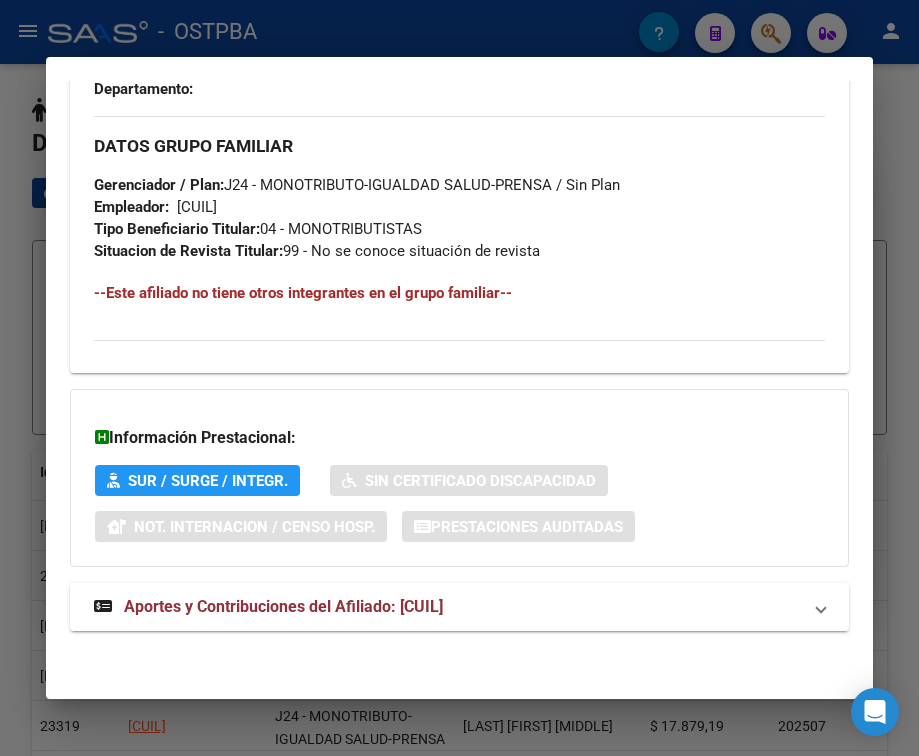 click on "Aportes y Contribuciones del Afiliado: [NUMBER]" at bounding box center (283, 606) 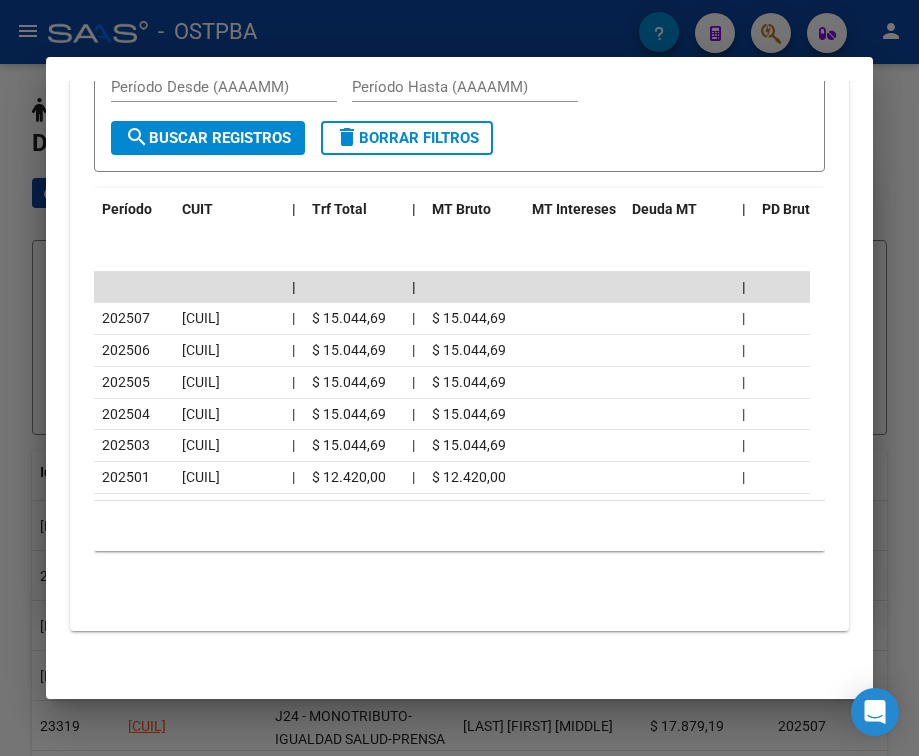 scroll, scrollTop: 1935, scrollLeft: 0, axis: vertical 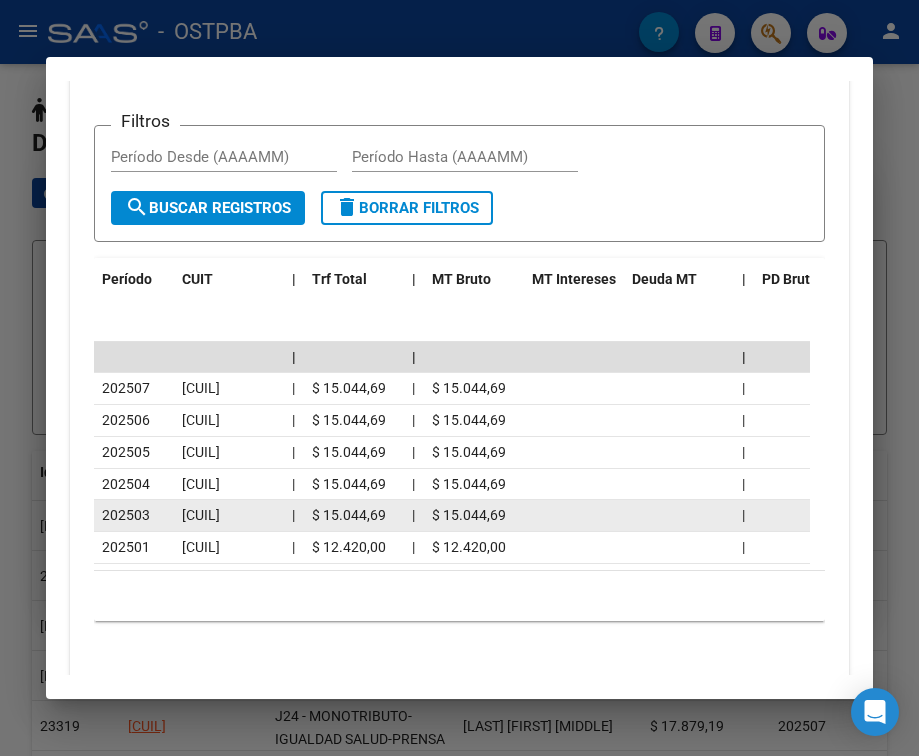 click on "202503" 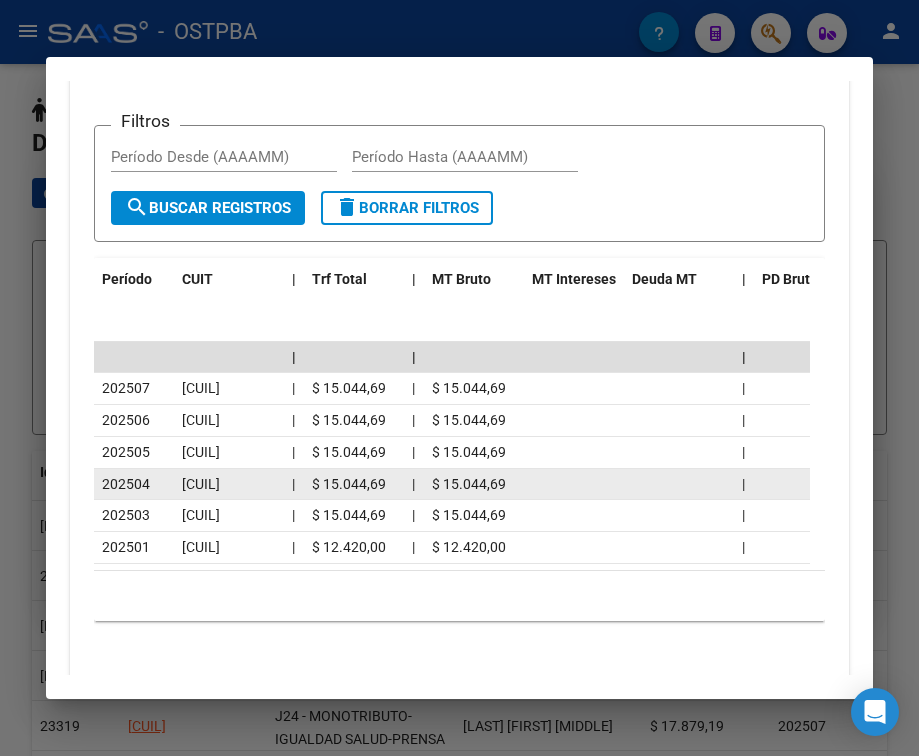 click on "202504" 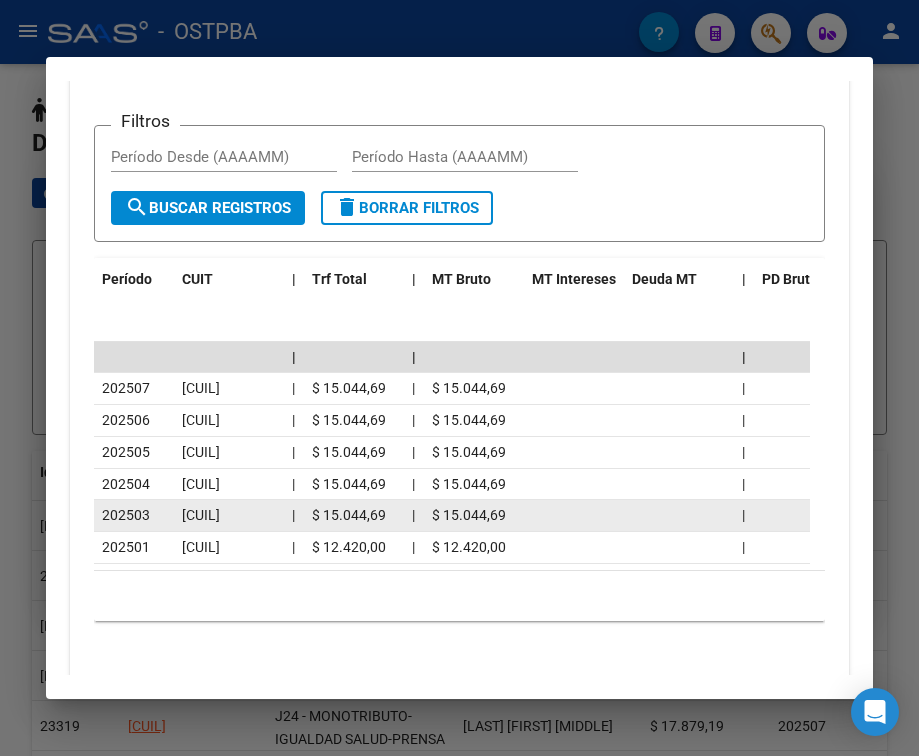 click on "[CUIL]" 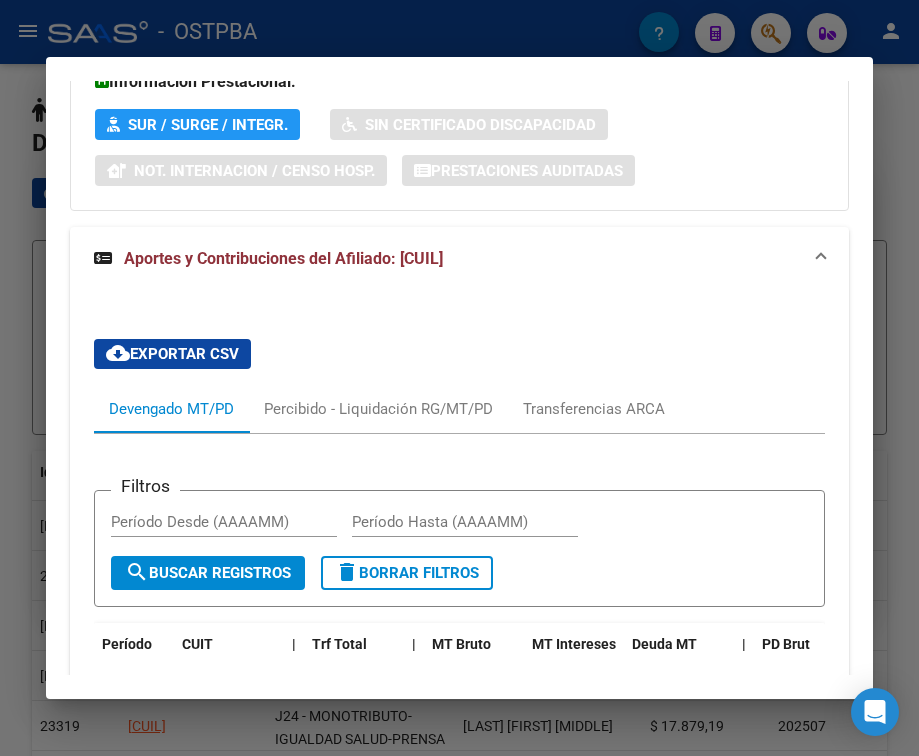 scroll, scrollTop: 1435, scrollLeft: 0, axis: vertical 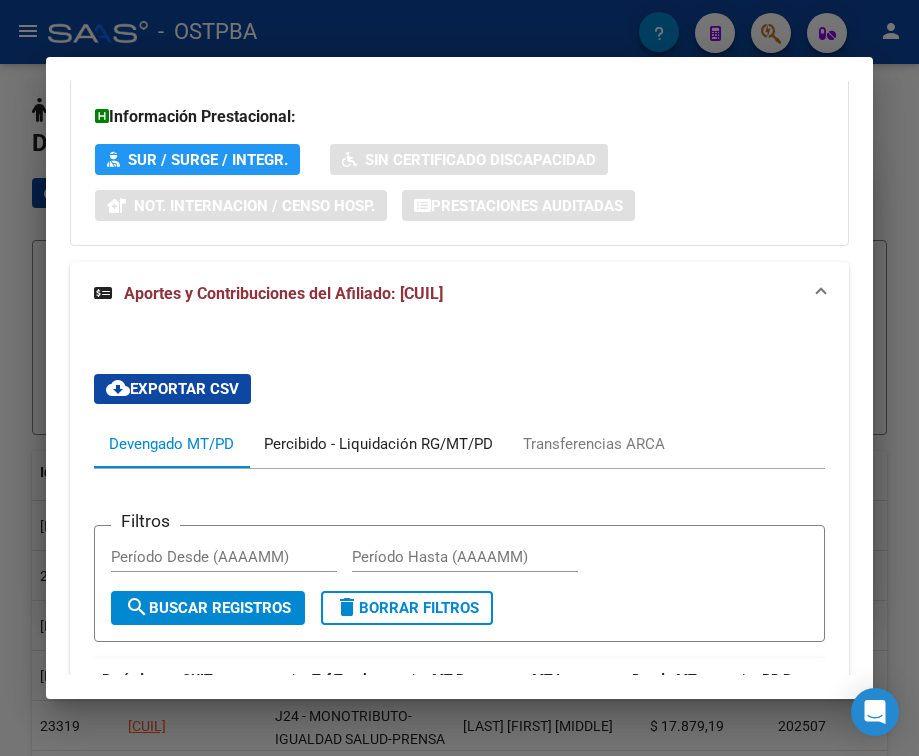 click on "Percibido - Liquidación RG/MT/PD" at bounding box center [378, 444] 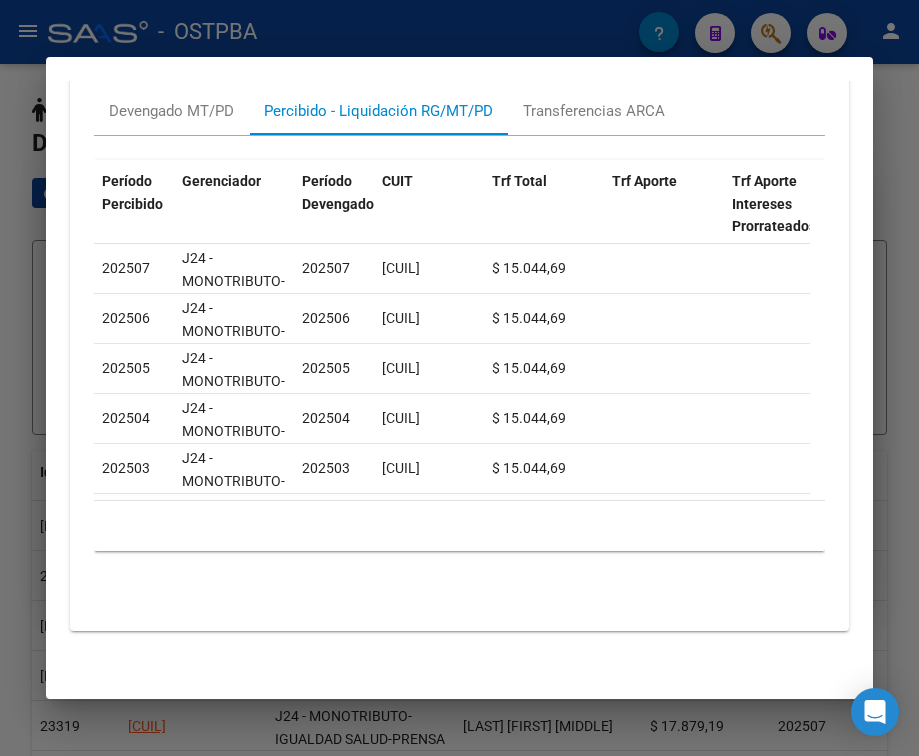 scroll, scrollTop: 1798, scrollLeft: 0, axis: vertical 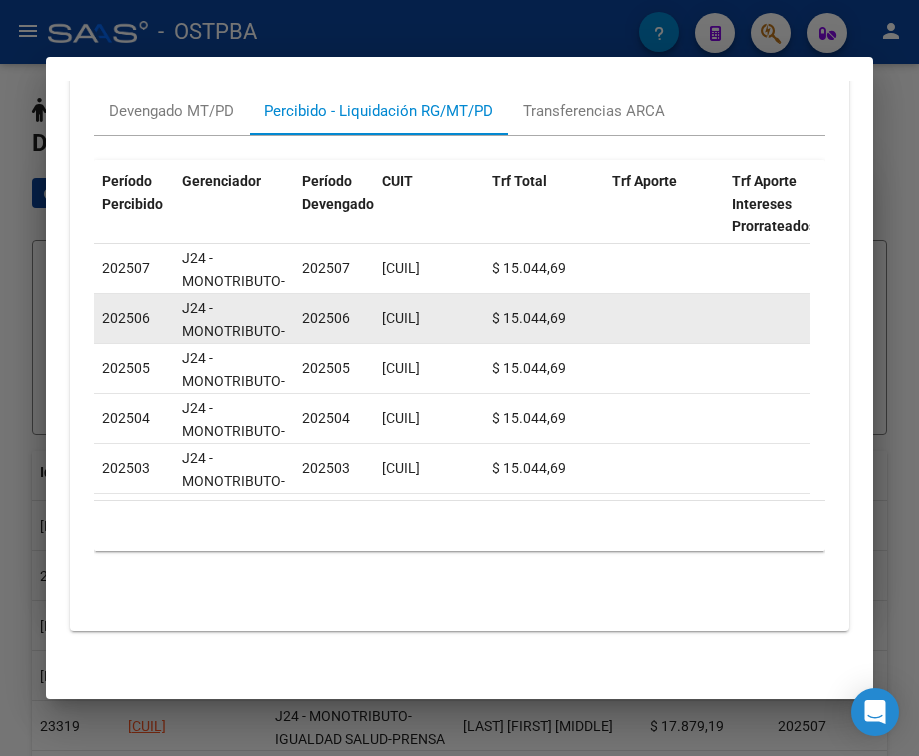 click 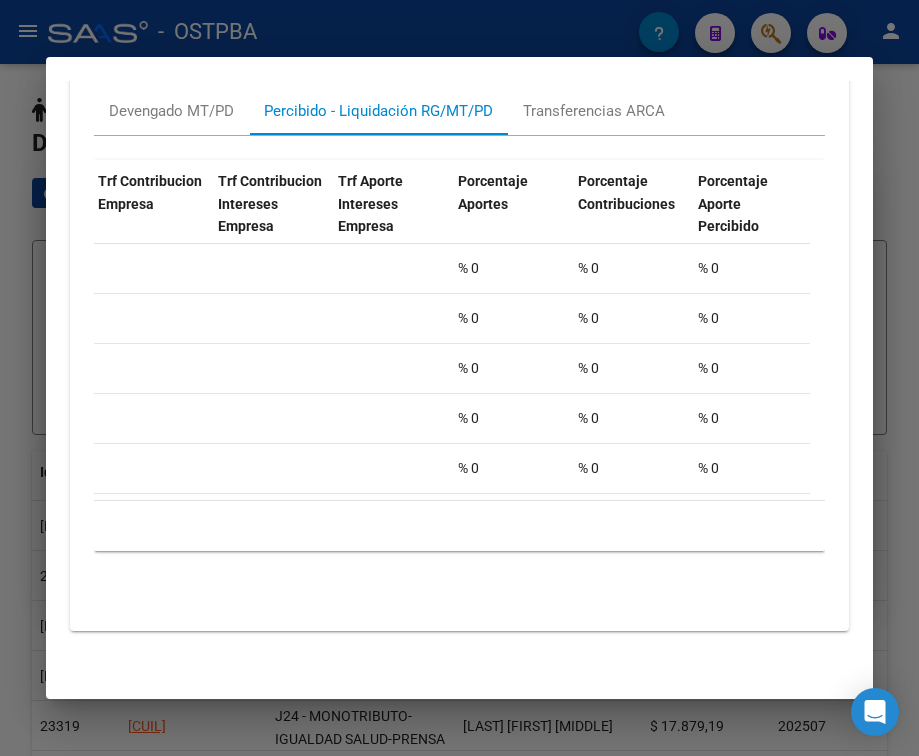 scroll, scrollTop: 0, scrollLeft: 0, axis: both 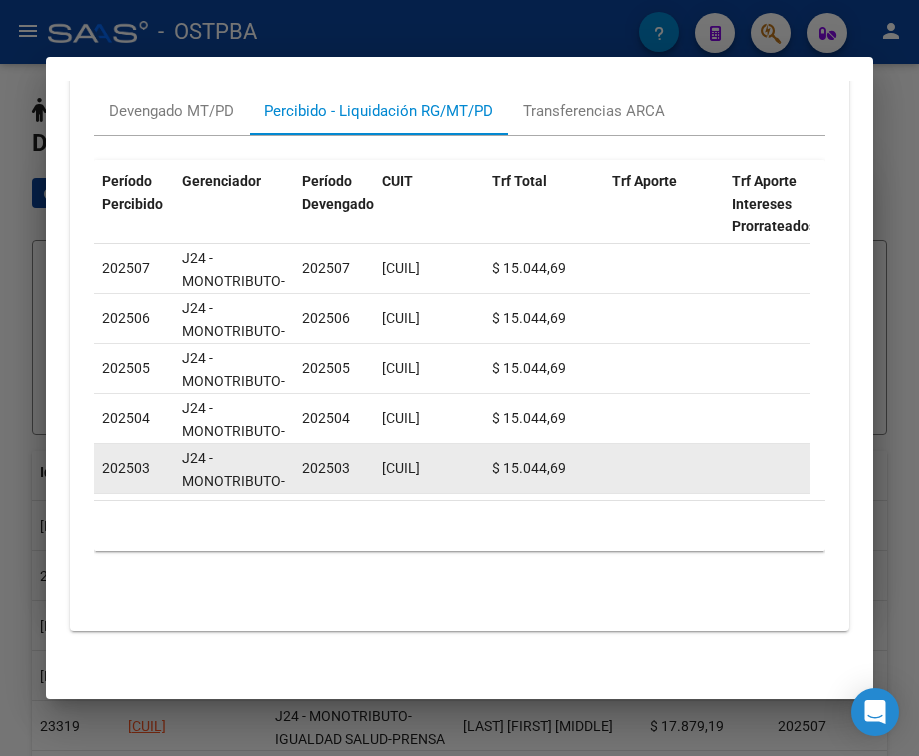 click on "202503" 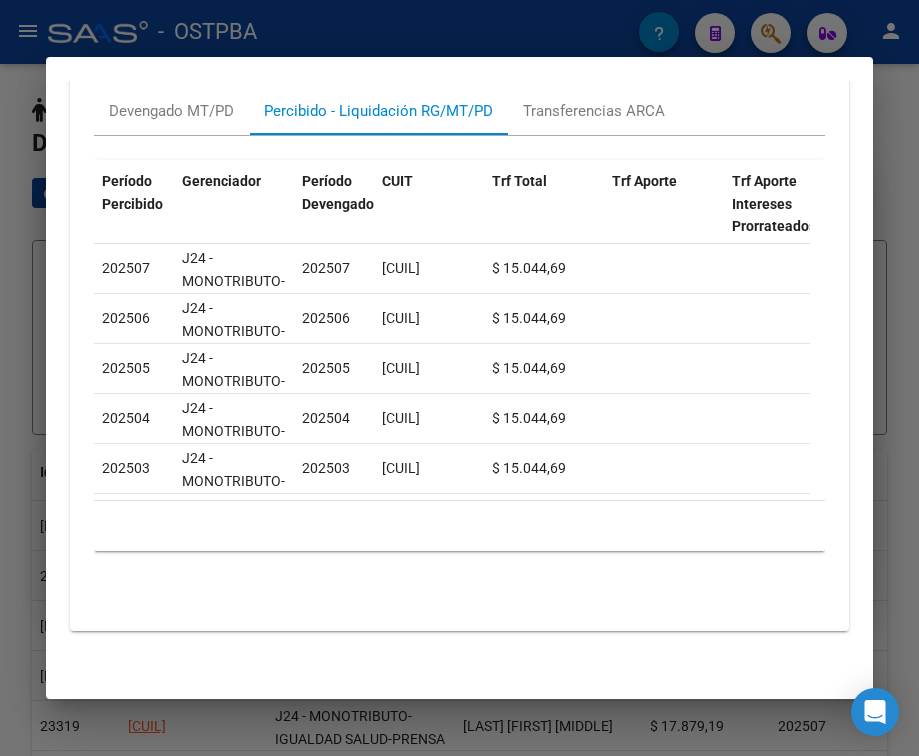 click at bounding box center (459, 378) 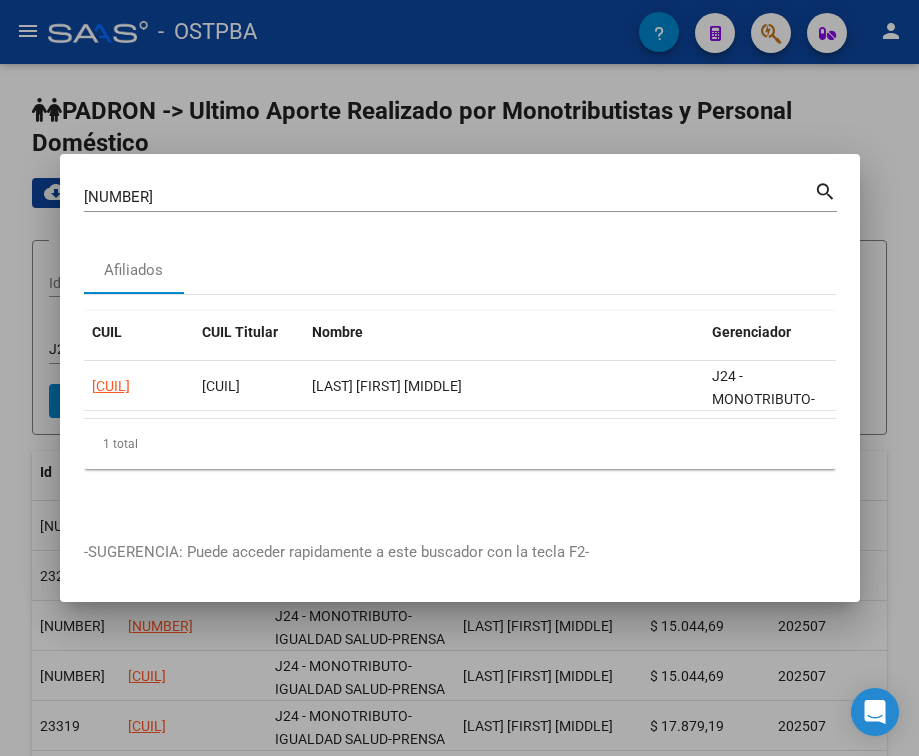click at bounding box center [459, 378] 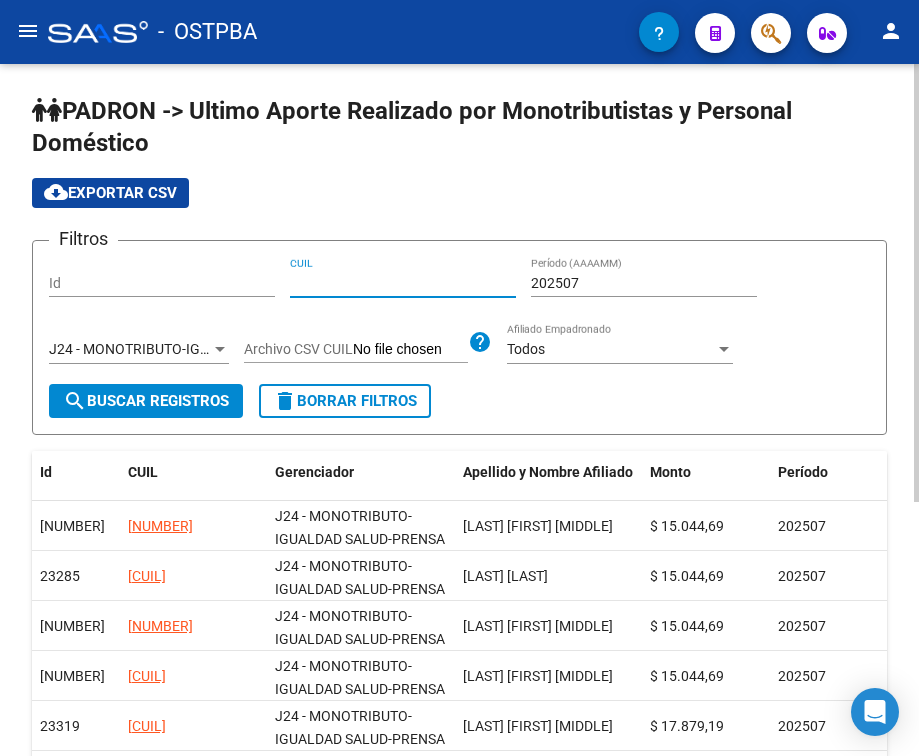 click on "CUIL" at bounding box center (403, 283) 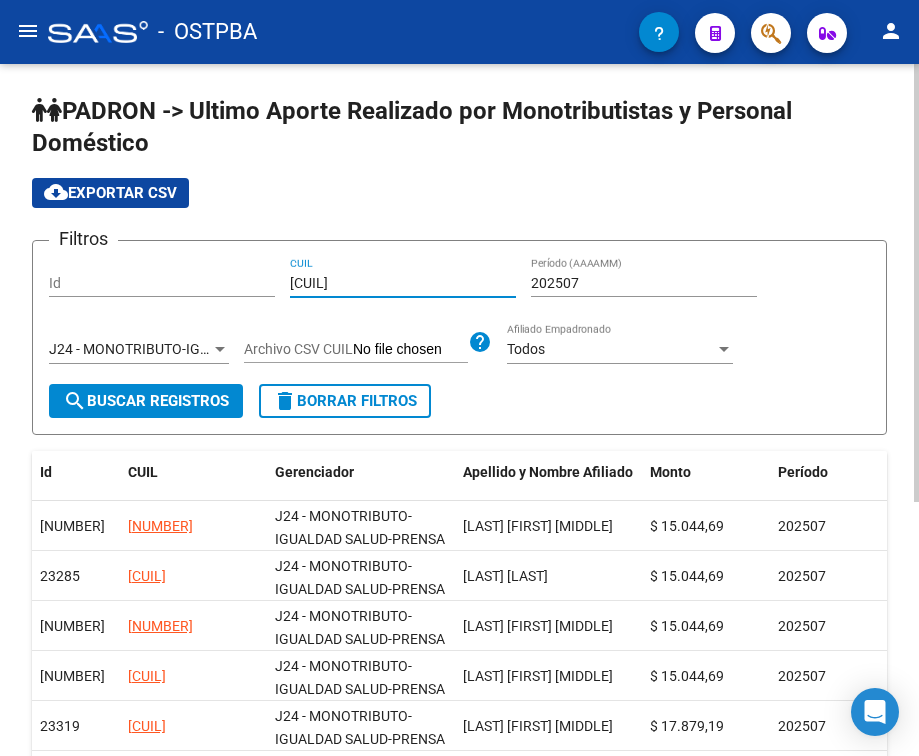 type on "[CUIL]" 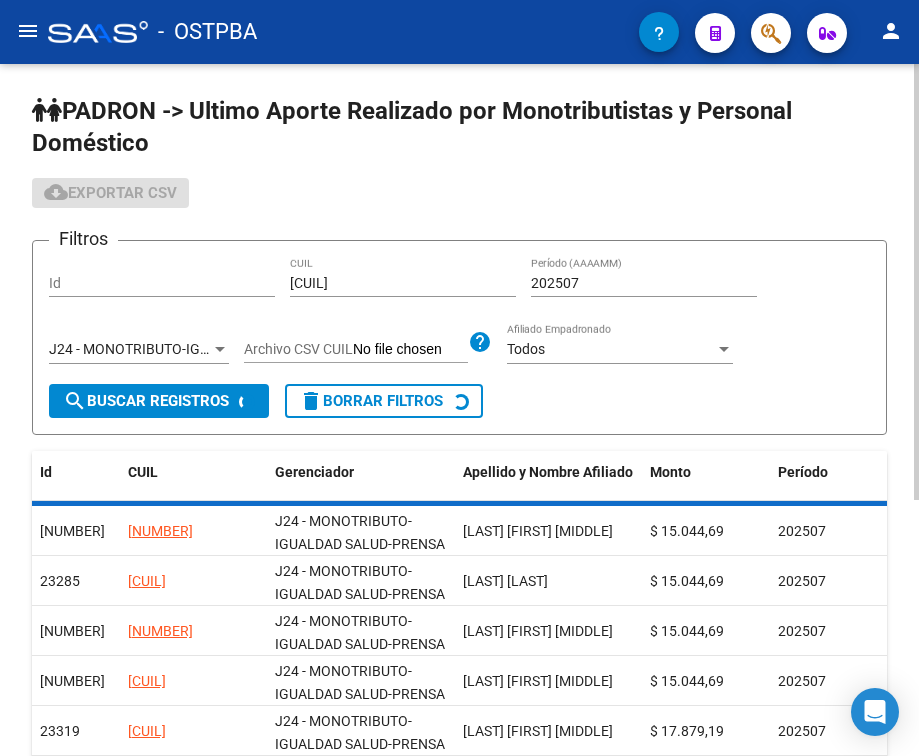 scroll, scrollTop: 0, scrollLeft: 0, axis: both 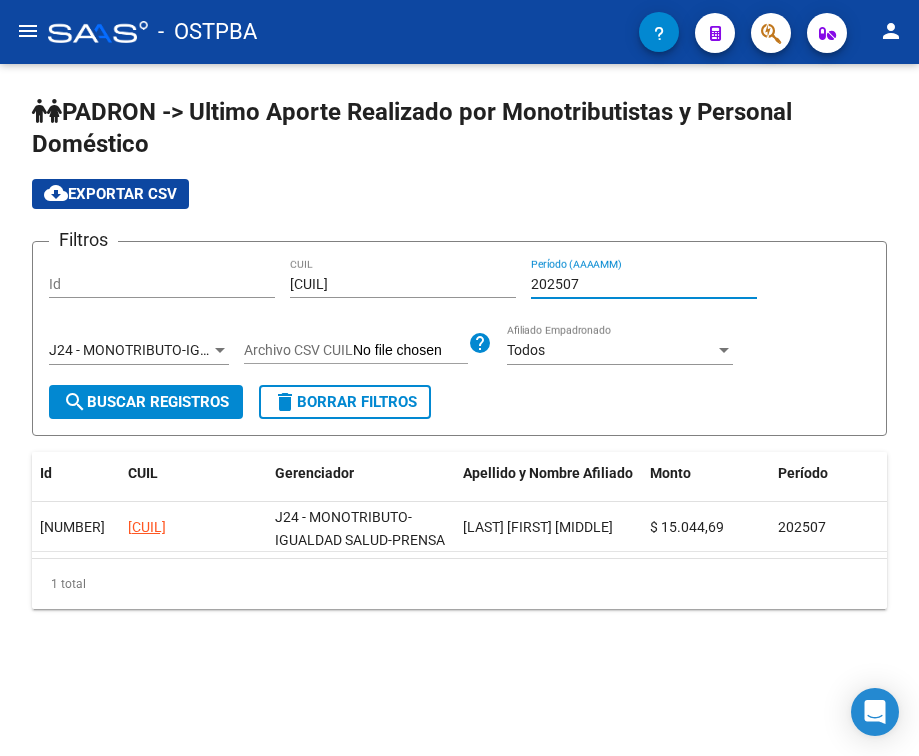 click on "202507" at bounding box center [644, 284] 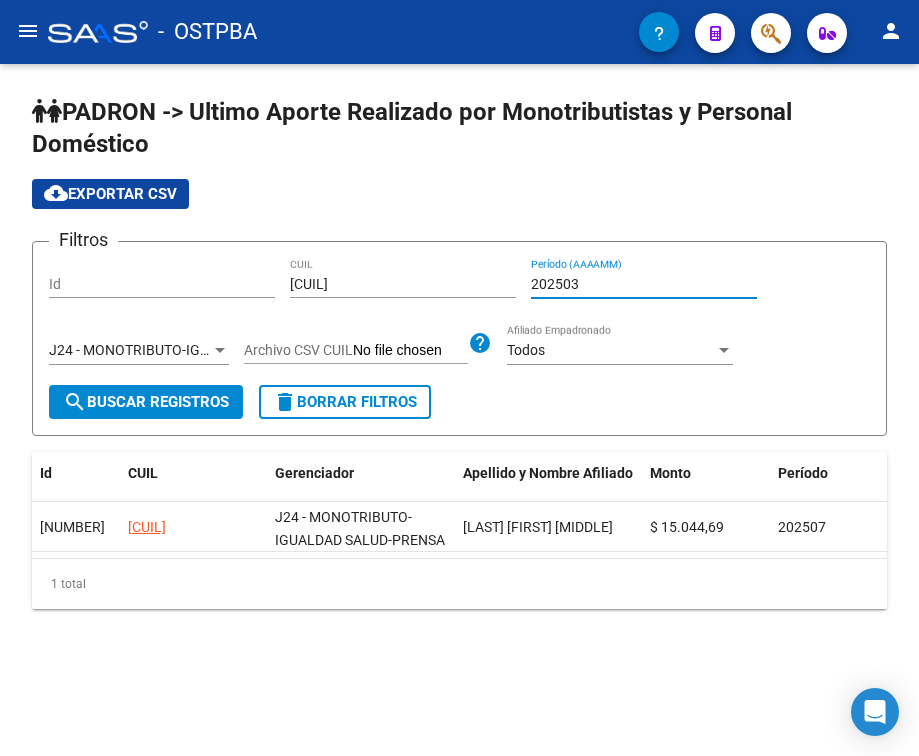 click on "search  Buscar Registros" 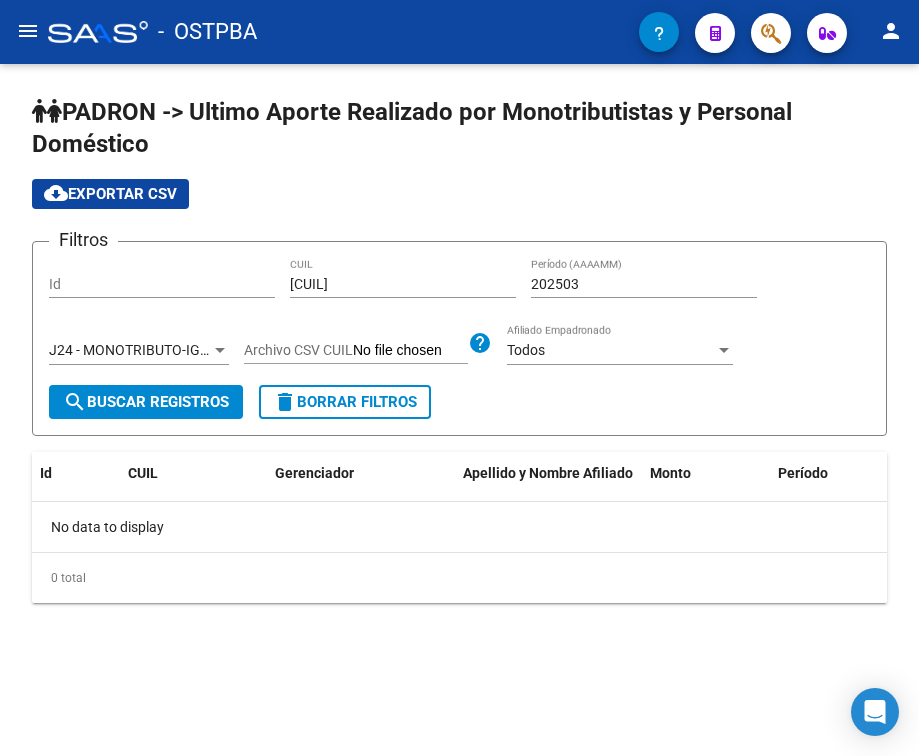 click on "202503" at bounding box center (644, 284) 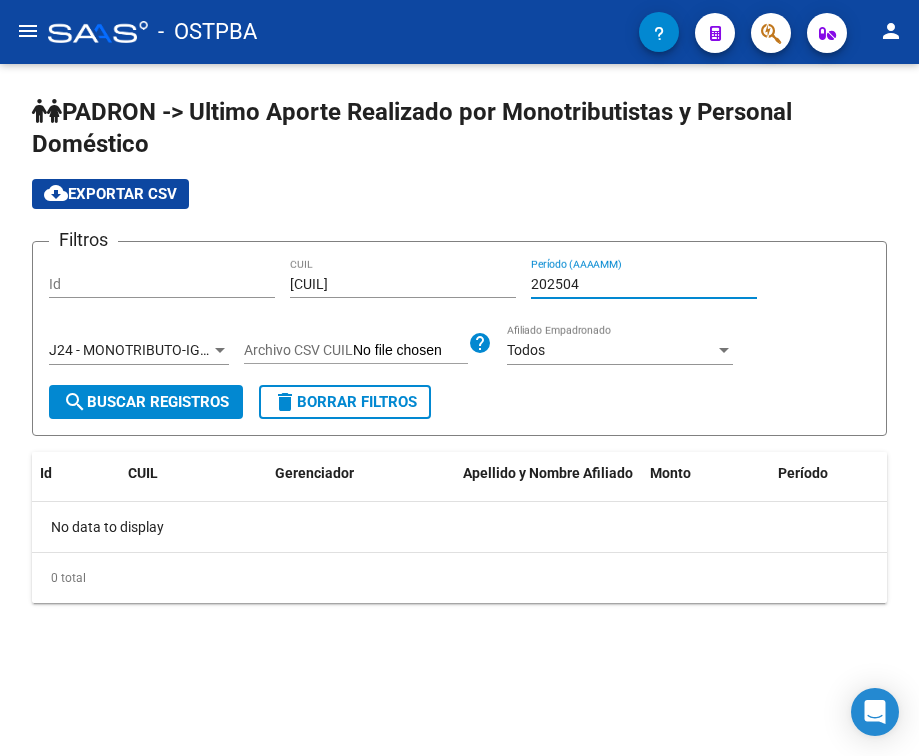 type on "202504" 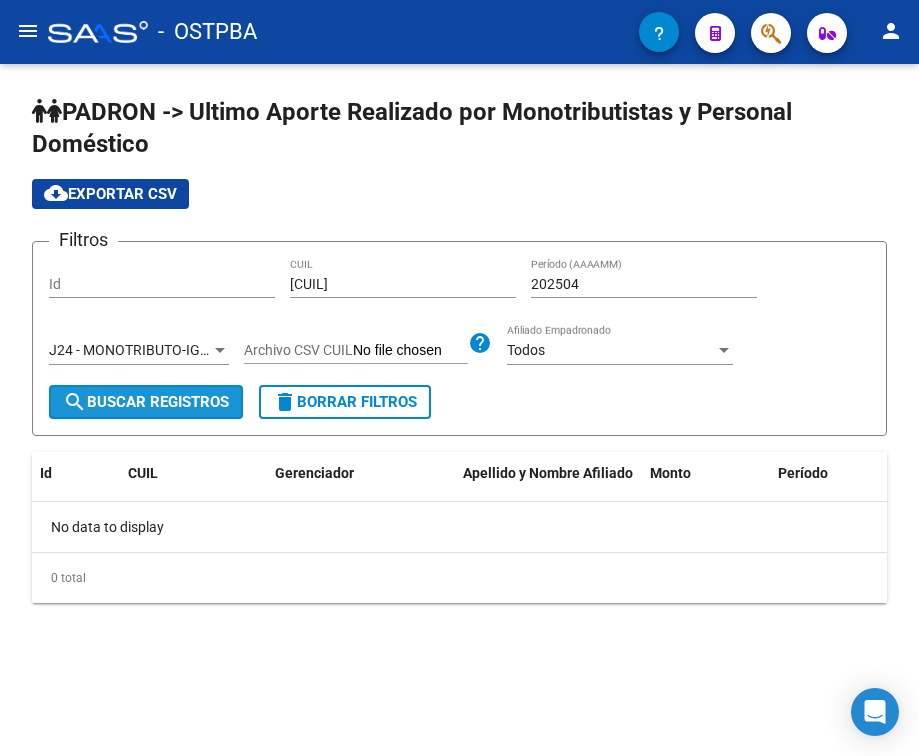 click on "search  Buscar Registros" 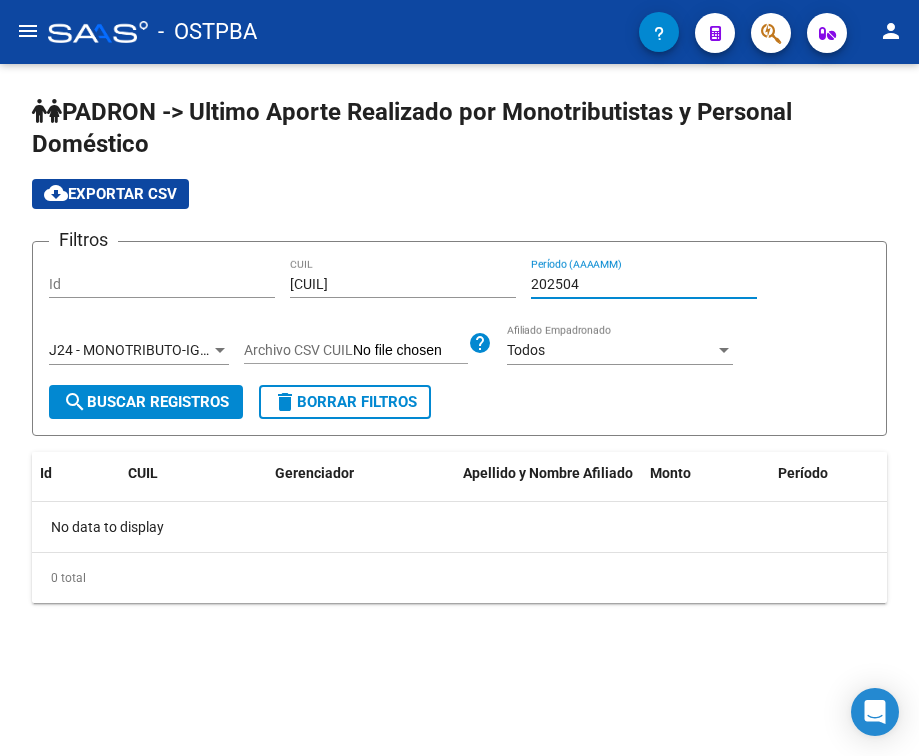 drag, startPoint x: 606, startPoint y: 278, endPoint x: 329, endPoint y: 278, distance: 277 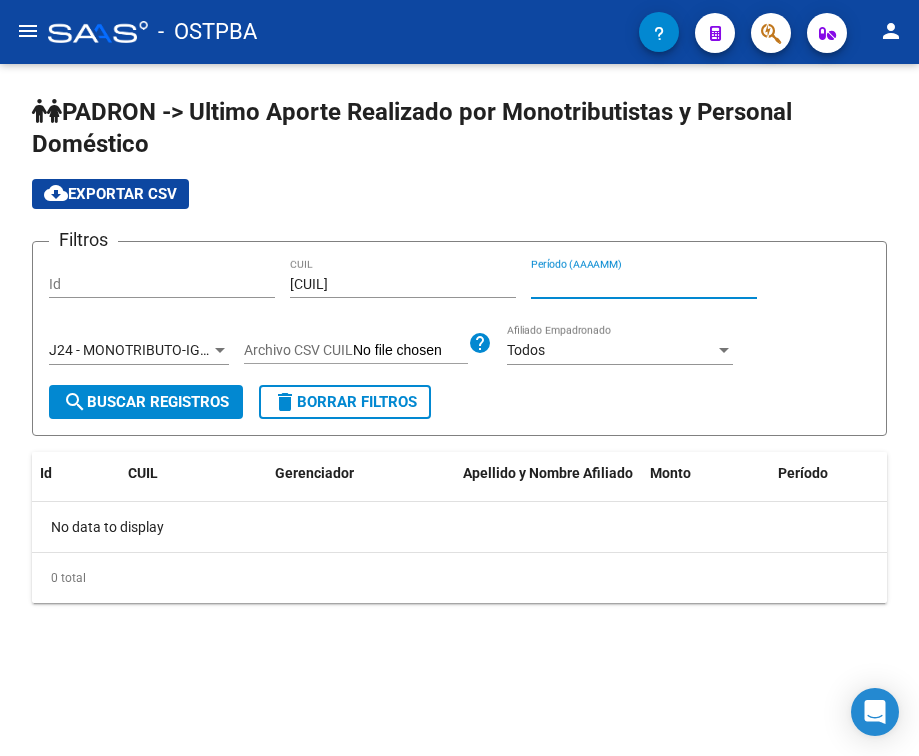 type 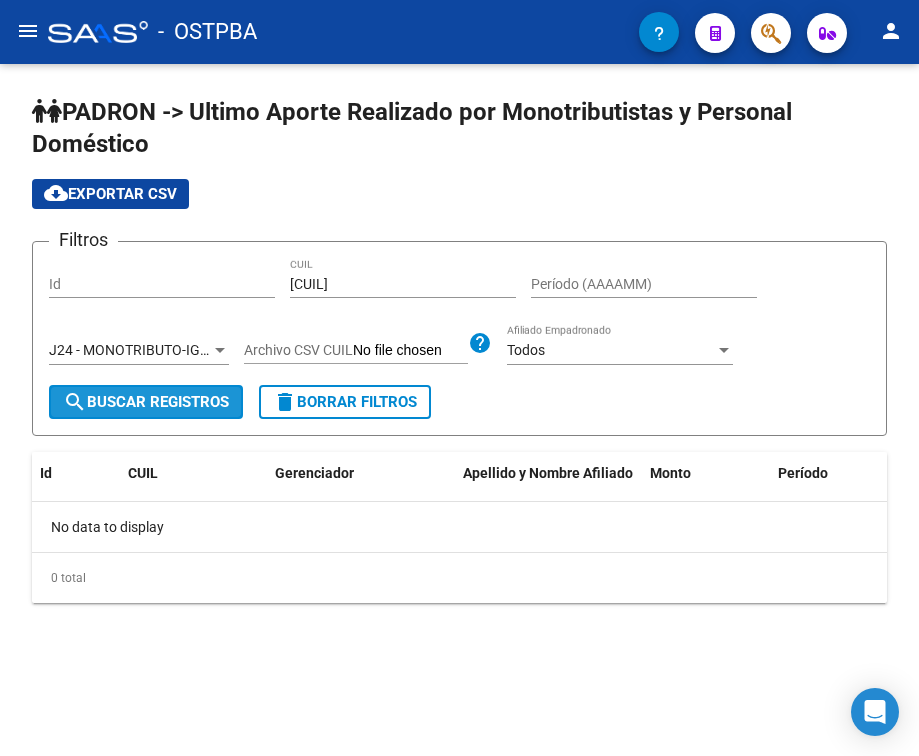 click on "search  Buscar Registros" 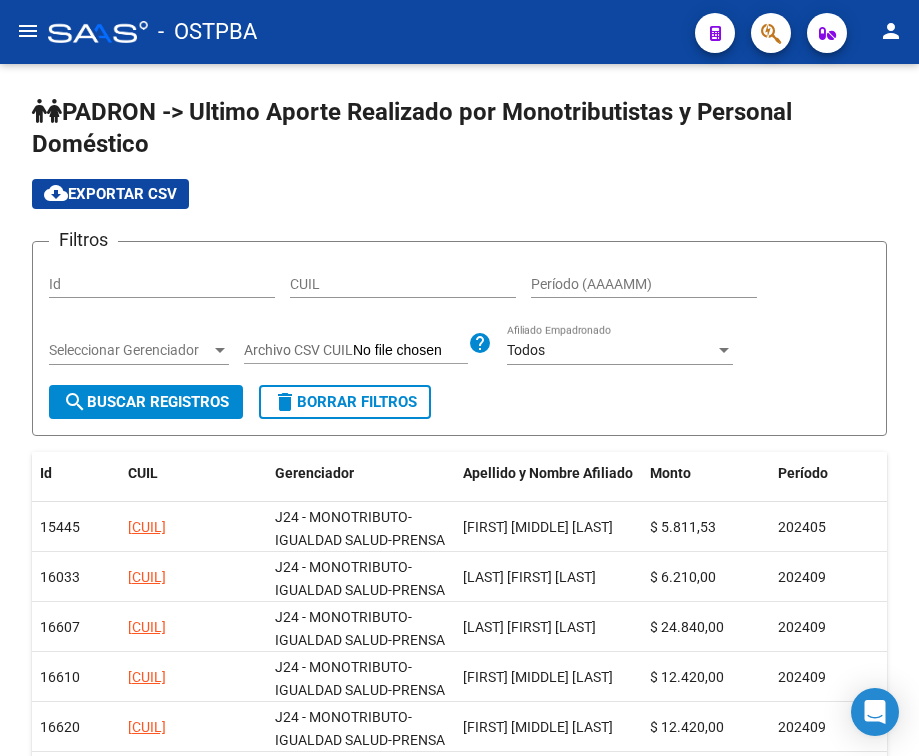 scroll, scrollTop: 0, scrollLeft: 0, axis: both 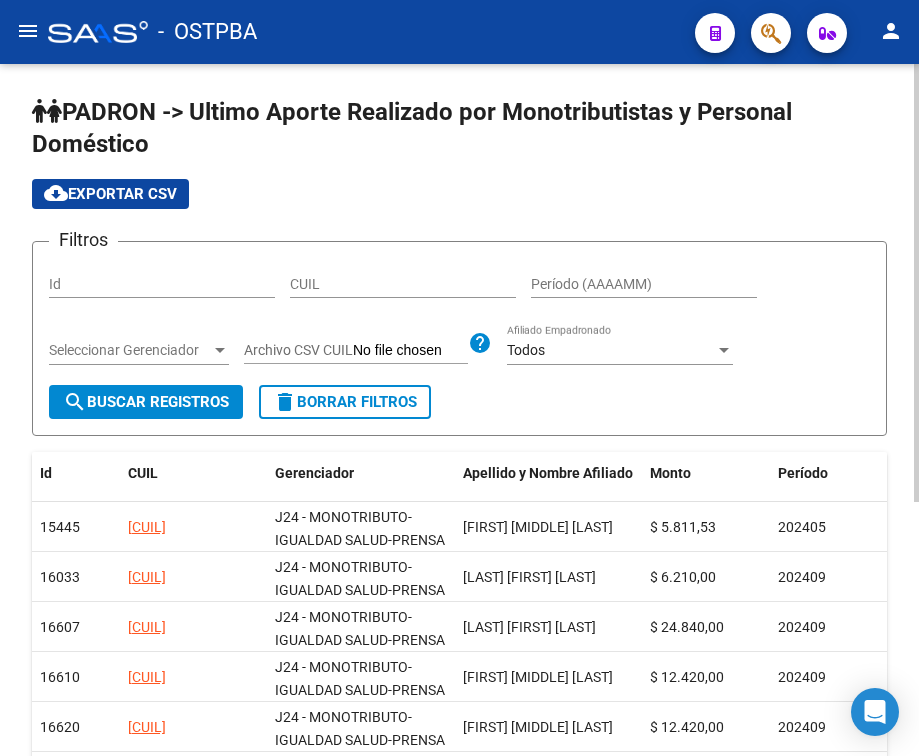 click on "CUIL" at bounding box center (403, 284) 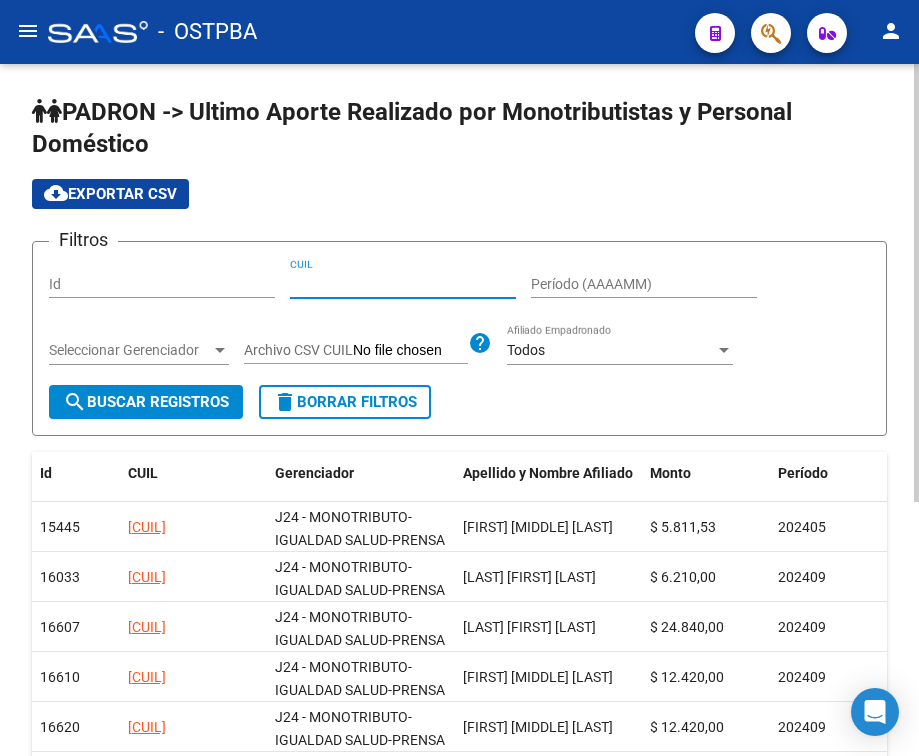 paste on "[CUIL]" 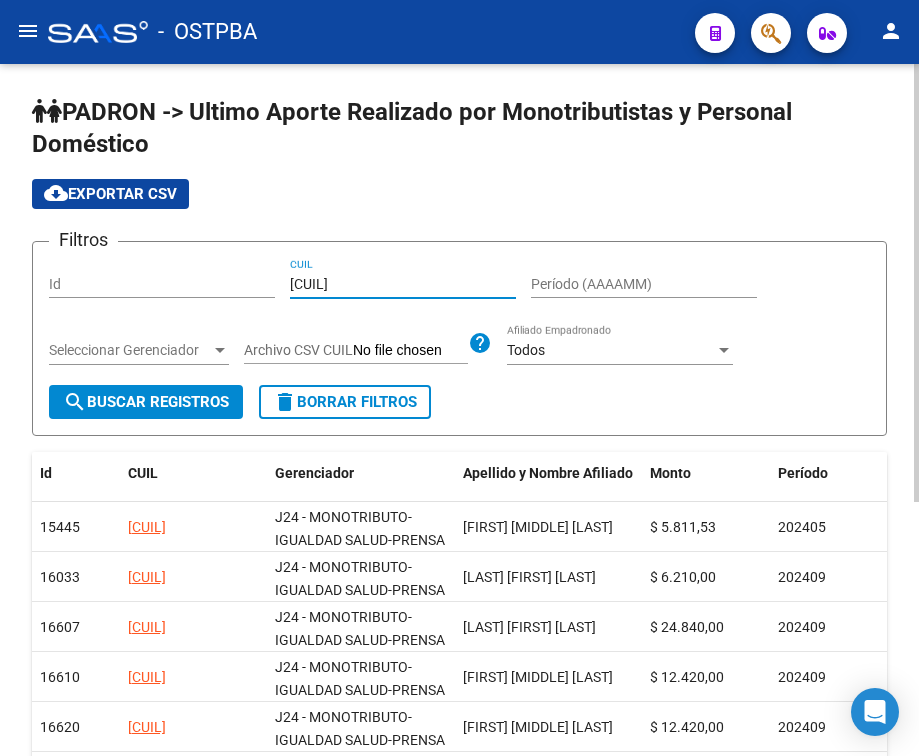 type on "[CUIL]" 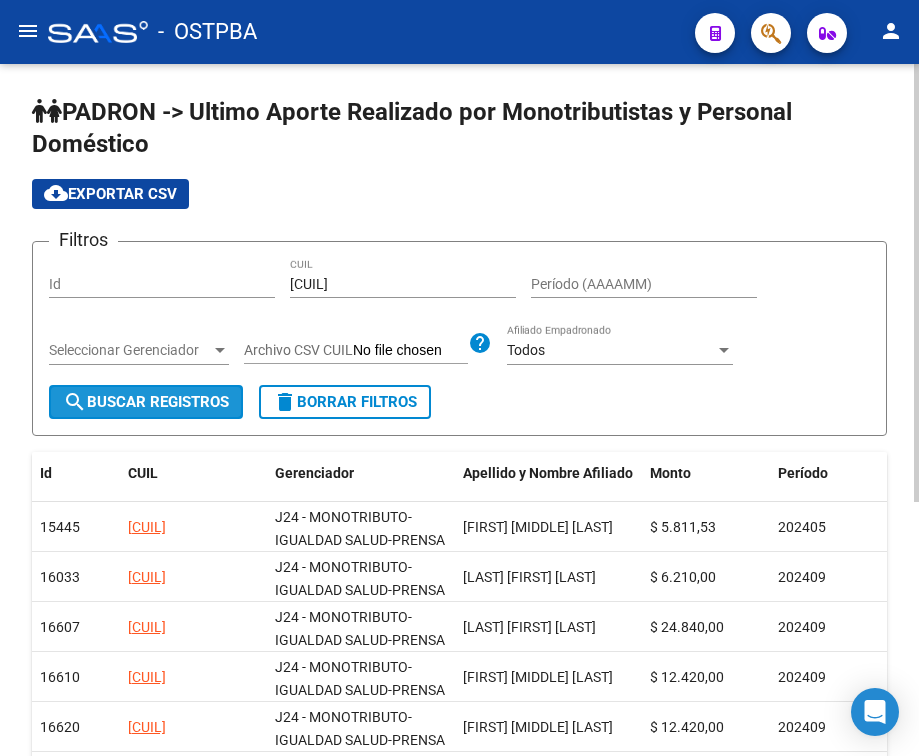 click on "search  Buscar Registros" 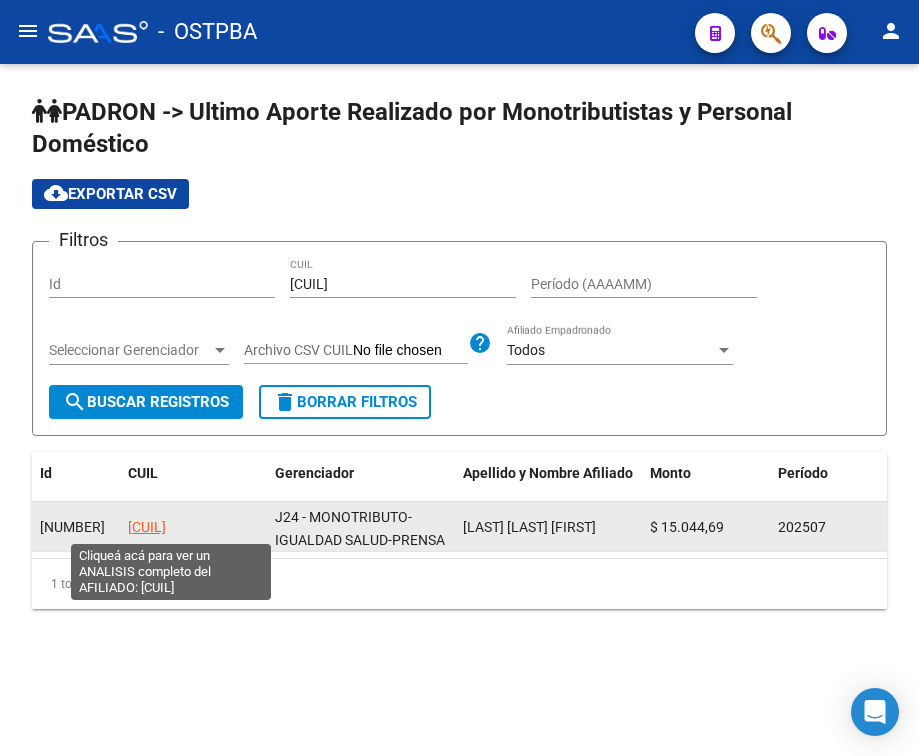 click on "[CUIL]" 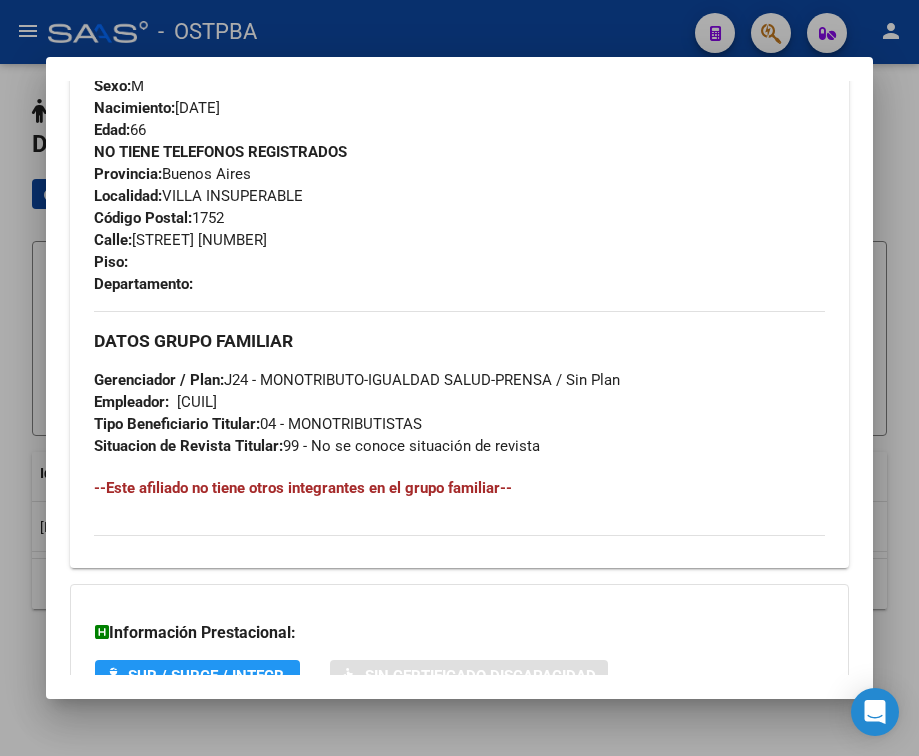 scroll, scrollTop: 1129, scrollLeft: 0, axis: vertical 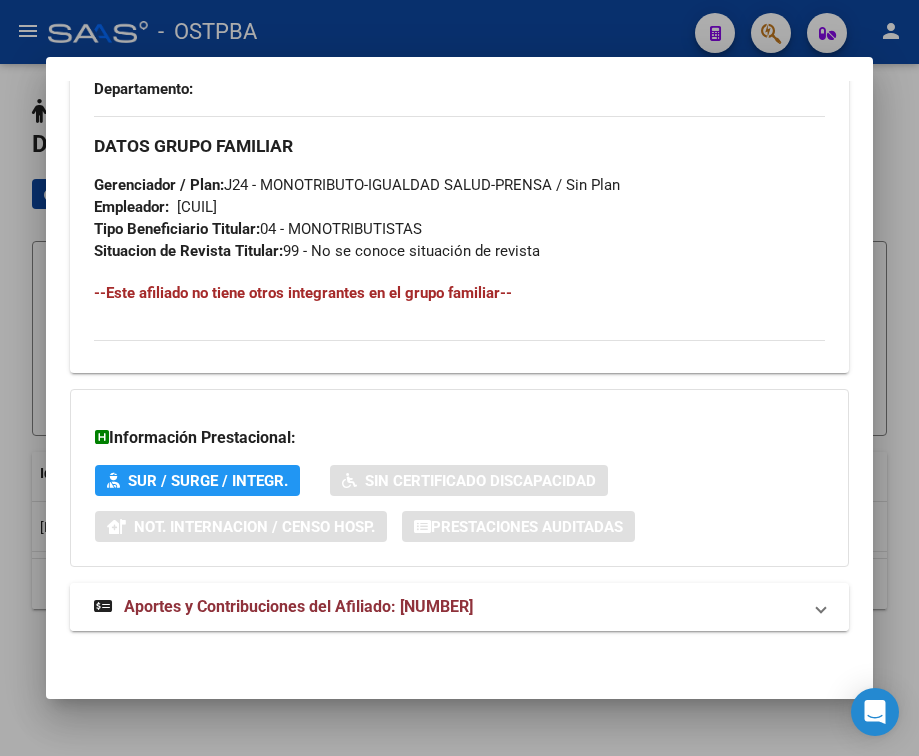 click on "Aportes y Contribuciones del Afiliado: [NUMBER]" at bounding box center [298, 606] 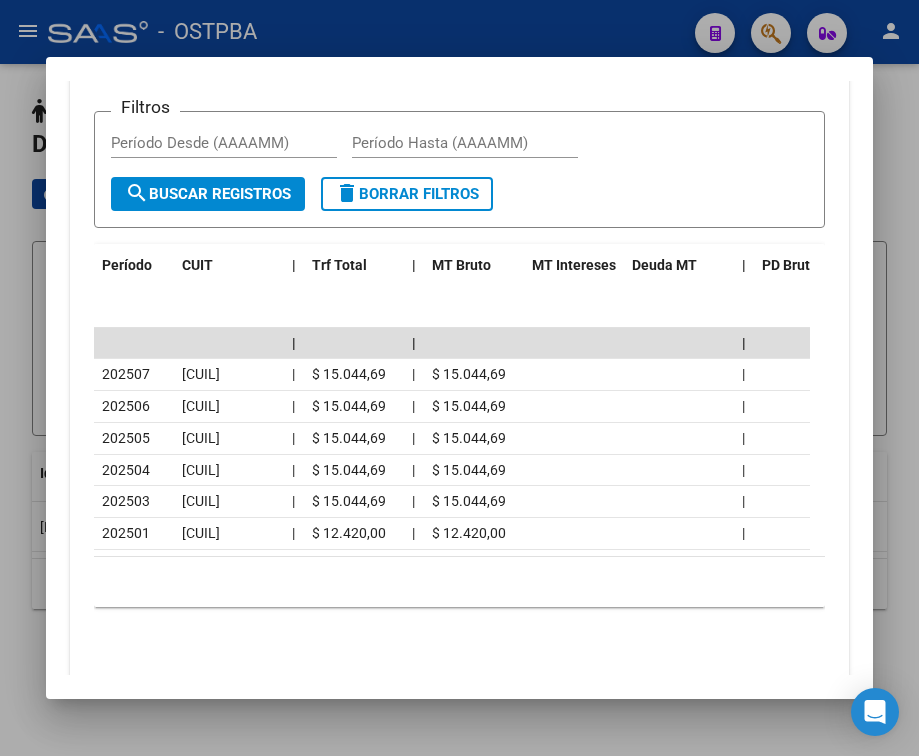 scroll, scrollTop: 1935, scrollLeft: 0, axis: vertical 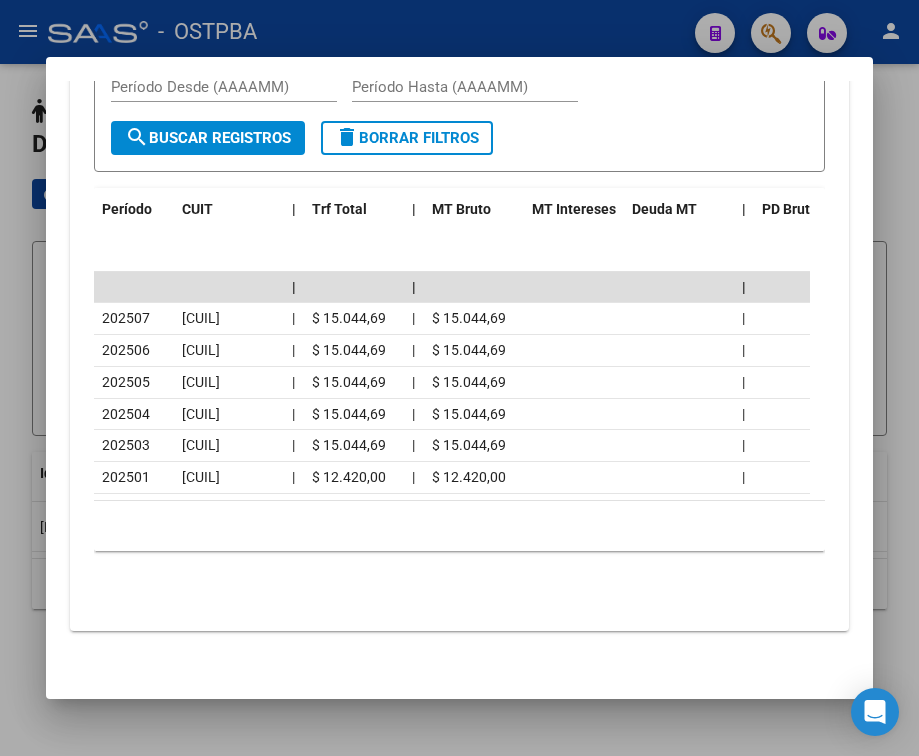 drag, startPoint x: 481, startPoint y: 481, endPoint x: 653, endPoint y: 502, distance: 173.27724 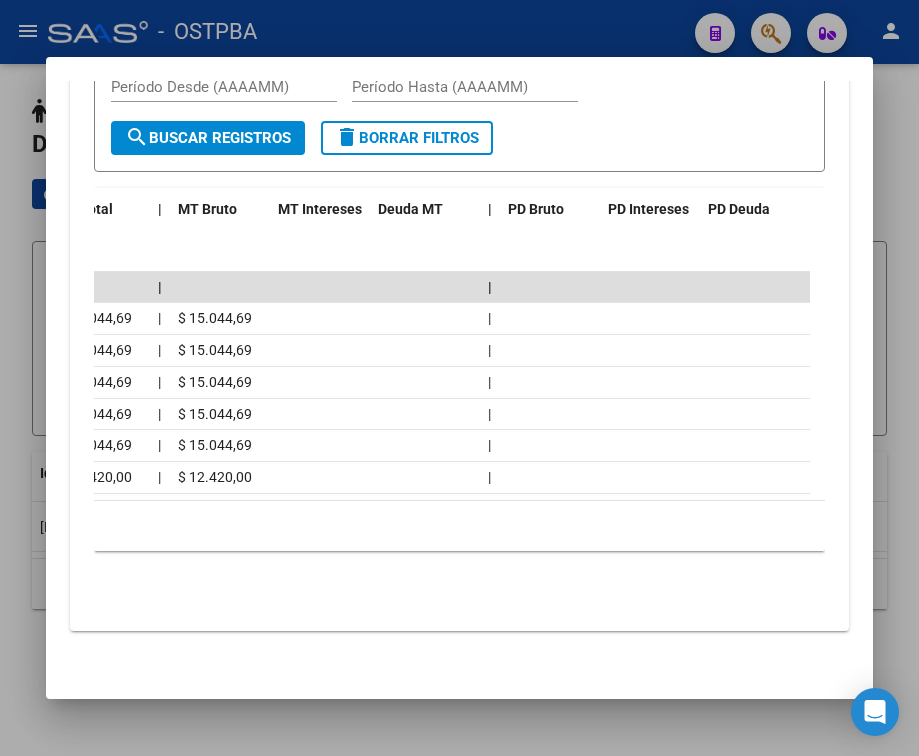scroll, scrollTop: 0, scrollLeft: 0, axis: both 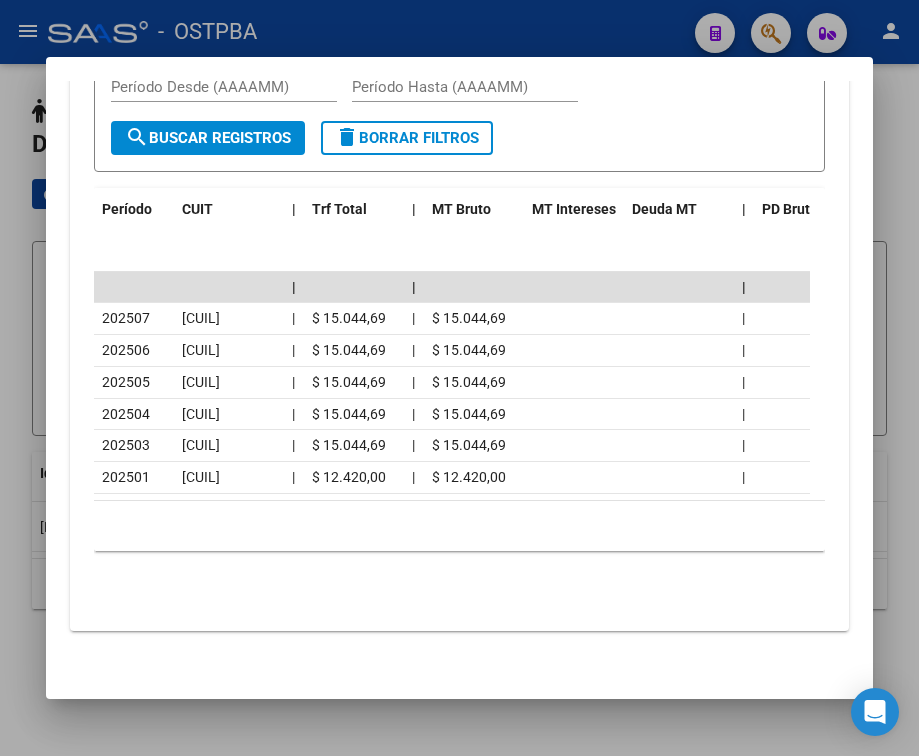 click at bounding box center [459, 378] 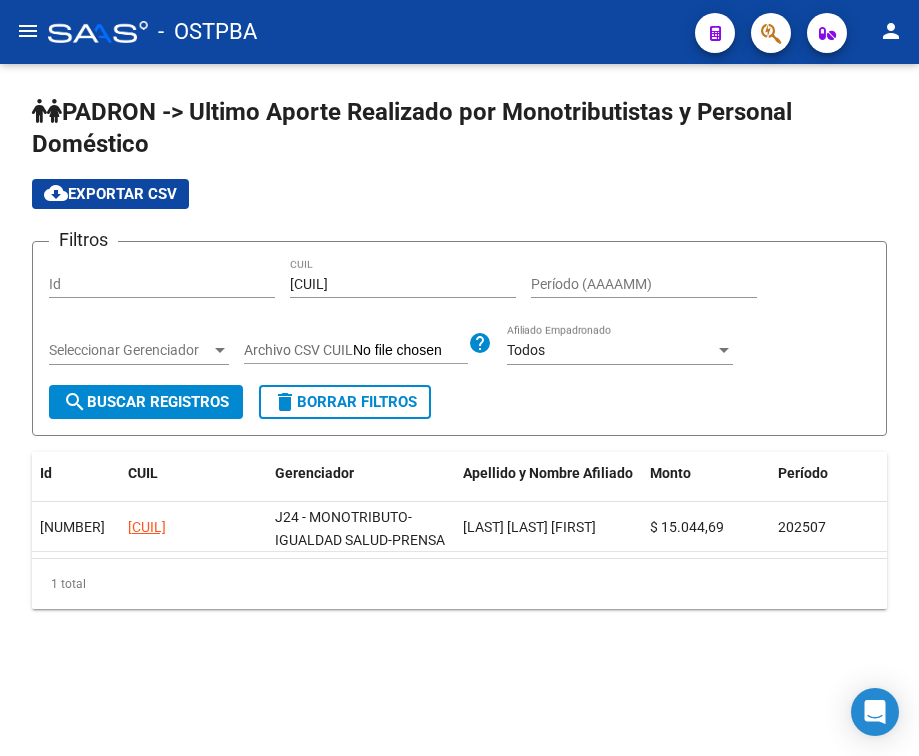 click on "PADRON -> Ultimo Aporte Realizado por Monotributistas y Personal Doméstico cloud_download  Exportar CSV  Filtros Id [NUMBER] CUIL Período (AAAAMM) Seleccionar Gerenciador Seleccionar Gerenciador Archivo CSV CUIL help Todos Afiliado Empadronado search  Buscar Registros  delete  Borrar Filtros" 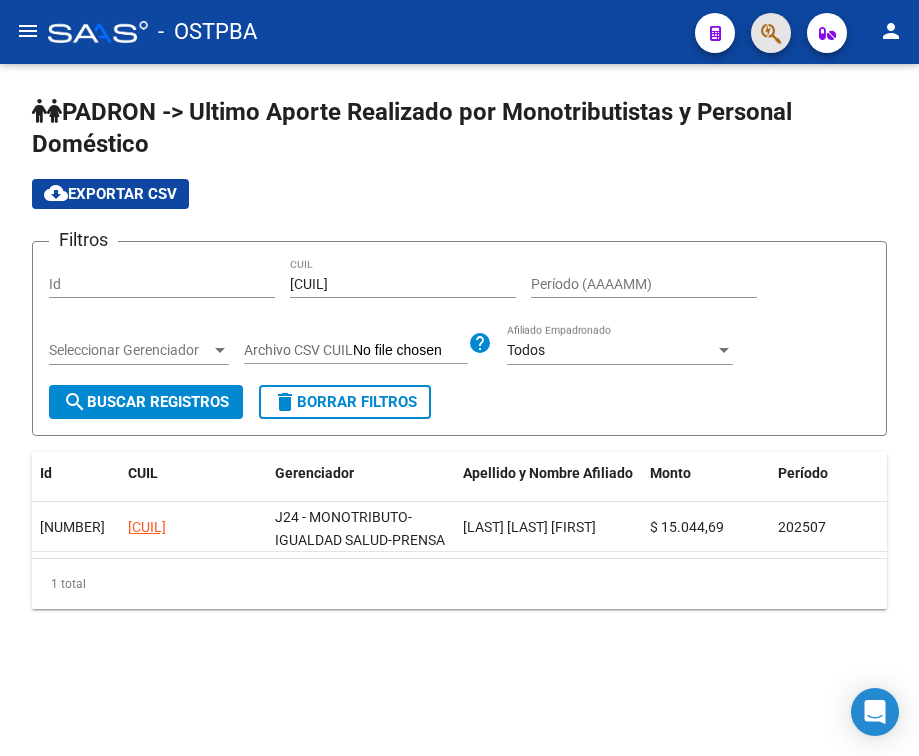 click 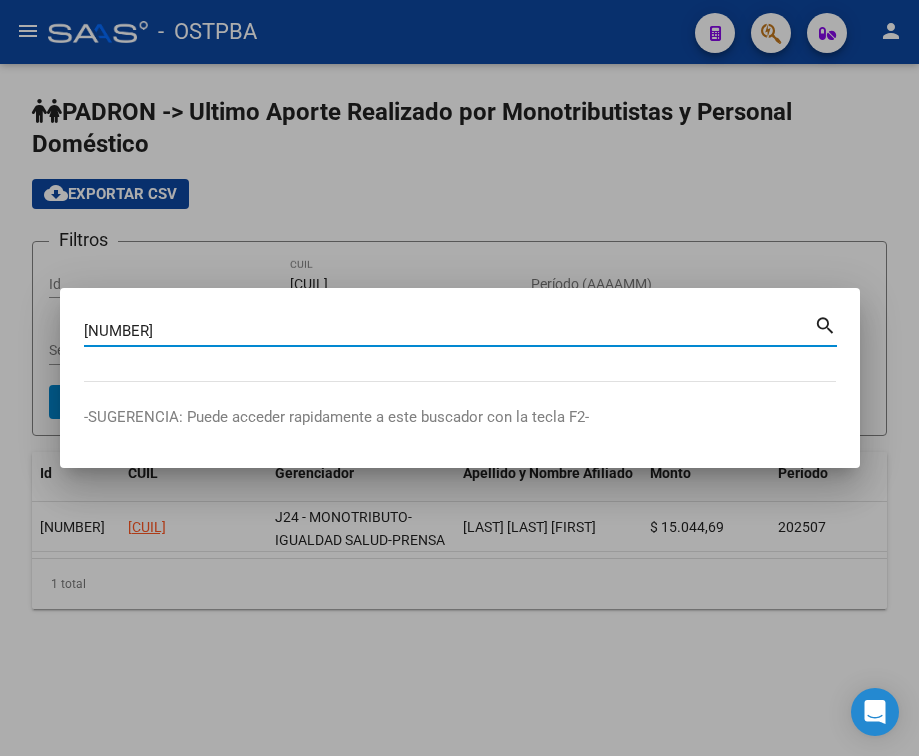 type on "[NUMBER]" 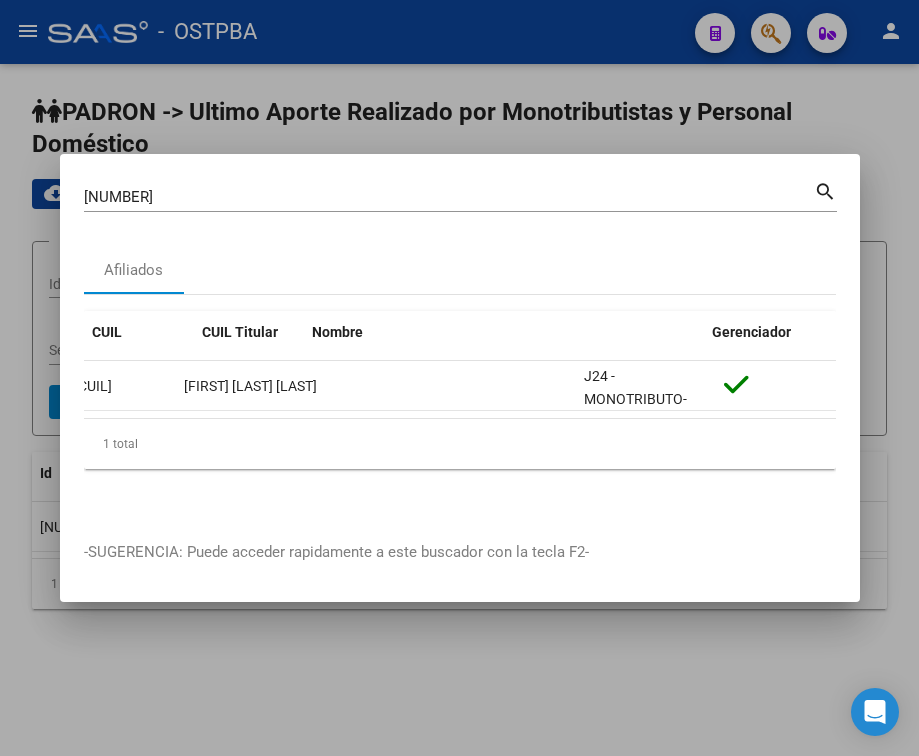 scroll, scrollTop: 0, scrollLeft: 0, axis: both 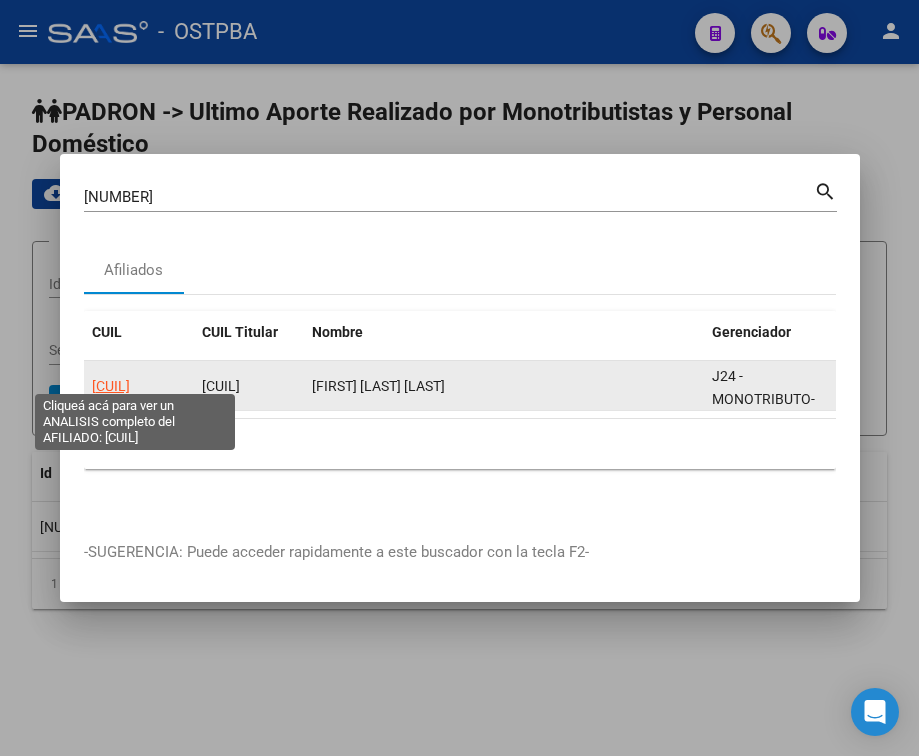 click on "[CUIL]" 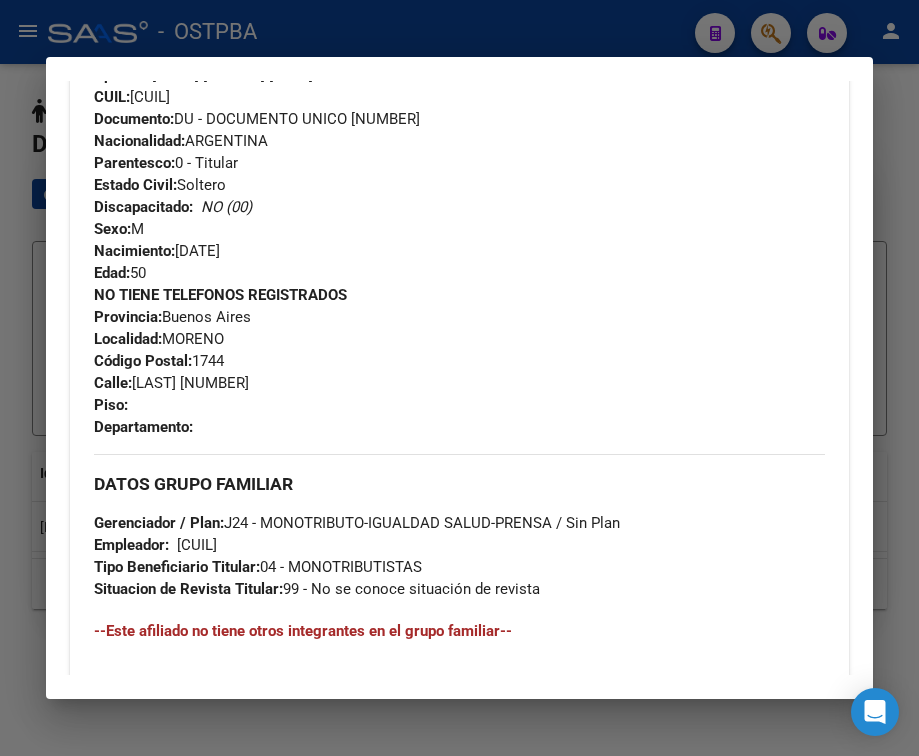 scroll, scrollTop: 1085, scrollLeft: 0, axis: vertical 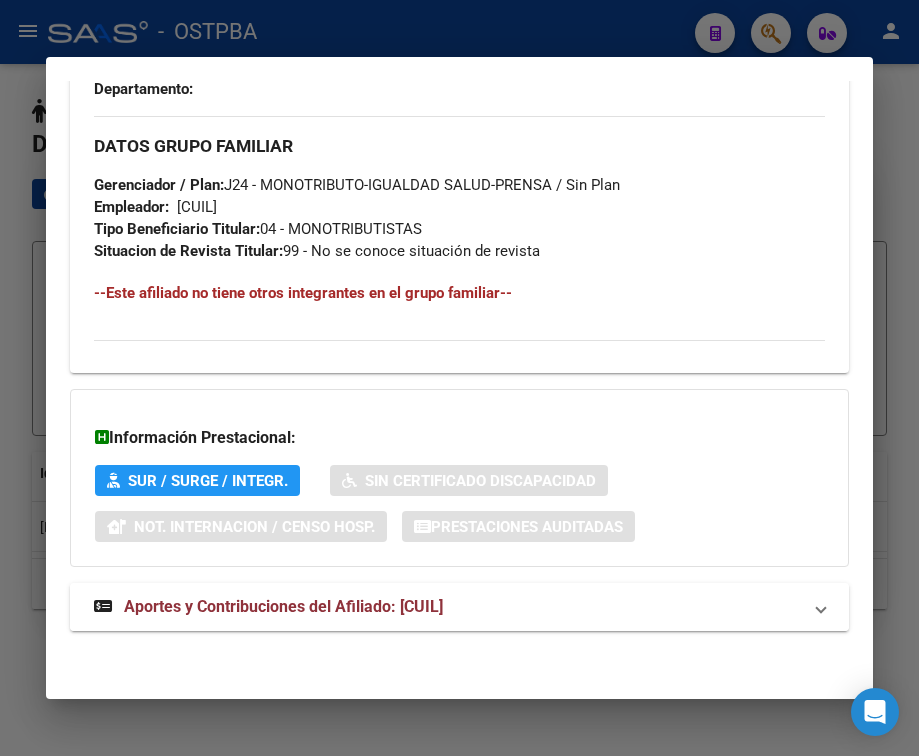 click on "Aportes y Contribuciones del Afiliado: [CUIL]" at bounding box center [283, 606] 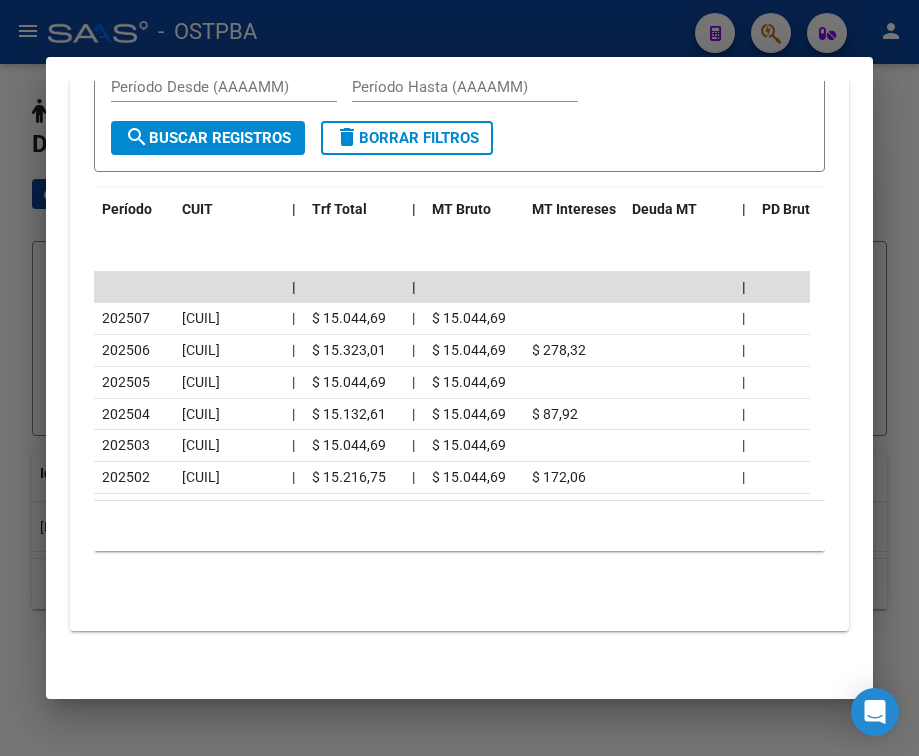 scroll, scrollTop: 1891, scrollLeft: 0, axis: vertical 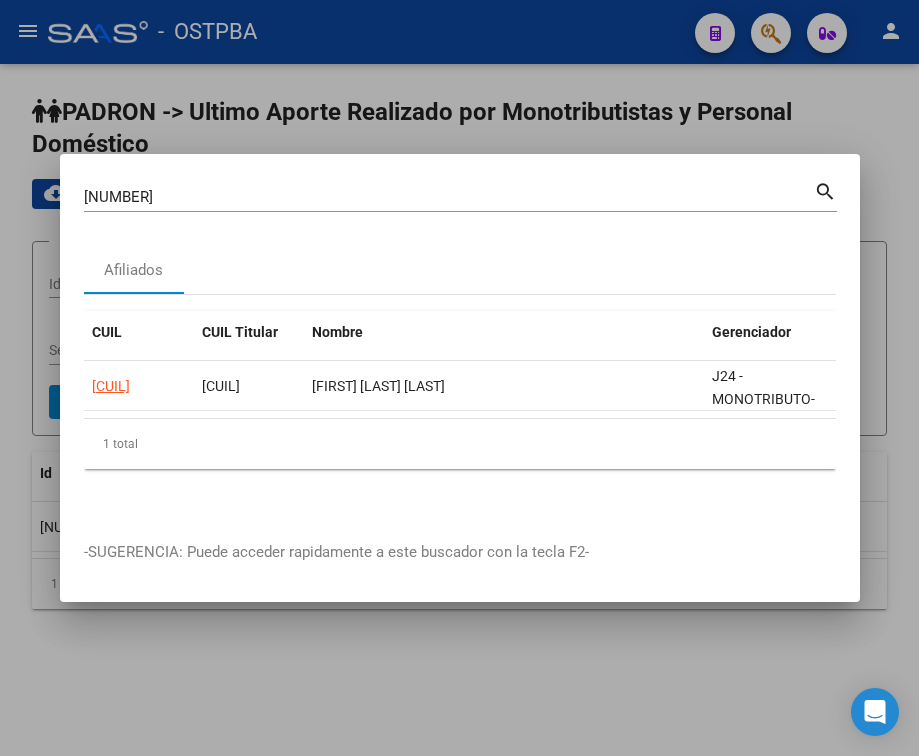 drag, startPoint x: 103, startPoint y: 196, endPoint x: 110, endPoint y: 173, distance: 24.04163 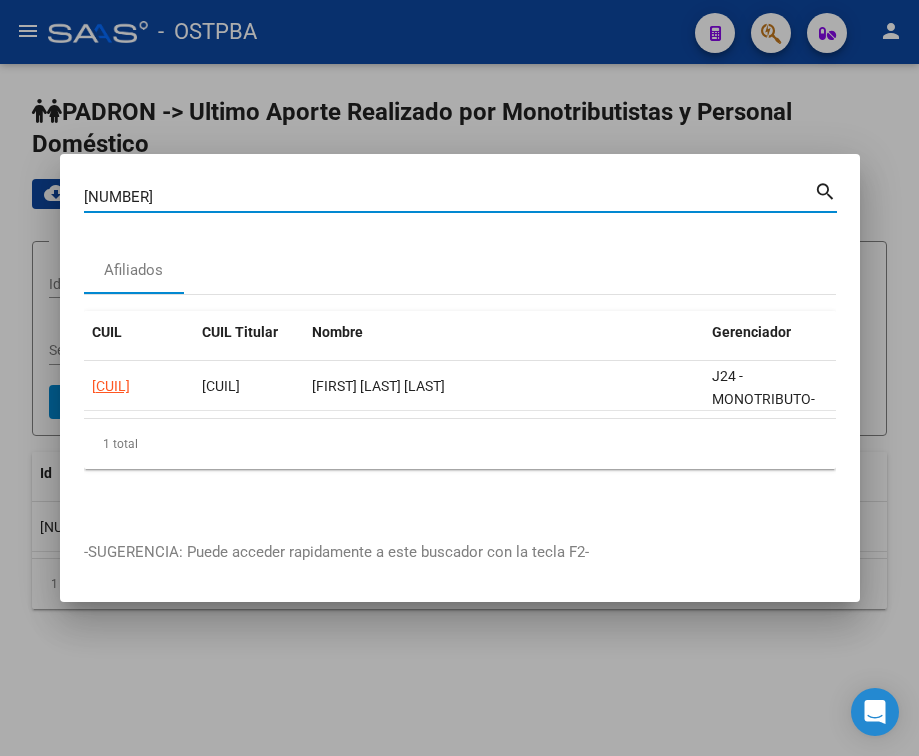 click on "[NUMBER]" at bounding box center (449, 197) 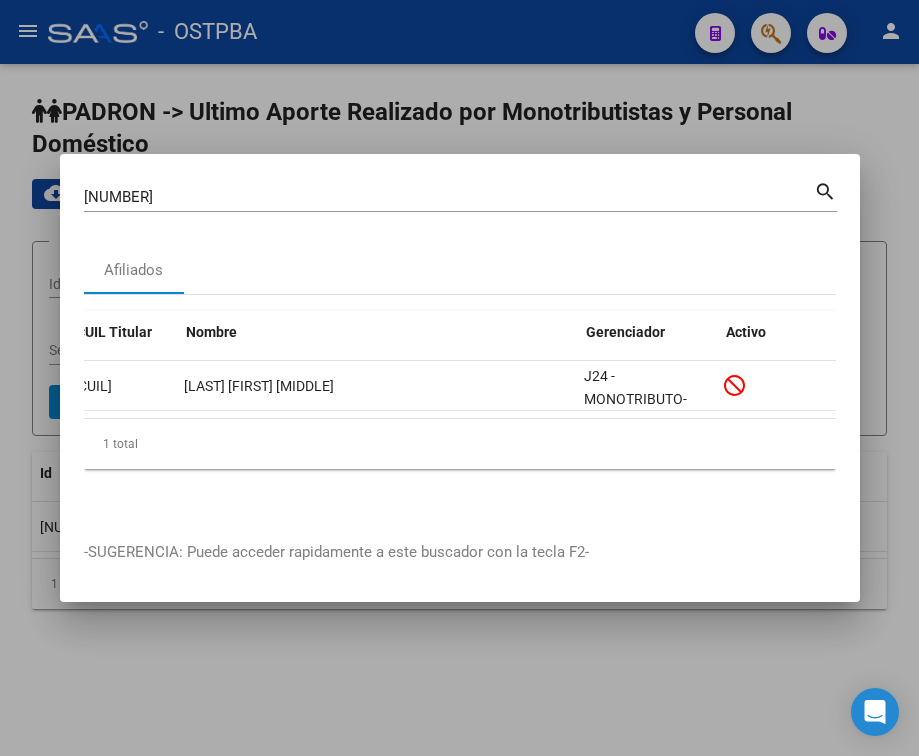 scroll, scrollTop: 0, scrollLeft: 0, axis: both 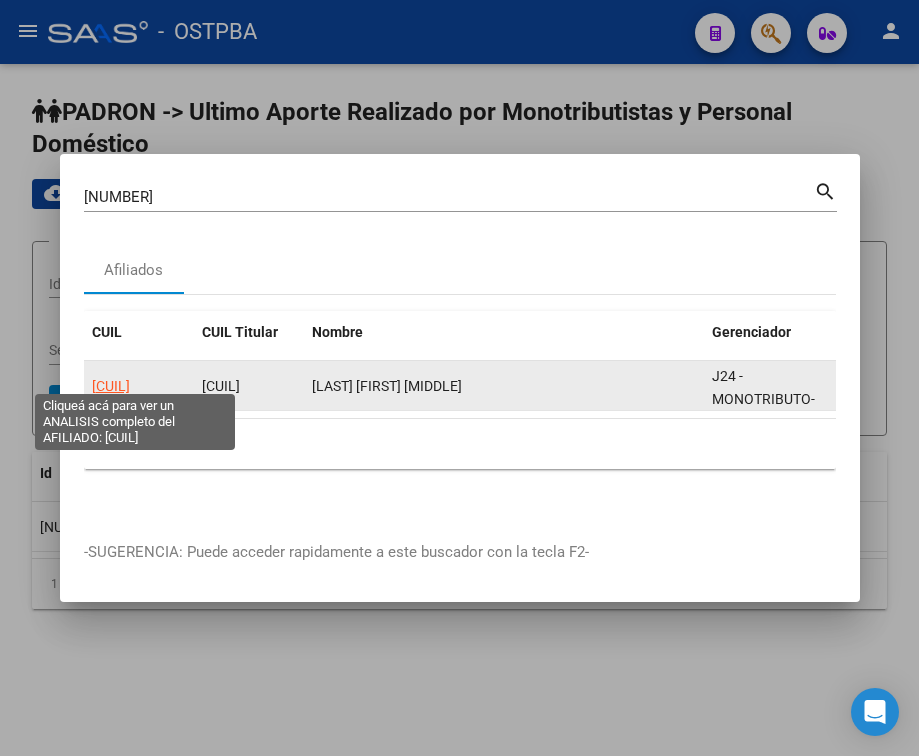 click on "[CUIL]" 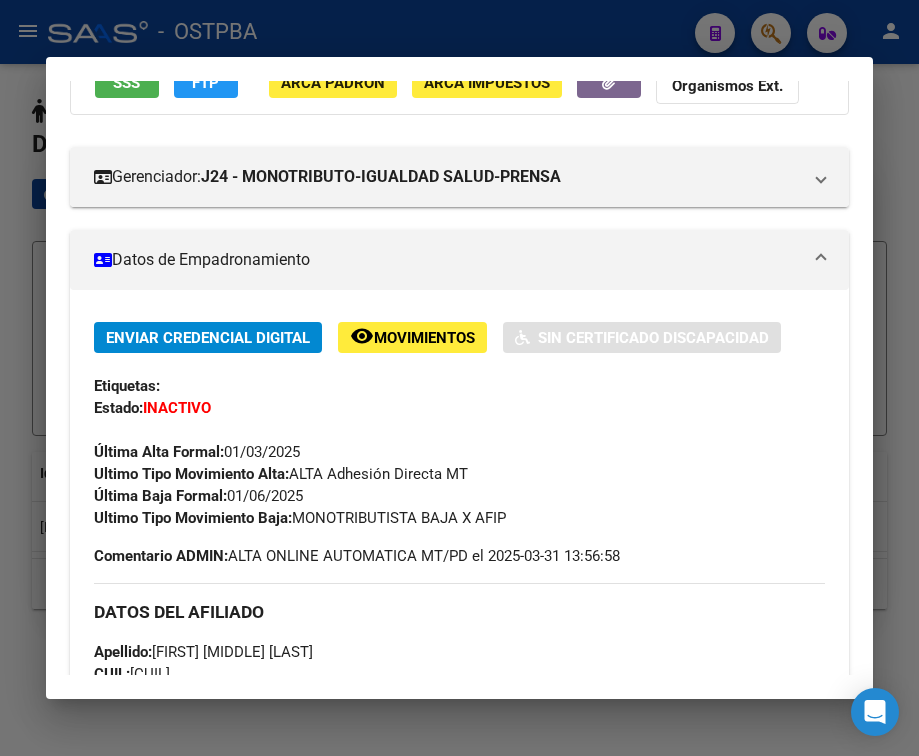 scroll, scrollTop: 200, scrollLeft: 0, axis: vertical 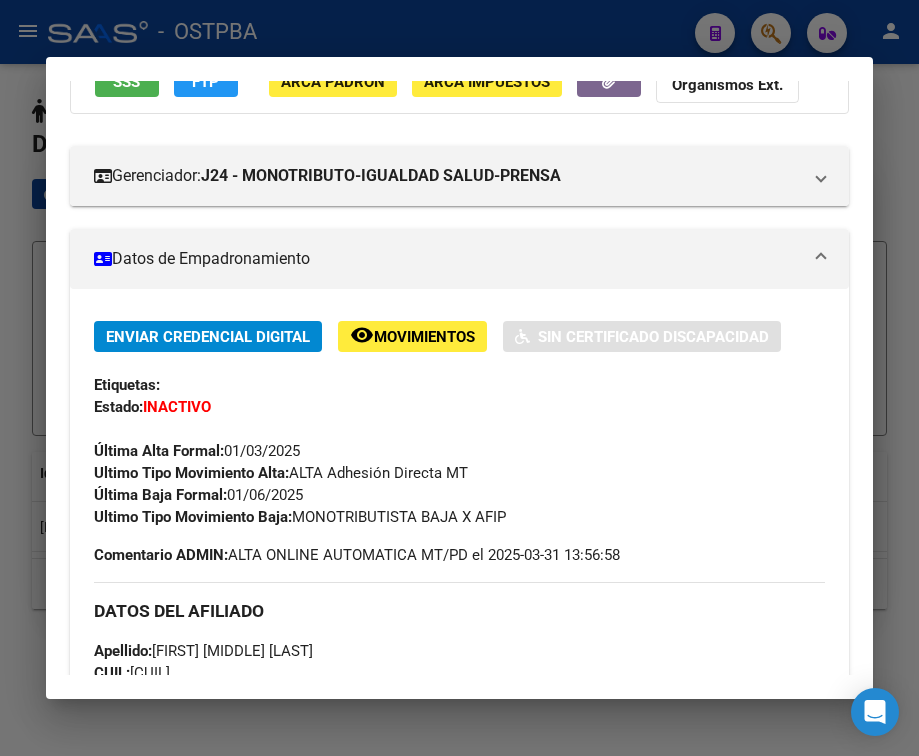 click on "Ultimo Tipo Movimiento Baja:  MONOTRIBUTISTA BAJA X AFIP" at bounding box center (300, 517) 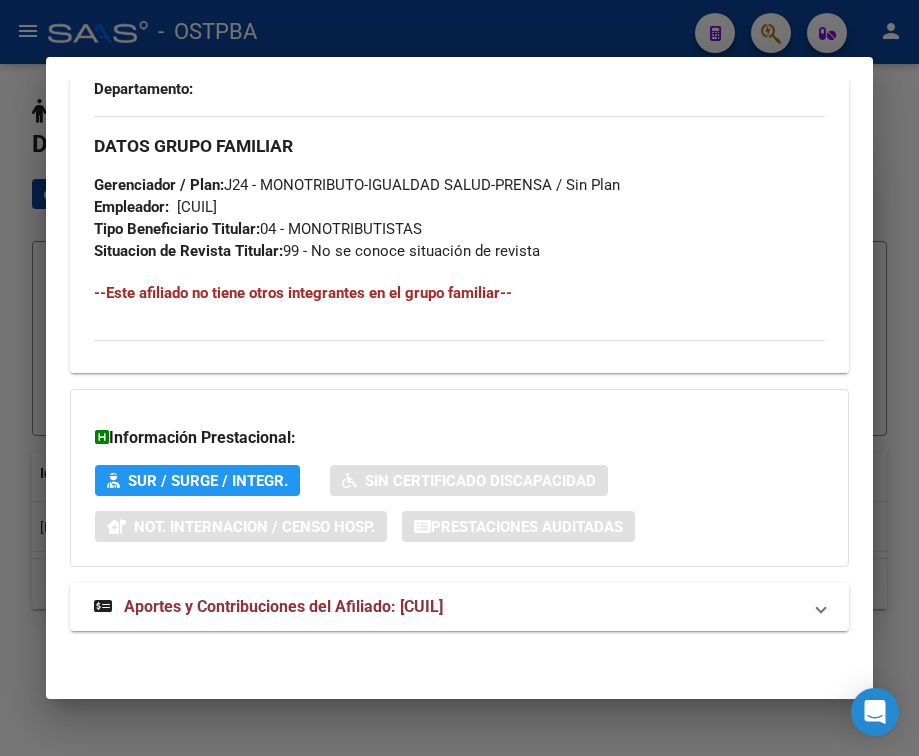 scroll, scrollTop: 1129, scrollLeft: 0, axis: vertical 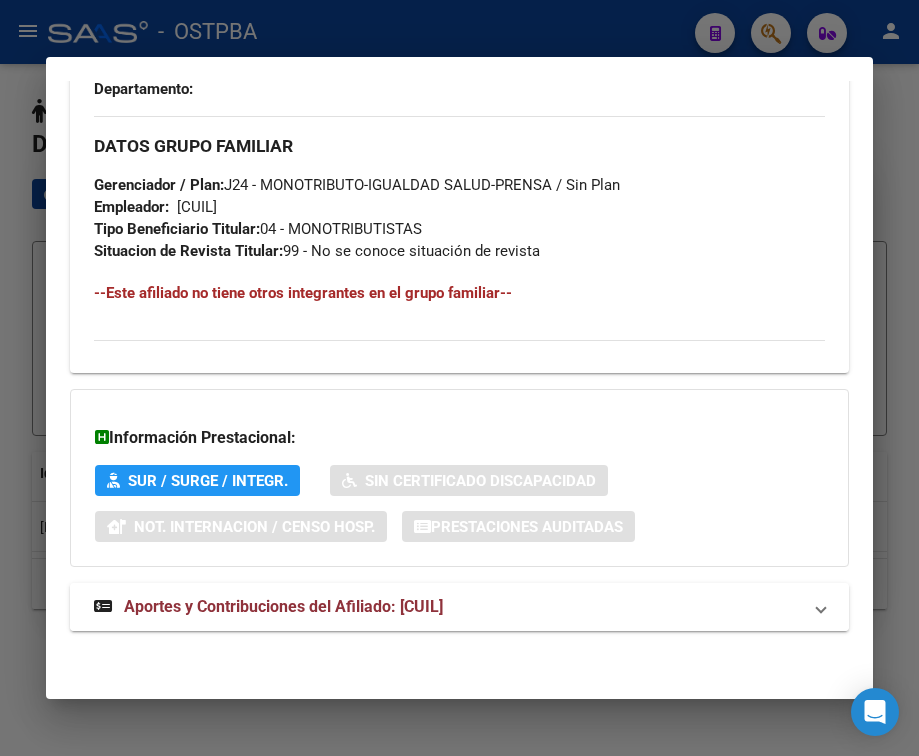 click on "Aportes y Contribuciones del Afiliado: [CUIL]" at bounding box center [283, 606] 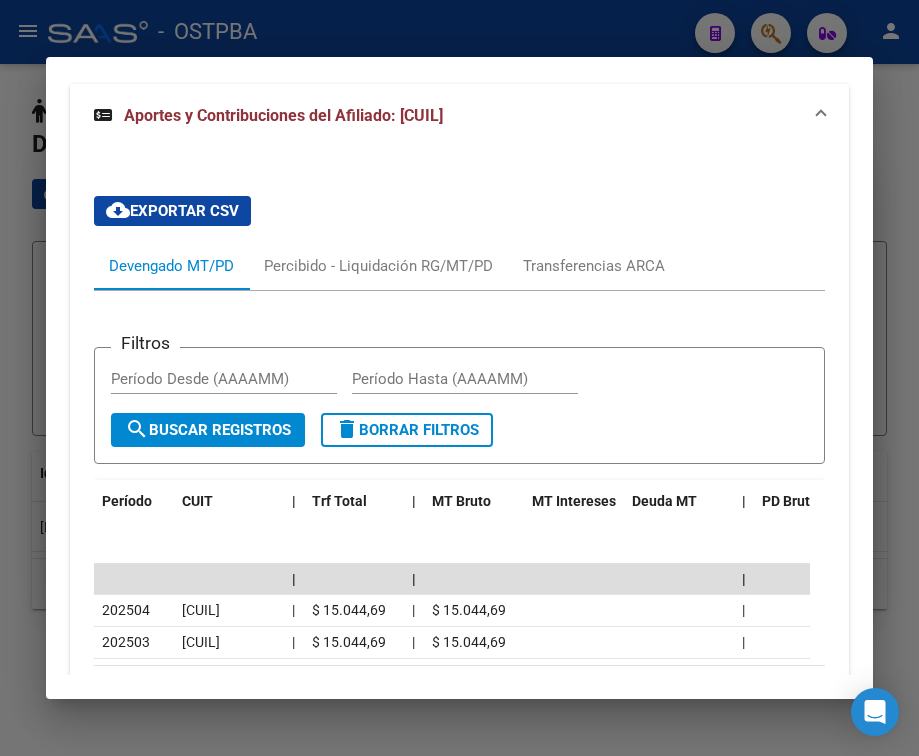 scroll, scrollTop: 1808, scrollLeft: 0, axis: vertical 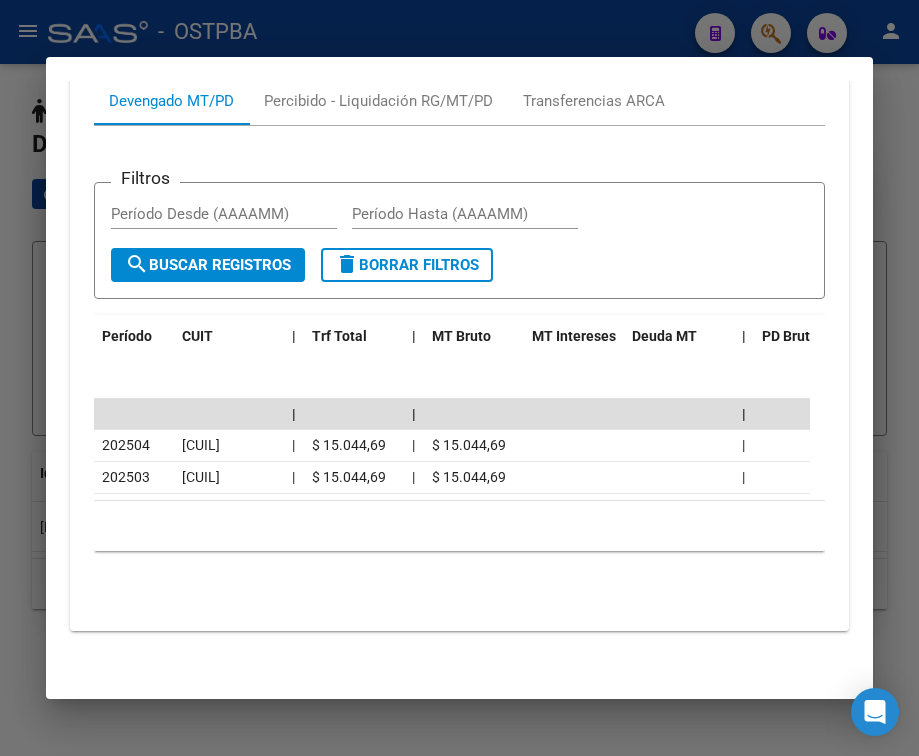 click at bounding box center [459, 378] 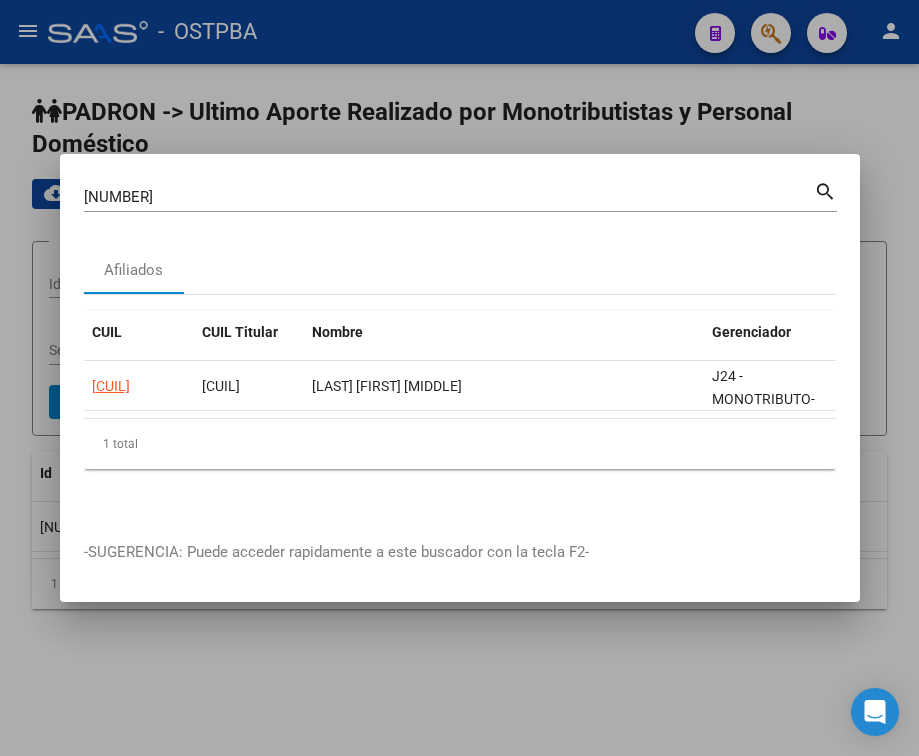 click on "[NUMBER]" at bounding box center (449, 197) 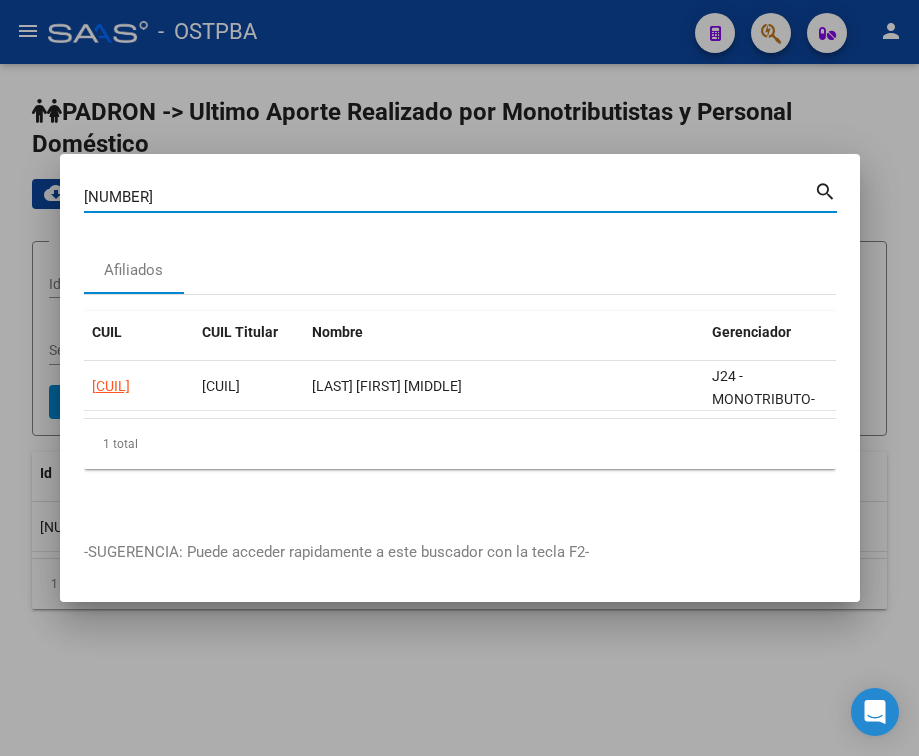 click on "[NUMBER]" at bounding box center [449, 197] 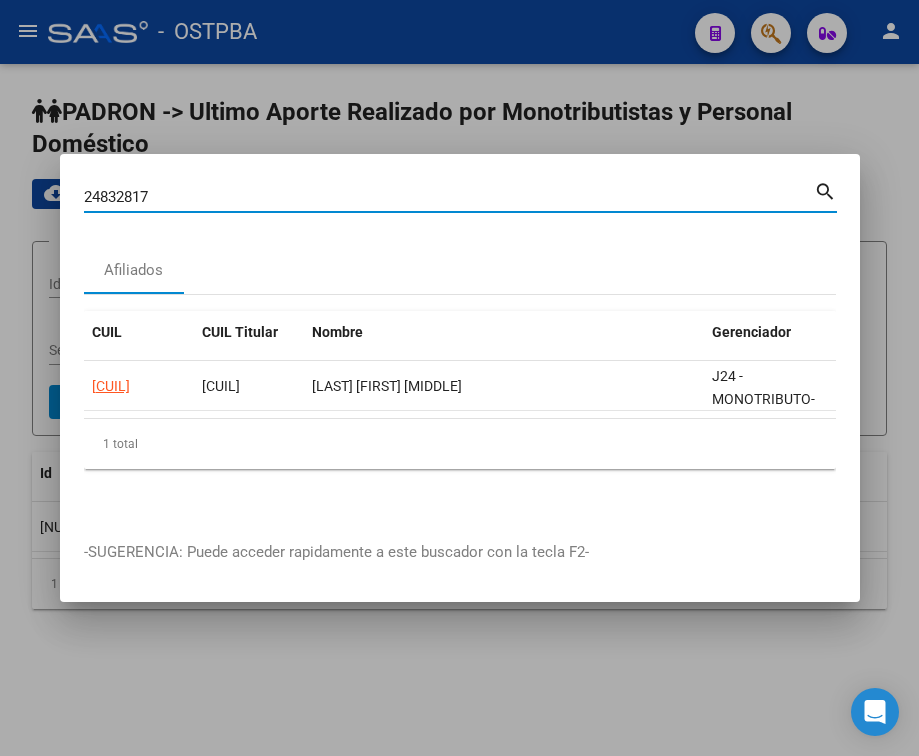 type on "24832817" 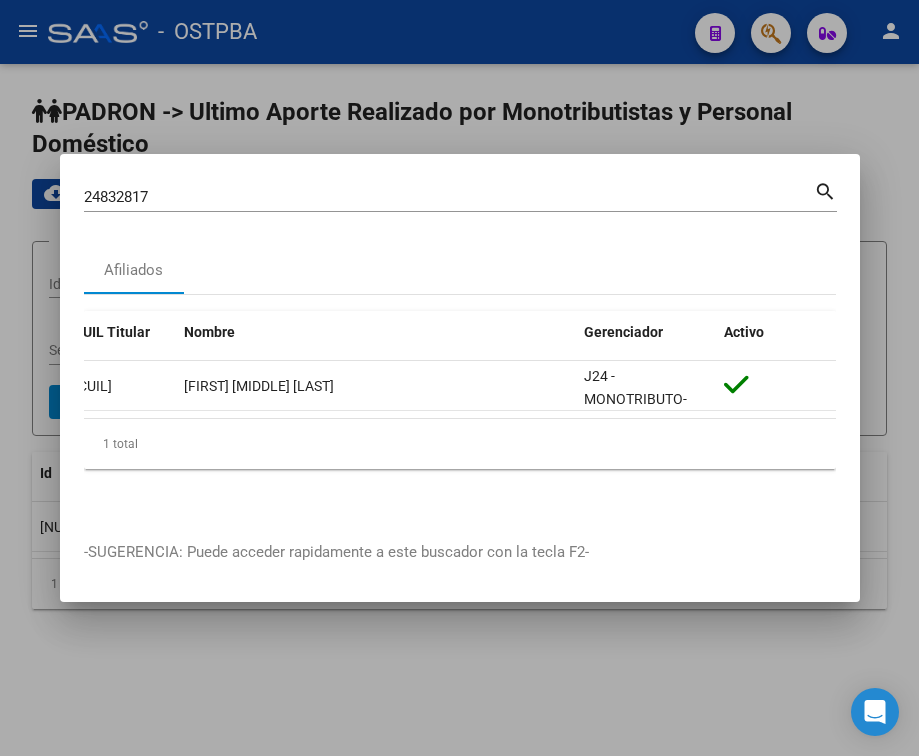 scroll, scrollTop: 0, scrollLeft: 0, axis: both 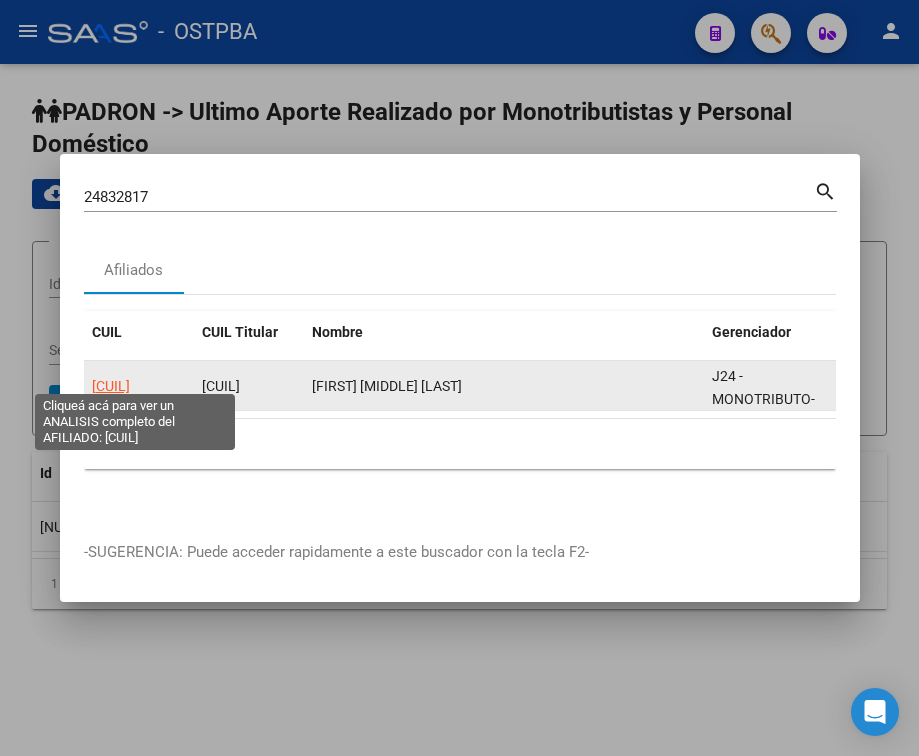 click on "[CUIL]" 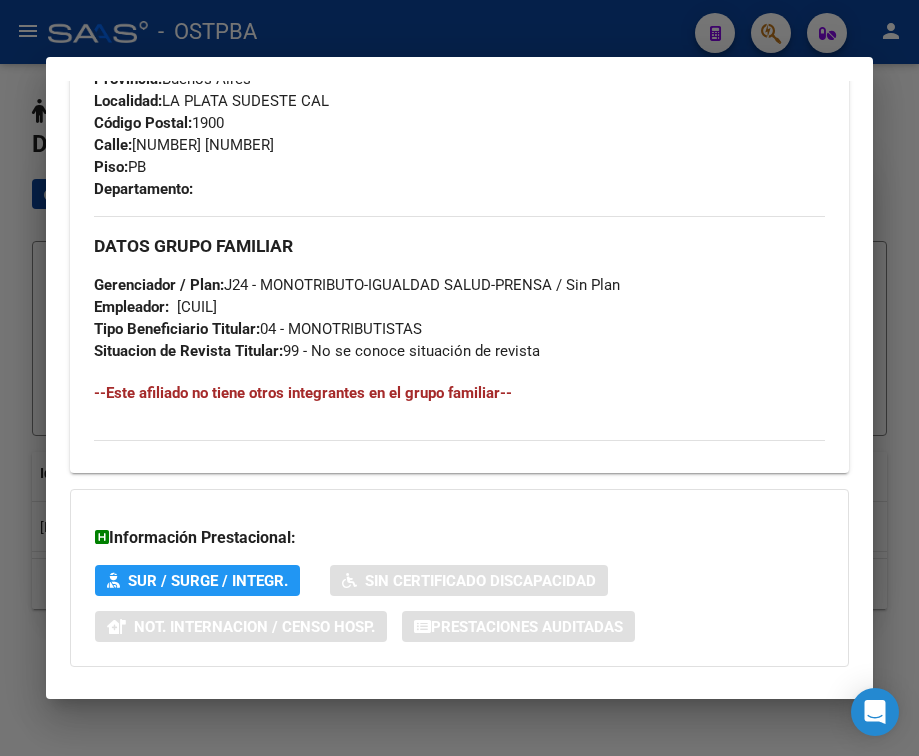scroll, scrollTop: 1085, scrollLeft: 0, axis: vertical 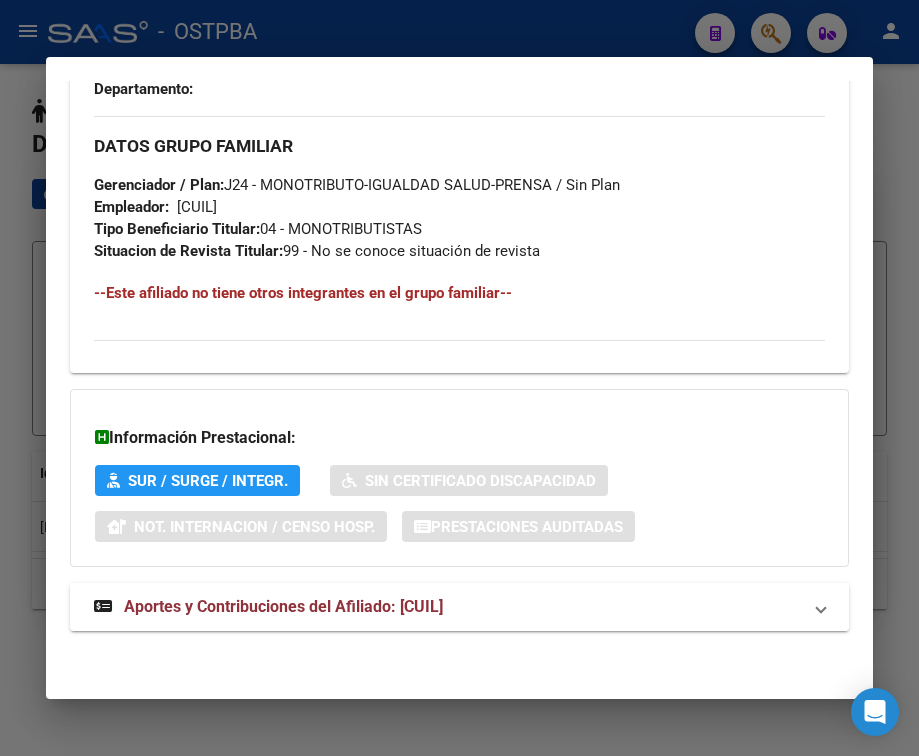 click on "Aportes y Contribuciones del Afiliado: [CUIL]" at bounding box center [283, 606] 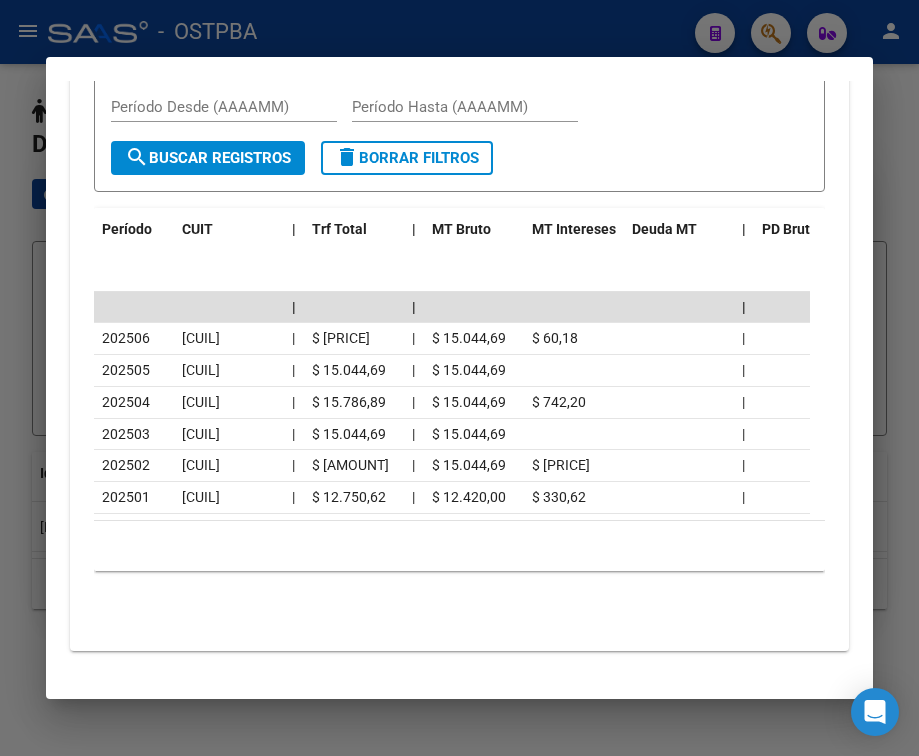scroll, scrollTop: 1891, scrollLeft: 0, axis: vertical 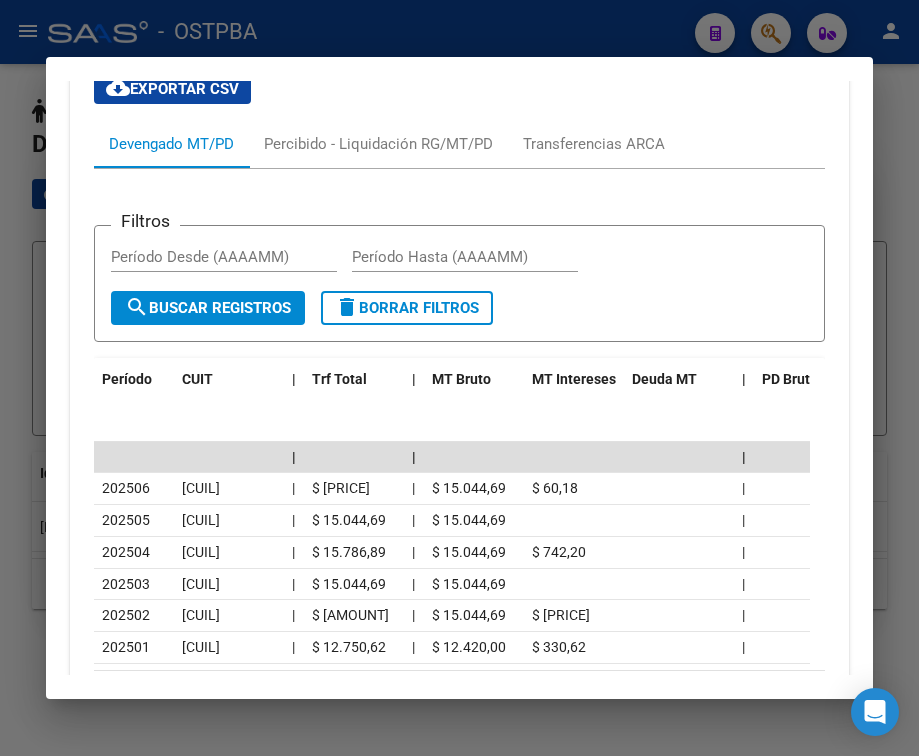 click at bounding box center (459, 378) 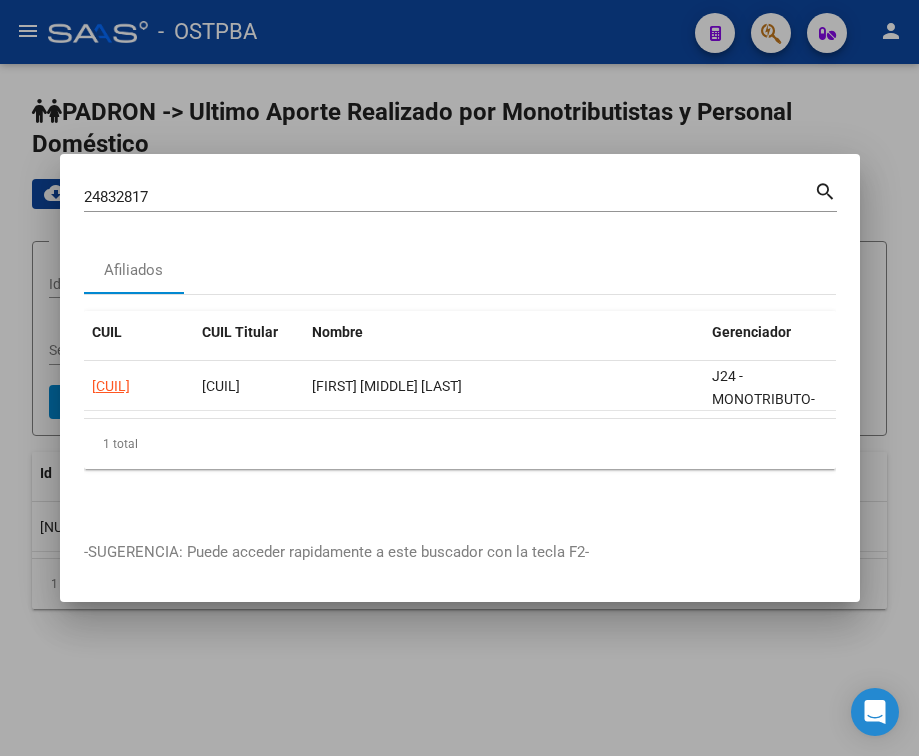 click on "24832817" at bounding box center [449, 197] 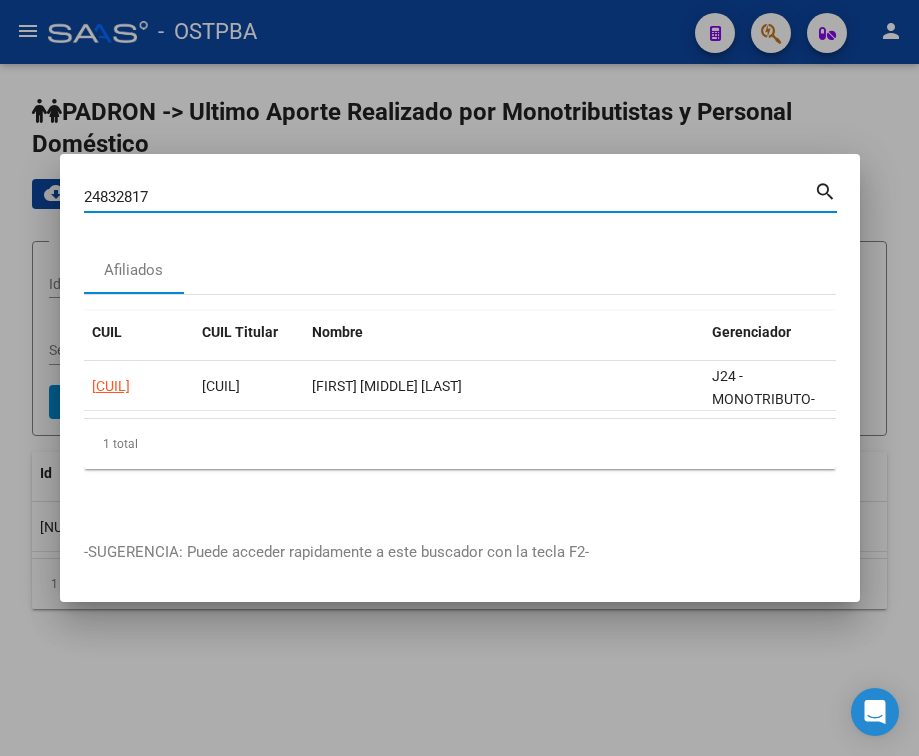 click on "24832817" at bounding box center [449, 197] 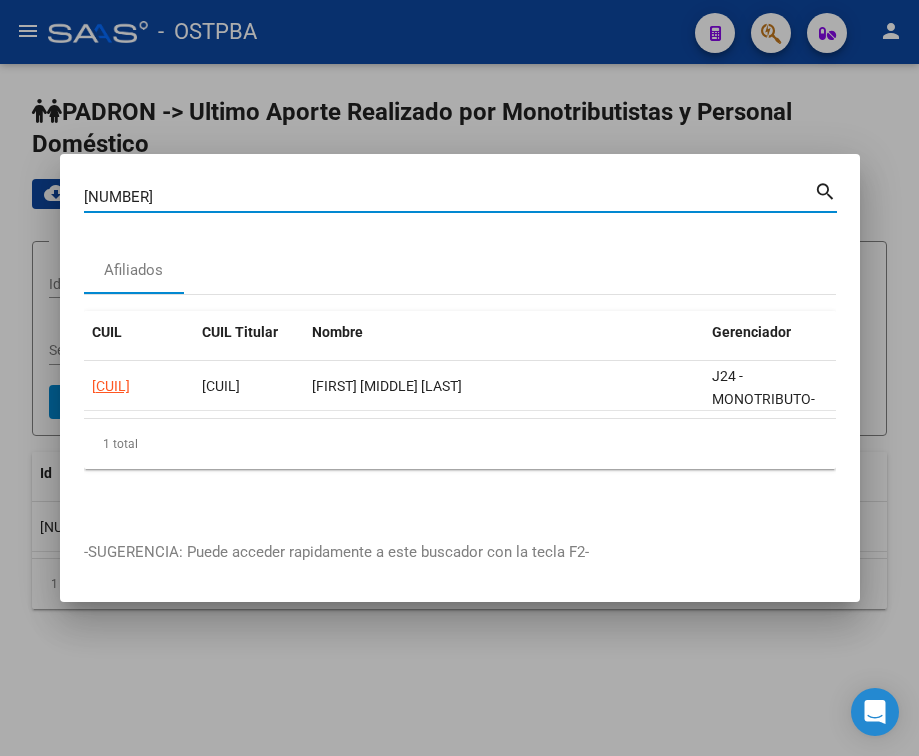 type on "[NUMBER]" 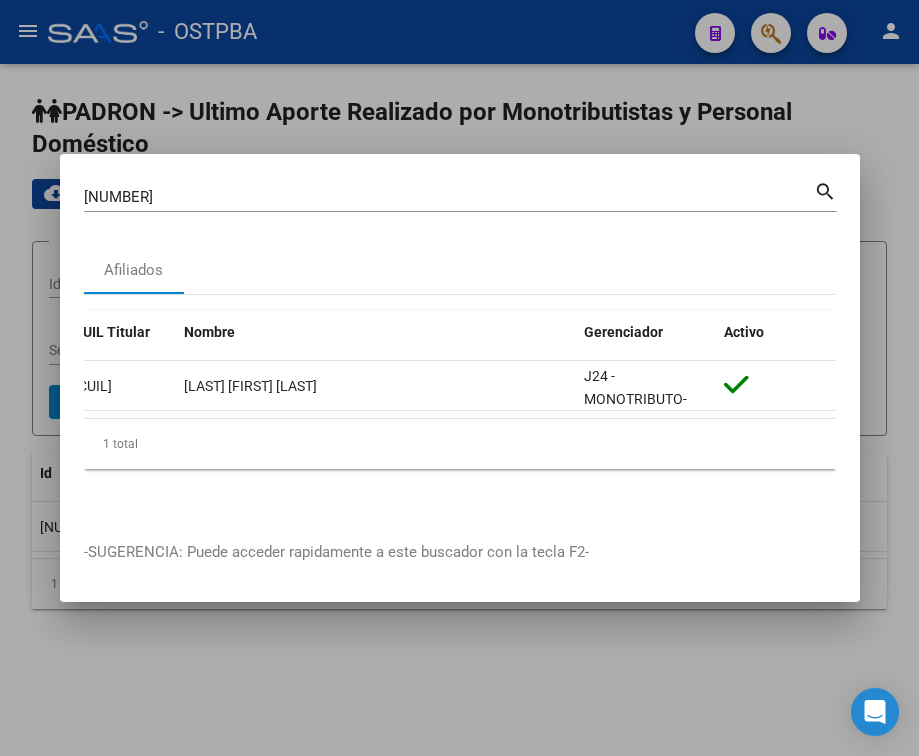 scroll, scrollTop: 0, scrollLeft: 0, axis: both 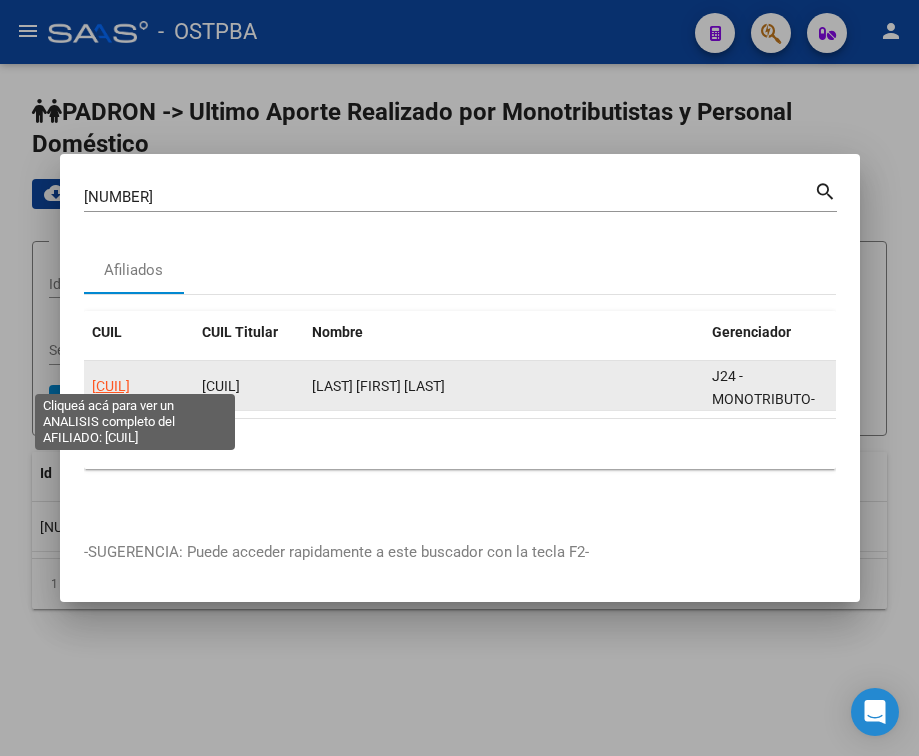 click on "[CUIL]" 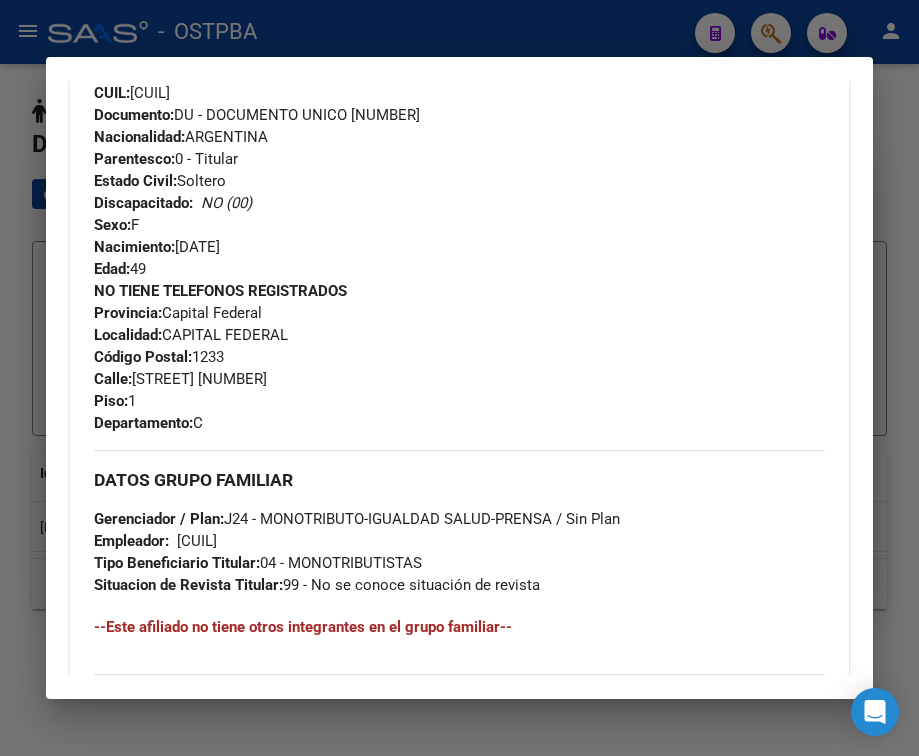 scroll, scrollTop: 1085, scrollLeft: 0, axis: vertical 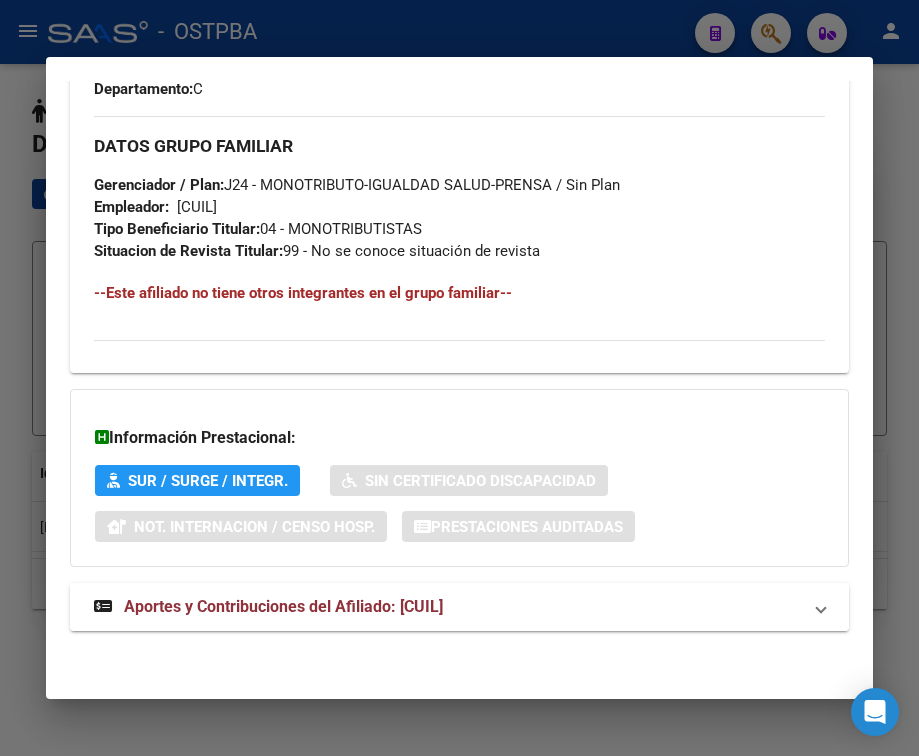click on "Aportes y Contribuciones del Afiliado: [CUIL]" at bounding box center [283, 606] 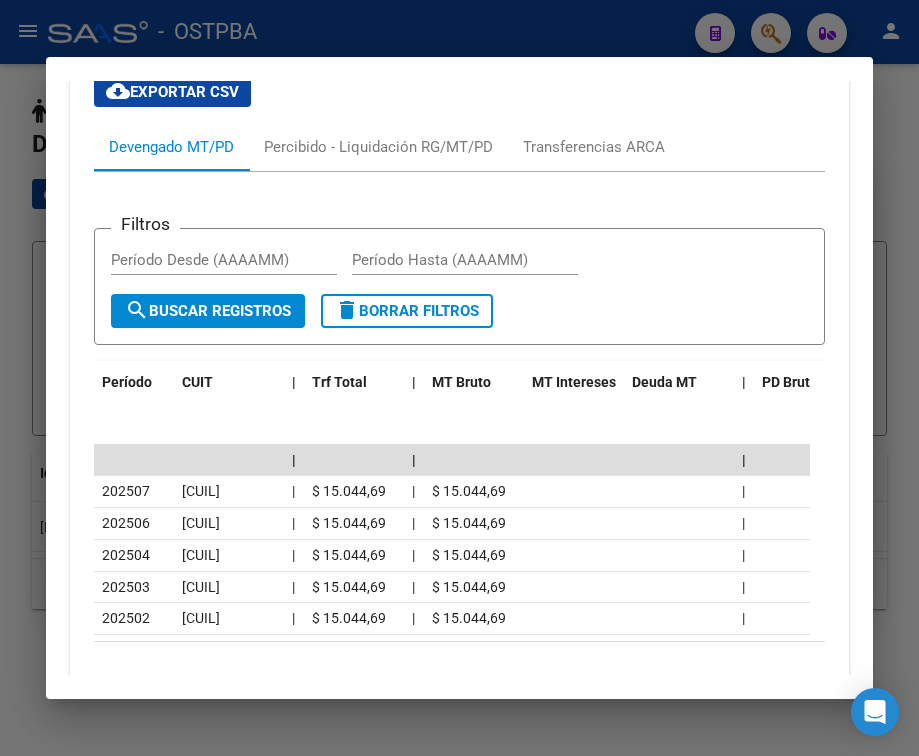 scroll, scrollTop: 1703, scrollLeft: 0, axis: vertical 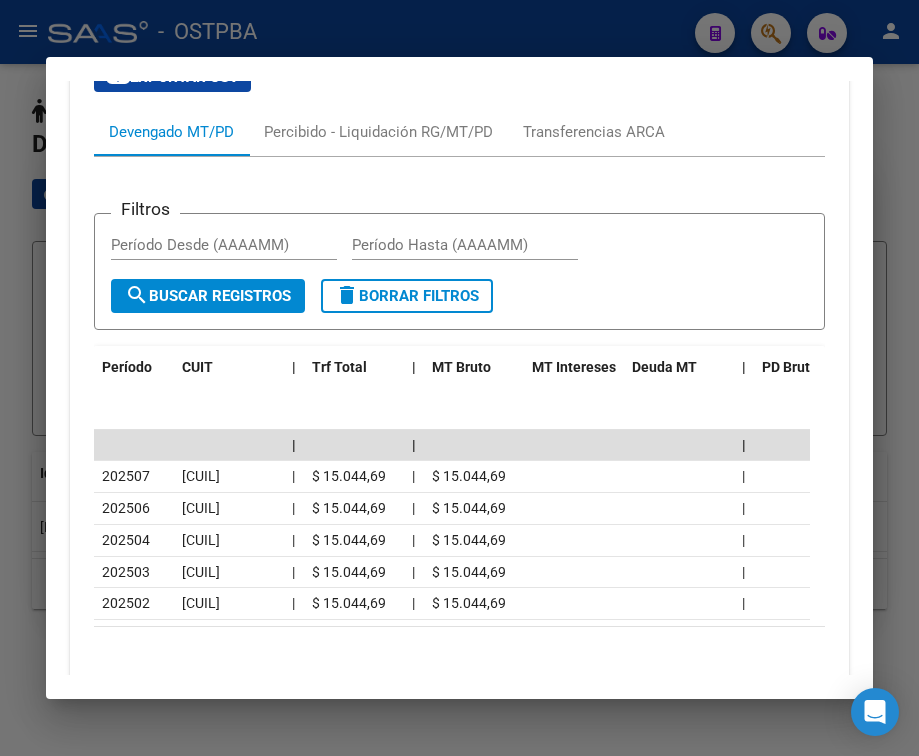 click at bounding box center [459, 378] 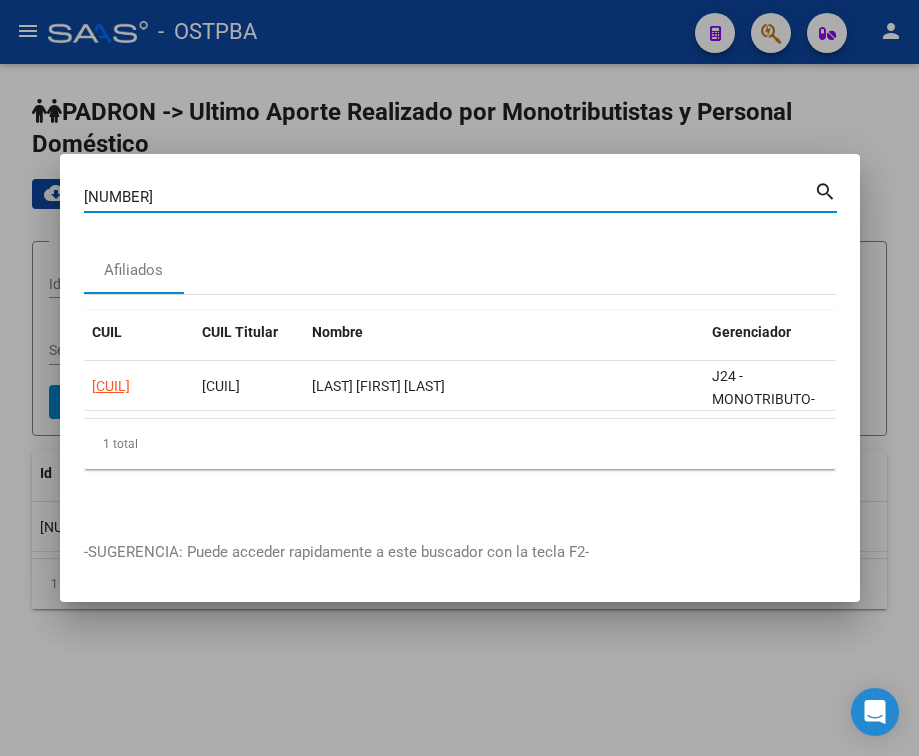 click on "[NUMBER]" at bounding box center [449, 197] 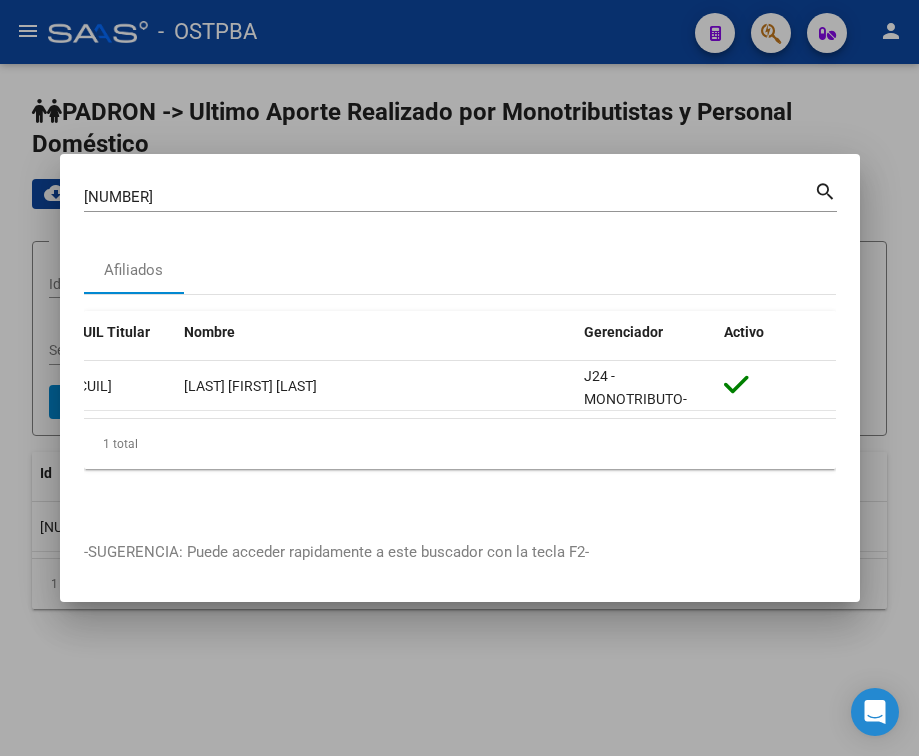 scroll, scrollTop: 0, scrollLeft: 0, axis: both 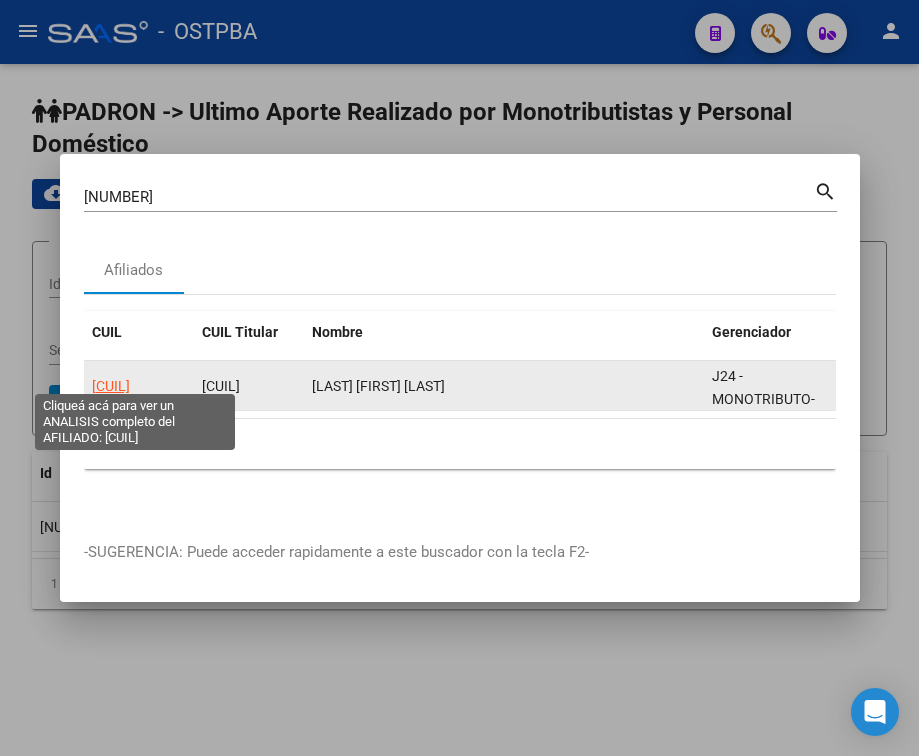 click on "[CUIL]" 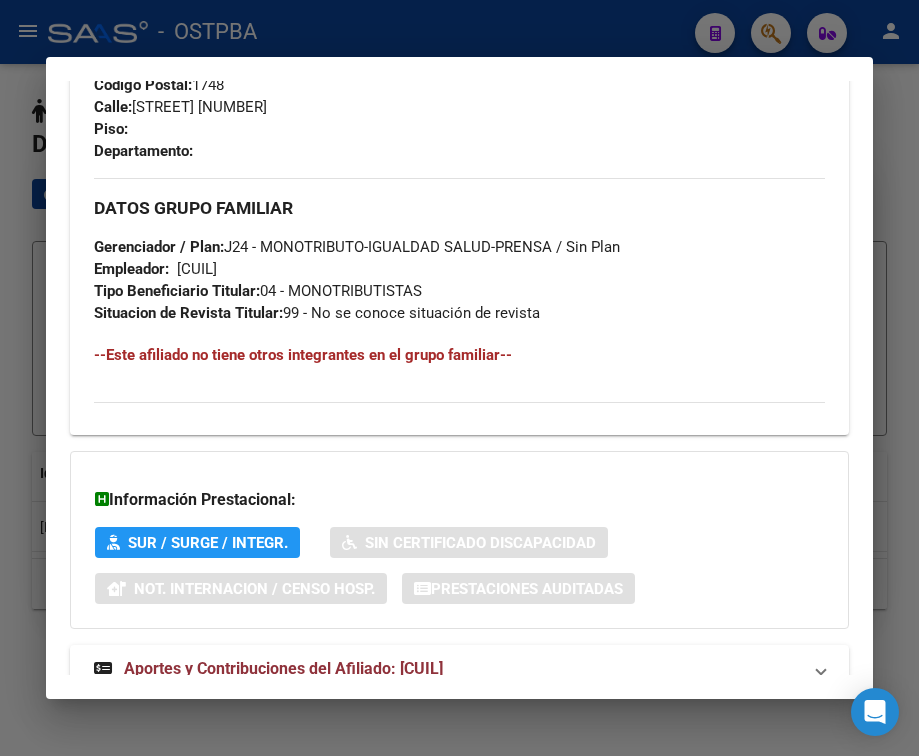 scroll, scrollTop: 1085, scrollLeft: 0, axis: vertical 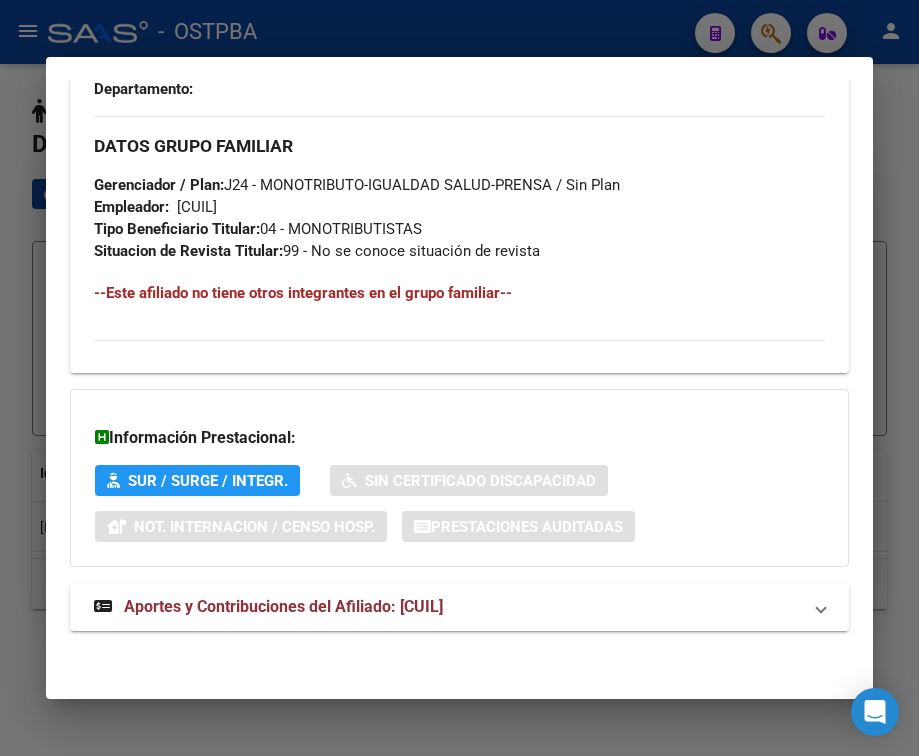 click on "Aportes y Contribuciones del Afiliado: [CUIL]" at bounding box center (283, 606) 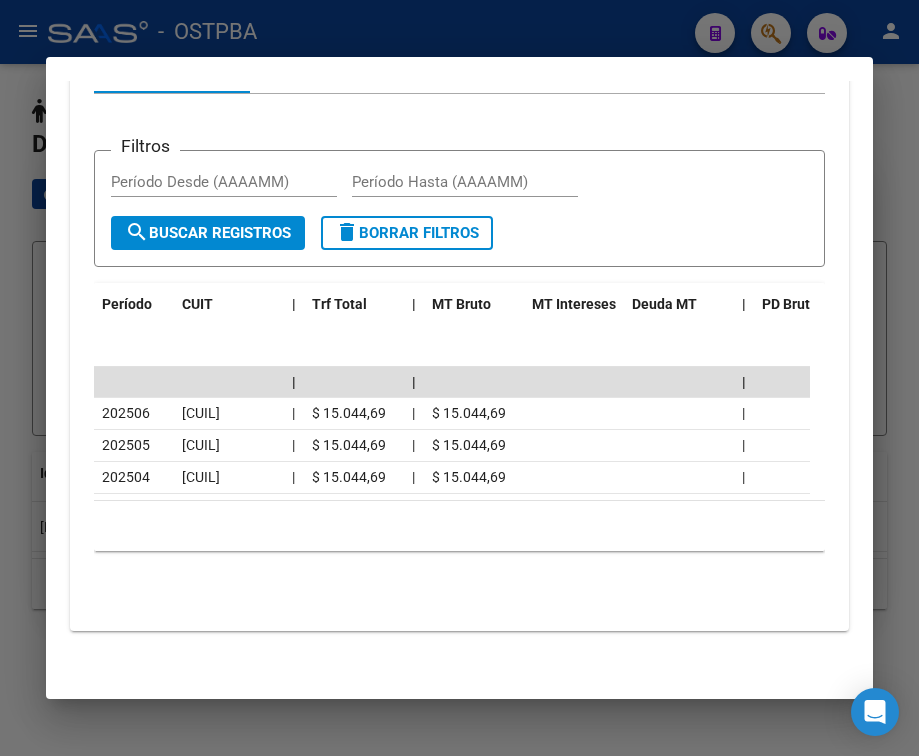 scroll, scrollTop: 1796, scrollLeft: 0, axis: vertical 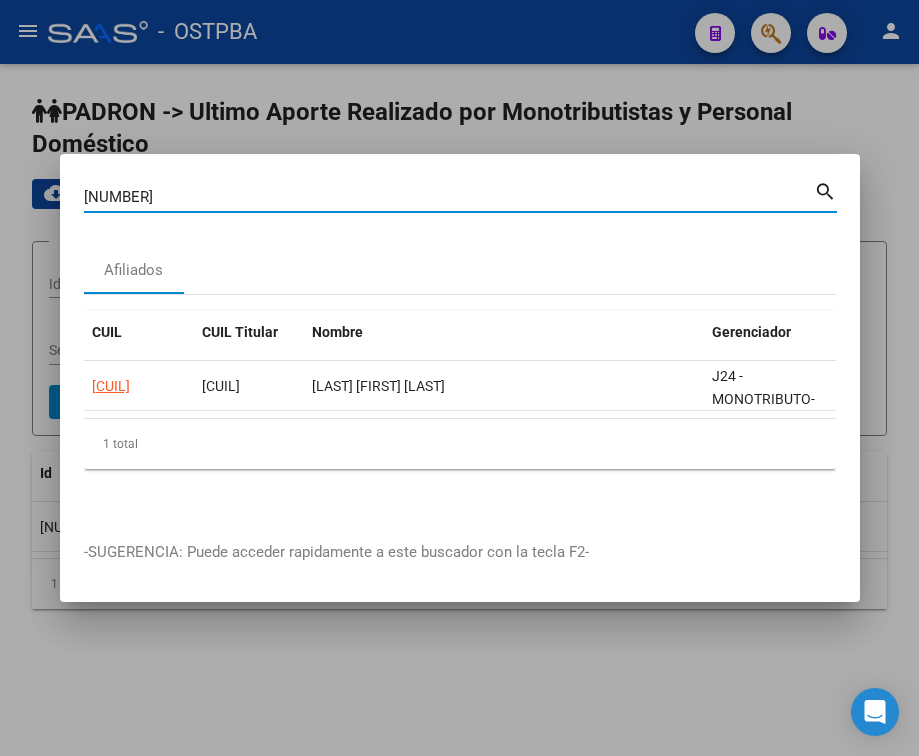 click on "[NUMBER]" at bounding box center (449, 197) 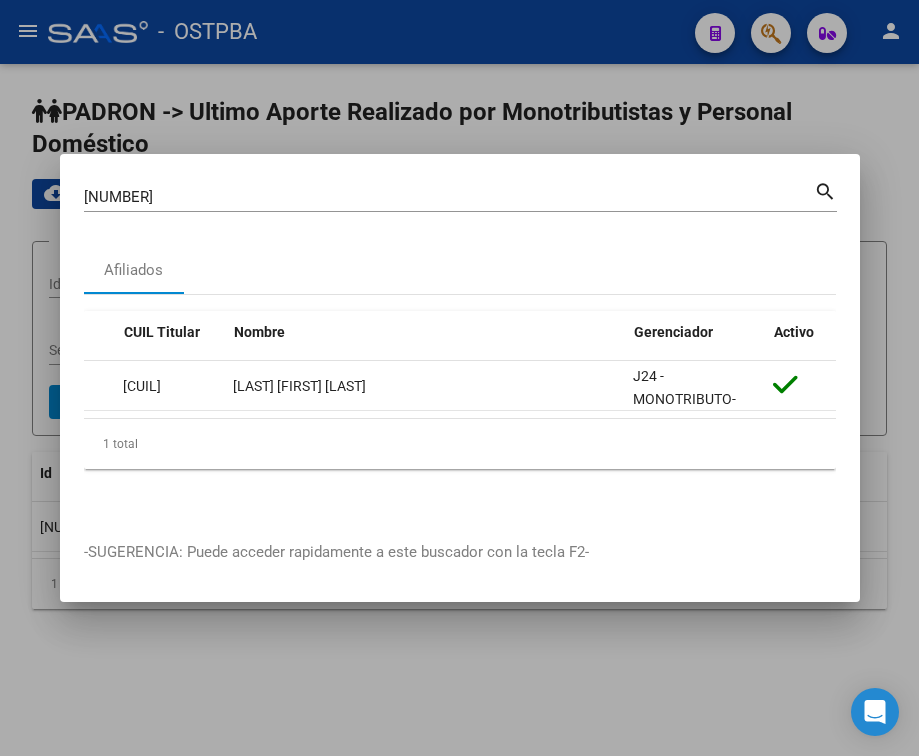 scroll, scrollTop: 0, scrollLeft: 0, axis: both 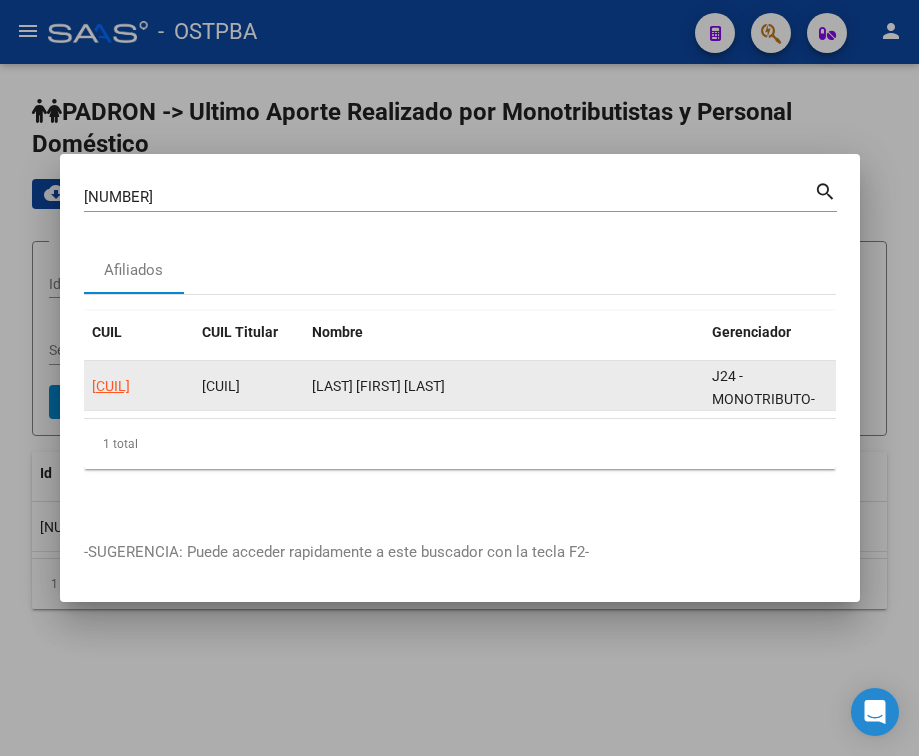 click on "[CUIL]" 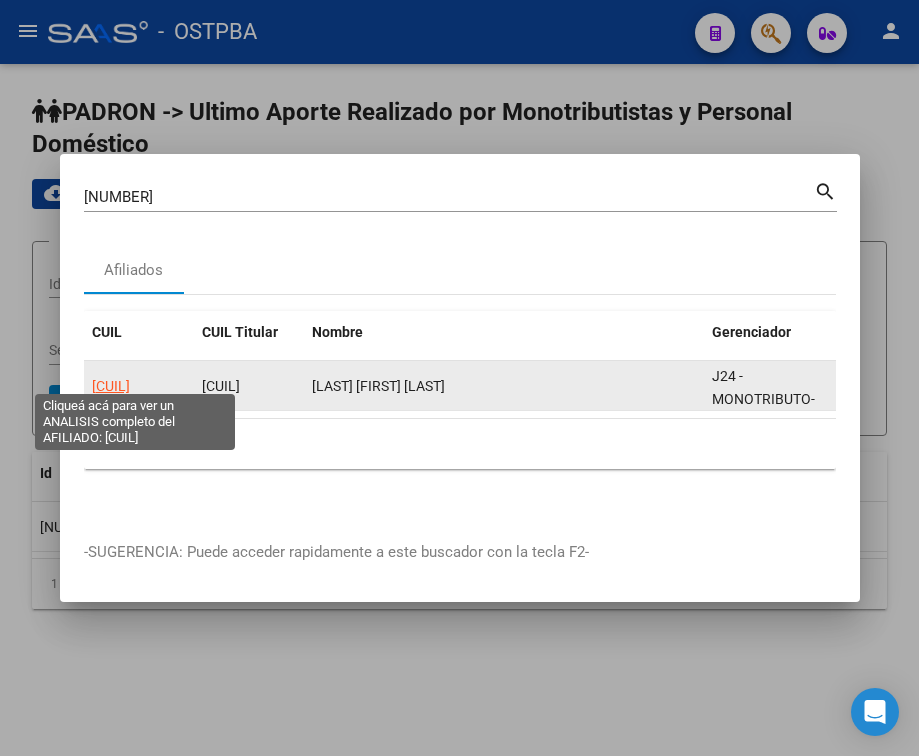 click on "[CUIL]" 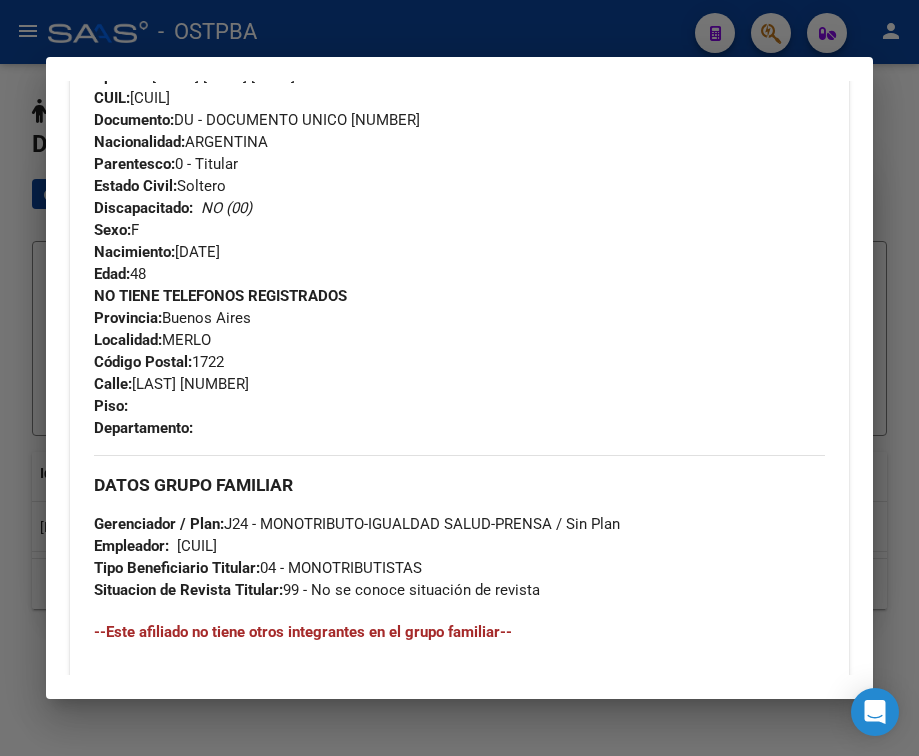 scroll, scrollTop: 1085, scrollLeft: 0, axis: vertical 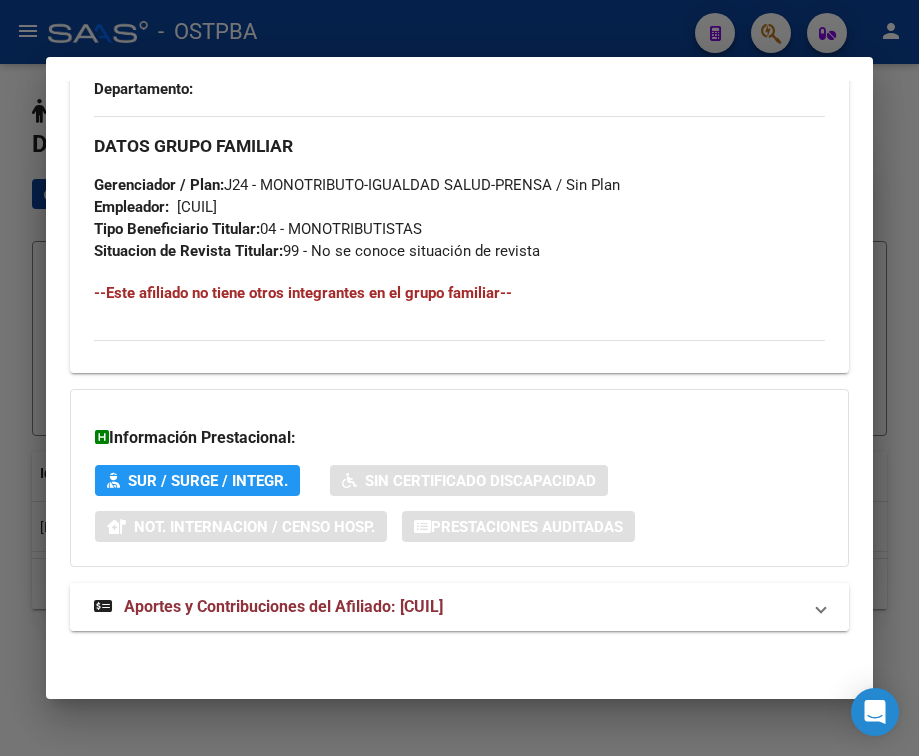 click on "Aportes y Contribuciones del Afiliado: [CUIL]" at bounding box center [459, 607] 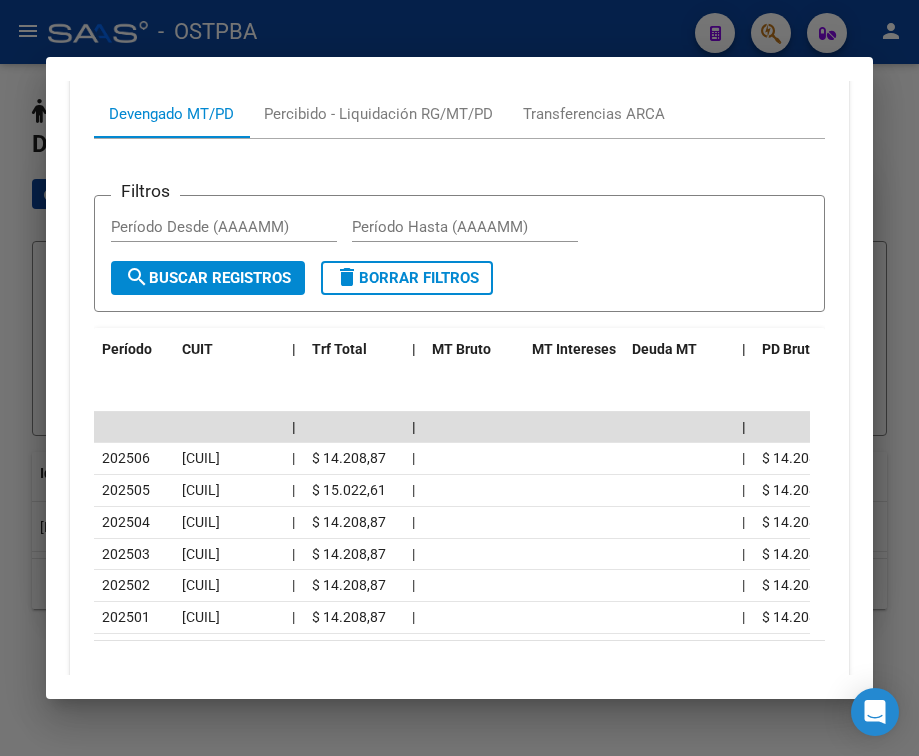 scroll, scrollTop: 1728, scrollLeft: 0, axis: vertical 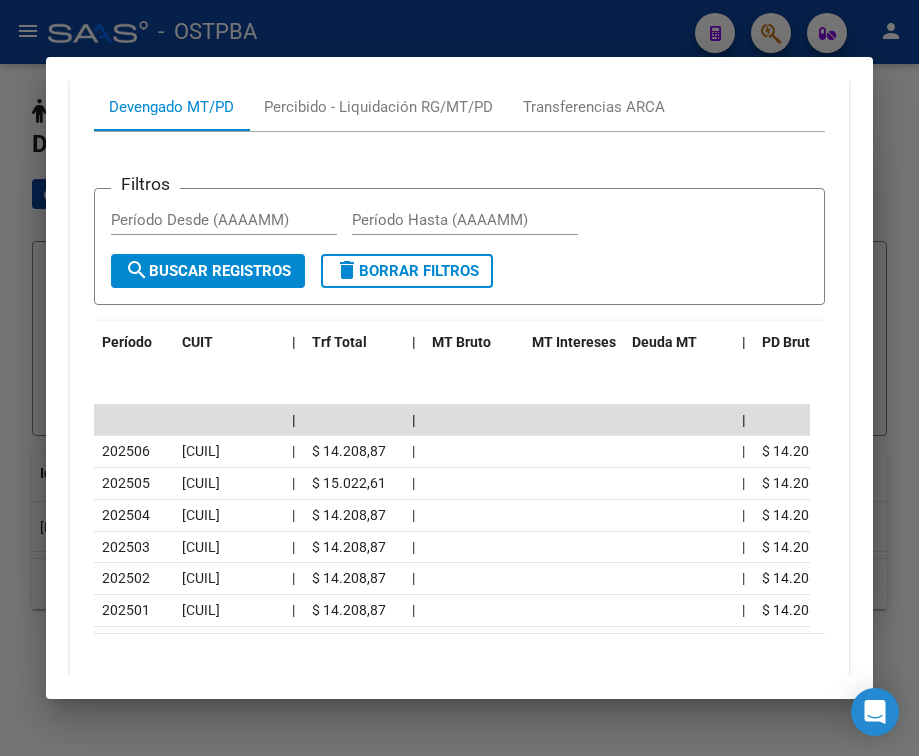 click on "Análisis Afiliado - CUIL:  [CUIL] DATOS PADRÓN ÁGIL:  [LAST] [FIRST] [LAST]   | | ACTIVO | |   AFILIADO TITULAR  Datos Personales y Afiliatorios según Entes Externos: SSS FTP ARCA Padrón ARCA Impuestos Organismos Ext.    Gerenciador:      J24 - MONOTRIBUTO-IGUALDAD SALUD-PRENSA Atención telefónica: Atención emergencias: Otros Datos Útiles:    Datos de Empadronamiento  Enviar Credencial Digital remove_red_eye Movimientos    Sin Certificado Discapacidad Etiquetas: Estado: ACTIVO Última Alta Formal:  [DATE] Ultimo Tipo Movimiento Alta:  ALTA Adhesión Directa MT Comentario ADMIN:  ALTA ONLINE AUTOMATICA MT/PD el [DATE] [TIME] DATOS DEL AFILIADO Apellido:  [FIRST] [LAST] [LAST] CUIL:  [CUIL] Documento:  DU - DOCUMENTO UNICO [NUMBER]  Nacionalidad:  ARGENTINA Parentesco:  0 - Titular Estado Civil:  Soltero Discapacitado:    NO (00) Sexo:  F Nacimiento:  [DATE] Edad:  48  NO TIENE TELEFONOS REGISTRADOS Provincia:  [STATE] Localidad:  [CITY]" at bounding box center (459, 378) 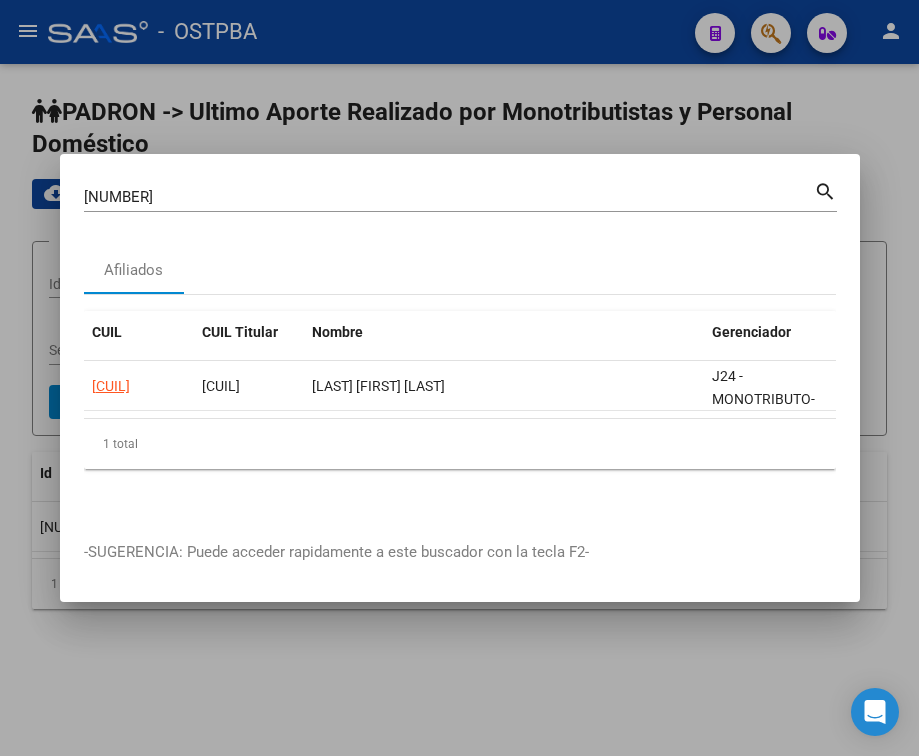 click on "[NUMBER]" at bounding box center [449, 197] 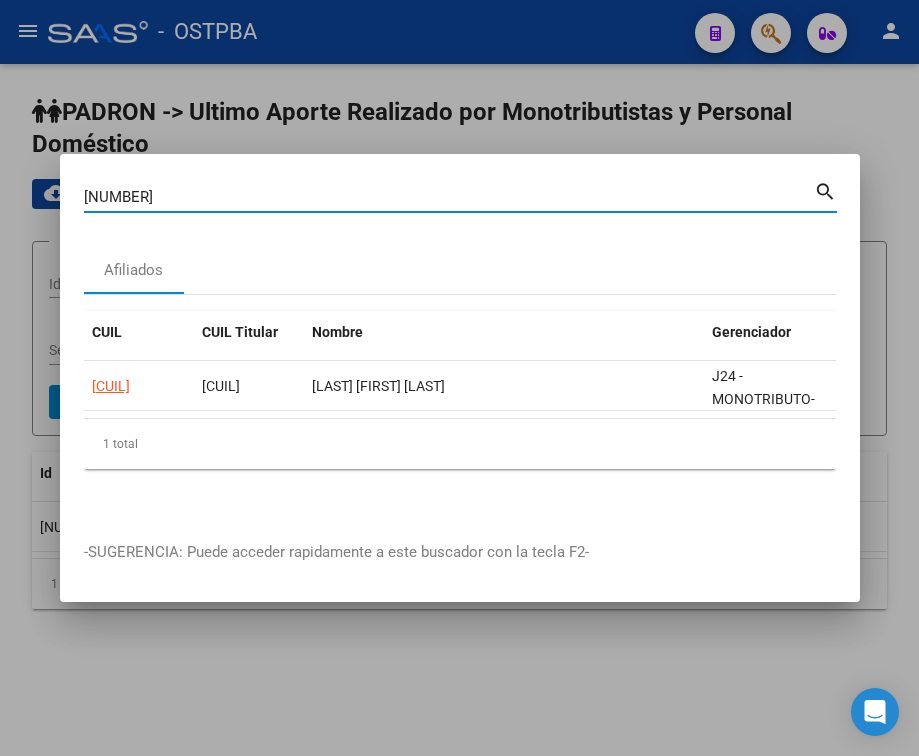click on "[NUMBER]" at bounding box center (449, 197) 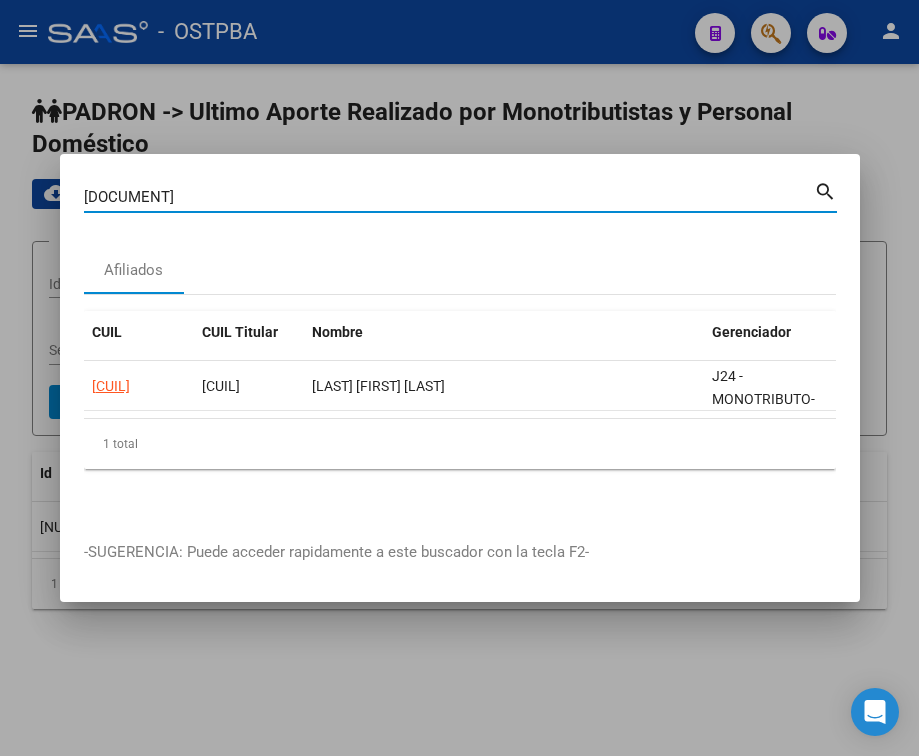 type on "[DOCUMENT]" 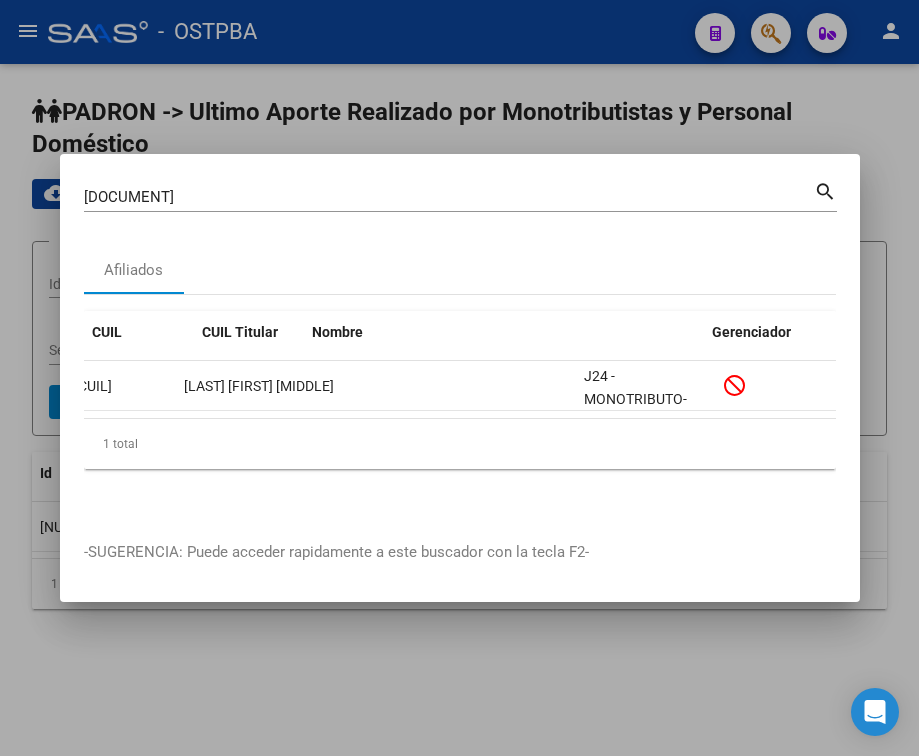 scroll, scrollTop: 0, scrollLeft: 0, axis: both 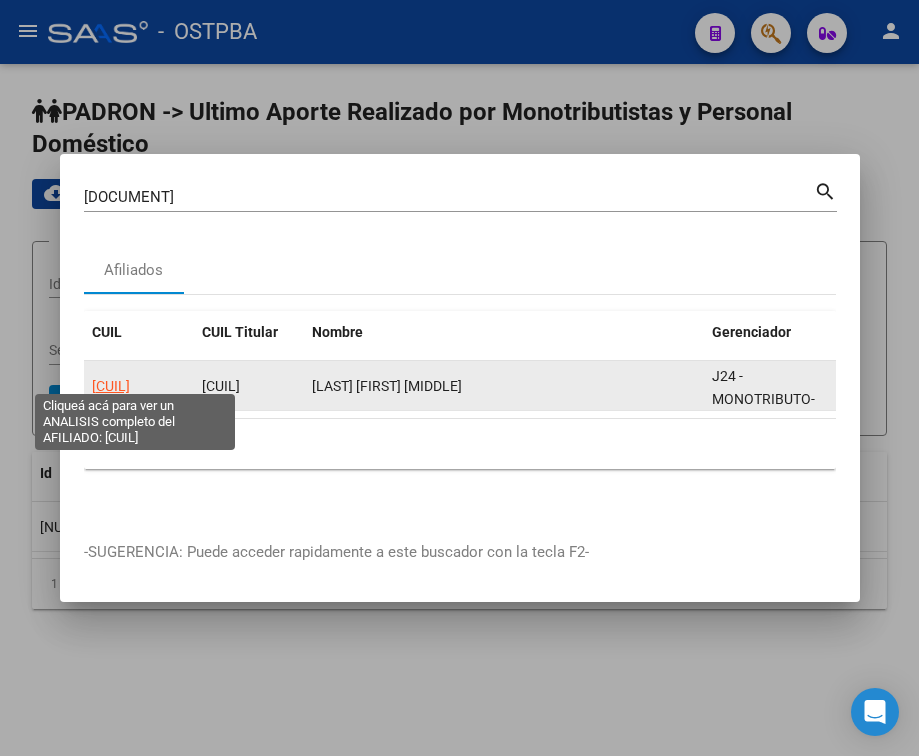 click on "[CUIL]" 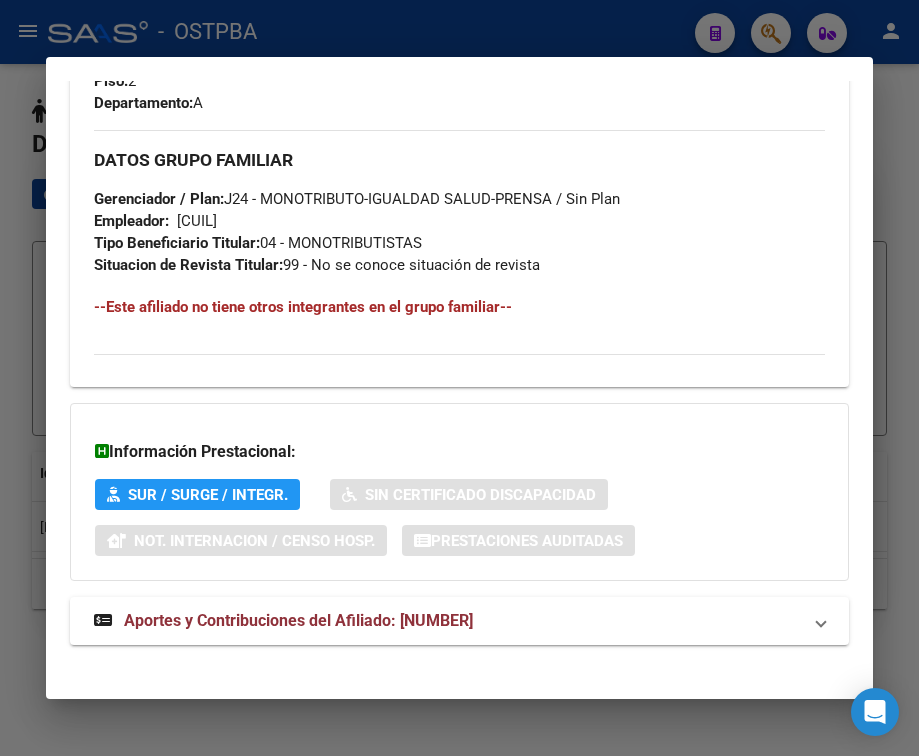 scroll, scrollTop: 1129, scrollLeft: 0, axis: vertical 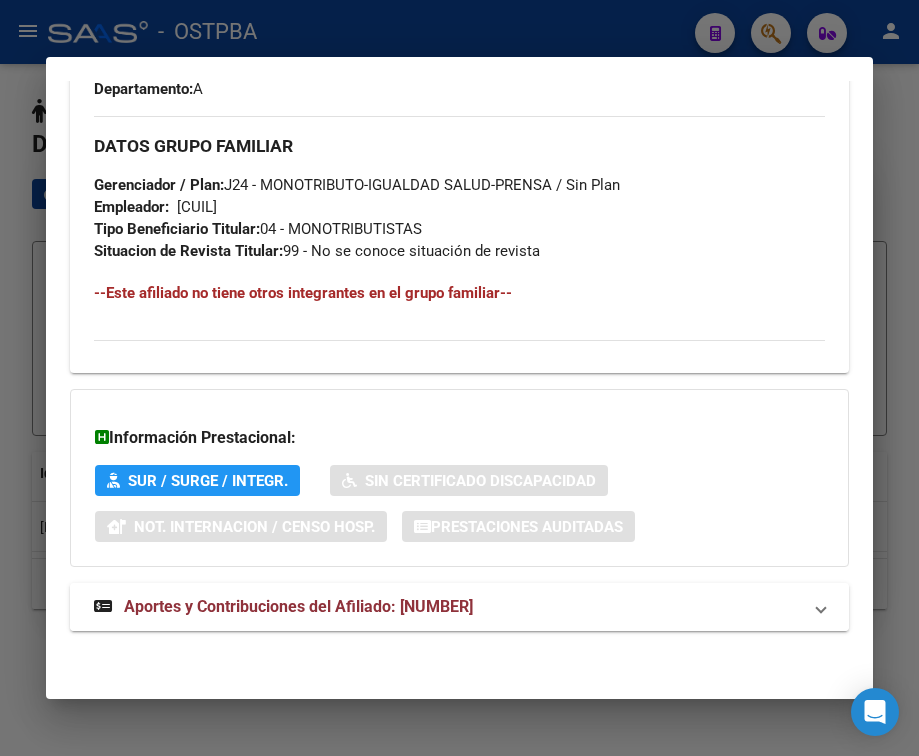 click on "Aportes y Contribuciones del Afiliado: [NUMBER]" at bounding box center [298, 606] 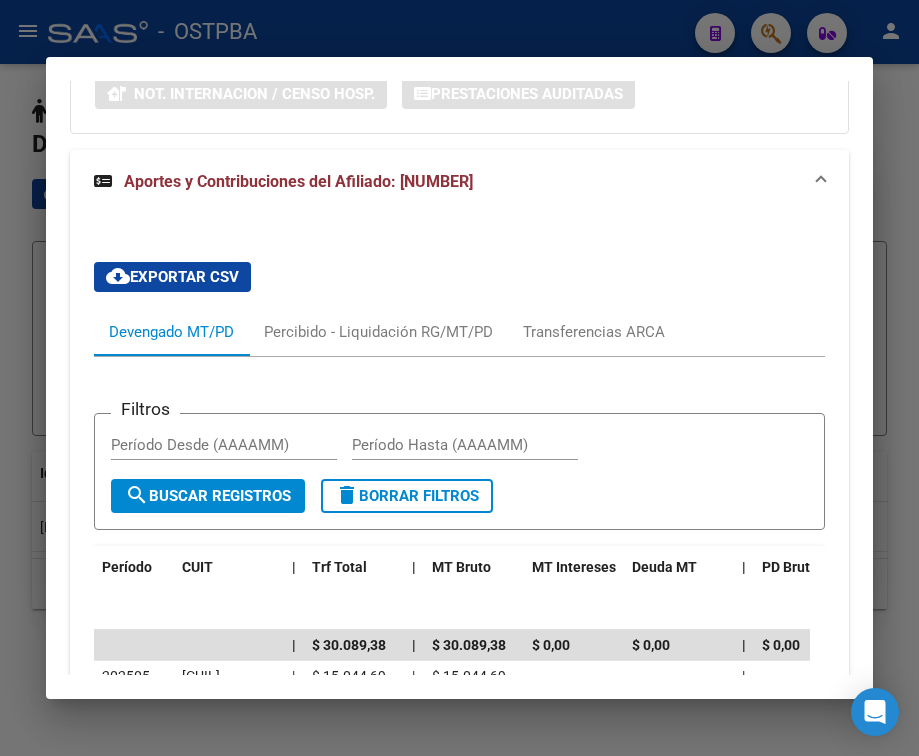 scroll, scrollTop: 1672, scrollLeft: 0, axis: vertical 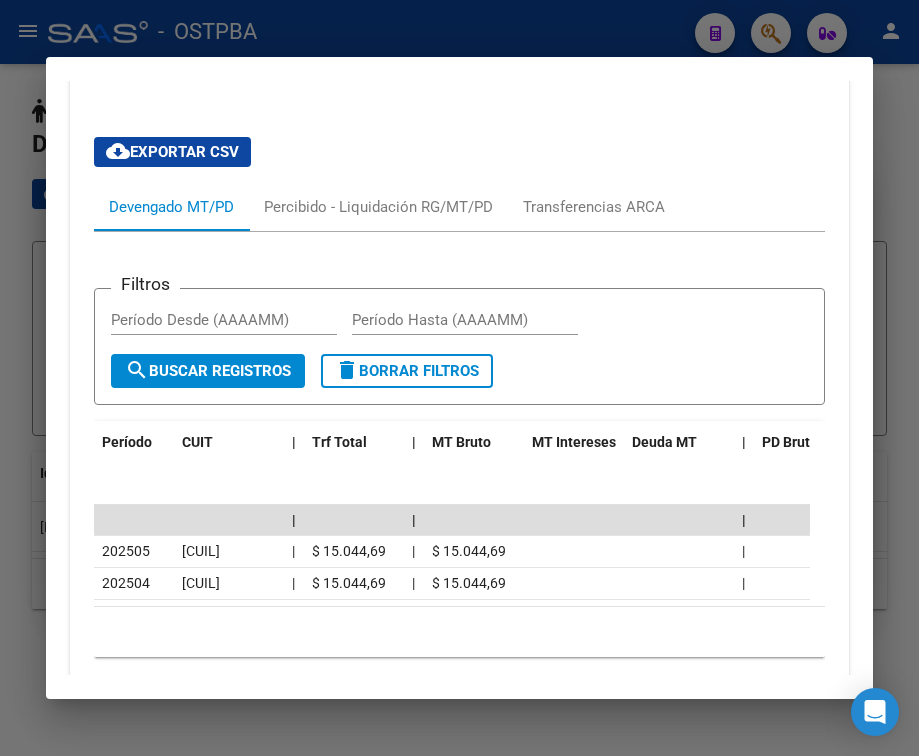 click on "cloud_download  Exportar CSV  Devengado MT/PD Percibido - Liquidación RG/MT/PD Transferencias ARCA Filtros Período Desde (AAAAMM) Período Hasta (AAAAMM) search  Buscar Registros  delete  Borrar Filtros  Período CUIT | Trf Total | MT Bruto MT Intereses Deuda MT | PD Bruto PD Intereses PD Deuda | | | [NUMBER] [CUIL] | $ 15.044,69 | $ 15.044,69 | [NUMBER] [CUIL] | $ 15.044,69 | $ 15.044,69 |  10 total   1" at bounding box center [459, 413] 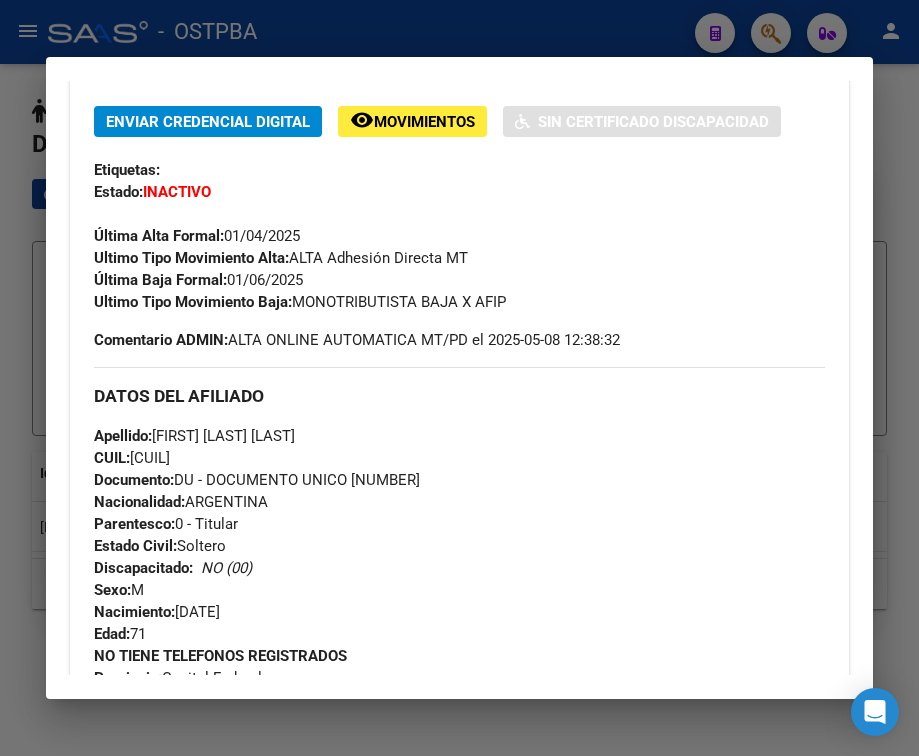 scroll, scrollTop: 372, scrollLeft: 0, axis: vertical 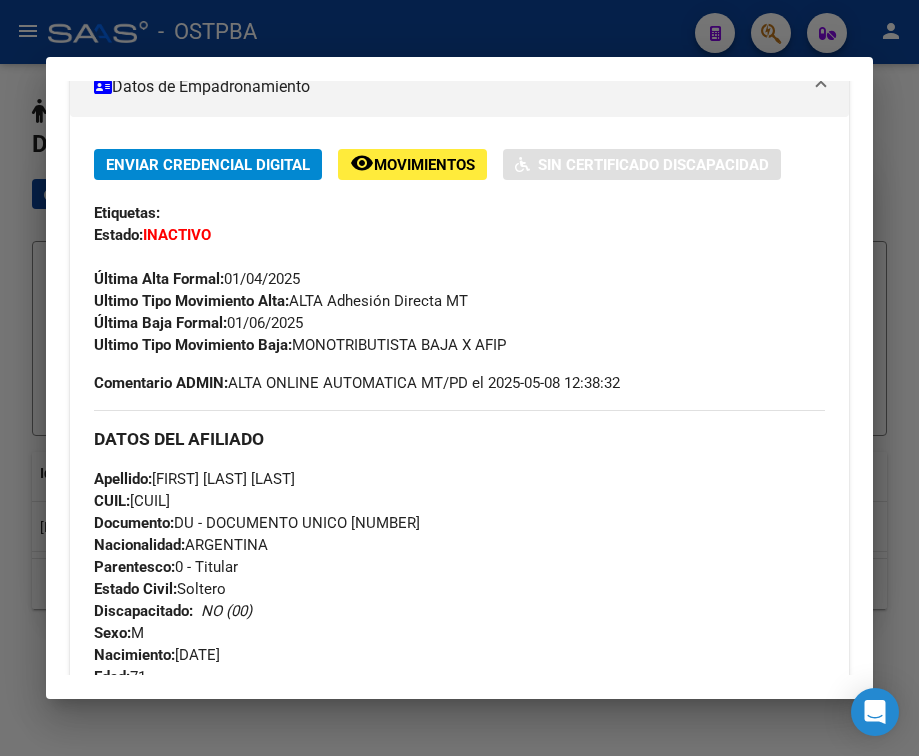 drag, startPoint x: 230, startPoint y: 330, endPoint x: 314, endPoint y: 333, distance: 84.05355 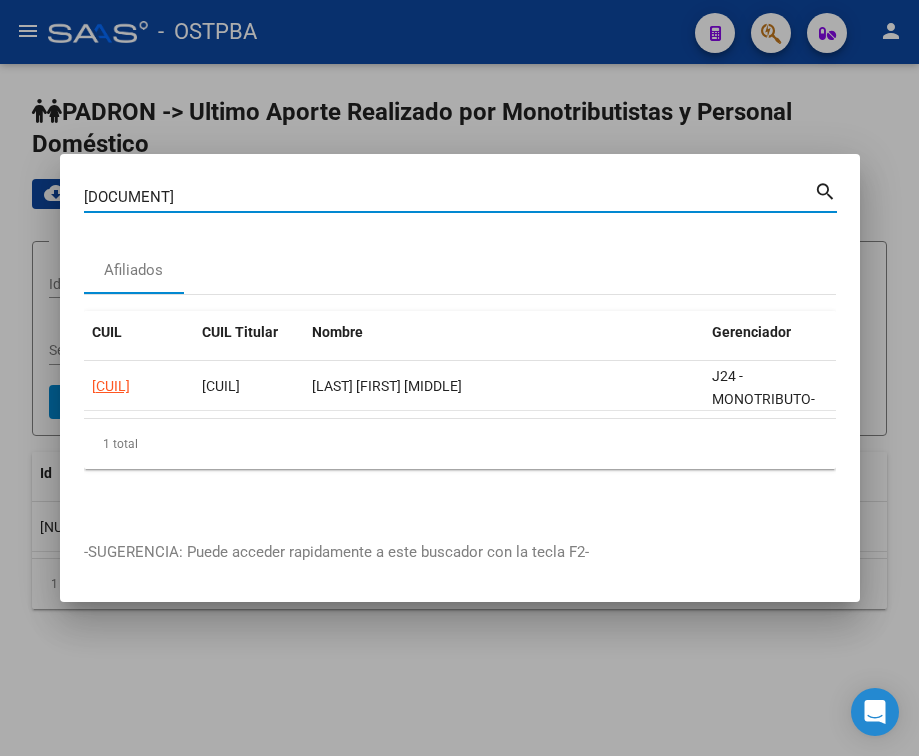 click on "[DOCUMENT]" at bounding box center (449, 197) 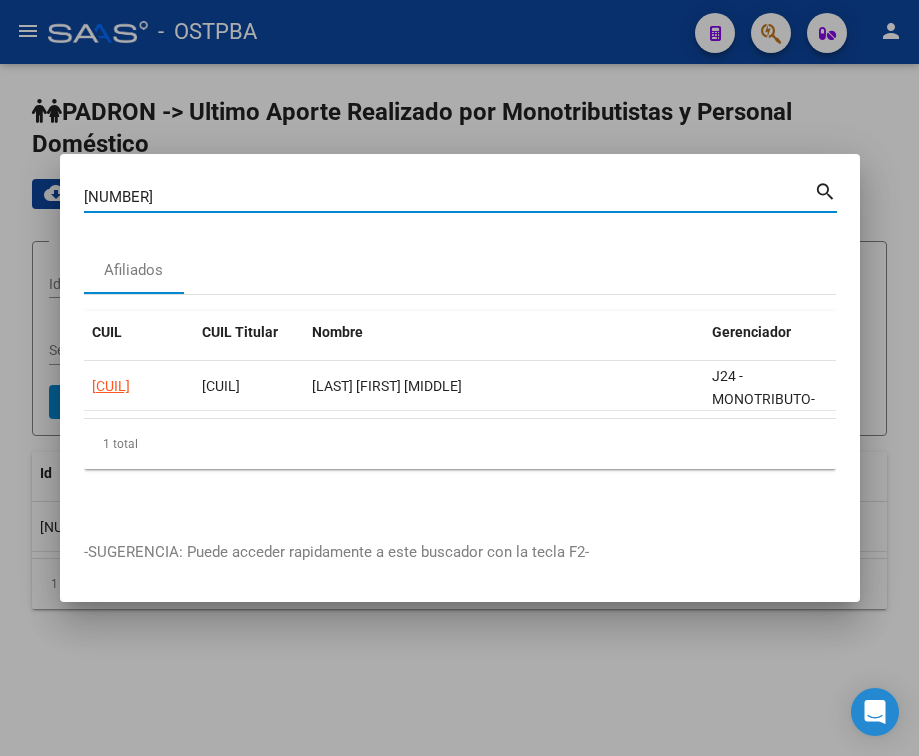 type on "[NUMBER]" 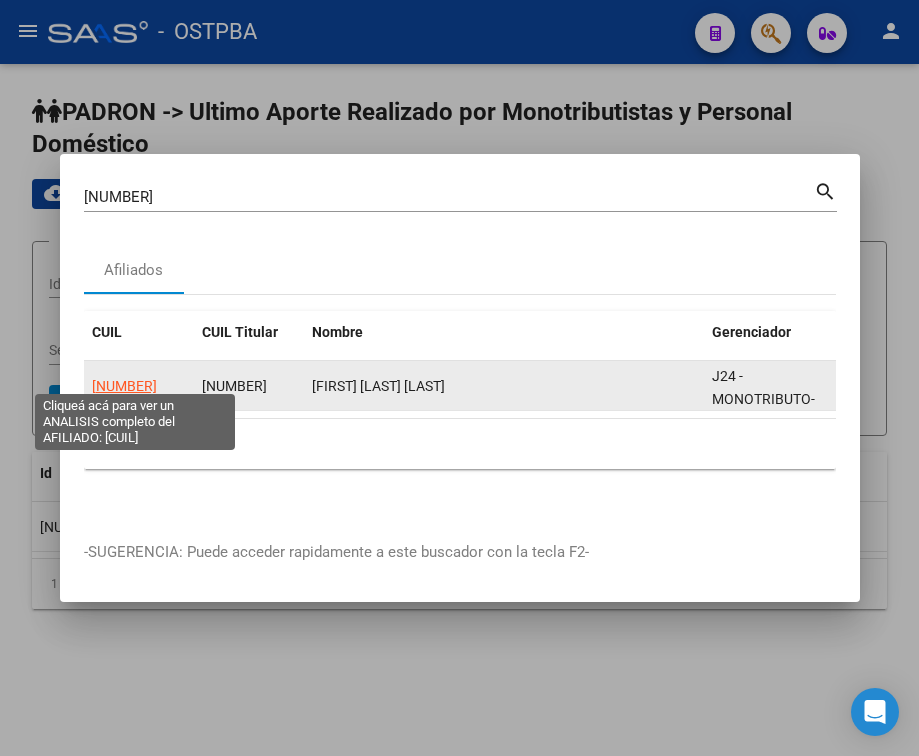 click on "[NUMBER]" 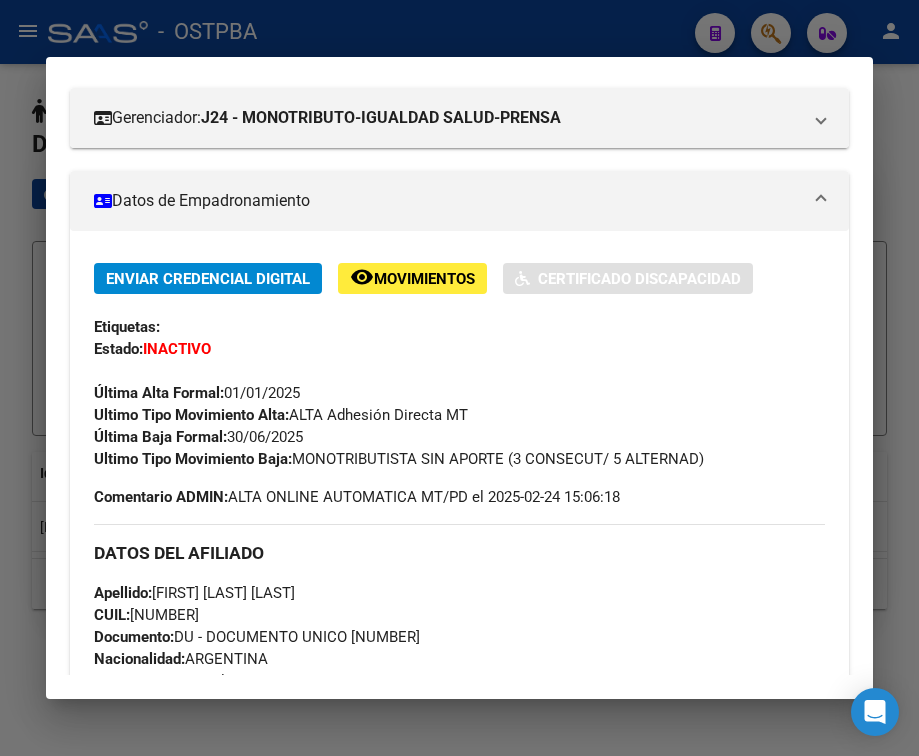 scroll, scrollTop: 332, scrollLeft: 0, axis: vertical 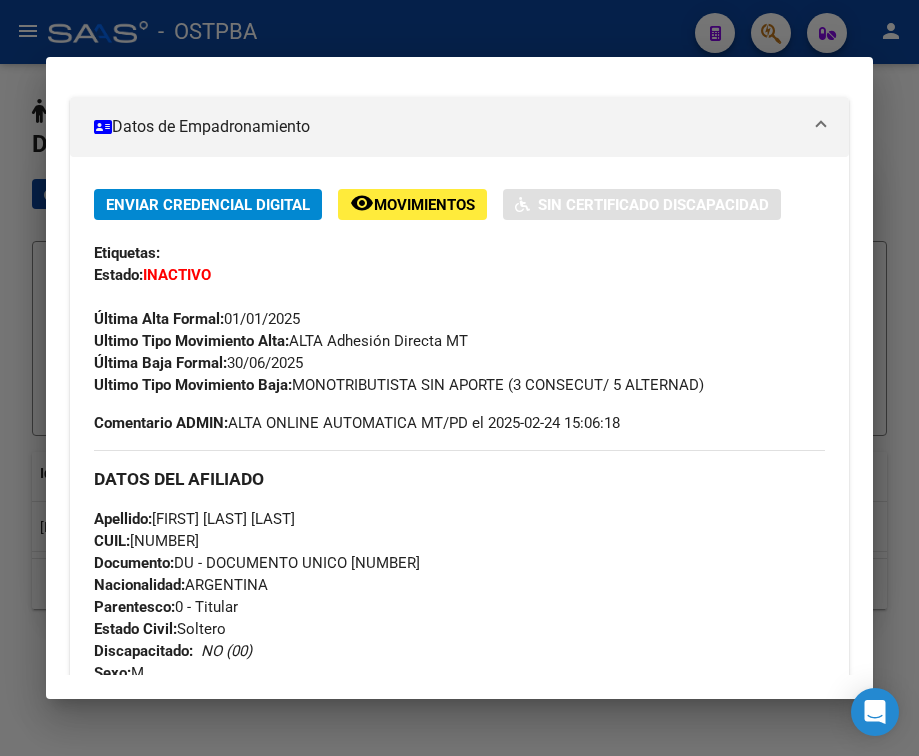 drag, startPoint x: 230, startPoint y: 376, endPoint x: 311, endPoint y: 378, distance: 81.02469 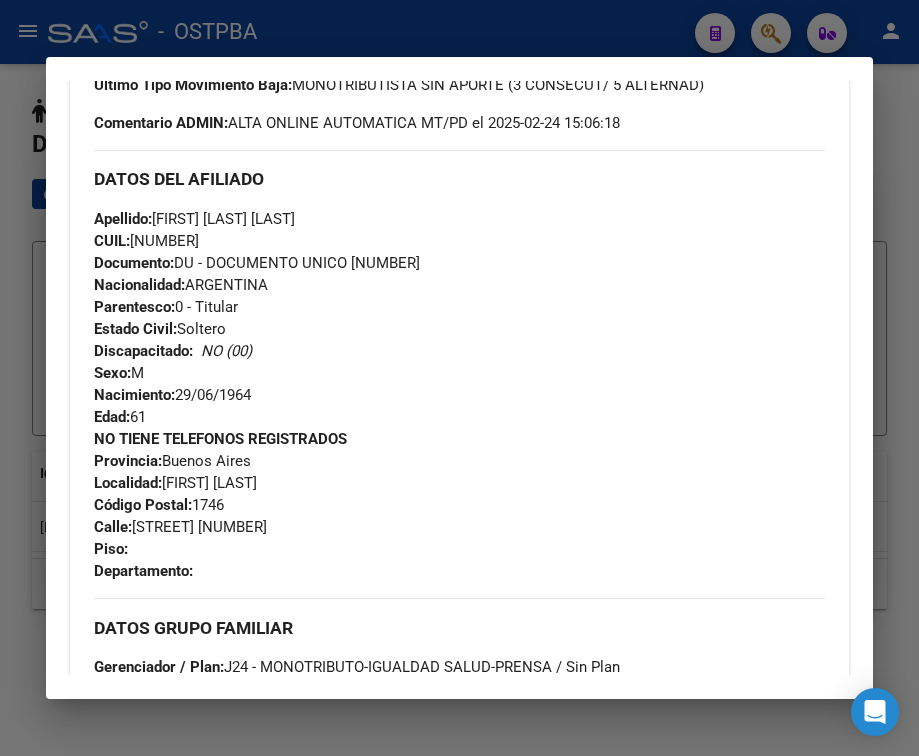 scroll, scrollTop: 732, scrollLeft: 0, axis: vertical 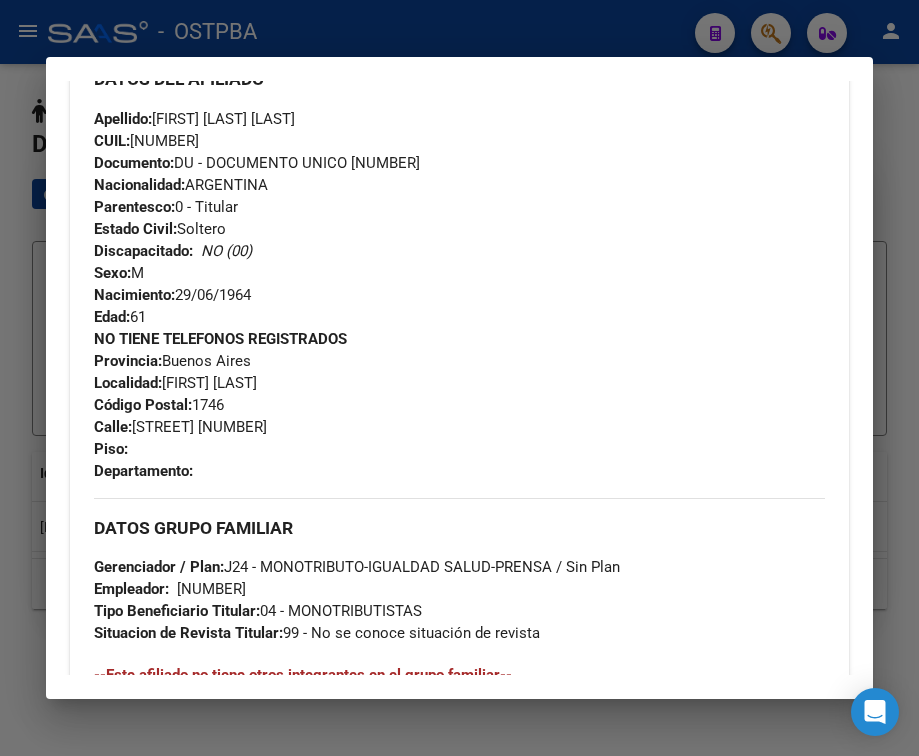 click at bounding box center (459, 378) 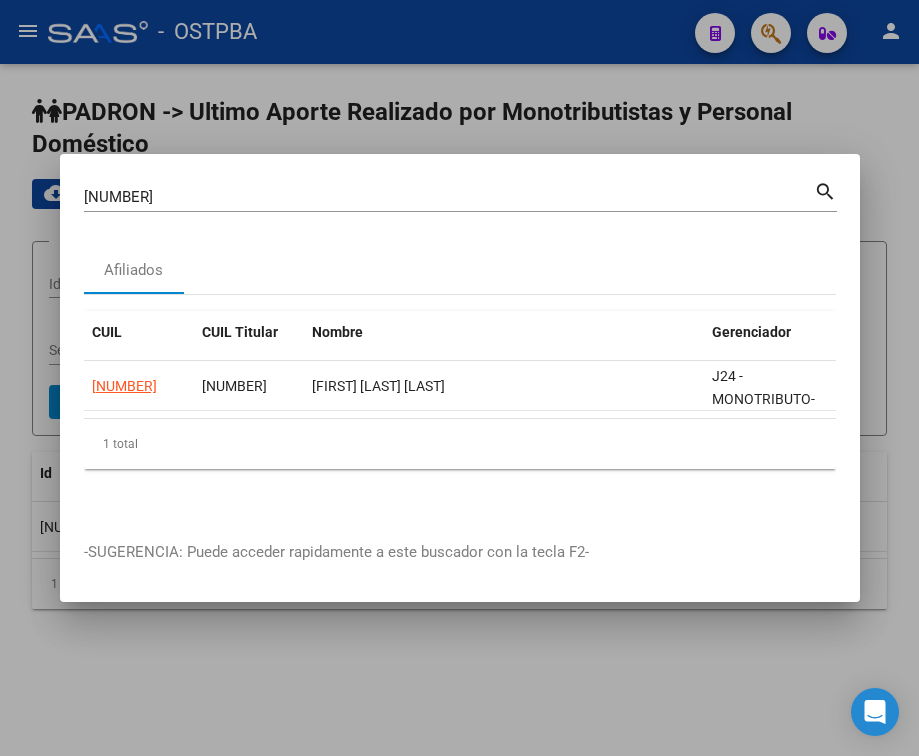 click on "[NUMBER]" at bounding box center (449, 197) 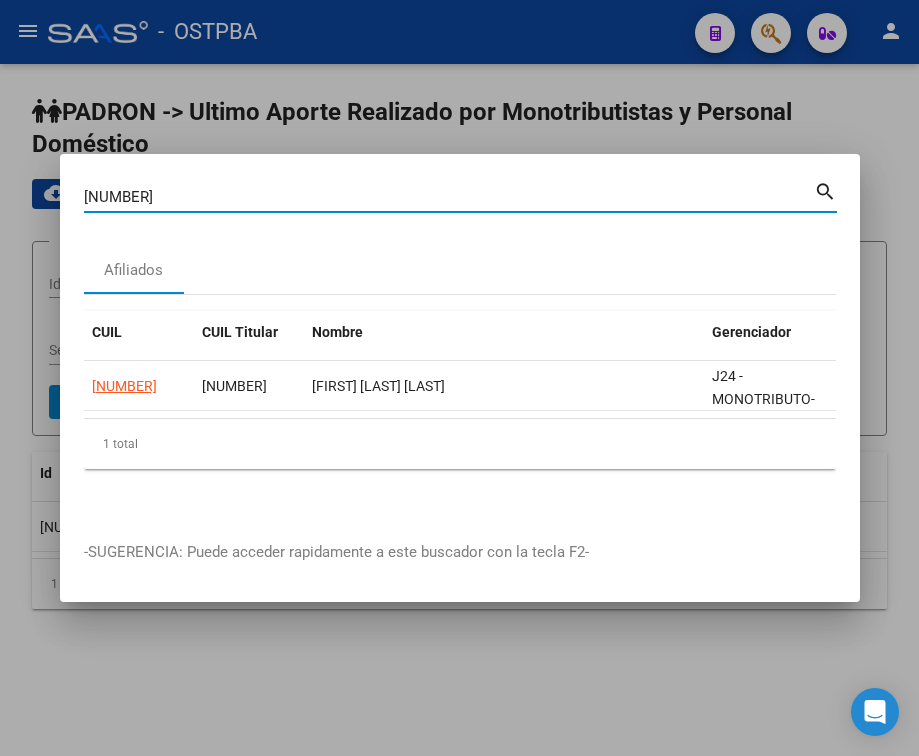 click on "[NUMBER]" at bounding box center [449, 197] 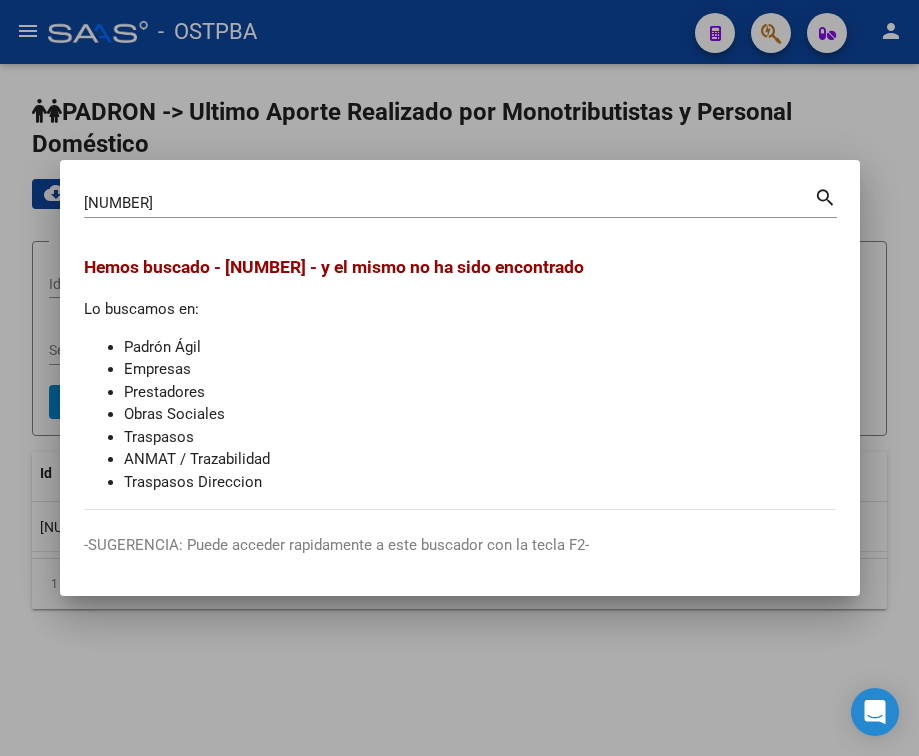 drag, startPoint x: 569, startPoint y: 376, endPoint x: 555, endPoint y: 358, distance: 22.803509 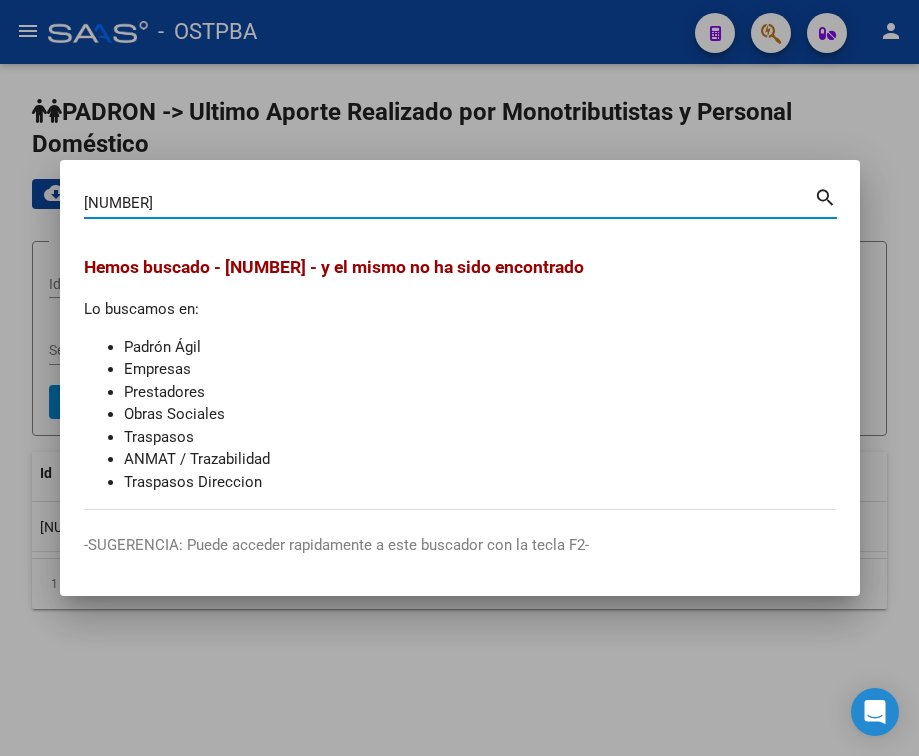 click on "[NUMBER]" at bounding box center (449, 203) 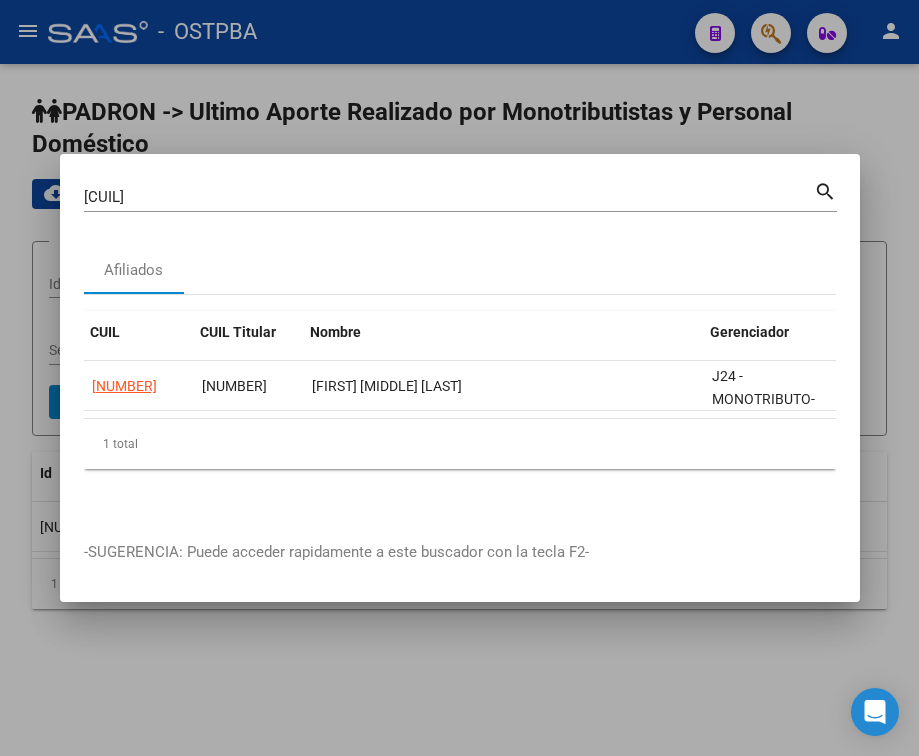 scroll, scrollTop: 0, scrollLeft: 128, axis: horizontal 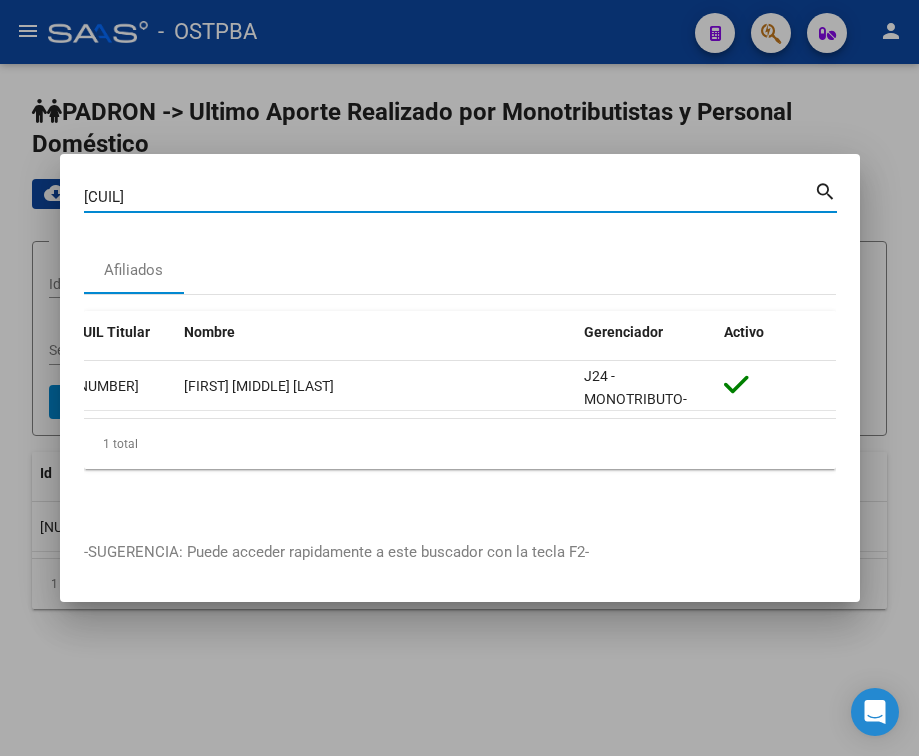 click on "[CUIL]" at bounding box center [449, 197] 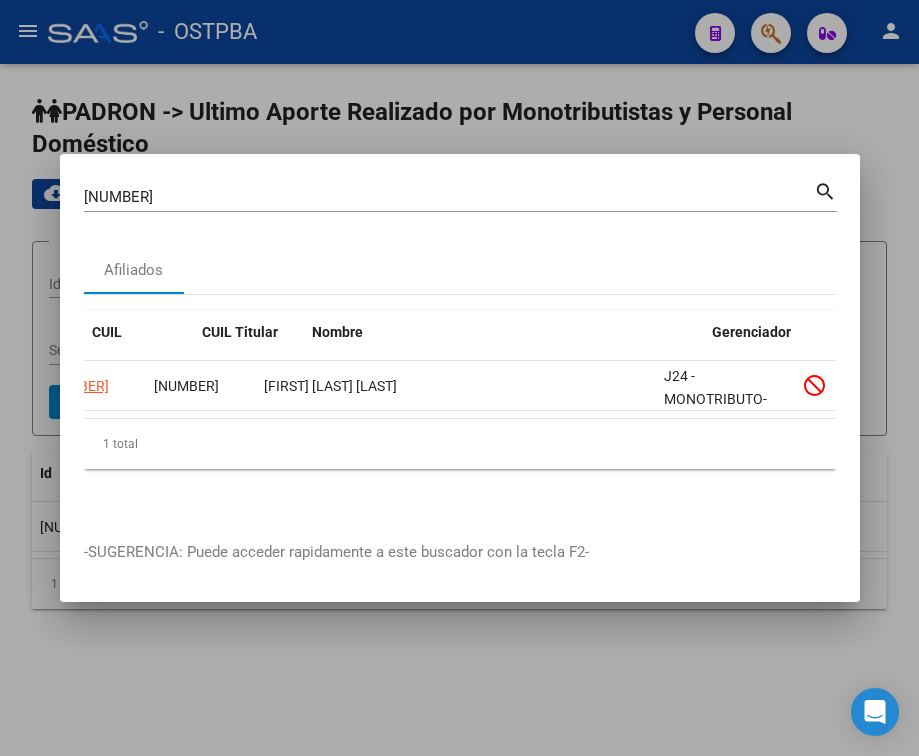 scroll, scrollTop: 0, scrollLeft: 0, axis: both 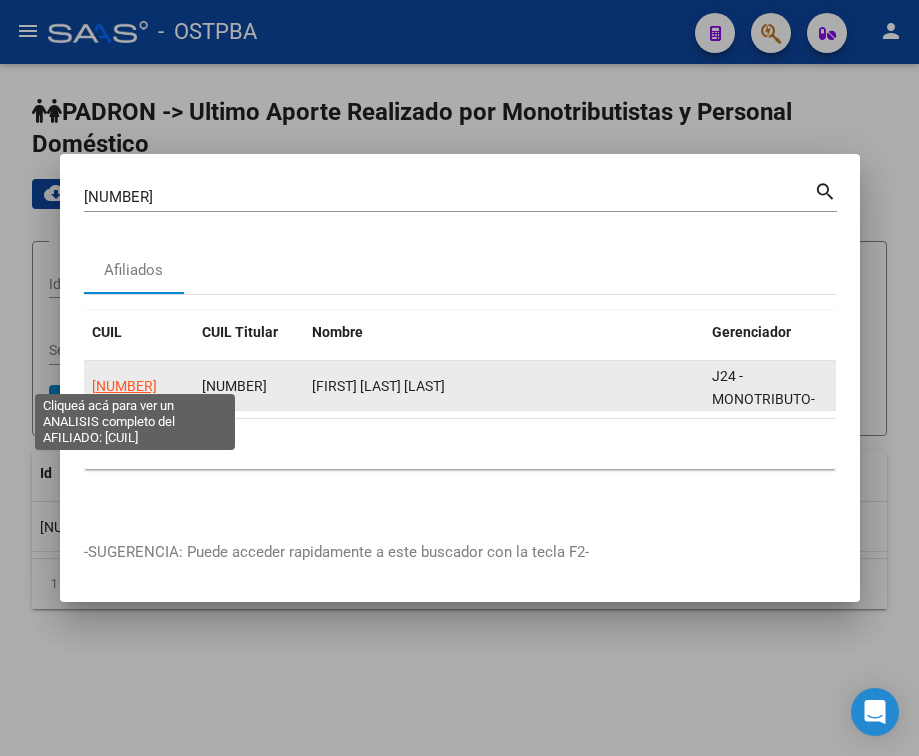 click on "[NUMBER]" 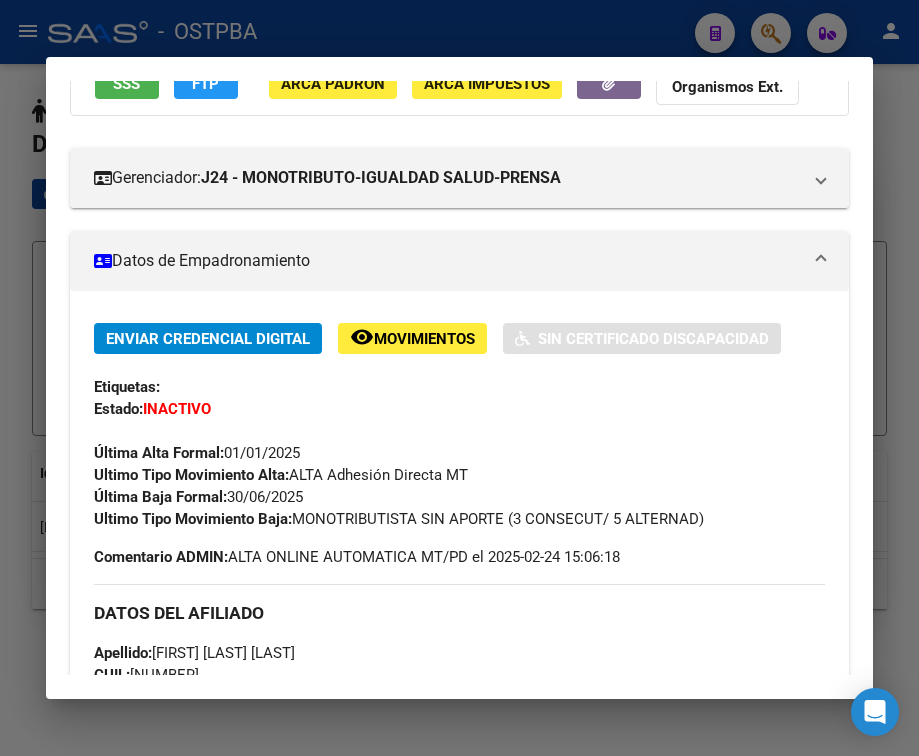 scroll, scrollTop: 200, scrollLeft: 0, axis: vertical 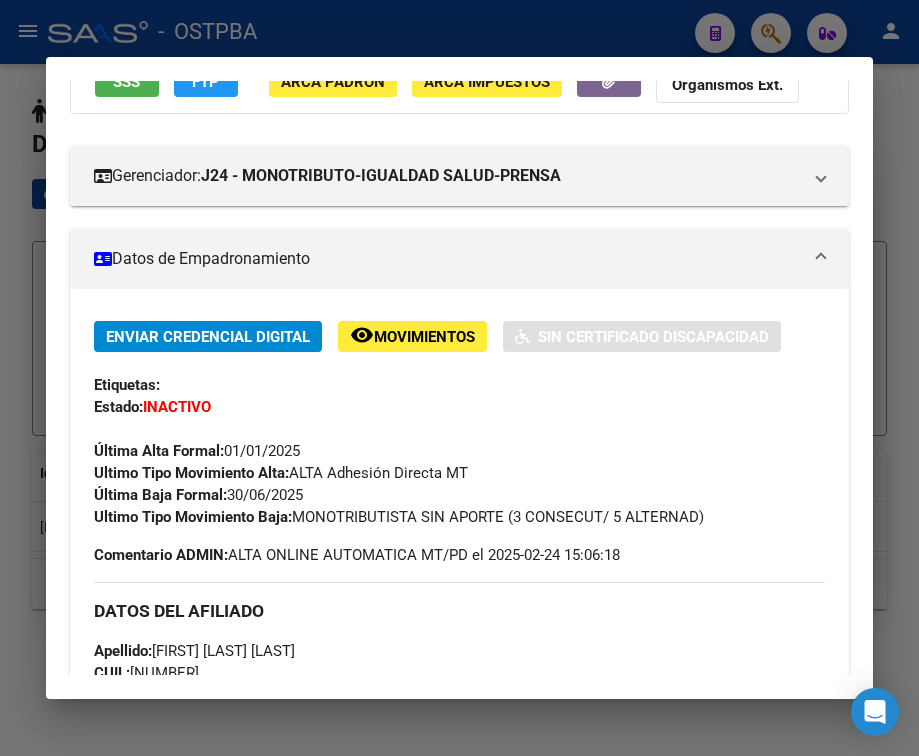 drag, startPoint x: 231, startPoint y: 515, endPoint x: 315, endPoint y: 515, distance: 84 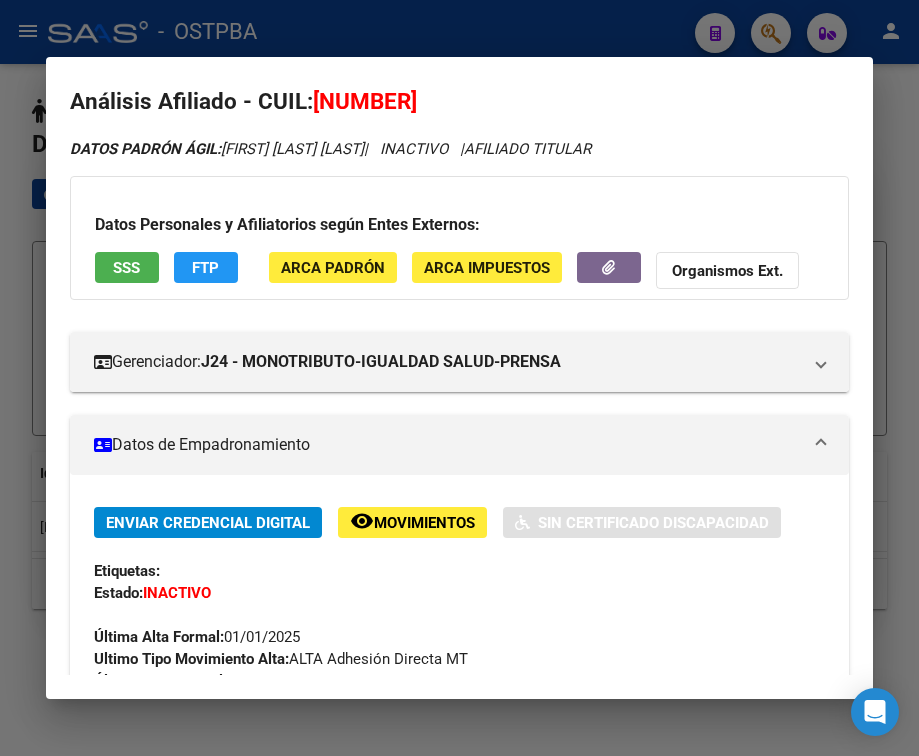 scroll, scrollTop: 0, scrollLeft: 0, axis: both 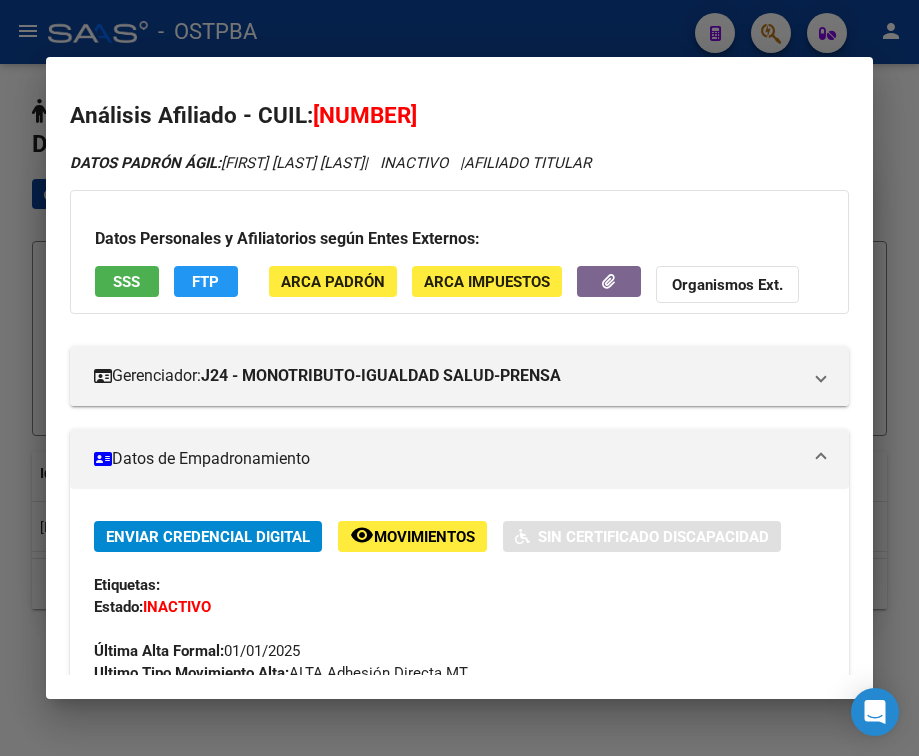 drag, startPoint x: 339, startPoint y: 115, endPoint x: 451, endPoint y: 115, distance: 112 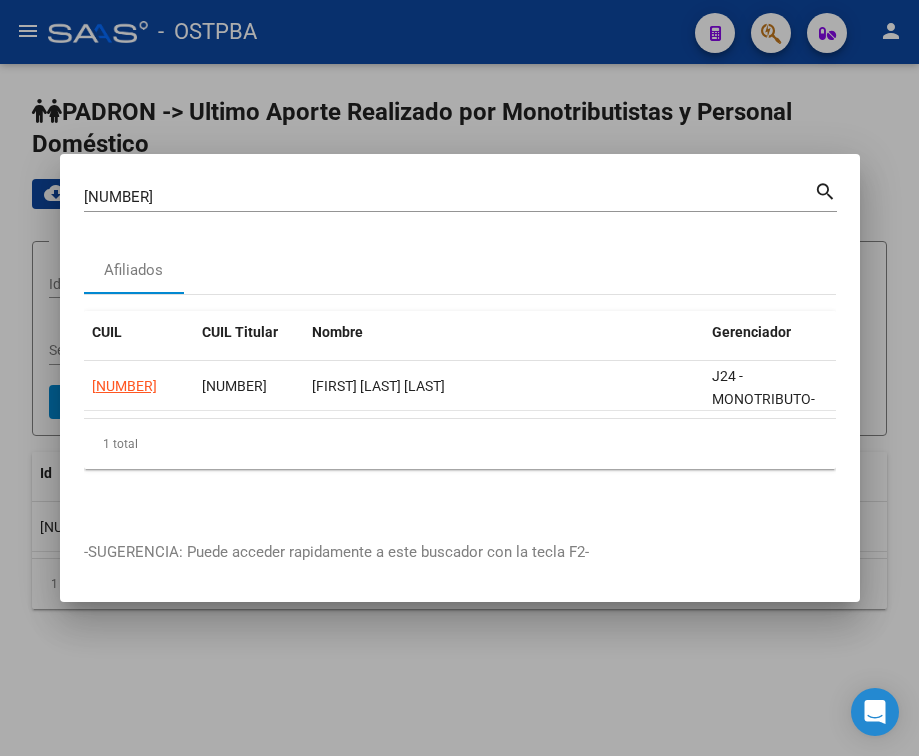 click on "[NUMBER]" at bounding box center [449, 197] 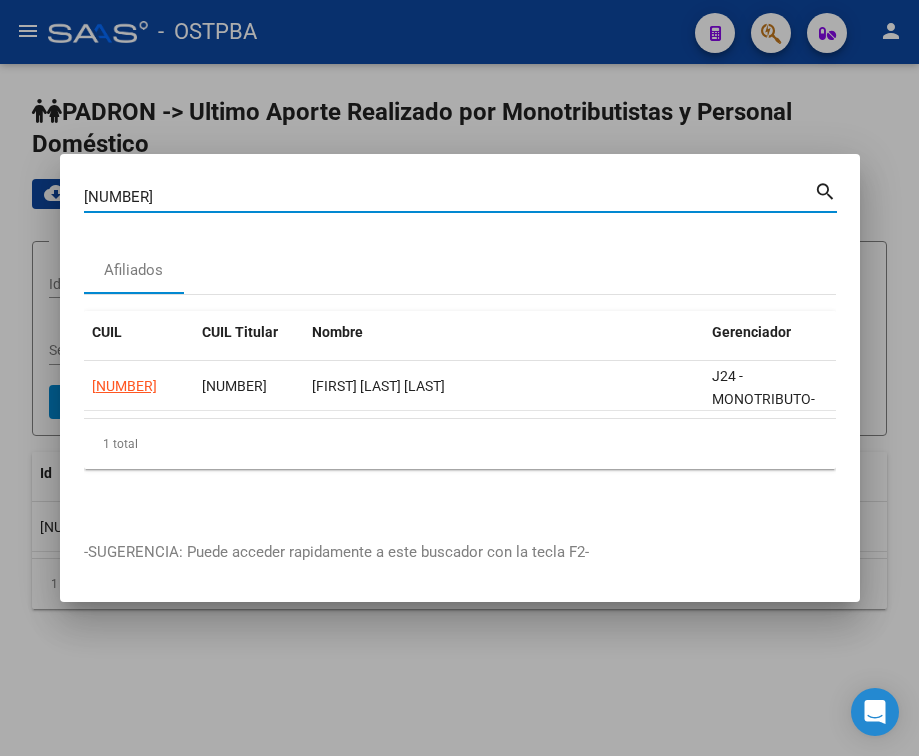 click on "[NUMBER]" at bounding box center (449, 197) 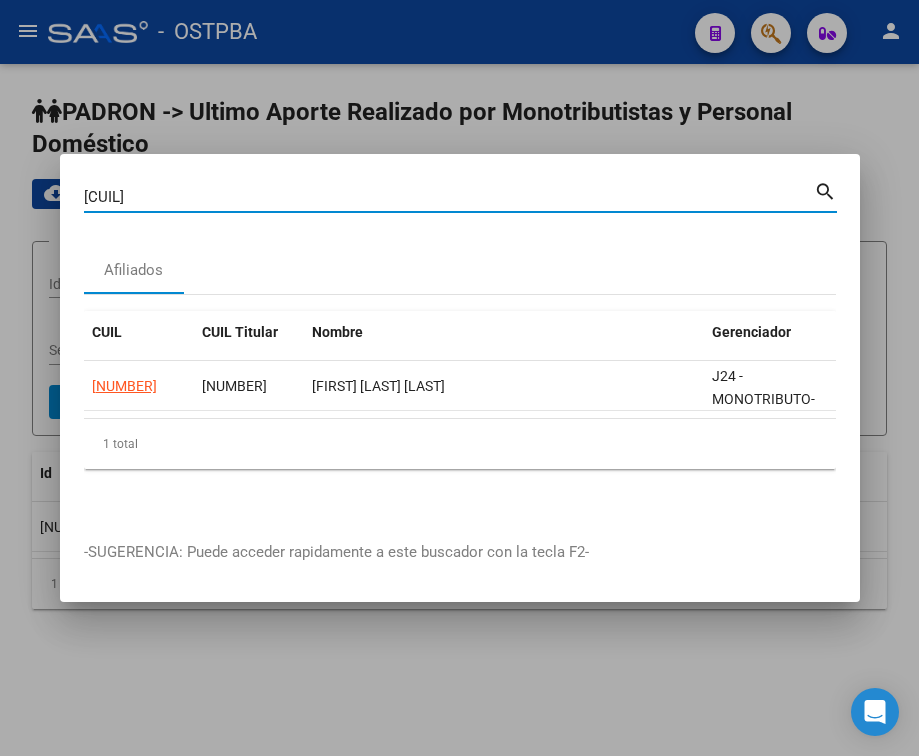 type on "[CUIL]" 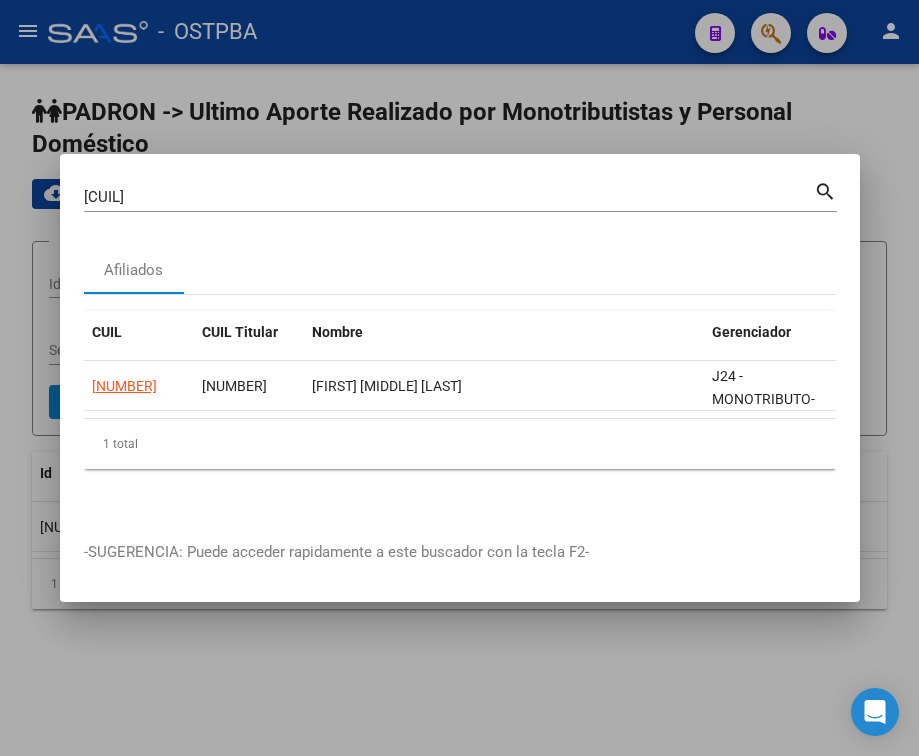 scroll, scrollTop: 0, scrollLeft: 128, axis: horizontal 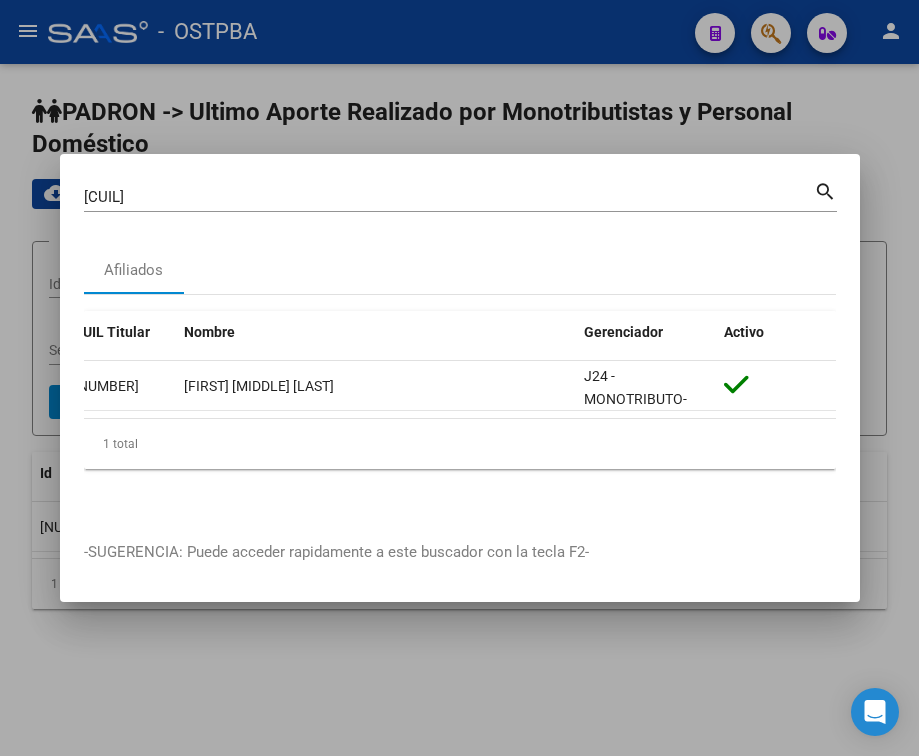 click at bounding box center [459, 378] 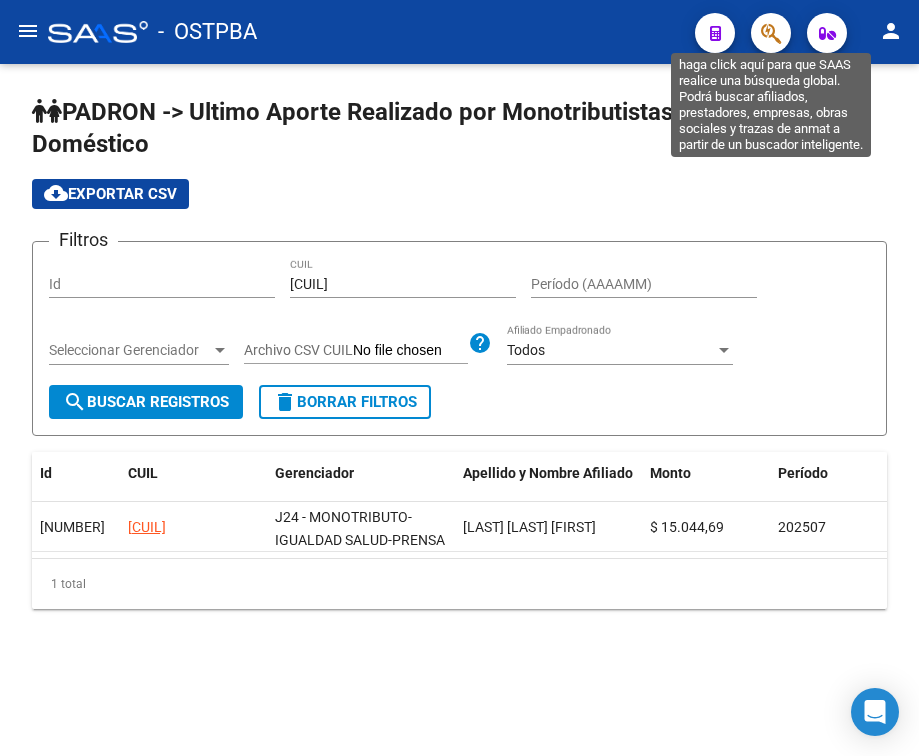 click 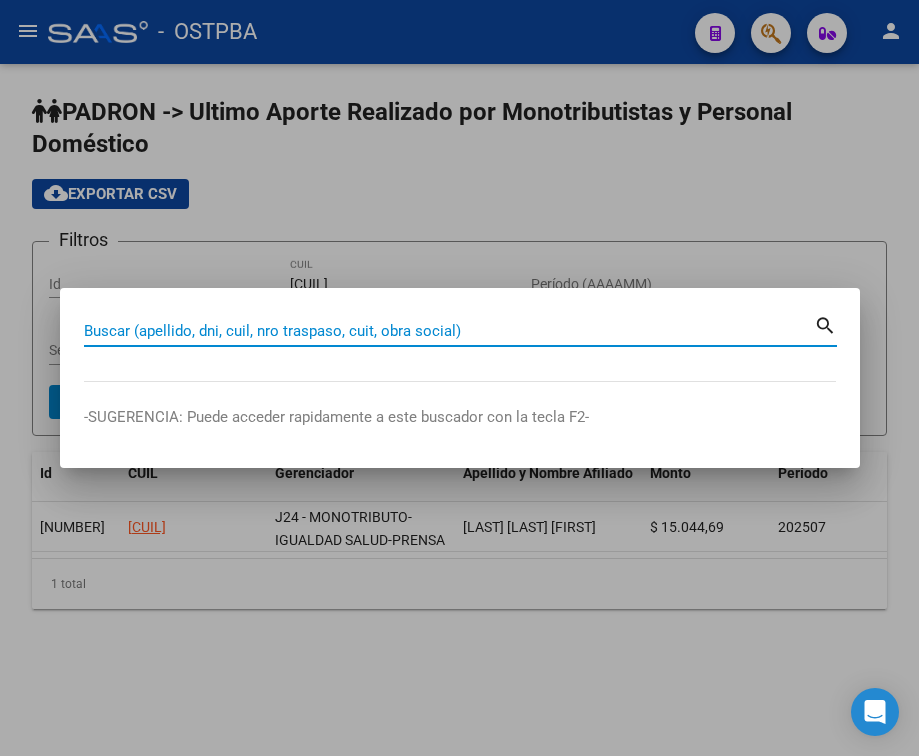 click on "Buscar (apellido, dni, cuil, nro traspaso, cuit, obra social)" at bounding box center [449, 331] 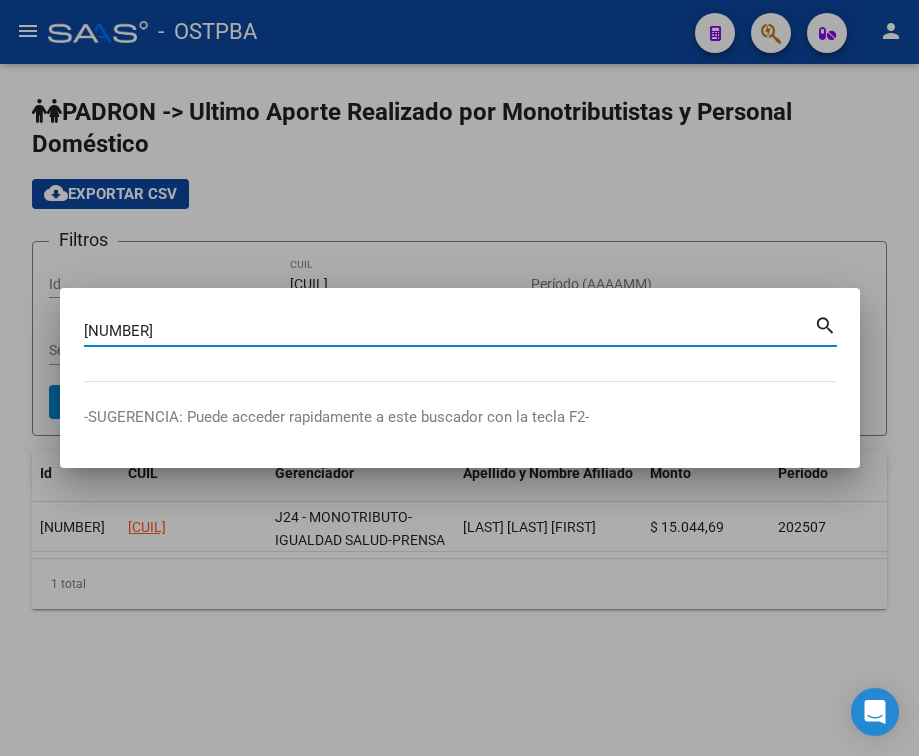 type on "[NUMBER]" 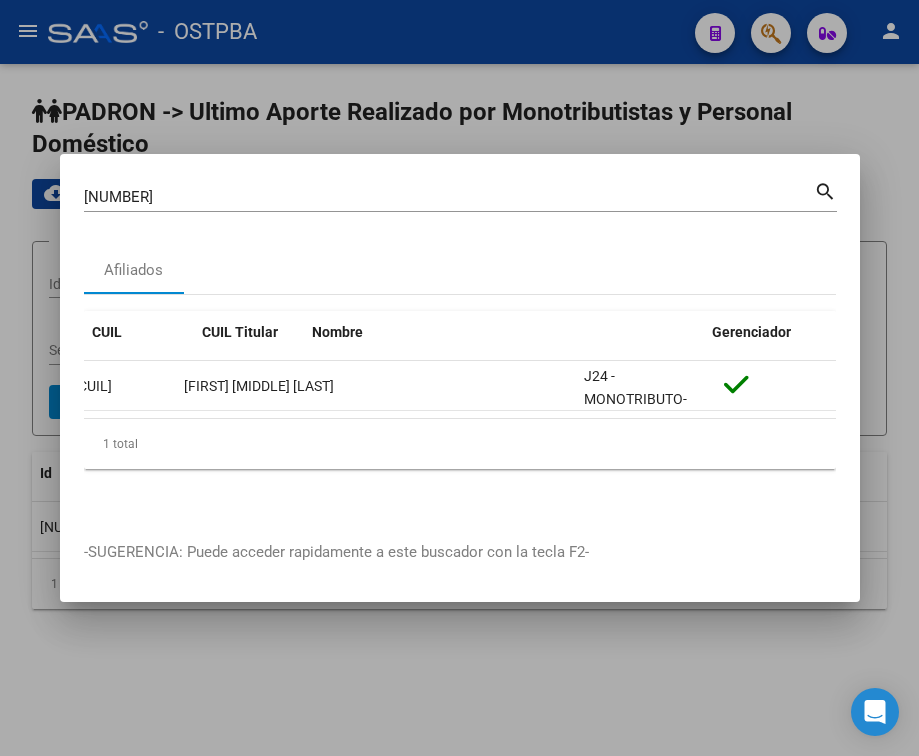 scroll, scrollTop: 0, scrollLeft: 0, axis: both 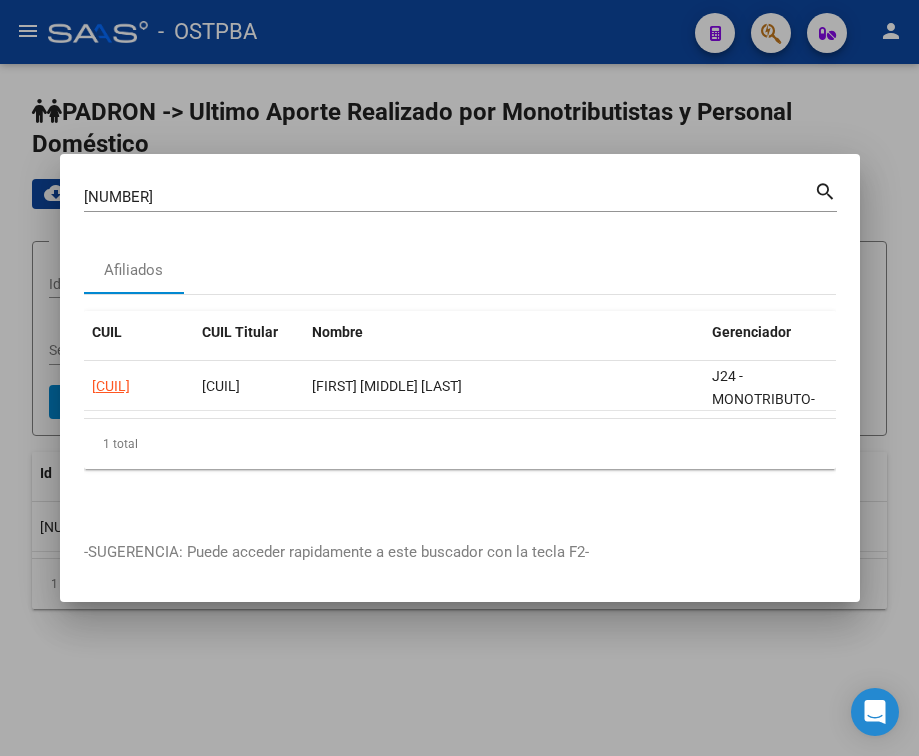 click at bounding box center (459, 378) 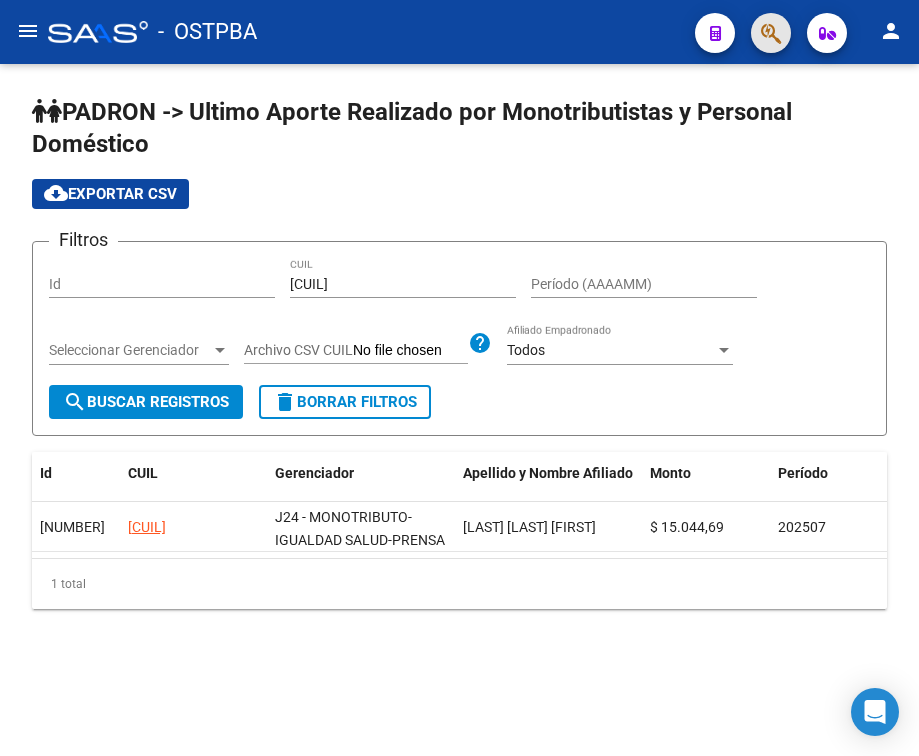 click 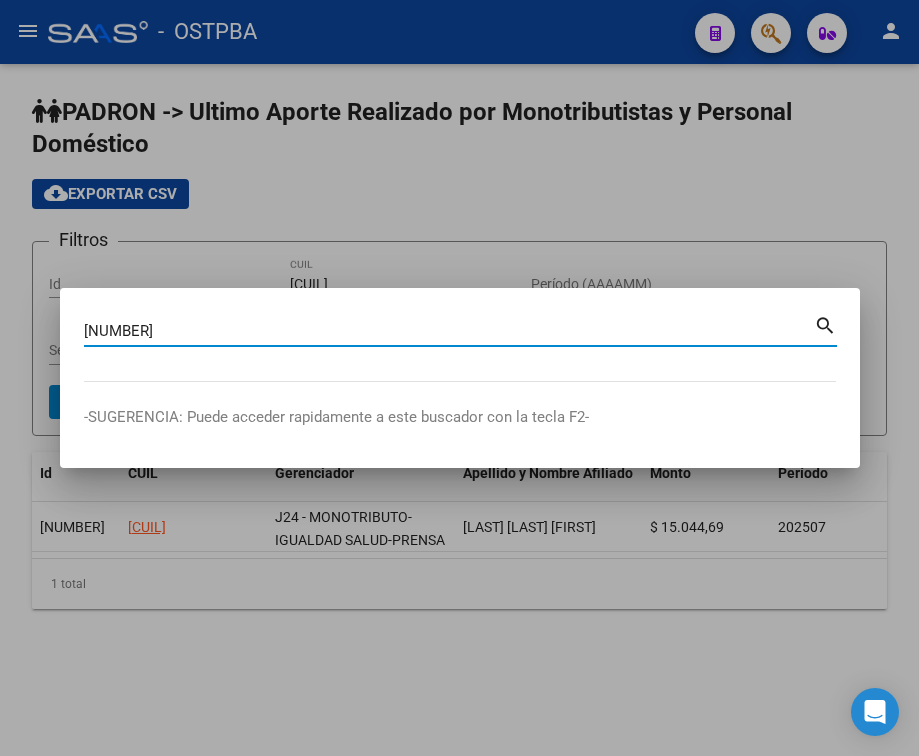 type on "[NUMBER]" 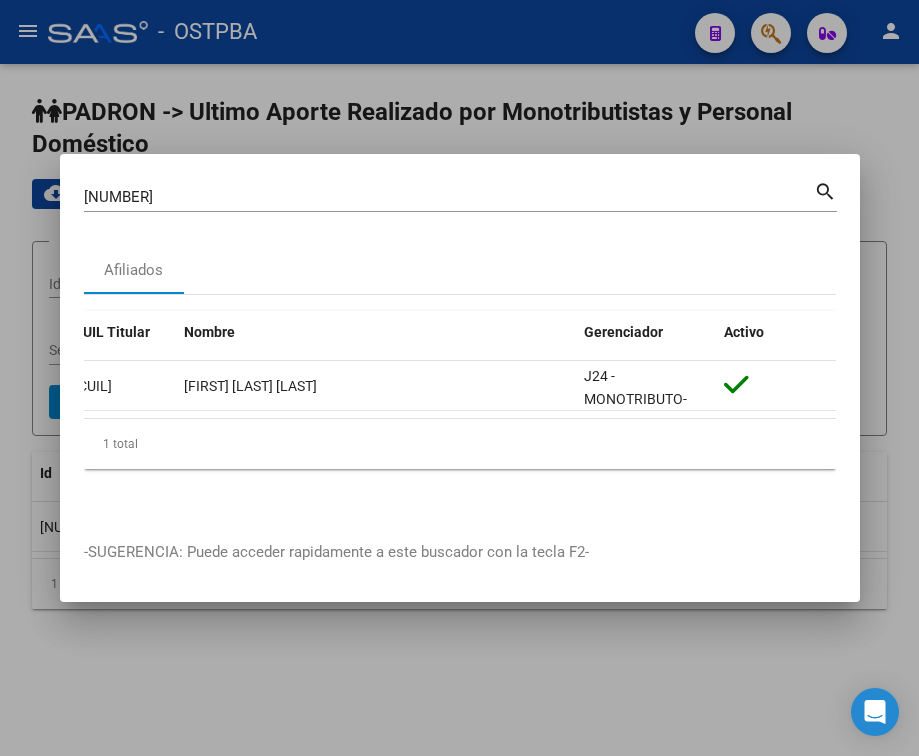 scroll, scrollTop: 0, scrollLeft: 0, axis: both 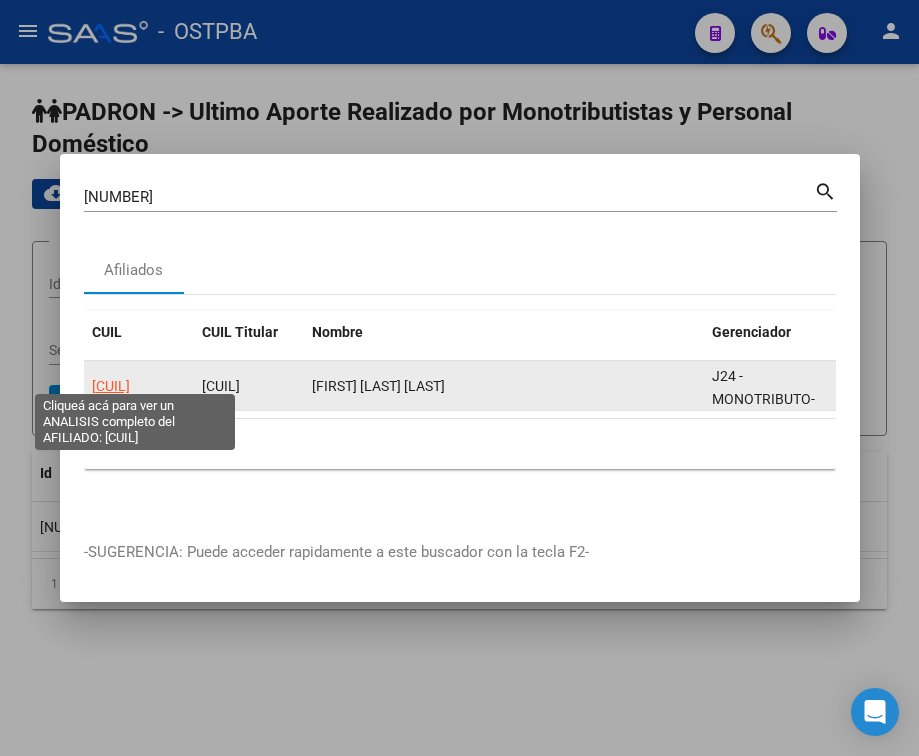click on "[CUIL]" 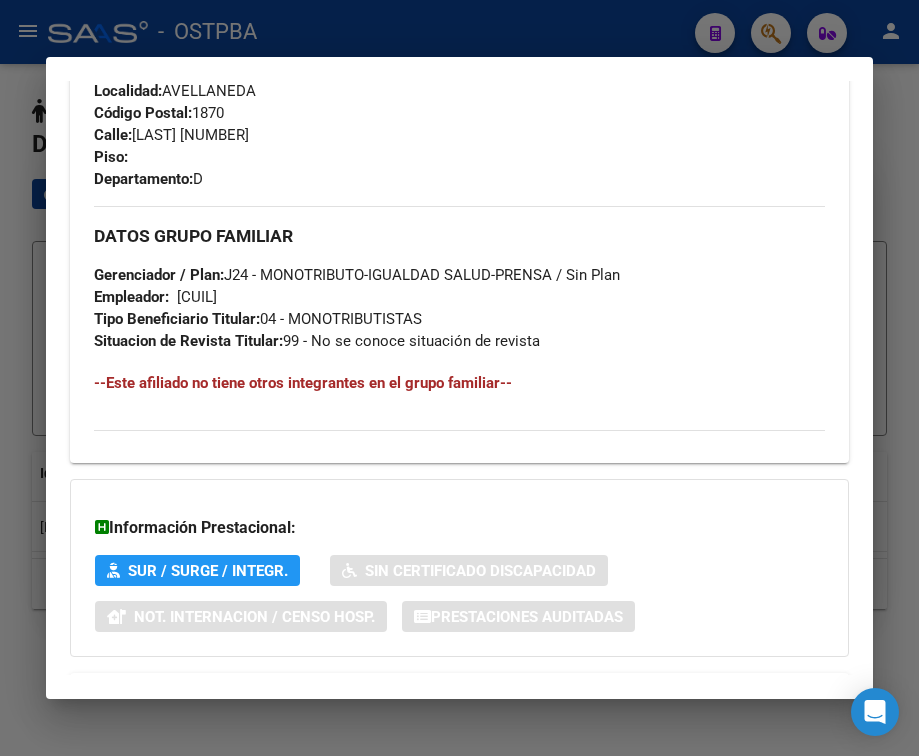 scroll, scrollTop: 1085, scrollLeft: 0, axis: vertical 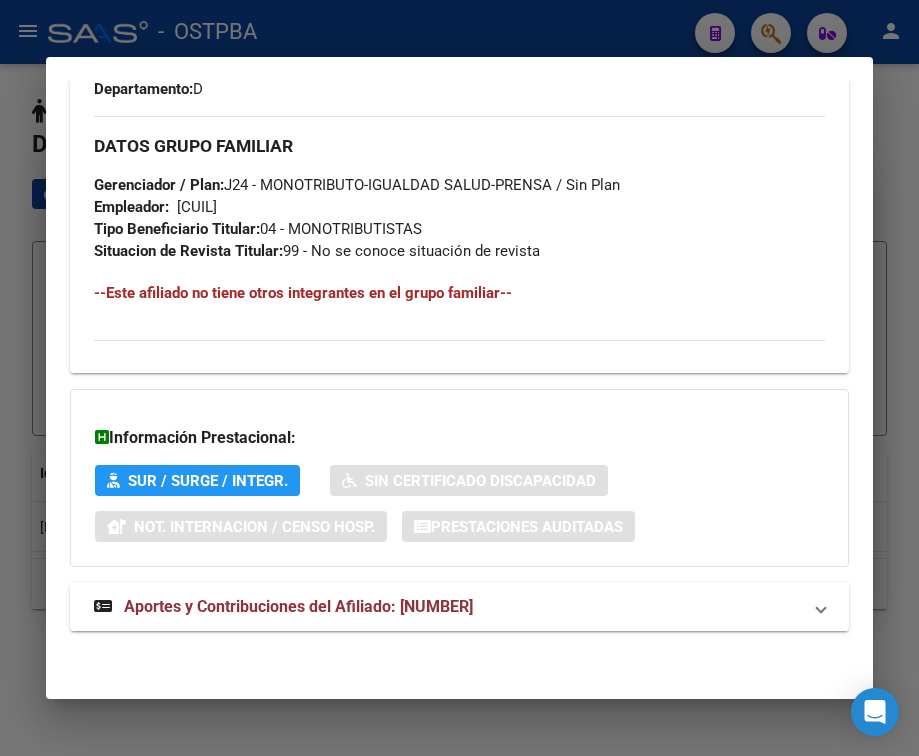 click on "Aportes y Contribuciones del Afiliado: [NUMBER]" at bounding box center (283, 607) 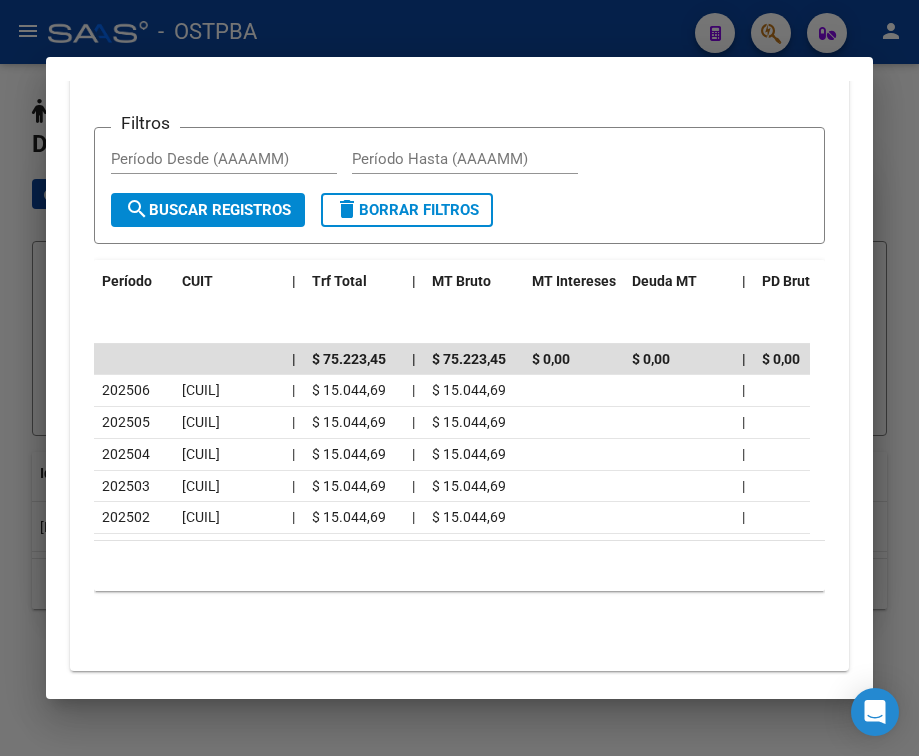 scroll, scrollTop: 1803, scrollLeft: 0, axis: vertical 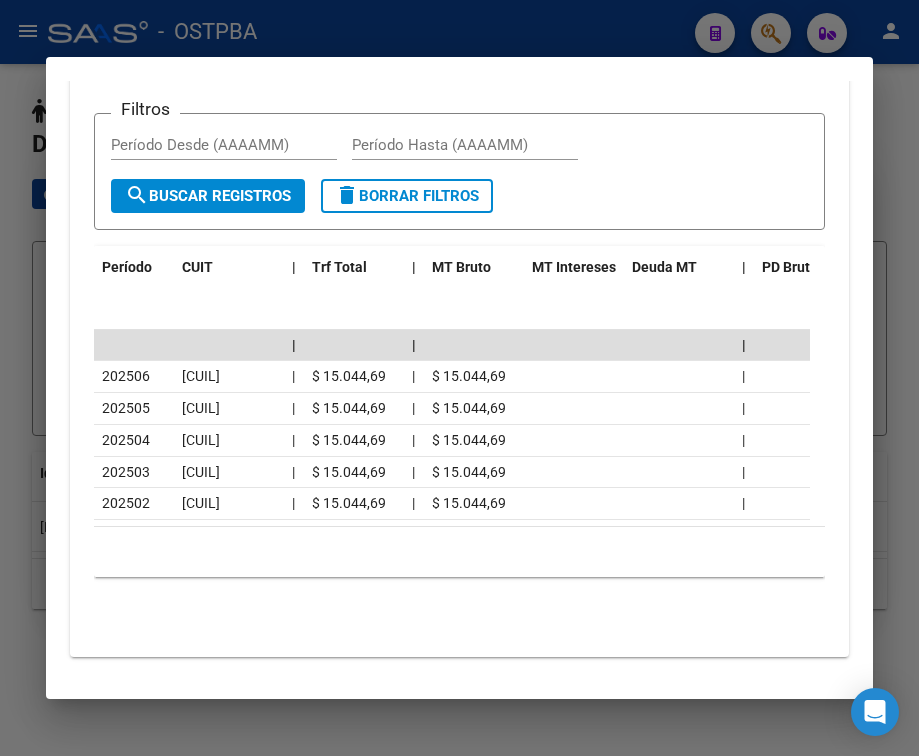click at bounding box center (459, 378) 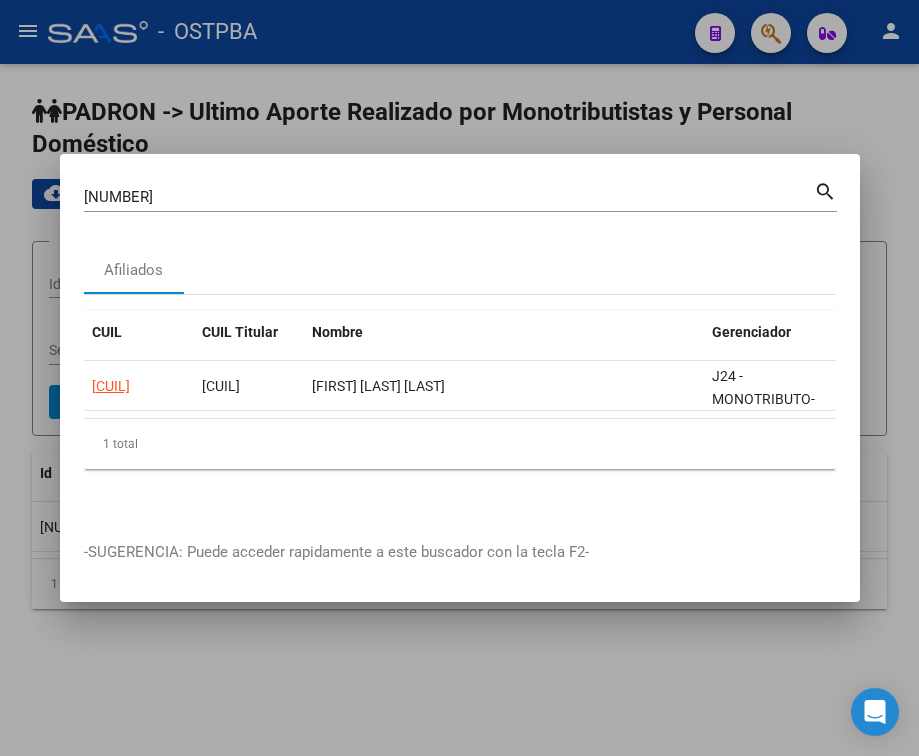 click on "[NUMBER]" at bounding box center (449, 197) 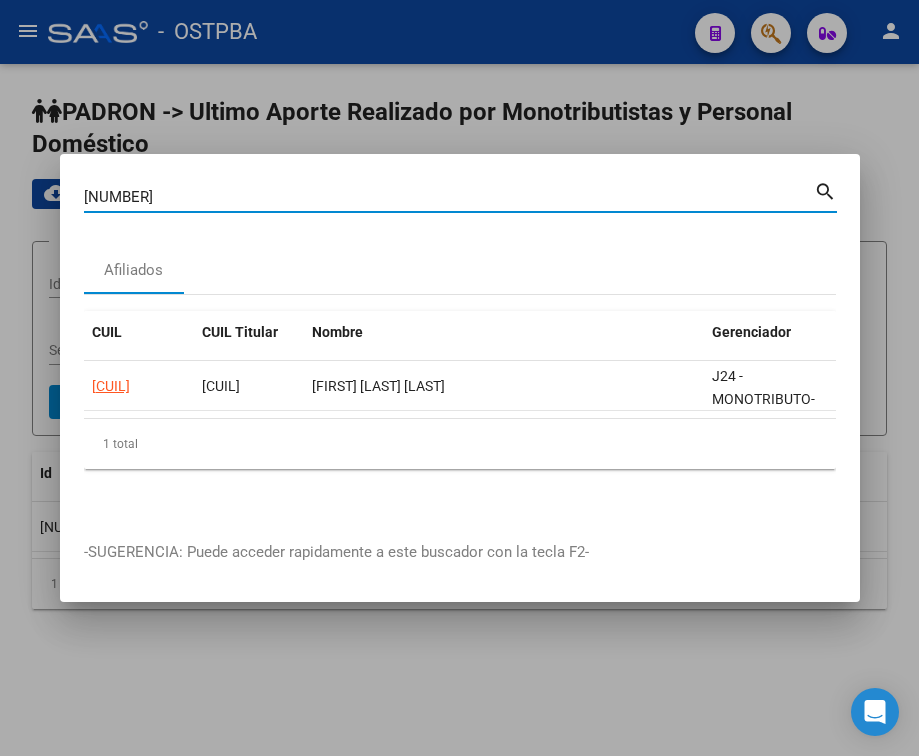 click on "[NUMBER]" at bounding box center [449, 197] 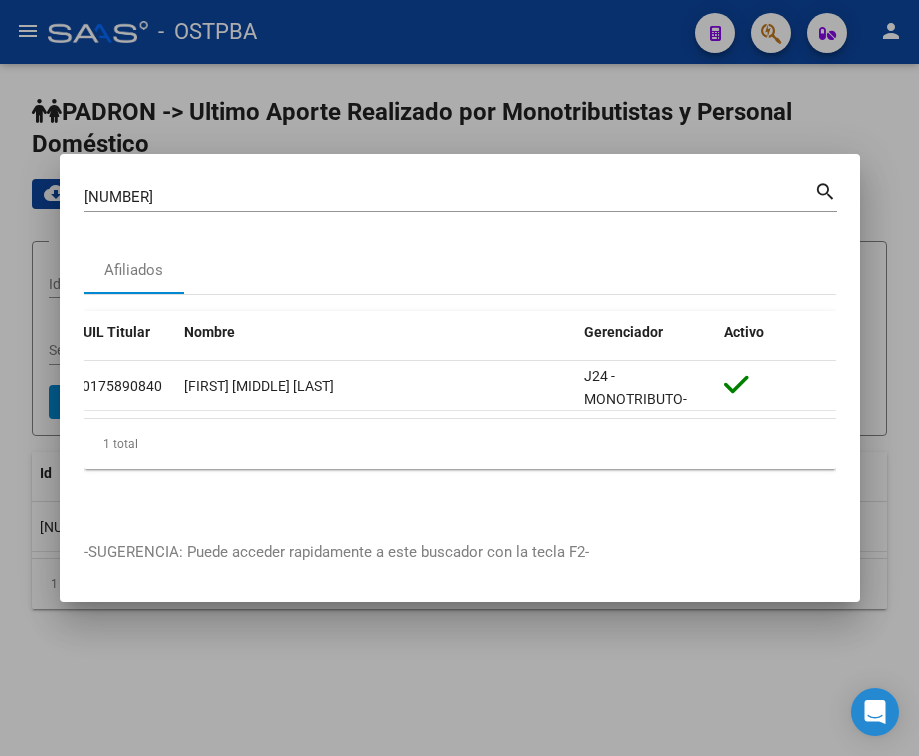 scroll, scrollTop: 0, scrollLeft: 0, axis: both 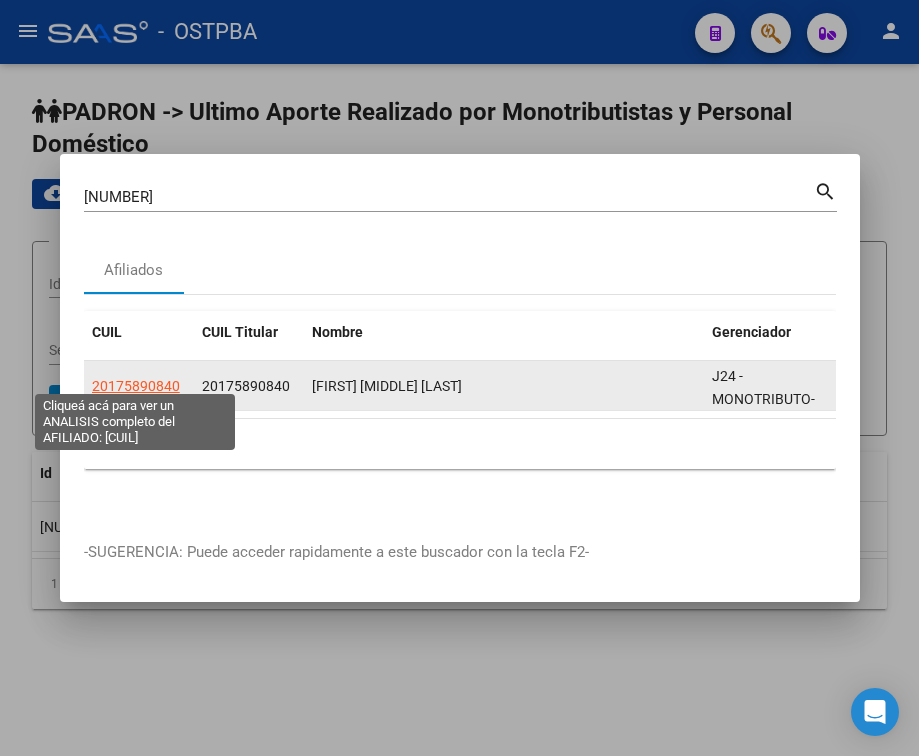 click on "20175890840" 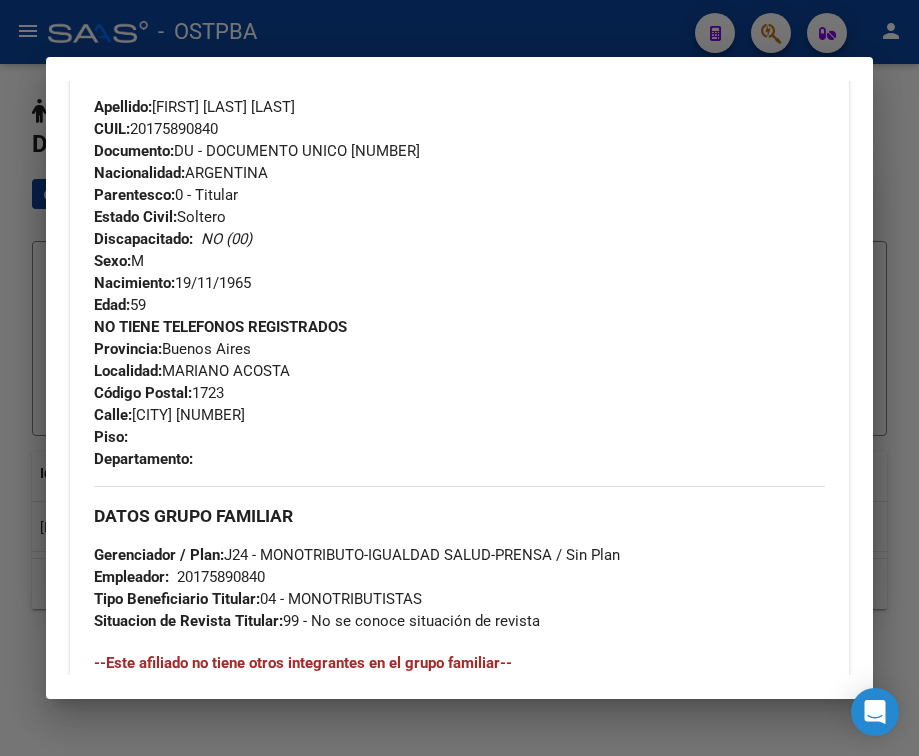 scroll, scrollTop: 1085, scrollLeft: 0, axis: vertical 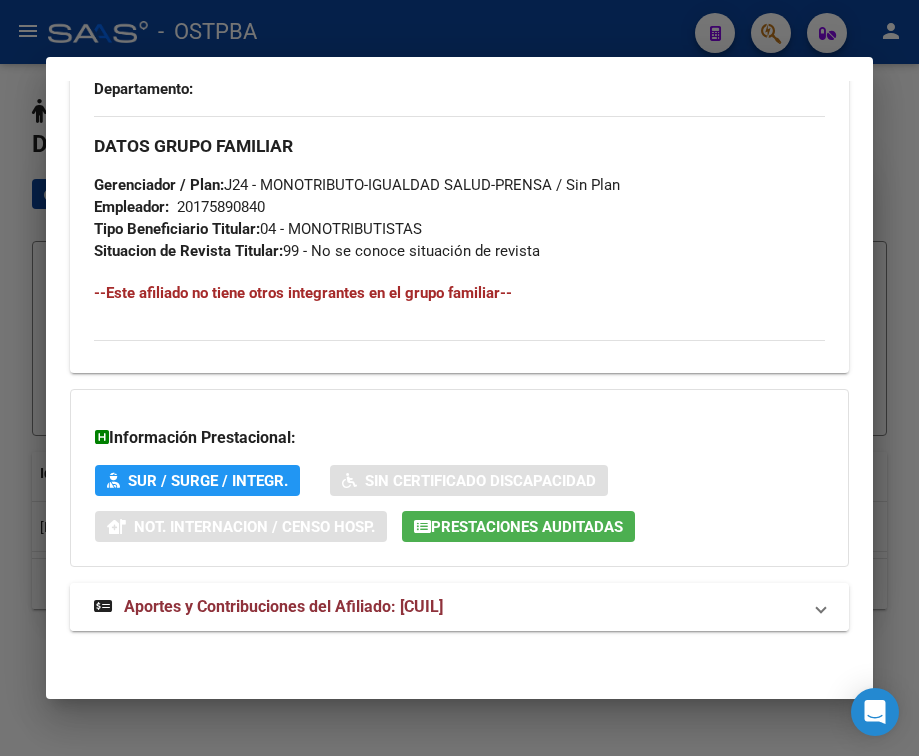 click on "Aportes y Contribuciones del Afiliado: [CUIL]" at bounding box center [283, 606] 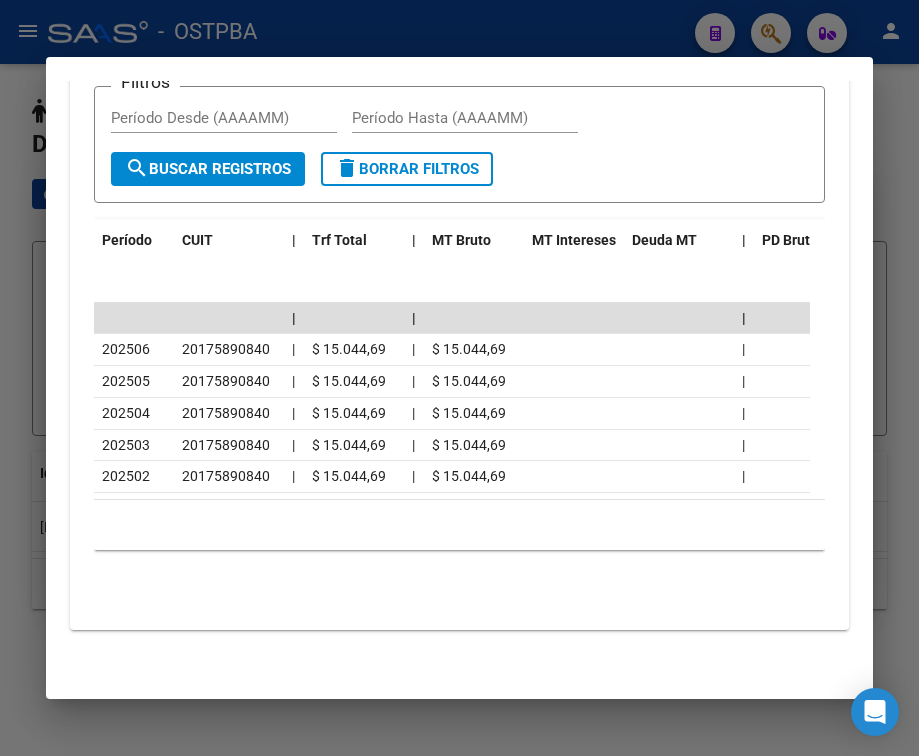 scroll, scrollTop: 1860, scrollLeft: 0, axis: vertical 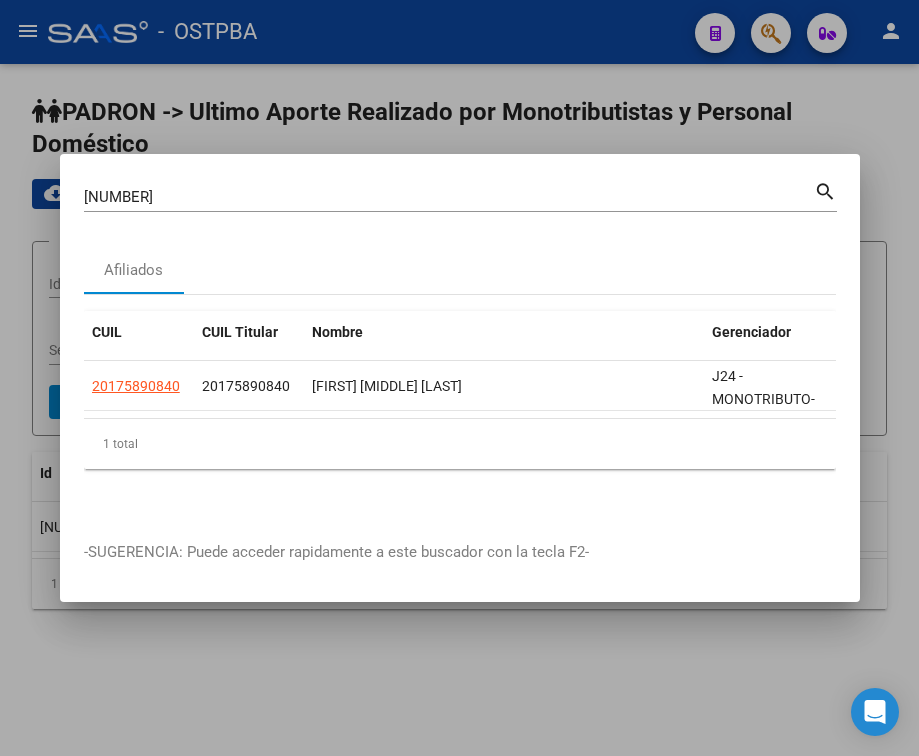 click on "[NUMBER]" at bounding box center [449, 197] 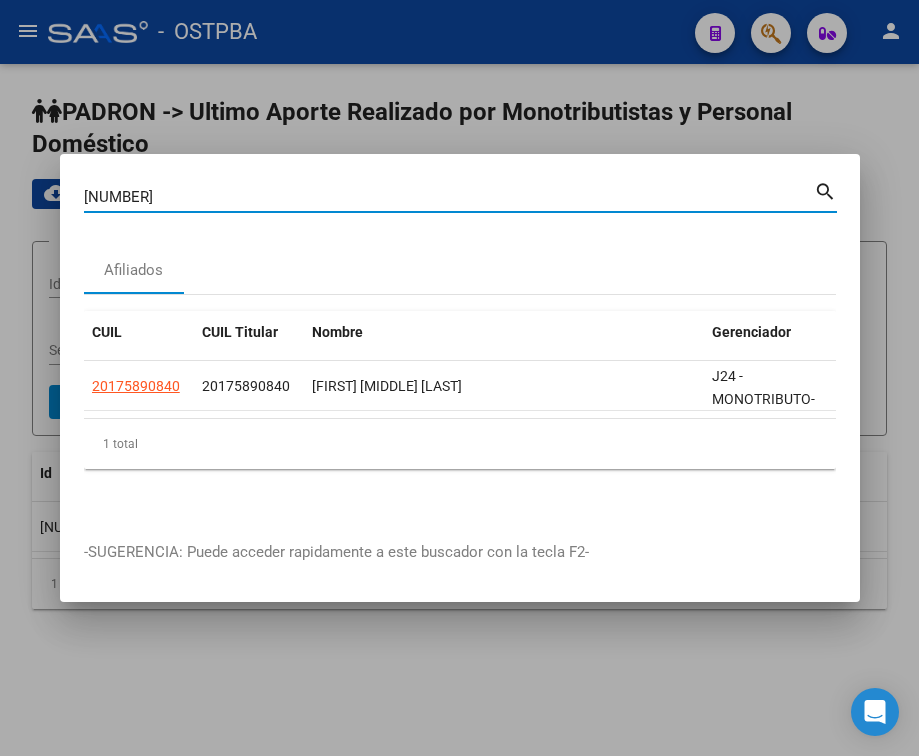 click on "[NUMBER]" at bounding box center (449, 197) 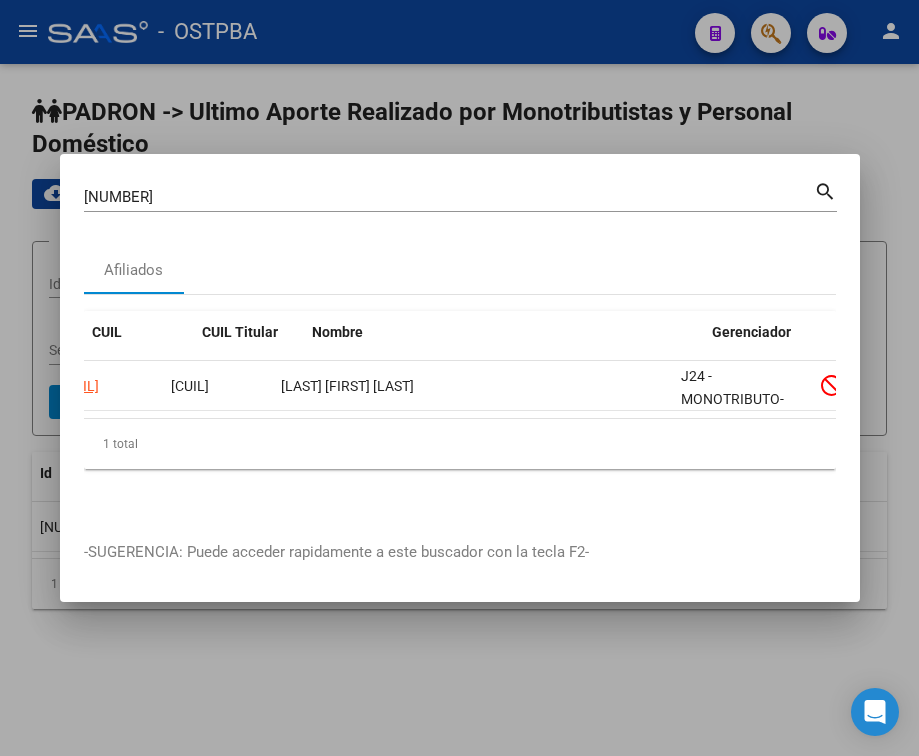 scroll, scrollTop: 0, scrollLeft: 0, axis: both 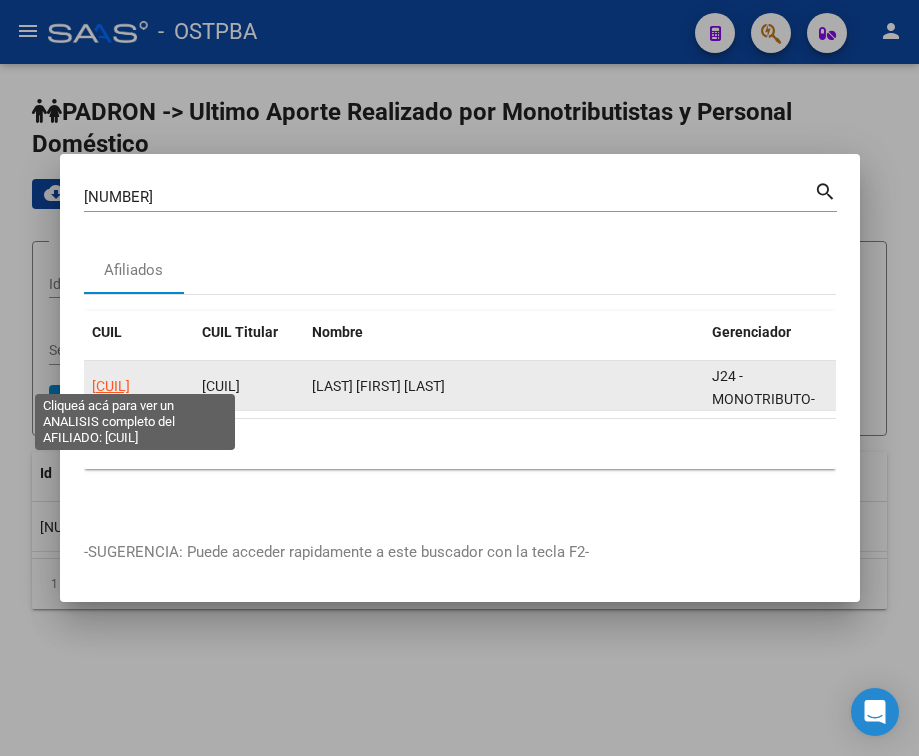 click on "[CUIL]" 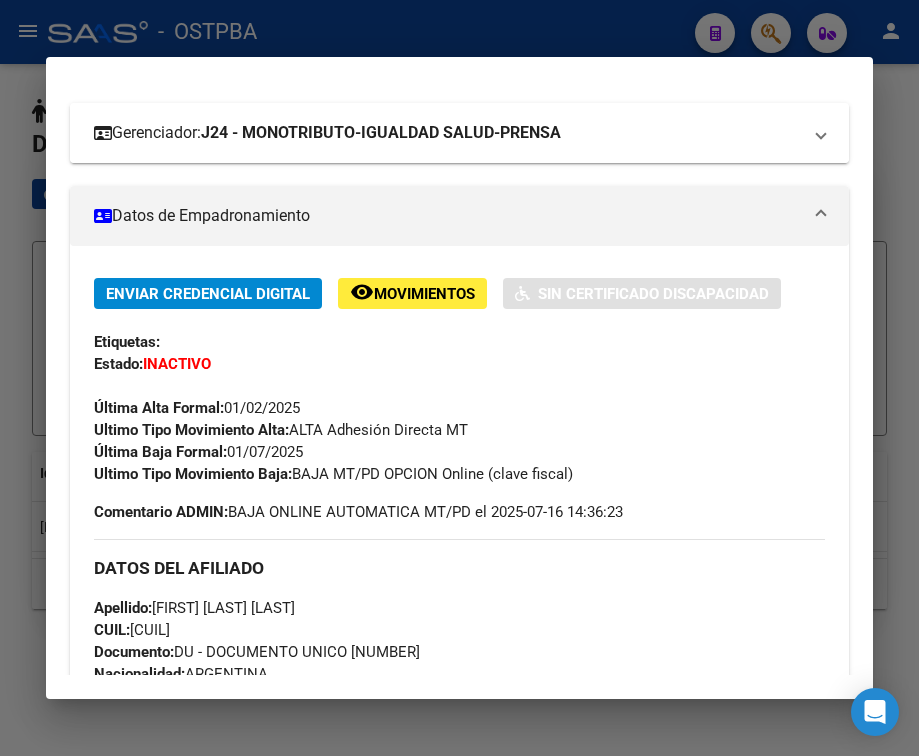 scroll, scrollTop: 400, scrollLeft: 0, axis: vertical 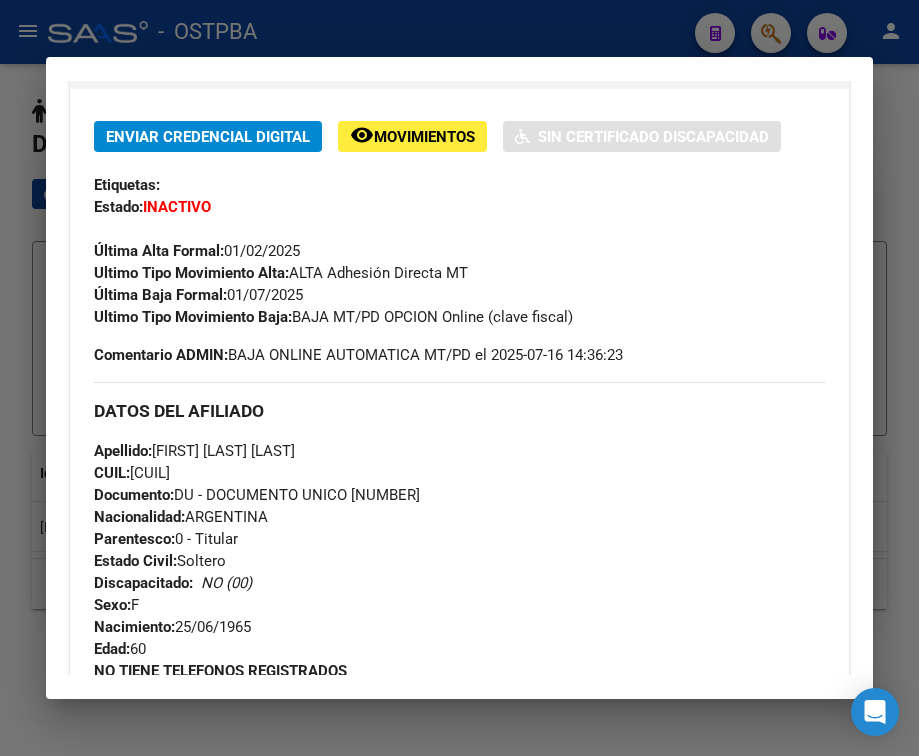 click on "Última Baja Formal:  [DATE]" at bounding box center (198, 295) 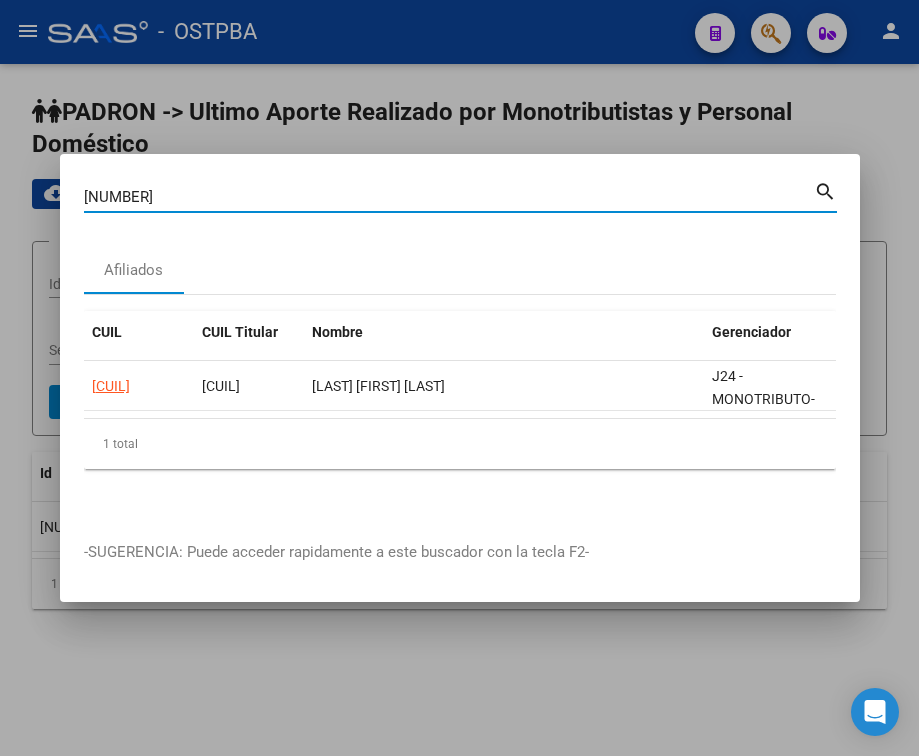 click on "[NUMBER]" at bounding box center (449, 197) 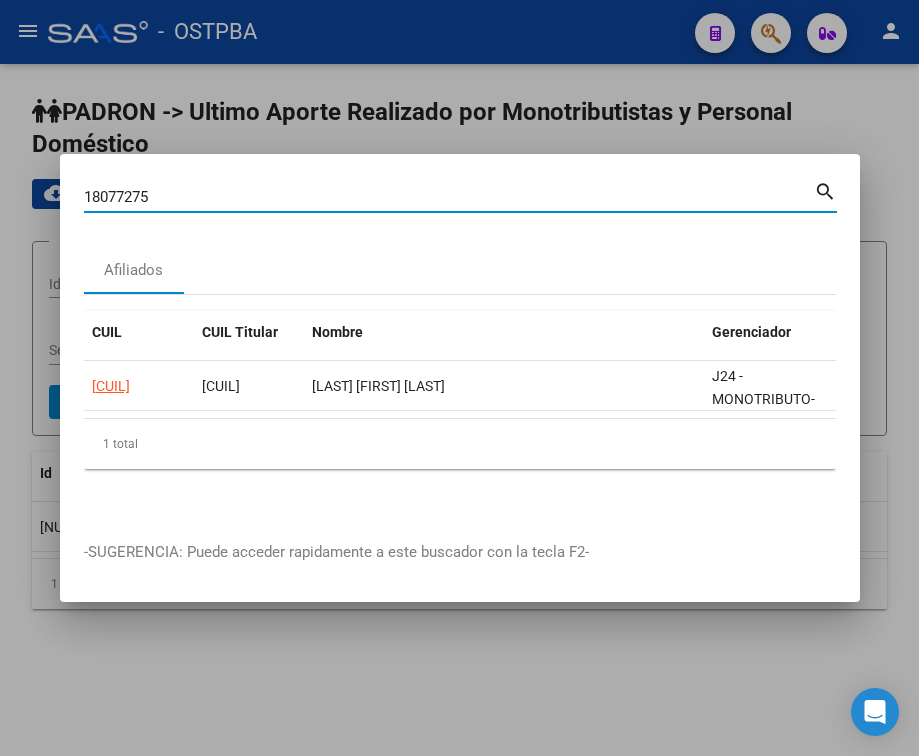 type on "18077275" 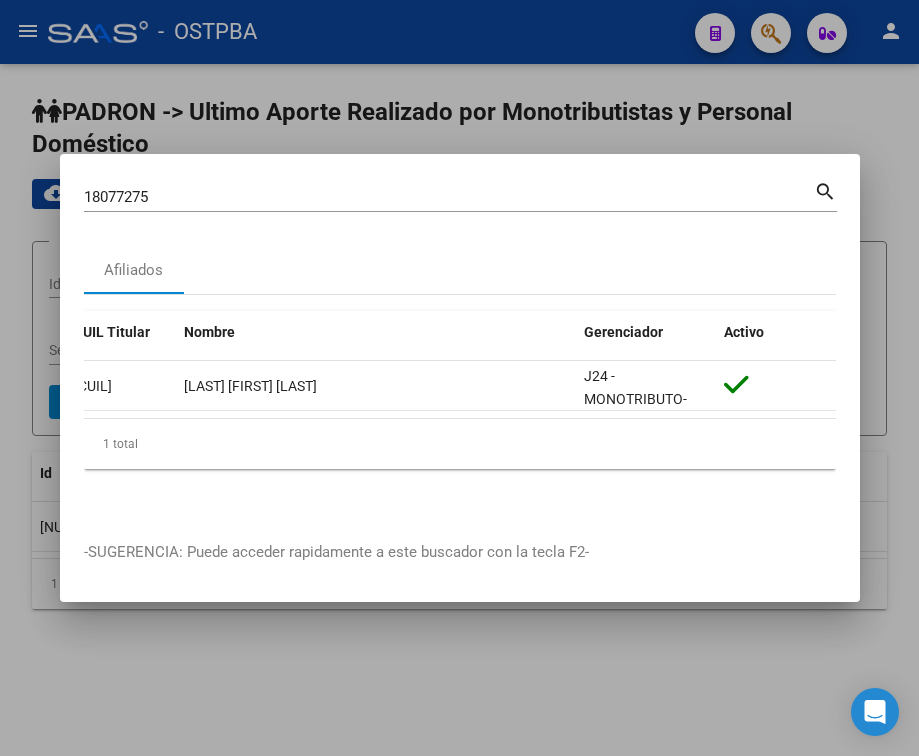 scroll, scrollTop: 0, scrollLeft: 0, axis: both 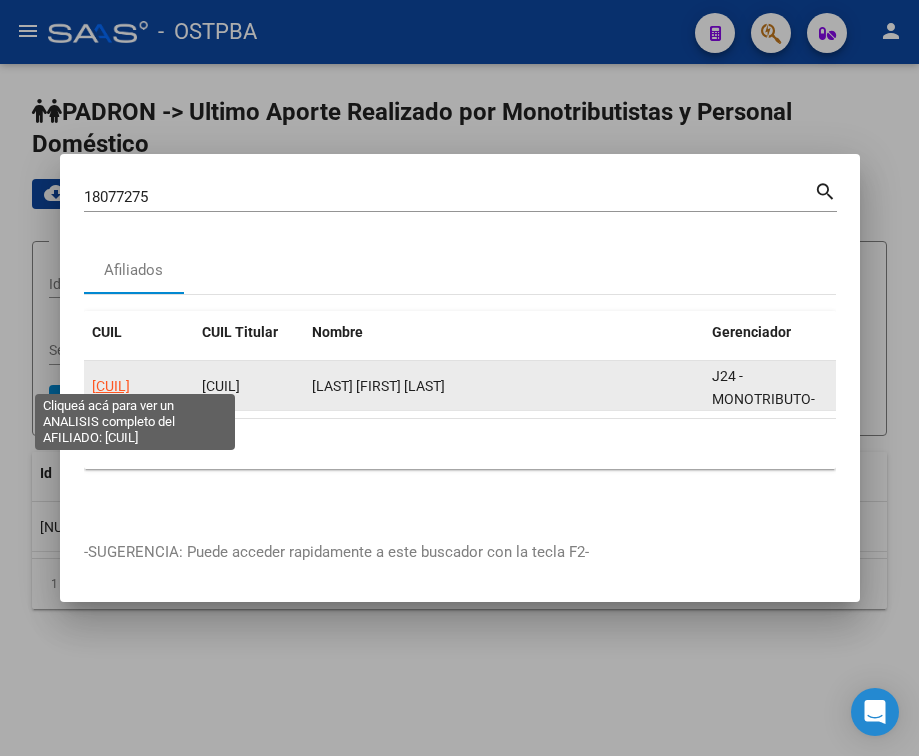 click on "[CUIL]" 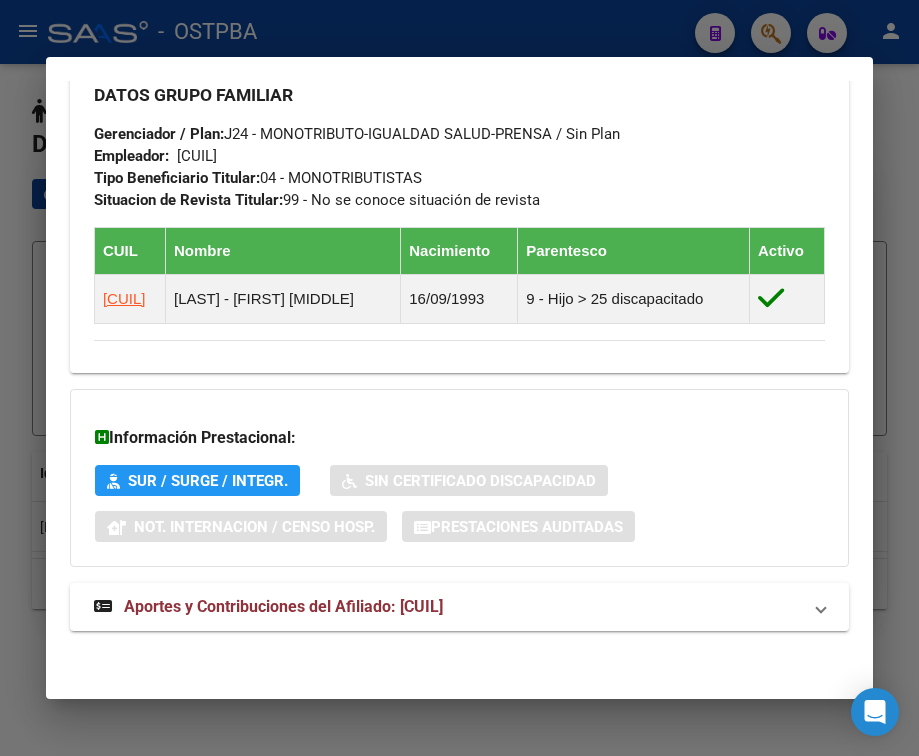 scroll, scrollTop: 1136, scrollLeft: 0, axis: vertical 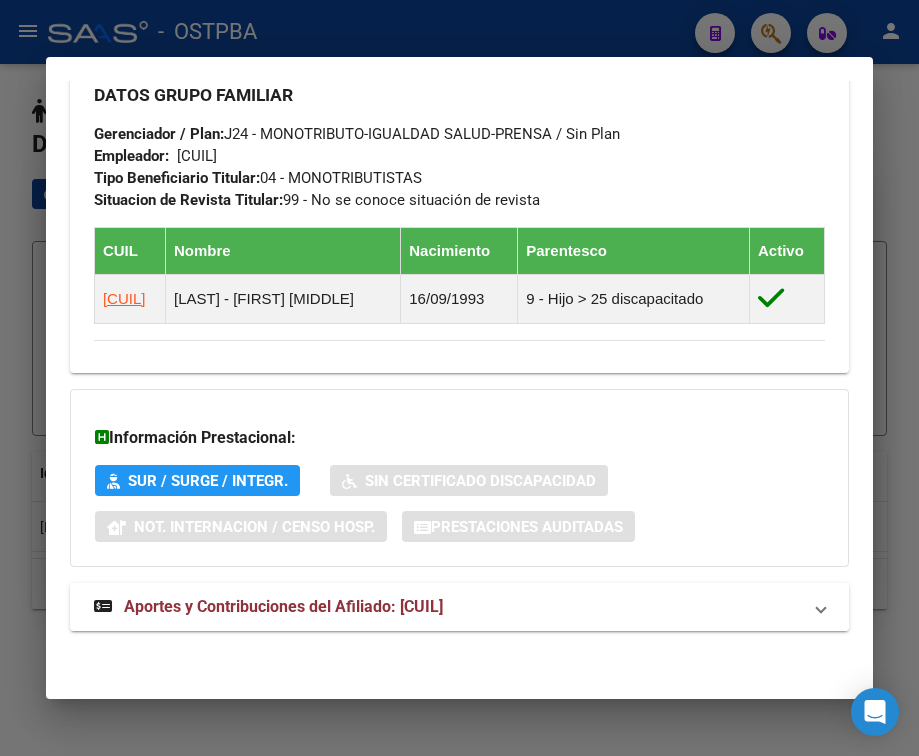 click on "Aportes y Contribuciones del Afiliado: [CUIL]" at bounding box center (283, 606) 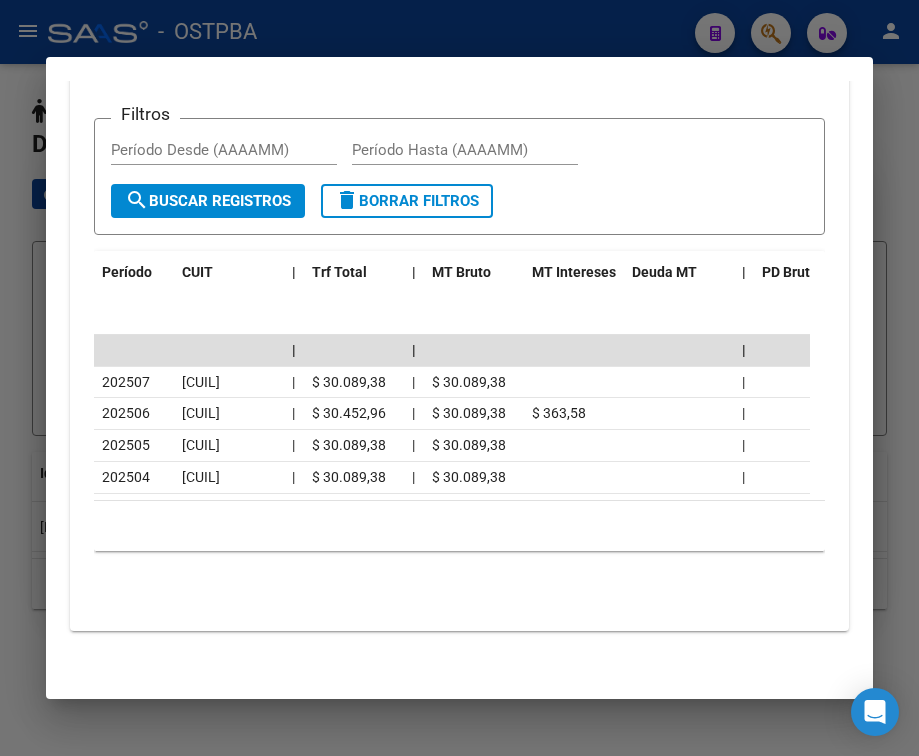 scroll, scrollTop: 1879, scrollLeft: 0, axis: vertical 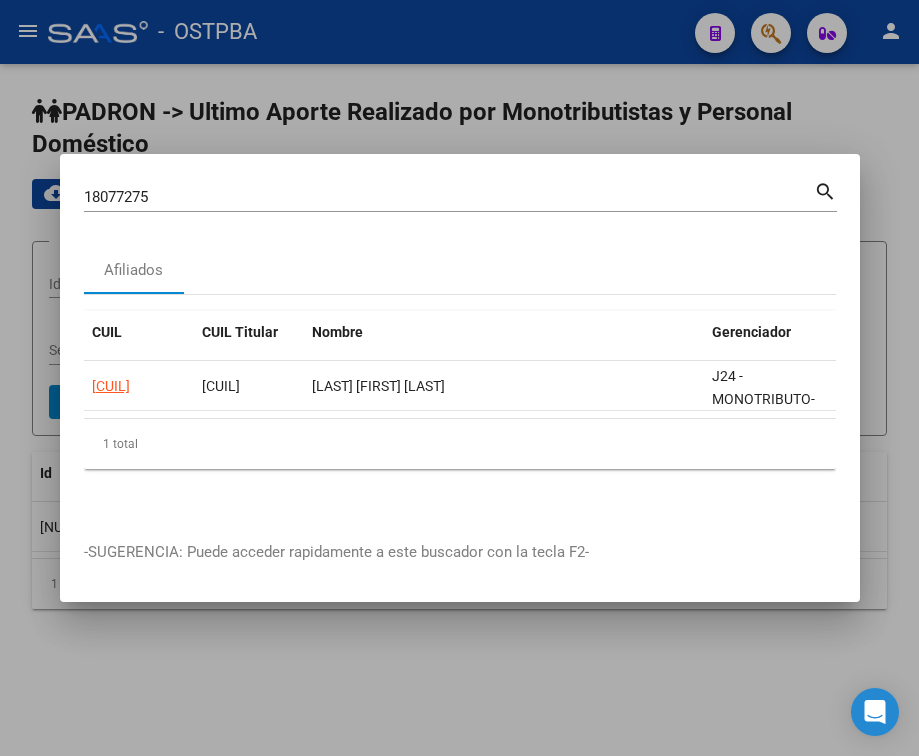 click on "18077275" at bounding box center (449, 197) 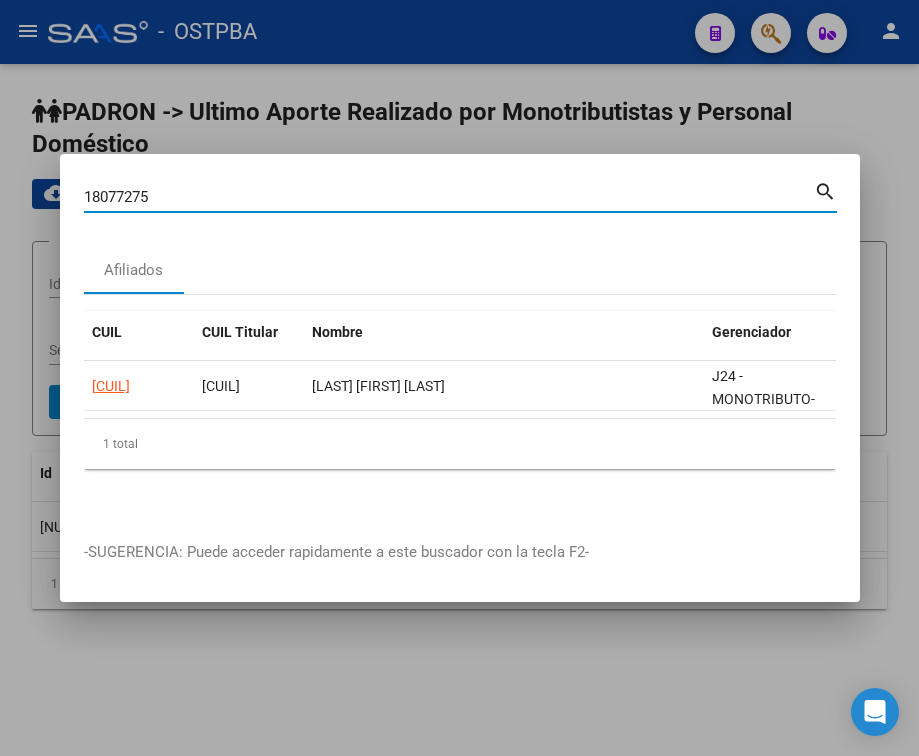 click on "18077275" at bounding box center [449, 197] 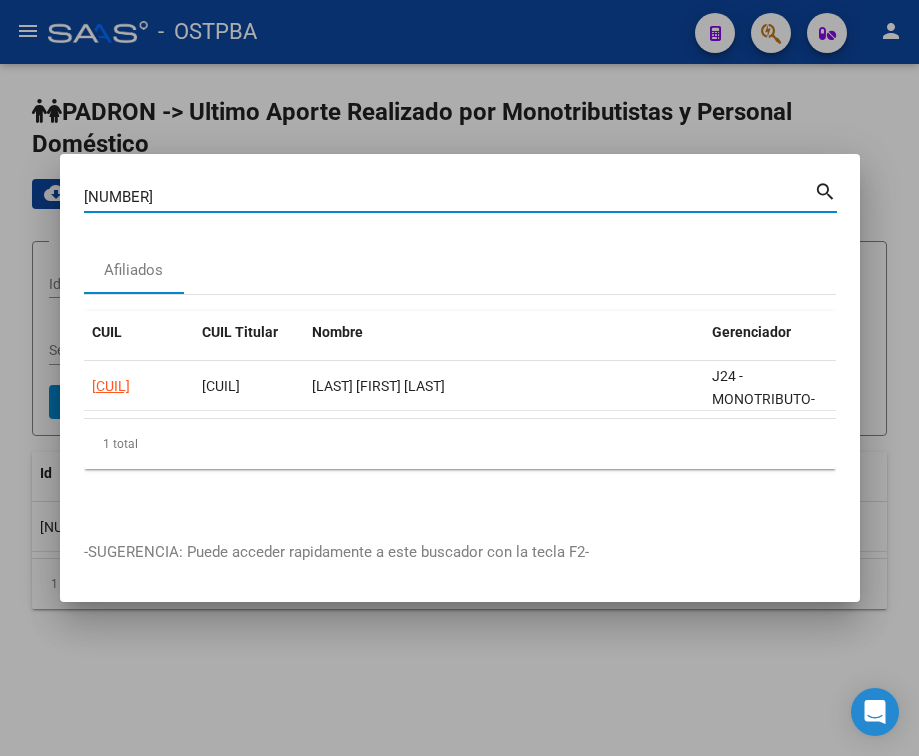 type on "[NUMBER]" 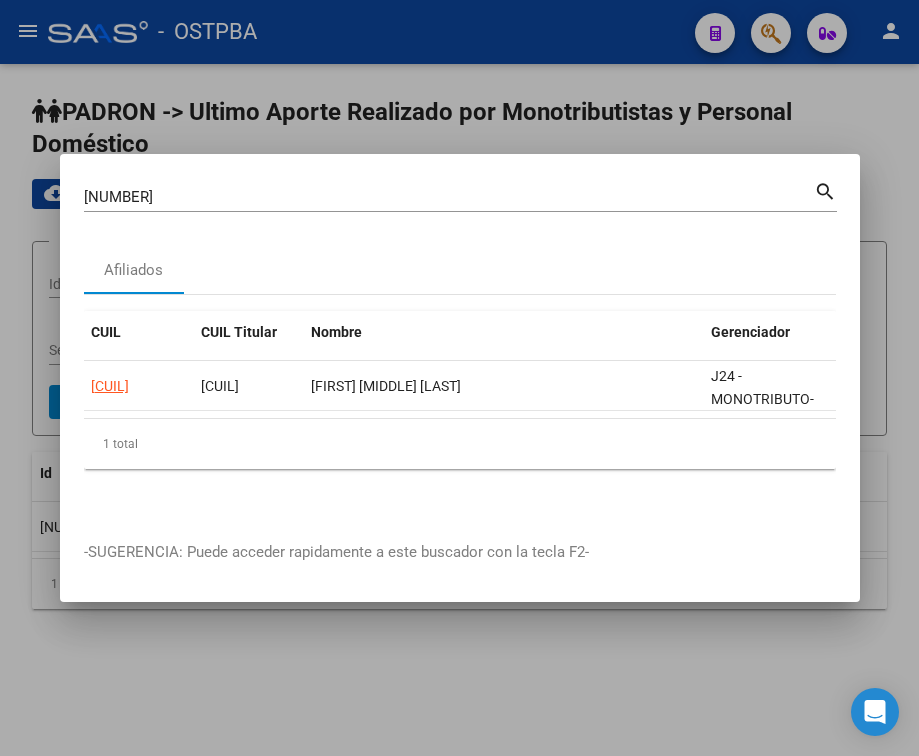 scroll, scrollTop: 0, scrollLeft: 0, axis: both 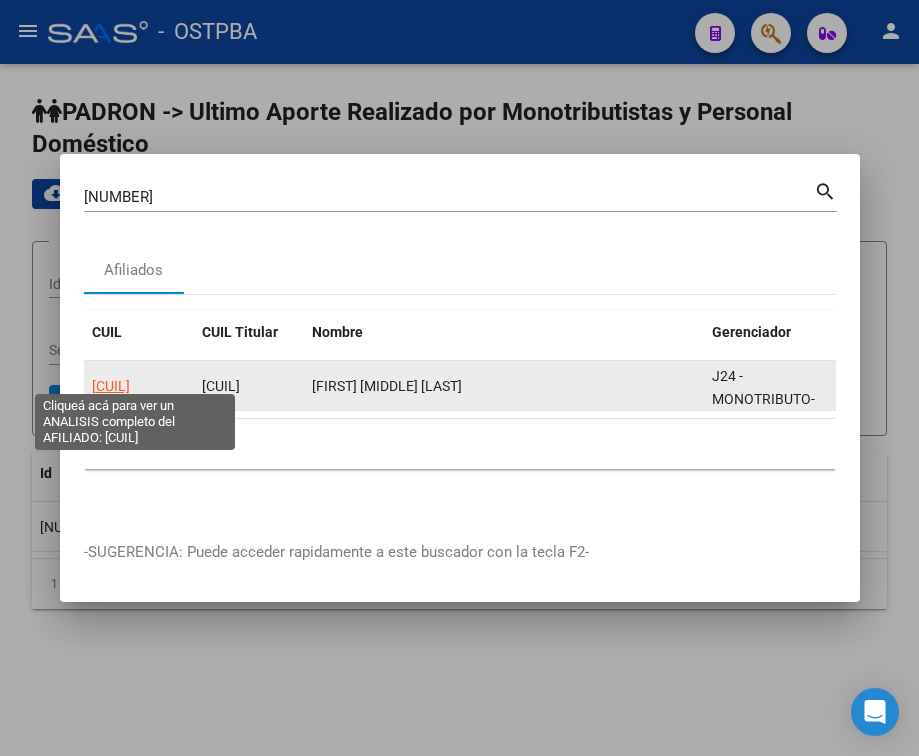 click on "[CUIL]" 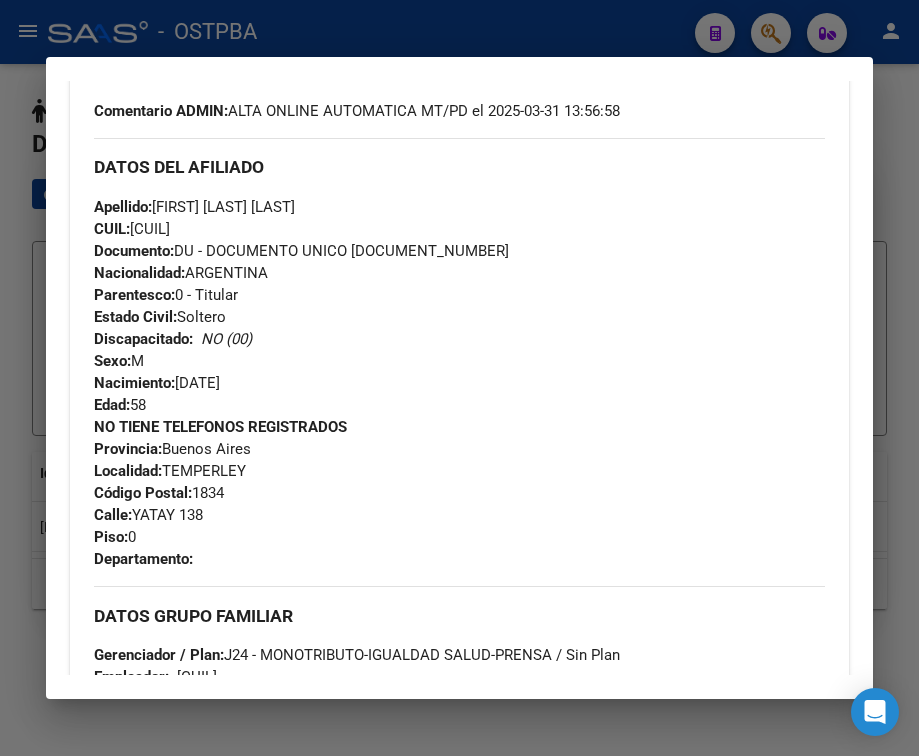 scroll, scrollTop: 1085, scrollLeft: 0, axis: vertical 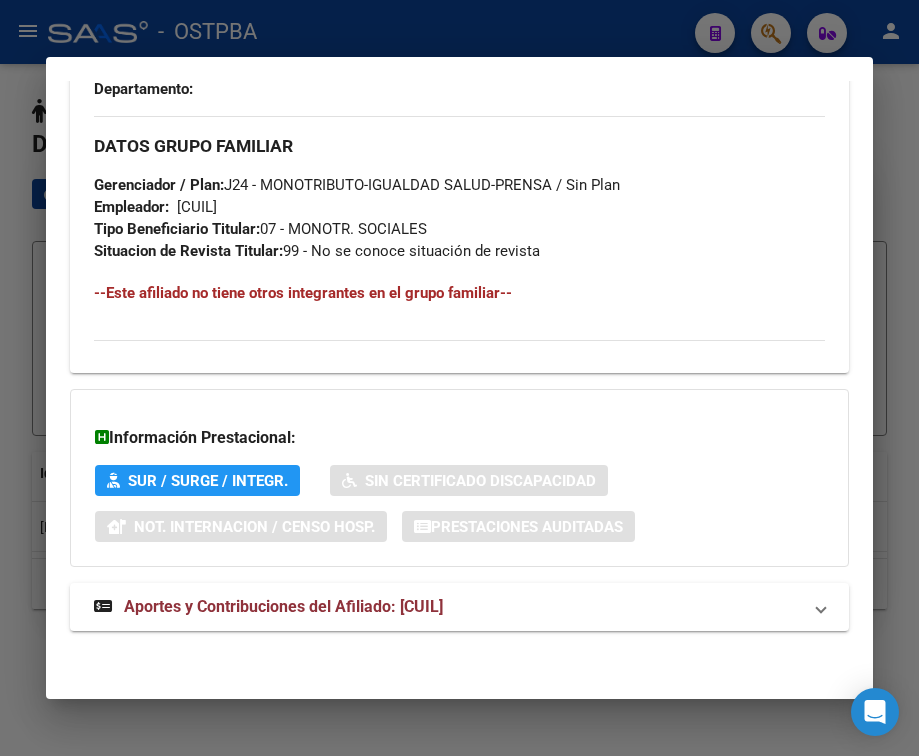 drag, startPoint x: 372, startPoint y: 613, endPoint x: 393, endPoint y: 515, distance: 100.22475 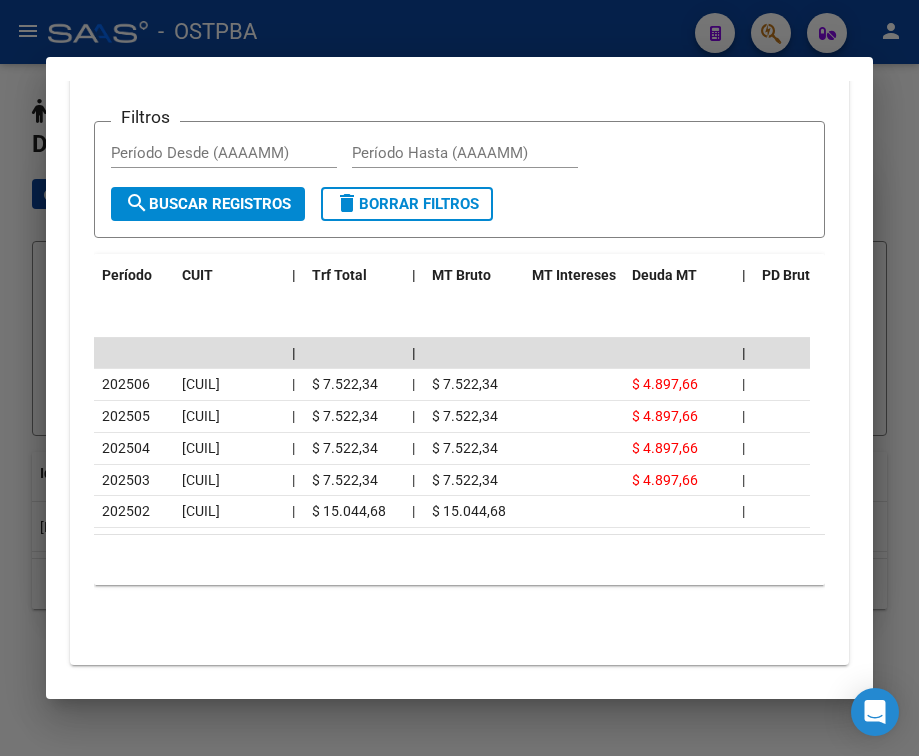 scroll, scrollTop: 1803, scrollLeft: 0, axis: vertical 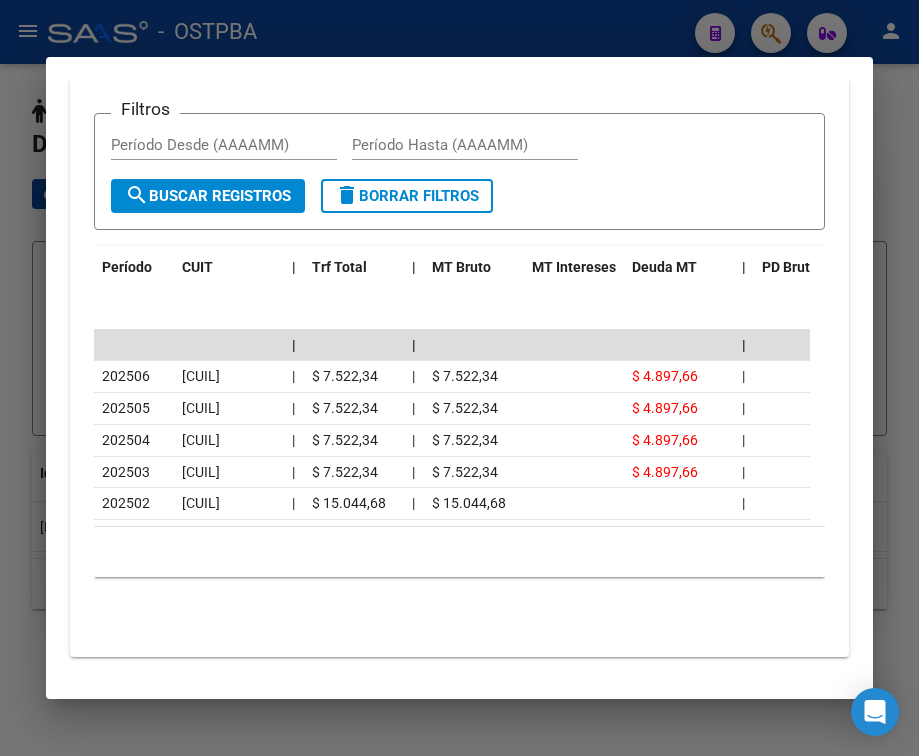 click at bounding box center (459, 378) 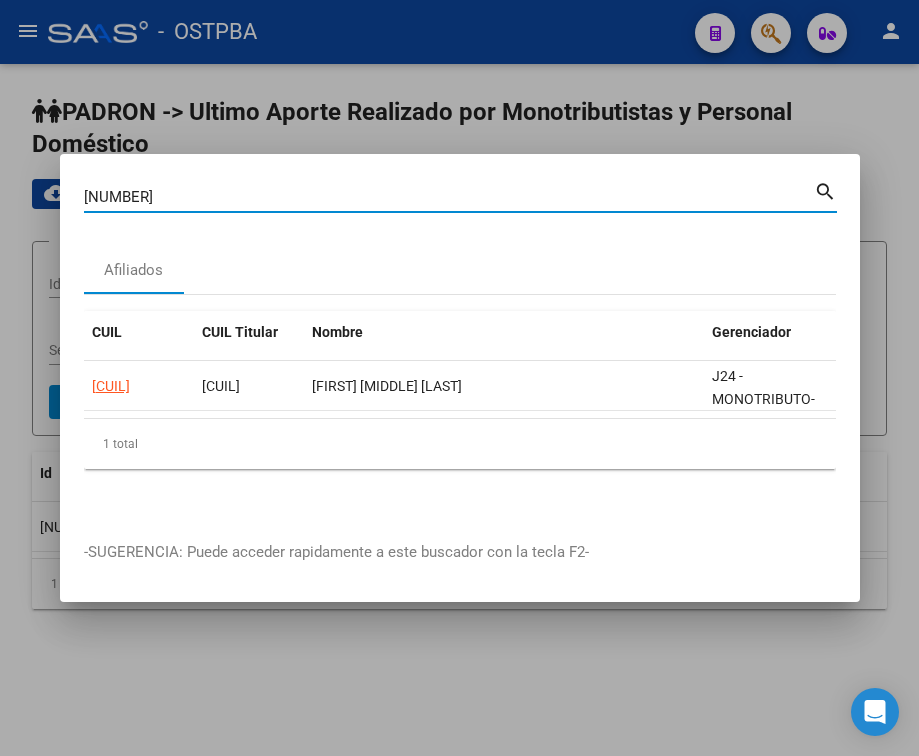 click on "[NUMBER]" at bounding box center (449, 197) 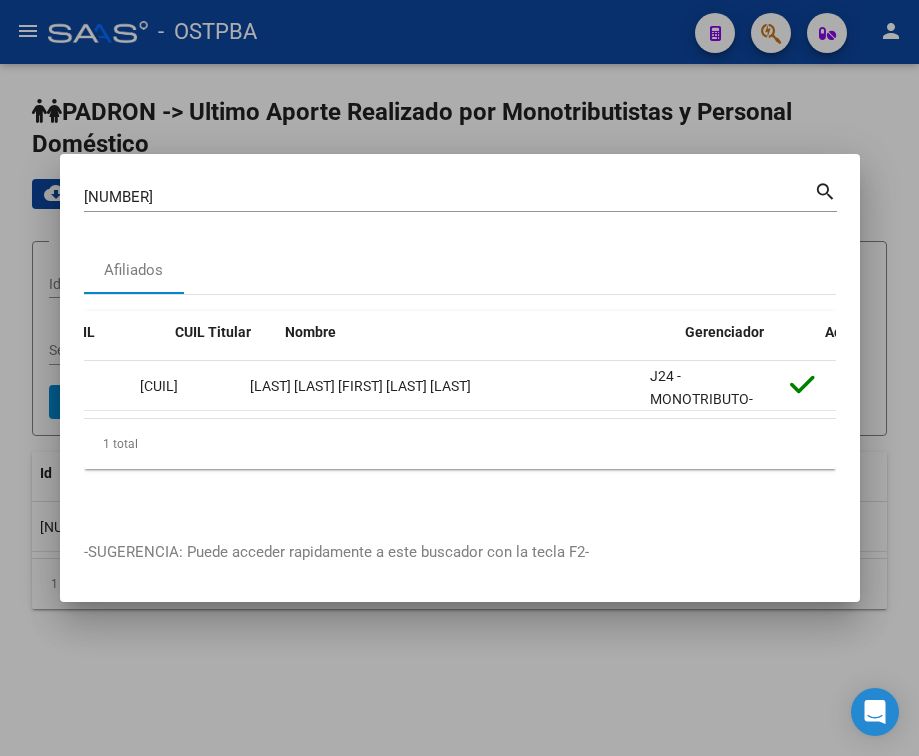 scroll, scrollTop: 0, scrollLeft: 0, axis: both 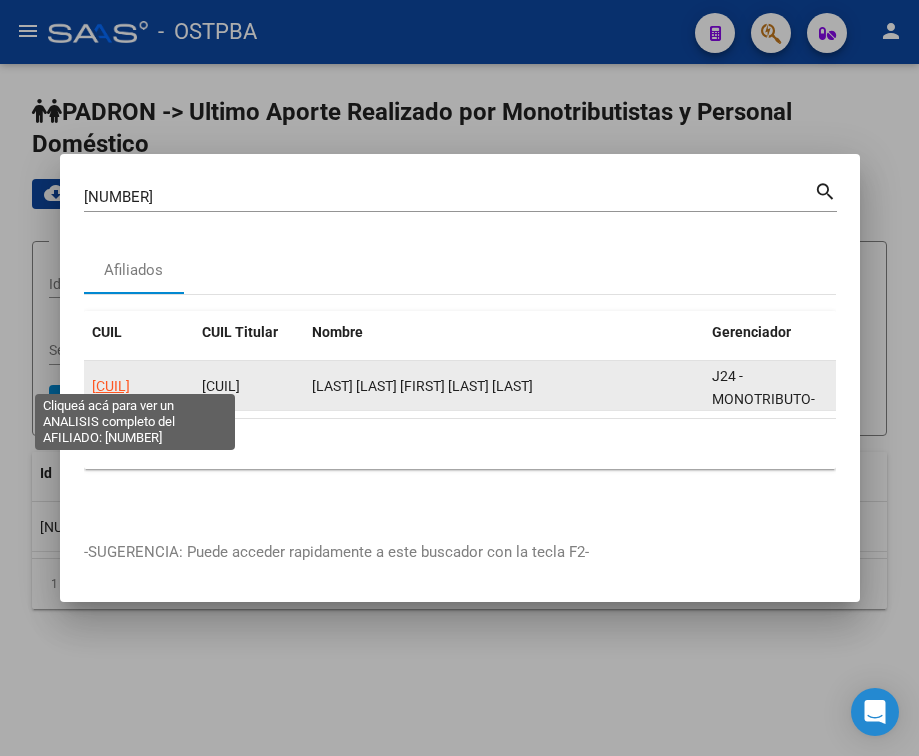 click on "[CUIL]" 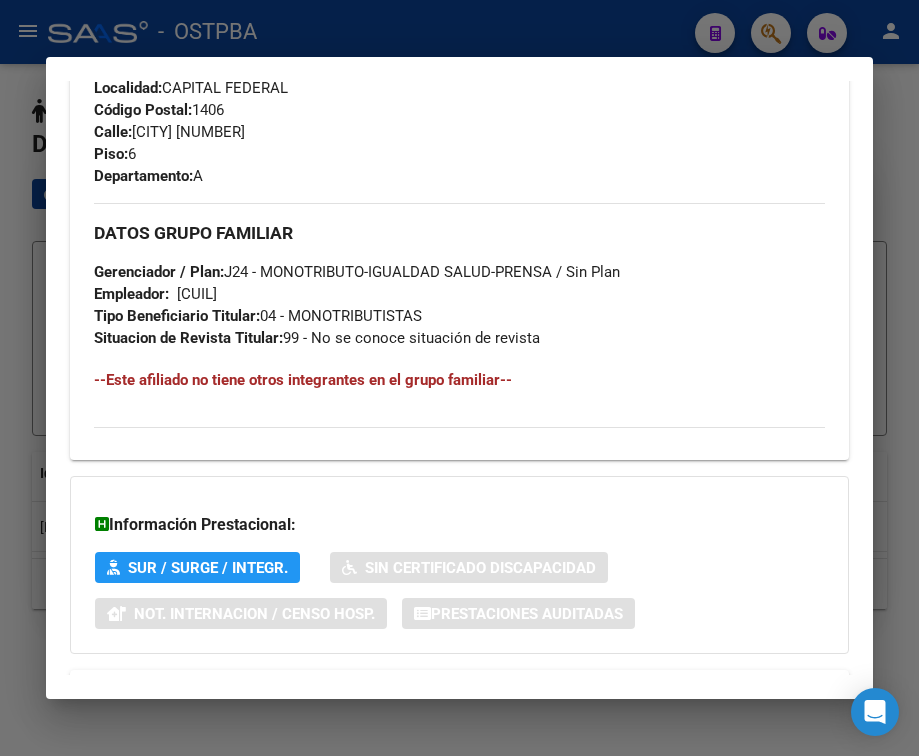 scroll, scrollTop: 1085, scrollLeft: 0, axis: vertical 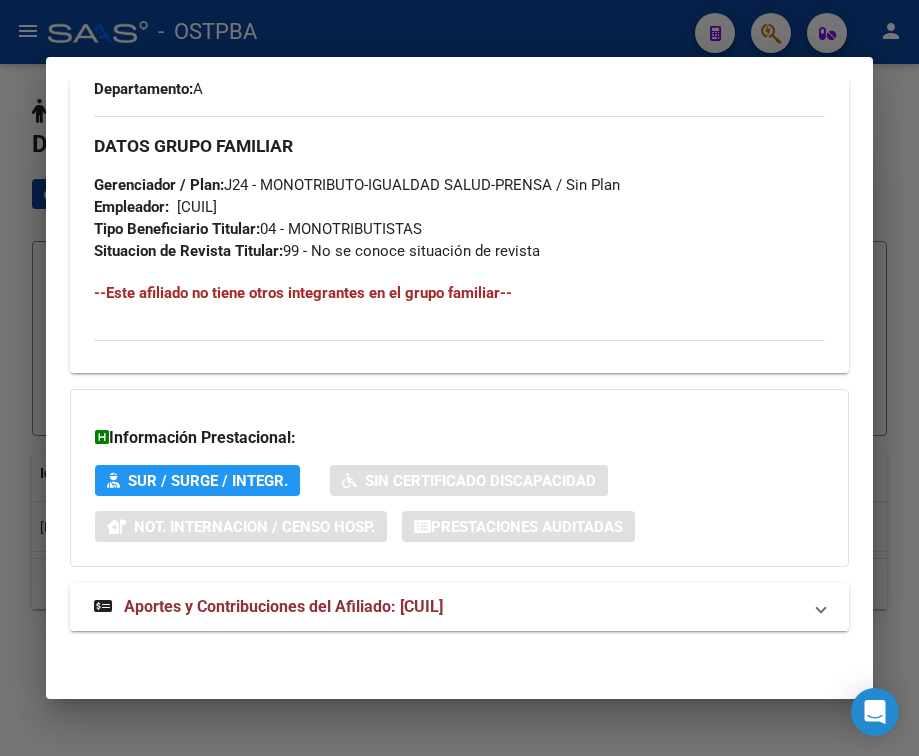 click on "Aportes y Contribuciones del Afiliado: [CUIL]" at bounding box center [283, 606] 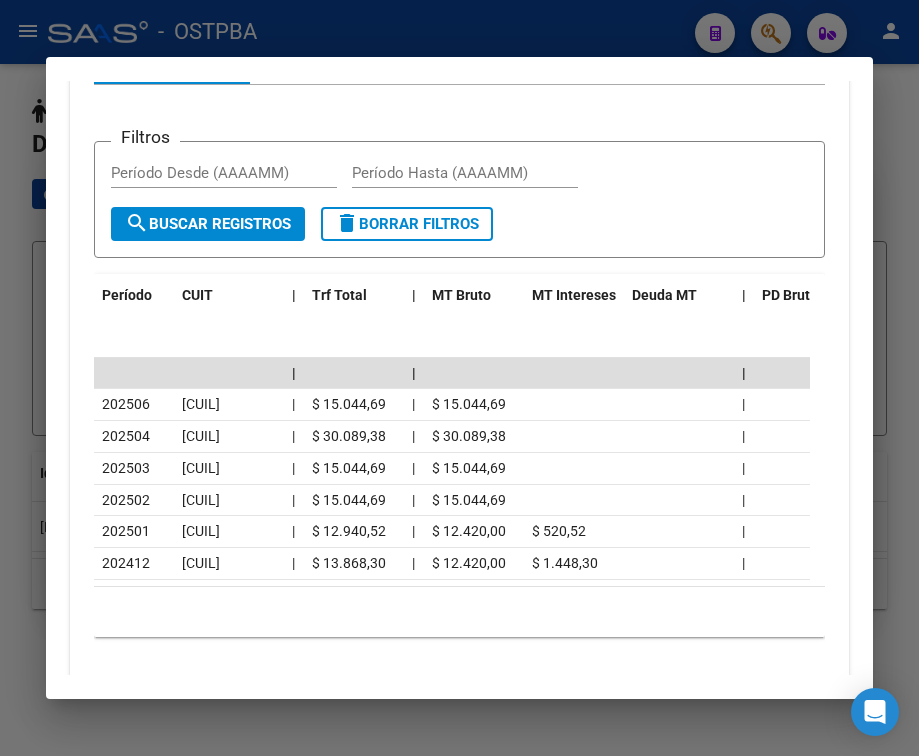 scroll, scrollTop: 1803, scrollLeft: 0, axis: vertical 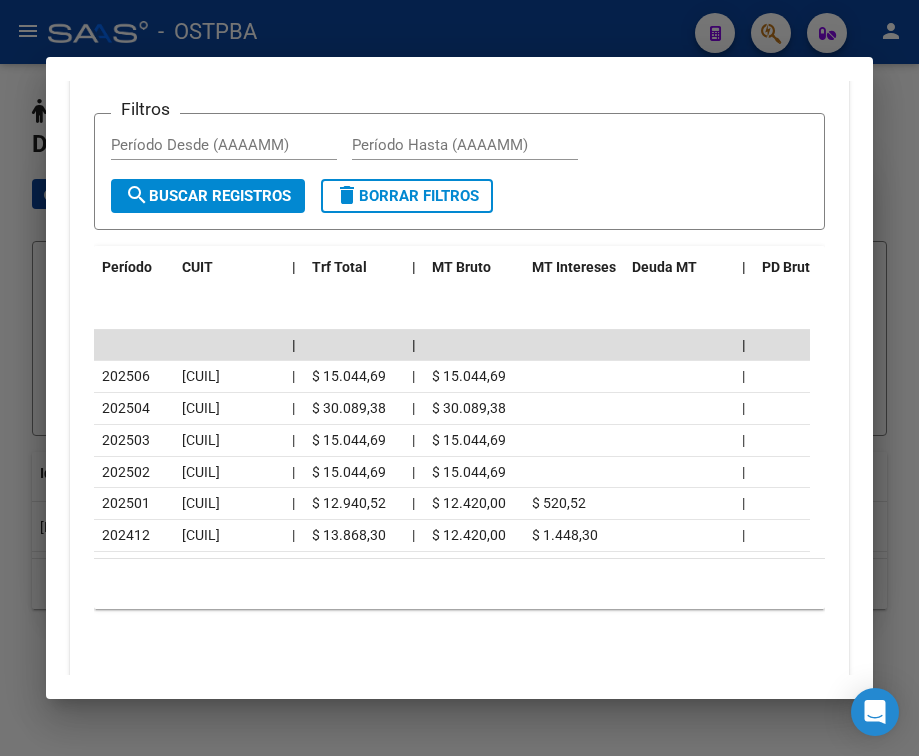 click at bounding box center (459, 378) 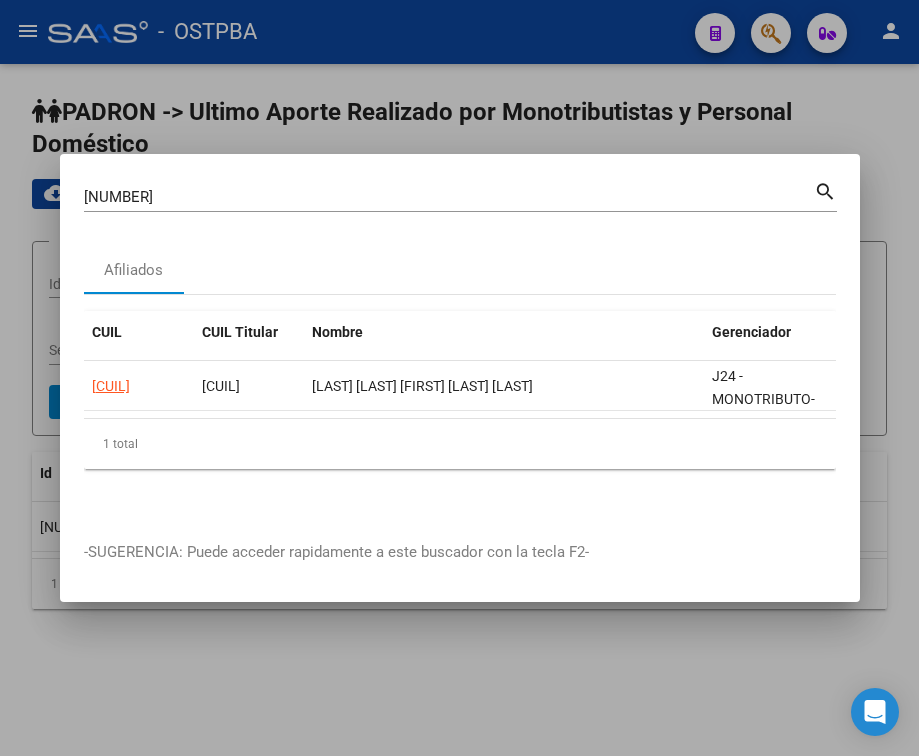 click on "[NUMBER]" at bounding box center [449, 197] 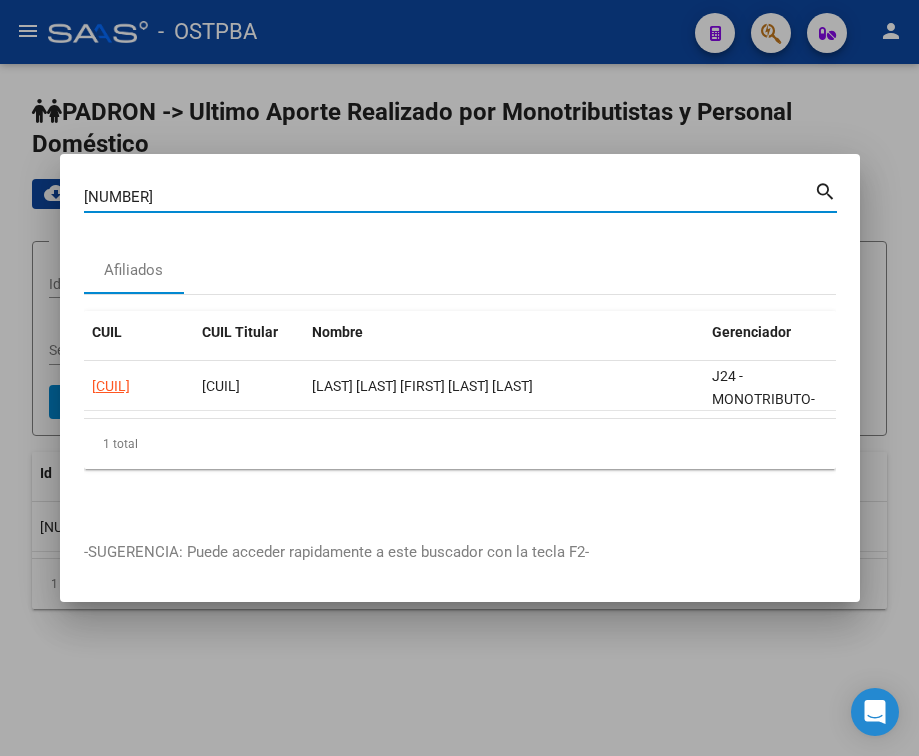 click on "[NUMBER]" at bounding box center [449, 197] 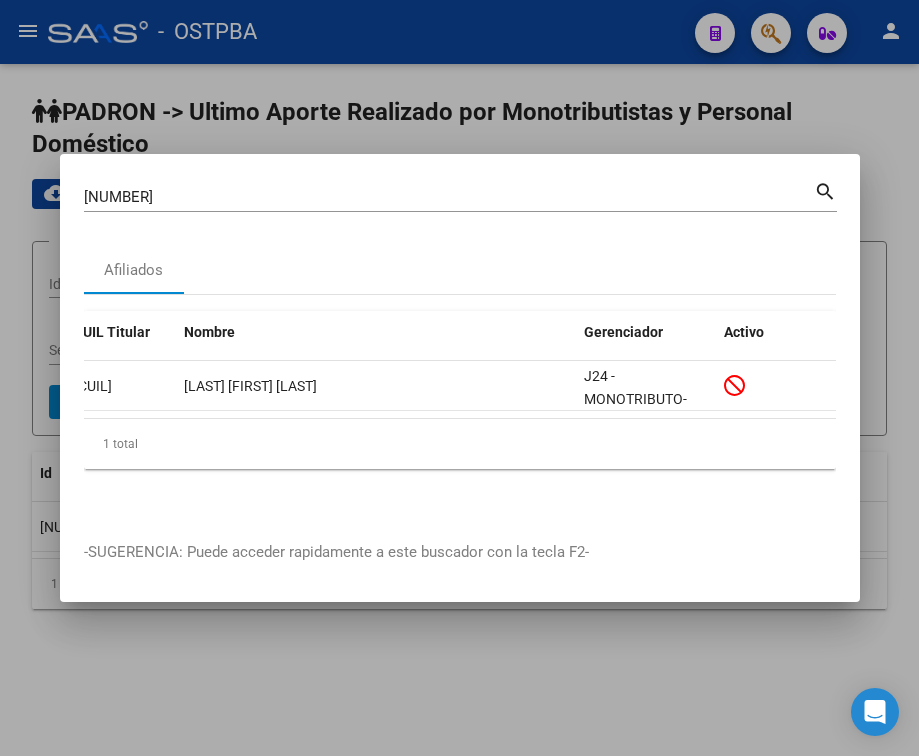 scroll, scrollTop: 0, scrollLeft: 0, axis: both 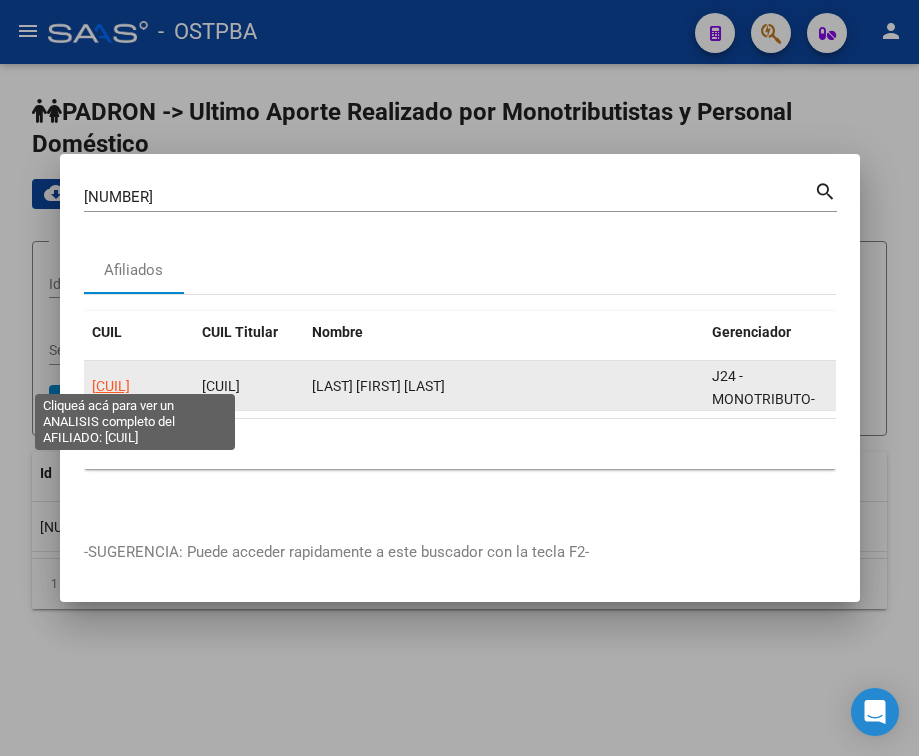 click on "[CUIL]" 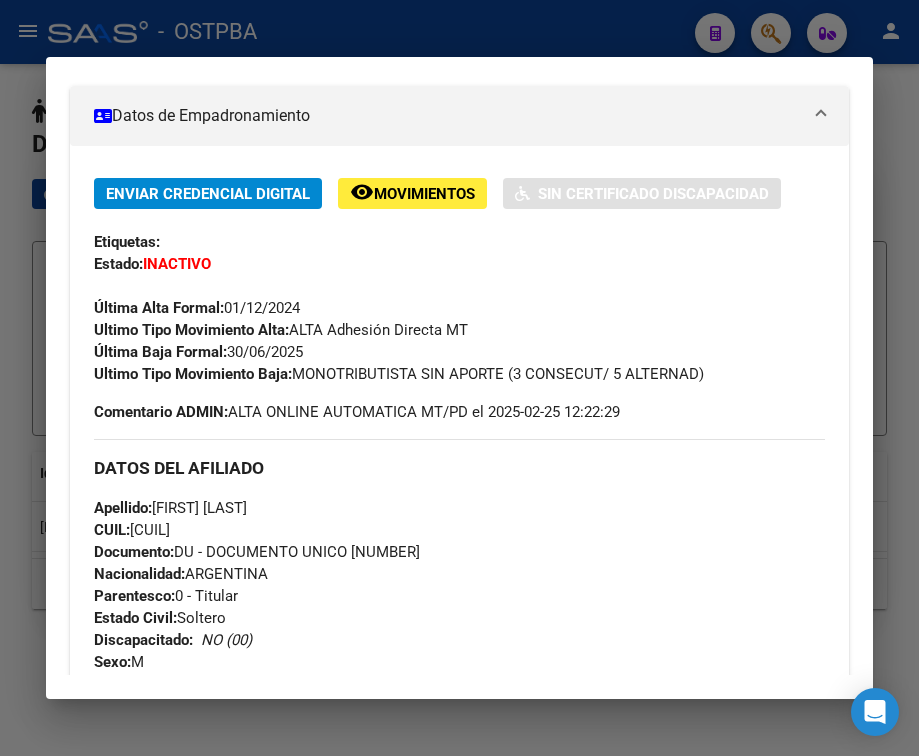 scroll, scrollTop: 300, scrollLeft: 0, axis: vertical 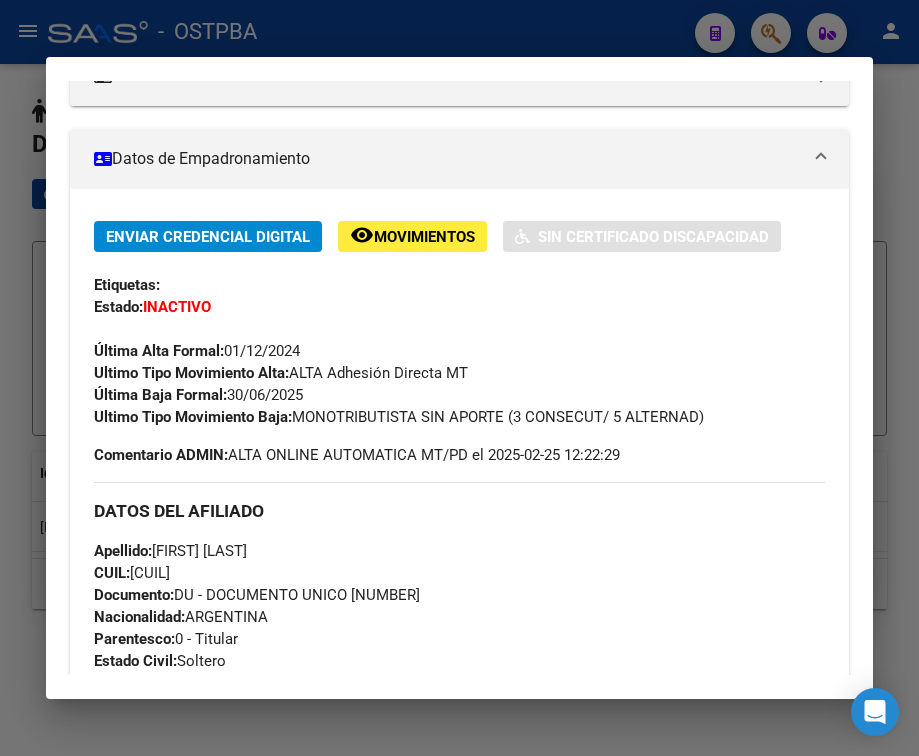 drag, startPoint x: 230, startPoint y: 405, endPoint x: 313, endPoint y: 400, distance: 83.15047 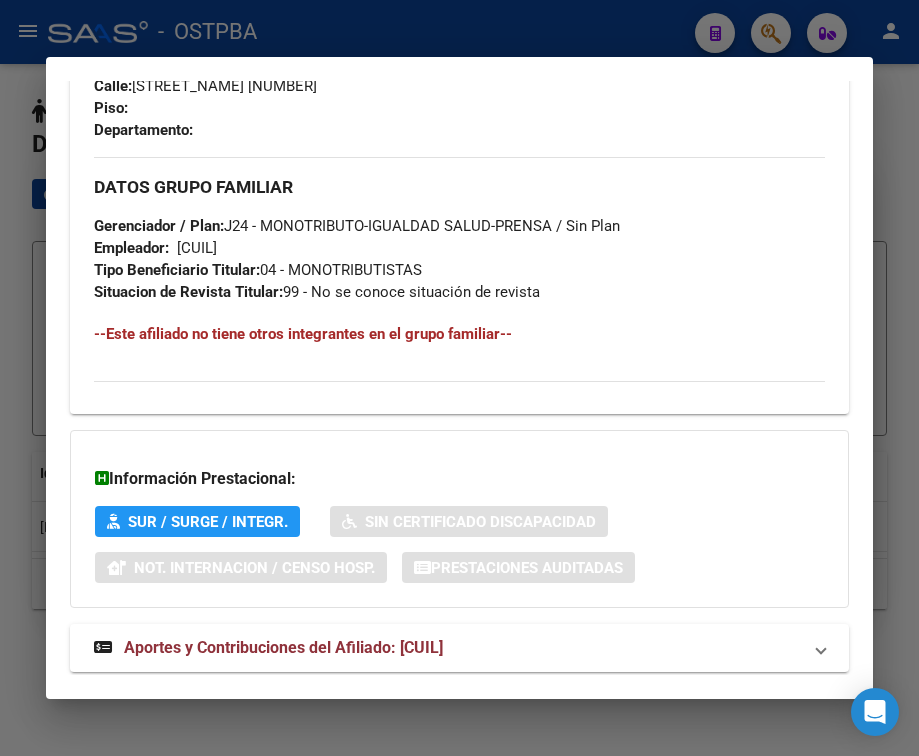 scroll, scrollTop: 1129, scrollLeft: 0, axis: vertical 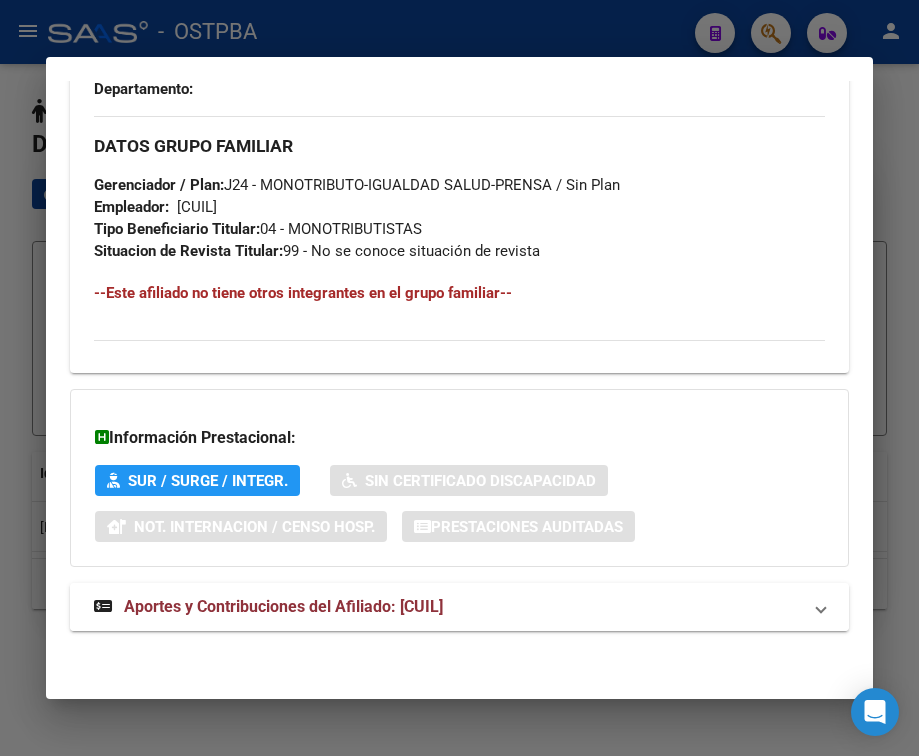 click on "Aportes y Contribuciones del Afiliado: [CUIL]" at bounding box center [283, 606] 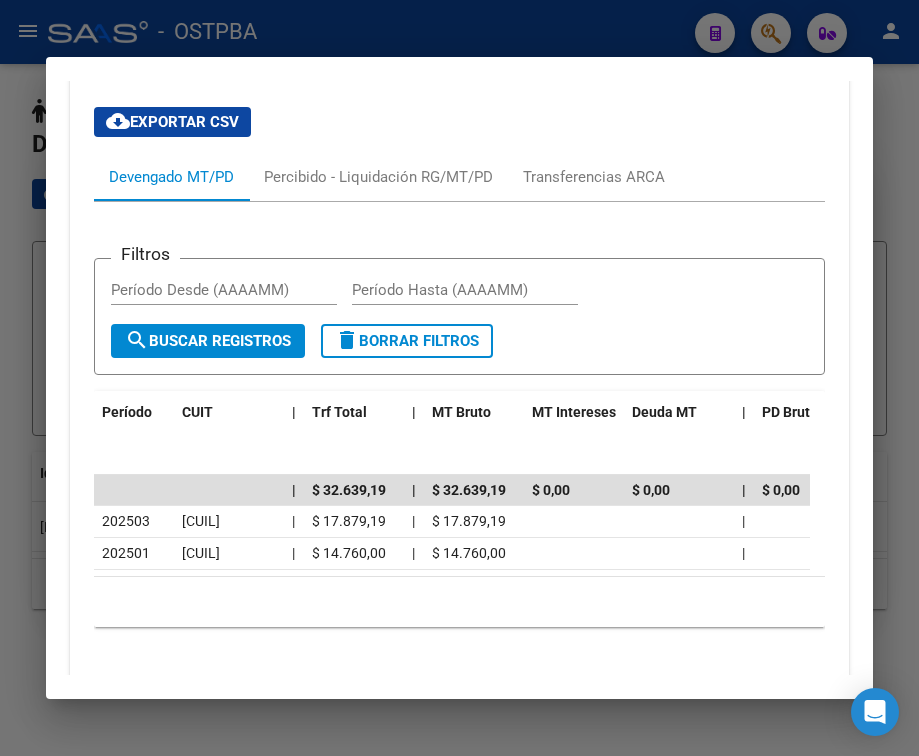 scroll, scrollTop: 1772, scrollLeft: 0, axis: vertical 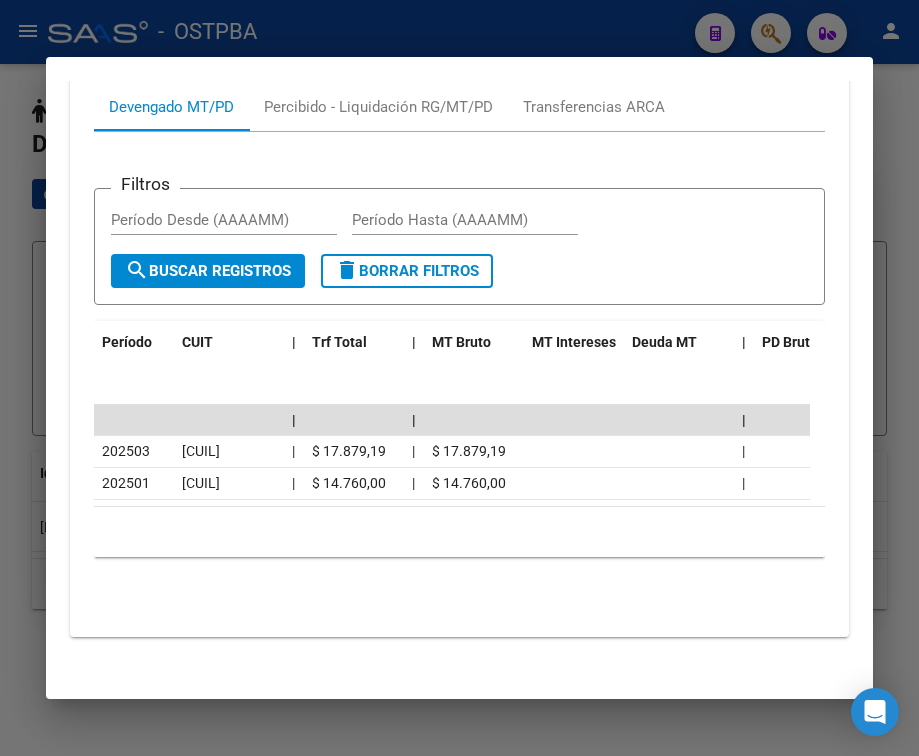 click at bounding box center [459, 378] 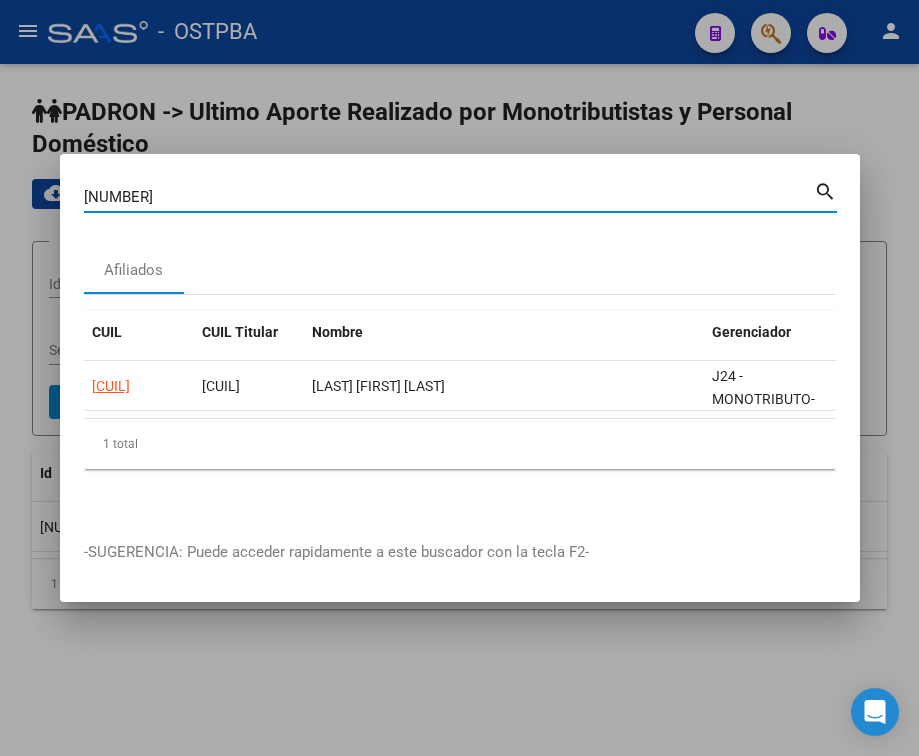 click on "[NUMBER]" at bounding box center [449, 197] 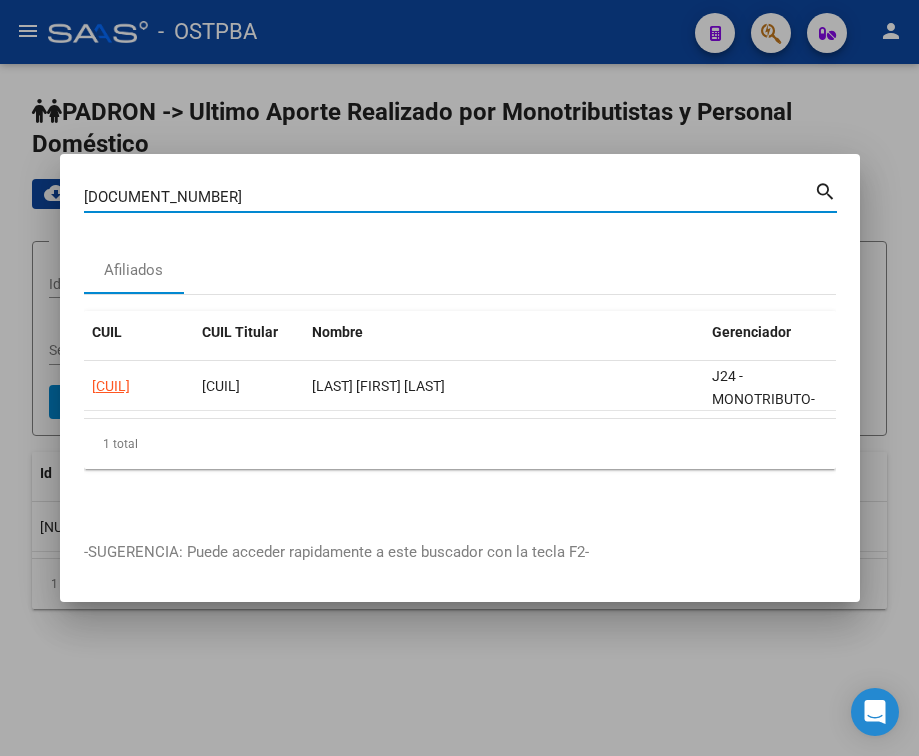 type on "[DOCUMENT_NUMBER]" 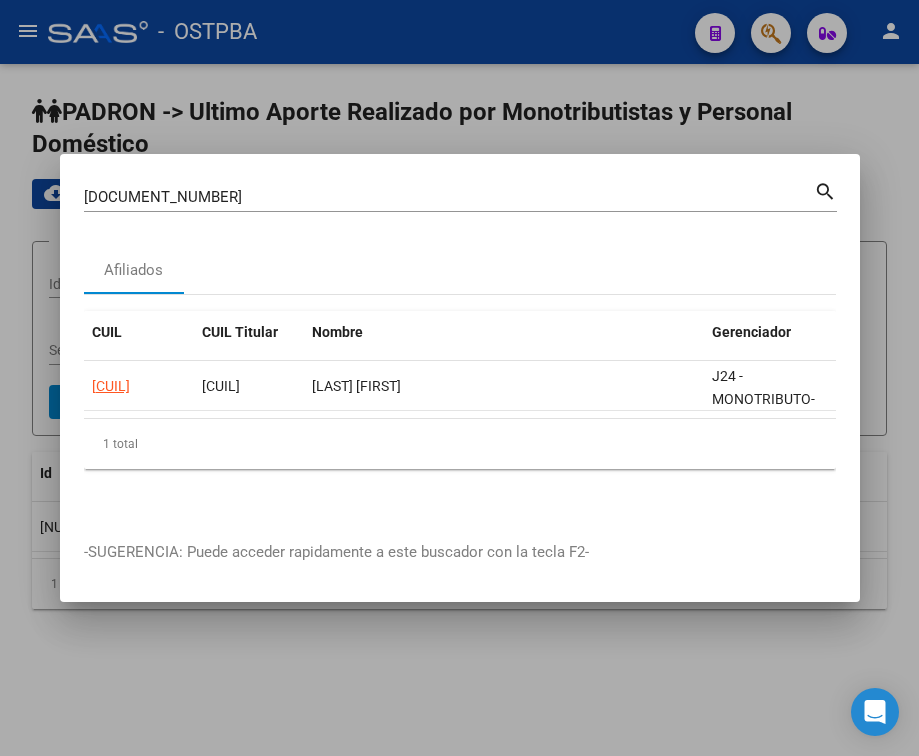drag, startPoint x: 236, startPoint y: 110, endPoint x: 223, endPoint y: 110, distance: 13 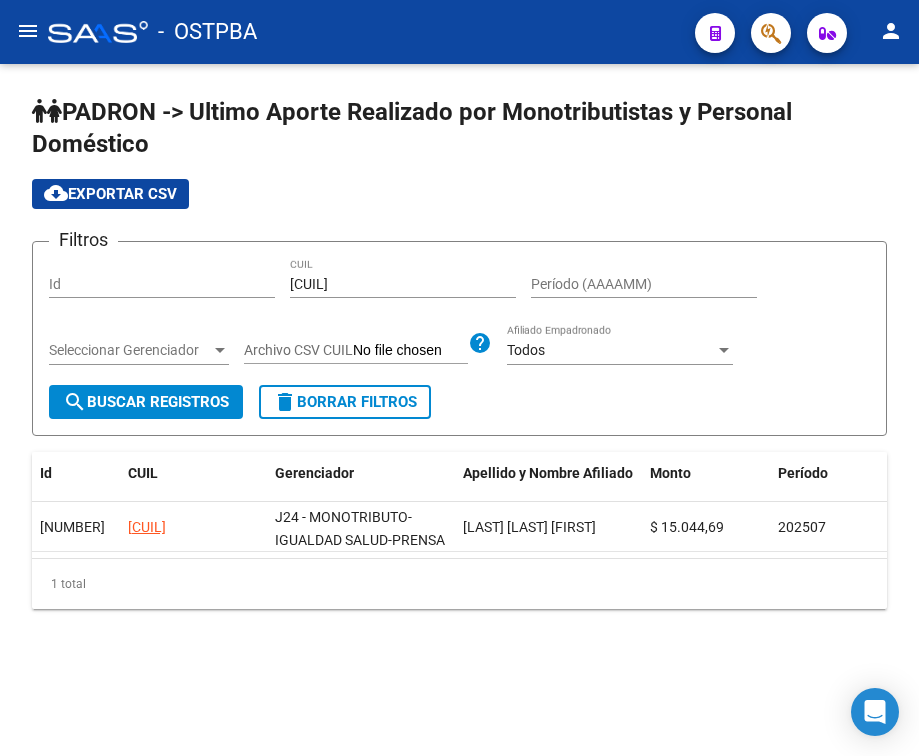 click 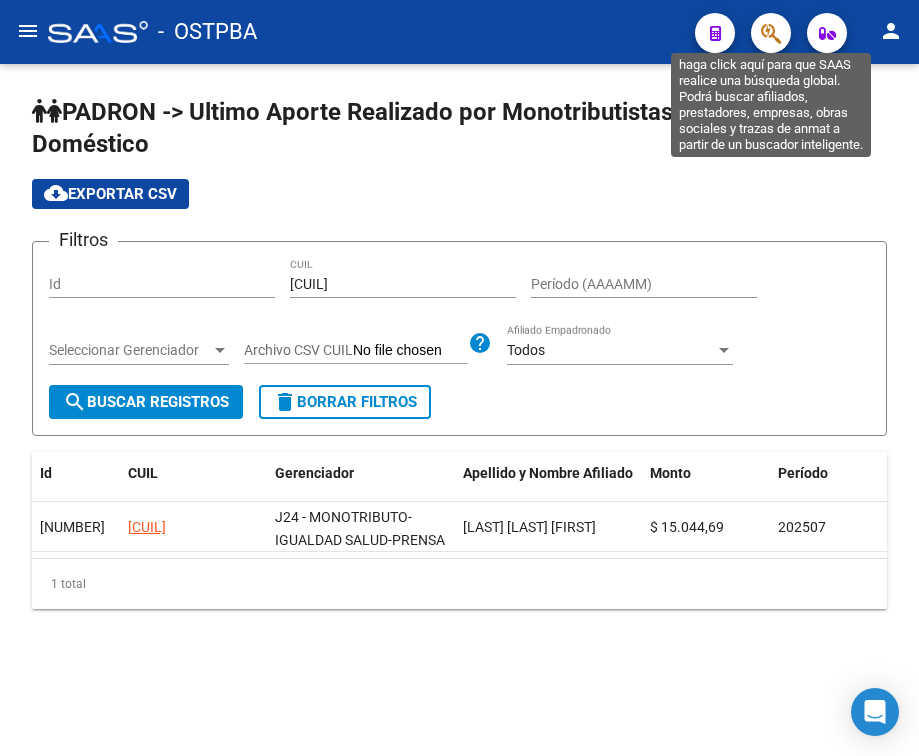 click 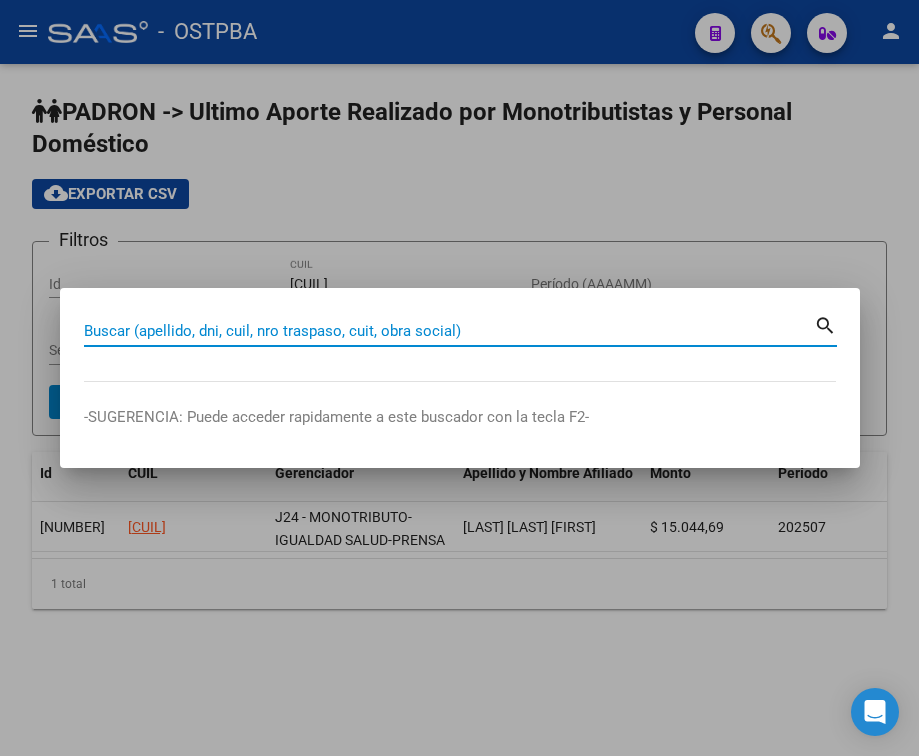 paste on "[DOCUMENT_NUMBER]" 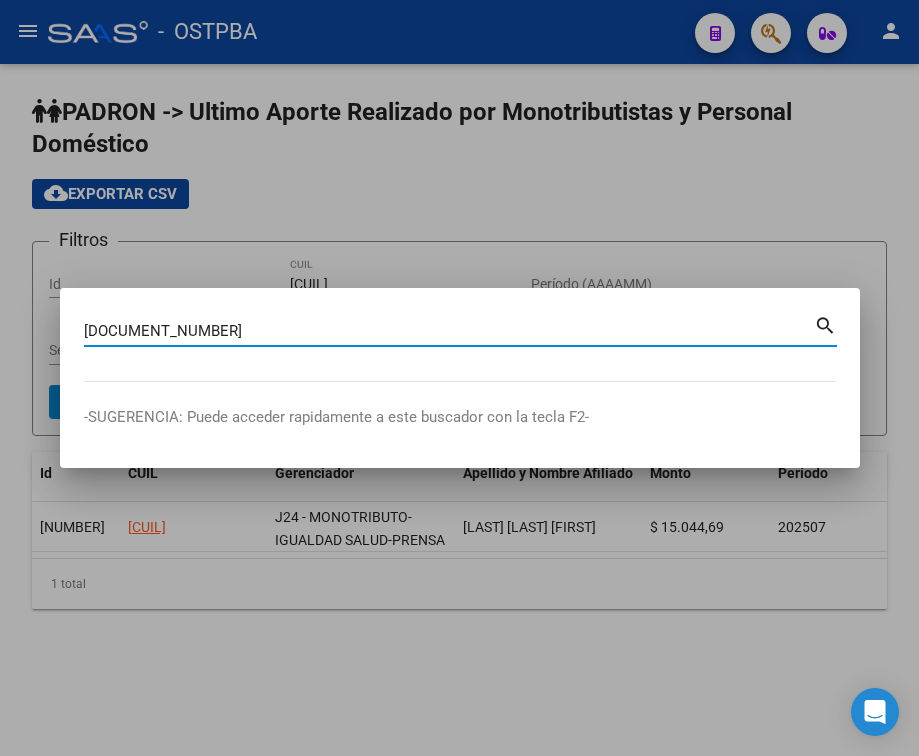 type on "[DOCUMENT_NUMBER]" 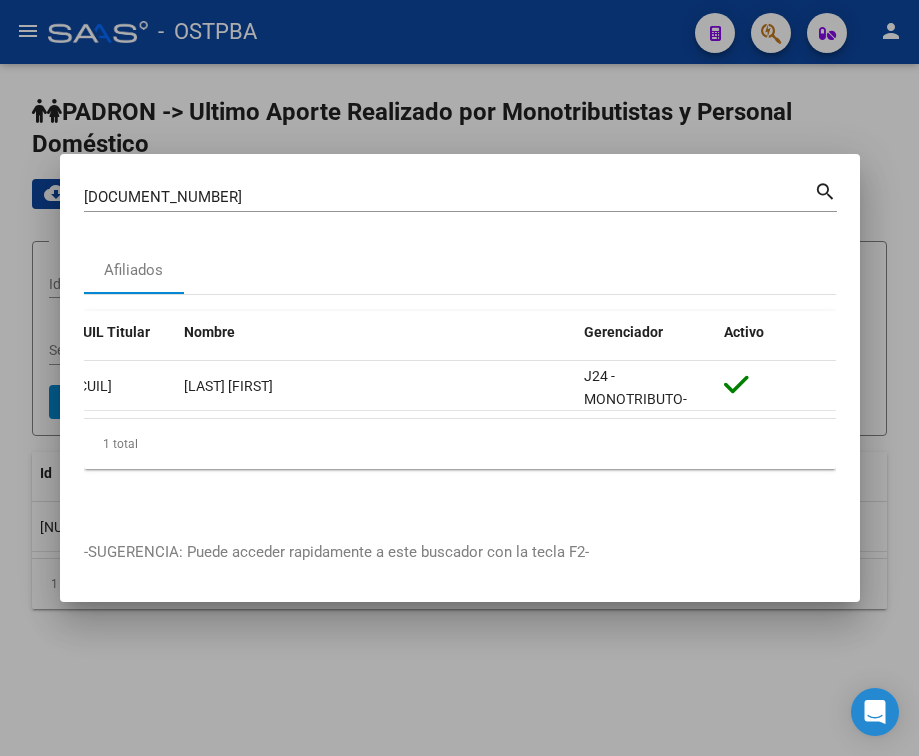 scroll, scrollTop: 0, scrollLeft: 0, axis: both 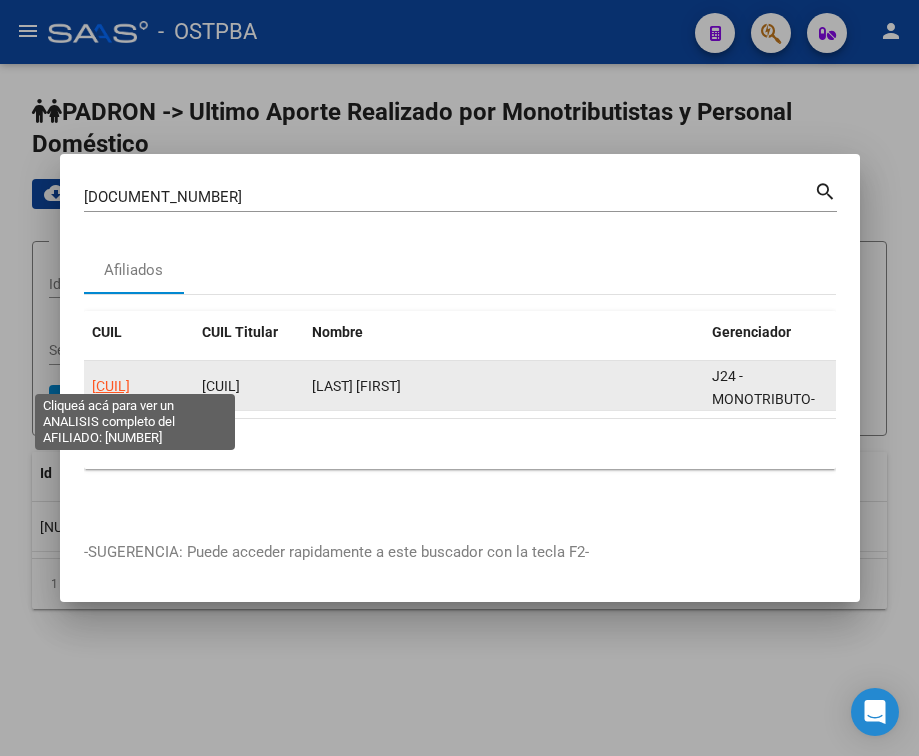 click on "[CUIL]" 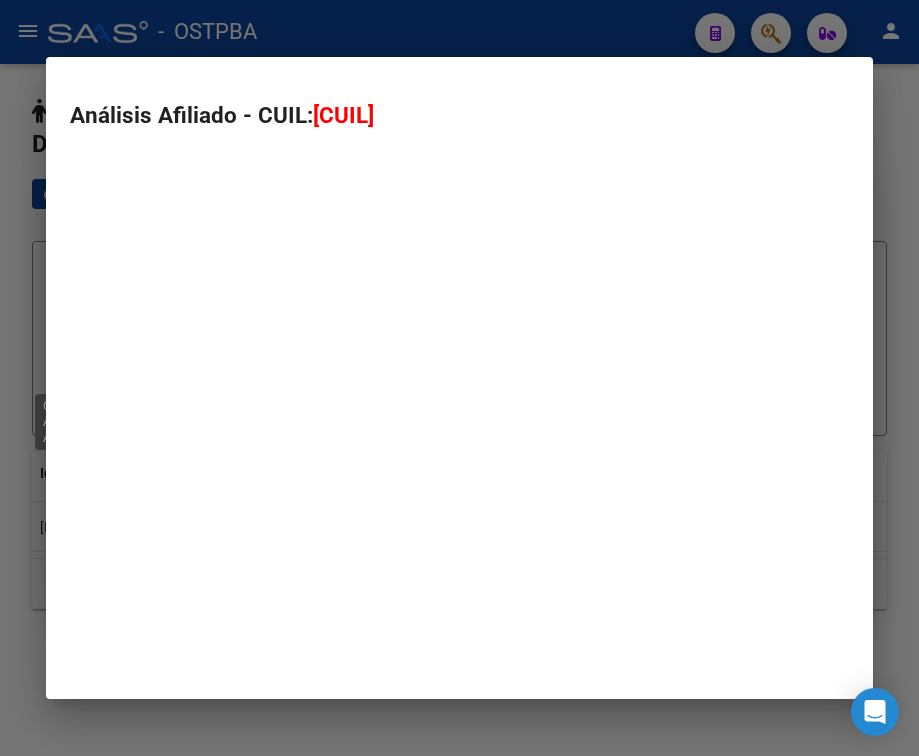 type on "[CUIL]" 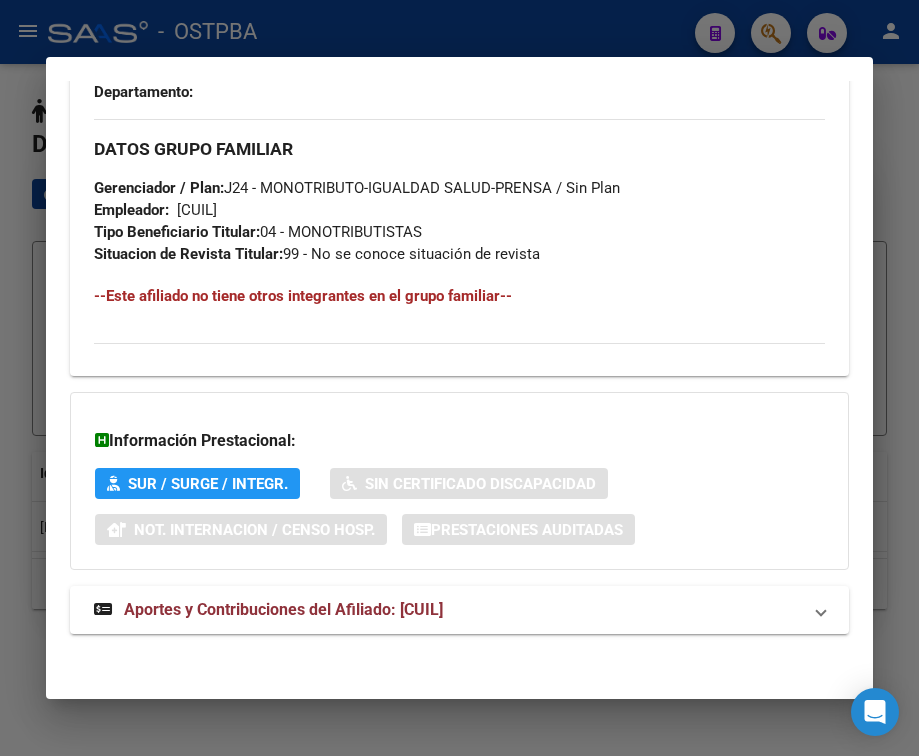 scroll, scrollTop: 1085, scrollLeft: 0, axis: vertical 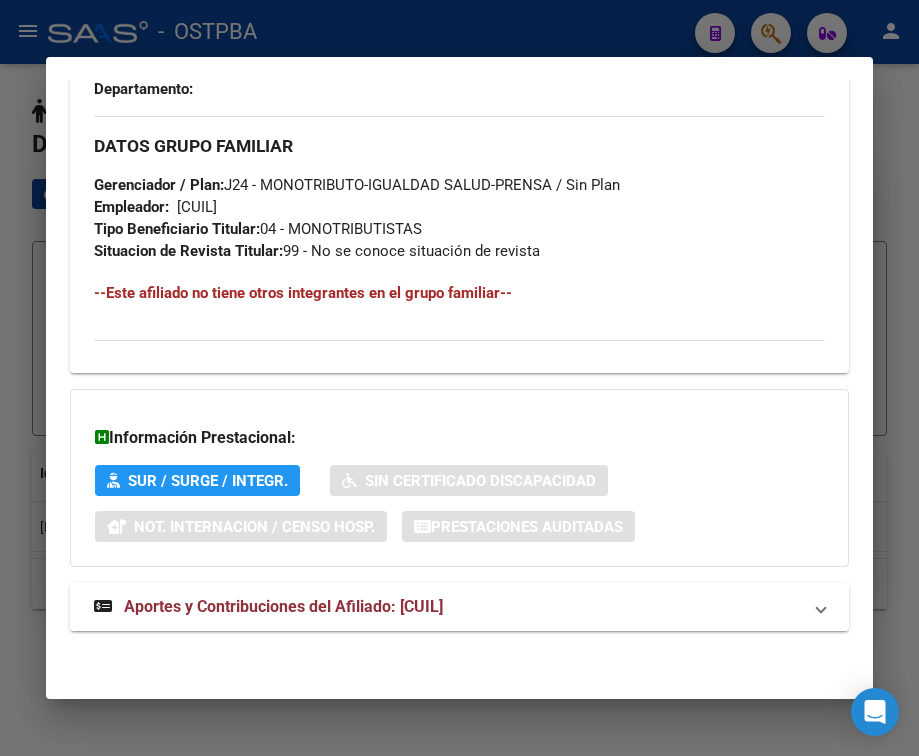 click on "Aportes y Contribuciones del Afiliado: [CUIL]" at bounding box center [283, 606] 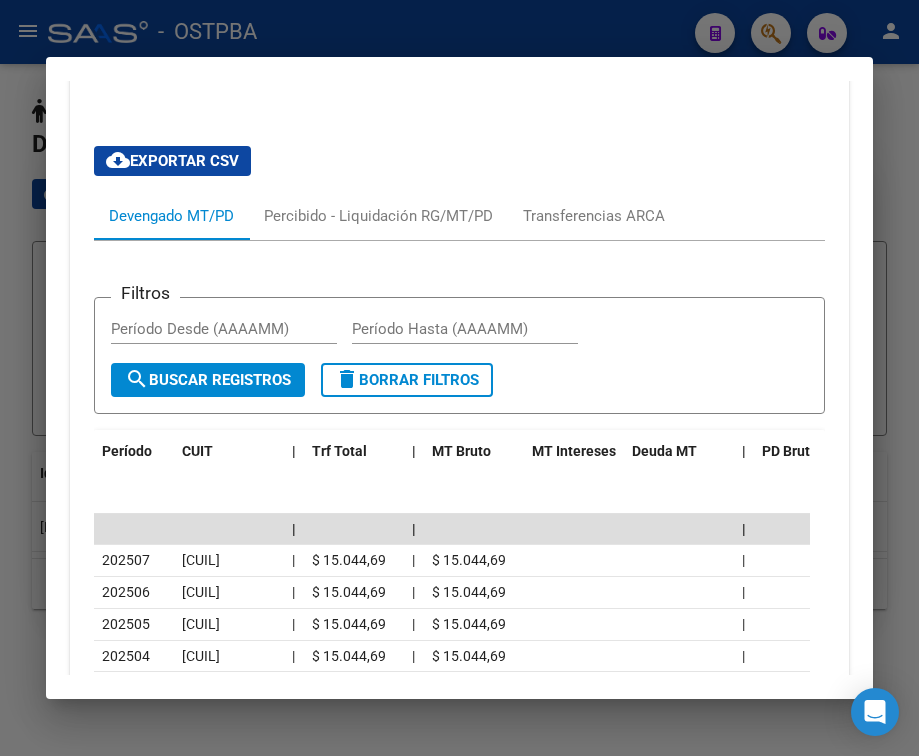scroll, scrollTop: 1685, scrollLeft: 0, axis: vertical 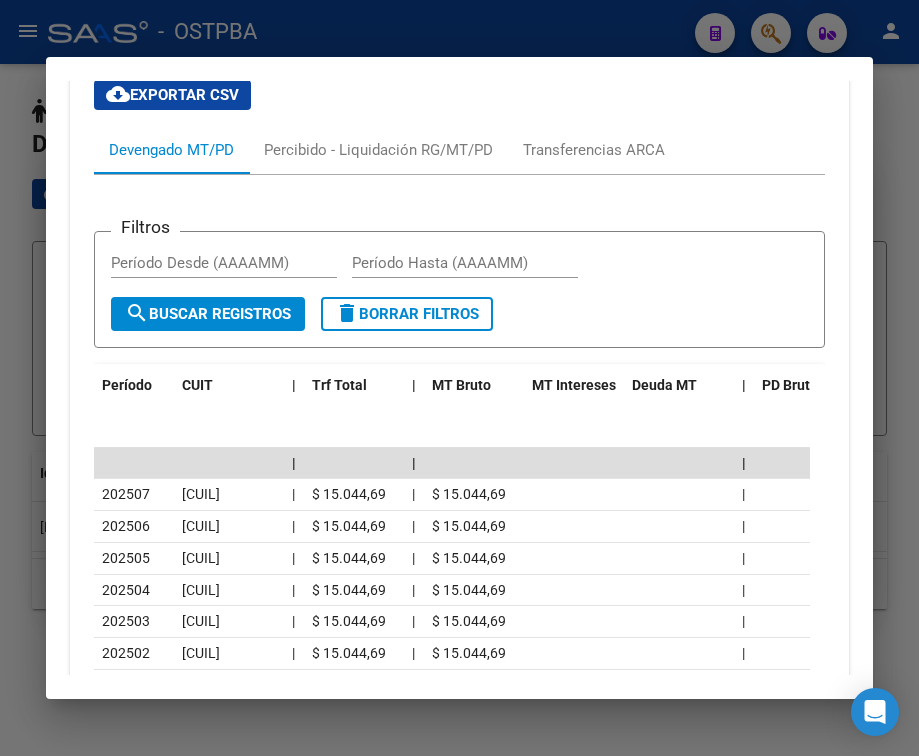 click at bounding box center [459, 378] 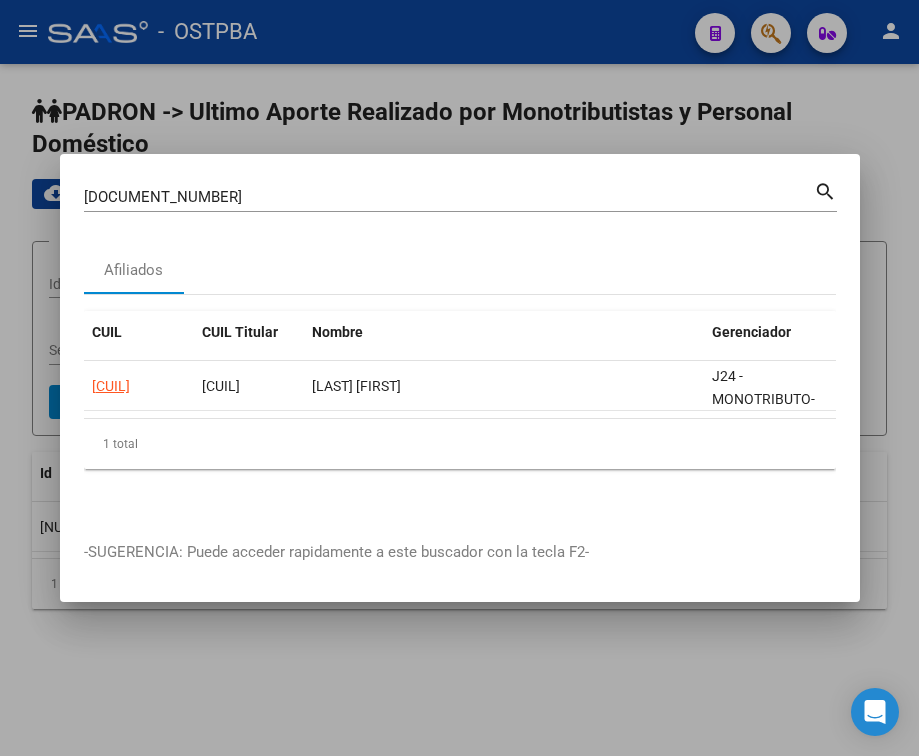click on "[DOCUMENT_NUMBER]" at bounding box center [449, 197] 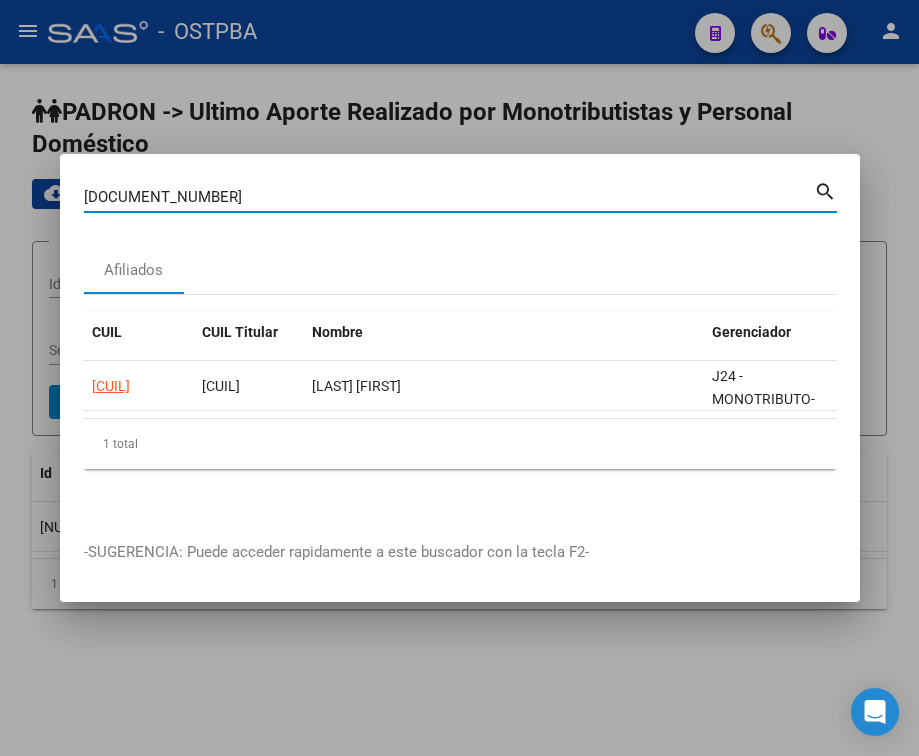 click on "[DOCUMENT_NUMBER]" at bounding box center (449, 197) 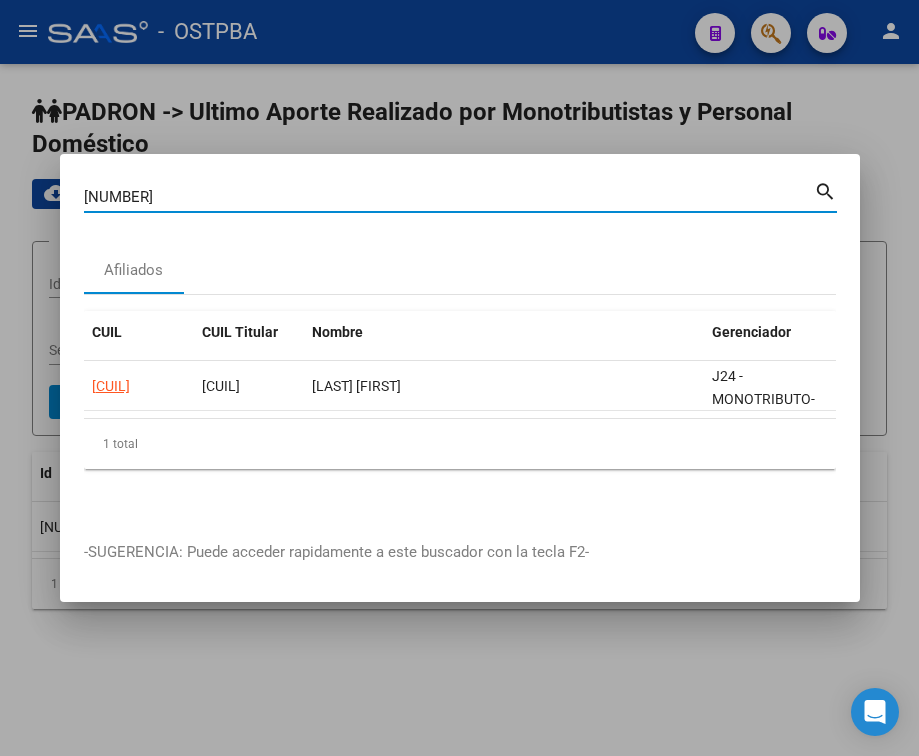 type on "[NUMBER]" 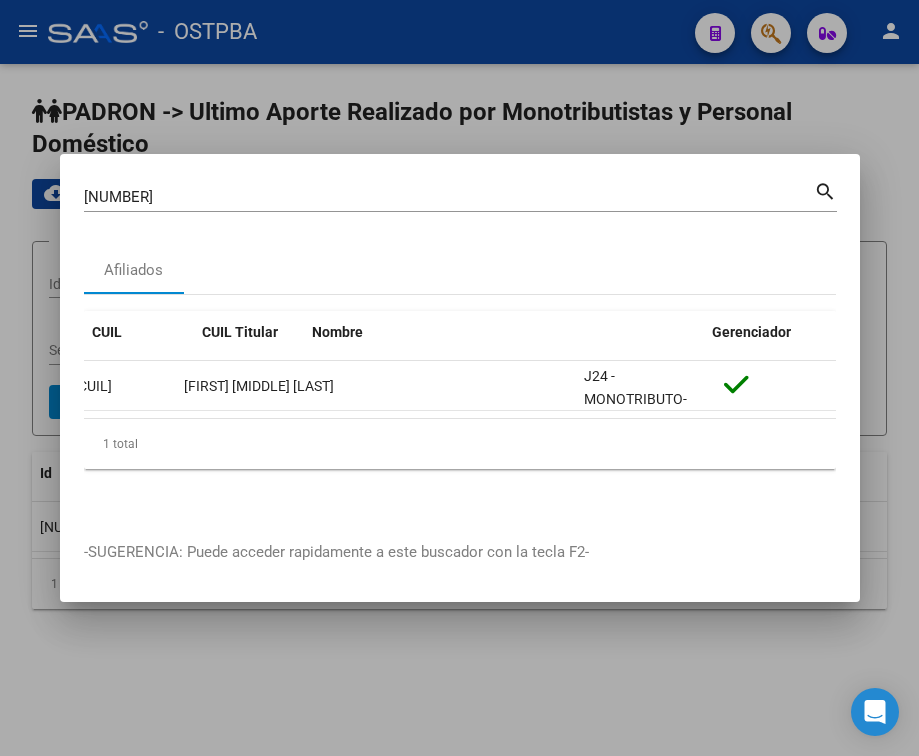 scroll, scrollTop: 0, scrollLeft: 0, axis: both 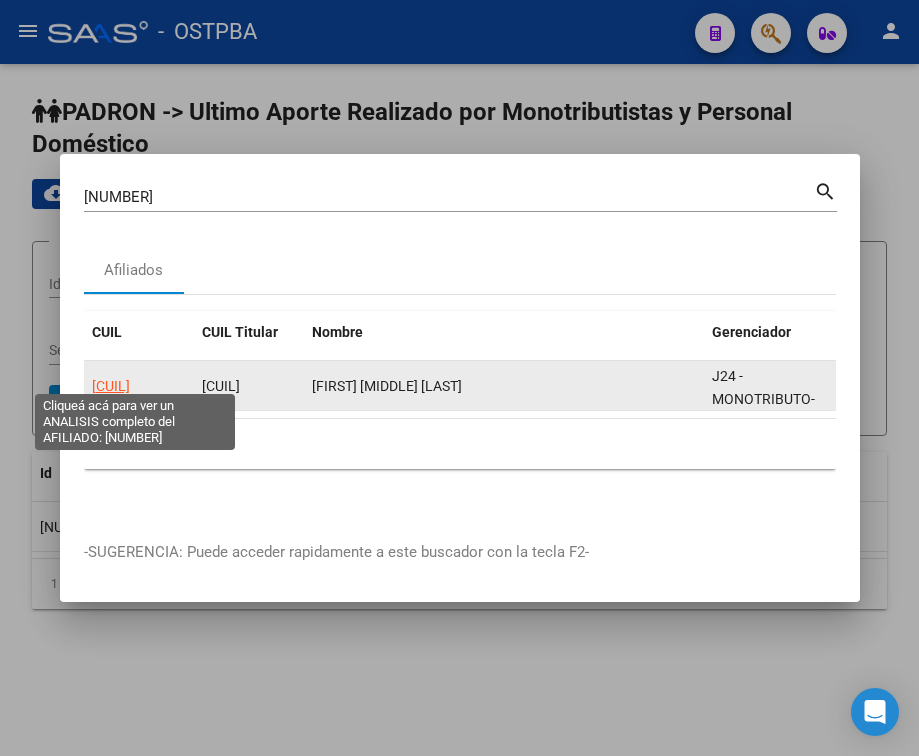click on "[CUIL]" 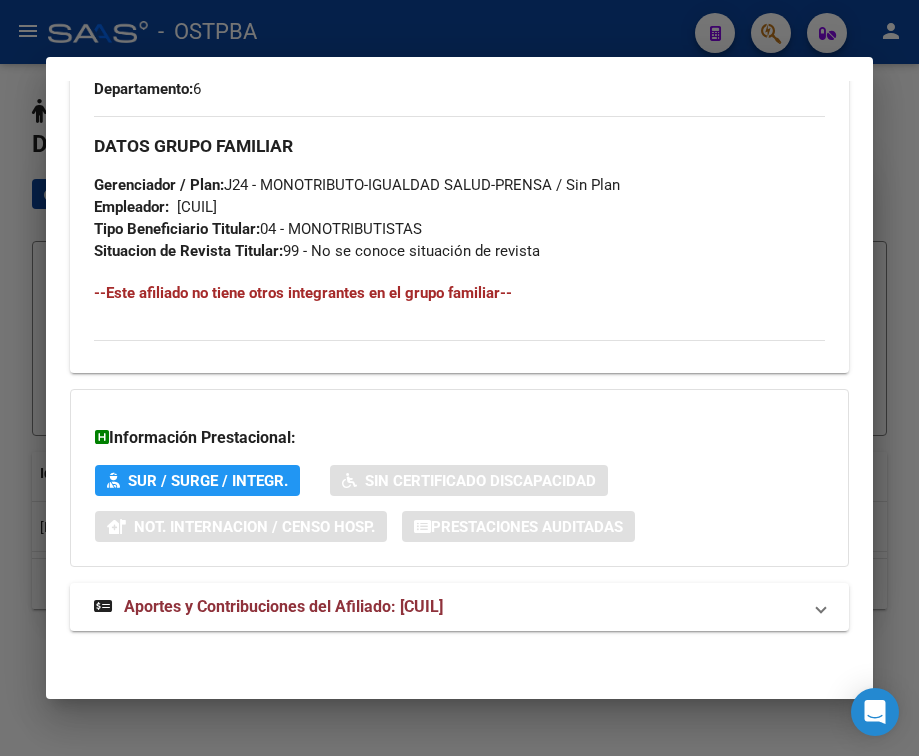 scroll, scrollTop: 1085, scrollLeft: 0, axis: vertical 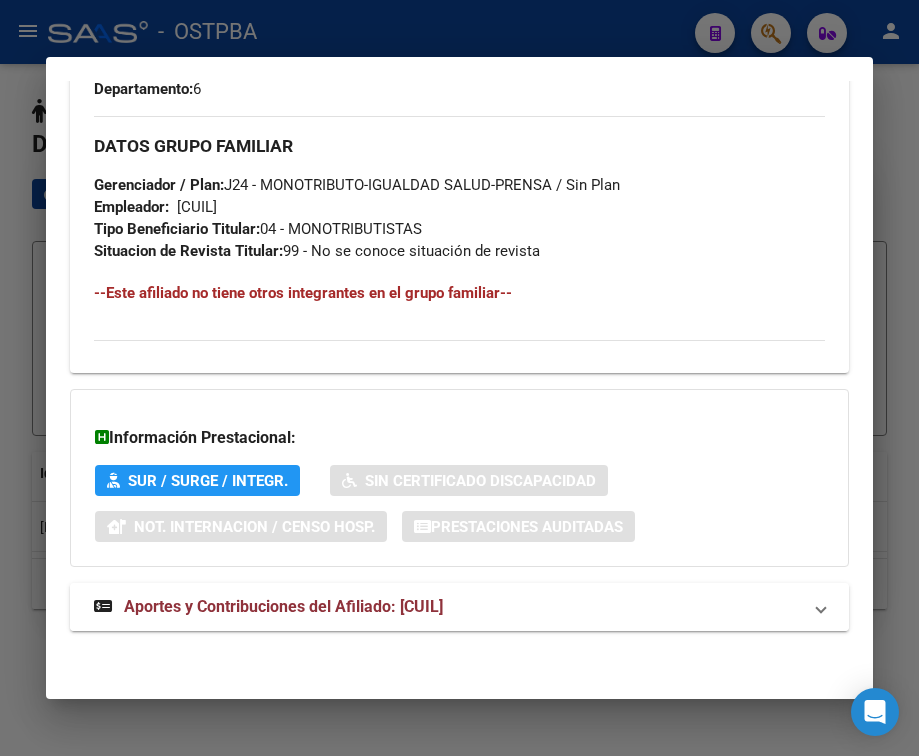 click on "Aportes y Contribuciones del Afiliado: [CUIL]" at bounding box center (268, 607) 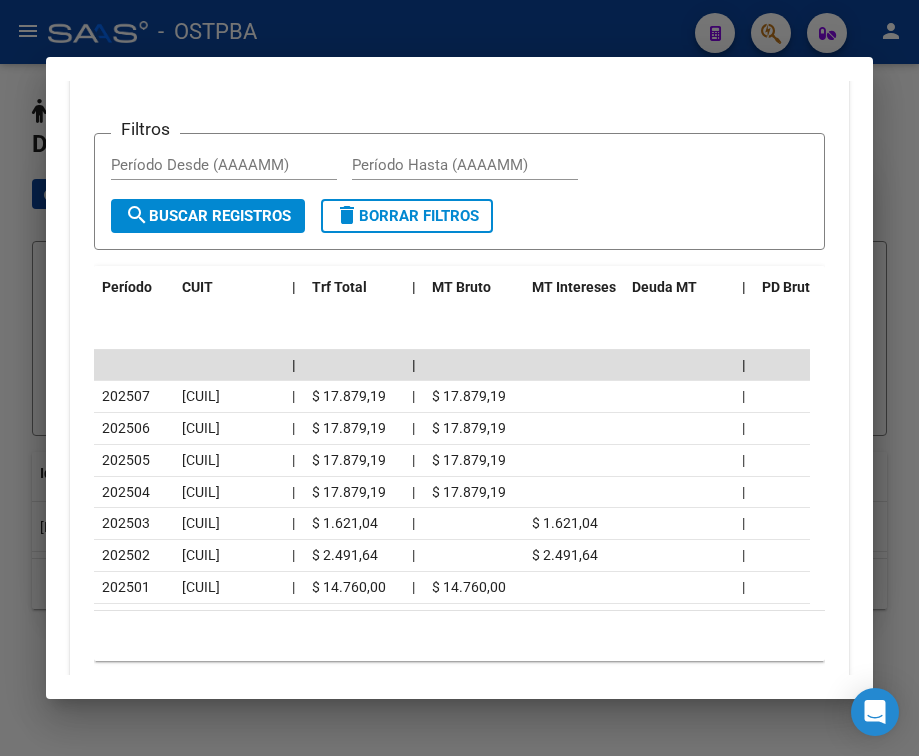 scroll, scrollTop: 1803, scrollLeft: 0, axis: vertical 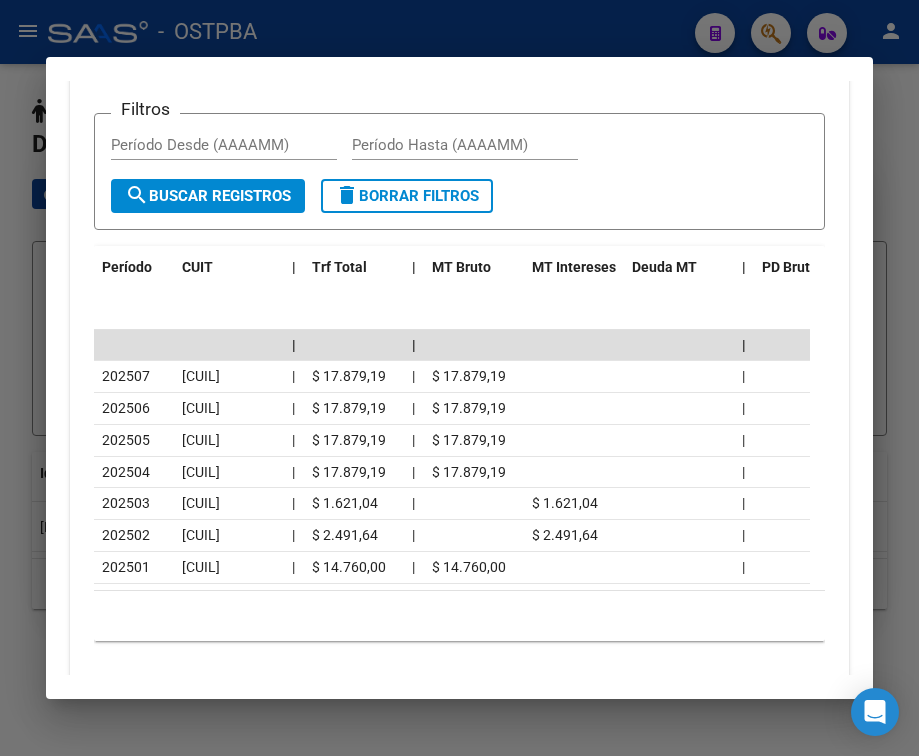 click at bounding box center (459, 378) 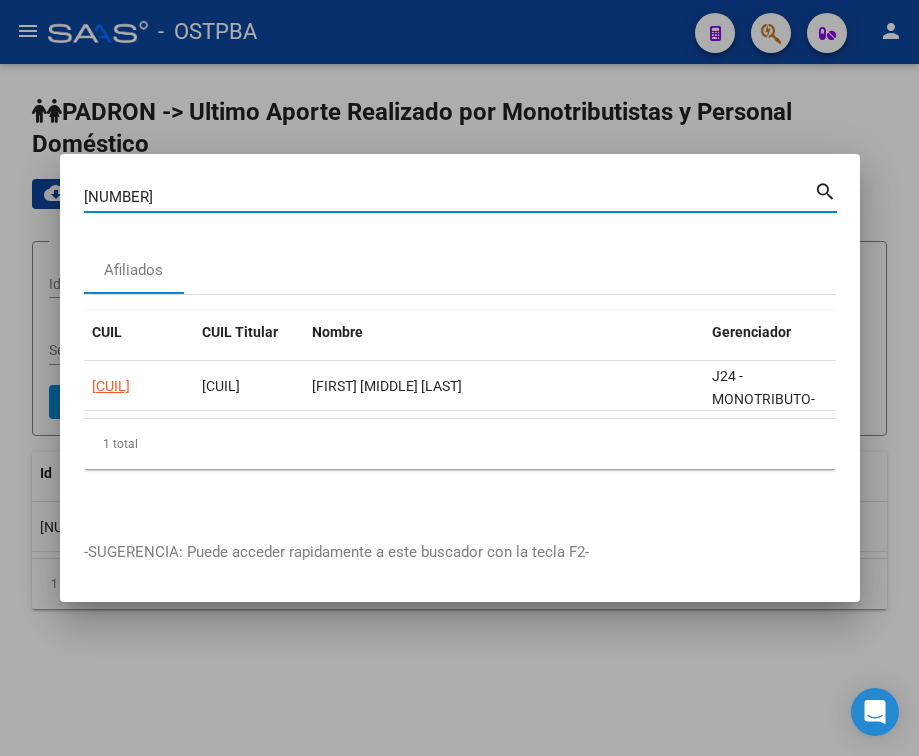 click on "[NUMBER]" at bounding box center [449, 197] 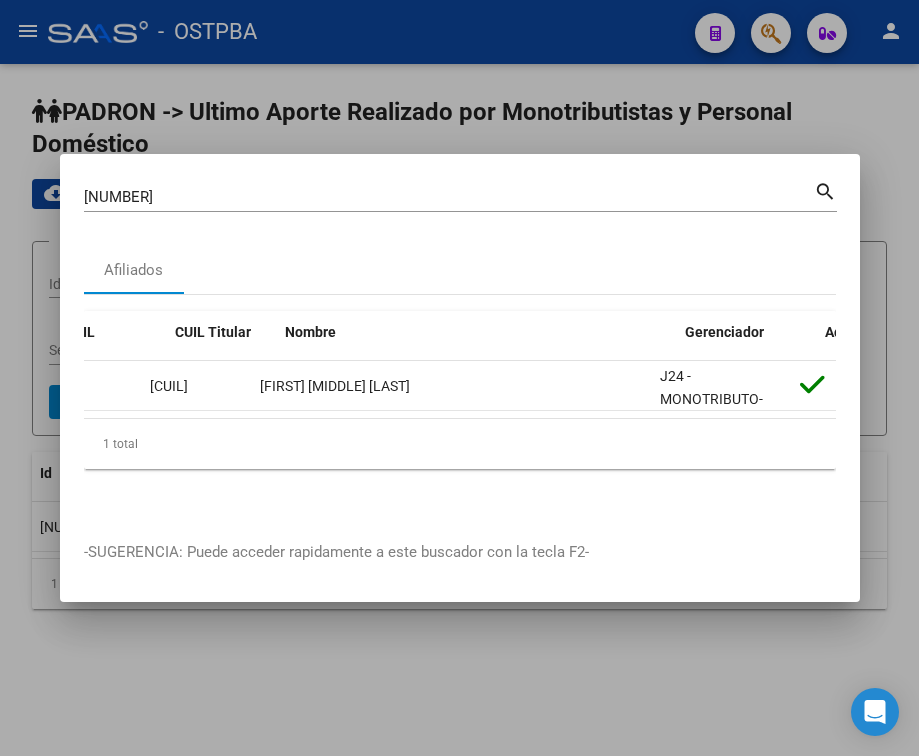 scroll, scrollTop: 0, scrollLeft: 0, axis: both 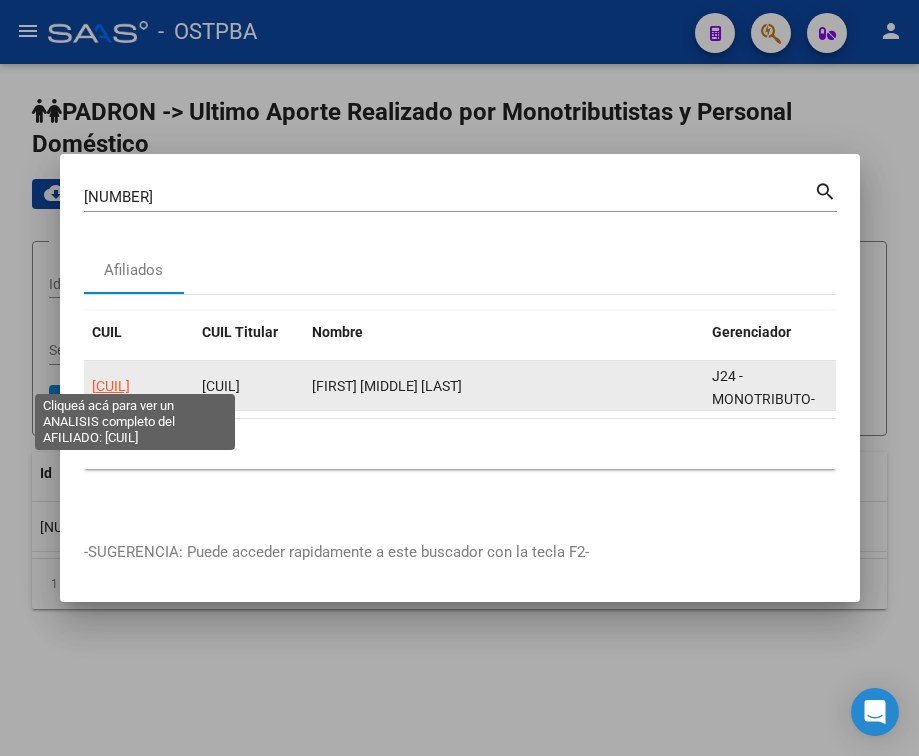 click on "[CUIL]" 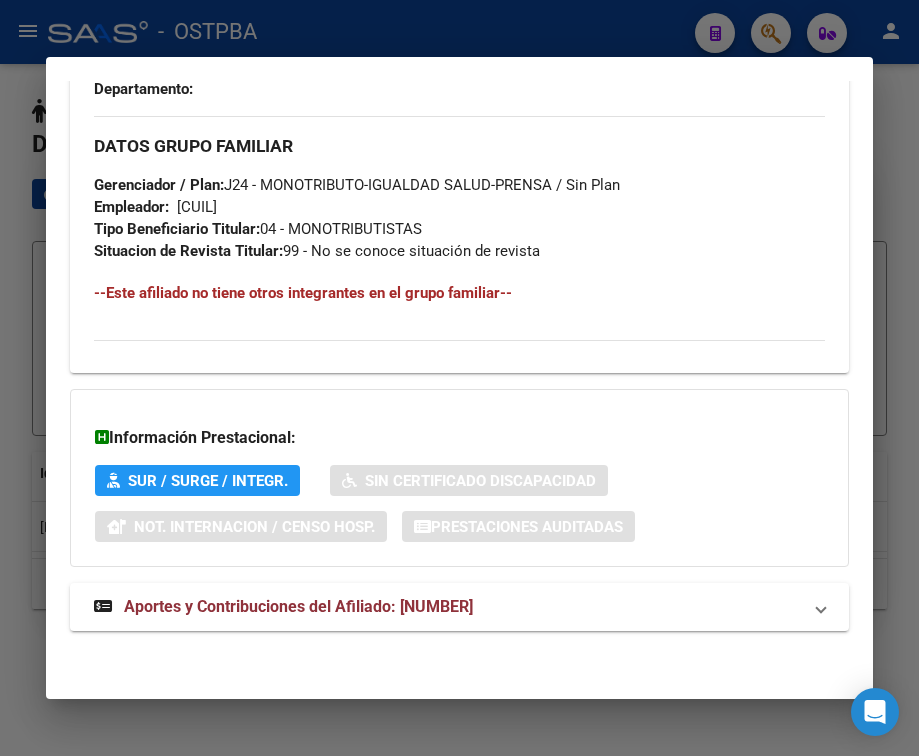 scroll, scrollTop: 1085, scrollLeft: 0, axis: vertical 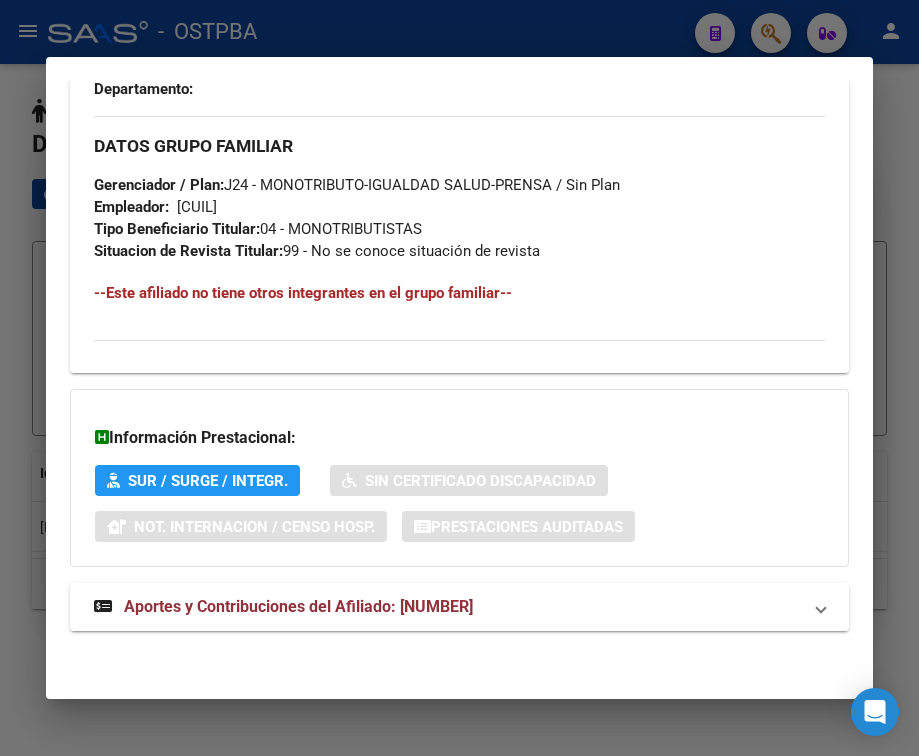 click on "Aportes y Contribuciones del Afiliado: [NUMBER]" at bounding box center [298, 606] 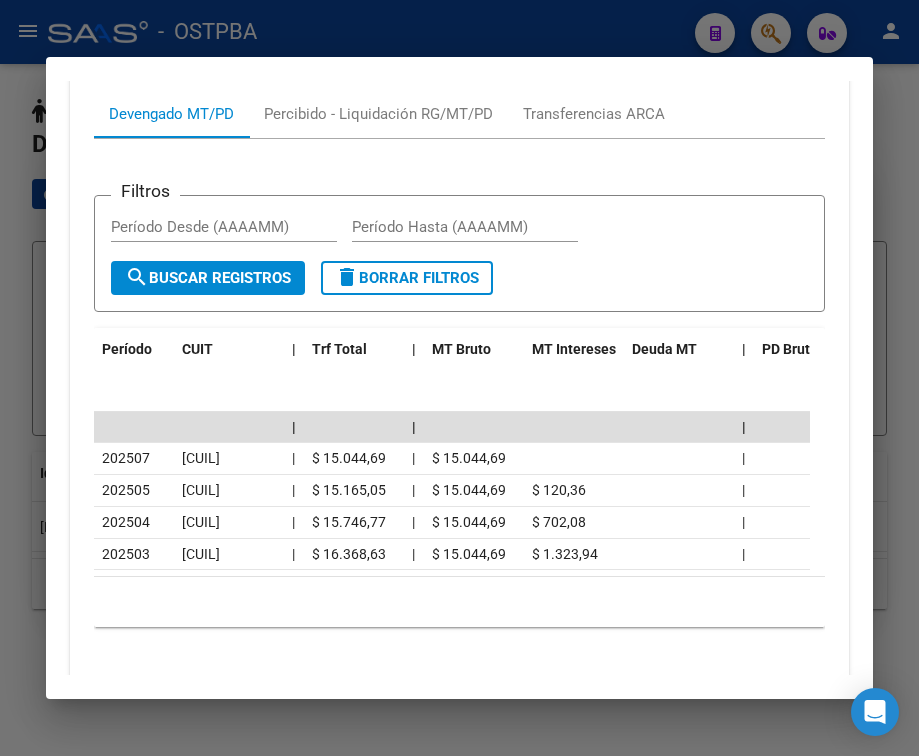 scroll, scrollTop: 1828, scrollLeft: 0, axis: vertical 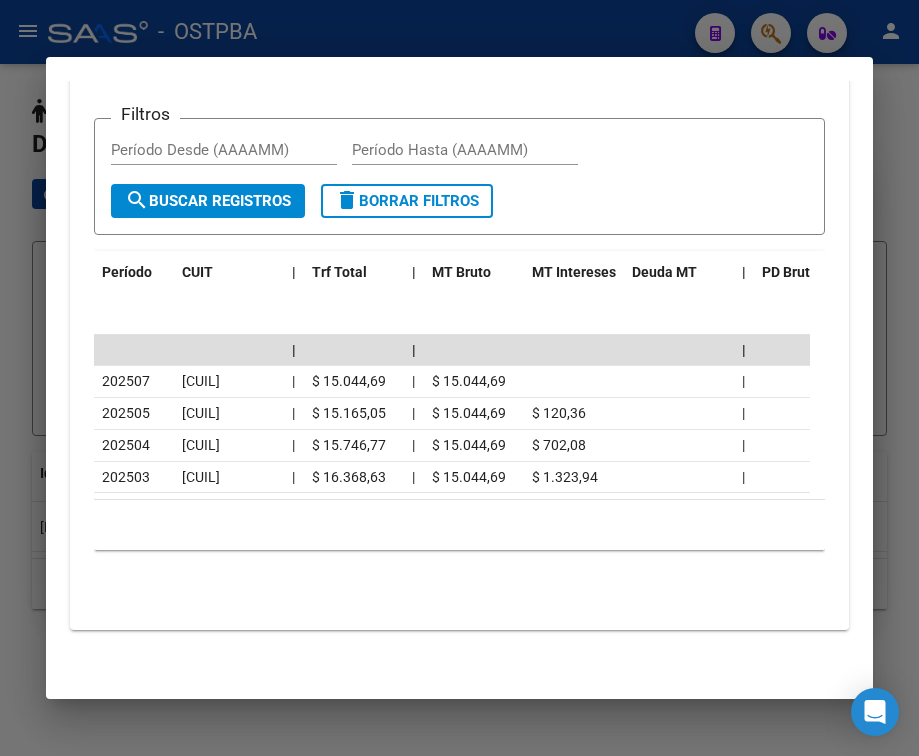 click at bounding box center [459, 378] 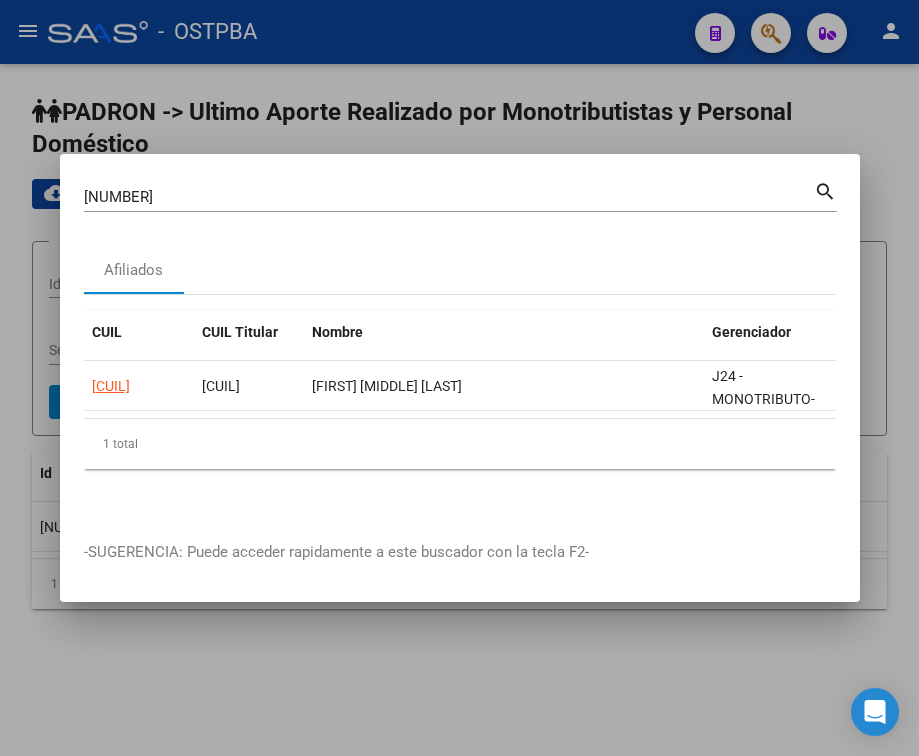 click on "[NUMBER]" at bounding box center [449, 197] 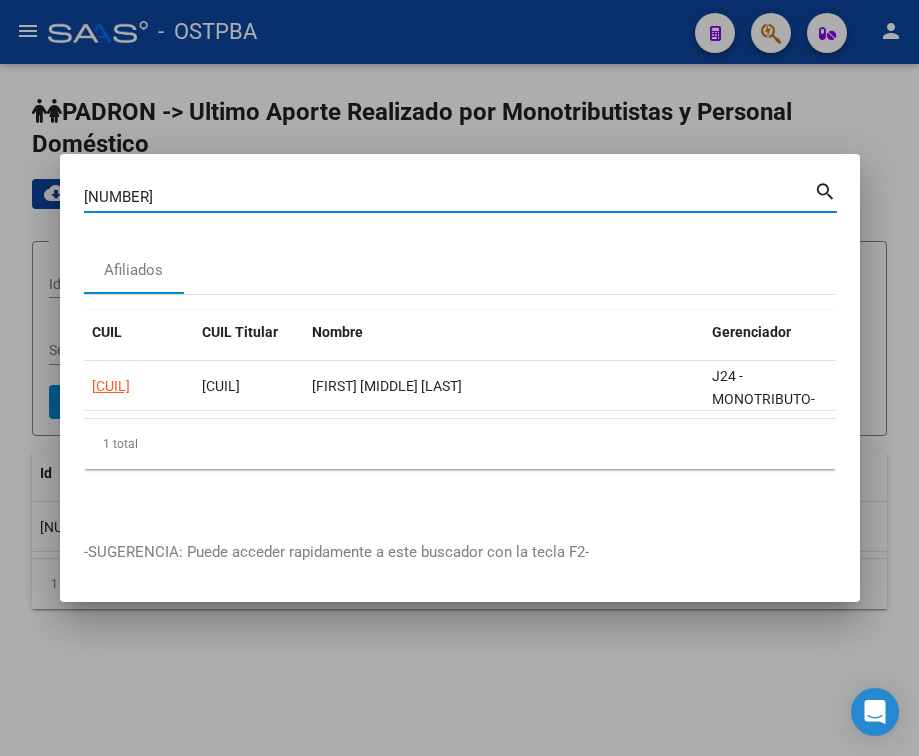 click on "[NUMBER]" at bounding box center [449, 197] 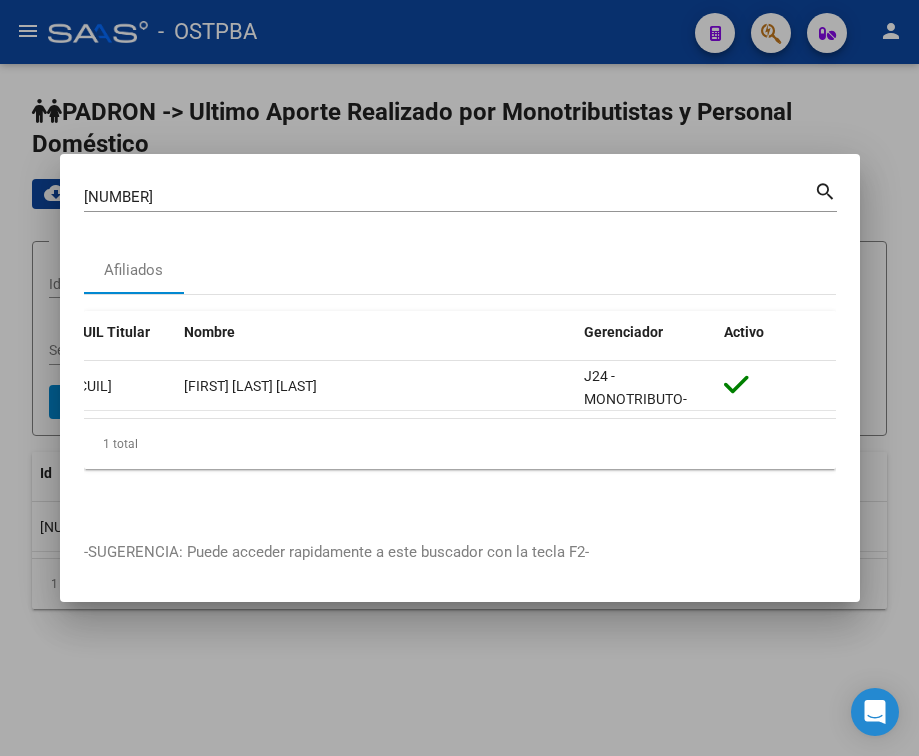 scroll, scrollTop: 0, scrollLeft: 0, axis: both 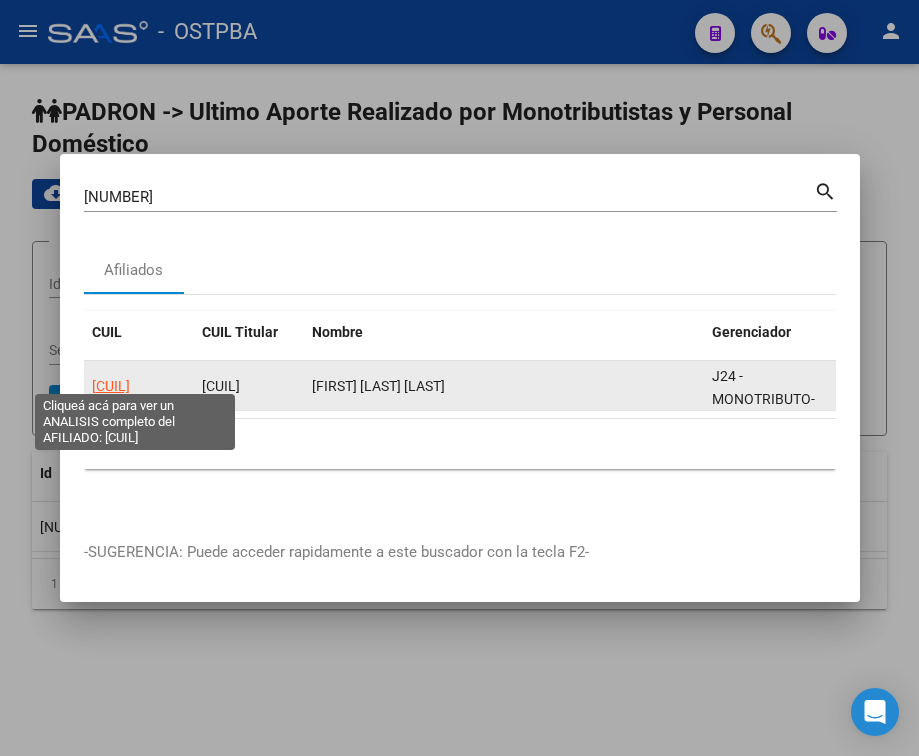 click on "[CUIL]" 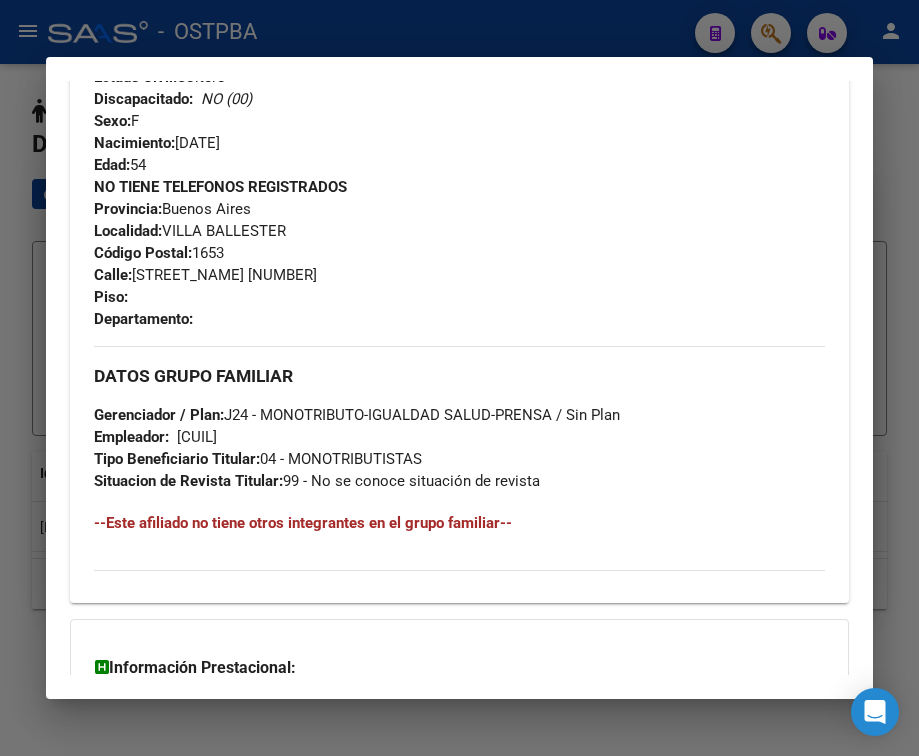 scroll, scrollTop: 1085, scrollLeft: 0, axis: vertical 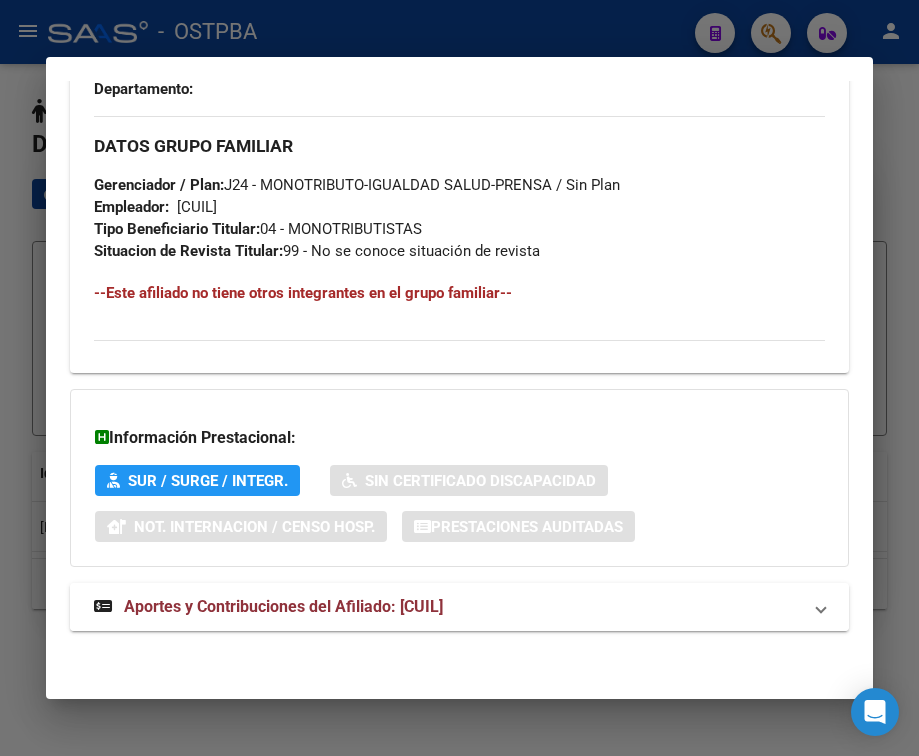 click on "Aportes y Contribuciones del Afiliado: [CUIL]" at bounding box center (283, 606) 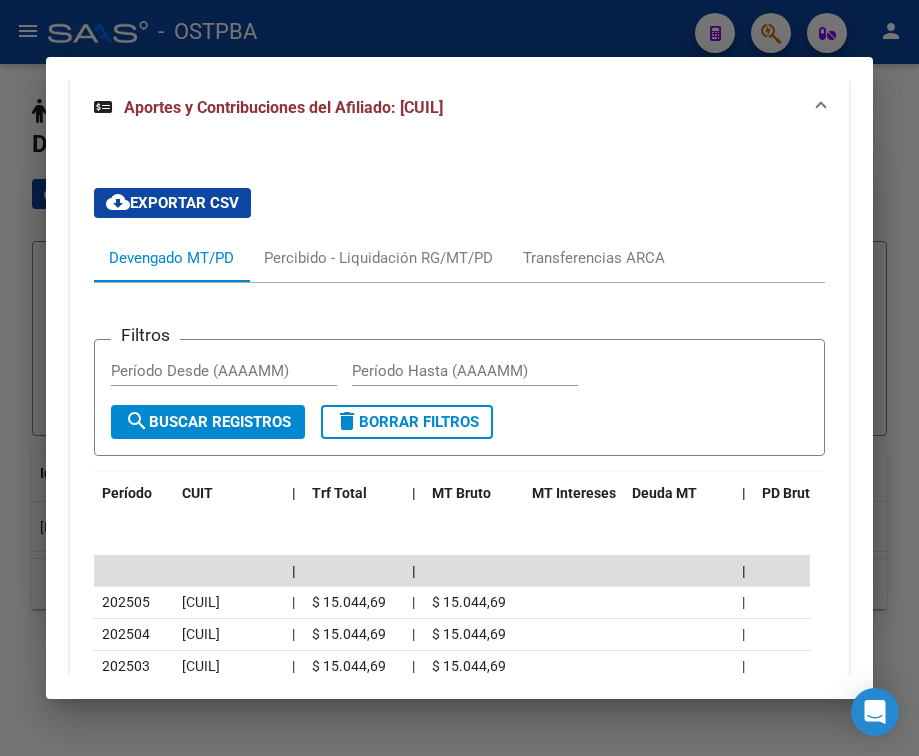 scroll, scrollTop: 1628, scrollLeft: 0, axis: vertical 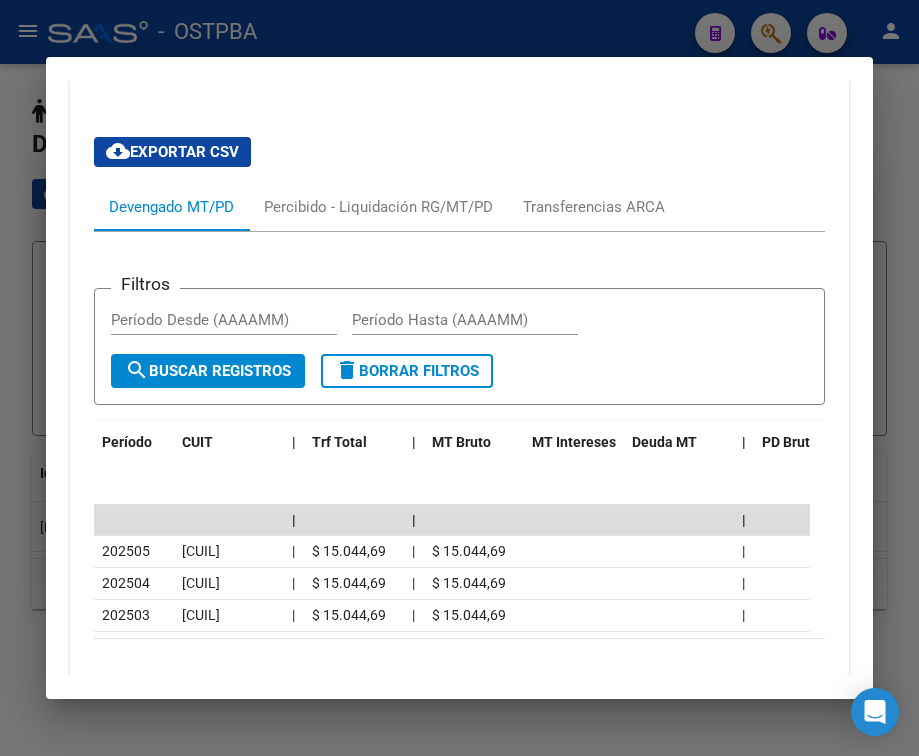 click at bounding box center [459, 378] 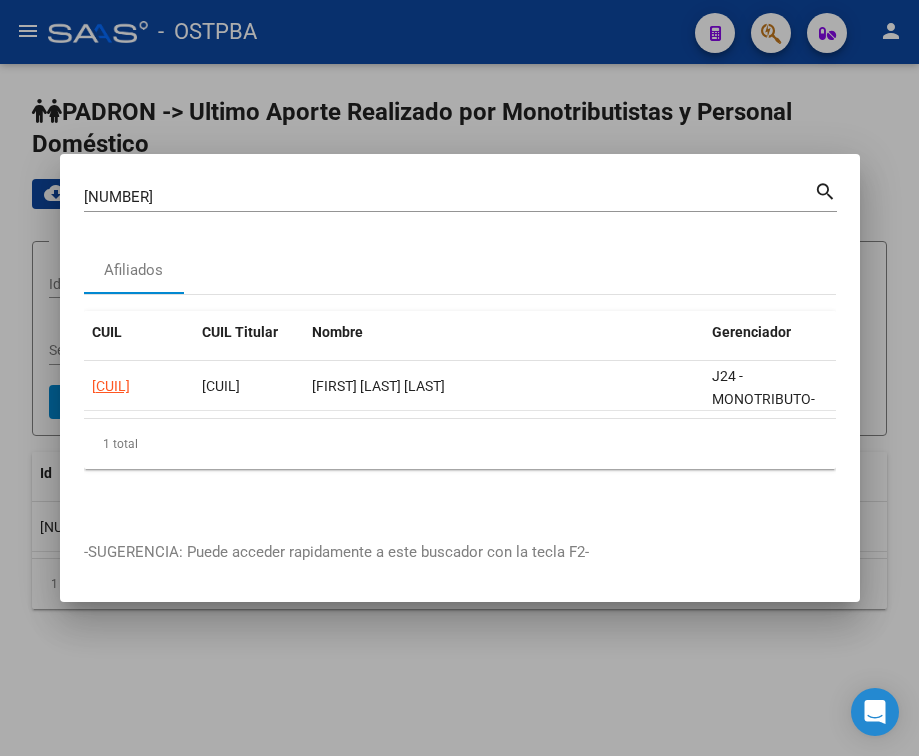 click on "[NUMBER]" at bounding box center (449, 197) 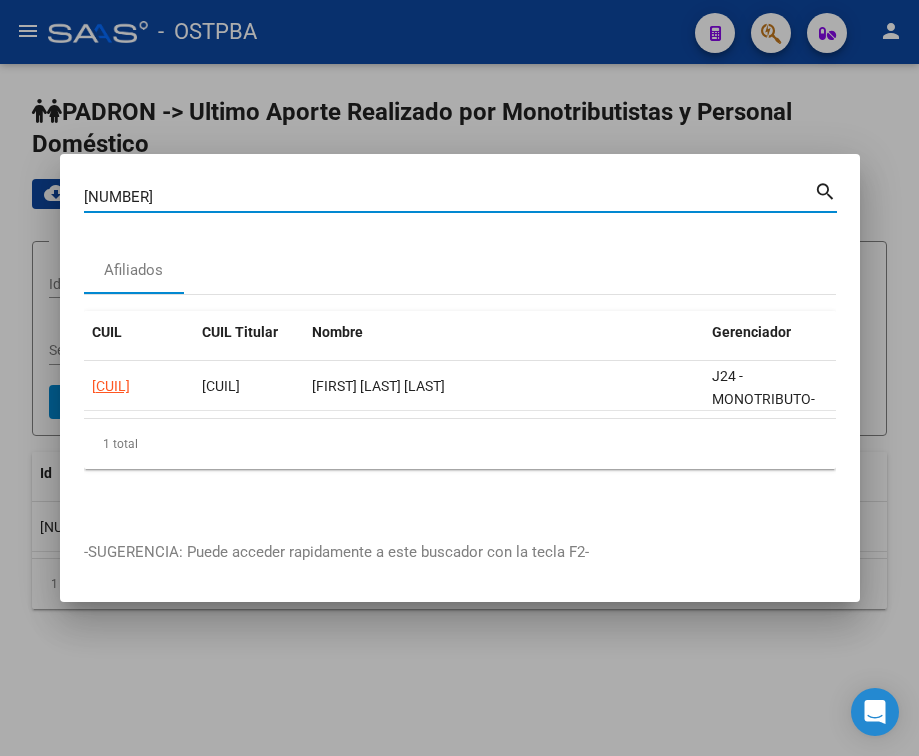 click on "[NUMBER]" at bounding box center [449, 197] 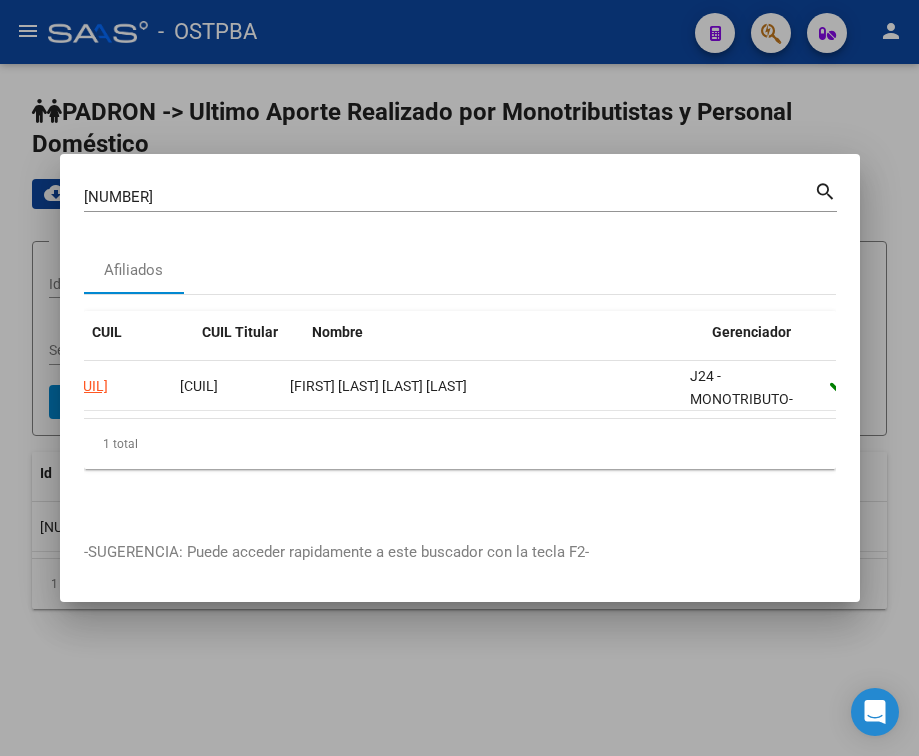 scroll, scrollTop: 0, scrollLeft: 0, axis: both 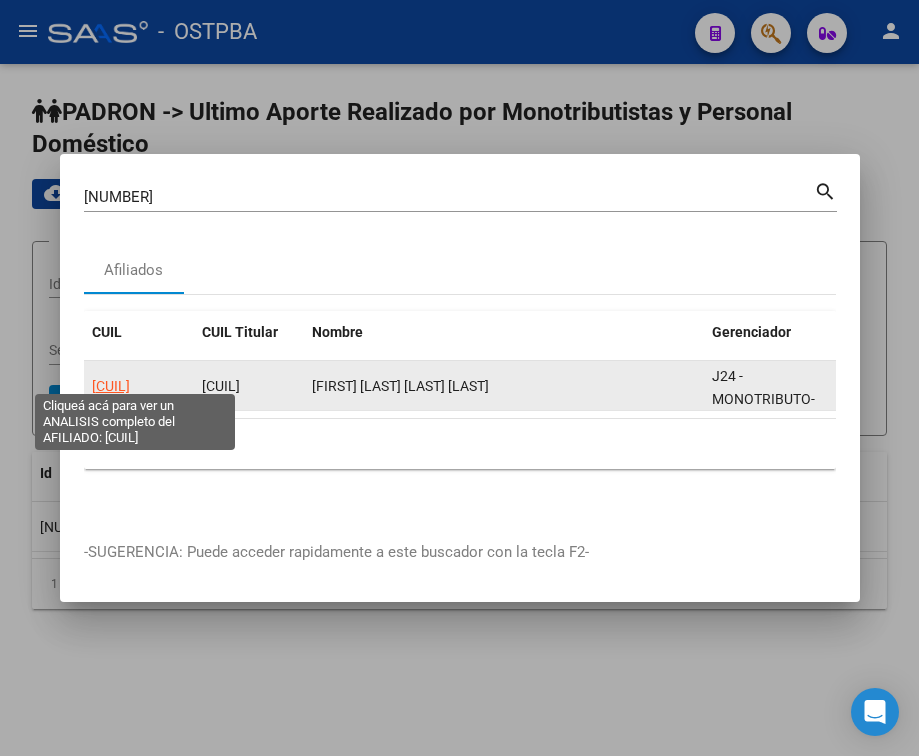 click on "[CUIL]" 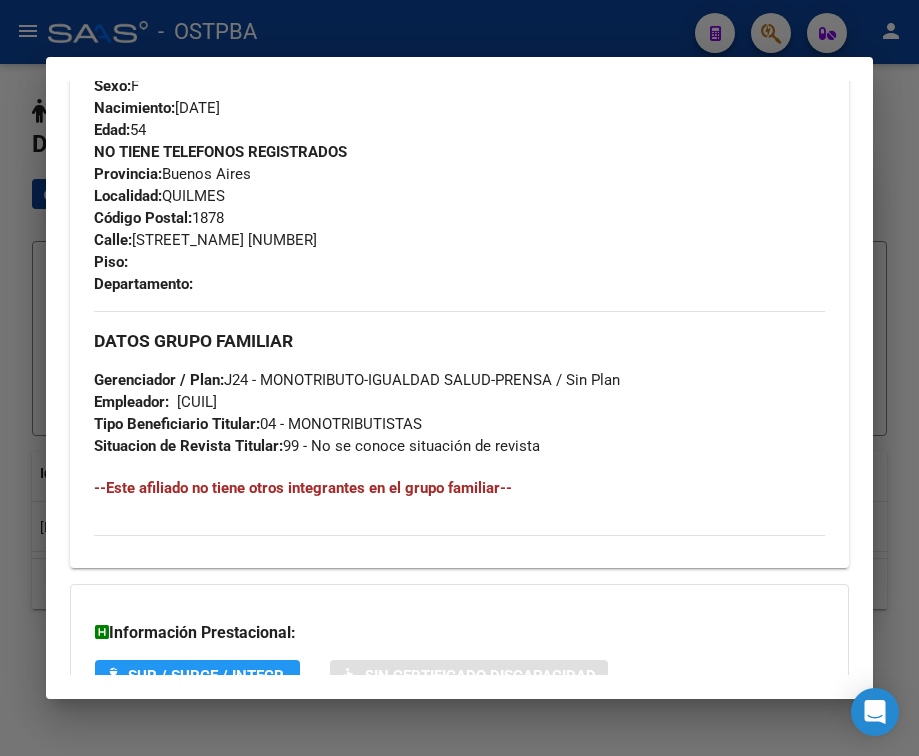 scroll, scrollTop: 1085, scrollLeft: 0, axis: vertical 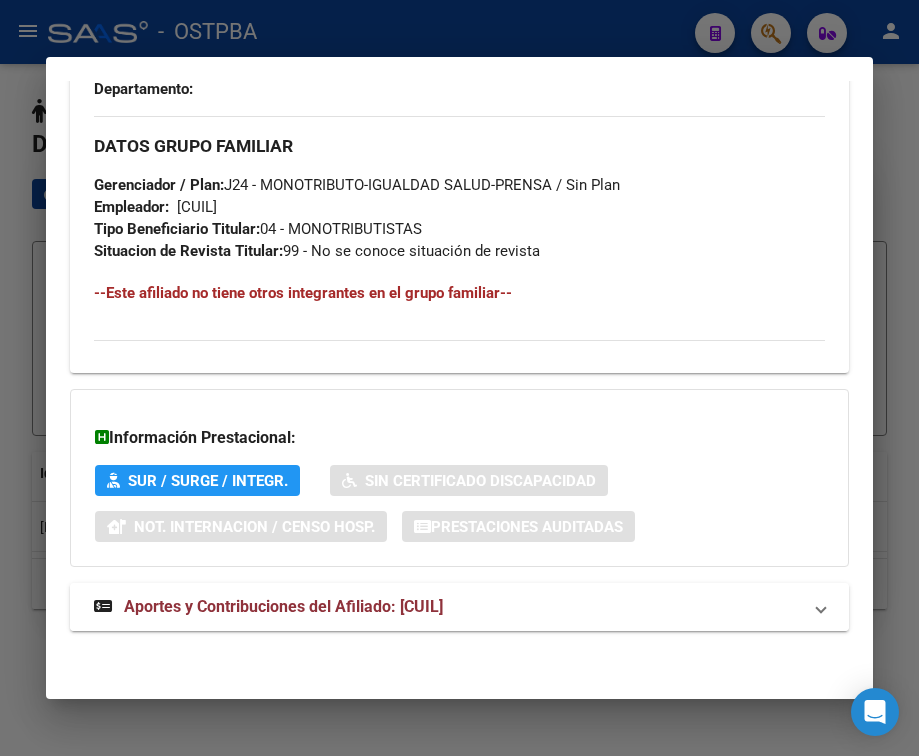 click on "Aportes y Contribuciones del Afiliado: [CUIL]" at bounding box center (283, 606) 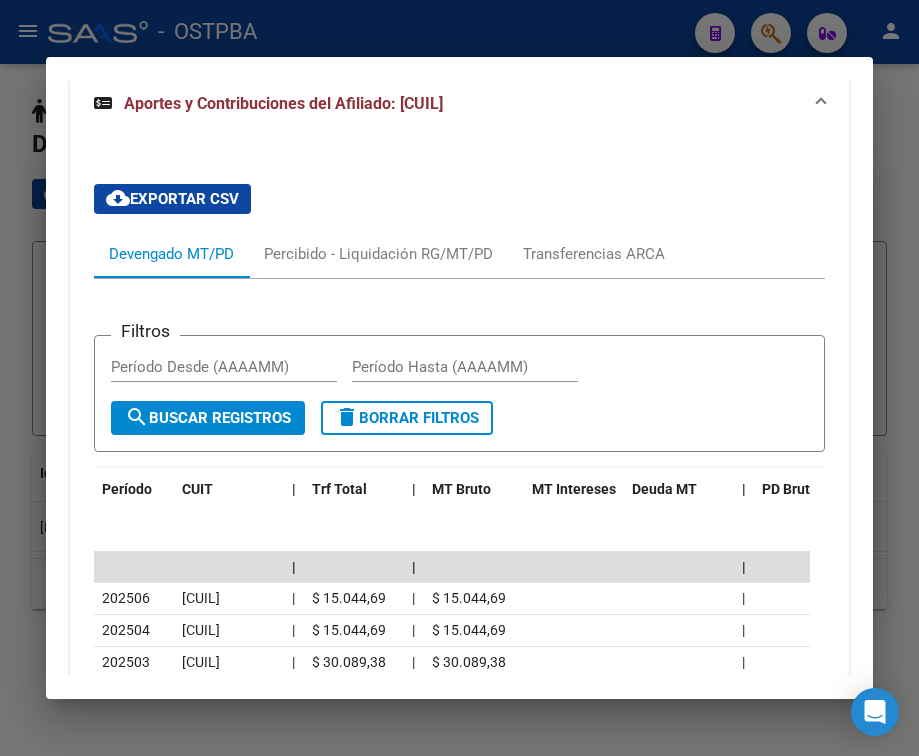 scroll, scrollTop: 1585, scrollLeft: 0, axis: vertical 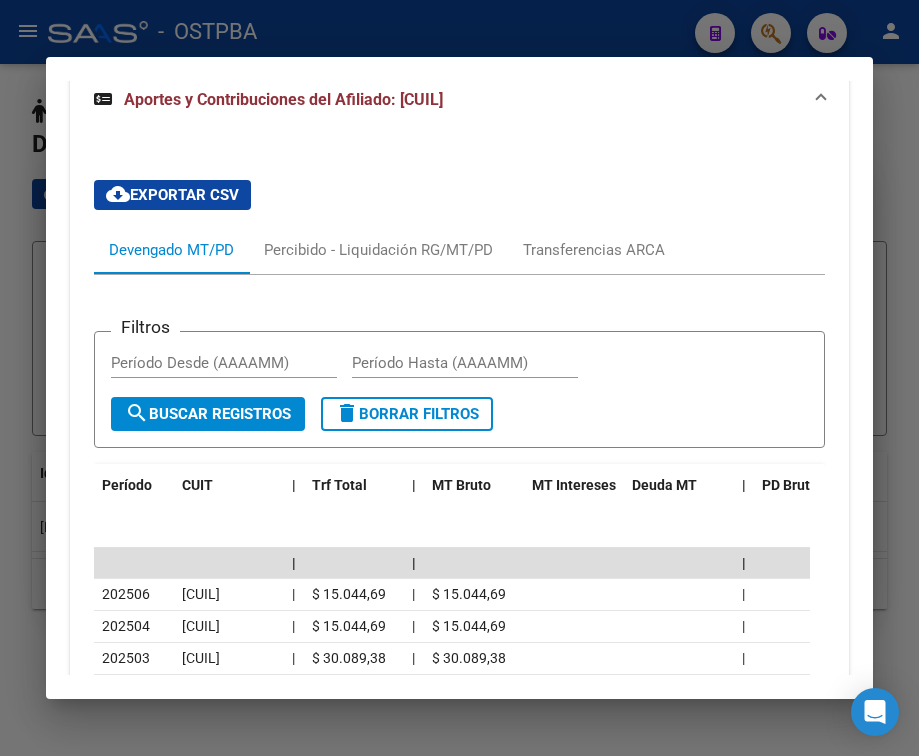 click at bounding box center (459, 378) 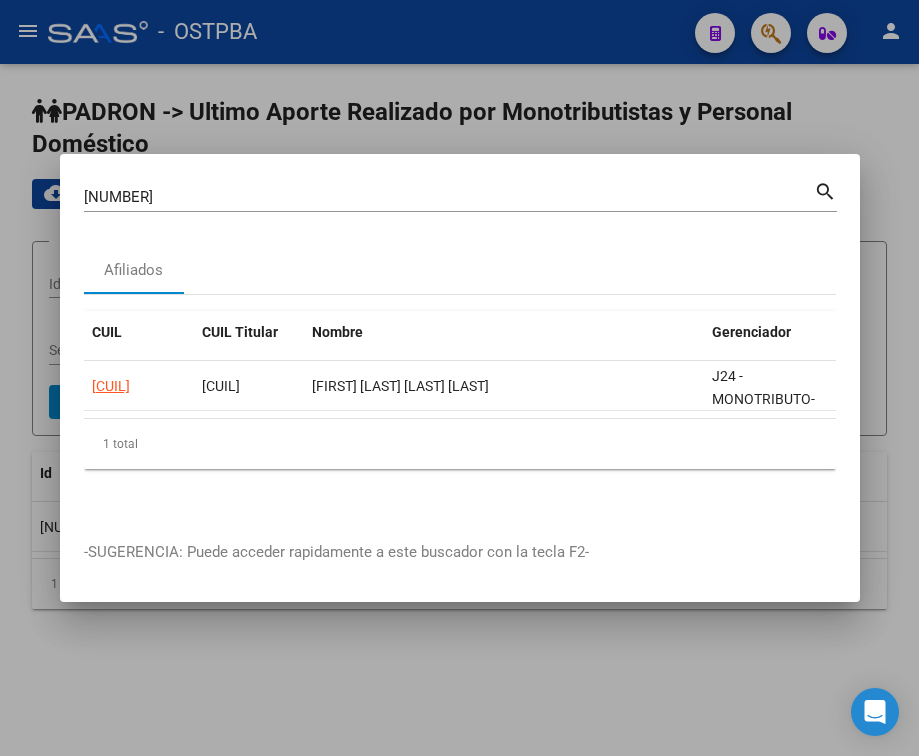 click on "[NUMBER]" at bounding box center (449, 197) 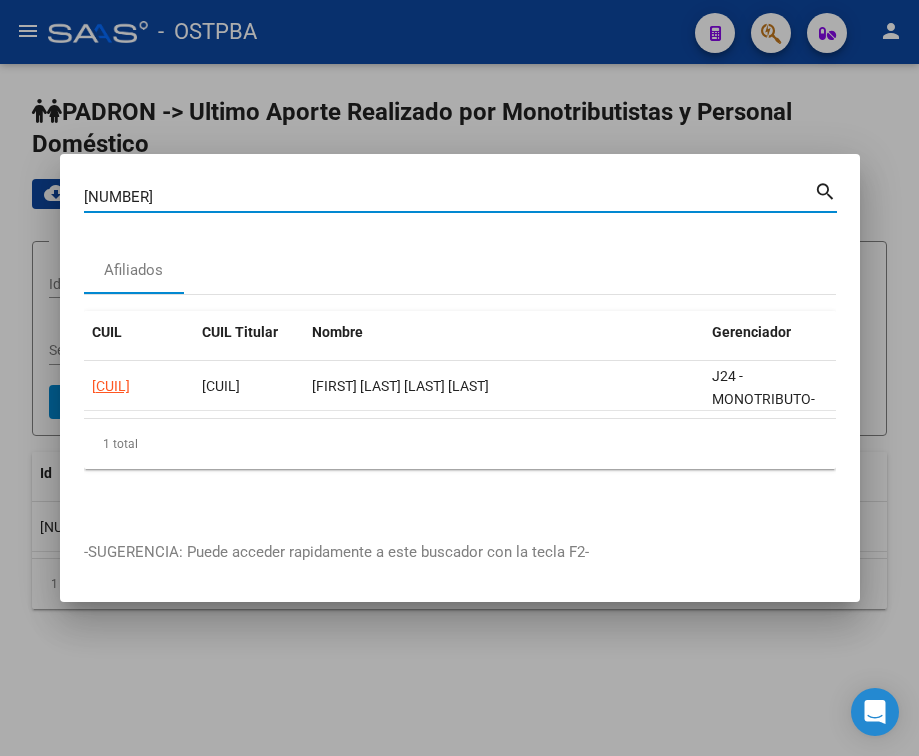 click on "[NUMBER]" at bounding box center (449, 197) 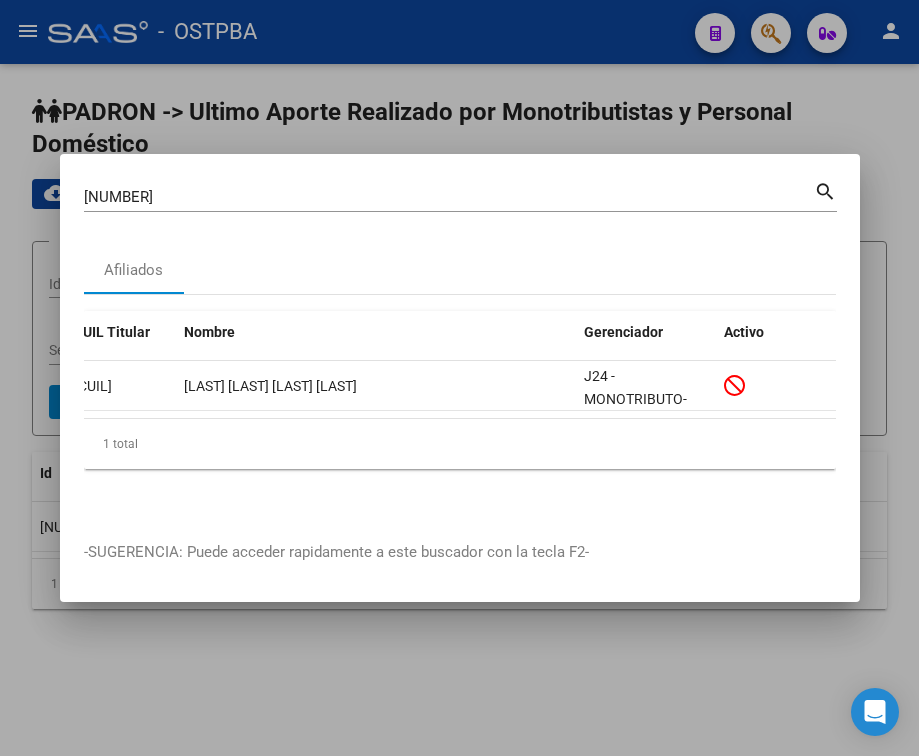 scroll, scrollTop: 0, scrollLeft: 0, axis: both 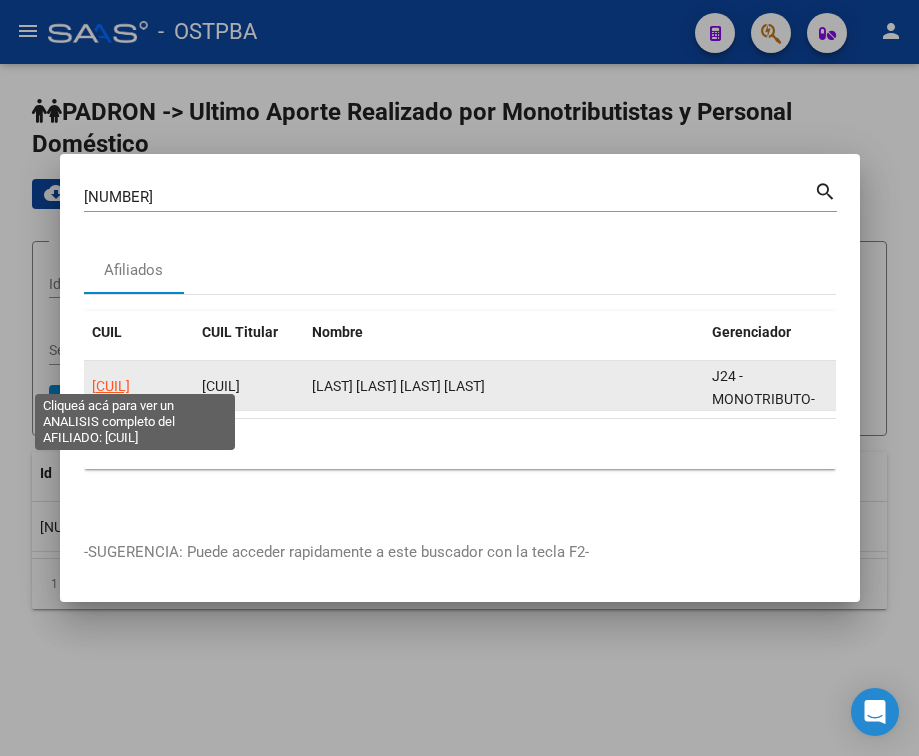 click on "[CUIL]" 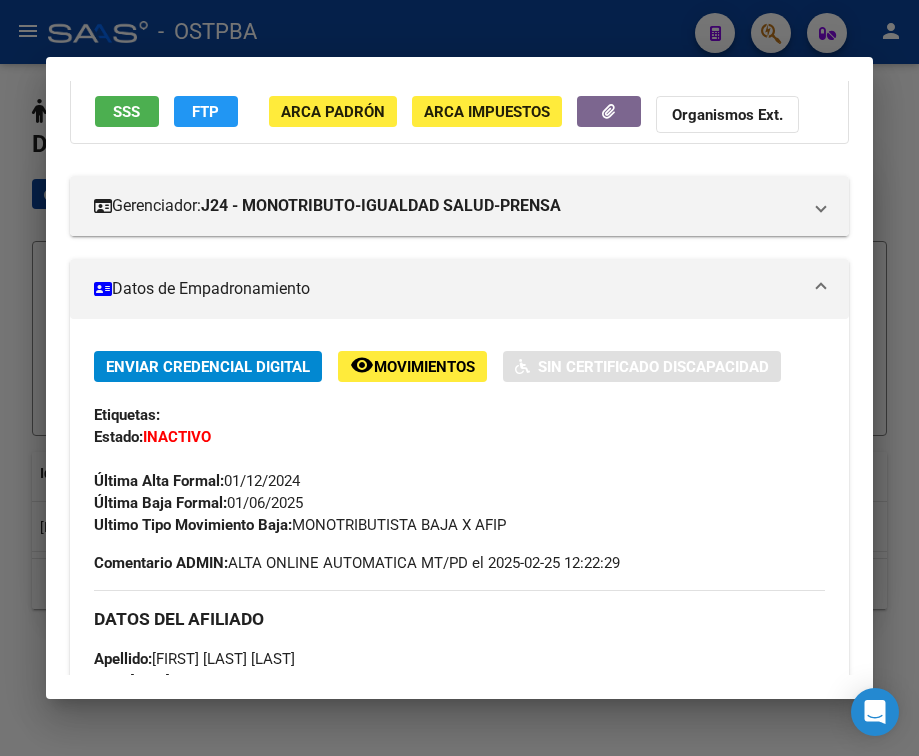 scroll, scrollTop: 200, scrollLeft: 0, axis: vertical 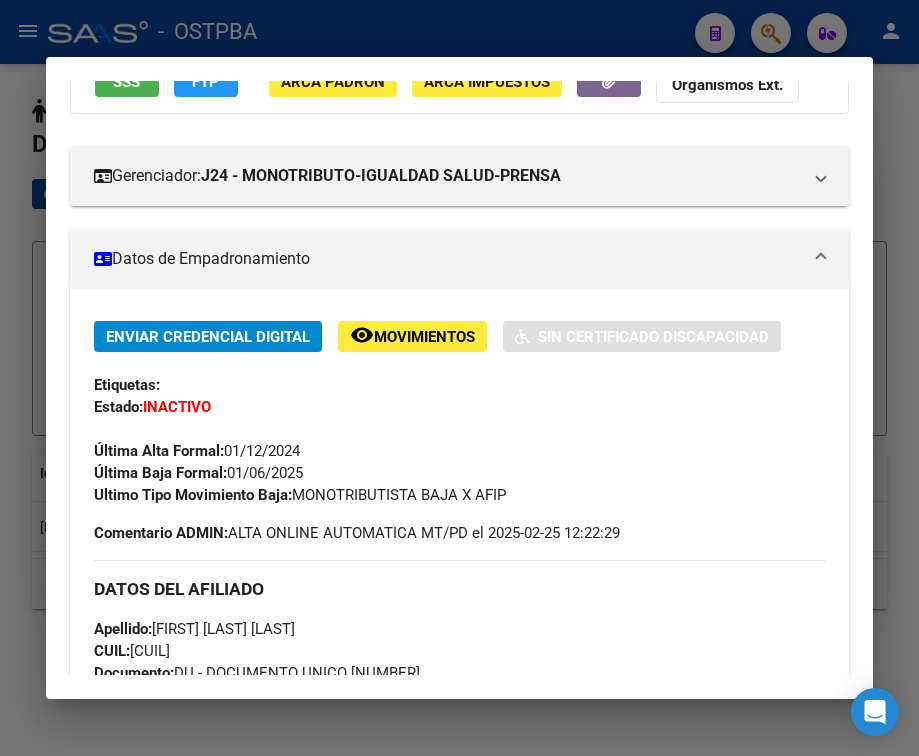 drag, startPoint x: 231, startPoint y: 489, endPoint x: 320, endPoint y: 489, distance: 89 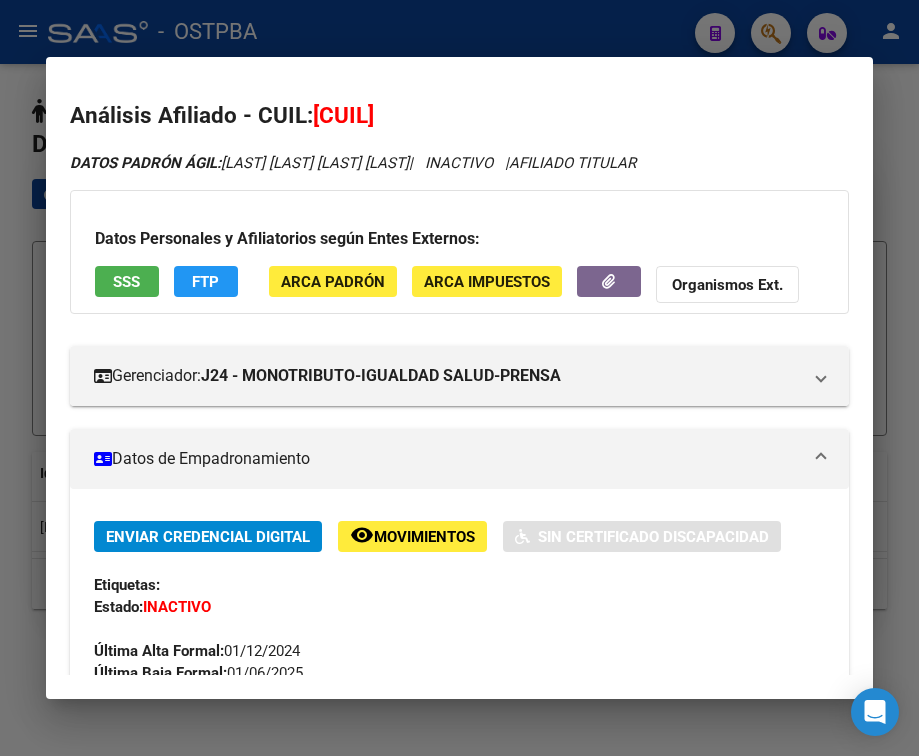 drag, startPoint x: 344, startPoint y: 115, endPoint x: 445, endPoint y: 114, distance: 101.00495 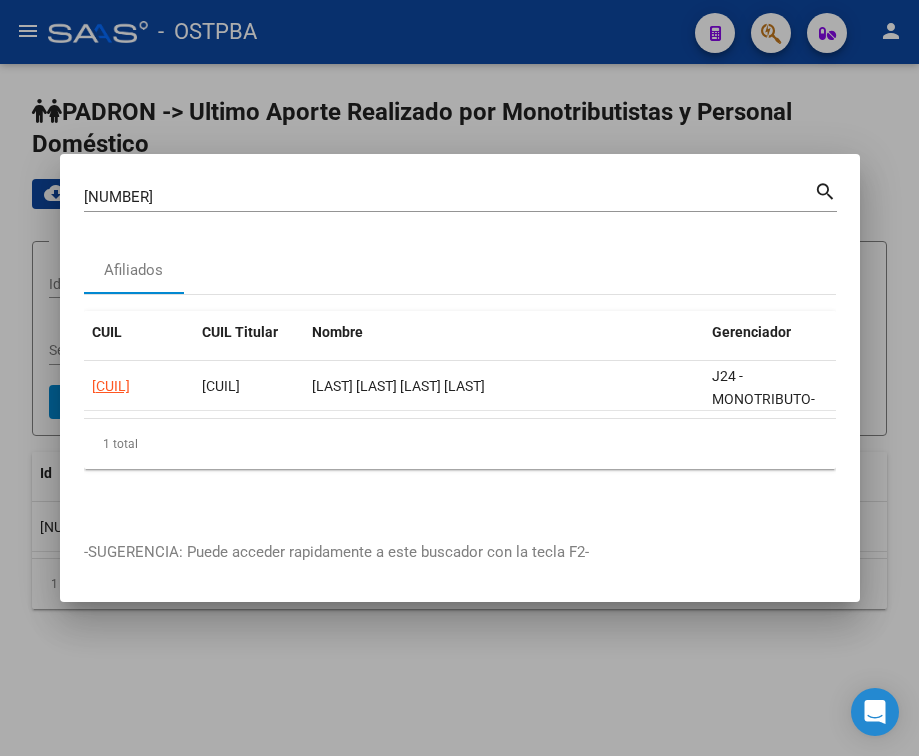 click on "[NUMBER] Buscar (apellido, dni, cuil, nro traspaso, cuit, obra social)" at bounding box center (449, 197) 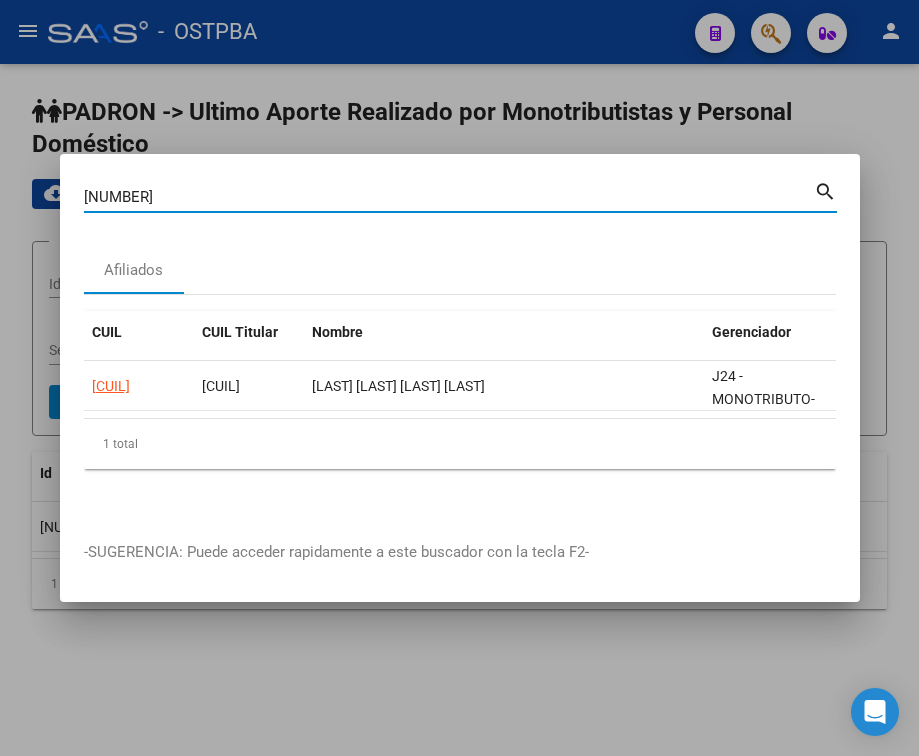 click on "[NUMBER]" at bounding box center (449, 197) 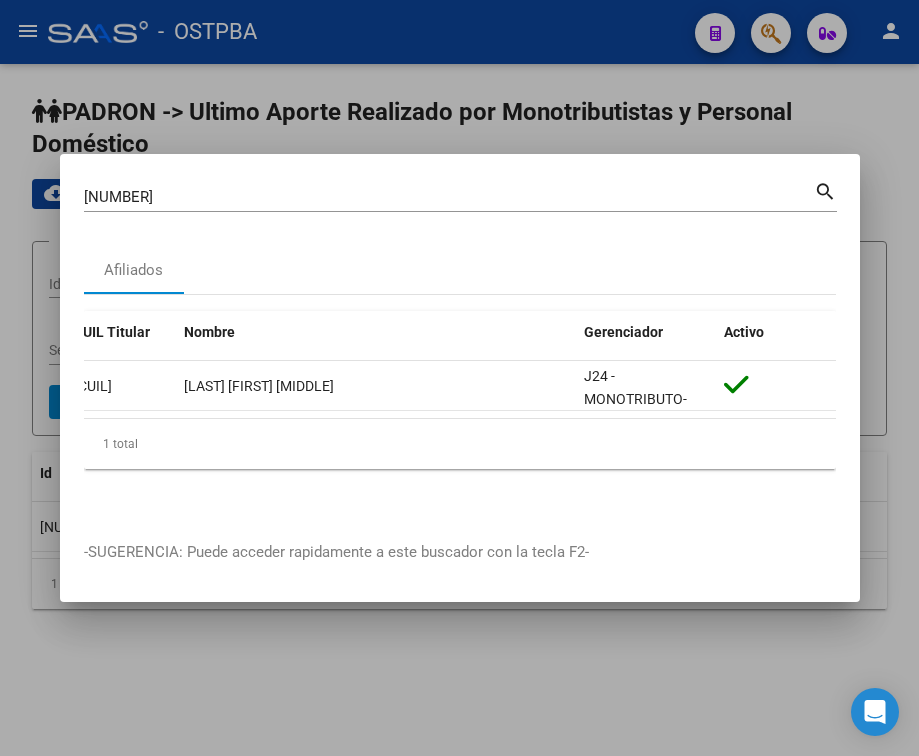 scroll, scrollTop: 0, scrollLeft: 0, axis: both 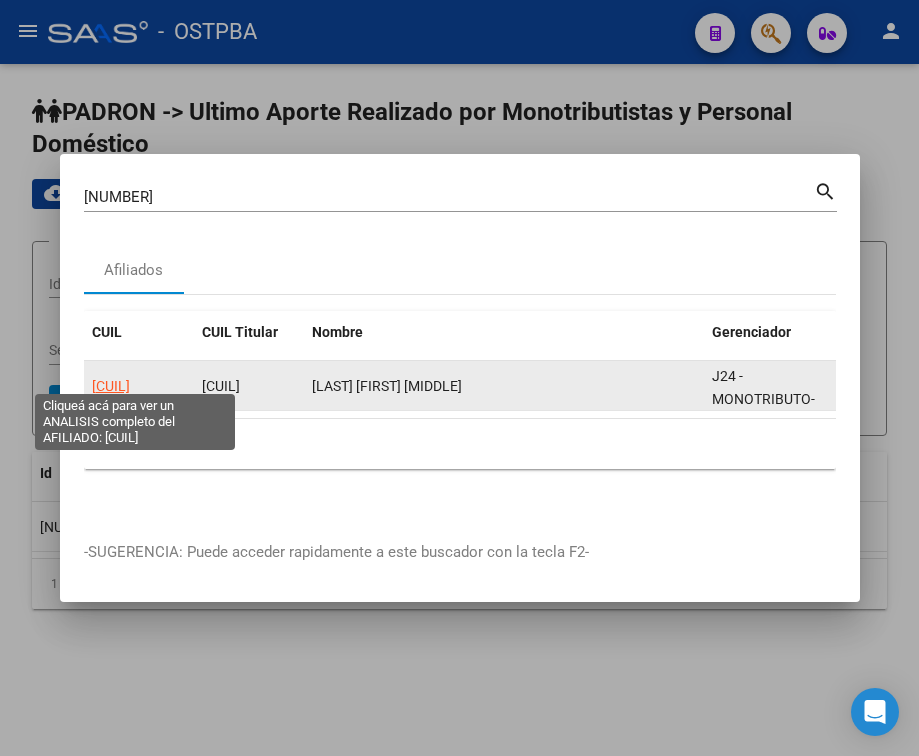 click on "[CUIL]" 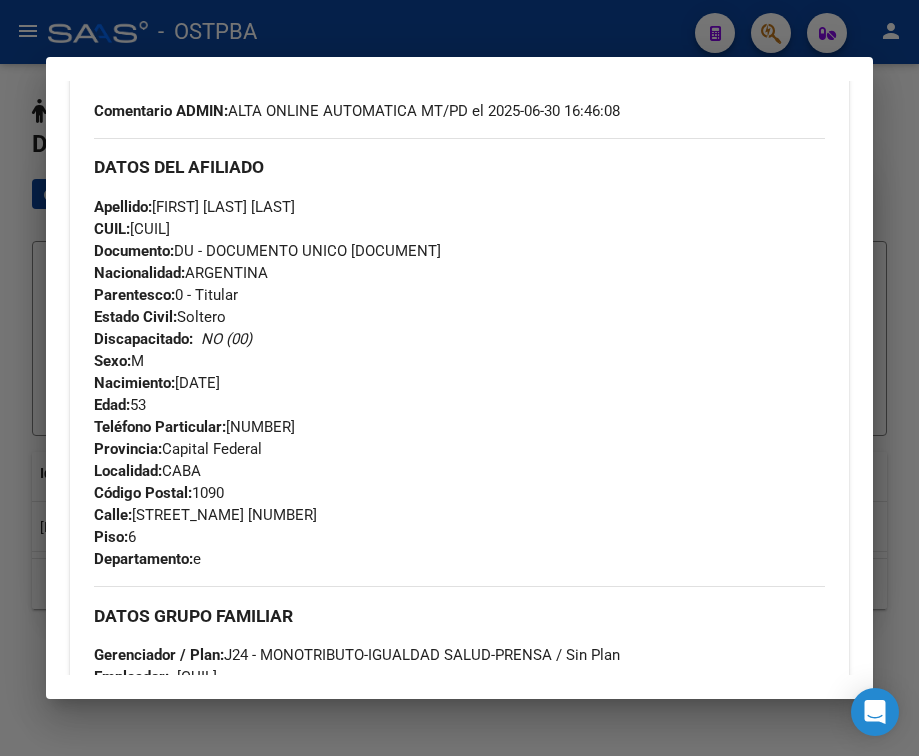 scroll, scrollTop: 1107, scrollLeft: 0, axis: vertical 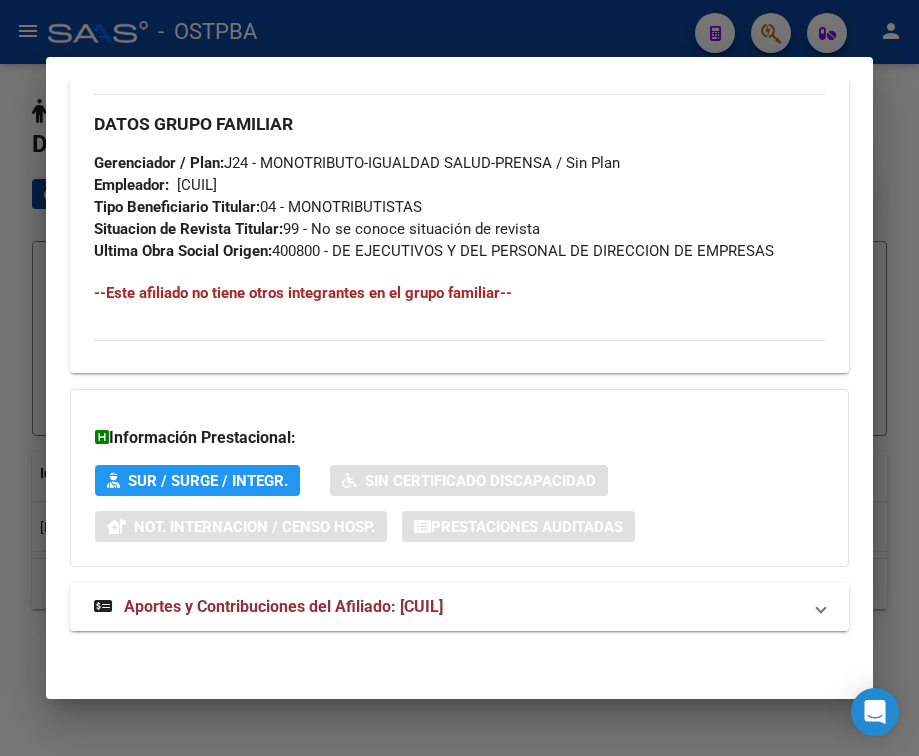 click on "Aportes y Contribuciones del Afiliado: [CUIL]" at bounding box center (283, 606) 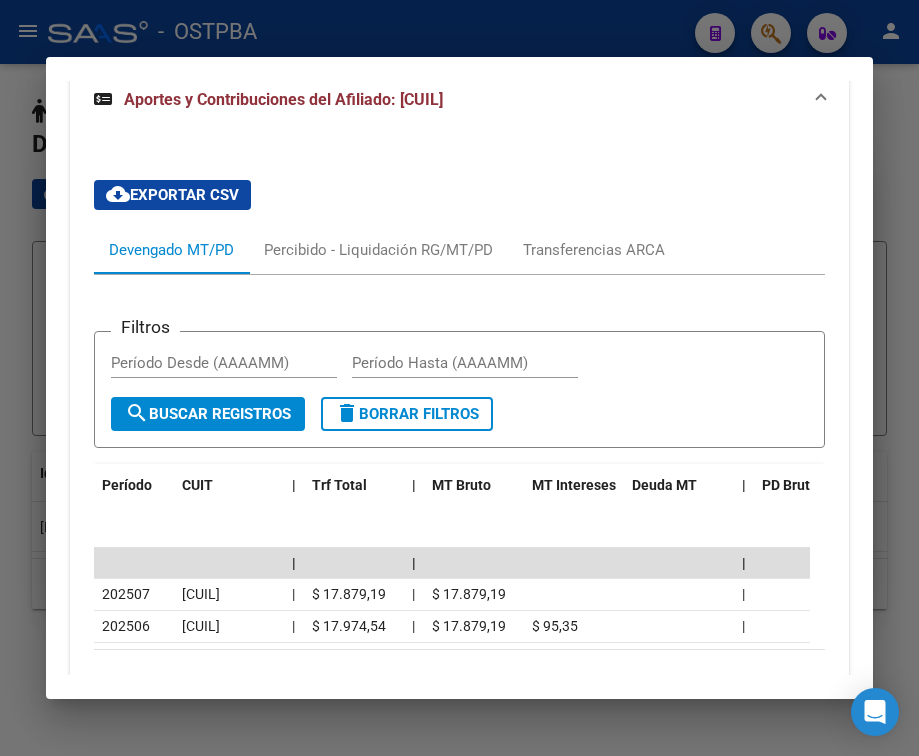 scroll, scrollTop: 1786, scrollLeft: 0, axis: vertical 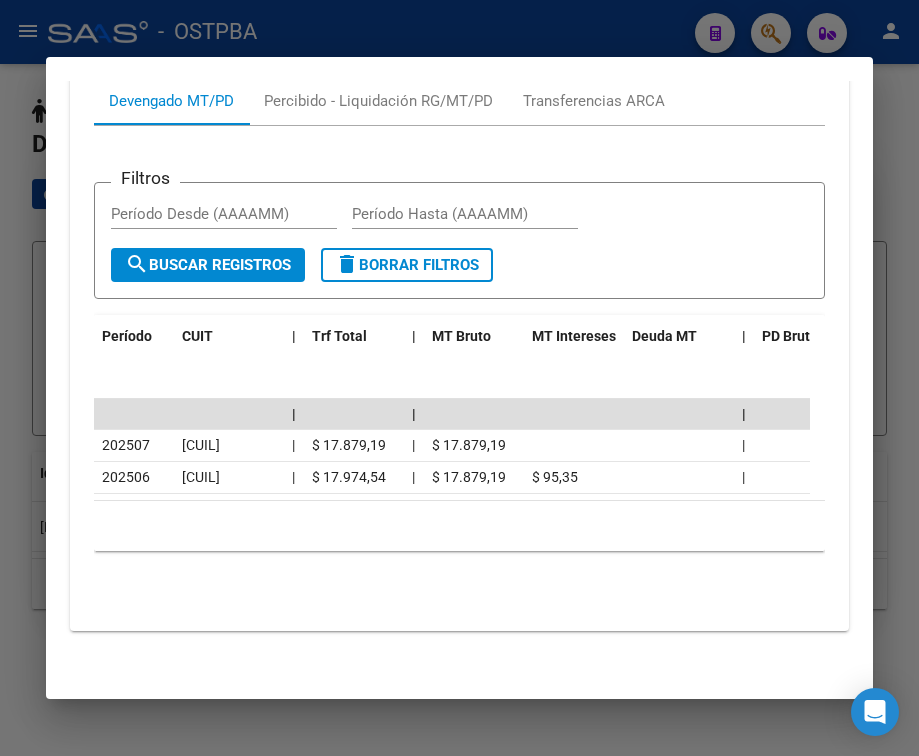 click on "10 total   1" 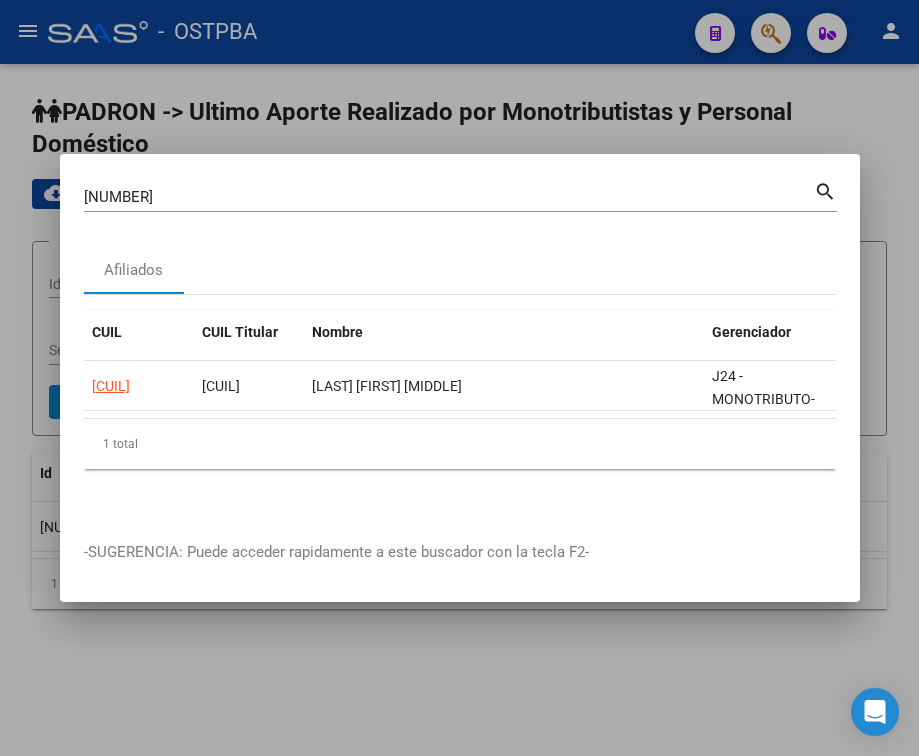 click on "[NUMBER]" at bounding box center [449, 197] 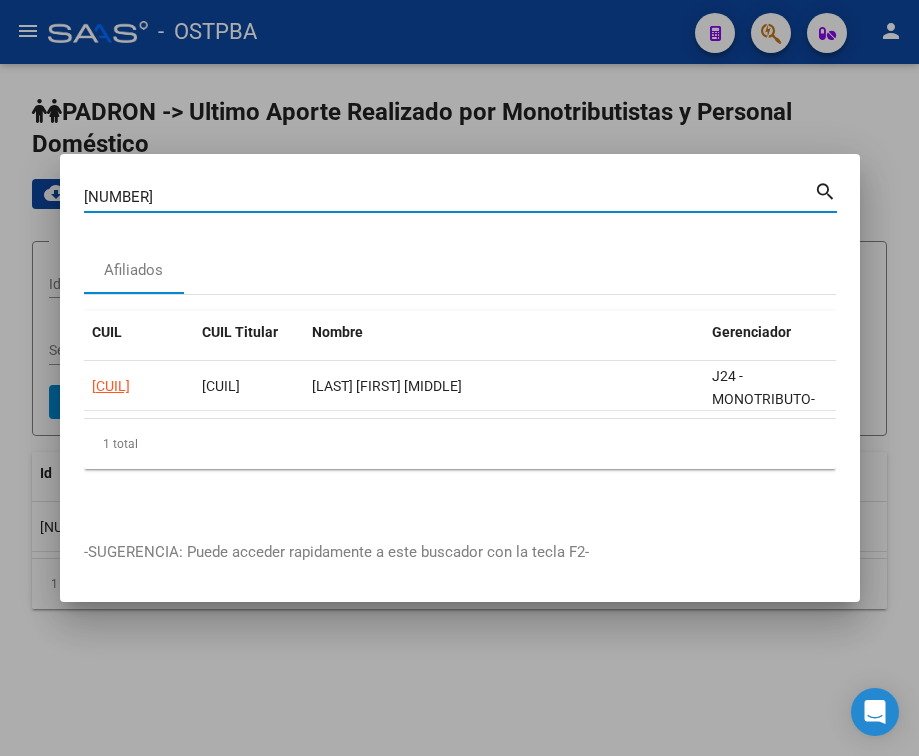 click on "[NUMBER]" at bounding box center (449, 197) 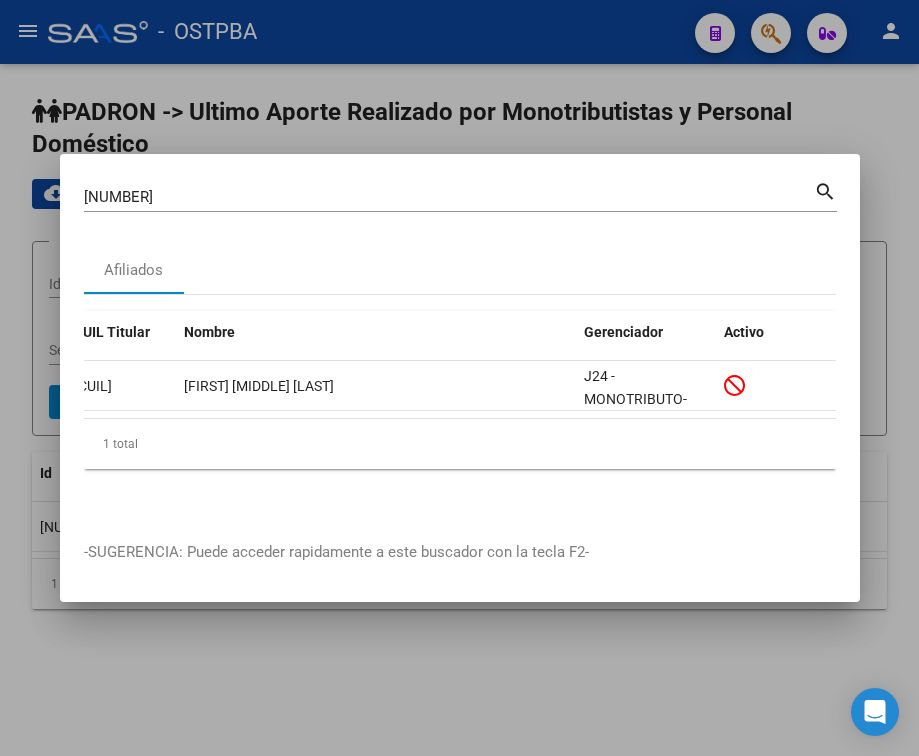 scroll, scrollTop: 0, scrollLeft: 0, axis: both 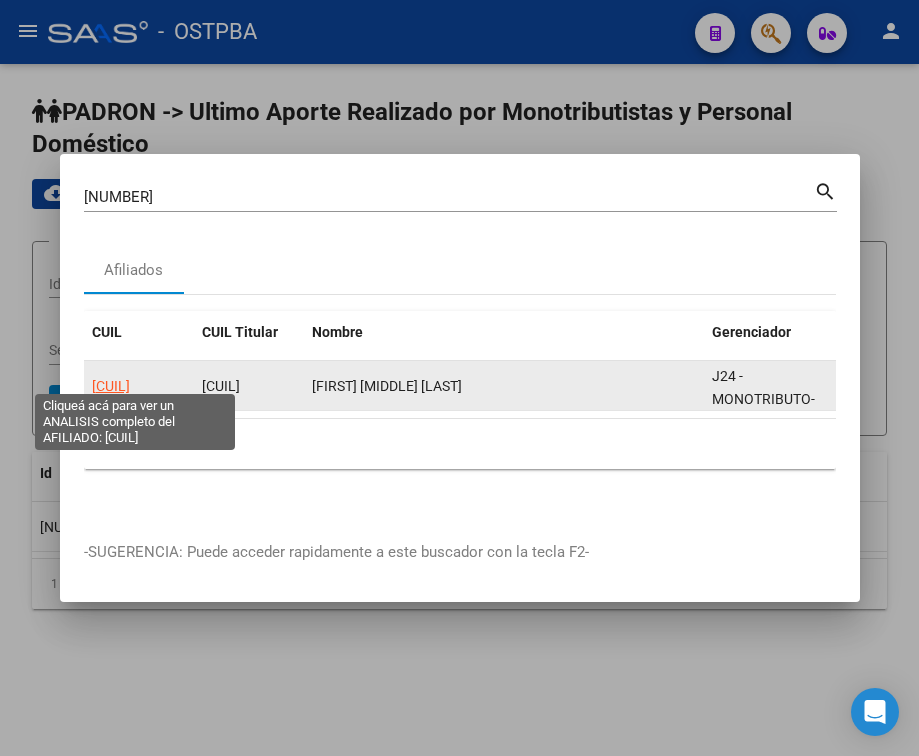 click on "[CUIL]" 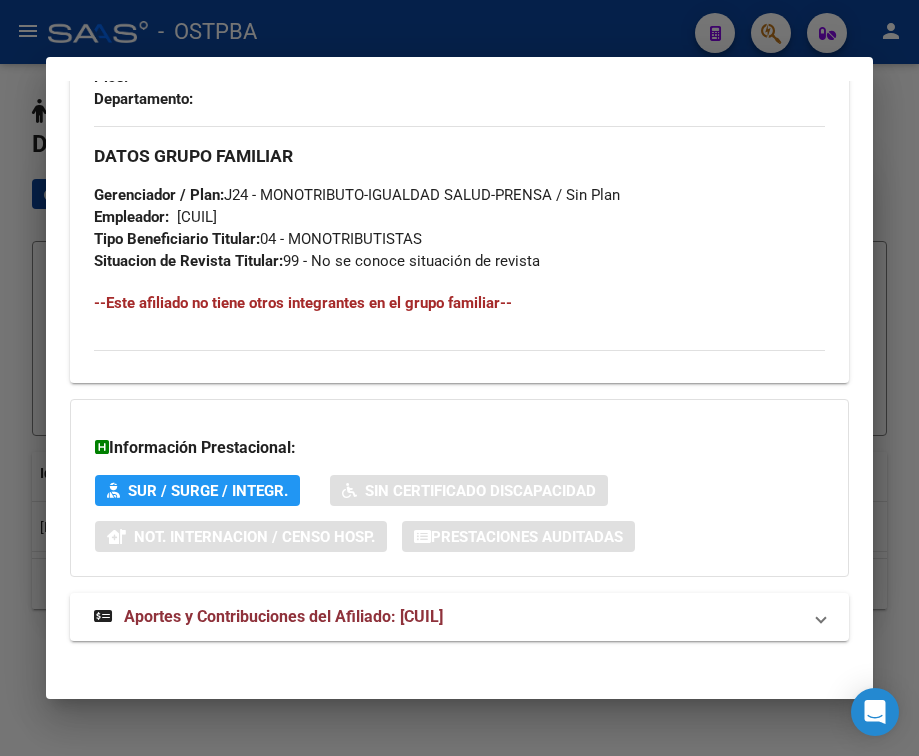 scroll, scrollTop: 1129, scrollLeft: 0, axis: vertical 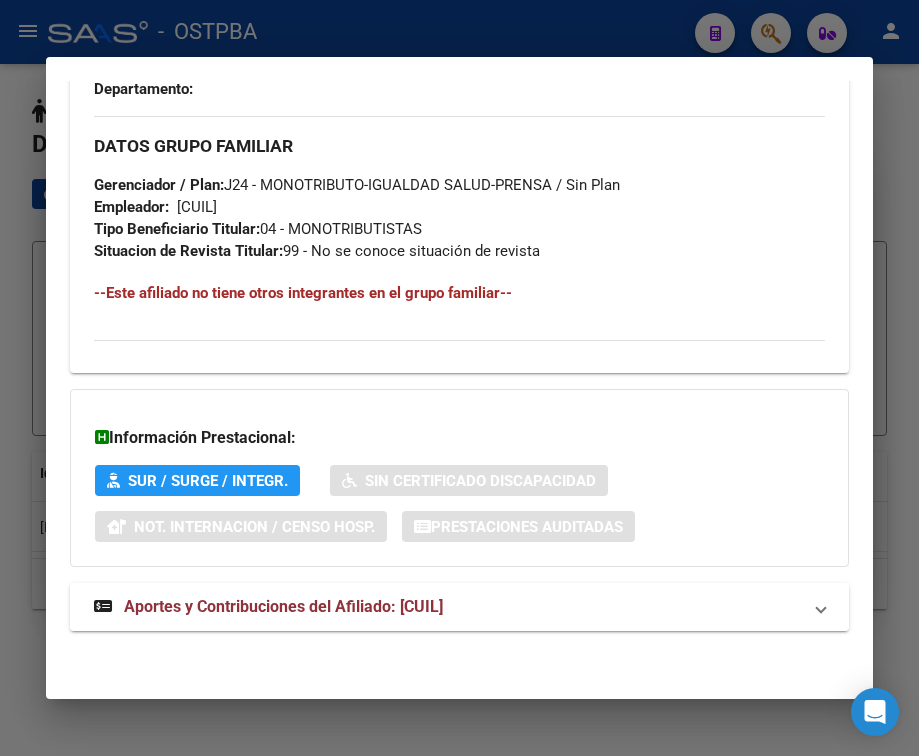 click on "Aportes y Contribuciones del Afiliado: [CUIL]" at bounding box center [283, 606] 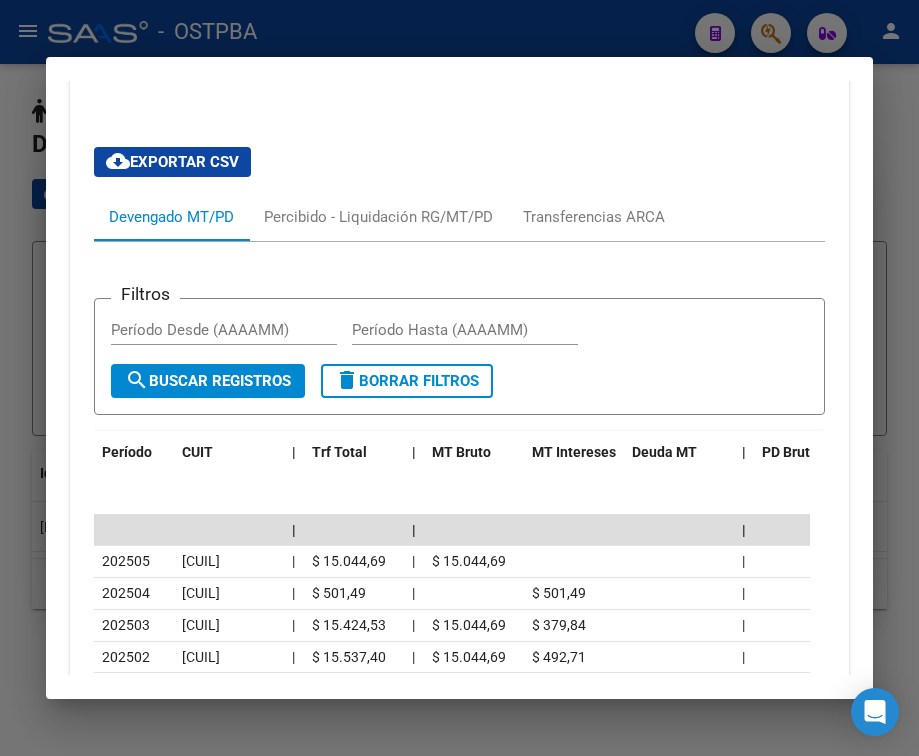 scroll, scrollTop: 1729, scrollLeft: 0, axis: vertical 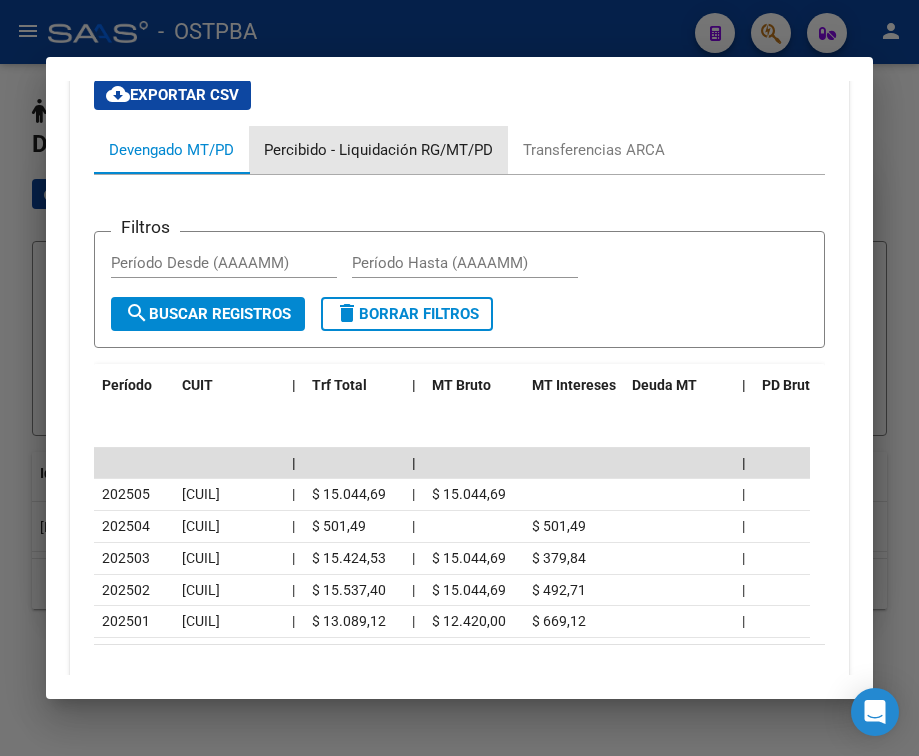 click on "Percibido - Liquidación RG/MT/PD" at bounding box center (378, 150) 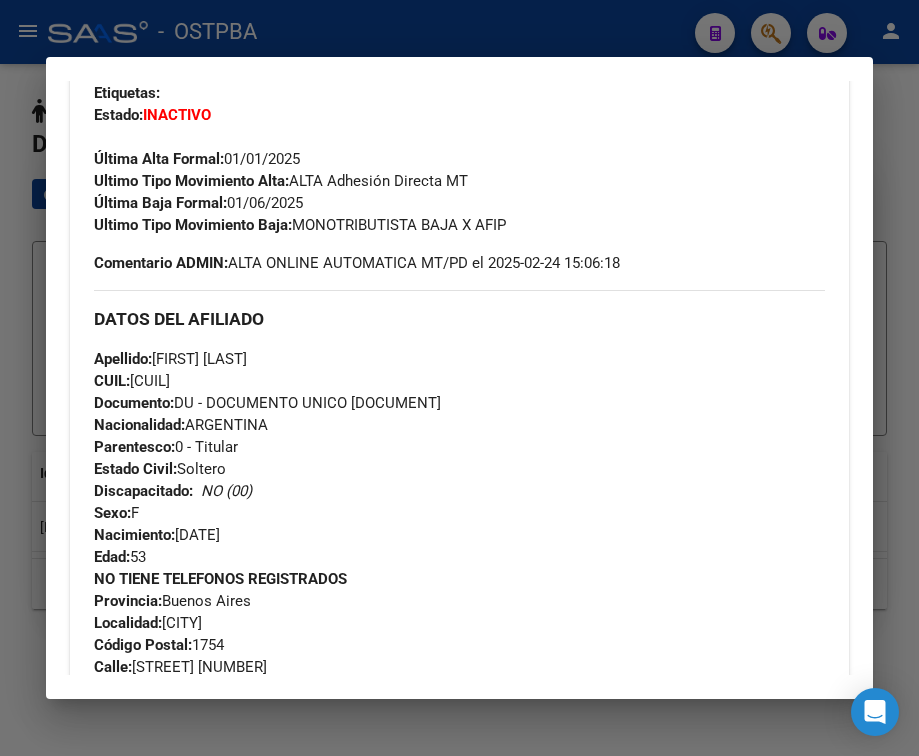 scroll, scrollTop: 392, scrollLeft: 0, axis: vertical 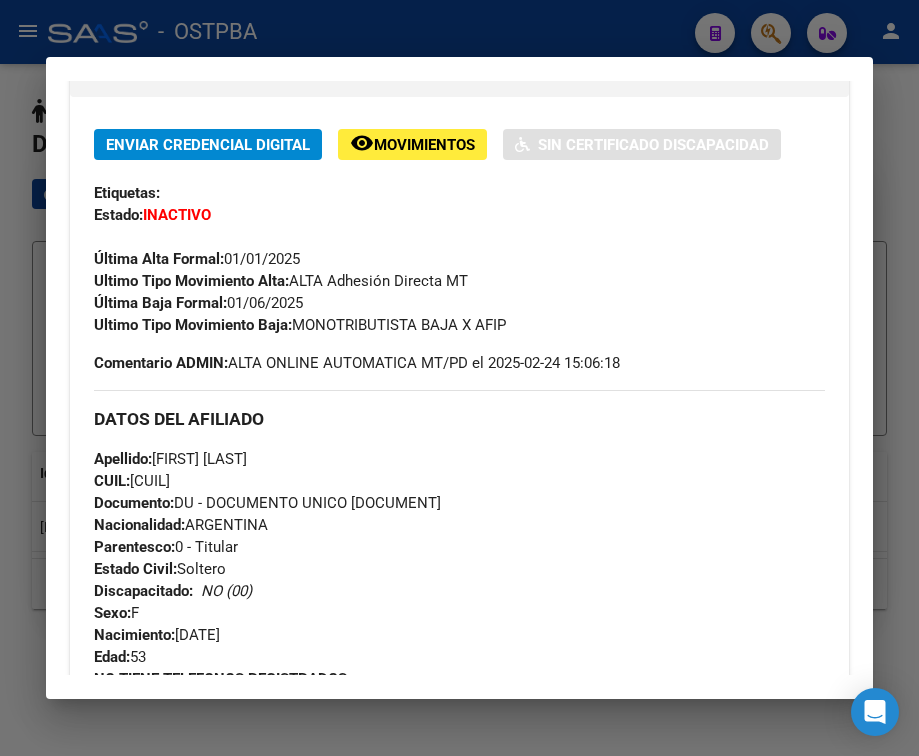 drag, startPoint x: 229, startPoint y: 317, endPoint x: 339, endPoint y: 313, distance: 110.0727 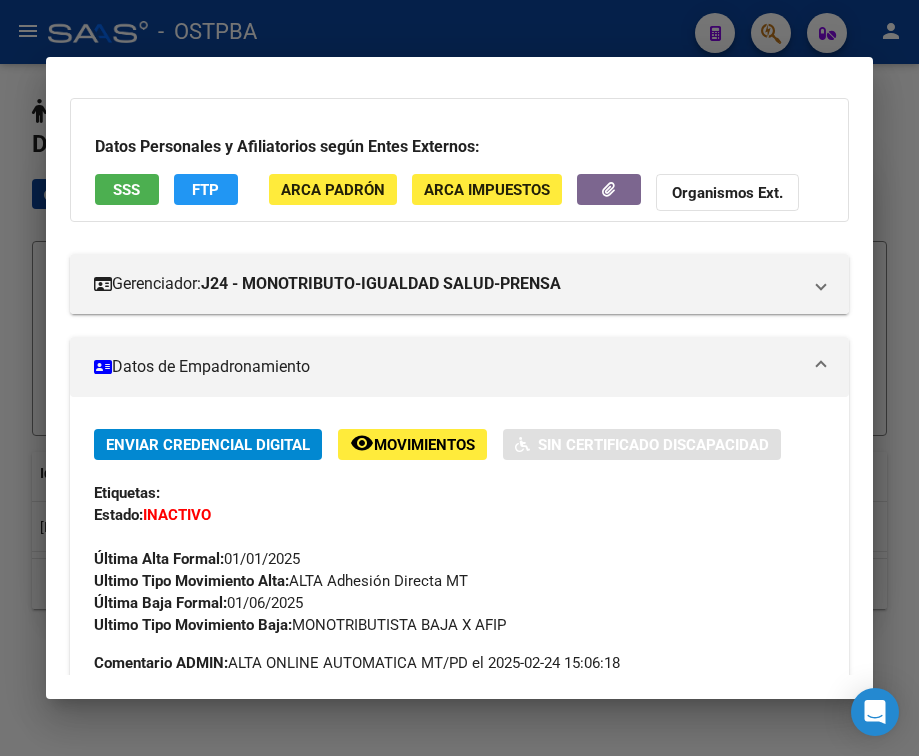 scroll, scrollTop: 0, scrollLeft: 0, axis: both 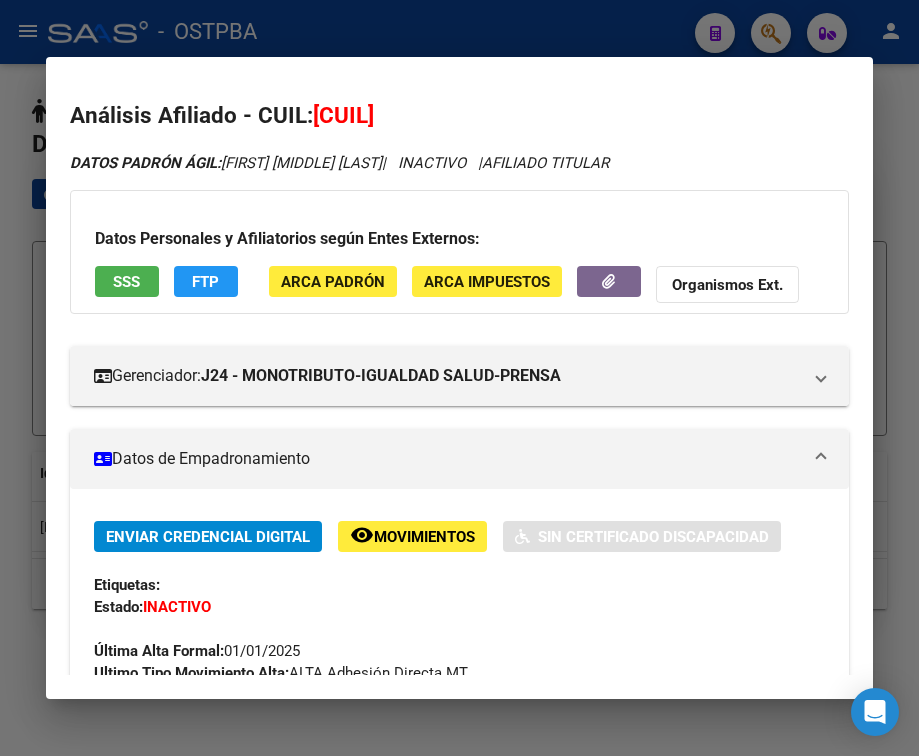 drag, startPoint x: 342, startPoint y: 113, endPoint x: 447, endPoint y: 109, distance: 105.076164 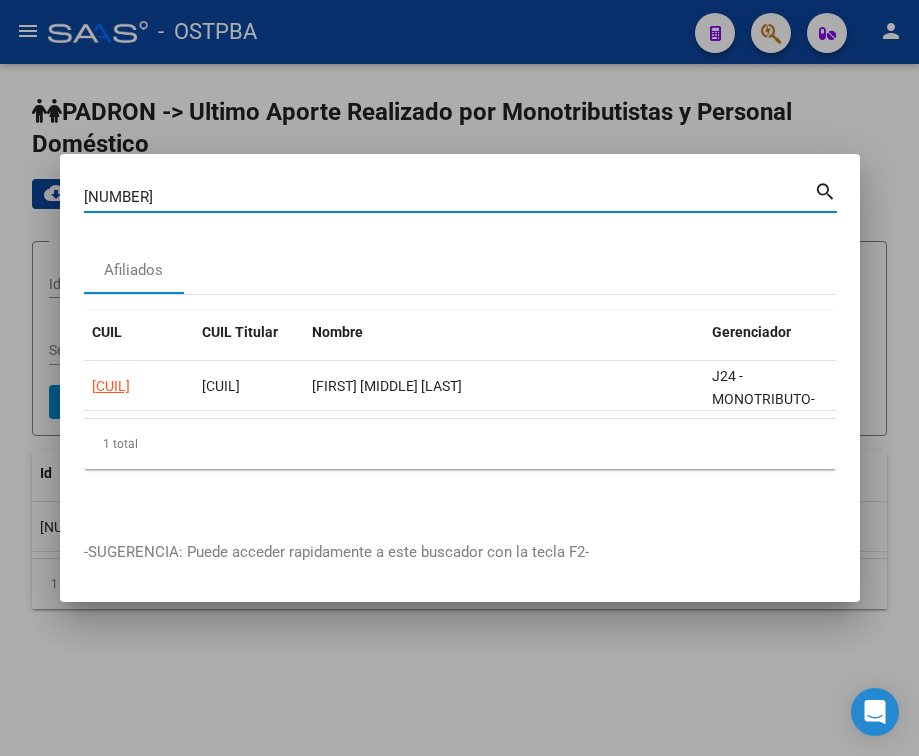 click on "[NUMBER]" at bounding box center [449, 197] 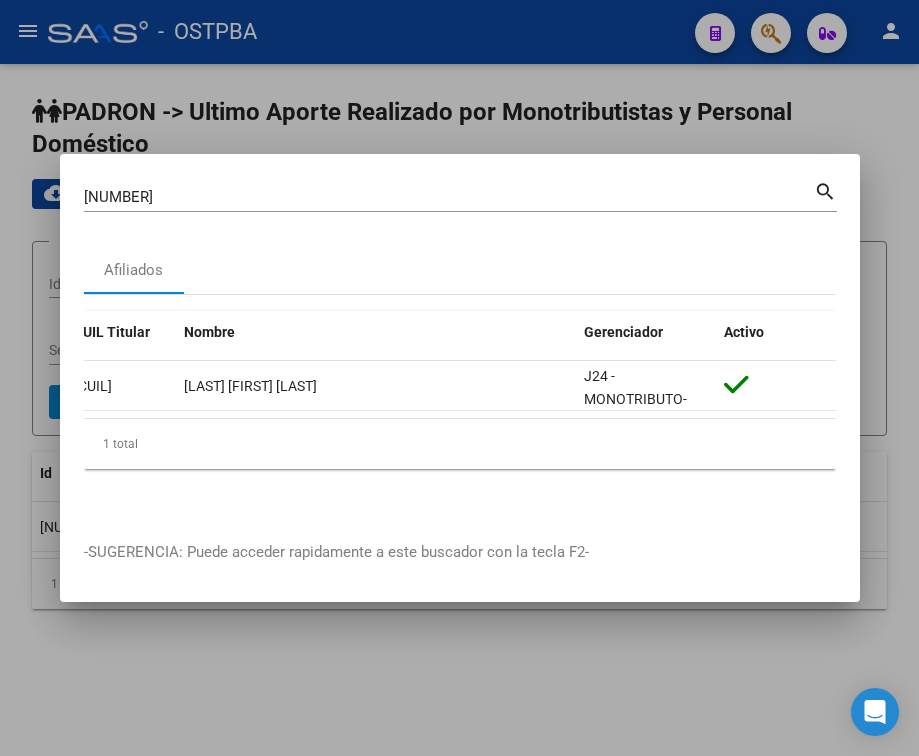 scroll, scrollTop: 0, scrollLeft: 0, axis: both 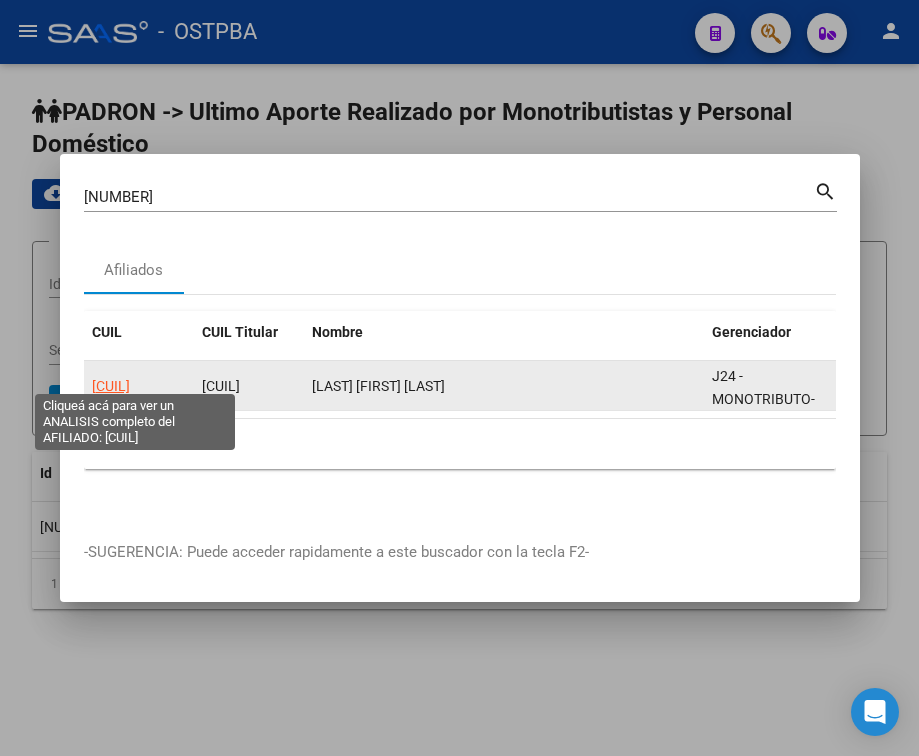 click on "[CUIL]" 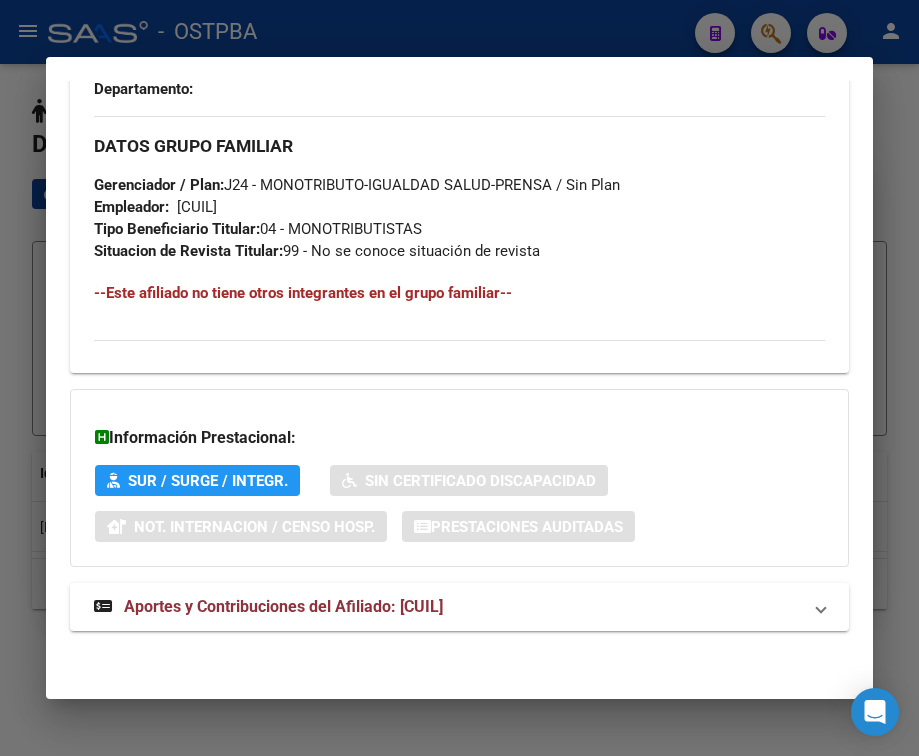 scroll, scrollTop: 1085, scrollLeft: 0, axis: vertical 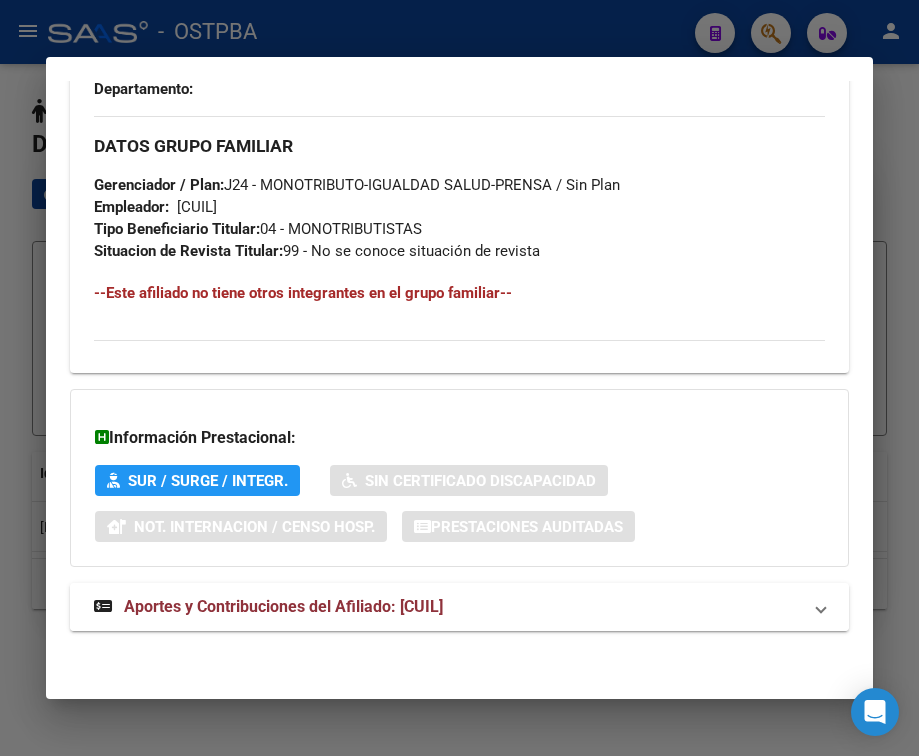 click on "Aportes y Contribuciones del Afiliado: [CUIL]" at bounding box center [283, 606] 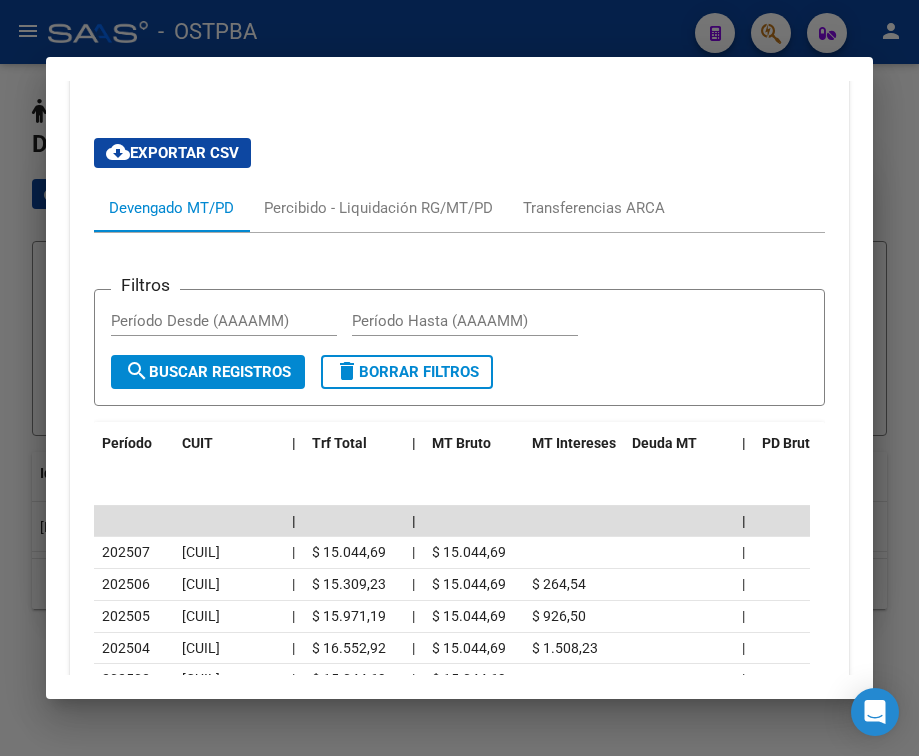 scroll, scrollTop: 1923, scrollLeft: 0, axis: vertical 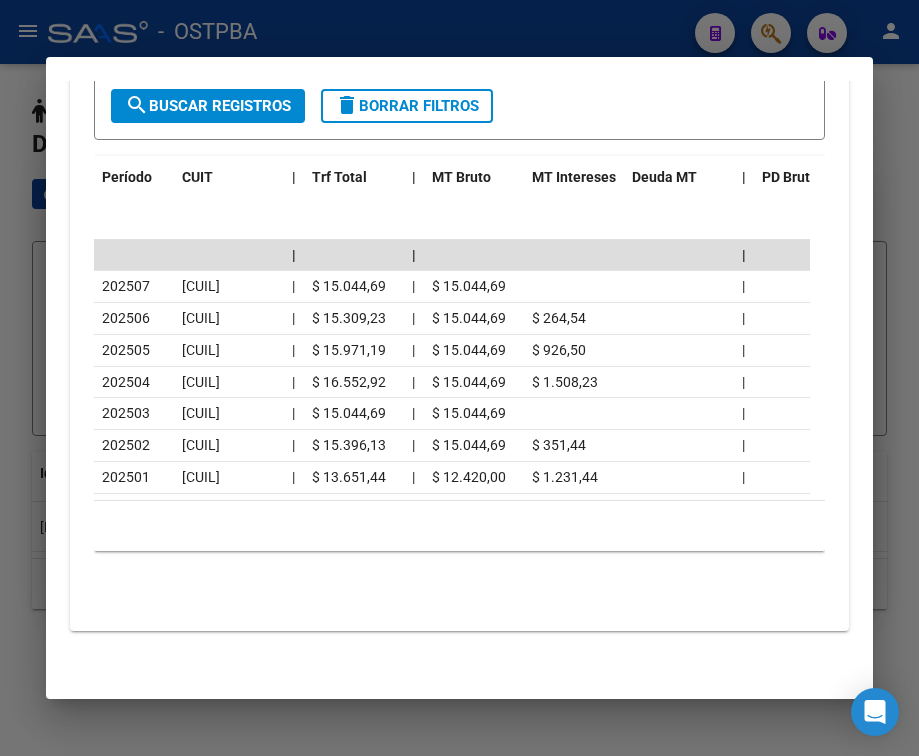 click at bounding box center (459, 378) 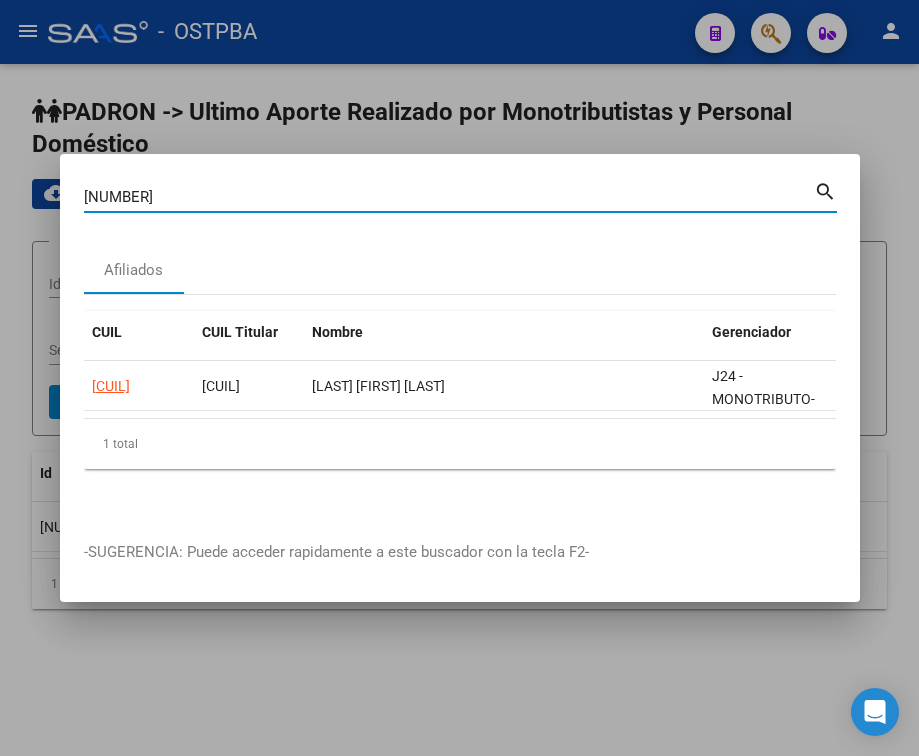 click on "[NUMBER]" at bounding box center (449, 197) 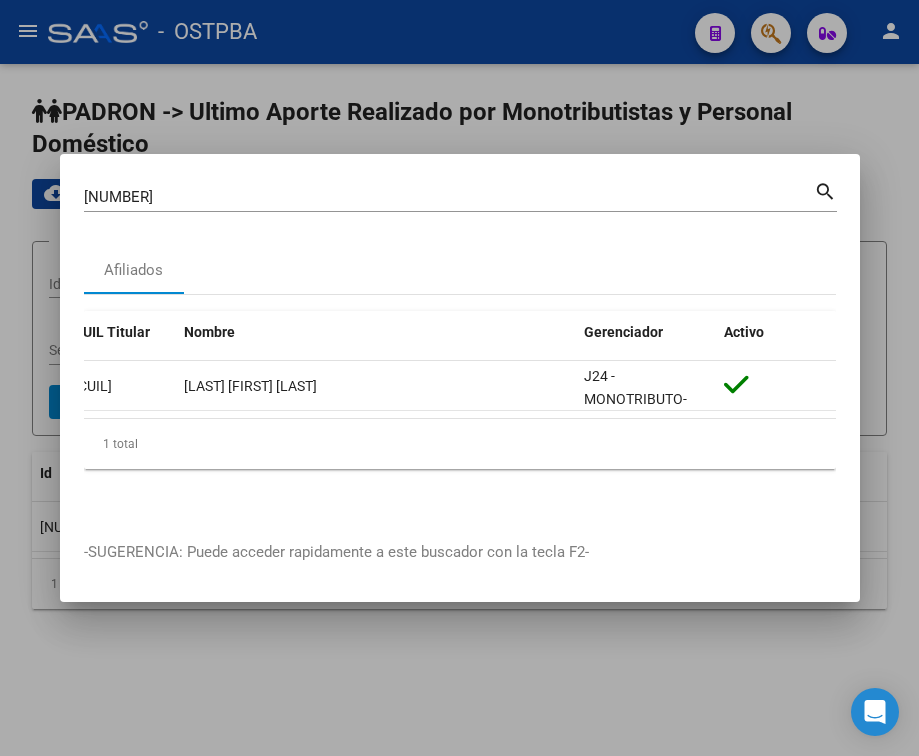 scroll, scrollTop: 0, scrollLeft: 0, axis: both 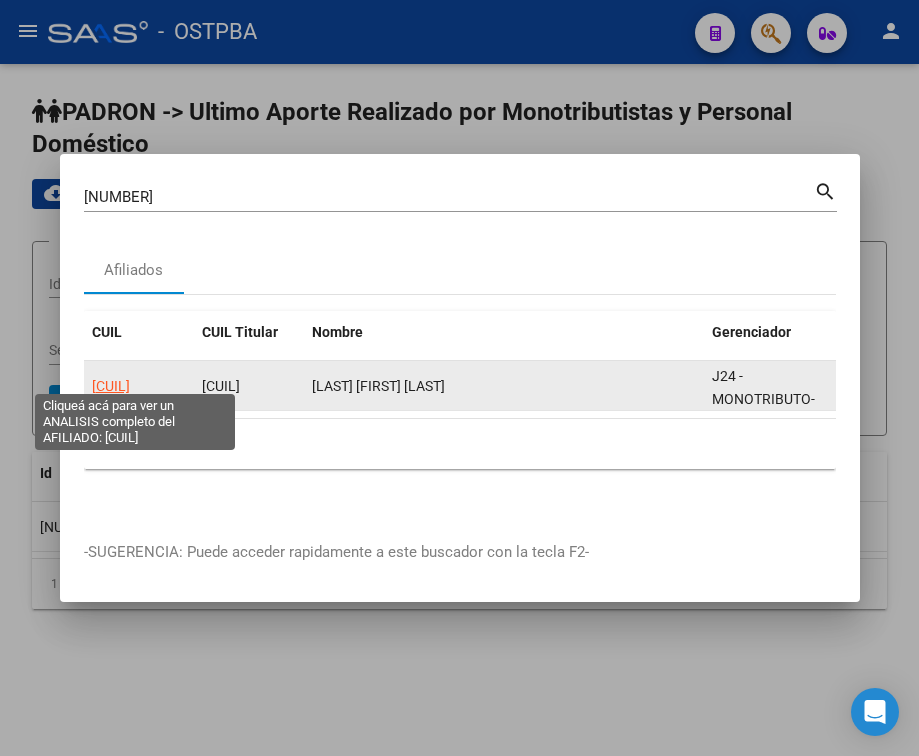click on "[CUIL]" 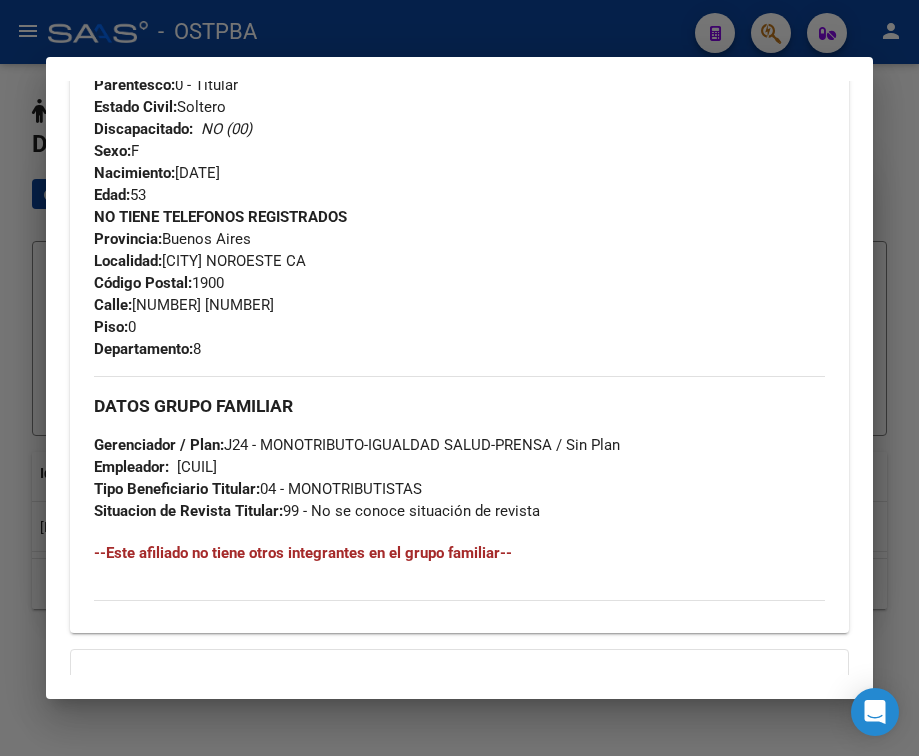 scroll, scrollTop: 1085, scrollLeft: 0, axis: vertical 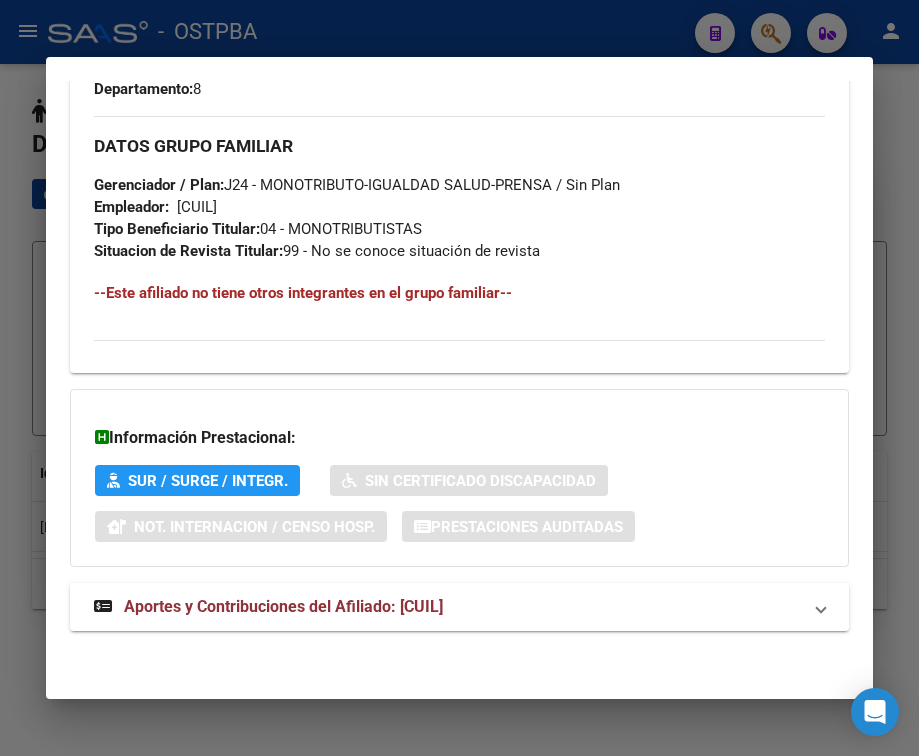 click on "Aportes y Contribuciones del Afiliado: [CUIL]" at bounding box center [459, 607] 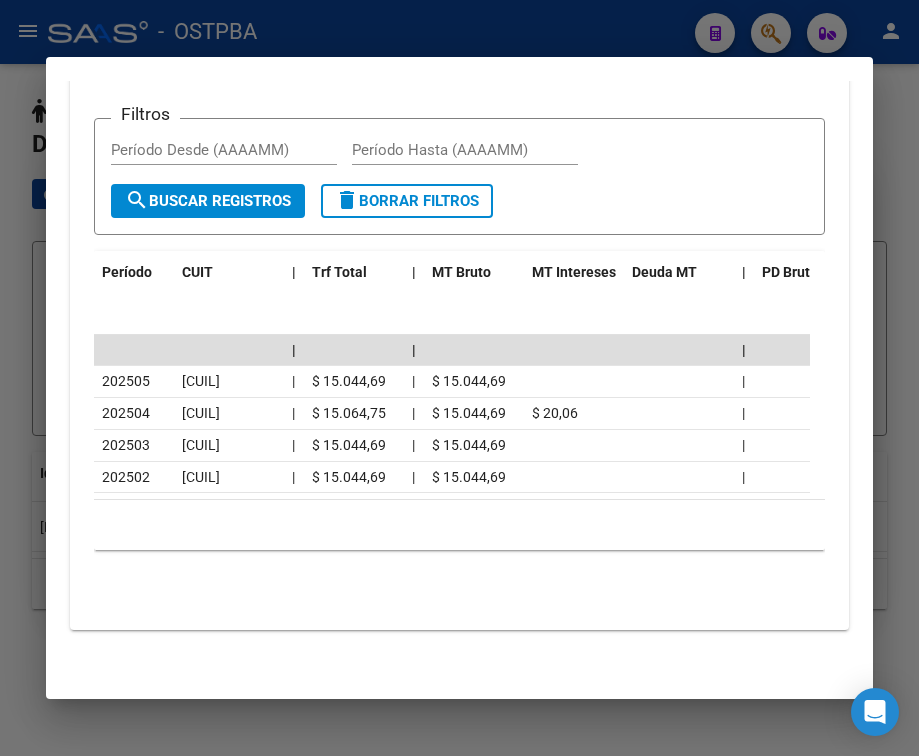 scroll, scrollTop: 1828, scrollLeft: 0, axis: vertical 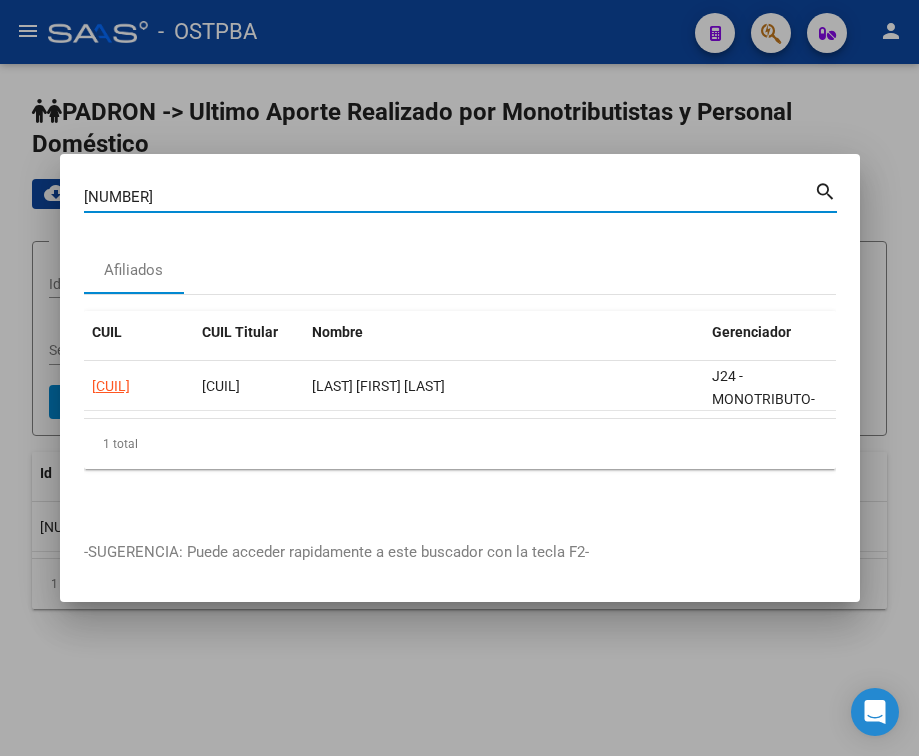 click on "[NUMBER]" at bounding box center [449, 197] 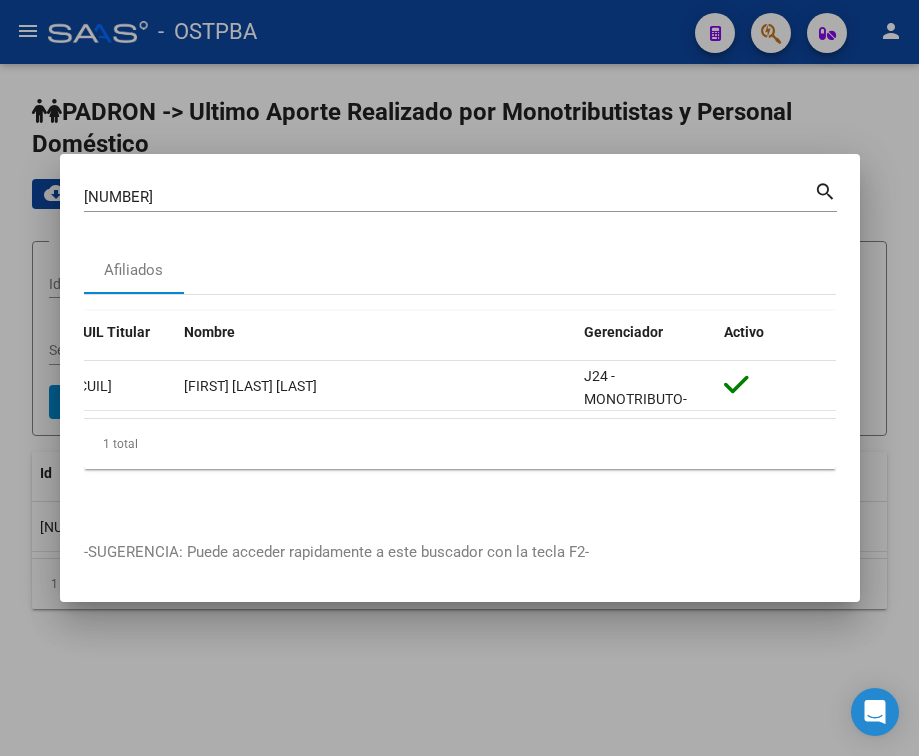 scroll, scrollTop: 0, scrollLeft: 0, axis: both 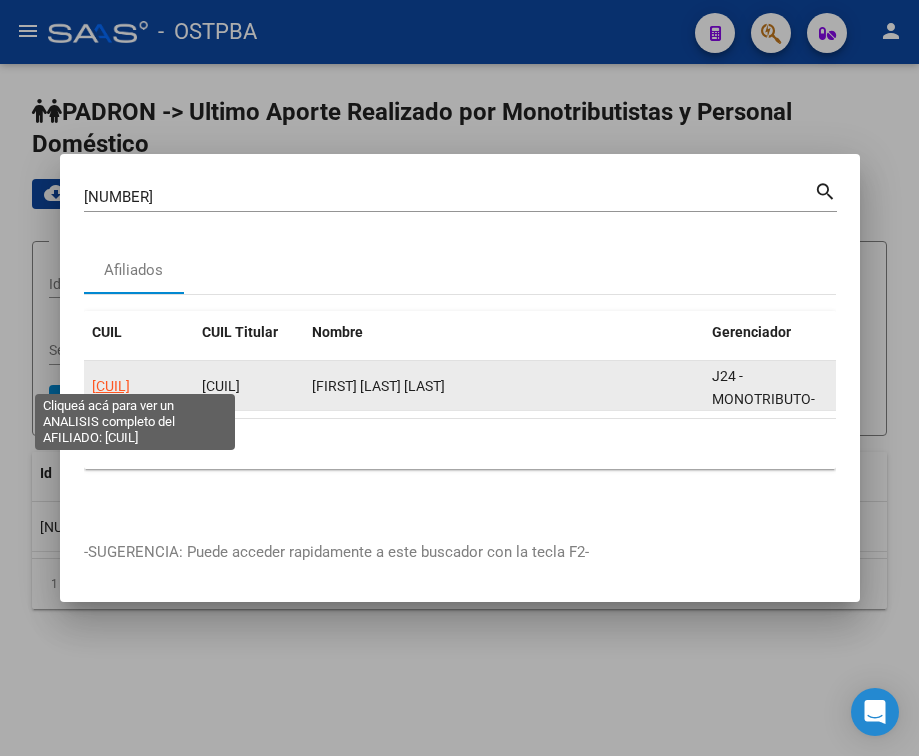 click on "[CUIL]" 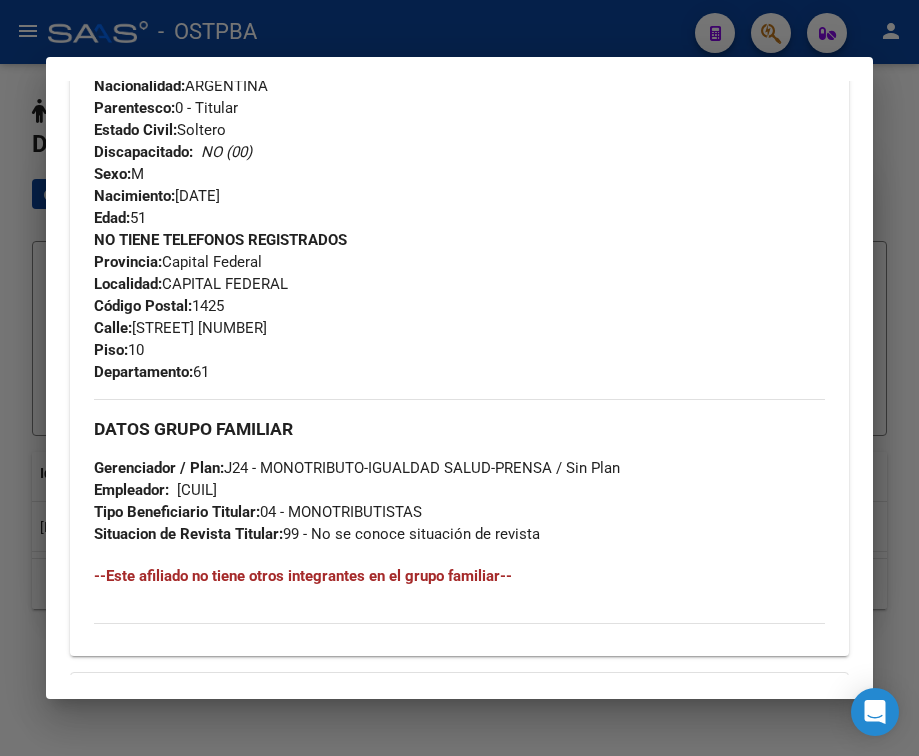 scroll, scrollTop: 1085, scrollLeft: 0, axis: vertical 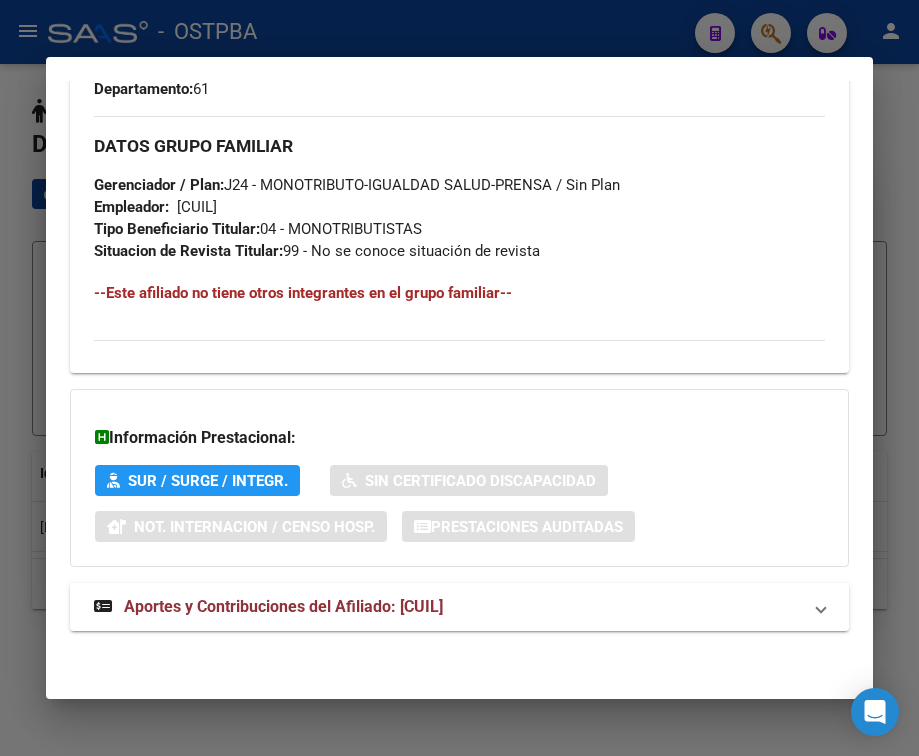 click on "Aportes y Contribuciones del Afiliado: [CUIL]" at bounding box center [283, 606] 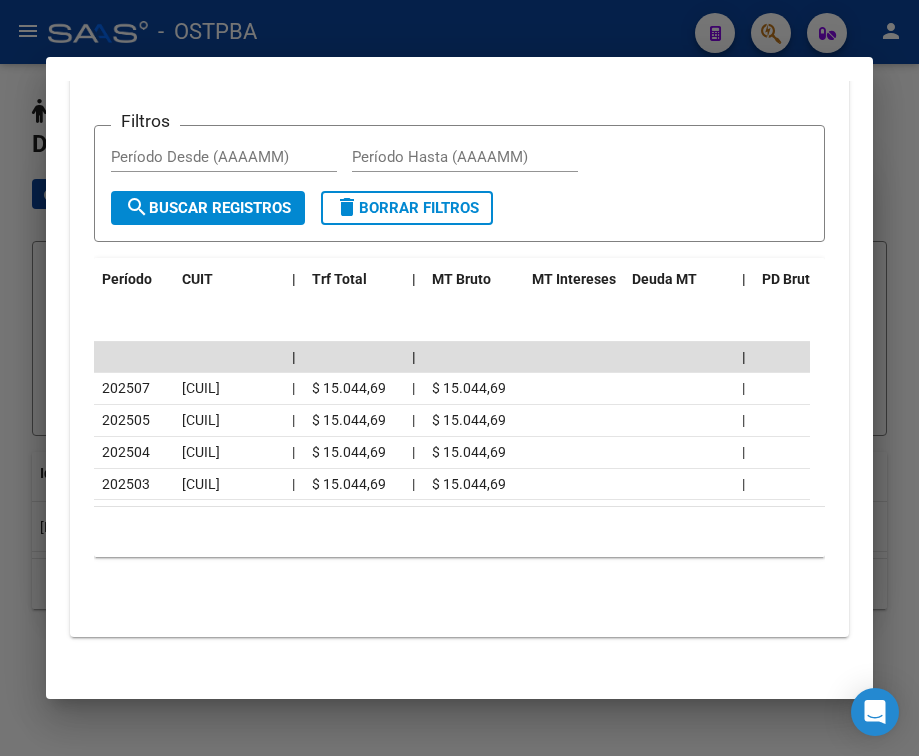 scroll, scrollTop: 1828, scrollLeft: 0, axis: vertical 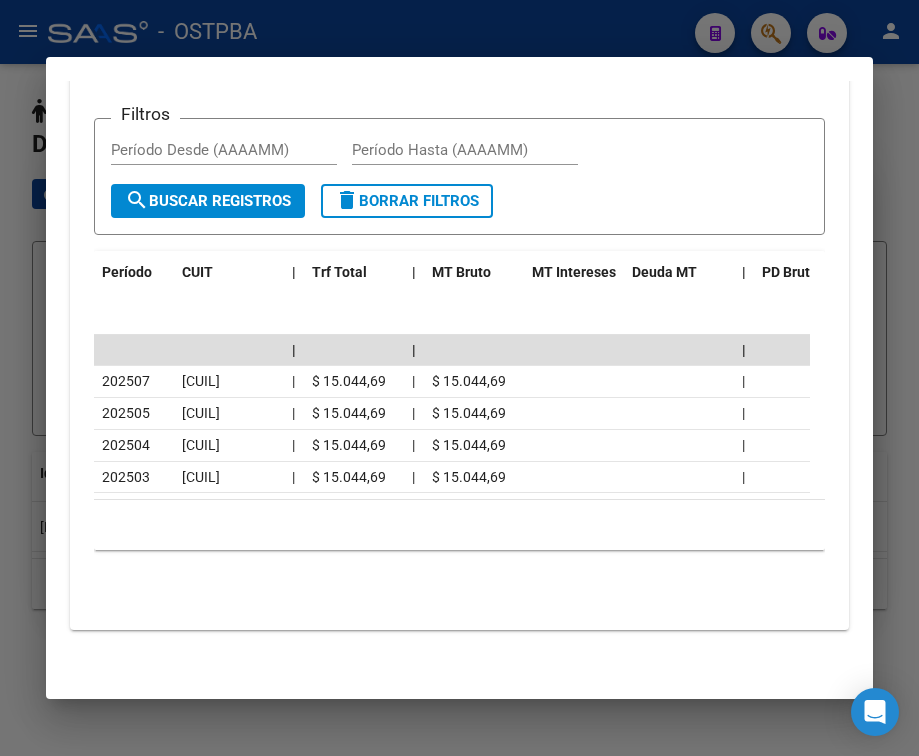 click at bounding box center [459, 378] 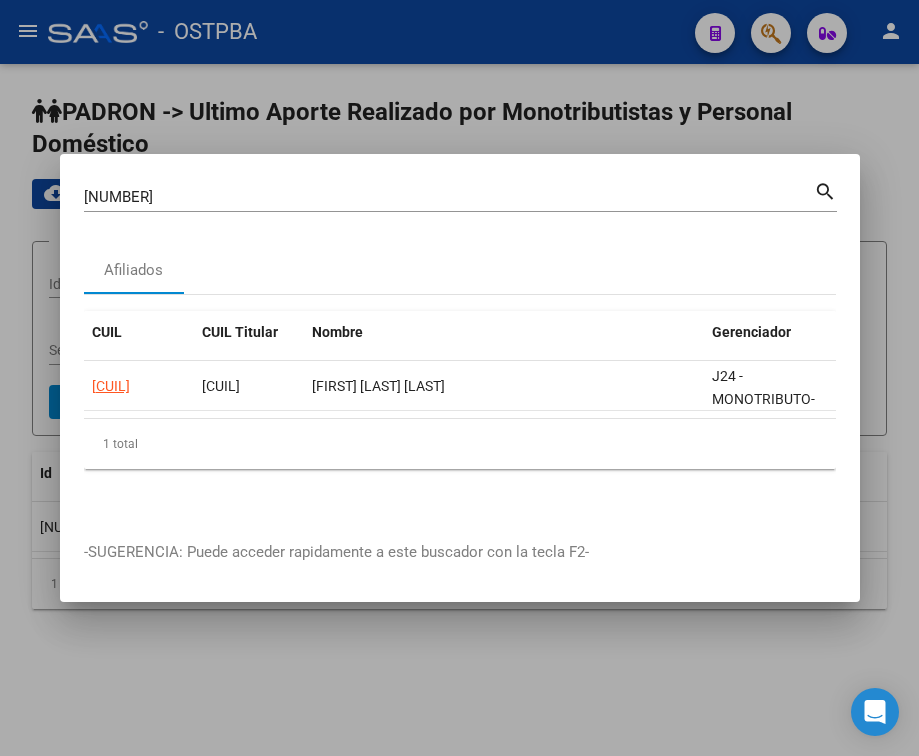 click on "[NUMBER]" at bounding box center [449, 197] 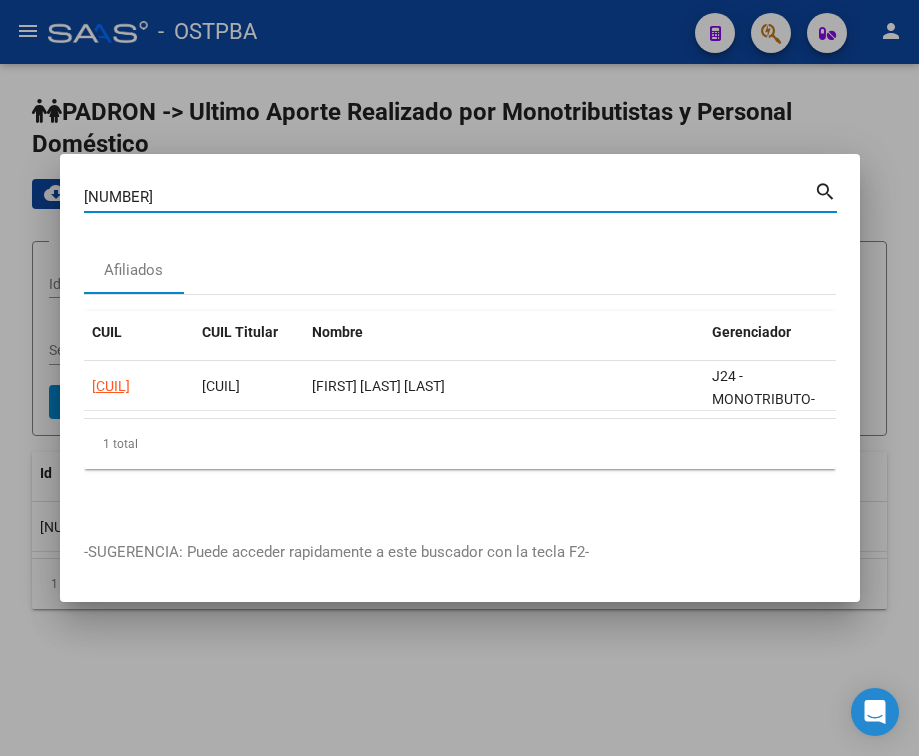 click on "[NUMBER]" at bounding box center (449, 197) 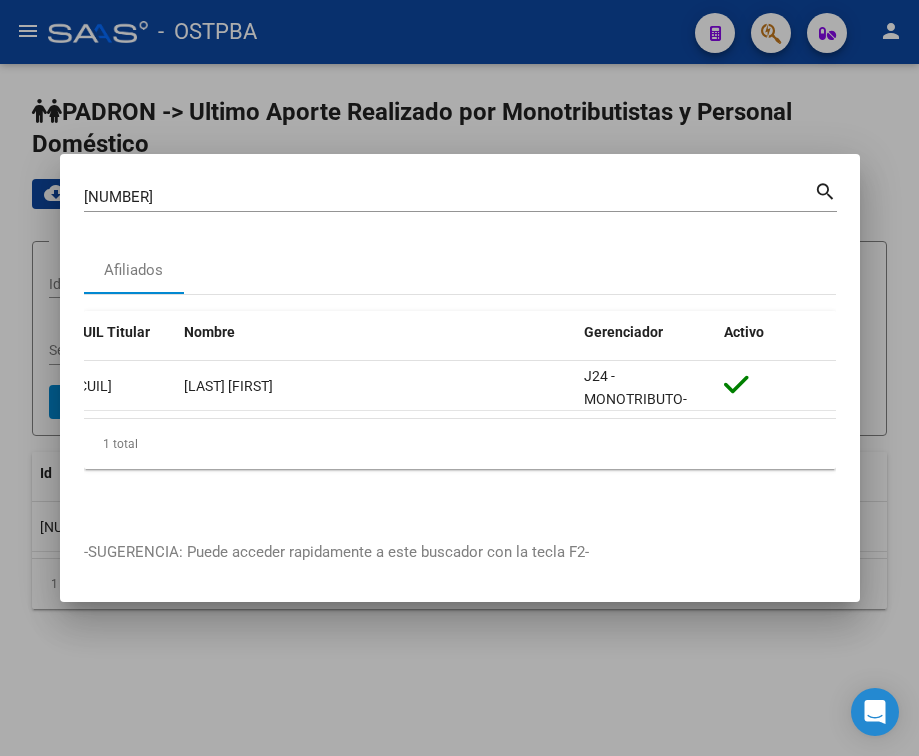 scroll, scrollTop: 0, scrollLeft: 0, axis: both 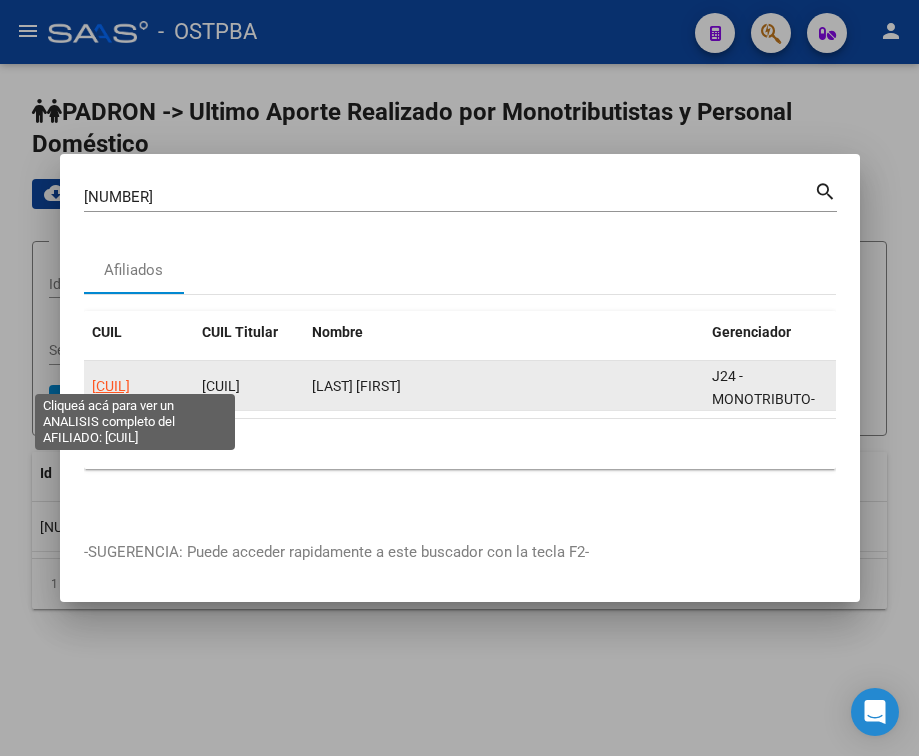 click on "[CUIL]" 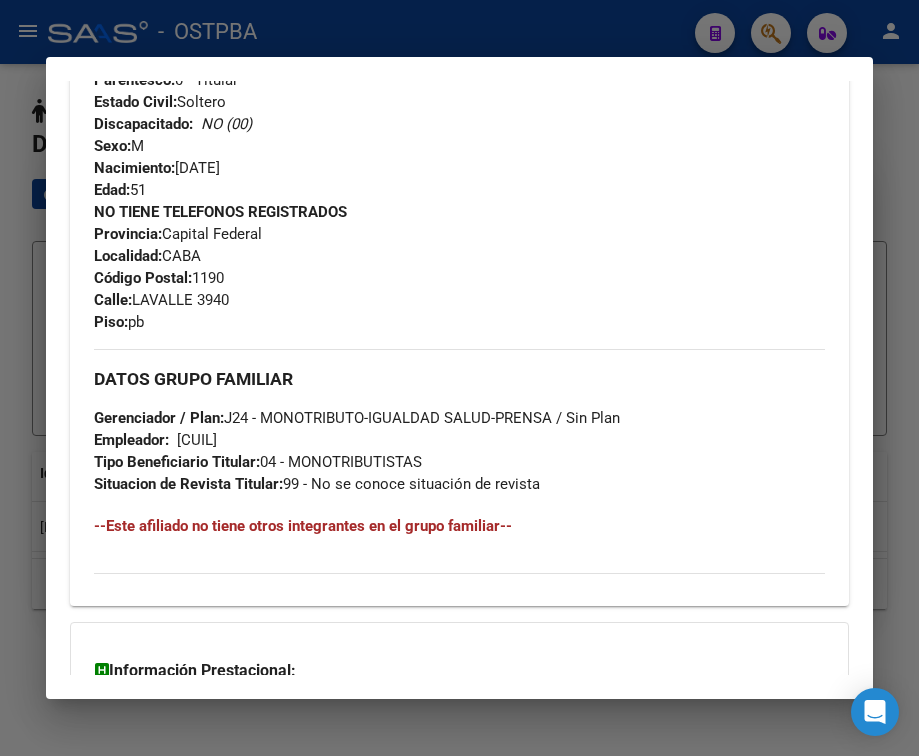 scroll, scrollTop: 1025, scrollLeft: 0, axis: vertical 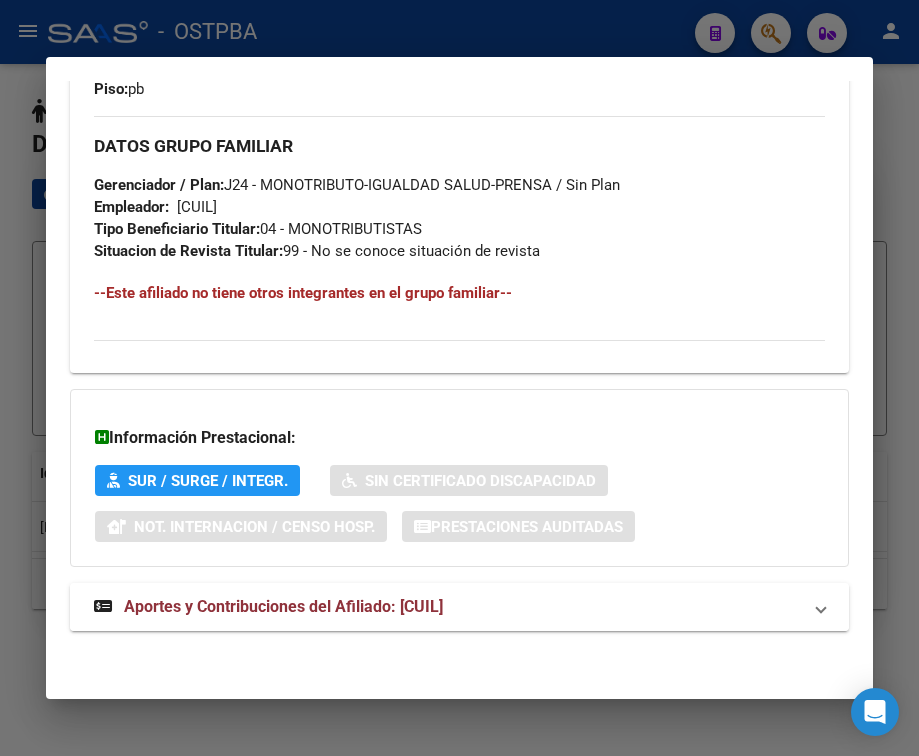 click on "Aportes y Contribuciones del Afiliado: [CUIL]" at bounding box center (283, 606) 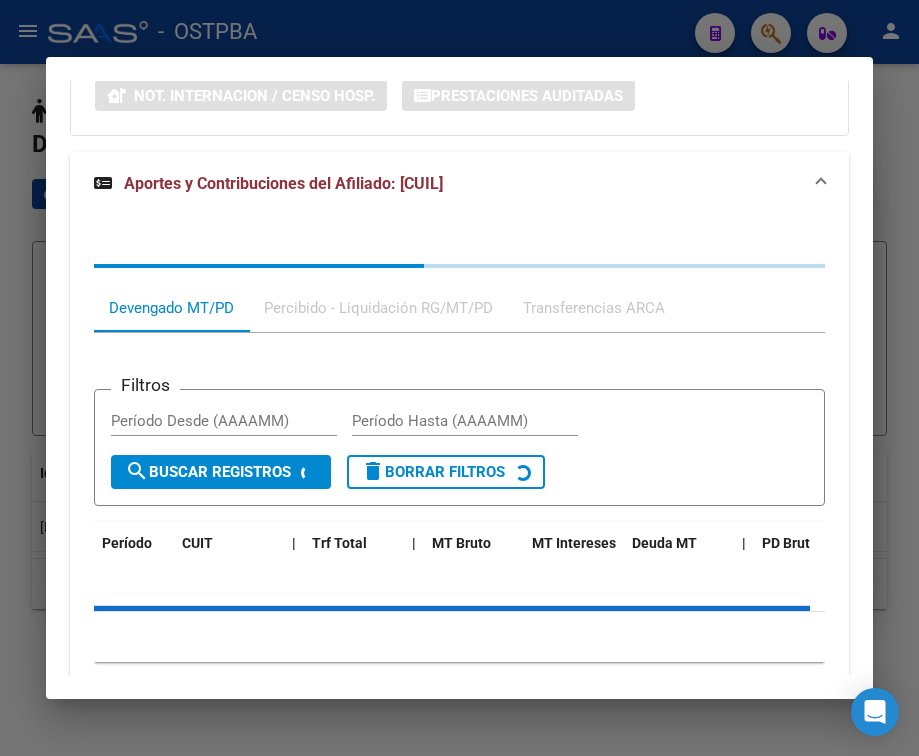 scroll, scrollTop: 1525, scrollLeft: 0, axis: vertical 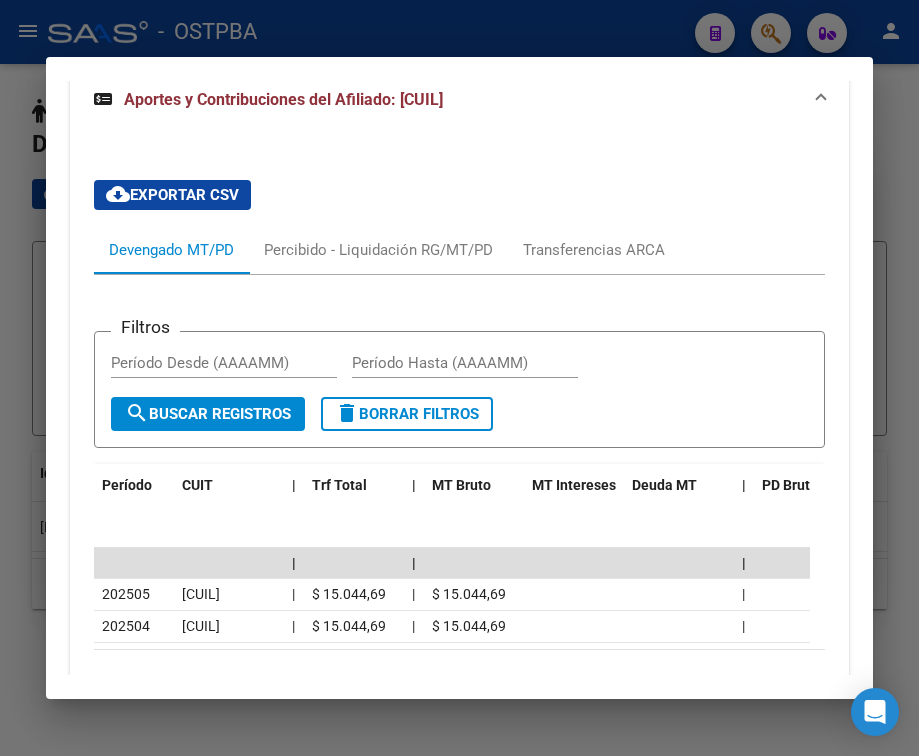 click at bounding box center (459, 378) 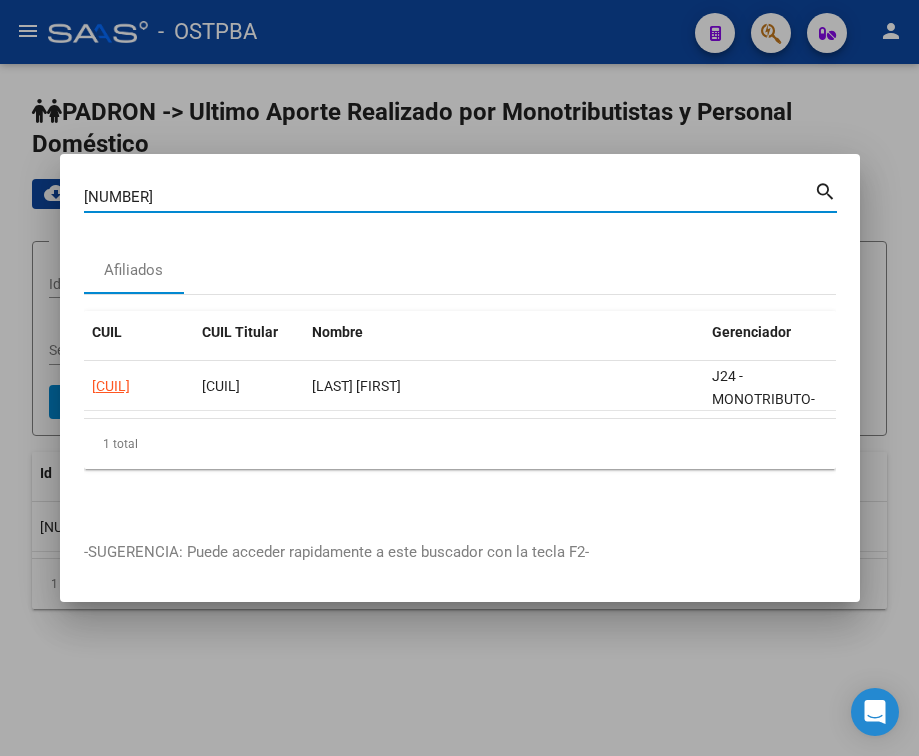 click on "[NUMBER]" at bounding box center [449, 197] 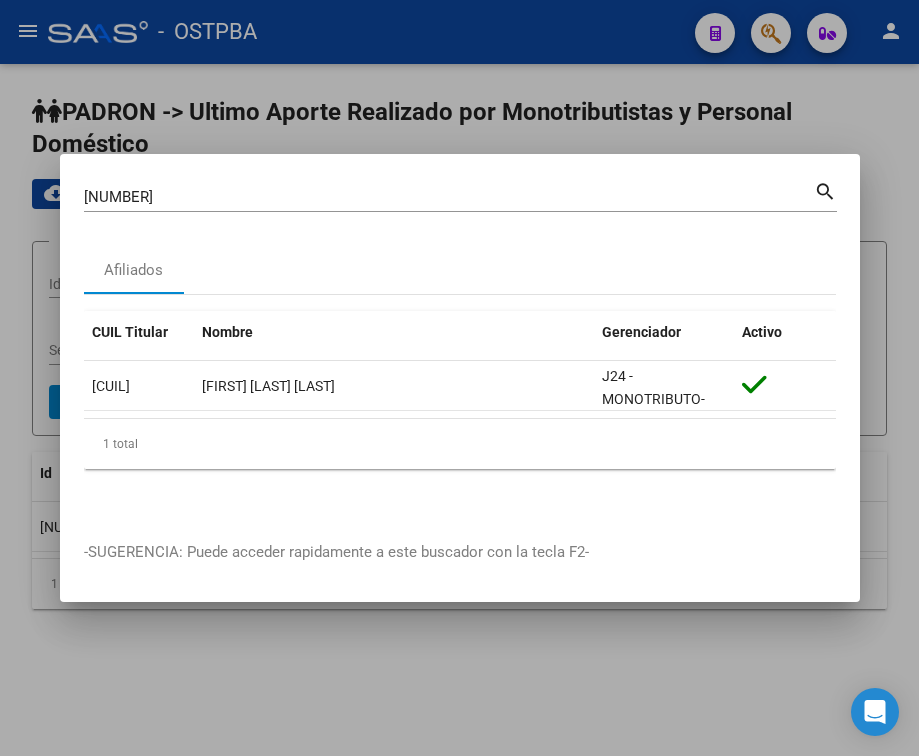 scroll, scrollTop: 0, scrollLeft: 0, axis: both 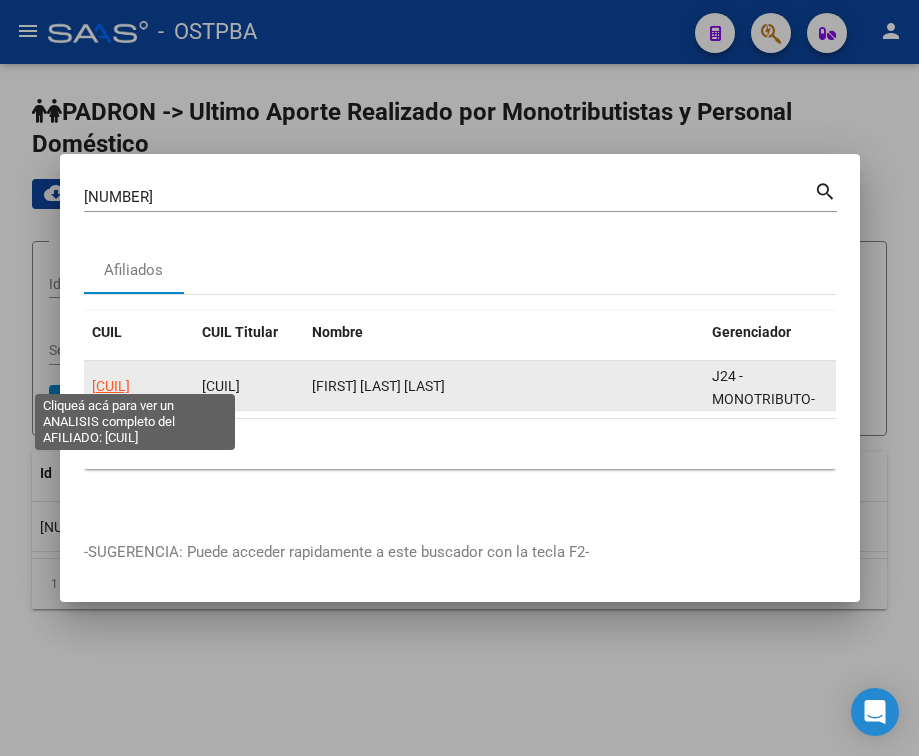 click on "[CUIL]" 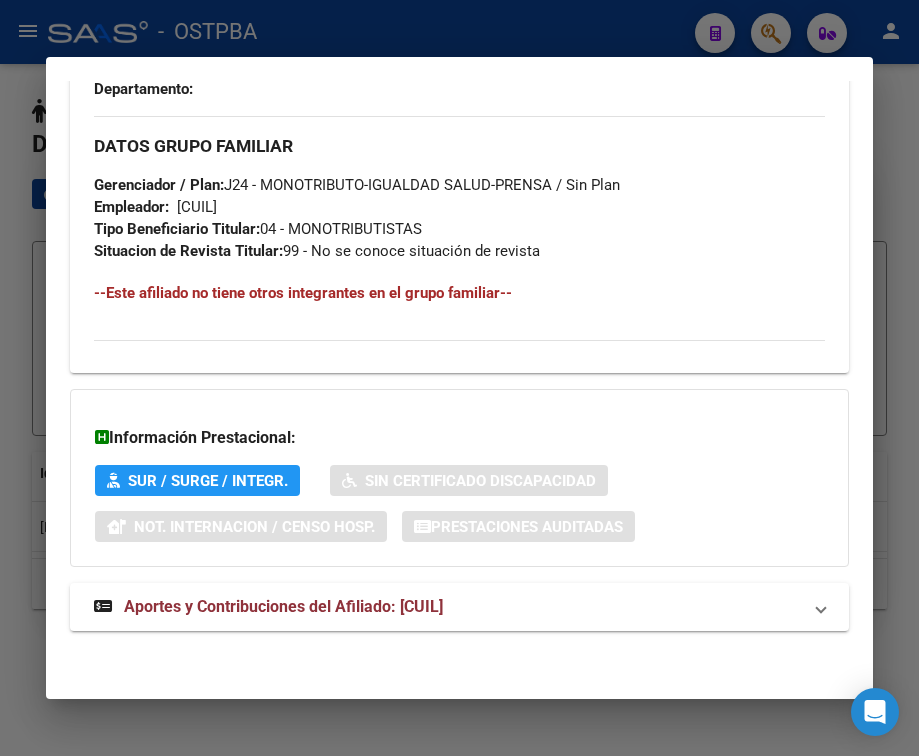 scroll, scrollTop: 1085, scrollLeft: 0, axis: vertical 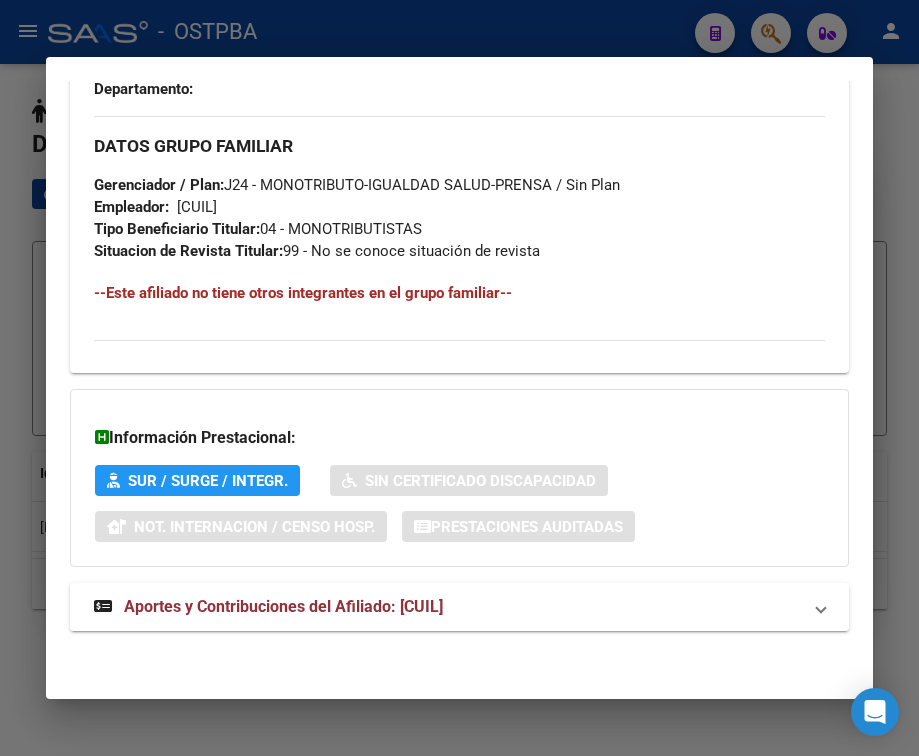 click on "Aportes y Contribuciones del Afiliado: [CUIL]" at bounding box center (283, 606) 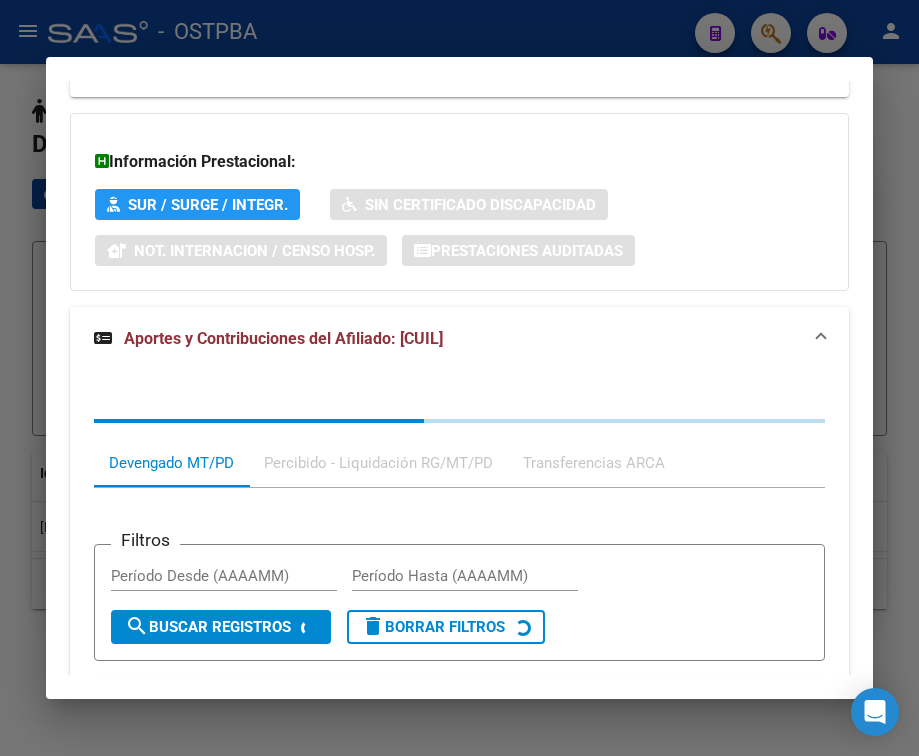 scroll, scrollTop: 1603, scrollLeft: 0, axis: vertical 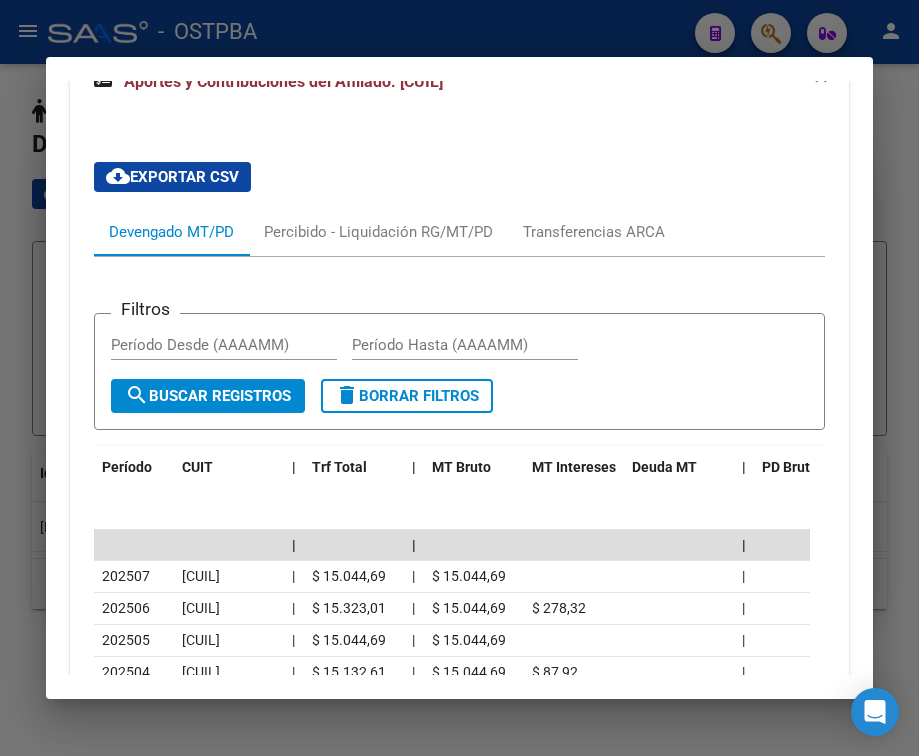 click at bounding box center [459, 378] 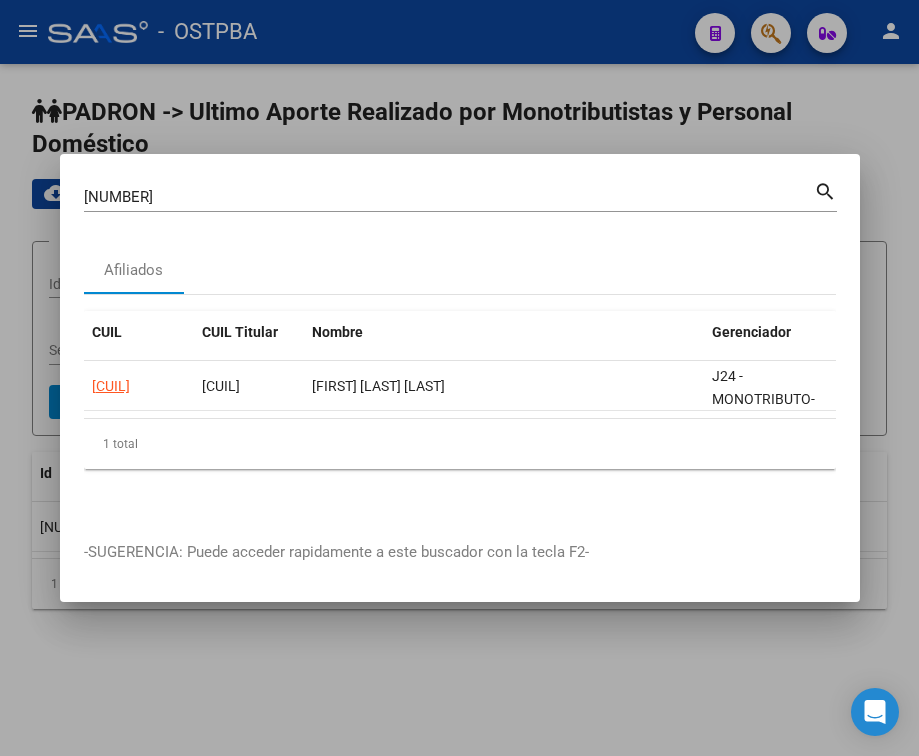click on "[NUMBER]" at bounding box center [449, 197] 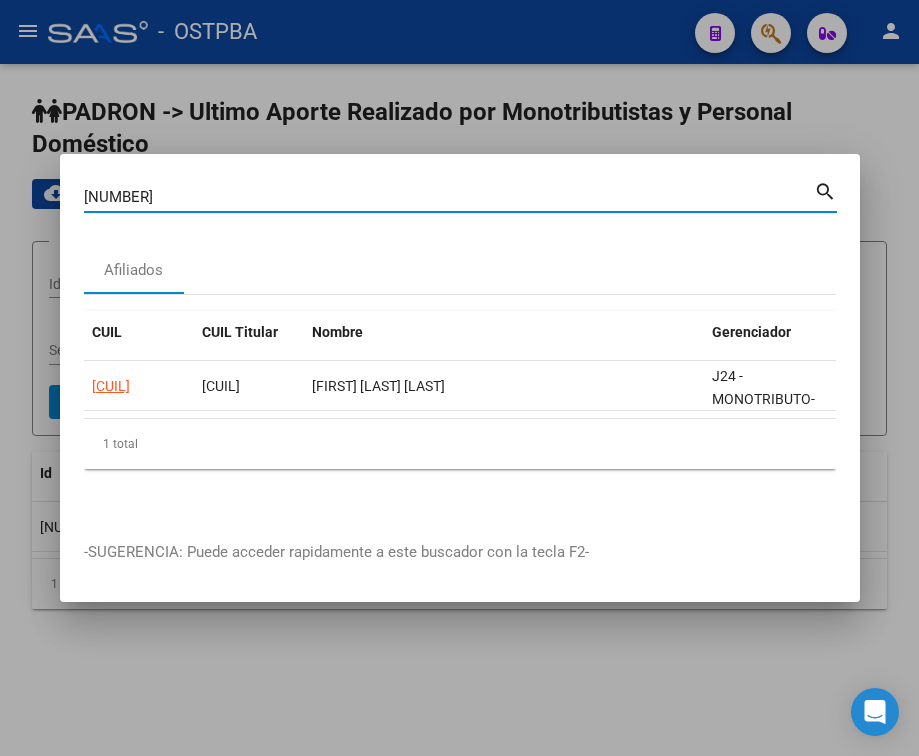 click on "[NUMBER]" at bounding box center [449, 197] 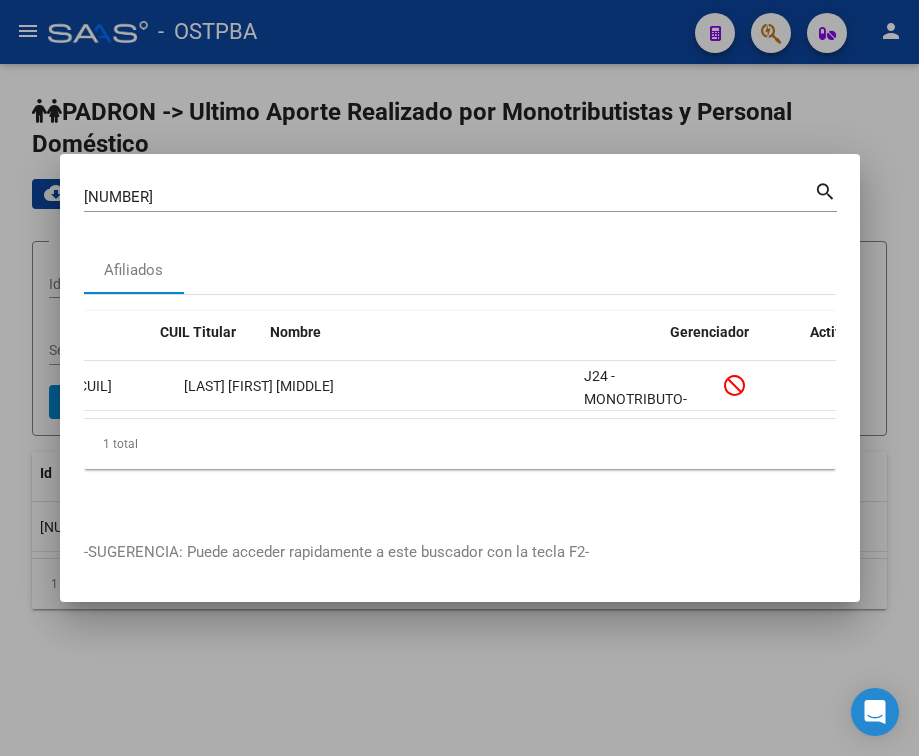 scroll, scrollTop: 0, scrollLeft: 0, axis: both 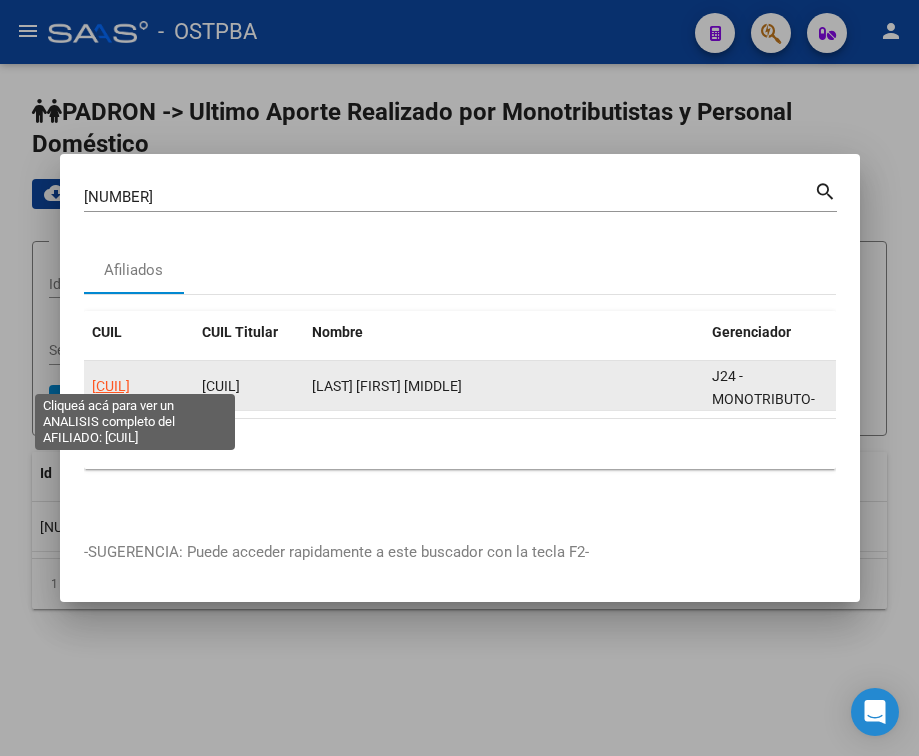 click on "[CUIL]" 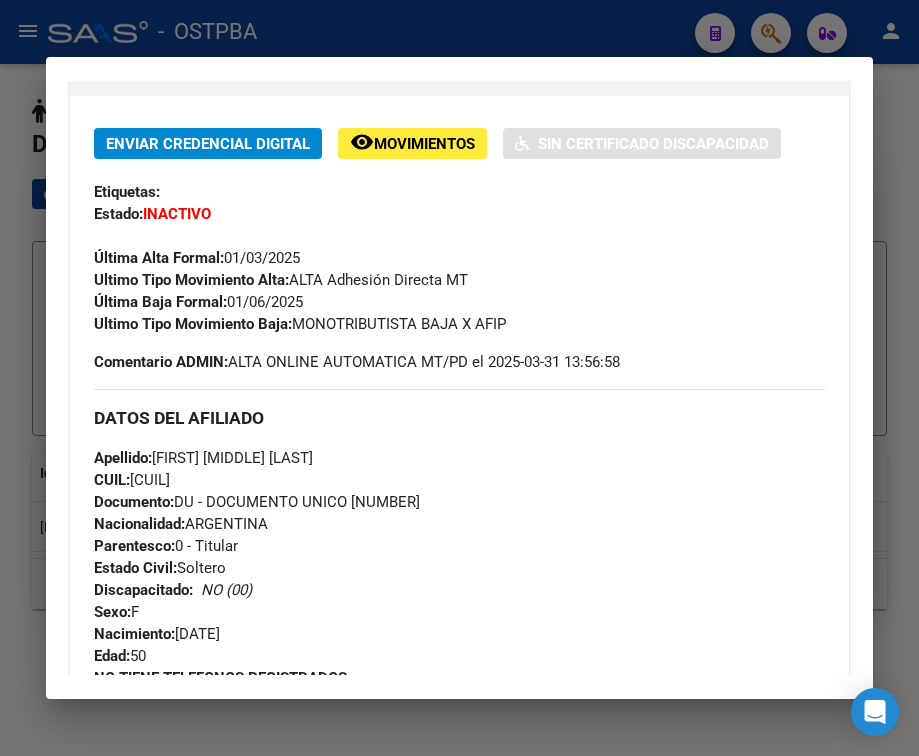 scroll, scrollTop: 500, scrollLeft: 0, axis: vertical 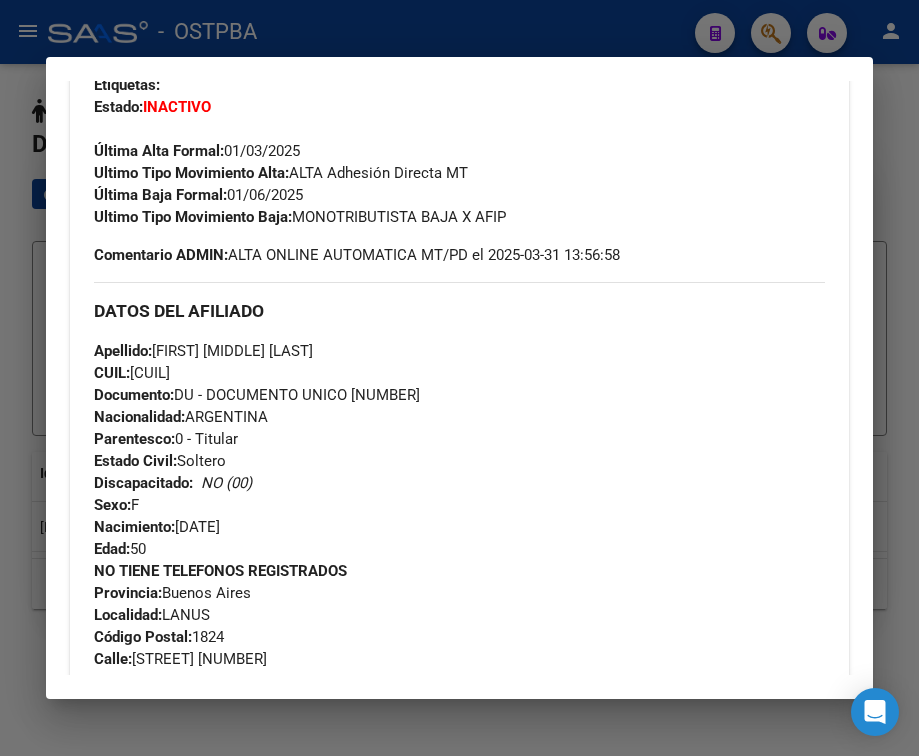 drag, startPoint x: 231, startPoint y: 210, endPoint x: 309, endPoint y: 211, distance: 78.00641 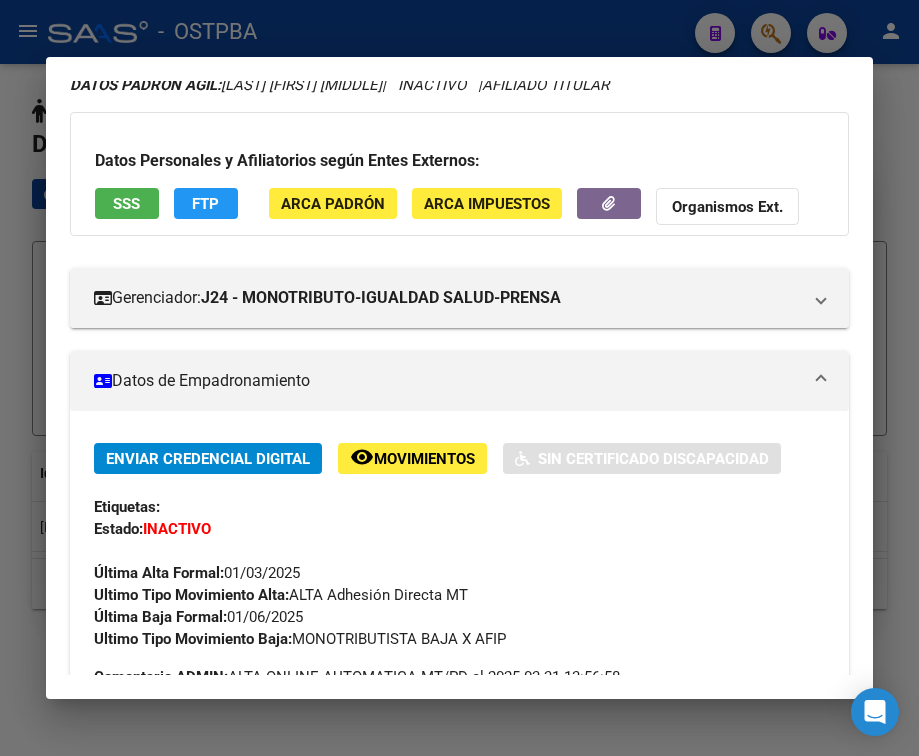scroll, scrollTop: 0, scrollLeft: 0, axis: both 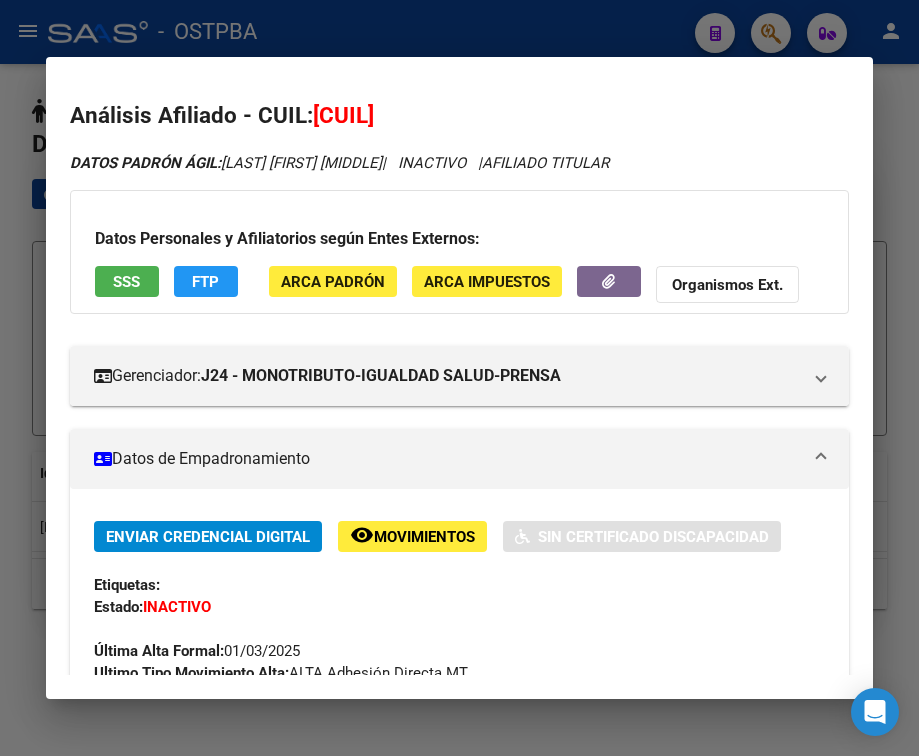 drag, startPoint x: 343, startPoint y: 113, endPoint x: 442, endPoint y: 120, distance: 99.24717 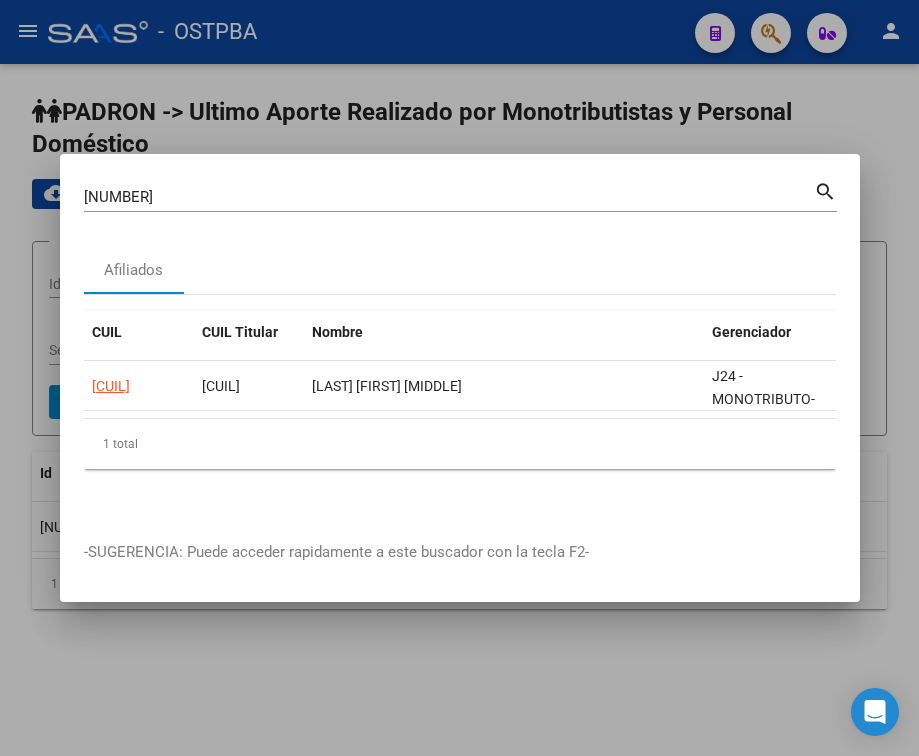 click on "[NUMBER]" at bounding box center [449, 197] 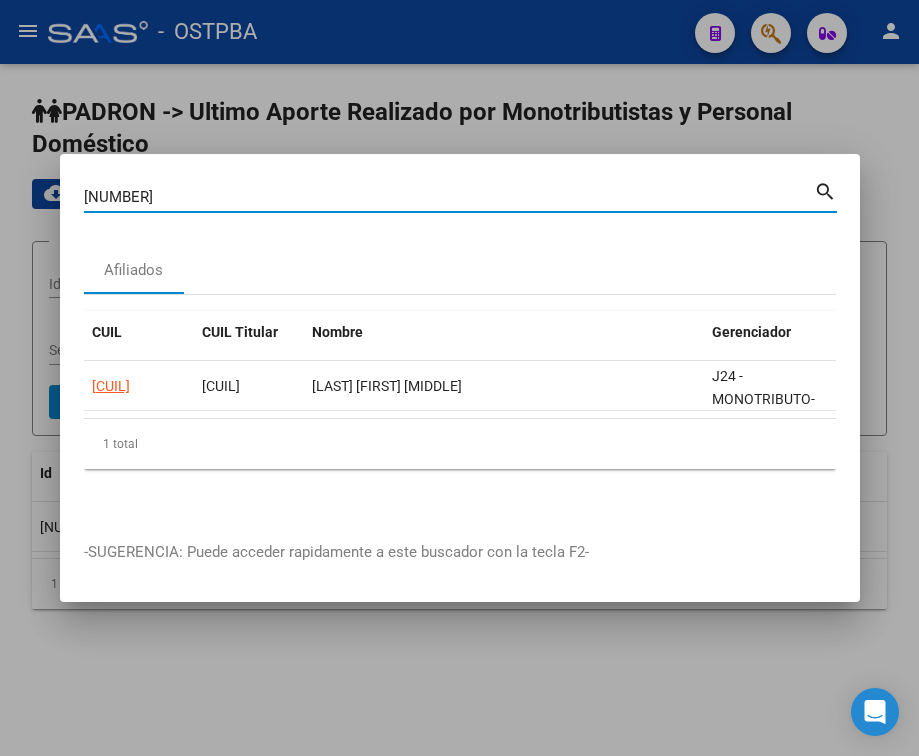 click on "[NUMBER]" at bounding box center (449, 197) 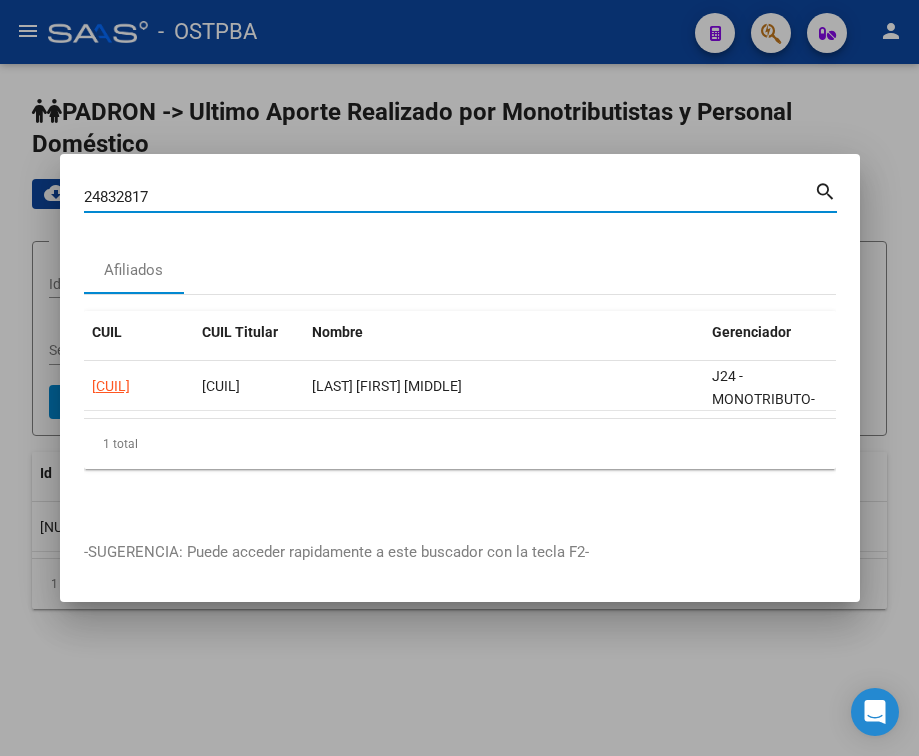 type on "24832817" 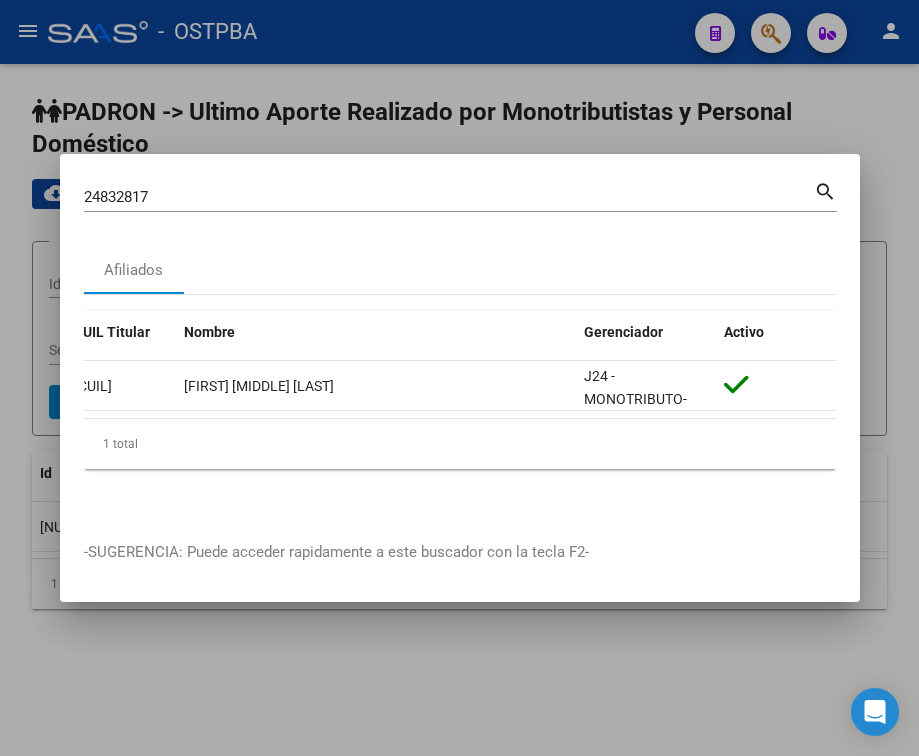 scroll, scrollTop: 0, scrollLeft: 0, axis: both 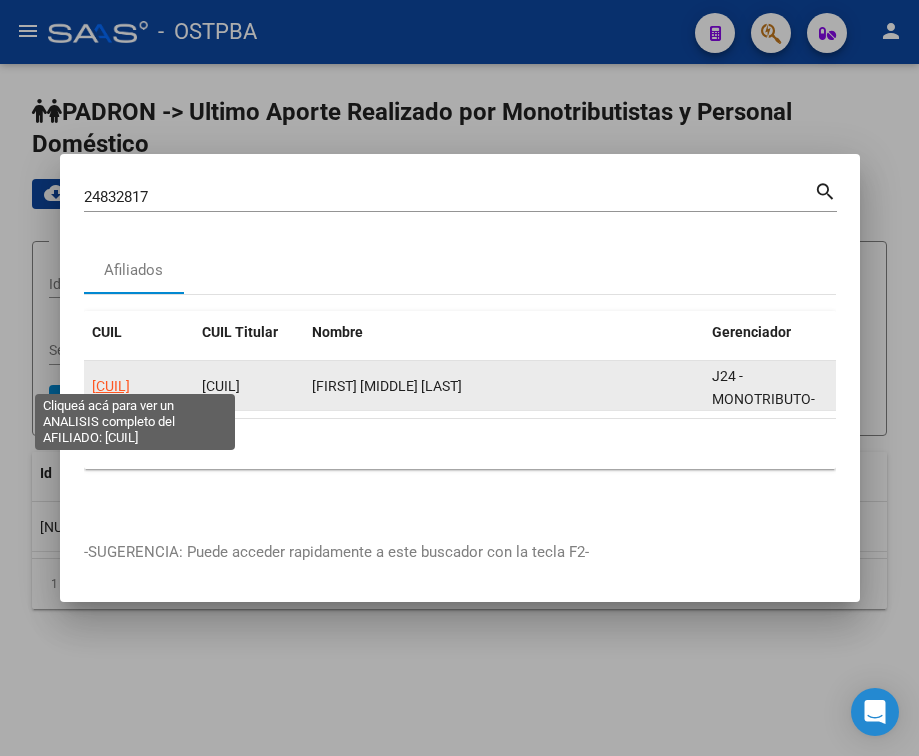 click on "[CUIL]" 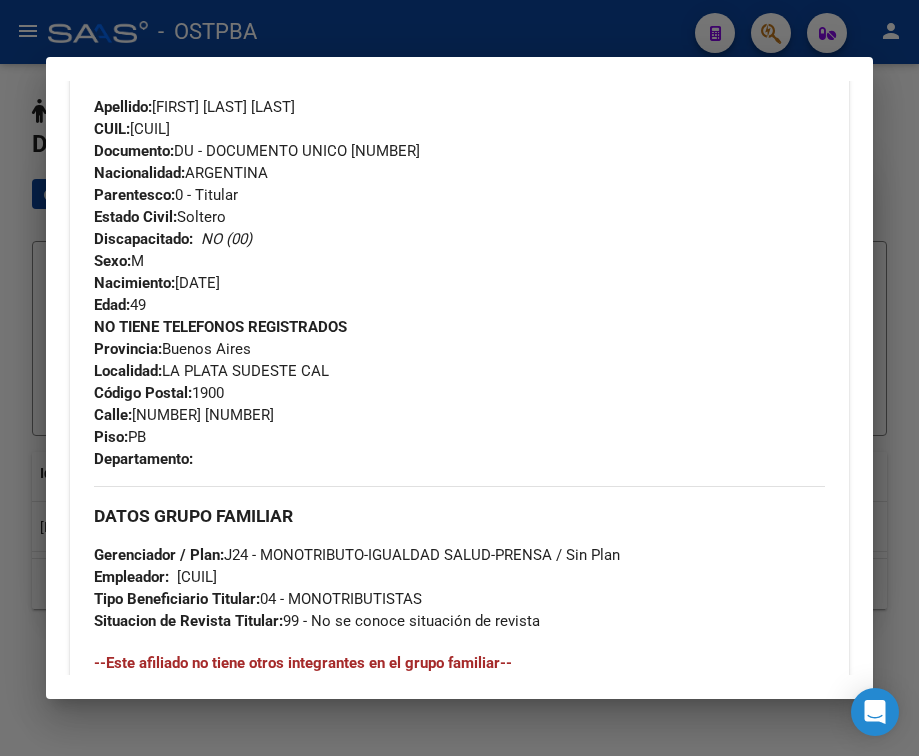 scroll, scrollTop: 1085, scrollLeft: 0, axis: vertical 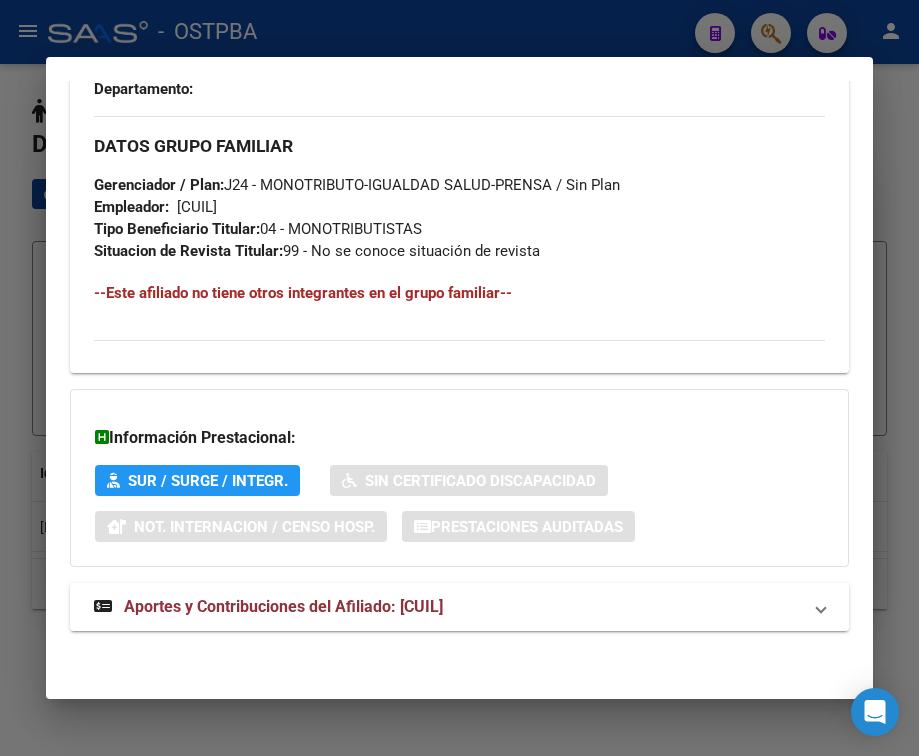 drag, startPoint x: 332, startPoint y: 582, endPoint x: 336, endPoint y: 613, distance: 31.257 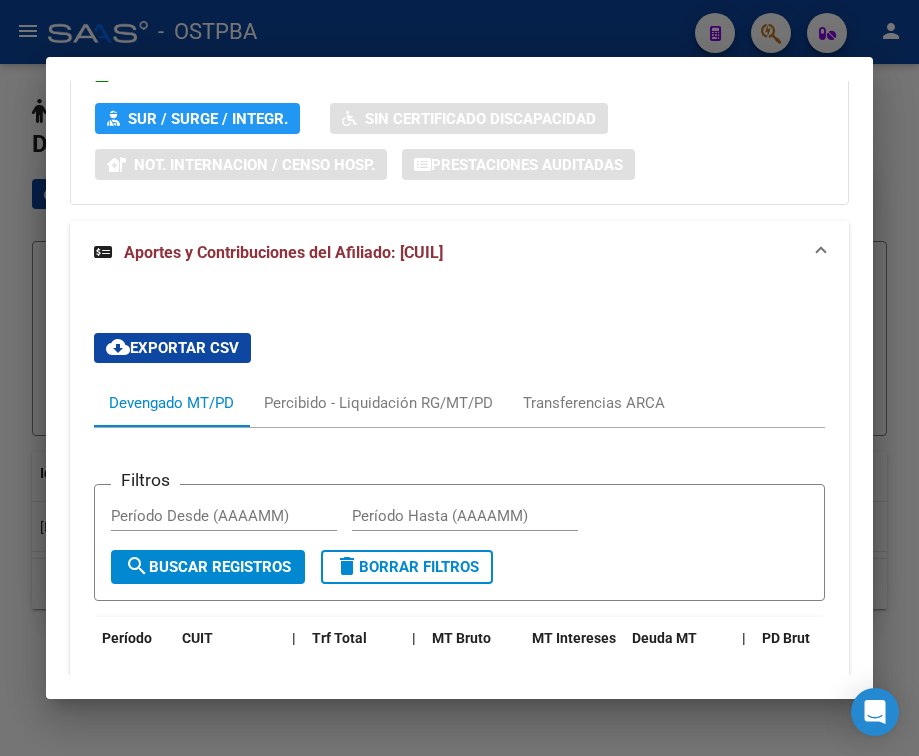 scroll, scrollTop: 1685, scrollLeft: 0, axis: vertical 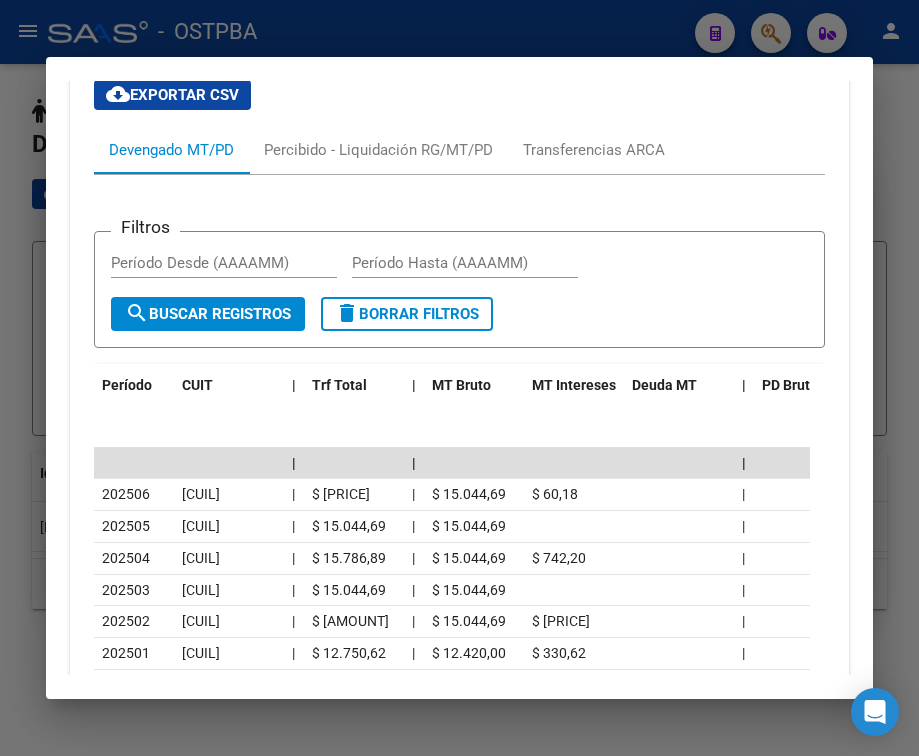 click at bounding box center (459, 378) 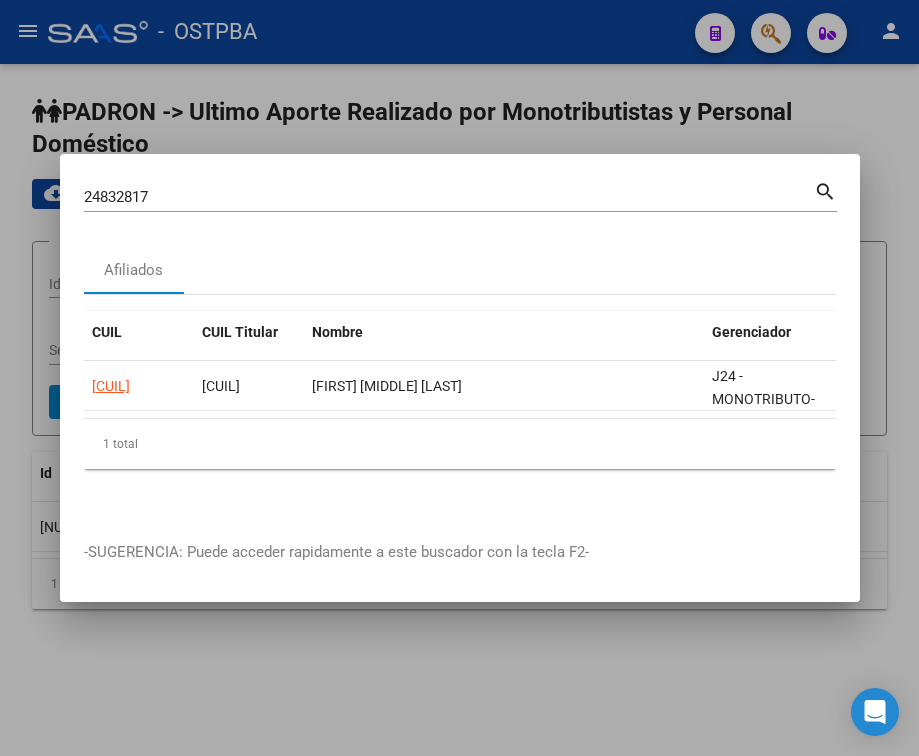 click on "24832817" at bounding box center (449, 197) 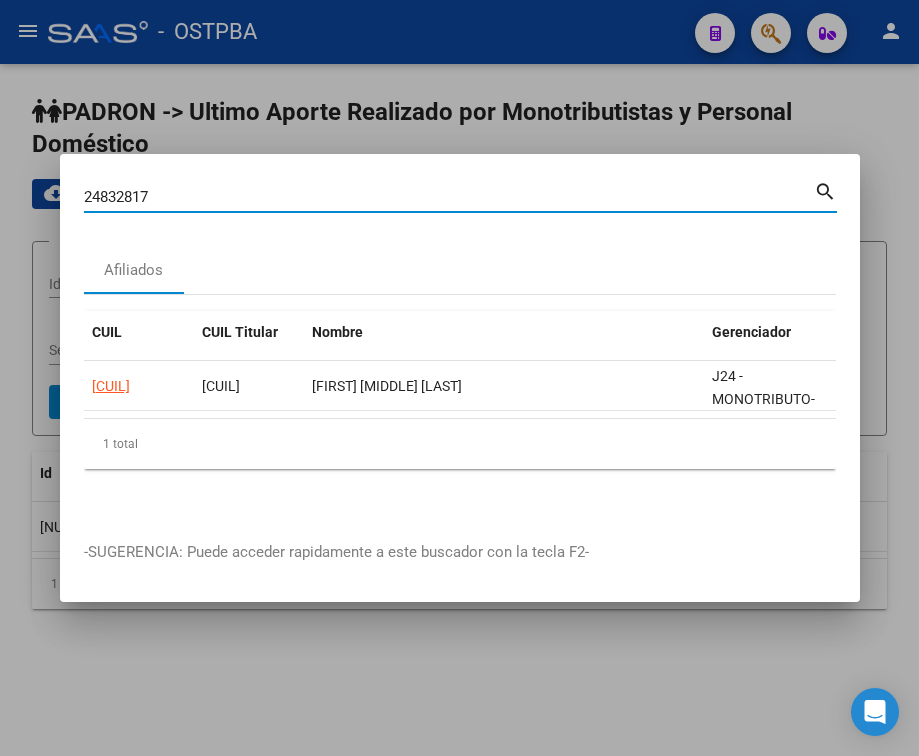 click on "24832817" at bounding box center (449, 197) 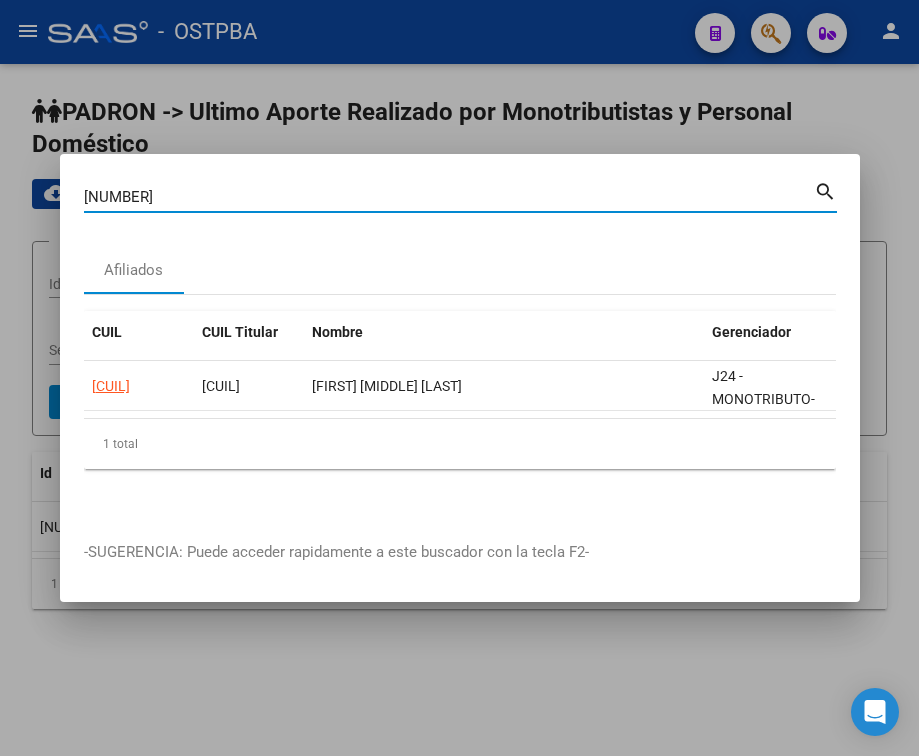 type on "[NUMBER]" 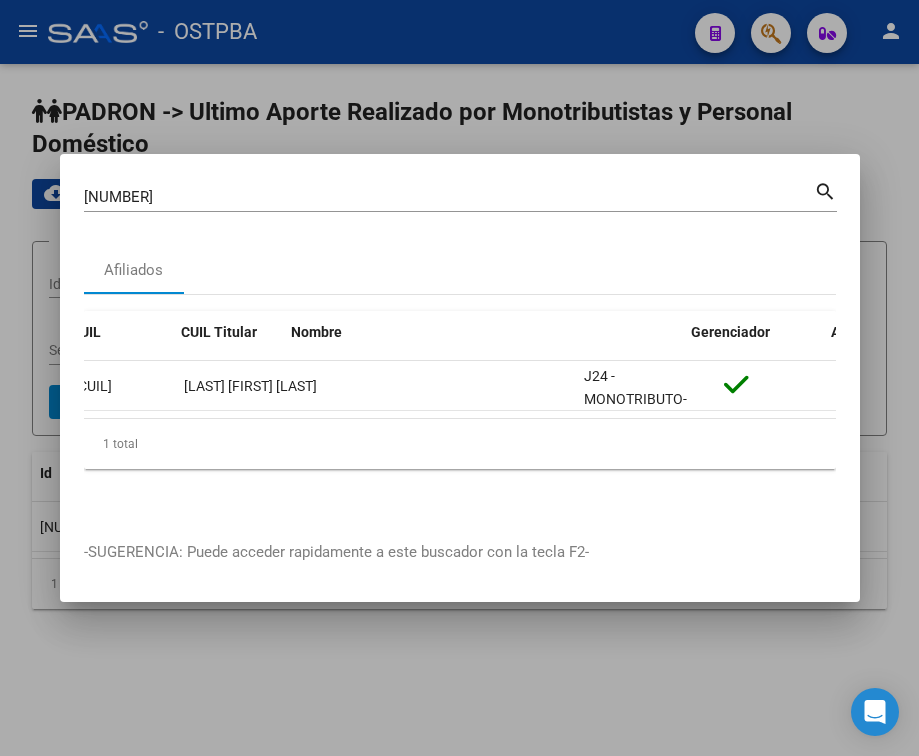 scroll, scrollTop: 0, scrollLeft: 0, axis: both 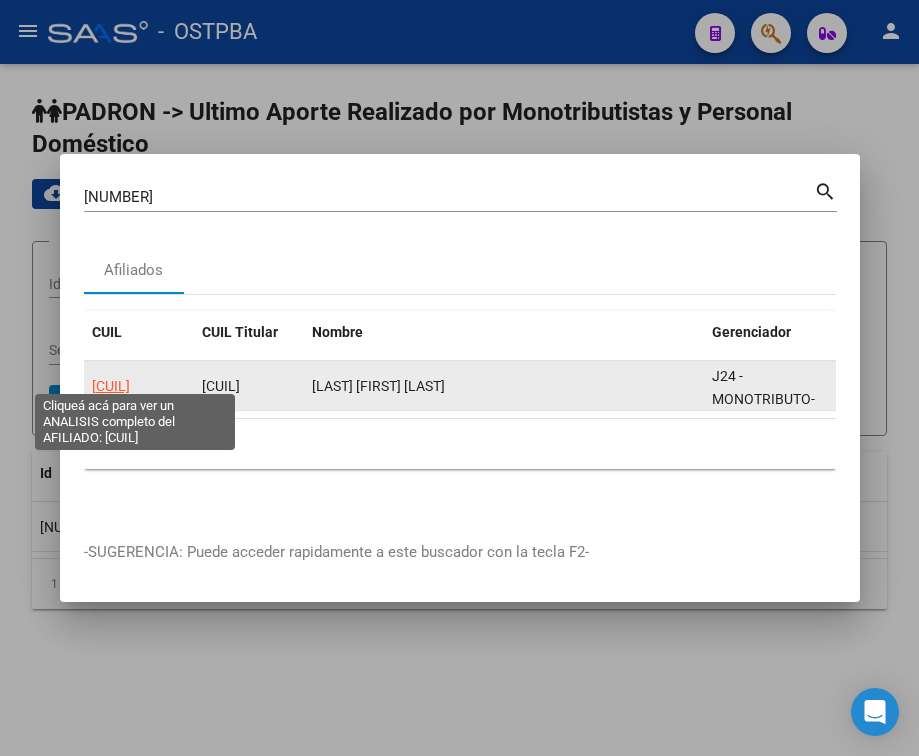 click on "[CUIL]" 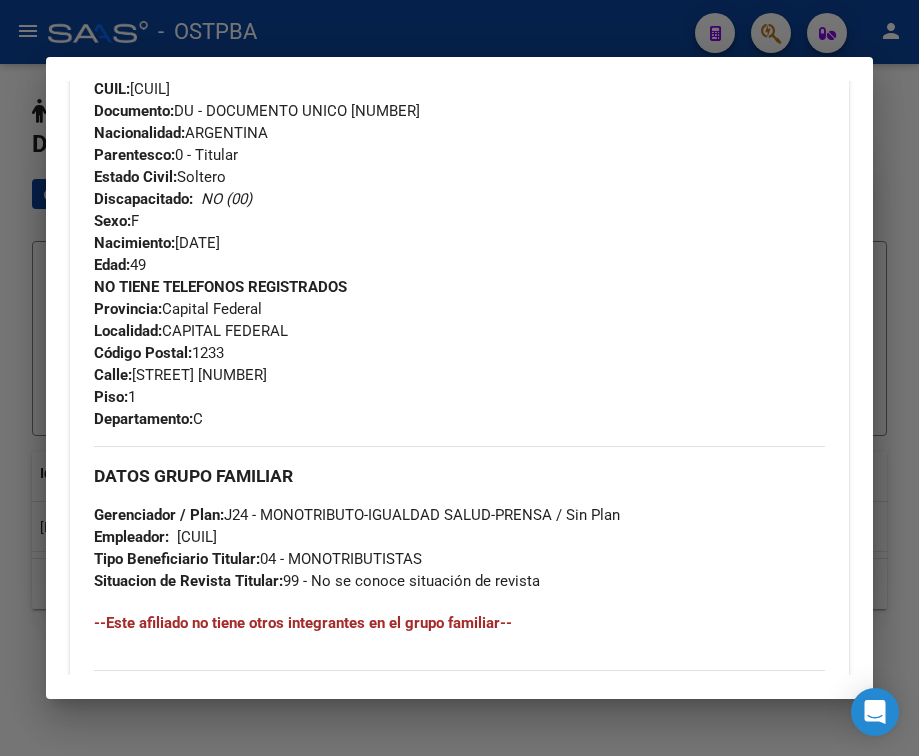 scroll, scrollTop: 1085, scrollLeft: 0, axis: vertical 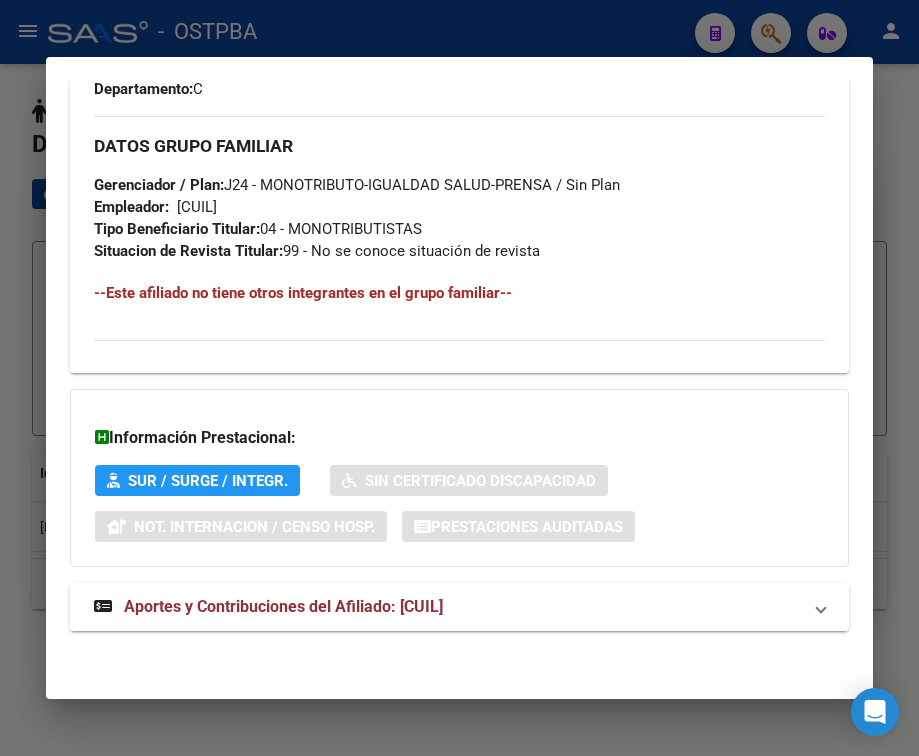 click on "Aportes y Contribuciones del Afiliado: [CUIL]" at bounding box center [283, 606] 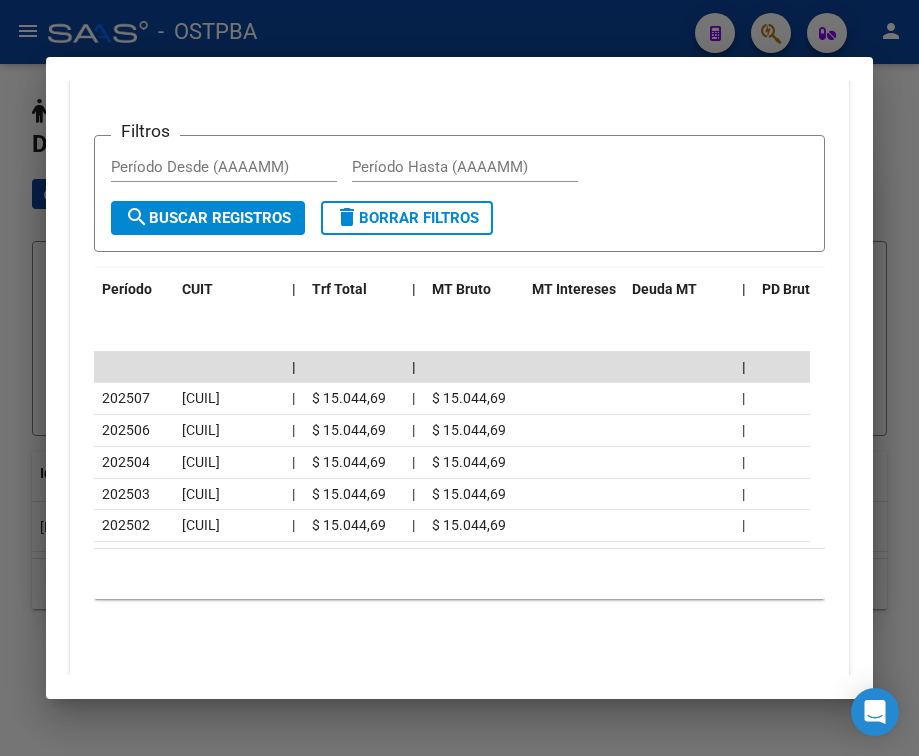 scroll, scrollTop: 1785, scrollLeft: 0, axis: vertical 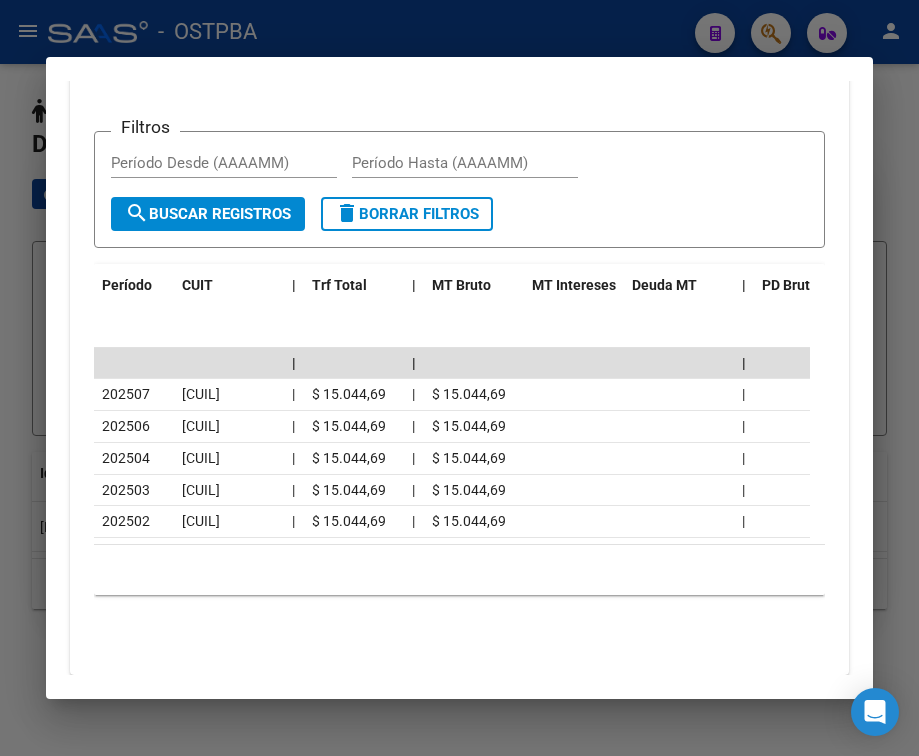 click at bounding box center (459, 378) 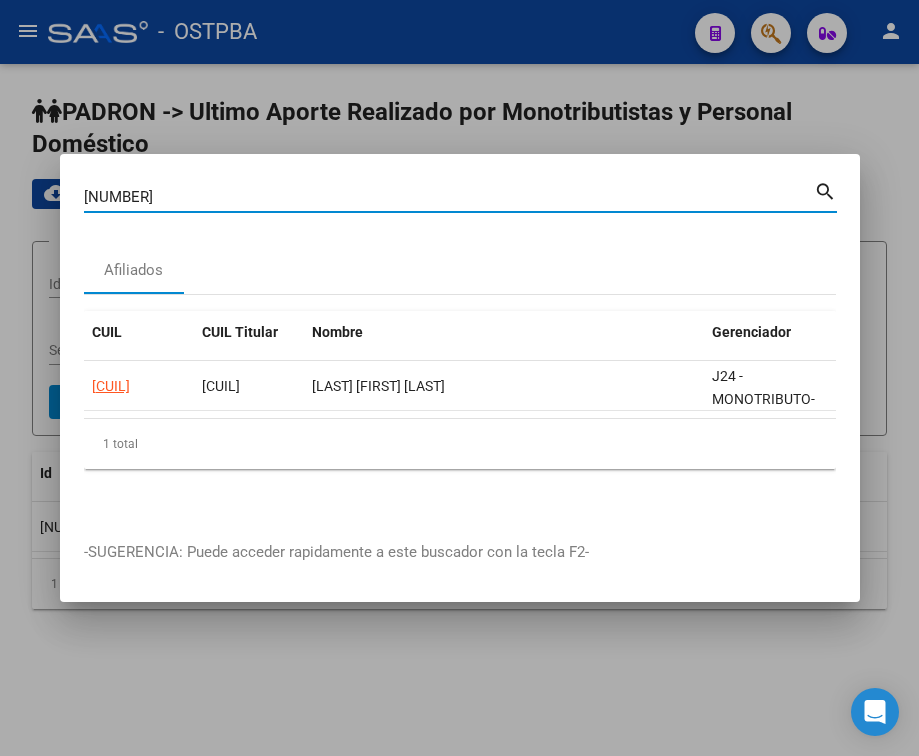 click on "[NUMBER]" at bounding box center [449, 197] 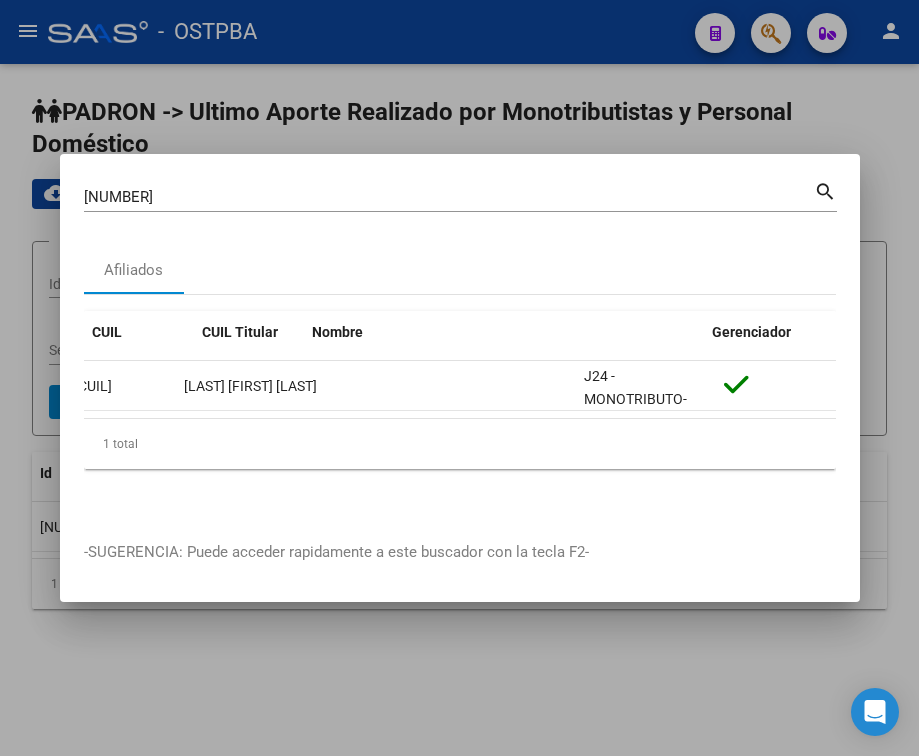 scroll, scrollTop: 0, scrollLeft: 0, axis: both 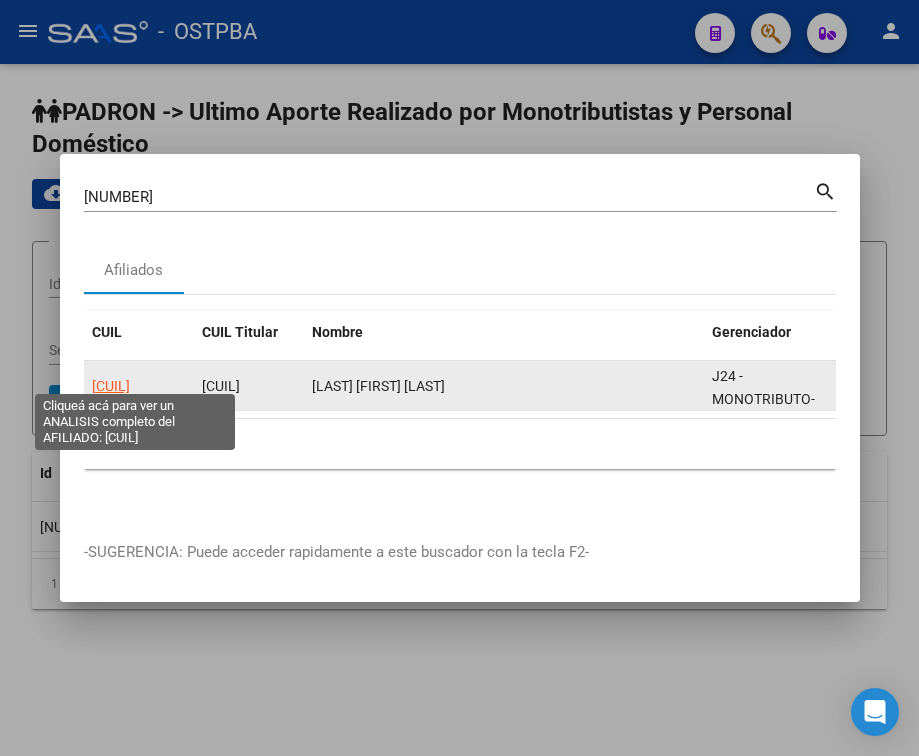 click on "[CUIL]" 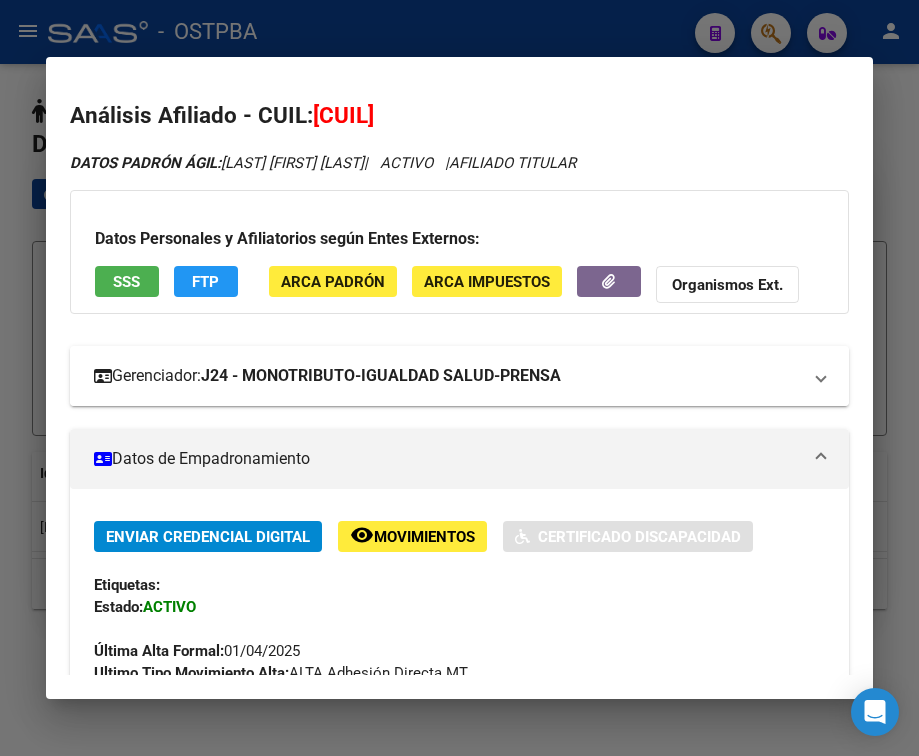 click on "J24 - MONOTRIBUTO-IGUALDAD SALUD-PRENSA" at bounding box center (381, 376) 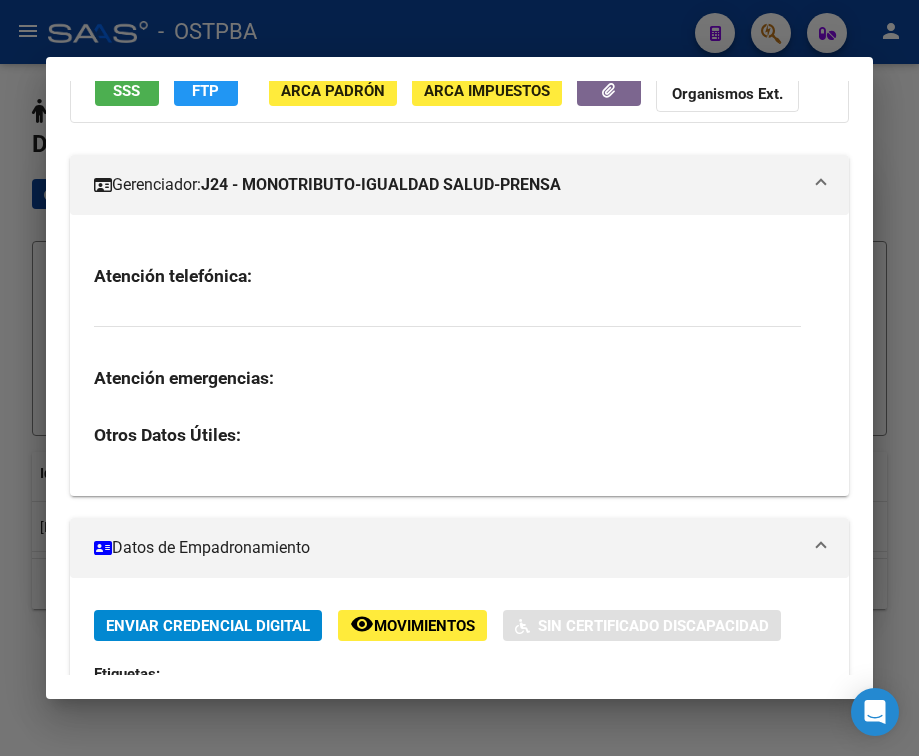 scroll, scrollTop: 0, scrollLeft: 0, axis: both 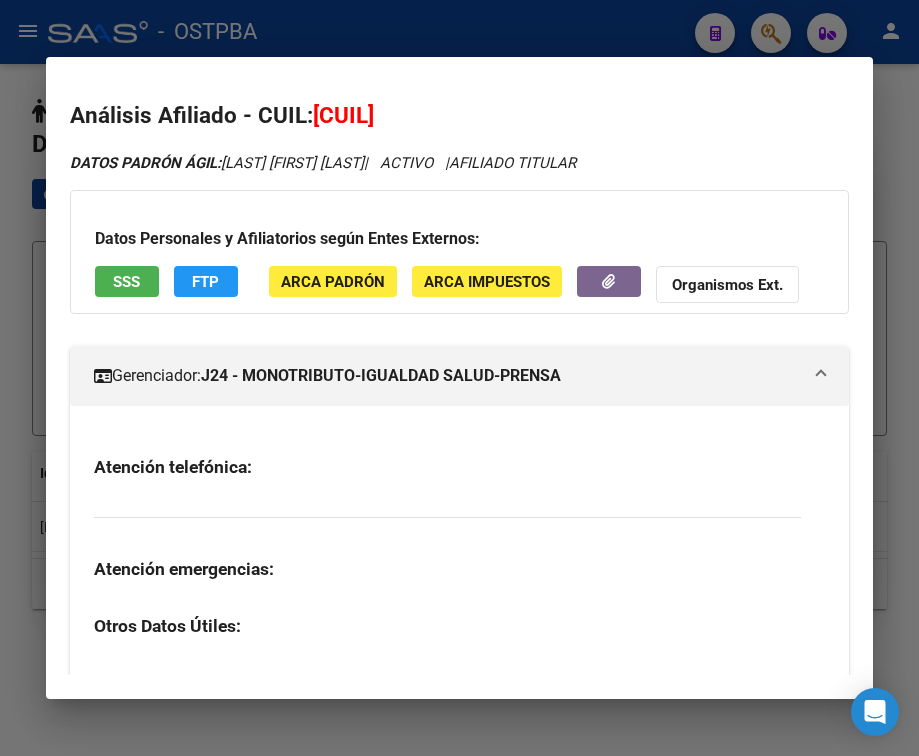 click at bounding box center [821, 376] 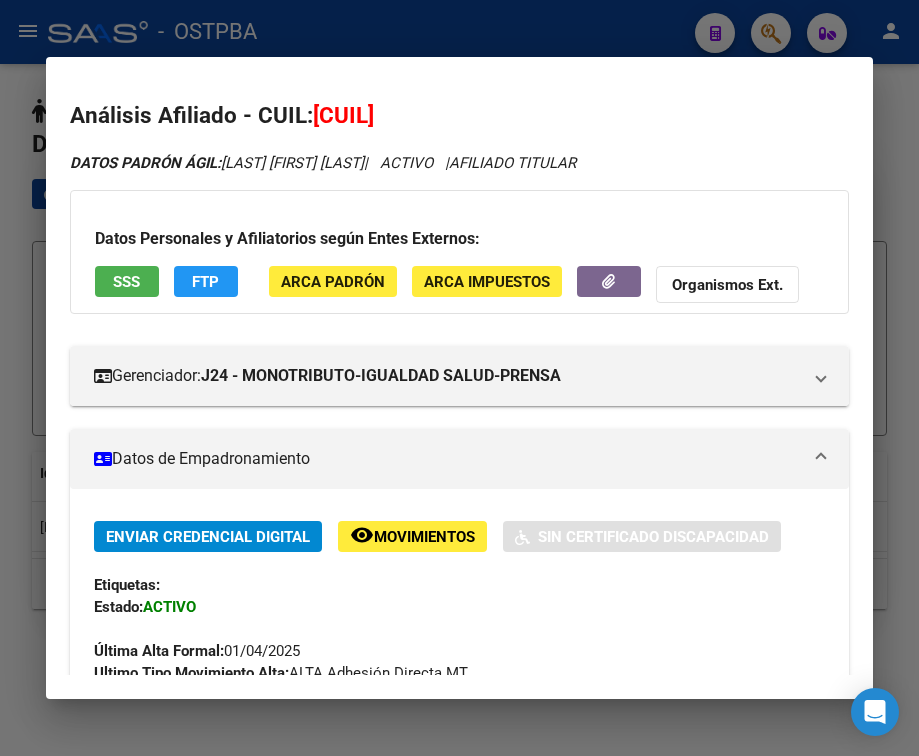 click on "Datos de Empadronamiento" at bounding box center (459, 459) 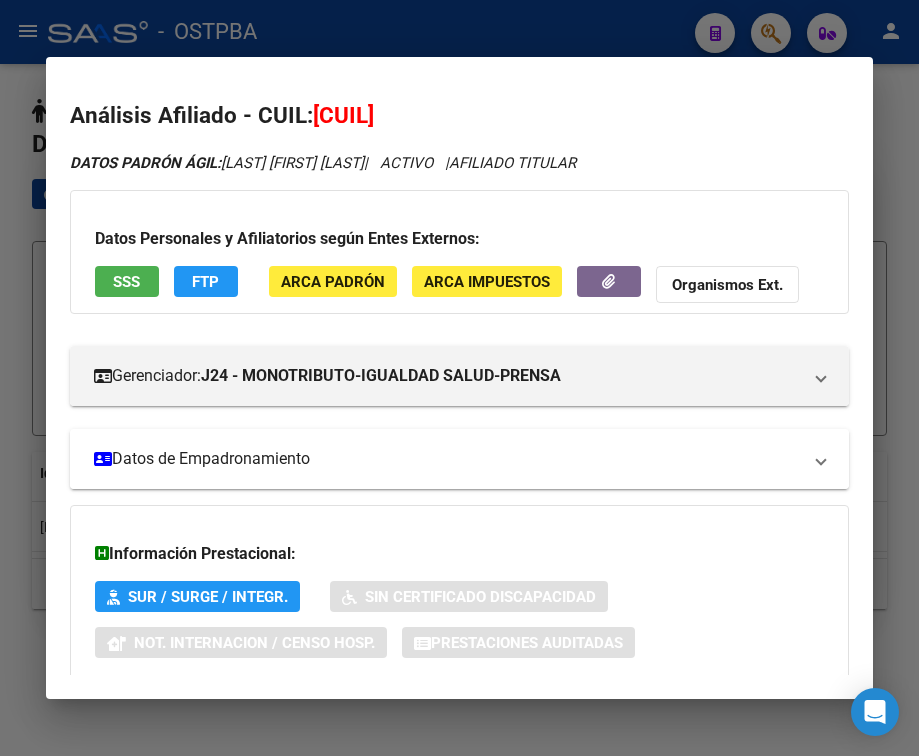 scroll, scrollTop: 131, scrollLeft: 0, axis: vertical 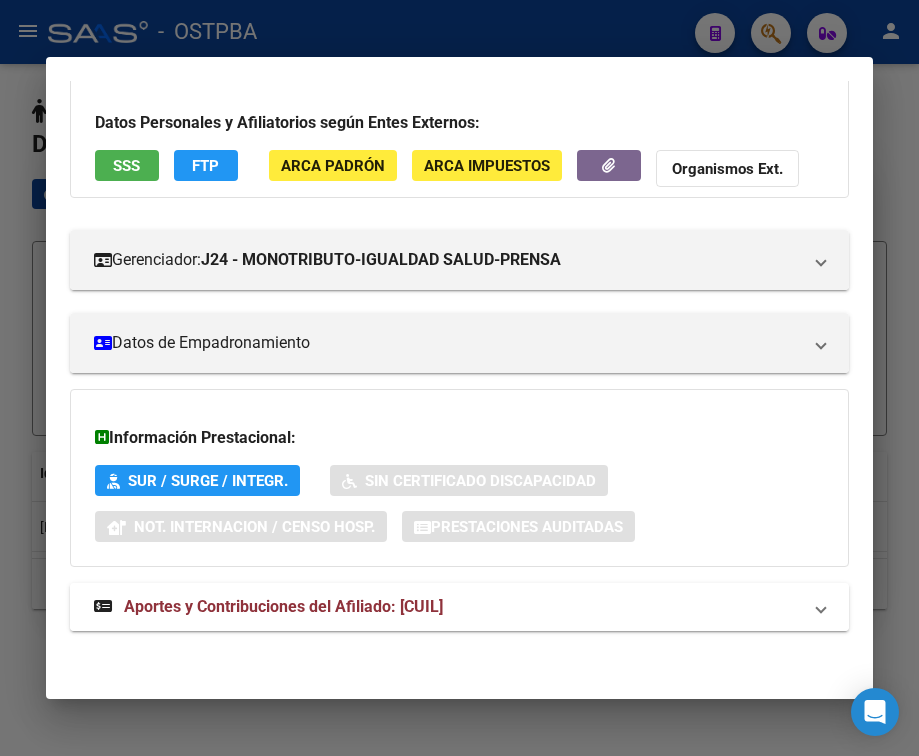 click on "Aportes y Contribuciones del Afiliado: [CUIL]" at bounding box center [283, 606] 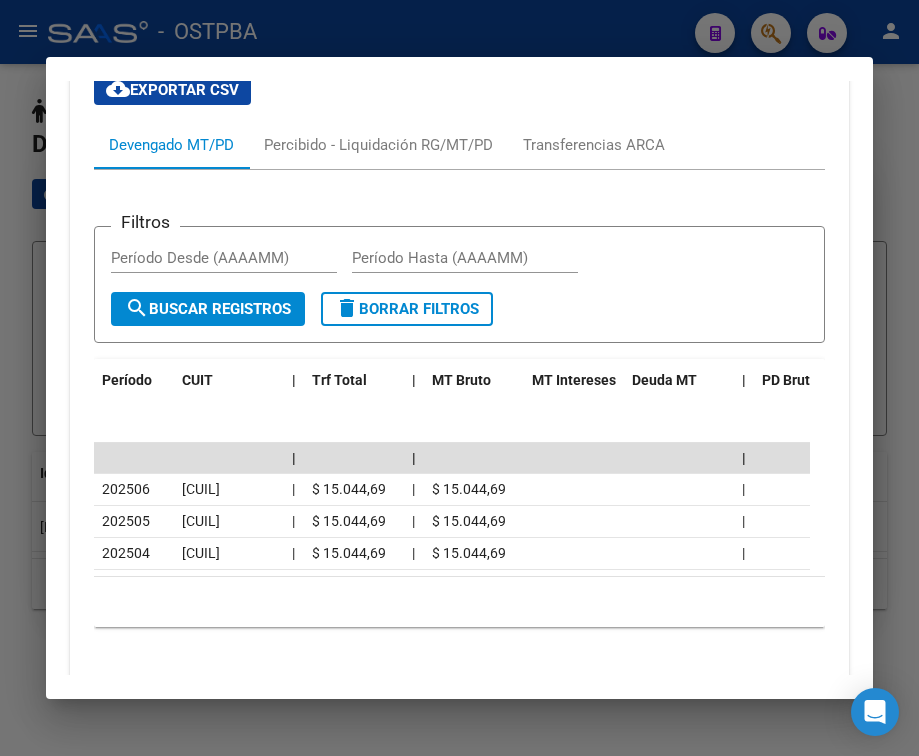 scroll, scrollTop: 842, scrollLeft: 0, axis: vertical 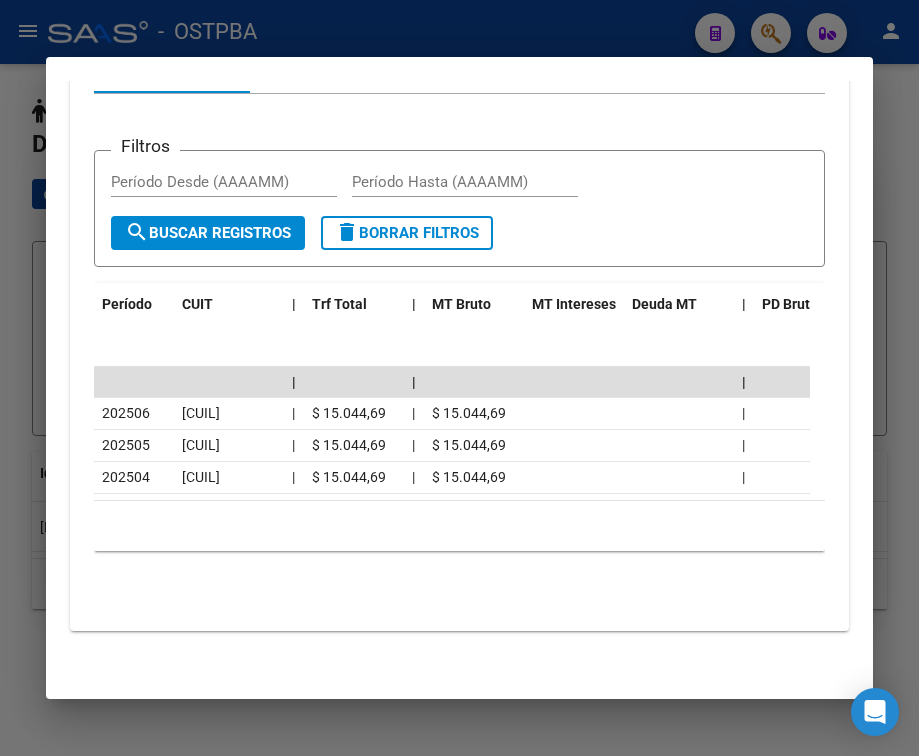 click at bounding box center (459, 378) 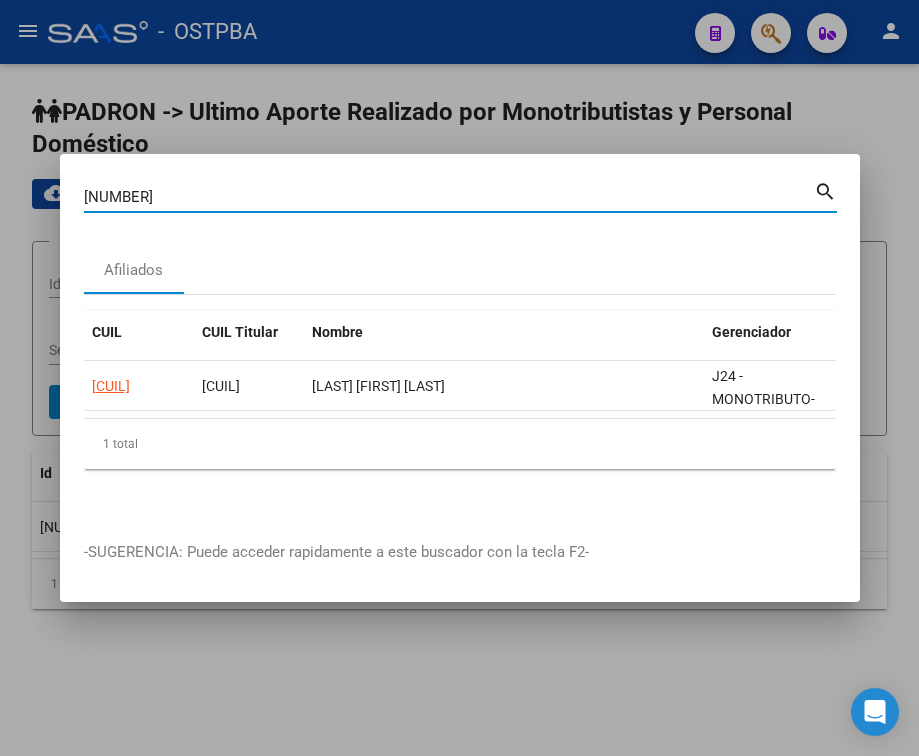 click on "[NUMBER]" at bounding box center (449, 197) 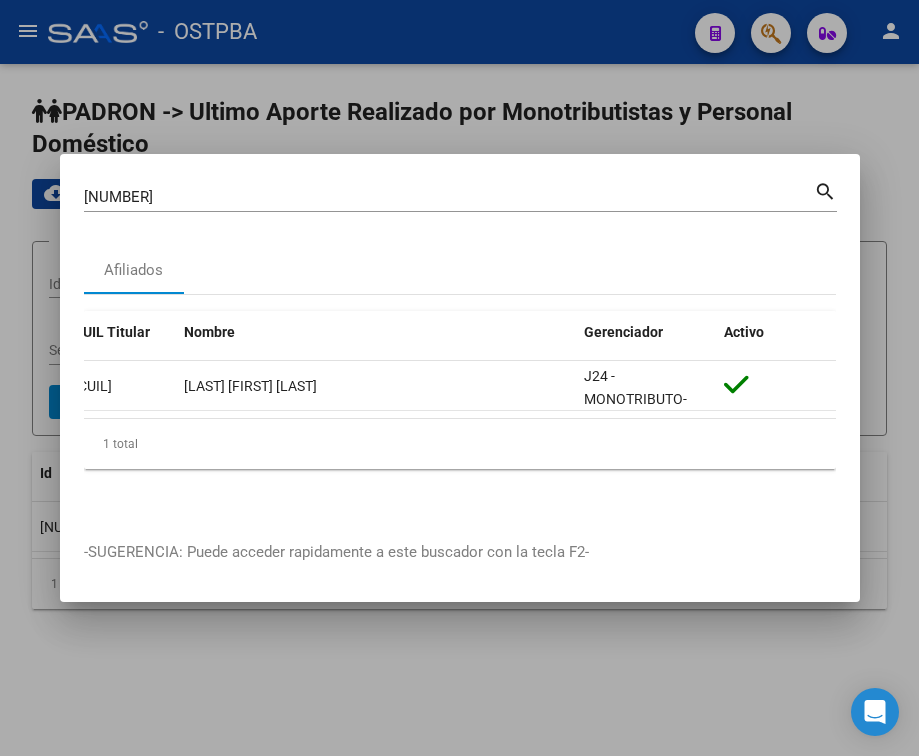 scroll, scrollTop: 0, scrollLeft: 0, axis: both 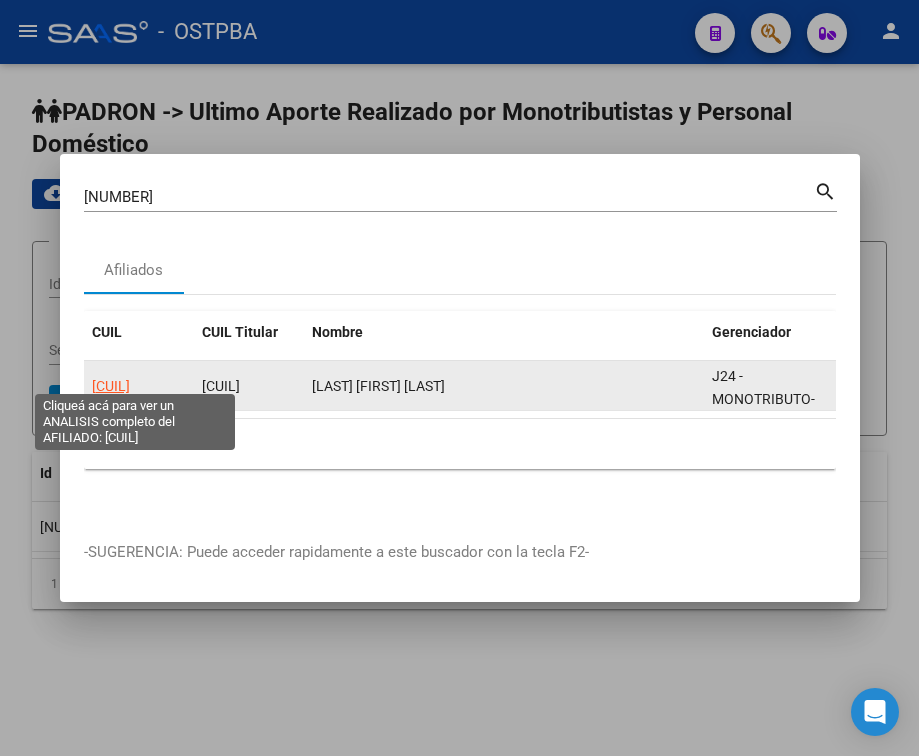 click on "[CUIL]" 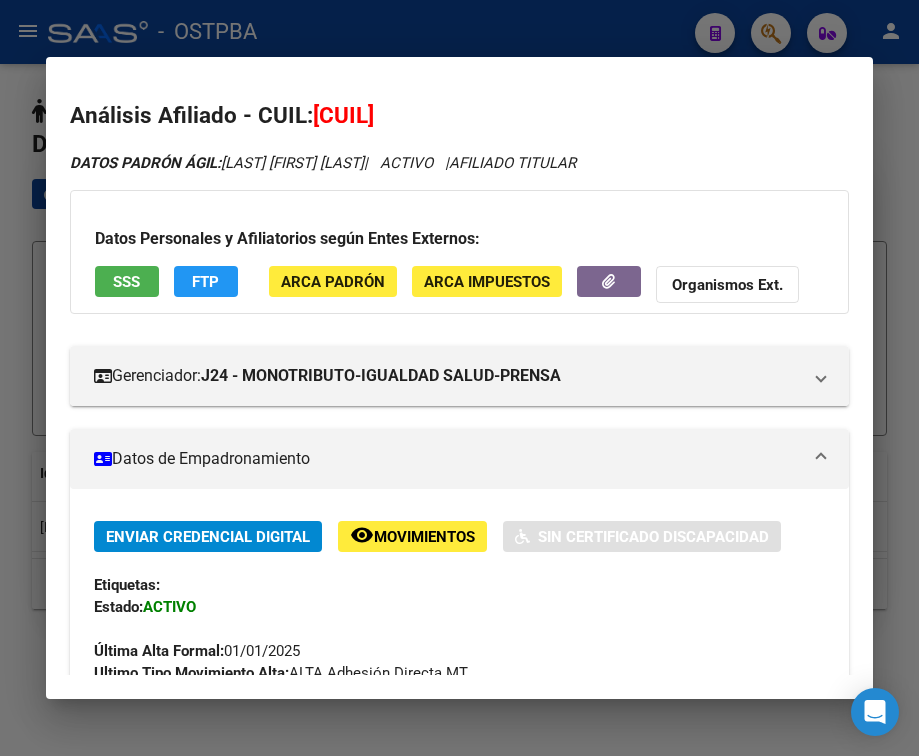 click at bounding box center (821, 459) 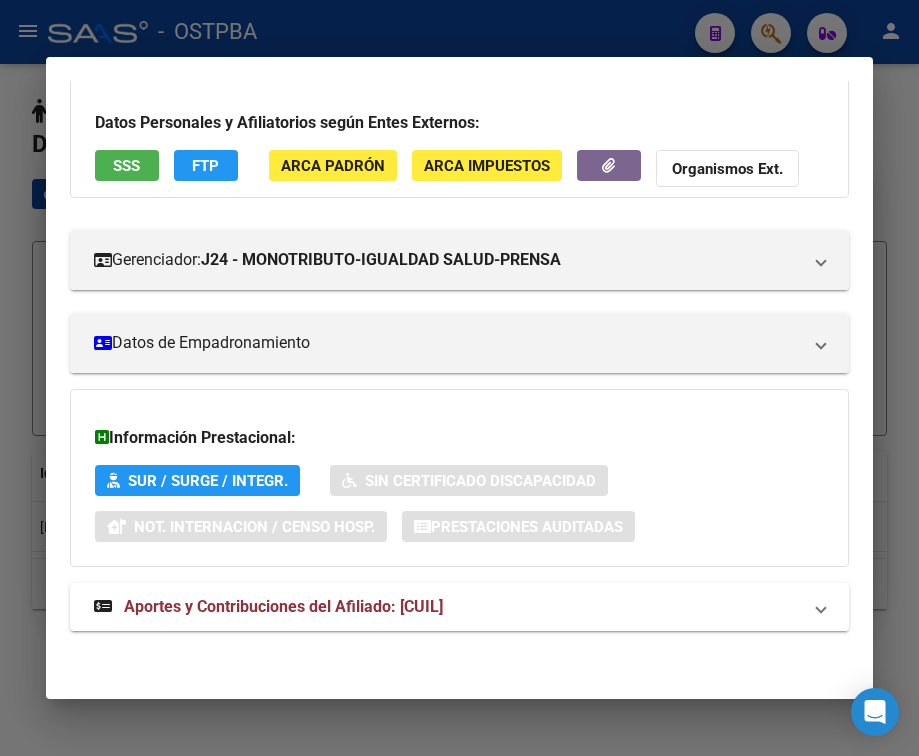 scroll, scrollTop: 131, scrollLeft: 0, axis: vertical 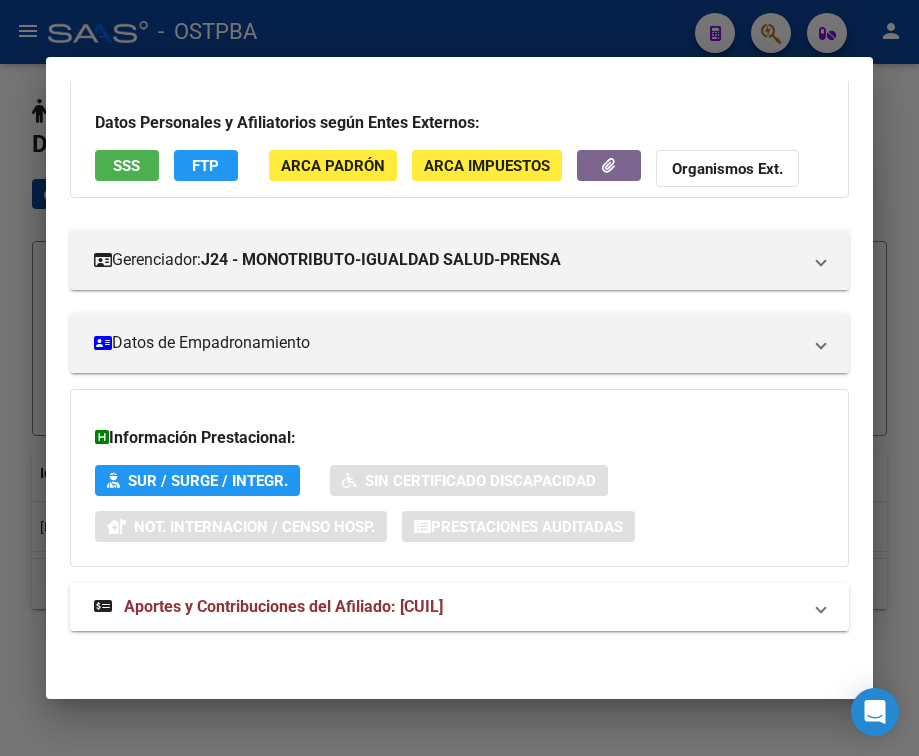 click on "Aportes y Contribuciones del Afiliado: [CUIL]" at bounding box center (283, 606) 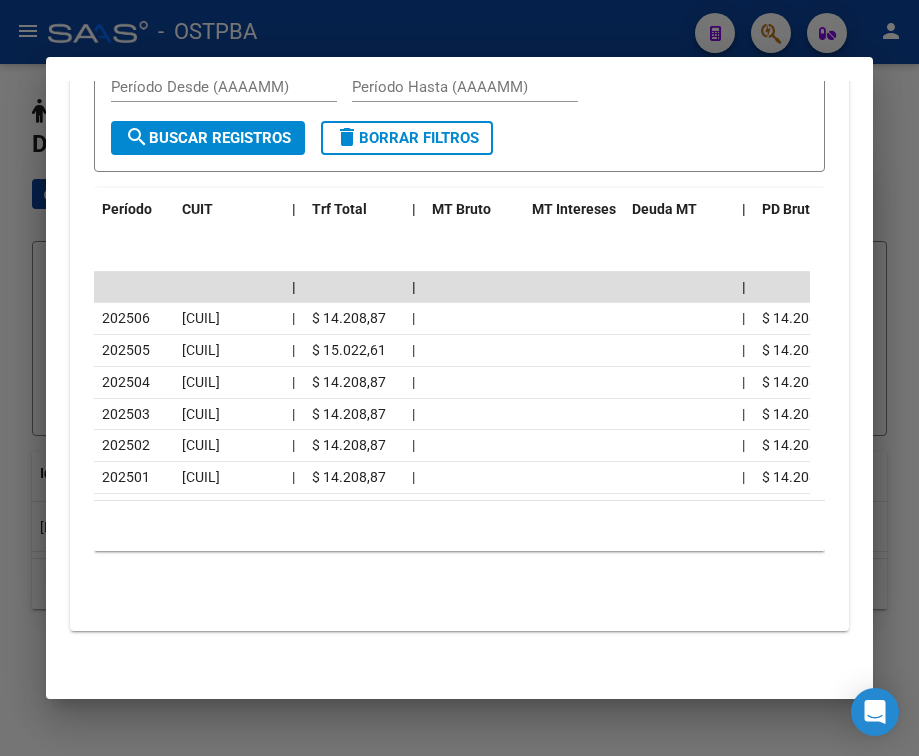 scroll, scrollTop: 931, scrollLeft: 0, axis: vertical 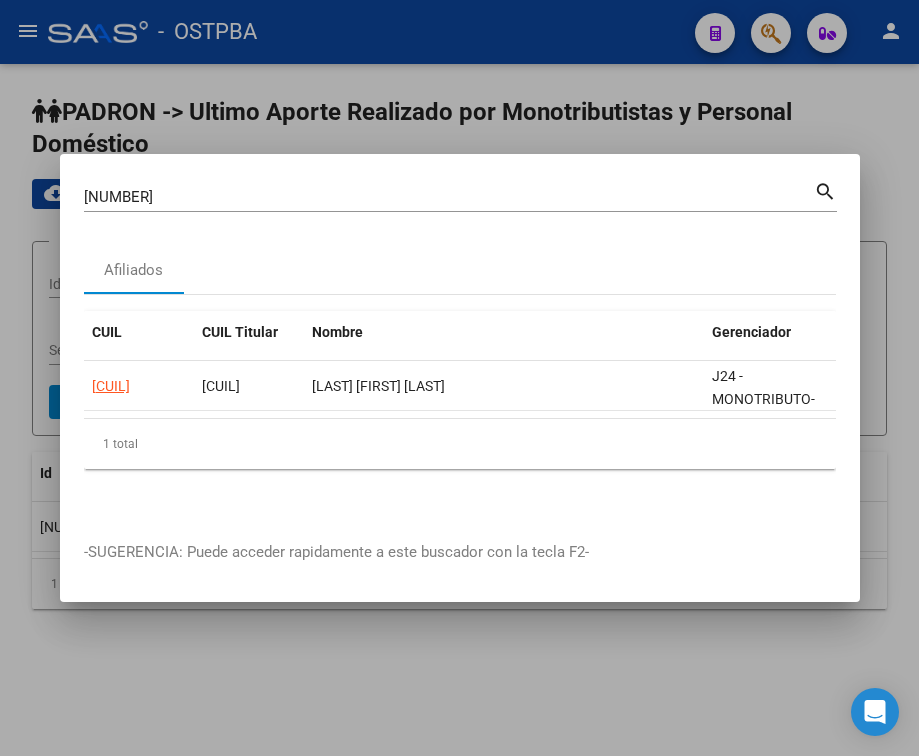 click on "[NUMBER]" at bounding box center [449, 197] 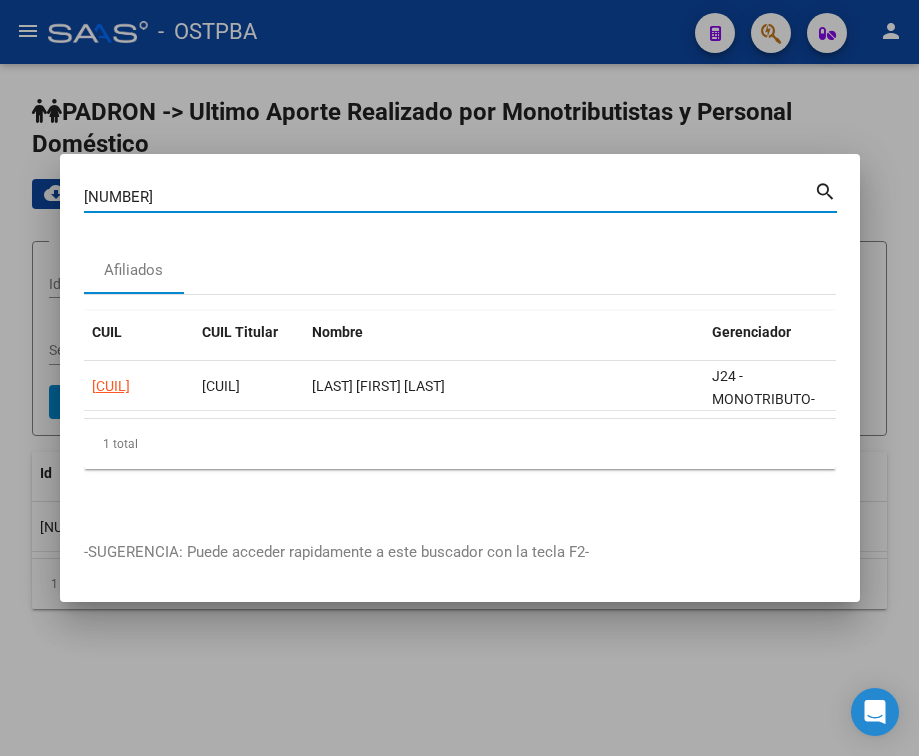 click on "[NUMBER]" at bounding box center (449, 197) 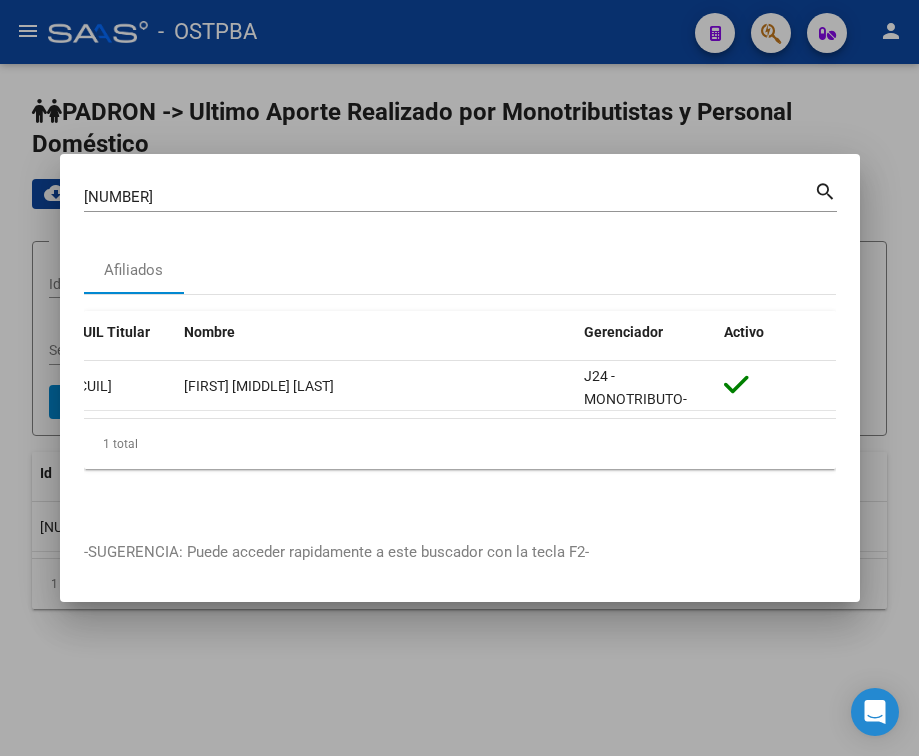 scroll, scrollTop: 0, scrollLeft: 0, axis: both 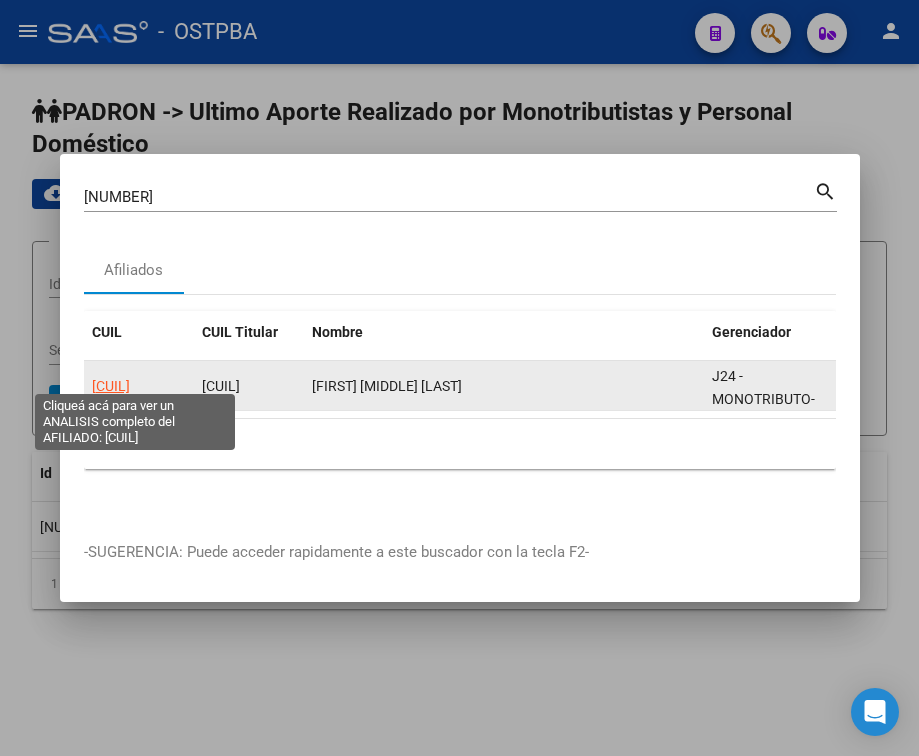 click on "[CUIL]" 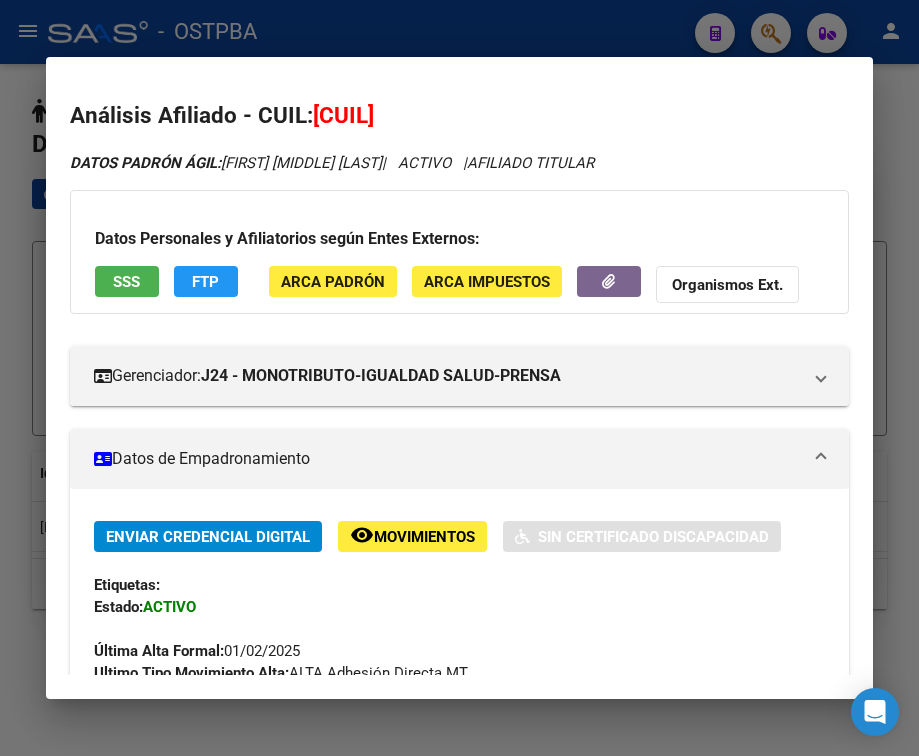 click on "Datos de Empadronamiento" at bounding box center [455, 459] 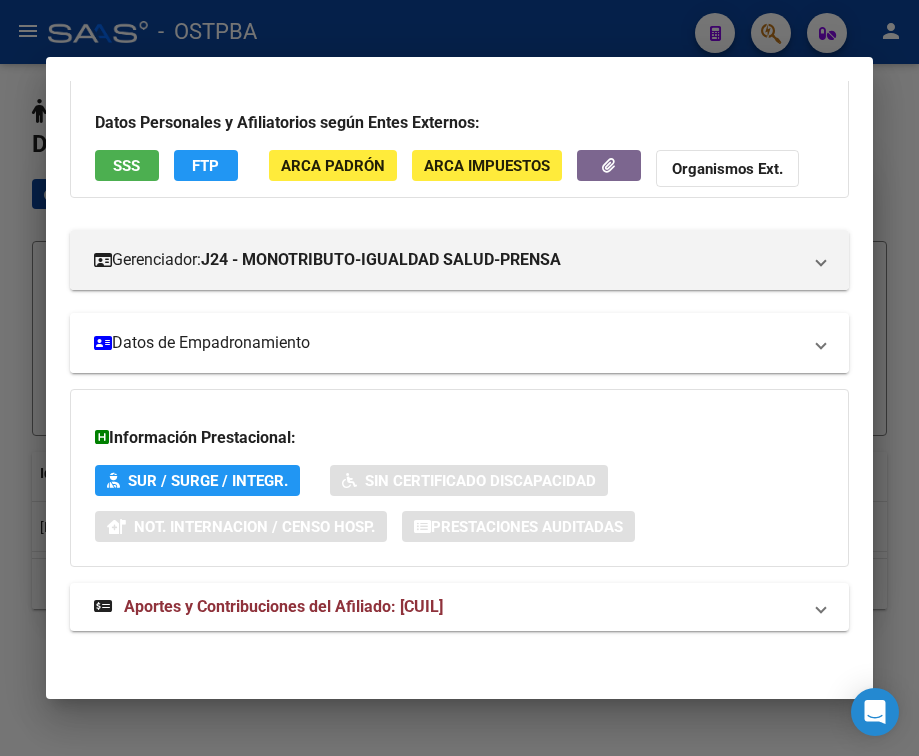 scroll, scrollTop: 131, scrollLeft: 0, axis: vertical 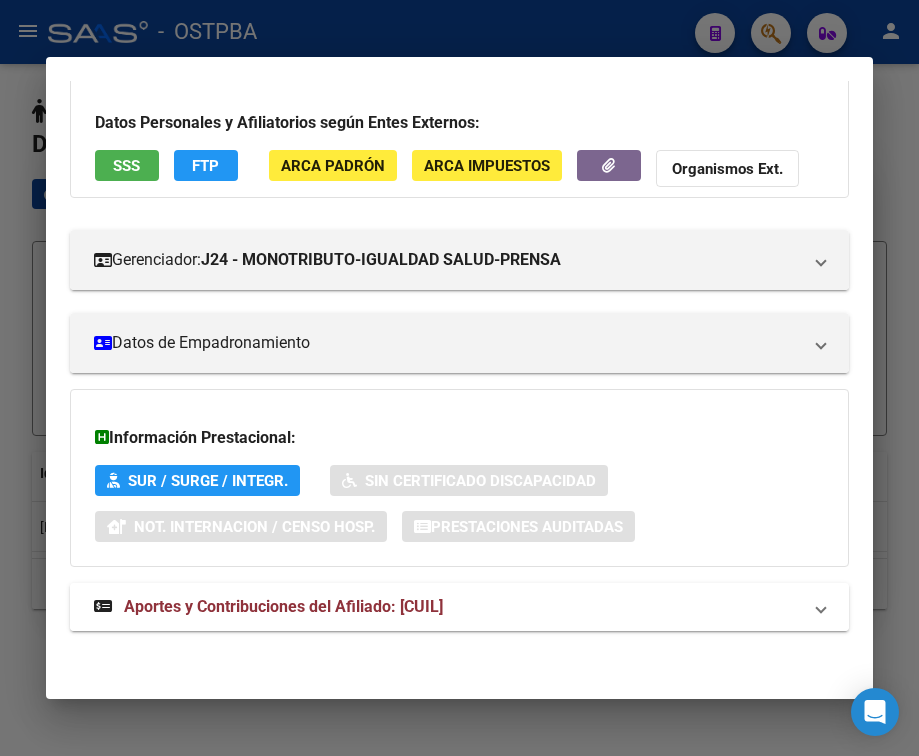 click on "Aportes y Contribuciones del Afiliado: [CUIL]" at bounding box center (283, 606) 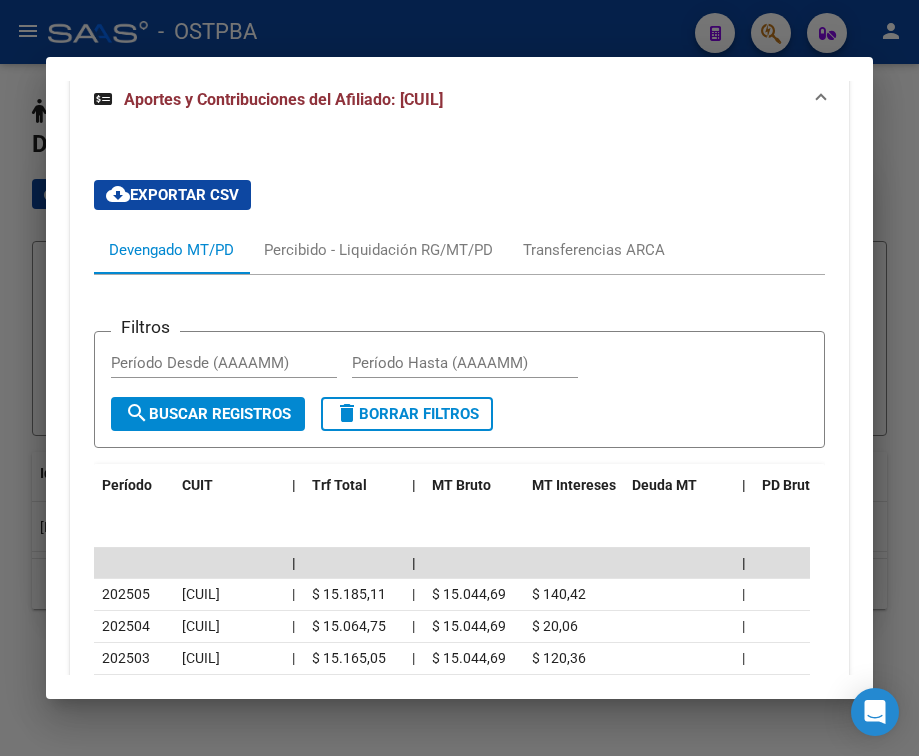 scroll, scrollTop: 731, scrollLeft: 0, axis: vertical 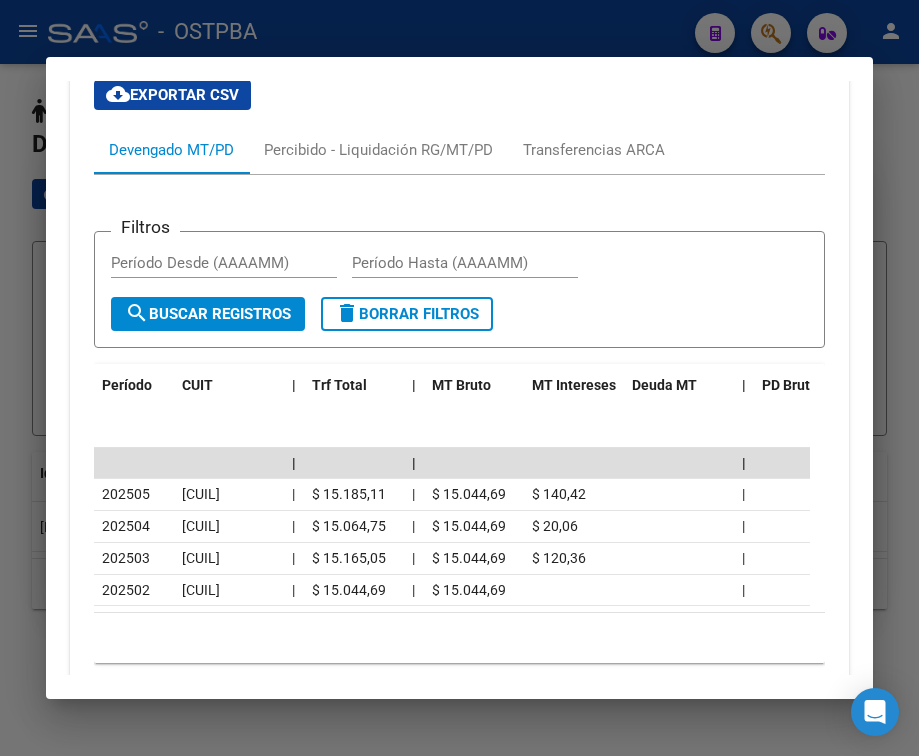 click on "Filtros Período Desde (AAAAMM) Período Hasta (AAAAMM)" at bounding box center [459, 272] 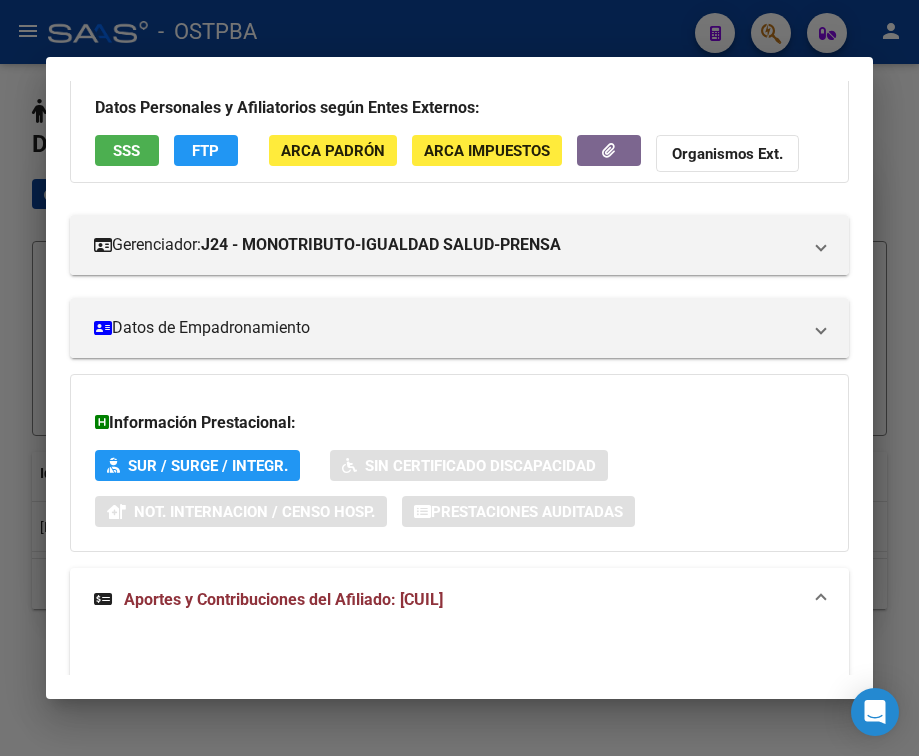 scroll, scrollTop: 31, scrollLeft: 0, axis: vertical 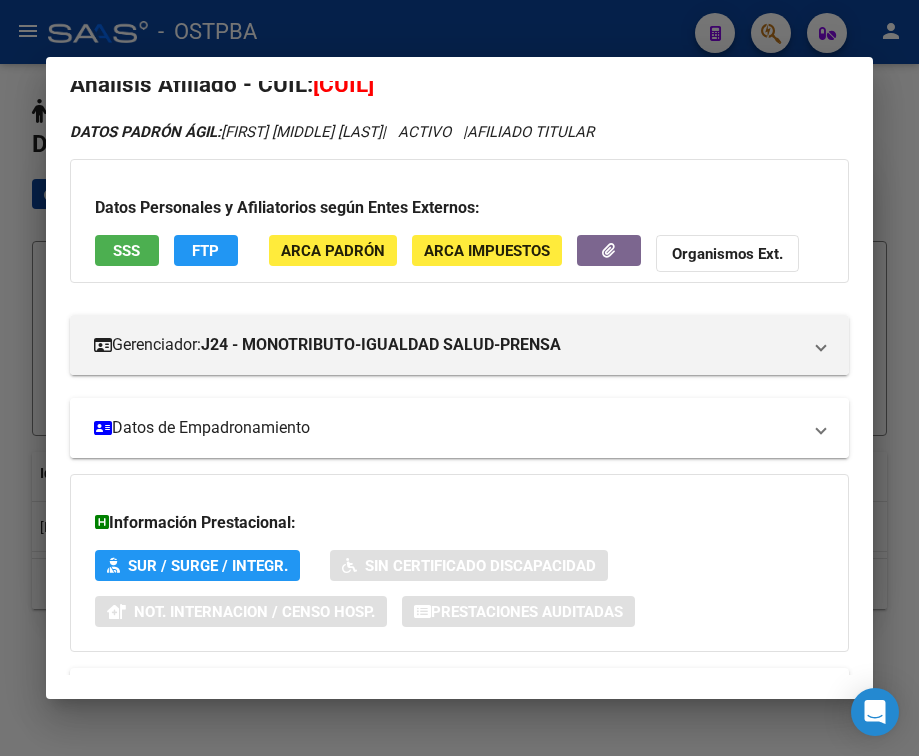 click on "Datos de Empadronamiento" at bounding box center [459, 428] 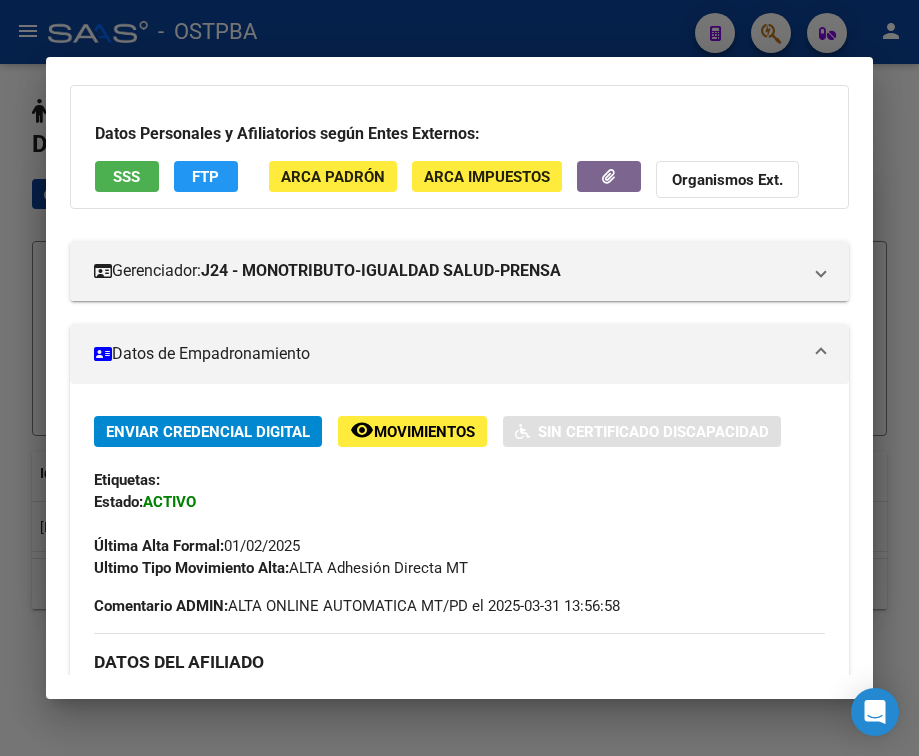 scroll, scrollTop: 331, scrollLeft: 0, axis: vertical 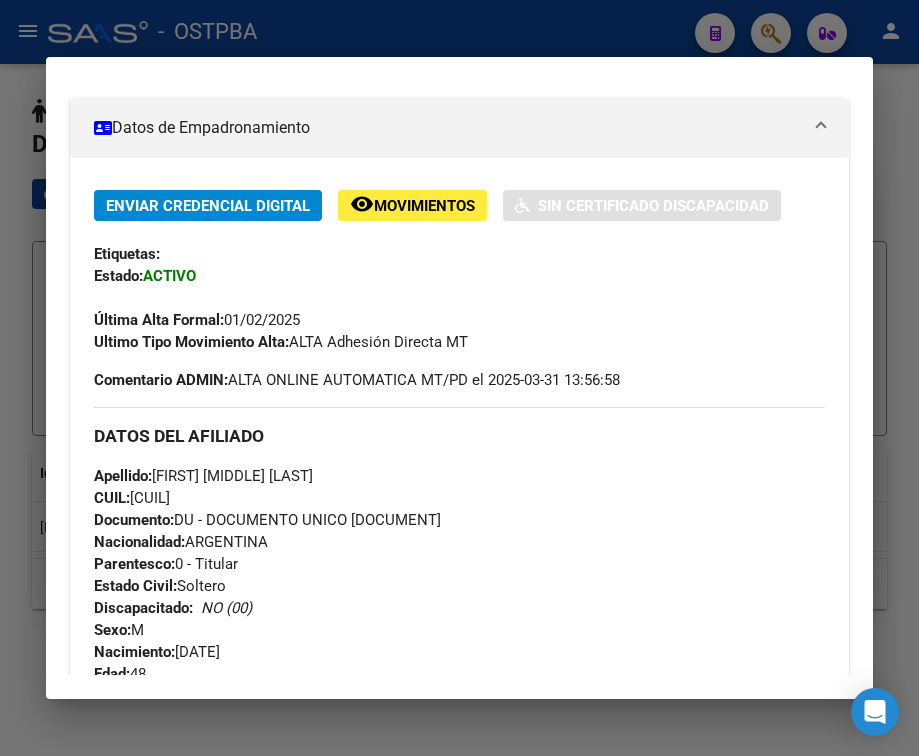 click at bounding box center [459, 378] 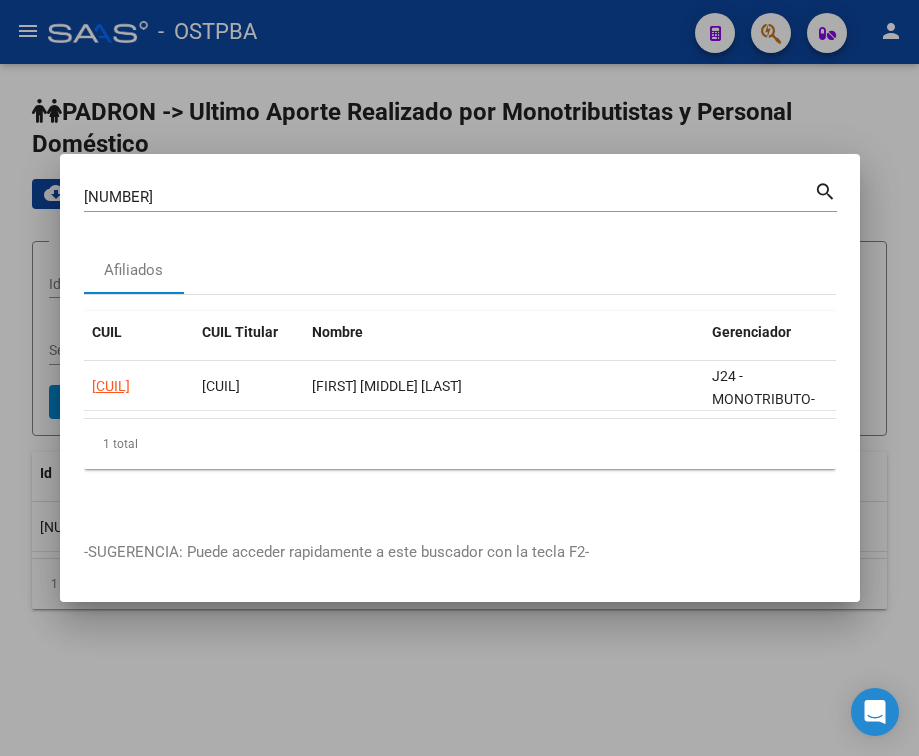 click on "[NUMBER]" at bounding box center [449, 197] 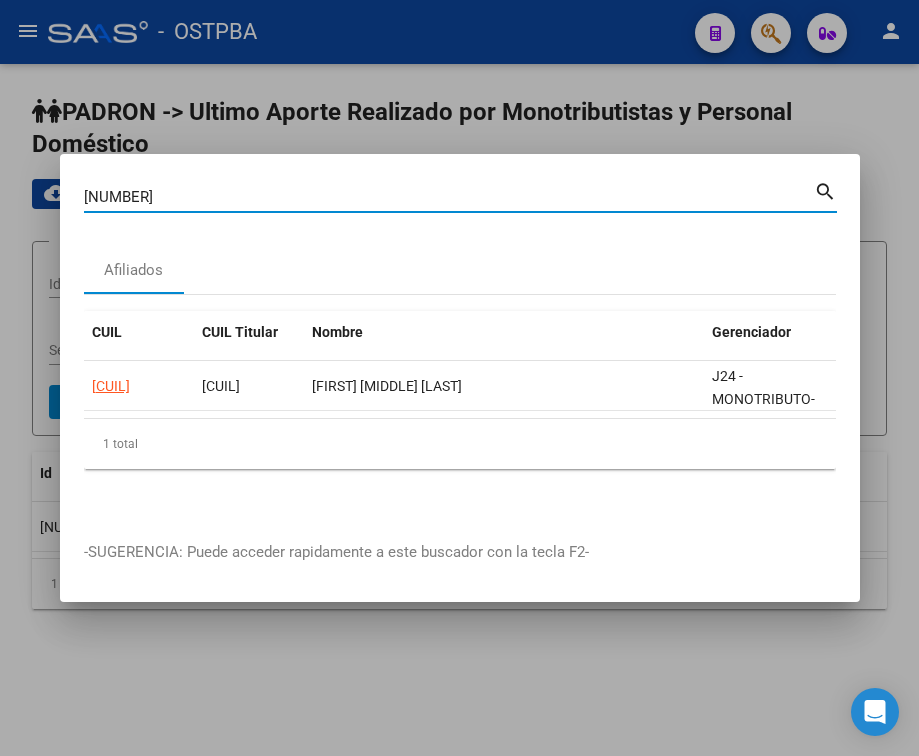 click on "[NUMBER]" at bounding box center [449, 197] 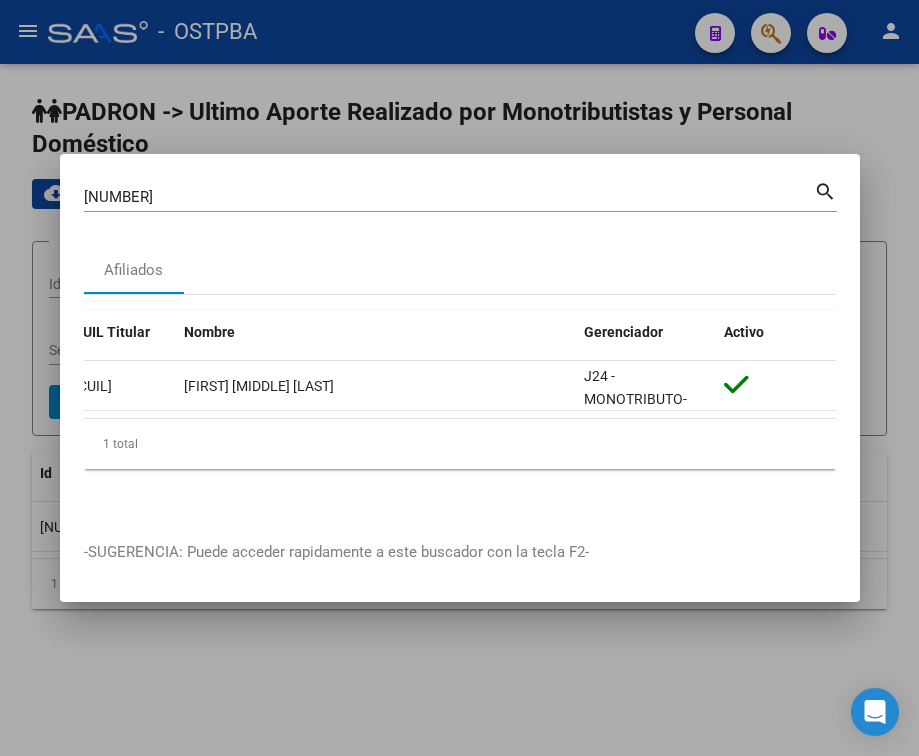 scroll, scrollTop: 0, scrollLeft: 0, axis: both 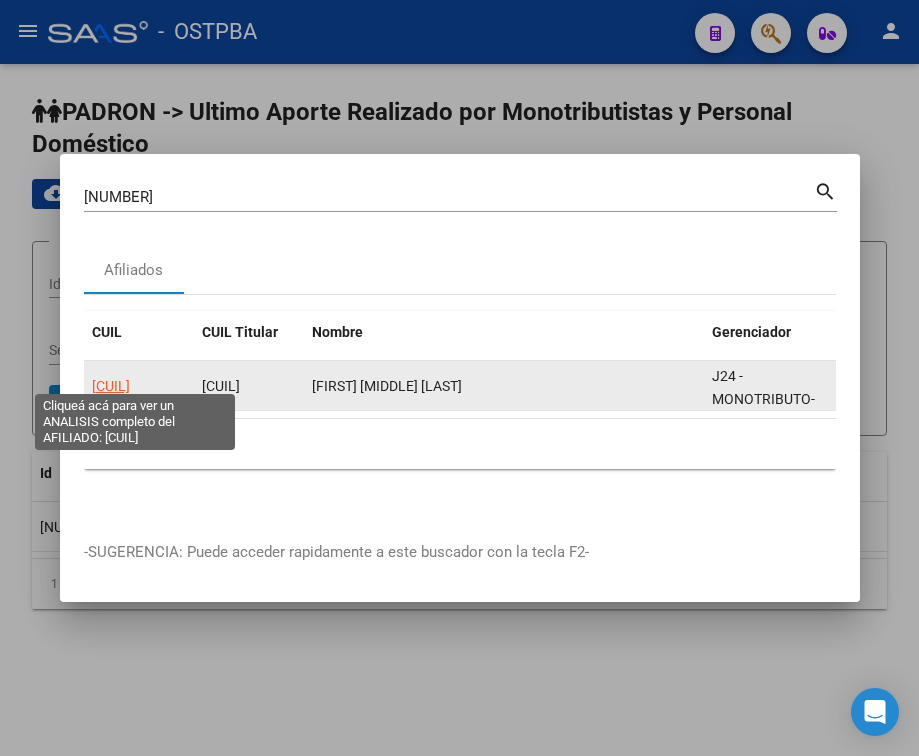 click on "[CUIL]" 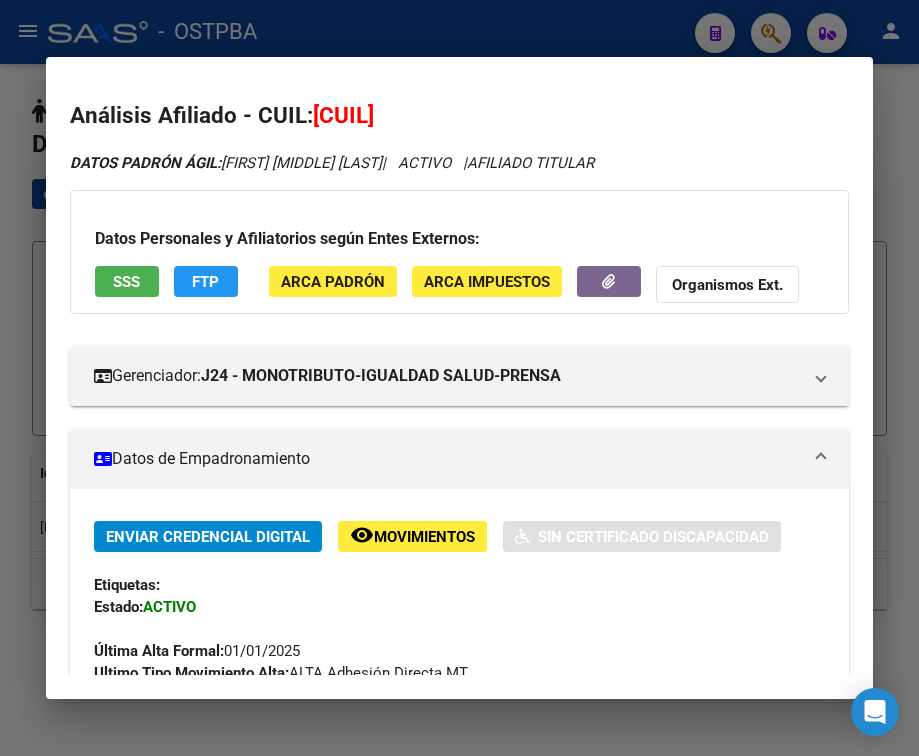 click on "Datos de Empadronamiento" at bounding box center (459, 459) 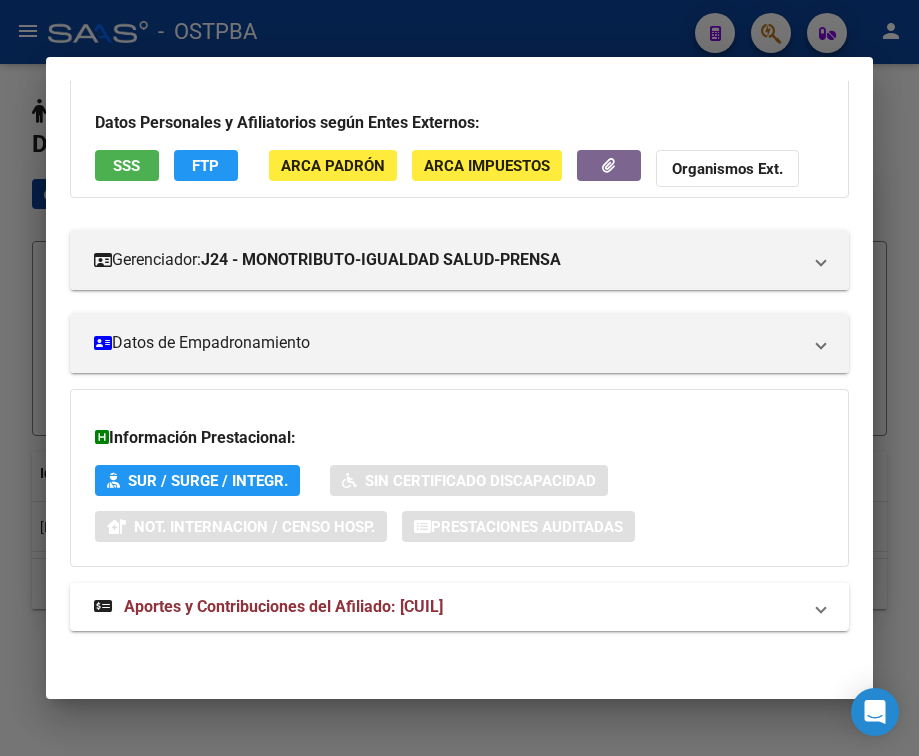 scroll, scrollTop: 131, scrollLeft: 0, axis: vertical 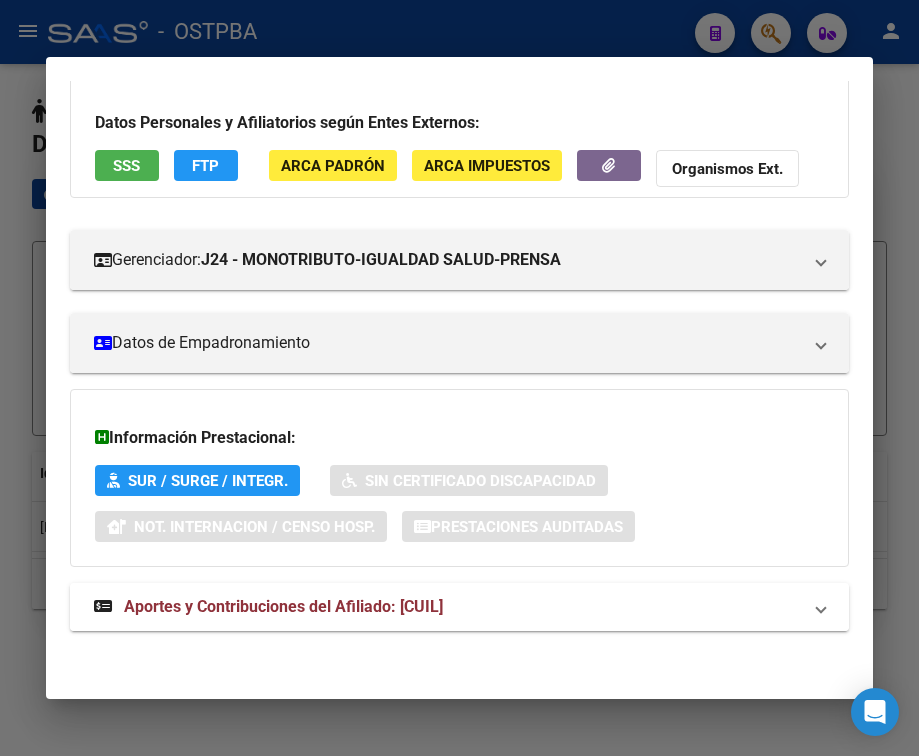 click at bounding box center (821, 607) 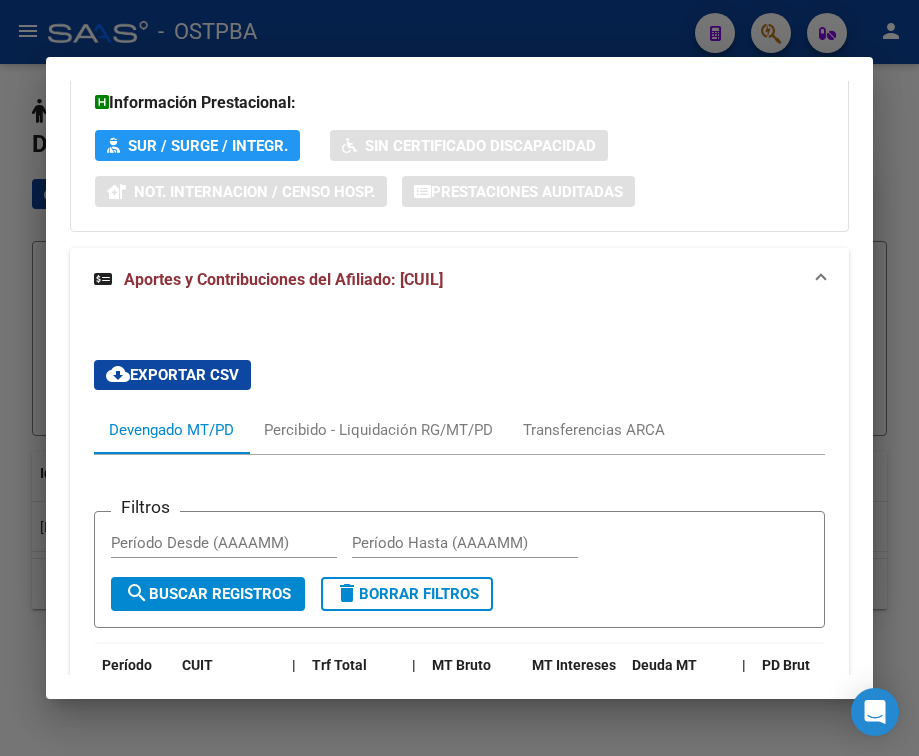 scroll, scrollTop: 631, scrollLeft: 0, axis: vertical 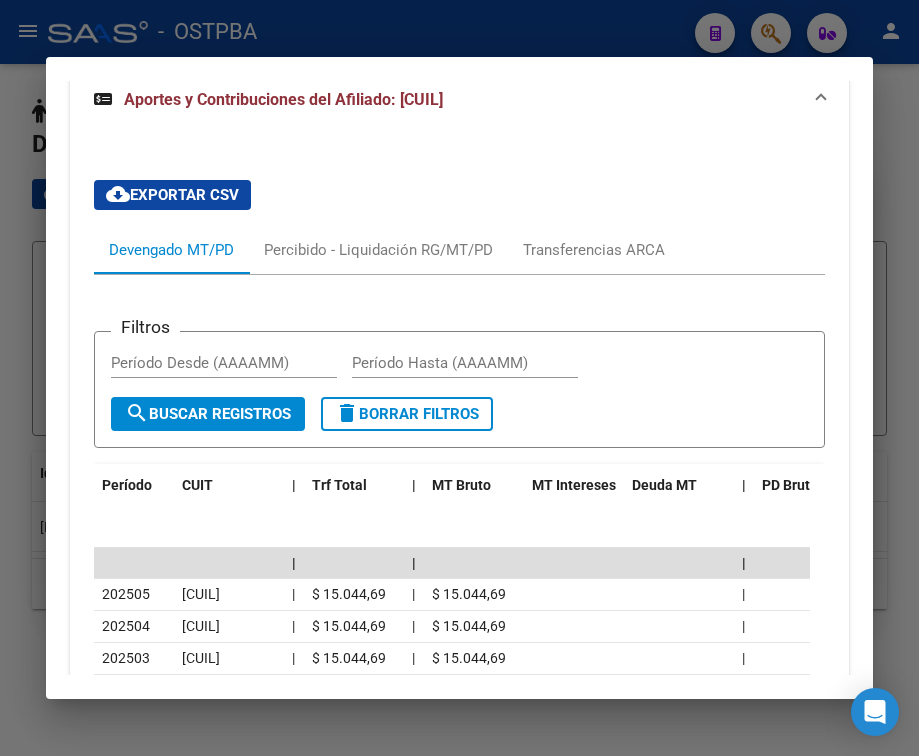 click at bounding box center (459, 378) 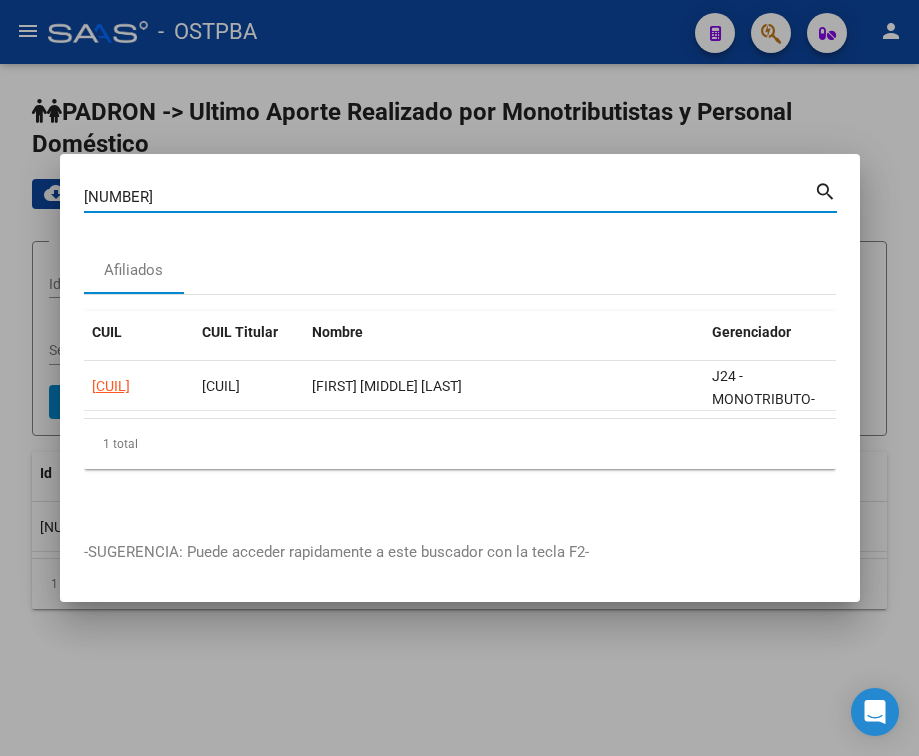 click on "[NUMBER]" at bounding box center (449, 197) 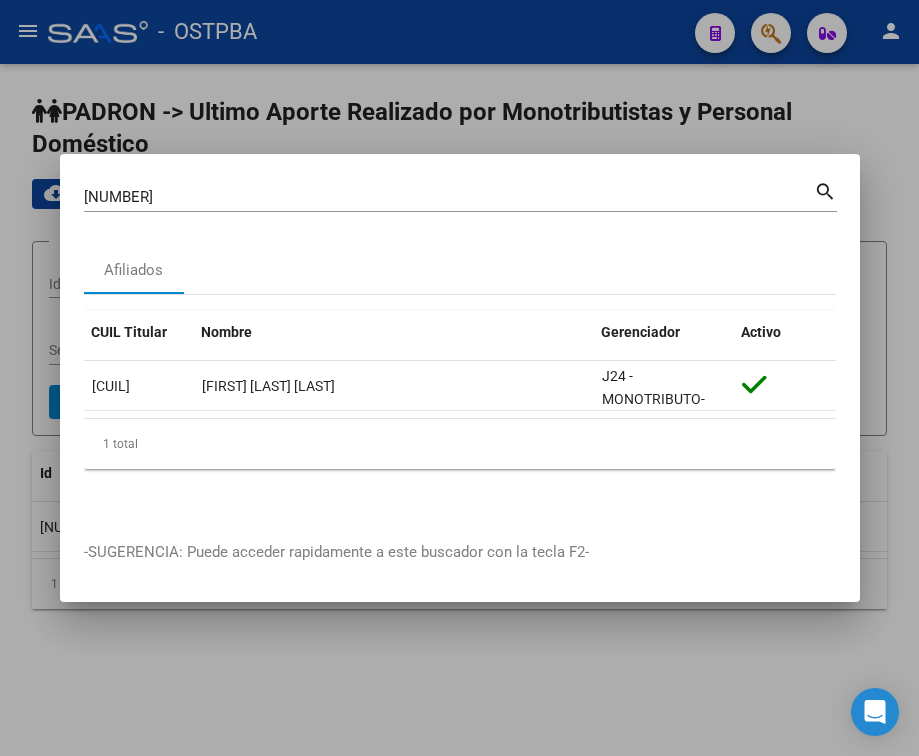 scroll, scrollTop: 0, scrollLeft: 0, axis: both 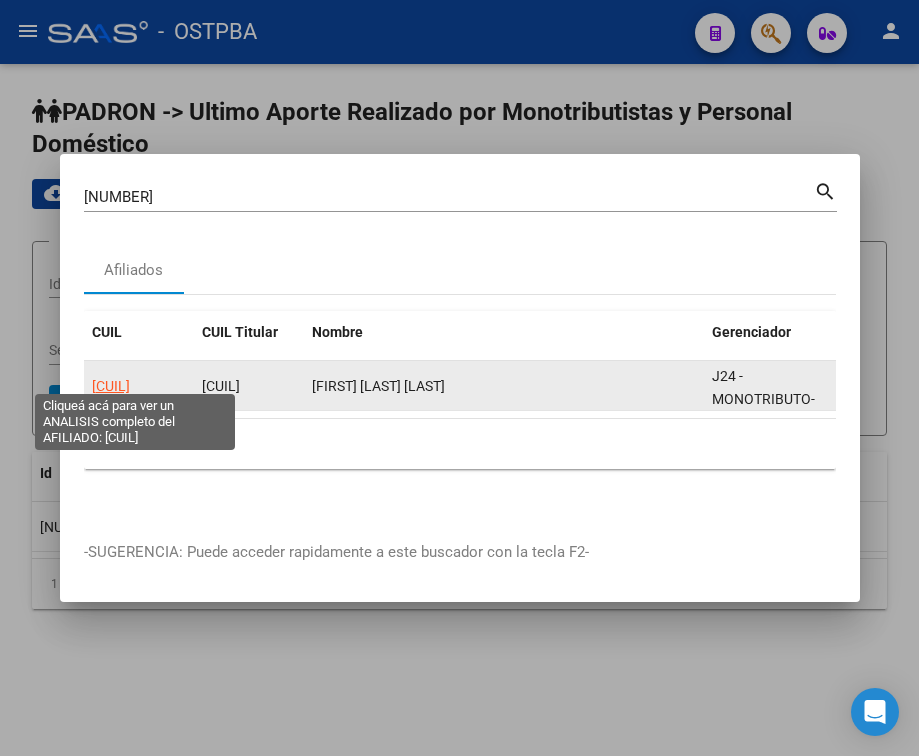 click on "[CUIL]" 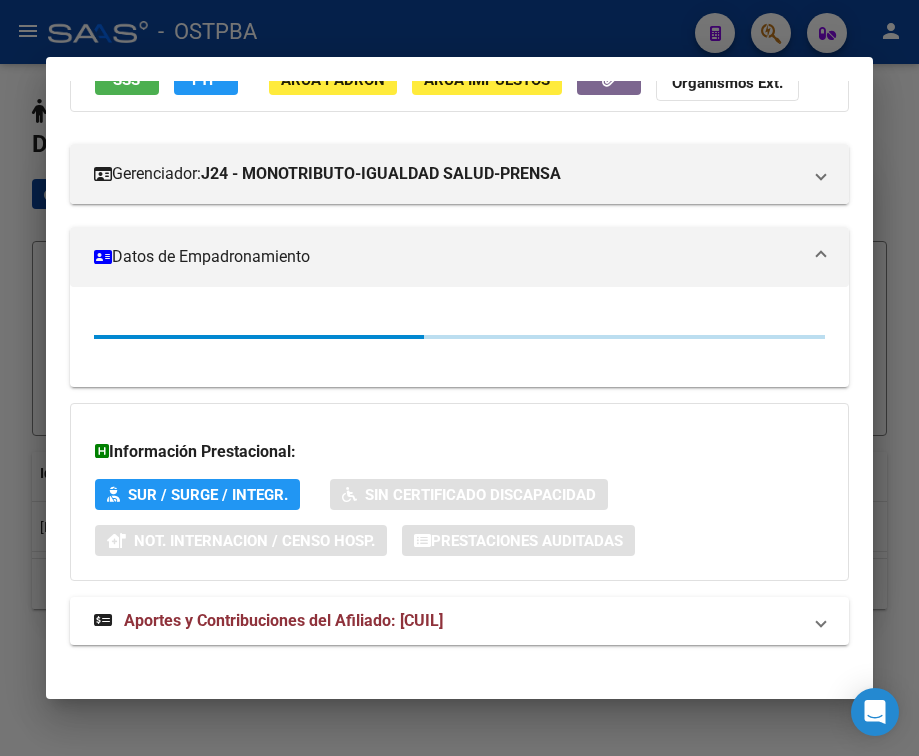 scroll, scrollTop: 231, scrollLeft: 0, axis: vertical 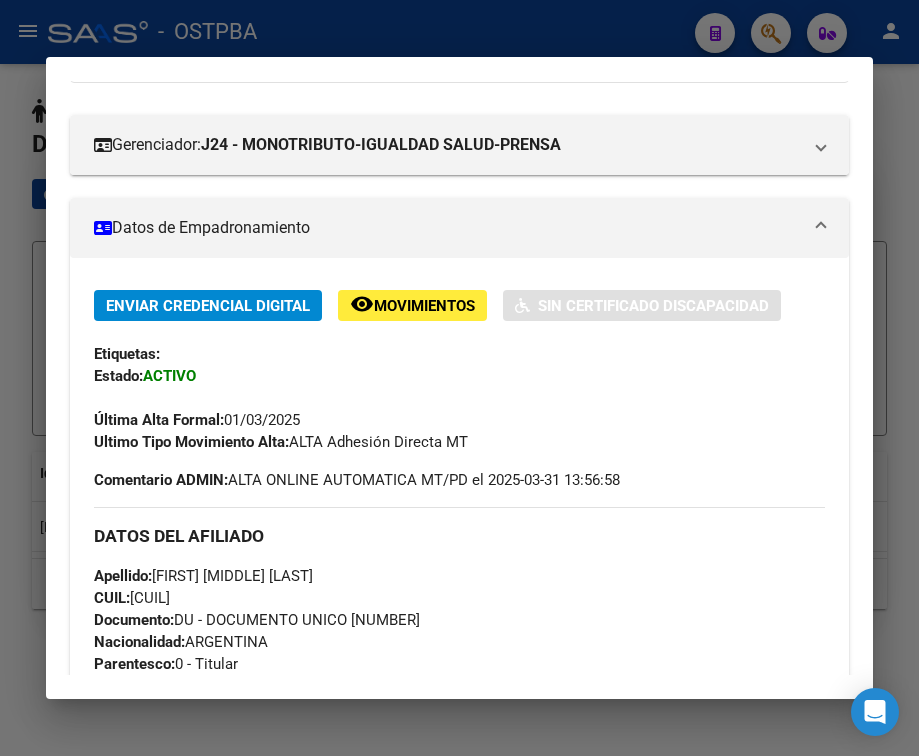 click at bounding box center (821, 228) 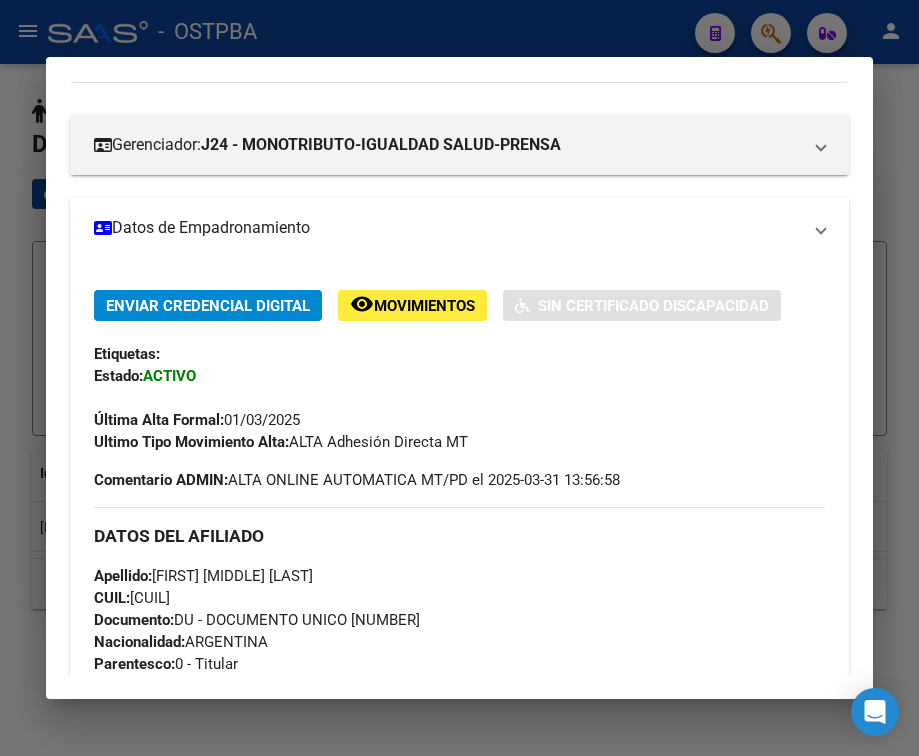 scroll, scrollTop: 131, scrollLeft: 0, axis: vertical 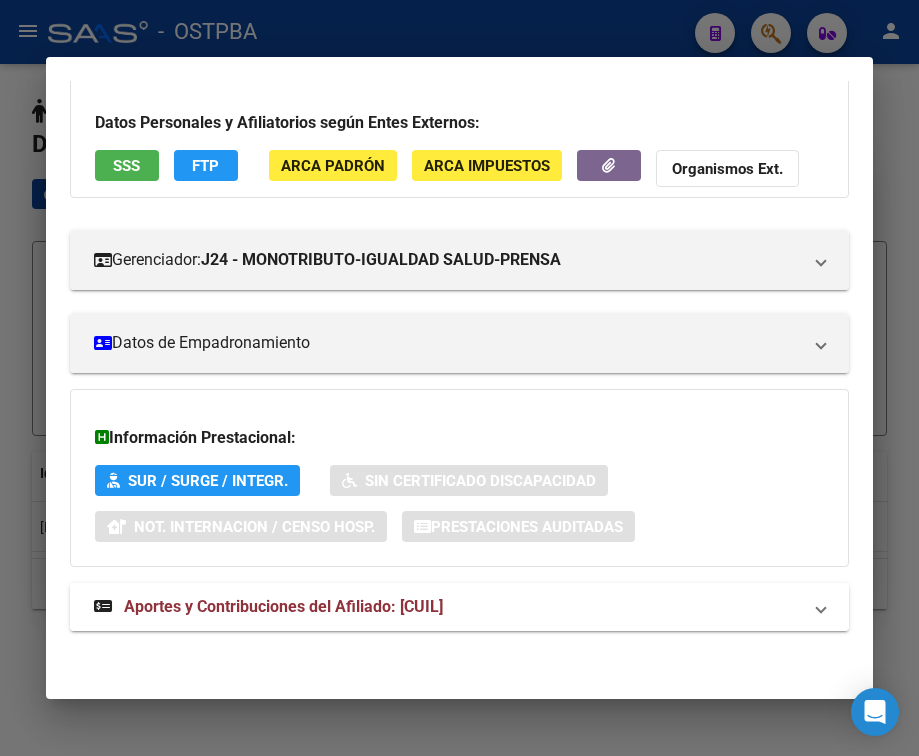 click on "Aportes y Contribuciones del Afiliado: [CUIL]" at bounding box center (459, 607) 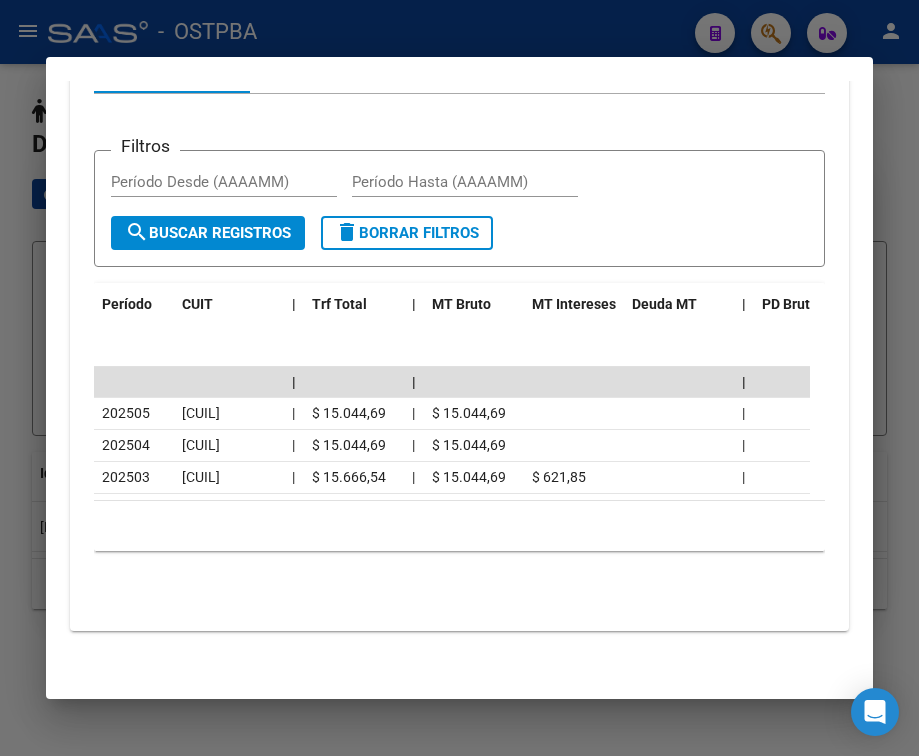 scroll, scrollTop: 842, scrollLeft: 0, axis: vertical 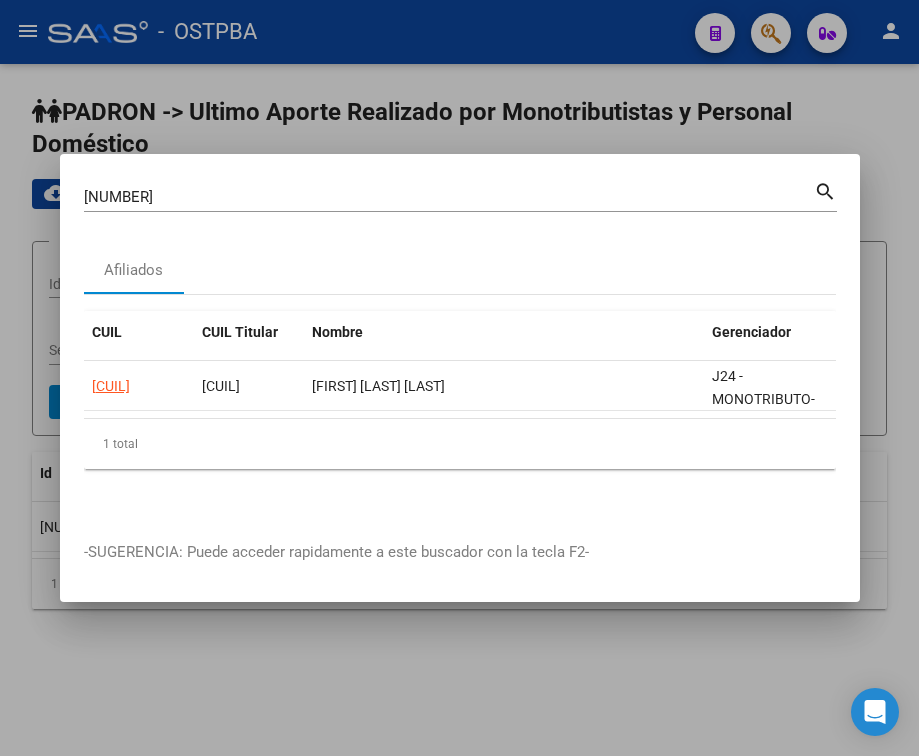click on "[NUMBER]" at bounding box center [449, 197] 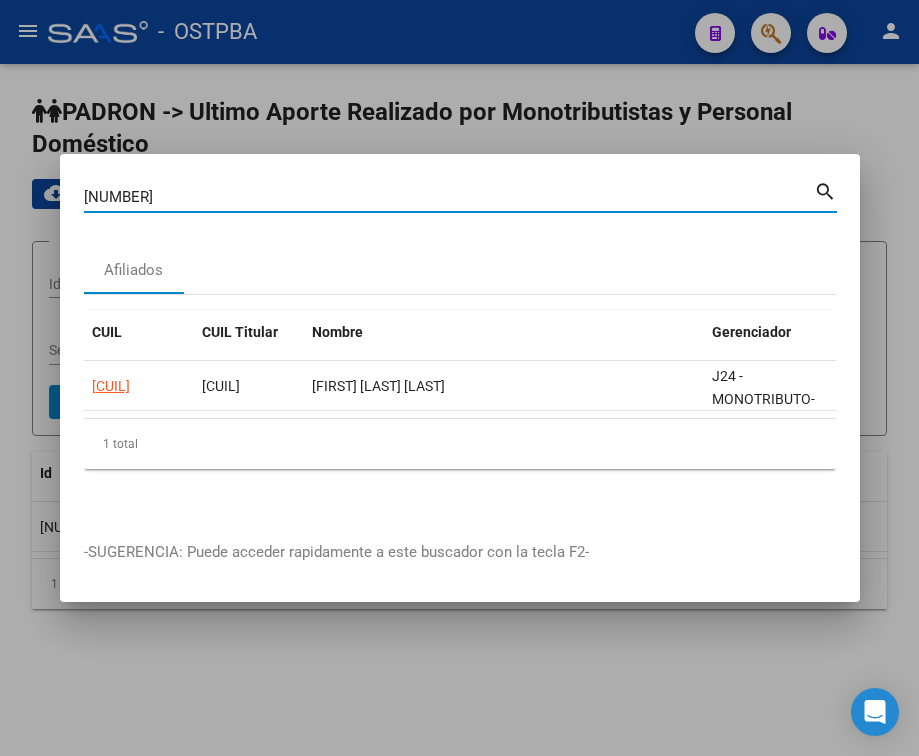 click on "[NUMBER]" at bounding box center (449, 197) 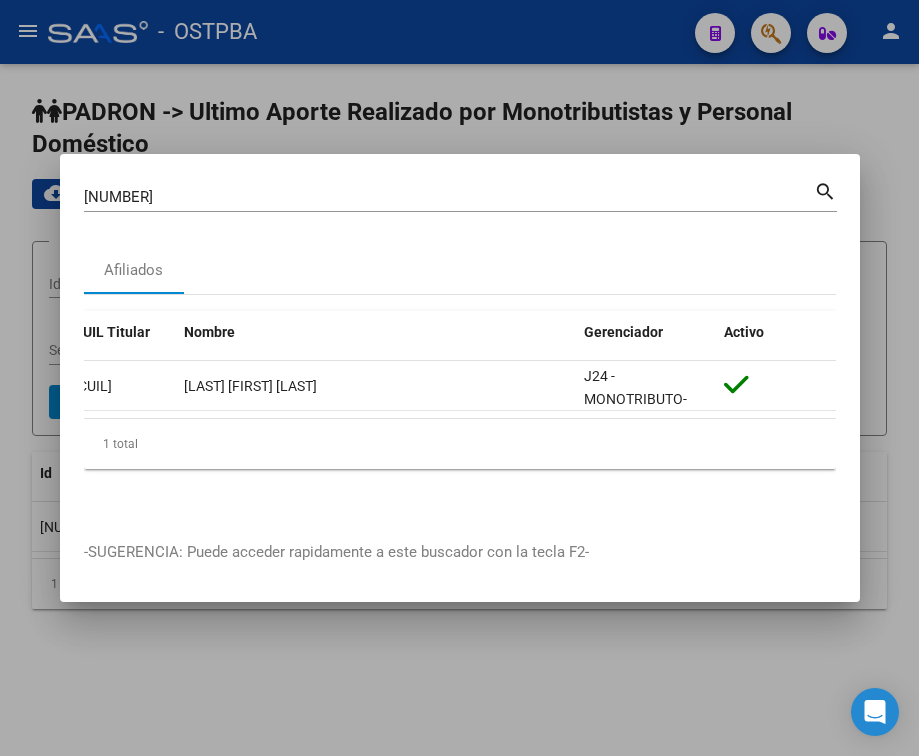 scroll, scrollTop: 0, scrollLeft: 0, axis: both 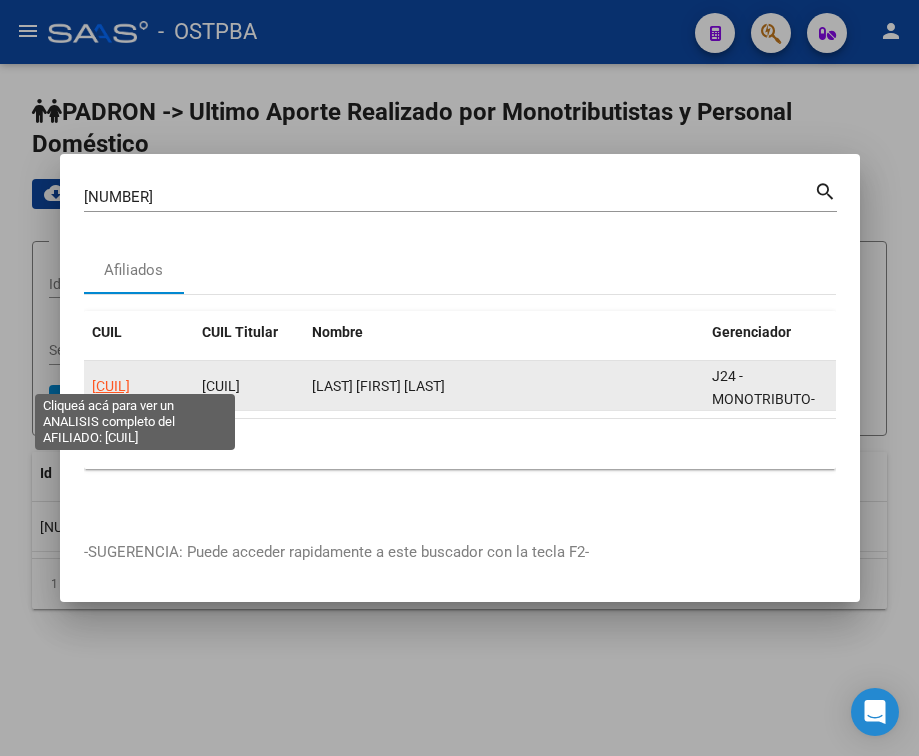 click on "[CUIL]" 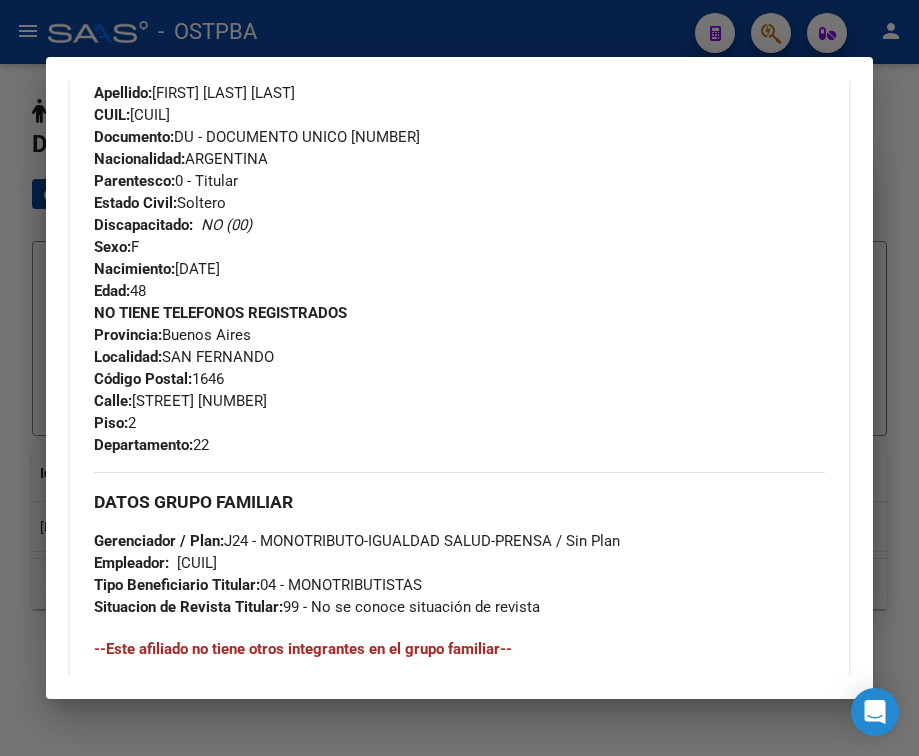 scroll, scrollTop: 1085, scrollLeft: 0, axis: vertical 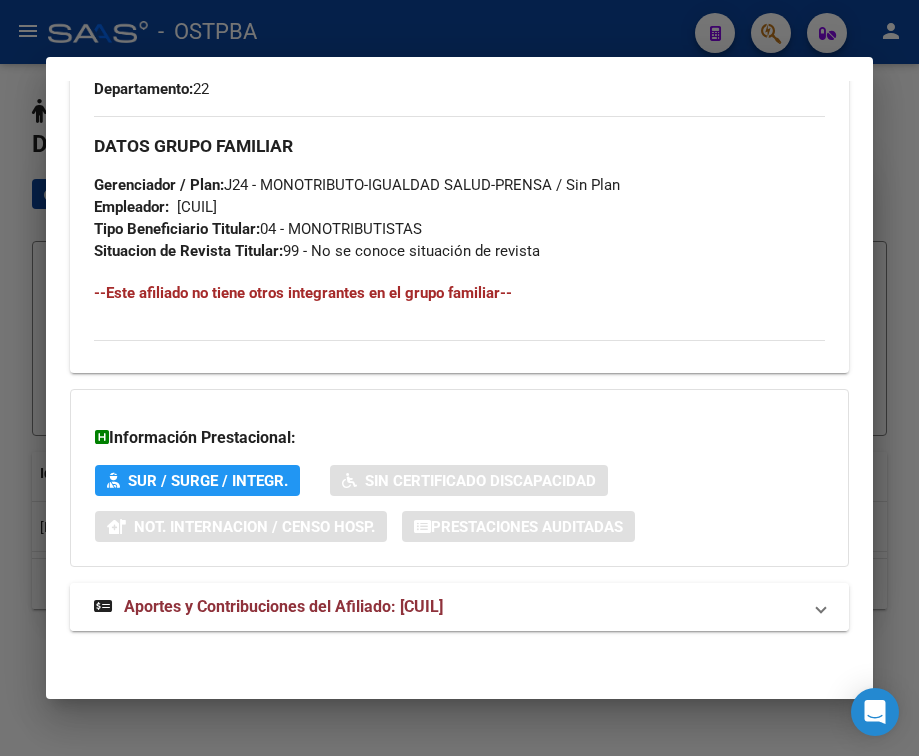 click on "Aportes y Contribuciones del Afiliado: [CUIL]" at bounding box center [459, 607] 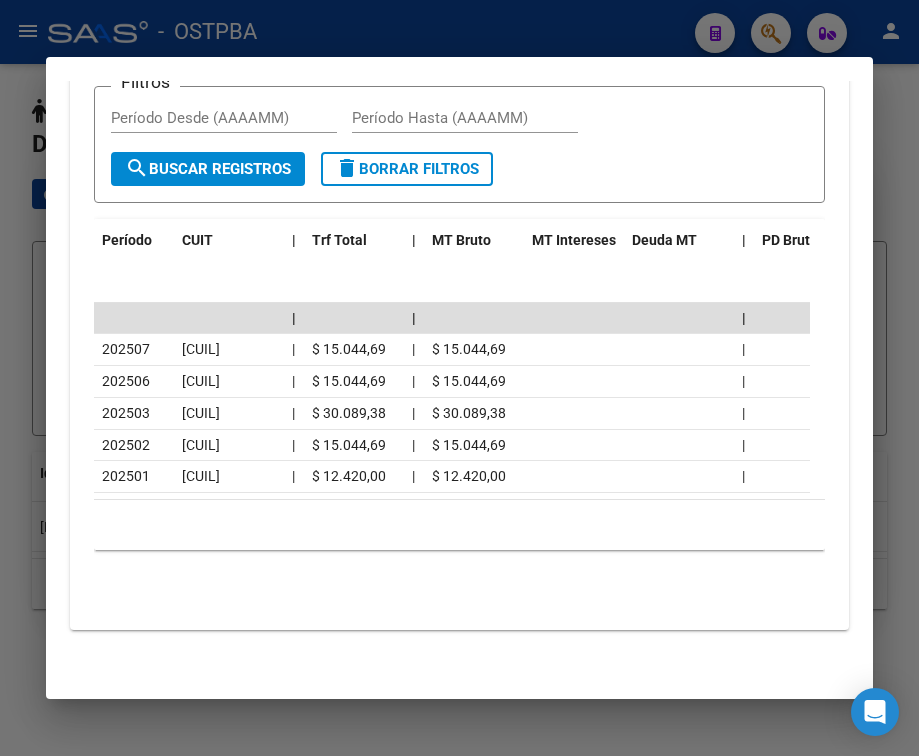 scroll, scrollTop: 1860, scrollLeft: 0, axis: vertical 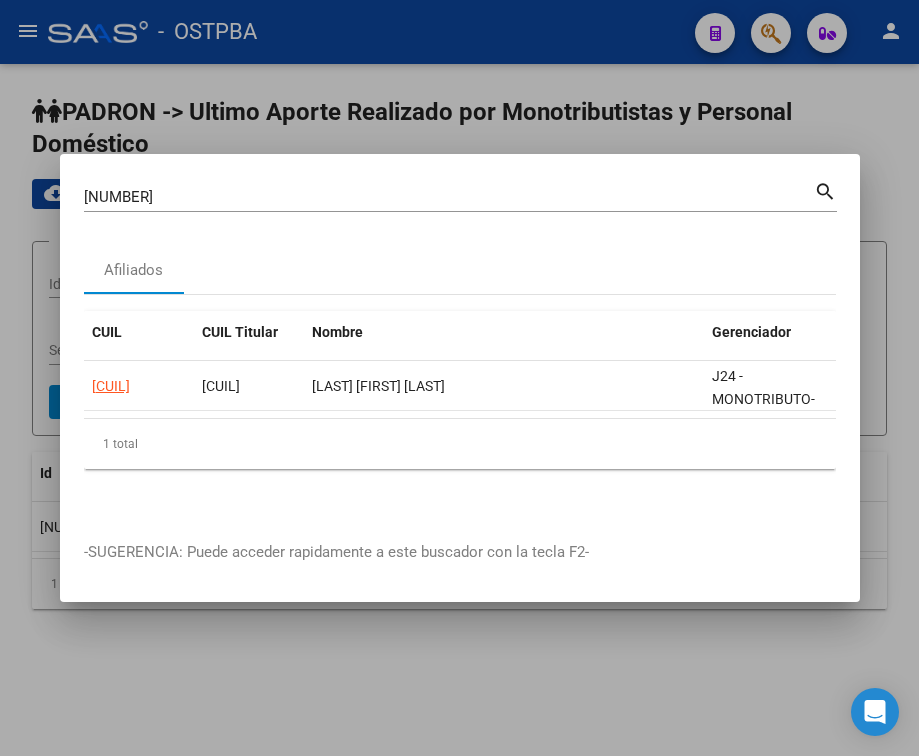 click on "[NUMBER]" at bounding box center (449, 197) 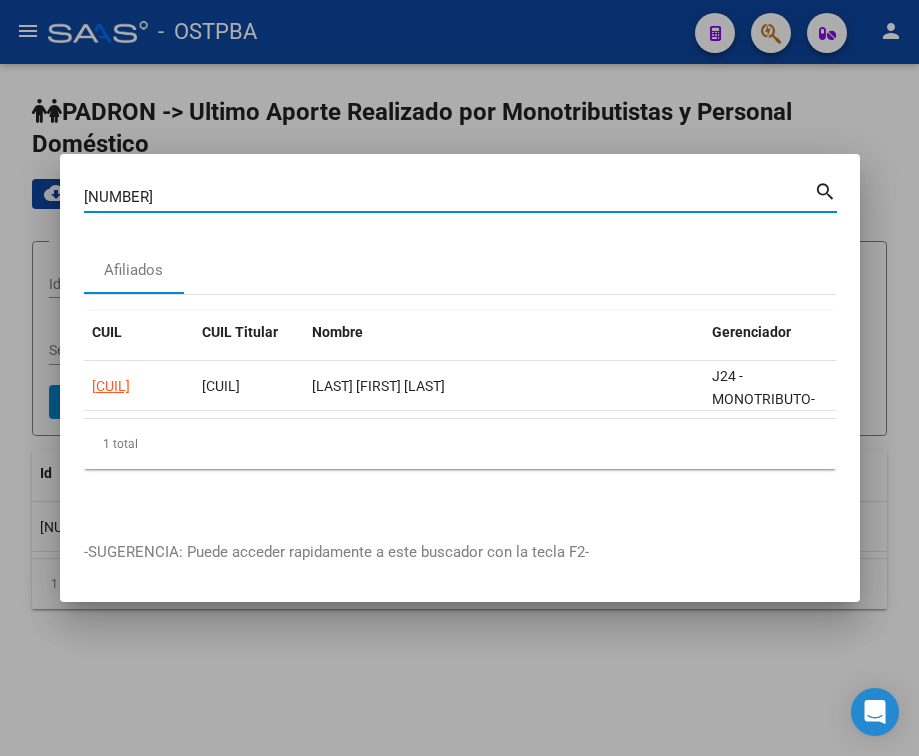 click on "[NUMBER]" at bounding box center [449, 197] 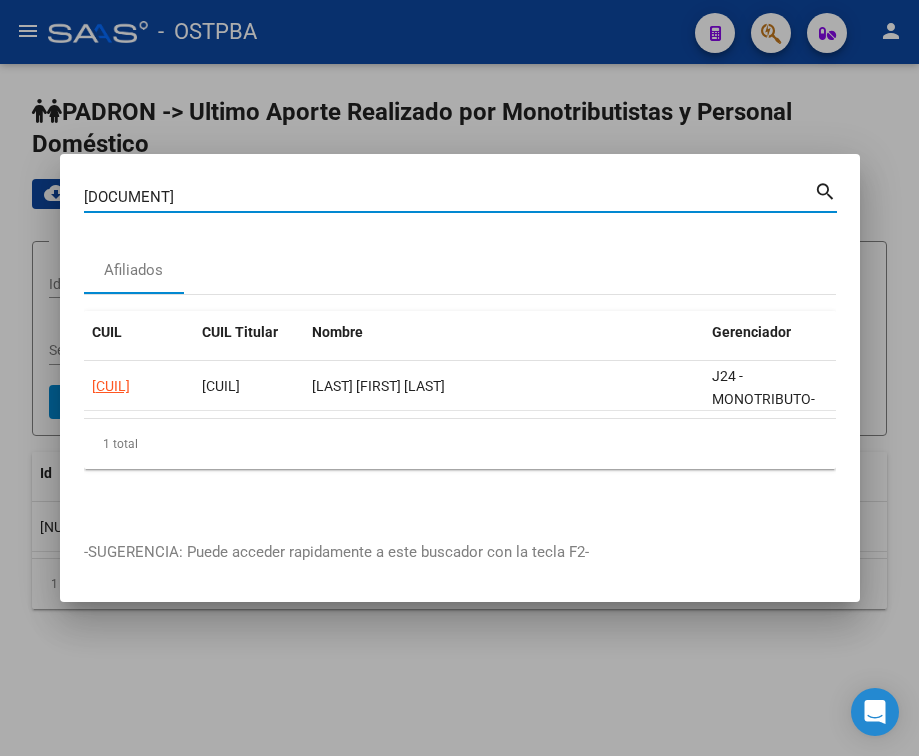 type on "[DOCUMENT]" 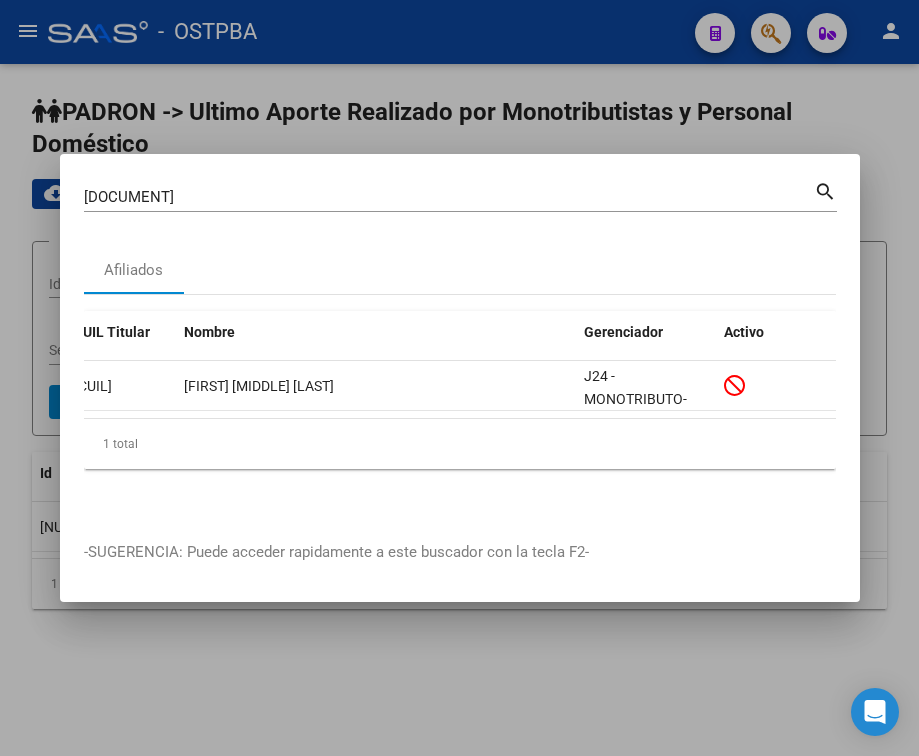 scroll, scrollTop: 0, scrollLeft: 0, axis: both 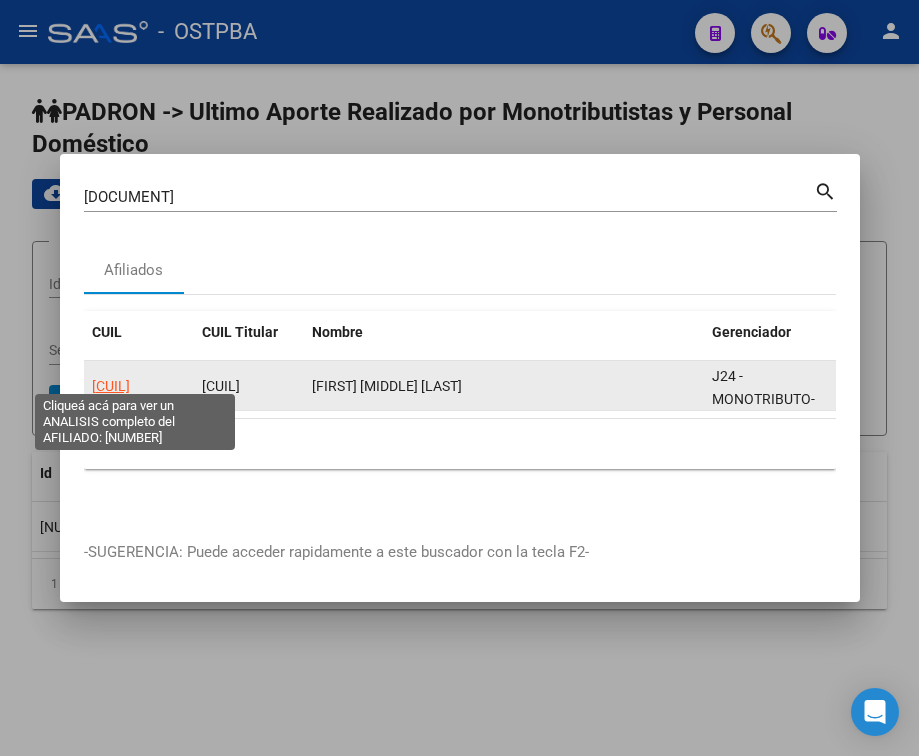 click on "[CUIL]" 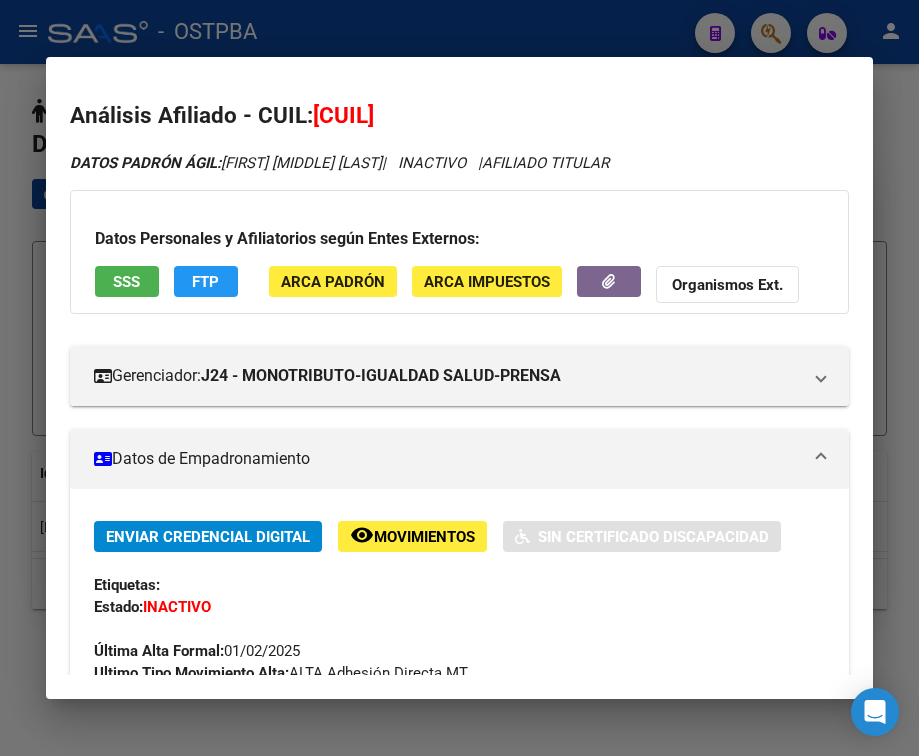 click on "Datos de Empadronamiento" at bounding box center [455, 459] 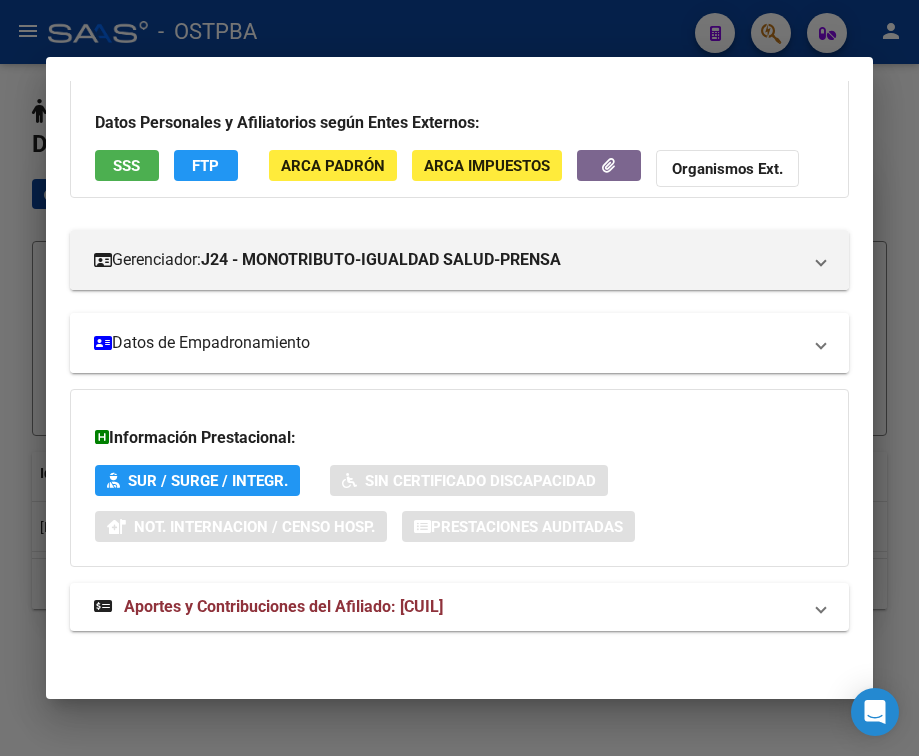 scroll, scrollTop: 131, scrollLeft: 0, axis: vertical 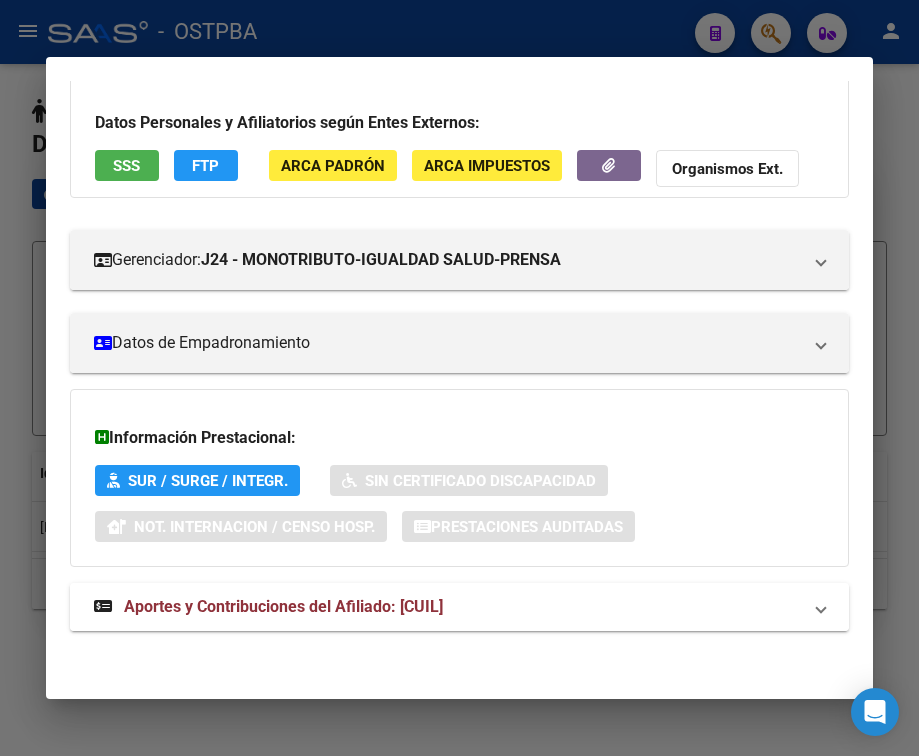 click on "Aportes y Contribuciones del Afiliado: [CUIL]" at bounding box center (447, 607) 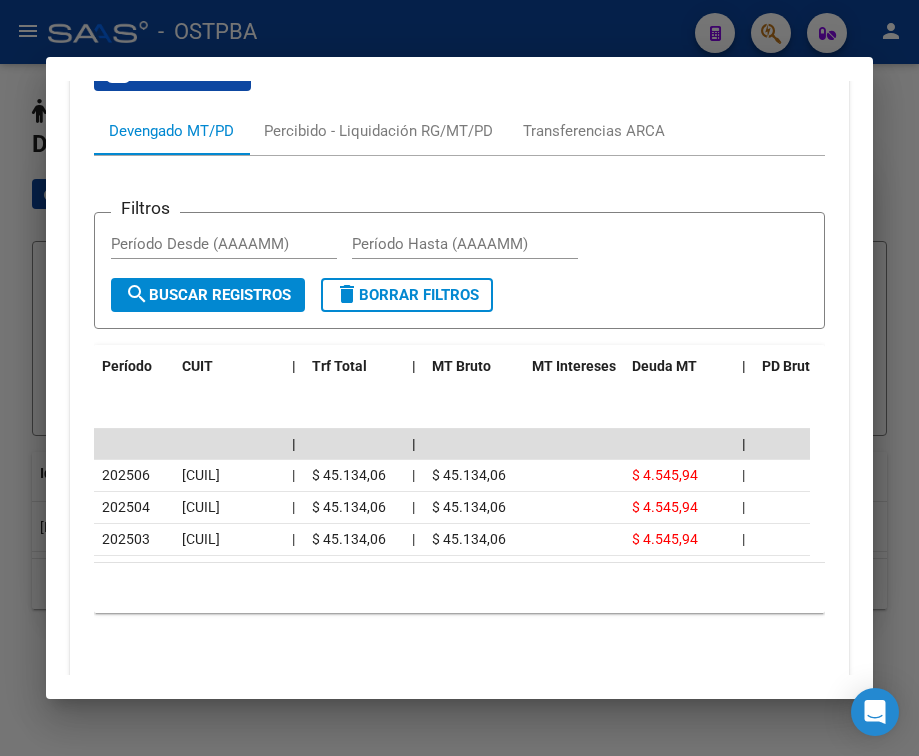 scroll, scrollTop: 842, scrollLeft: 0, axis: vertical 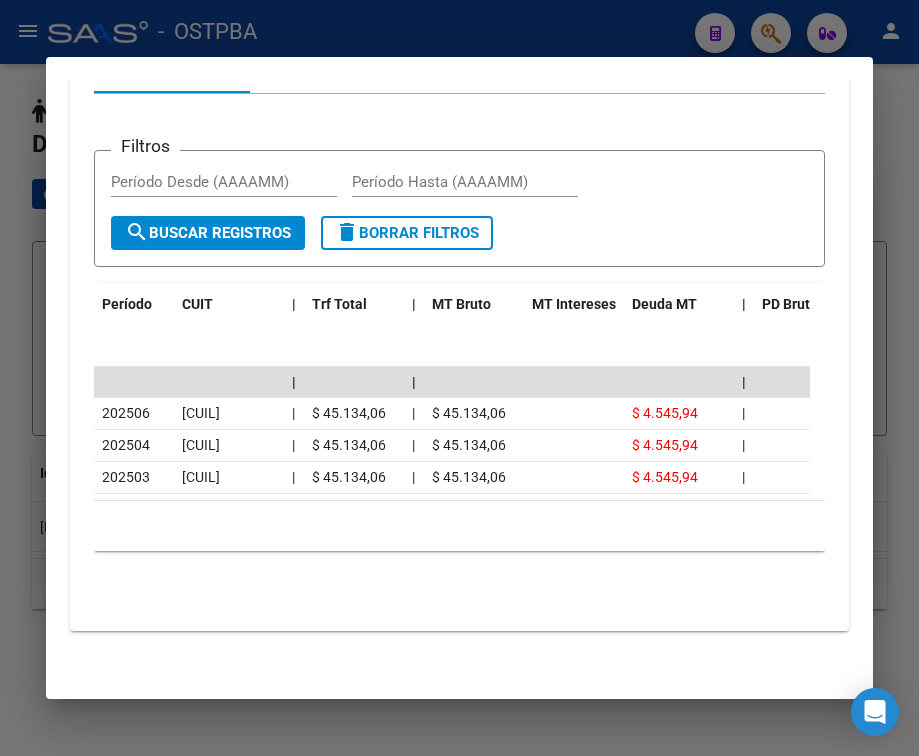 click on "Análisis Afiliado - CUIL:  [CUIL] DATOS PADRÓN ÁGIL:  [LAST] [FIRST] [LAST]     |   INACTIVO   |     AFILIADO TITULAR  Datos Personales y Afiliatorios según Entes Externos: SSS FTP ARCA Padrón ARCA Impuestos Organismos Ext.    Gerenciador:      J24 - MONOTRIBUTO-IGUALDAD SALUD-PRENSA Atención telefónica: Atención emergencias: Otros Datos Útiles:    Datos de Empadronamiento  Enviar Credencial Digital remove_red_eye Movimientos    Sin Certificado Discapacidad Etiquetas: Estado: INACTIVO Última Alta Formal:  01/02/2025 Ultimo Tipo Movimiento Alta:  ALTA Adhesión Directa MT Última Baja Formal:  01/06/2025 Ultimo Tipo Movimiento Baja:  MONOTRIBUTISTA BAJA X AFIP Comentario ADMIN:  ALTA ONLINE AUTOMATICA MT/PD el 2025-03-31 13:56:58 DATOS DEL AFILIADO Apellido:  [LAST] [FIRST] [LAST] CUIL:  [CUIL] Documento:  DU - DOCUMENTO UNICO [DOCUMENT]  Nacionalidad:  ARGENTINA Parentesco:  0 - Titular Estado Civil:  Soltero Discapacitado:    NO (00) Sexo:  M Nacimiento: Edad:  48" at bounding box center (459, 378) 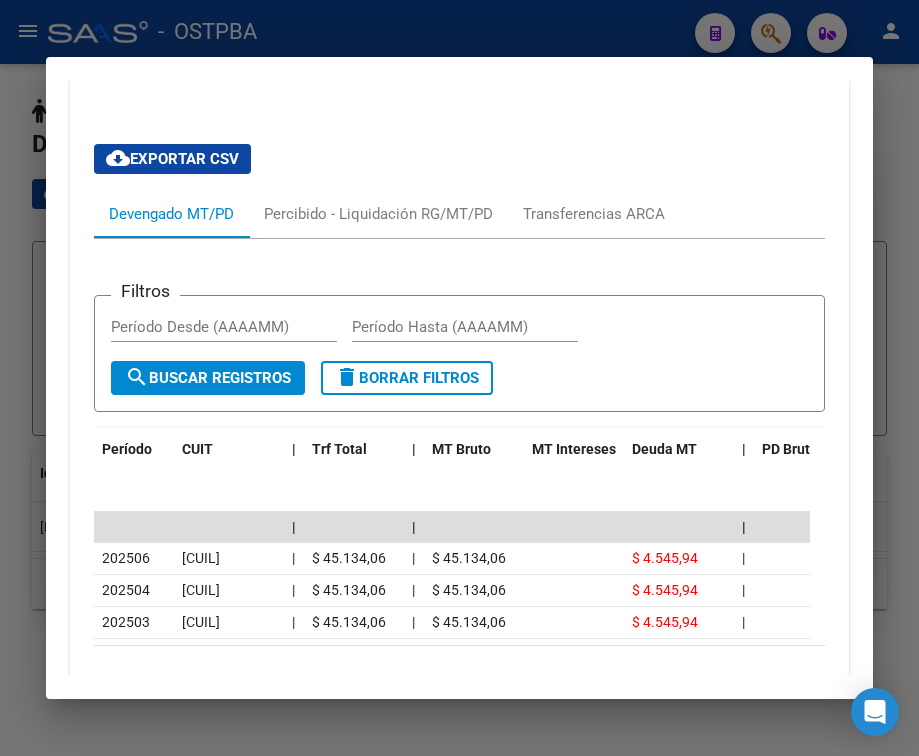 scroll, scrollTop: 800, scrollLeft: 0, axis: vertical 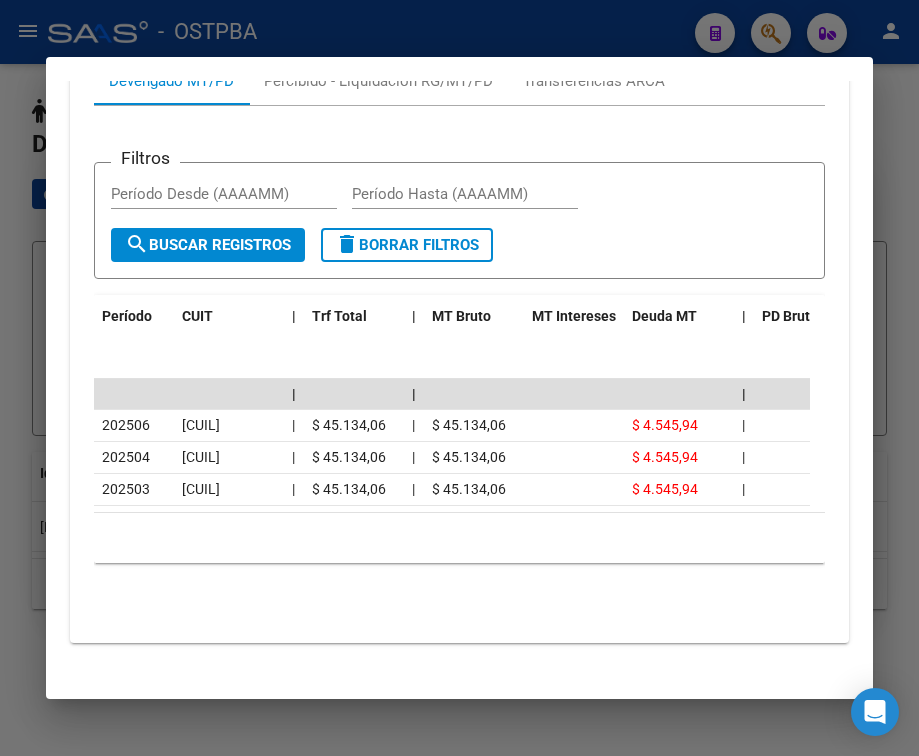 click at bounding box center (459, 378) 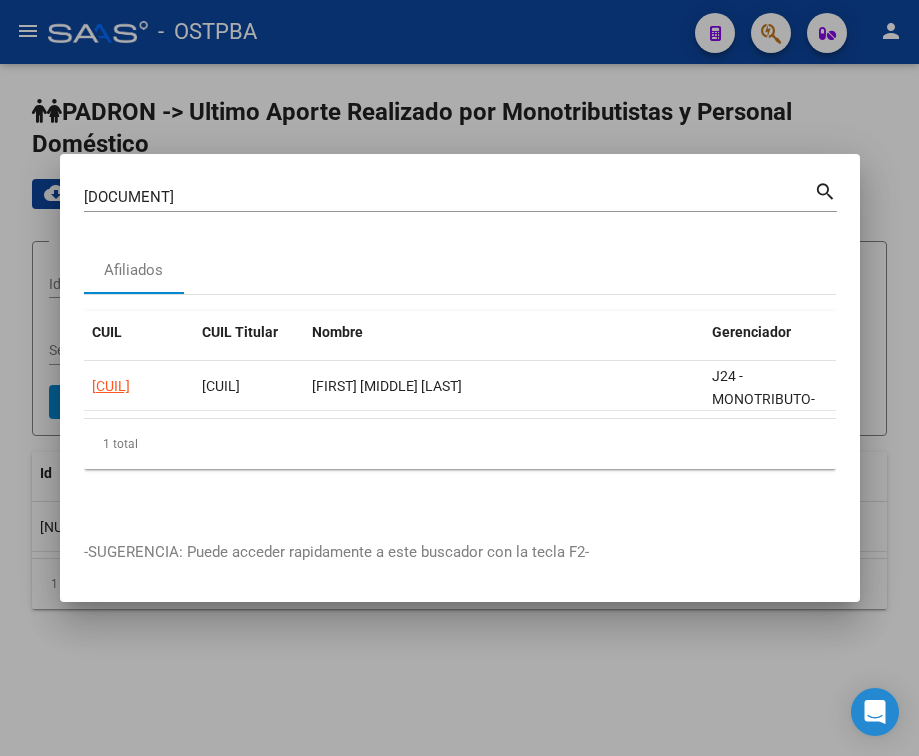 click on "[DOCUMENT]" at bounding box center (449, 197) 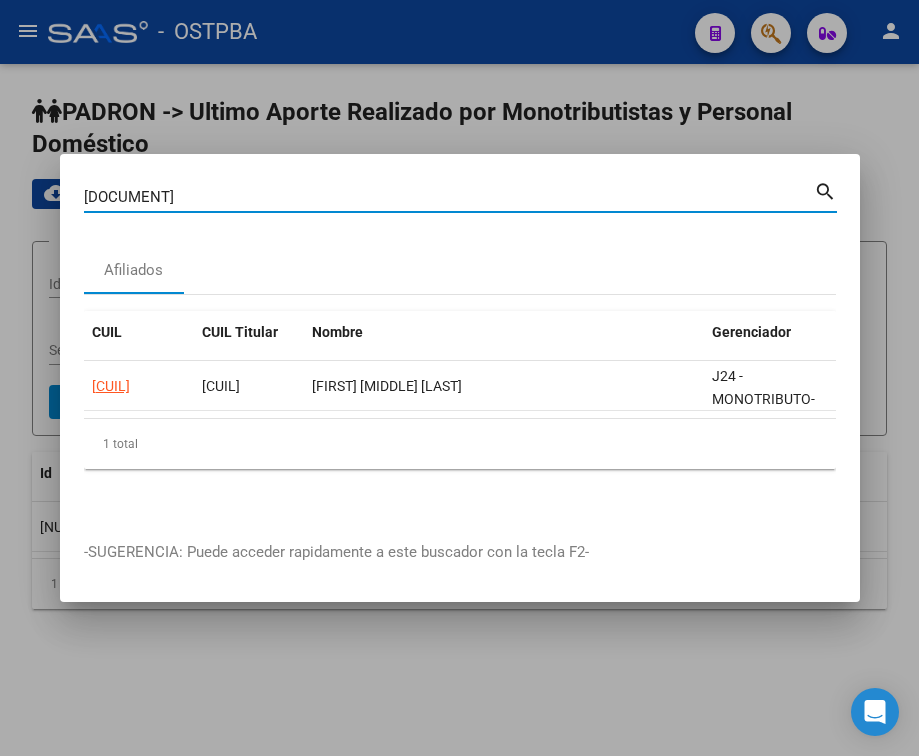 click on "[DOCUMENT]" at bounding box center [449, 197] 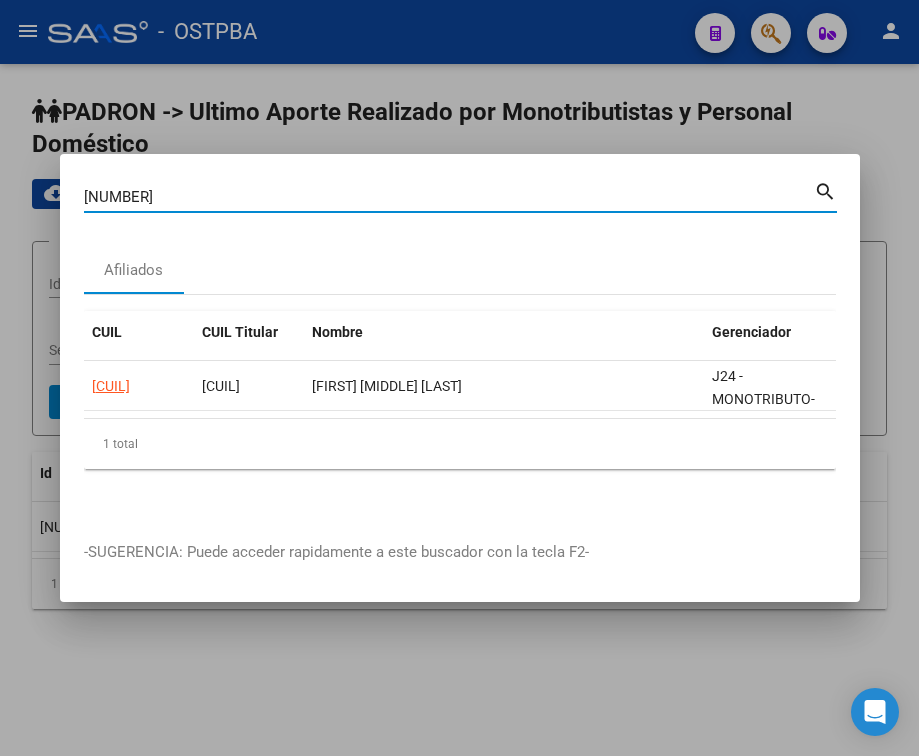 type on "[NUMBER]" 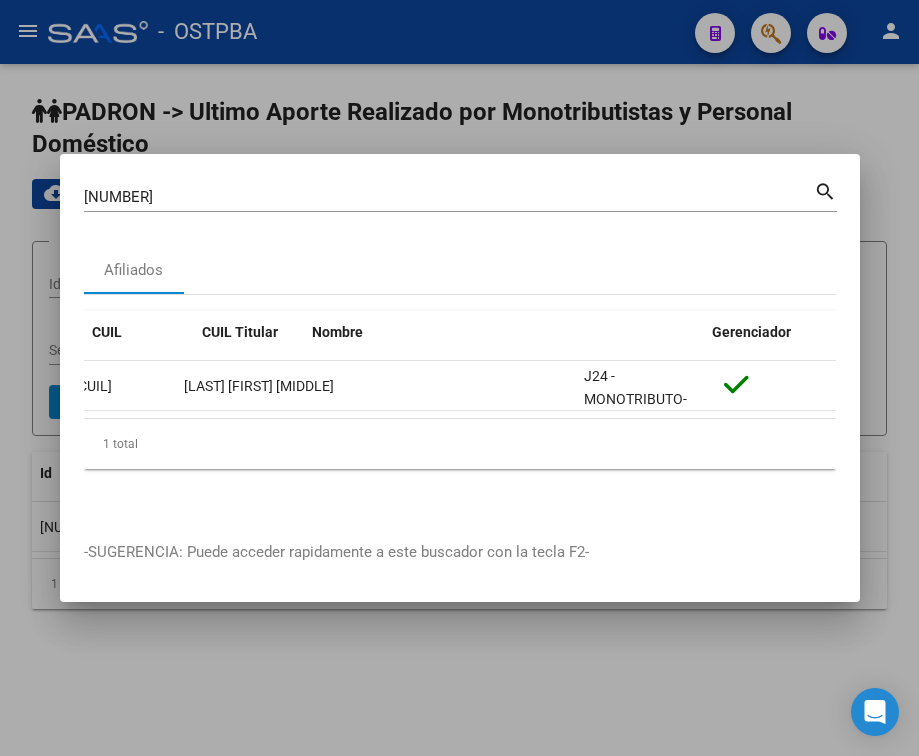 scroll, scrollTop: 0, scrollLeft: 0, axis: both 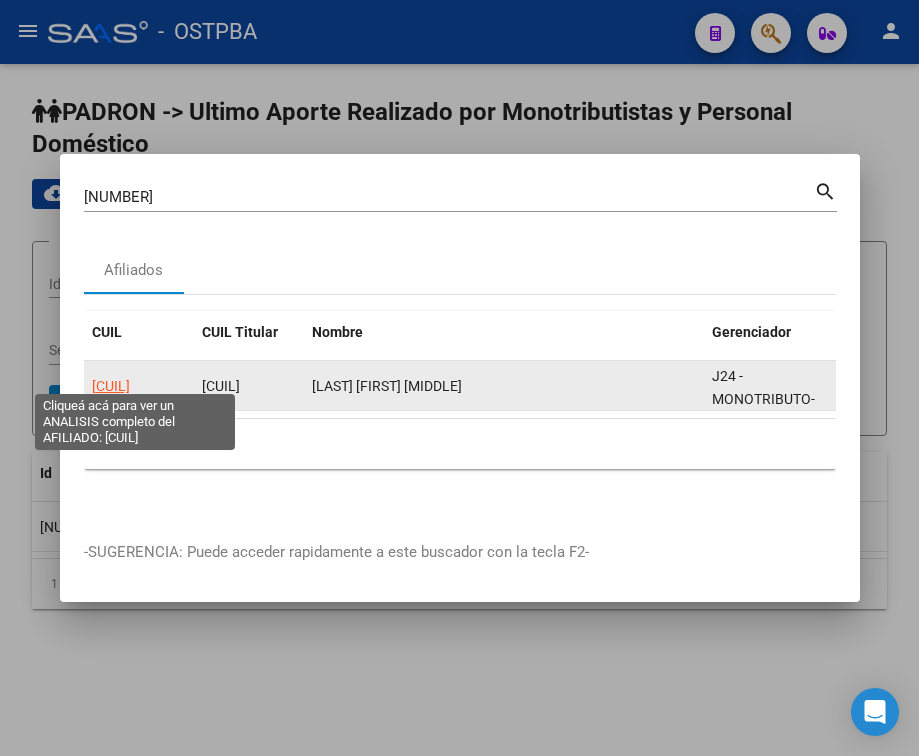 click on "[CUIL]" 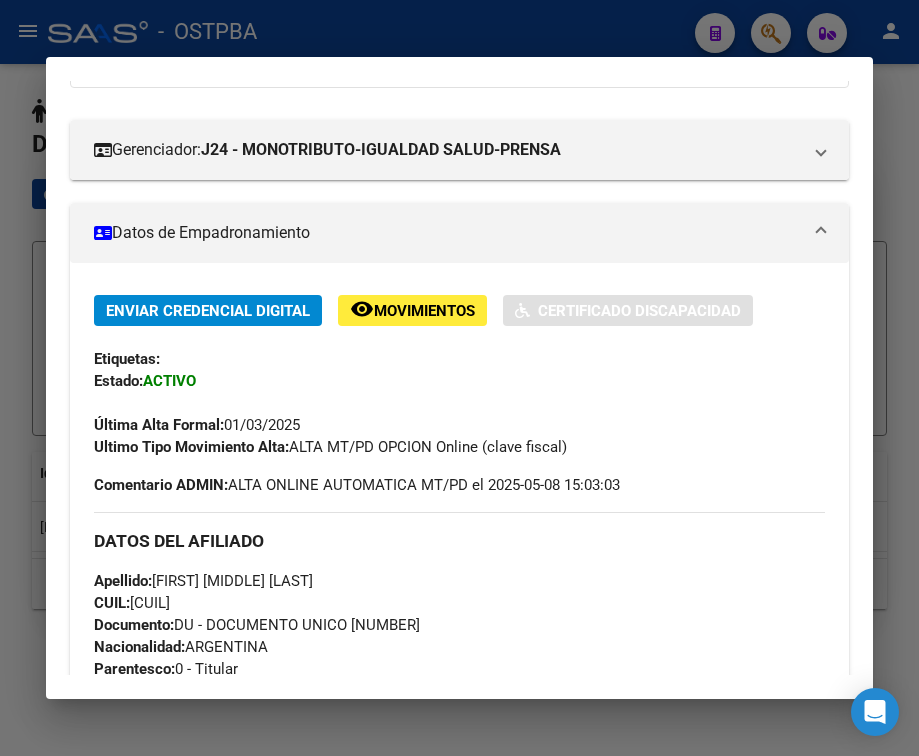 scroll, scrollTop: 232, scrollLeft: 0, axis: vertical 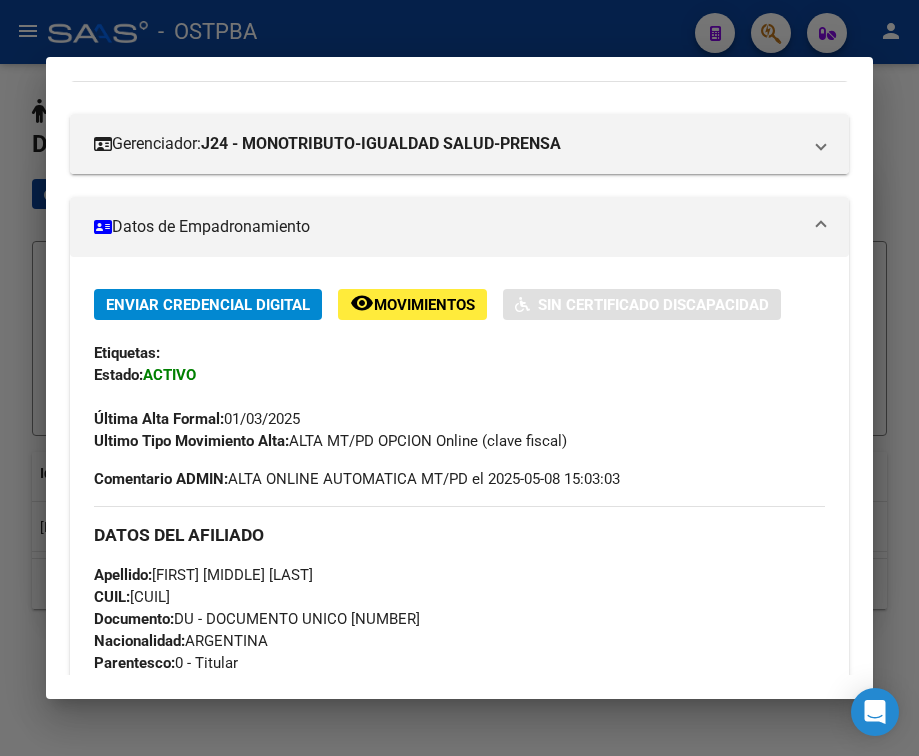 click on "Datos de Empadronamiento" at bounding box center (459, 227) 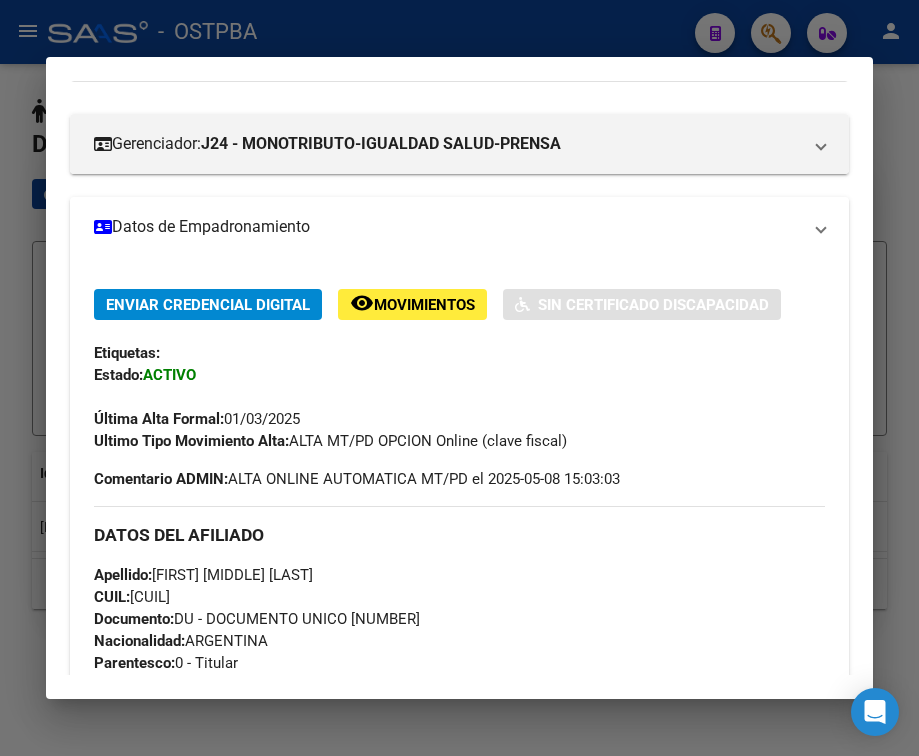 scroll, scrollTop: 131, scrollLeft: 0, axis: vertical 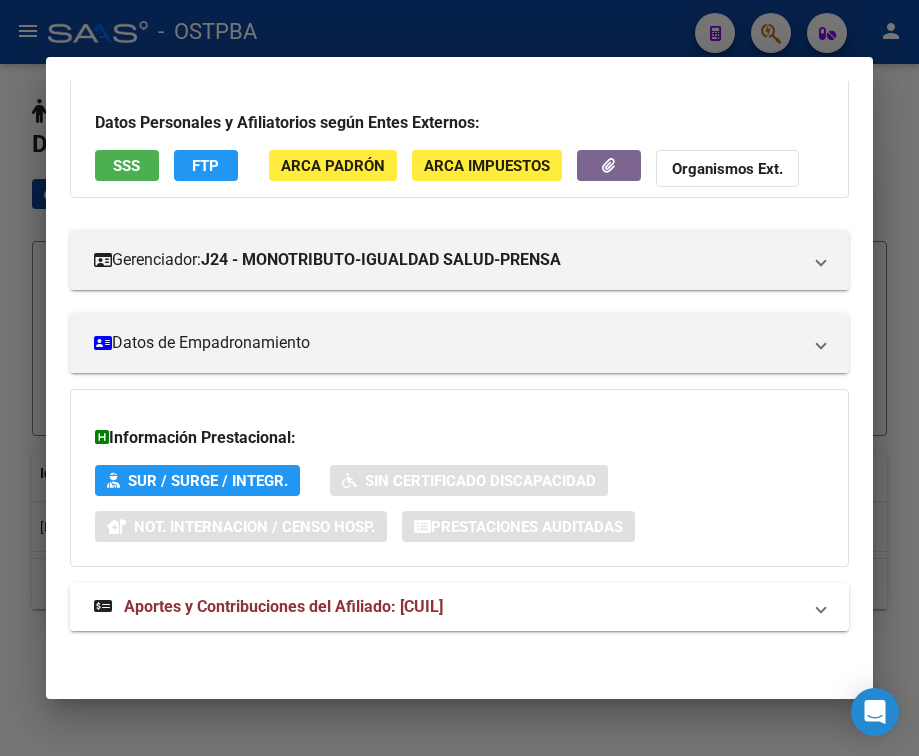 click on "Aportes y Contribuciones del Afiliado: [CUIL]" at bounding box center [283, 606] 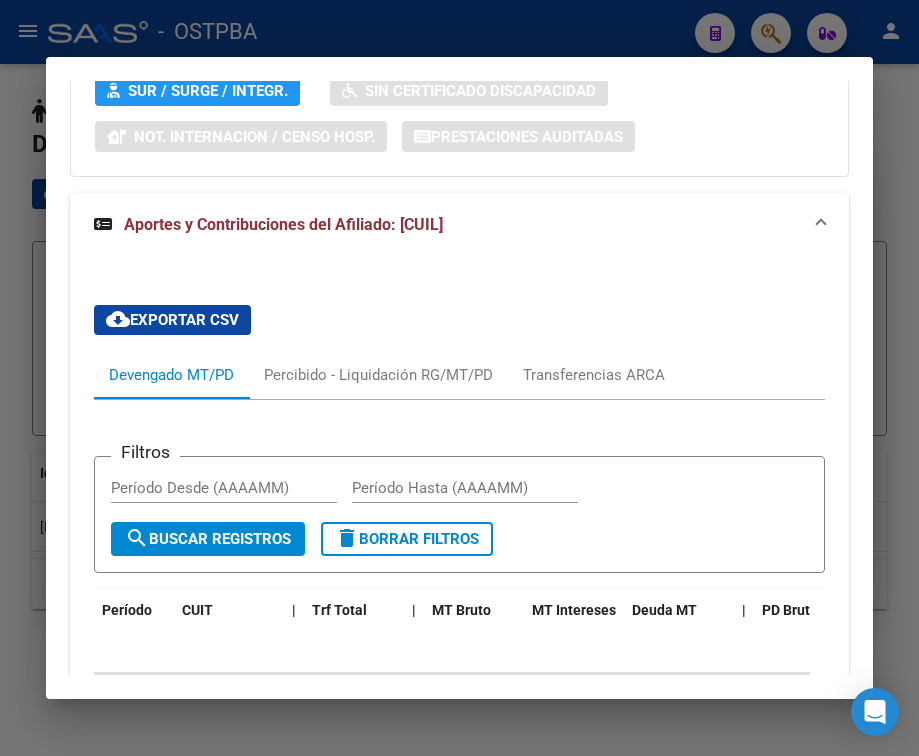 scroll, scrollTop: 674, scrollLeft: 0, axis: vertical 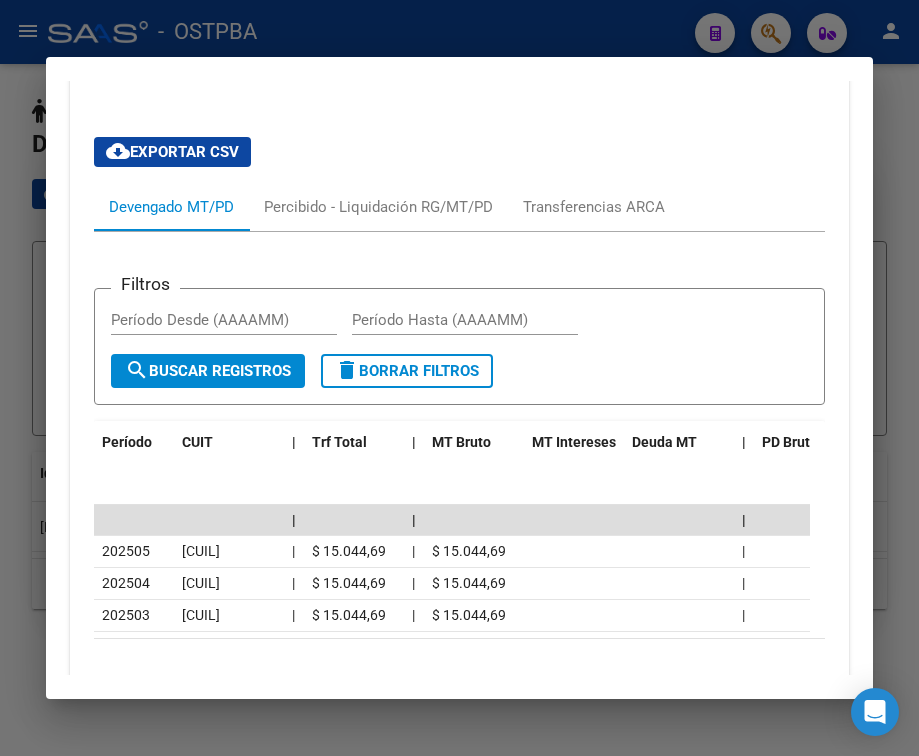 click at bounding box center (459, 378) 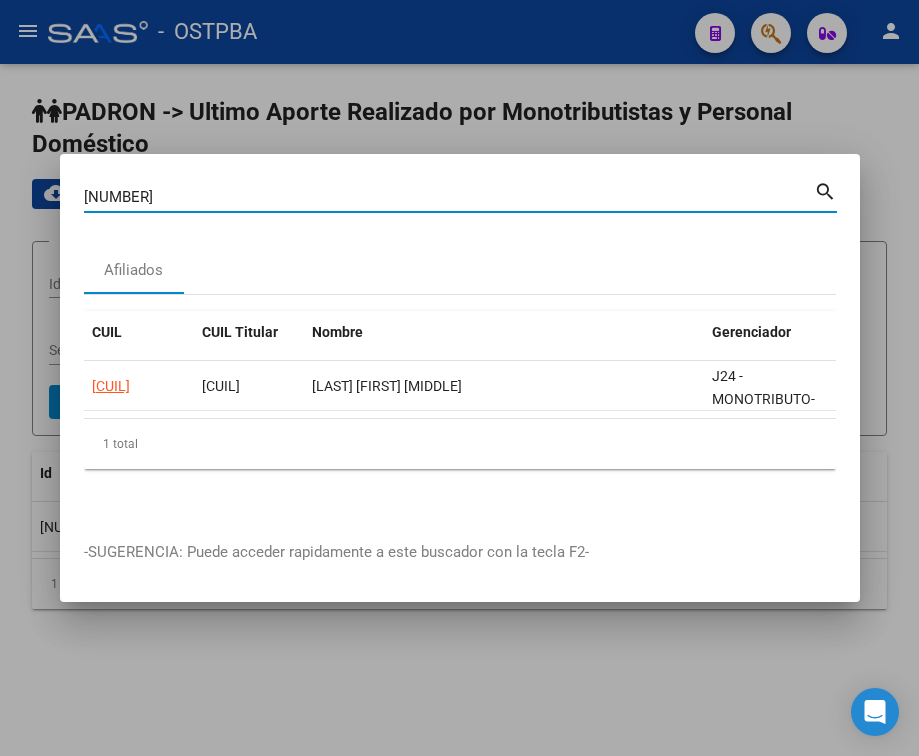 click on "[NUMBER]" at bounding box center (449, 197) 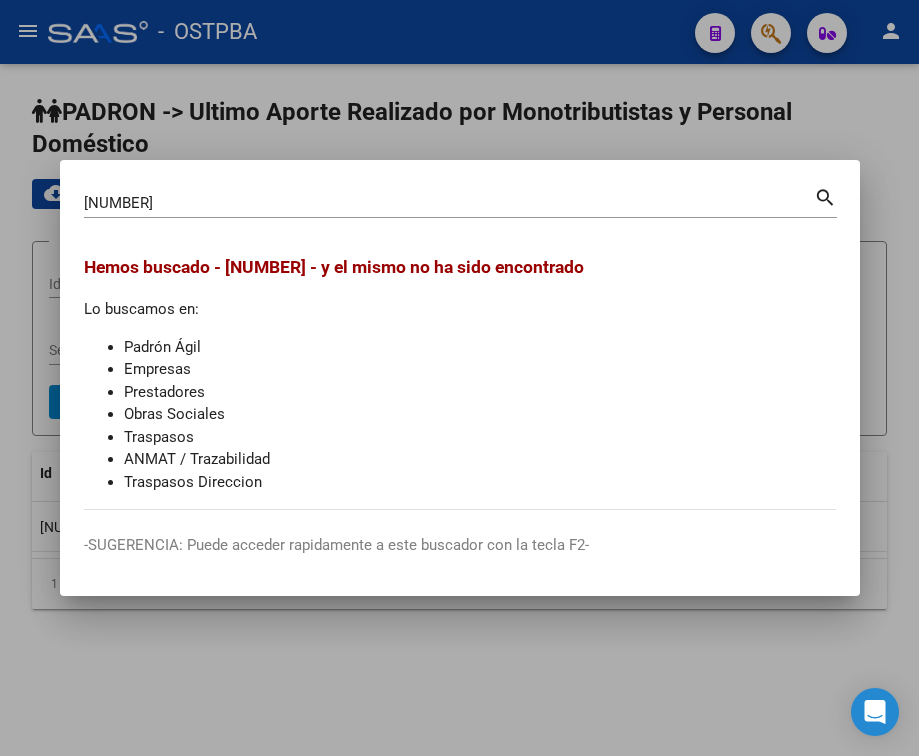 click at bounding box center (459, 378) 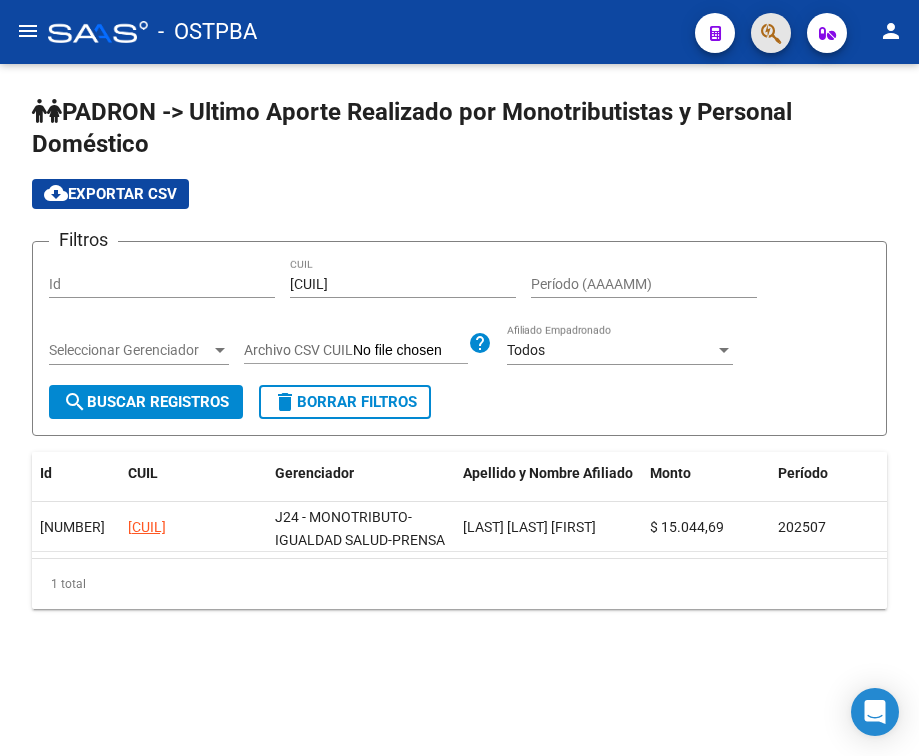 click 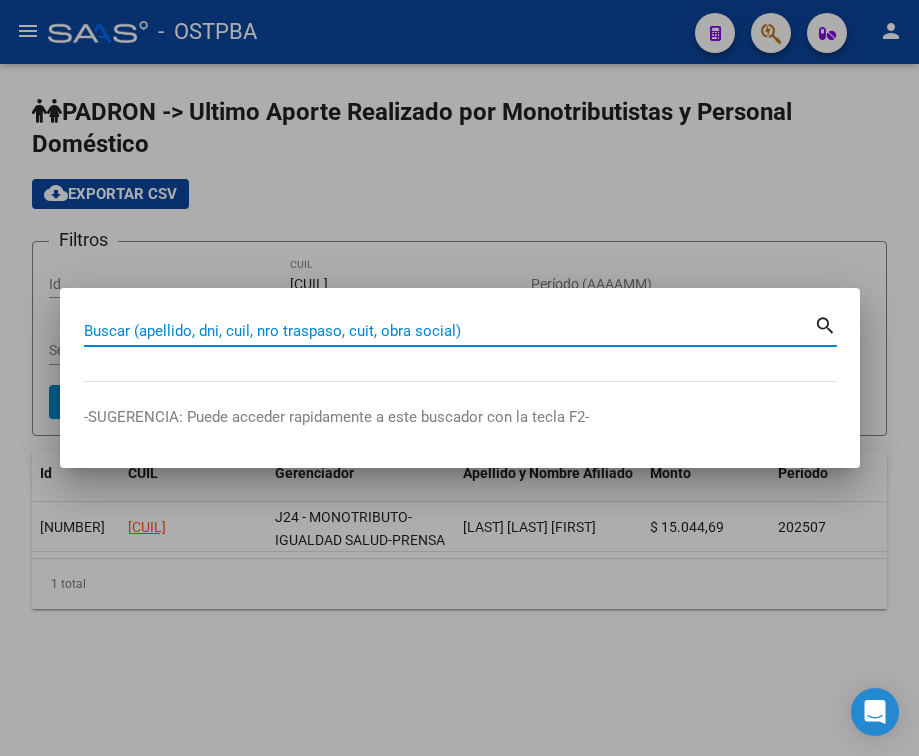 paste on "[NUMBER]" 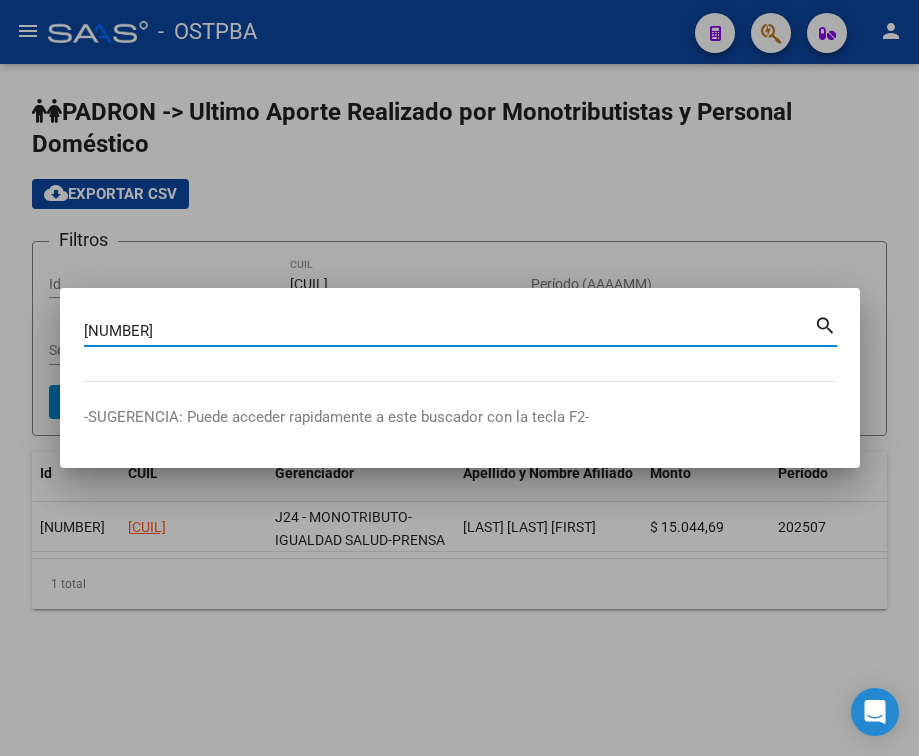 type on "[NUMBER]" 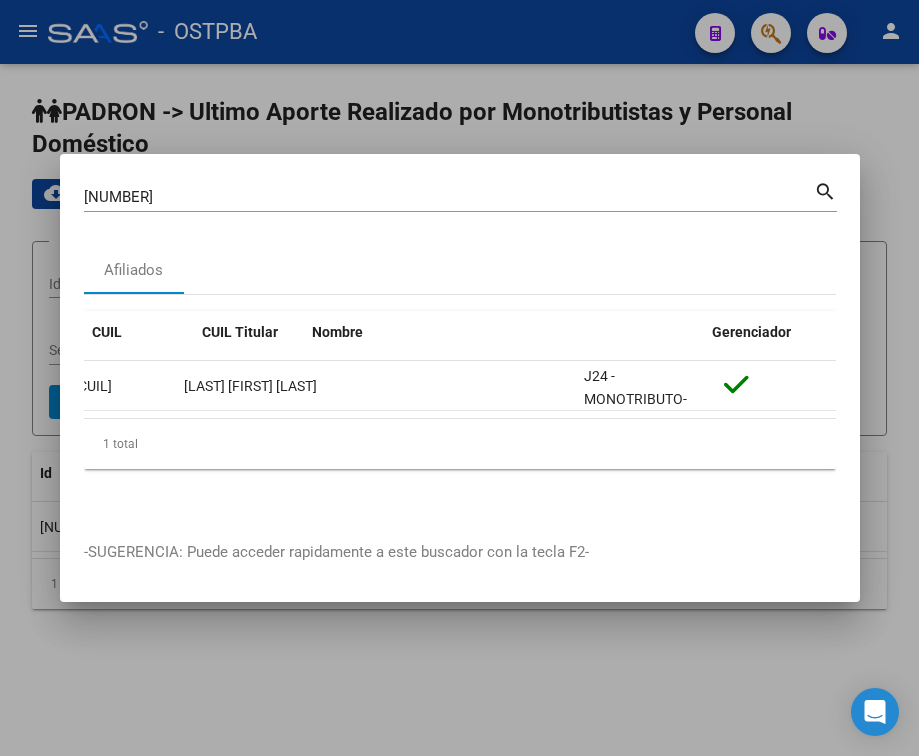 scroll, scrollTop: 0, scrollLeft: 0, axis: both 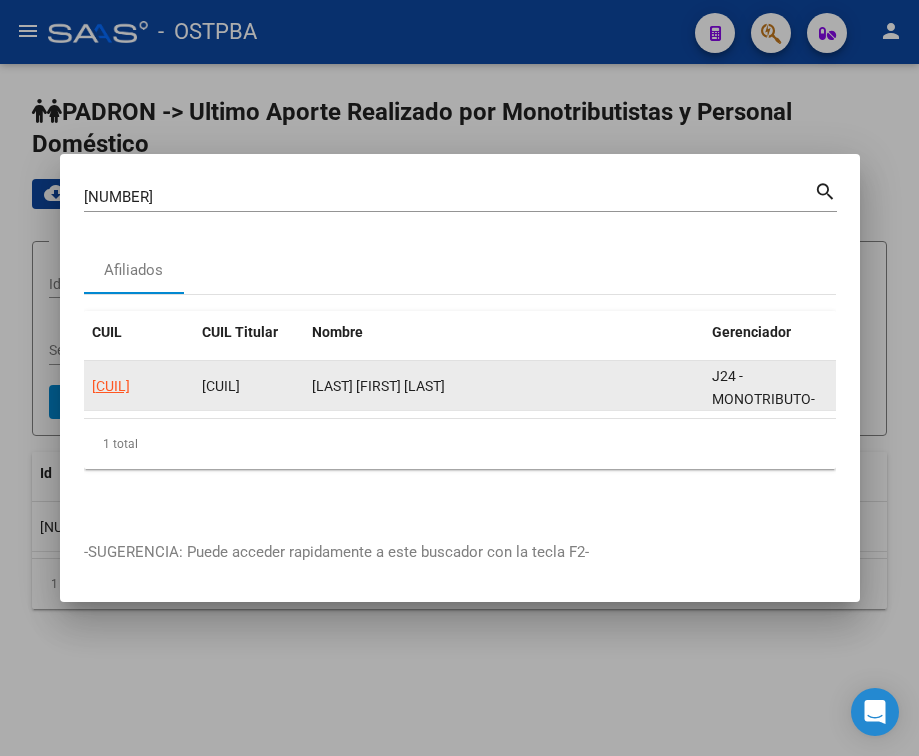 click on "[CUIL]" 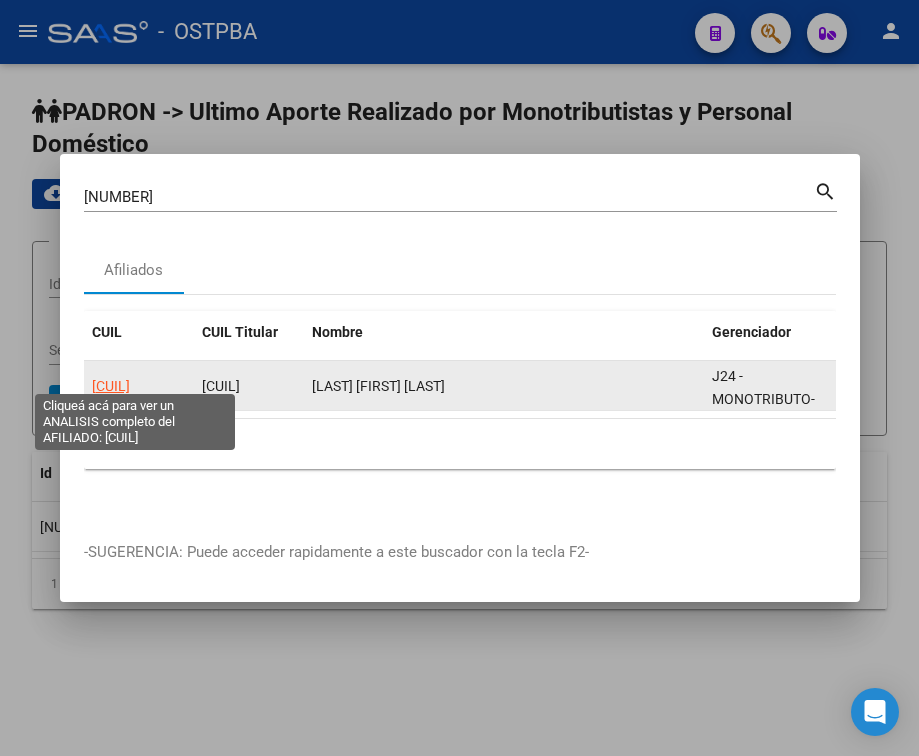 click on "[CUIL]" 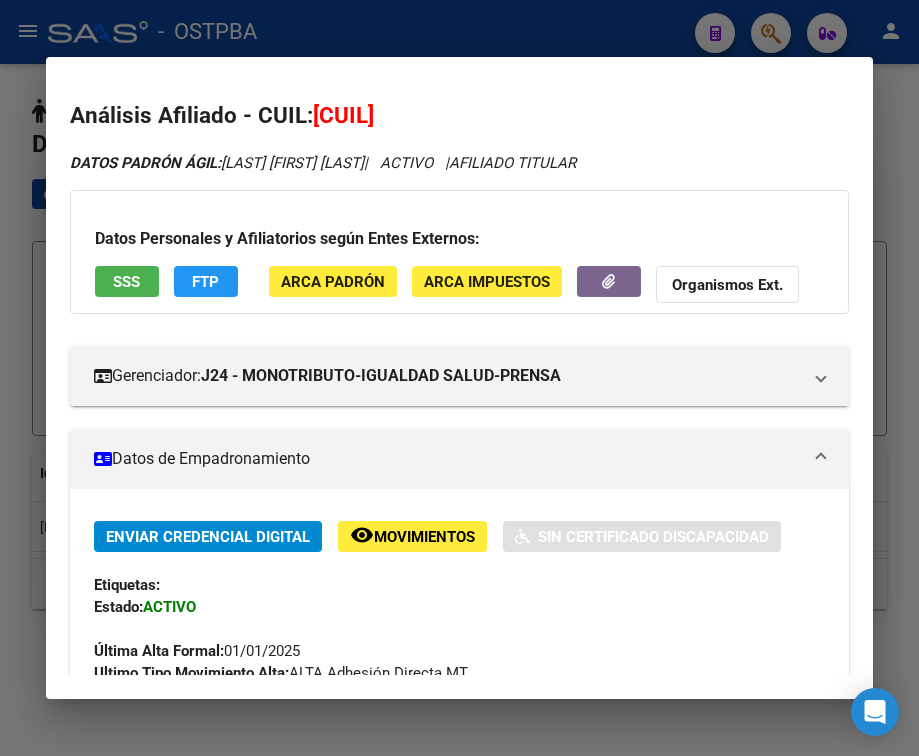 click at bounding box center (821, 459) 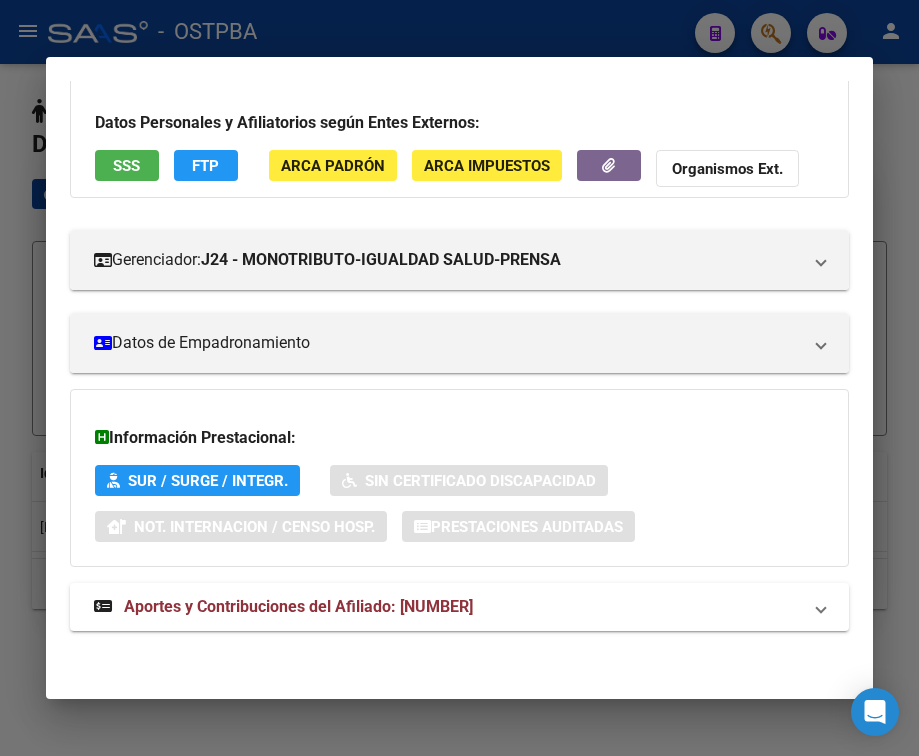 scroll, scrollTop: 131, scrollLeft: 0, axis: vertical 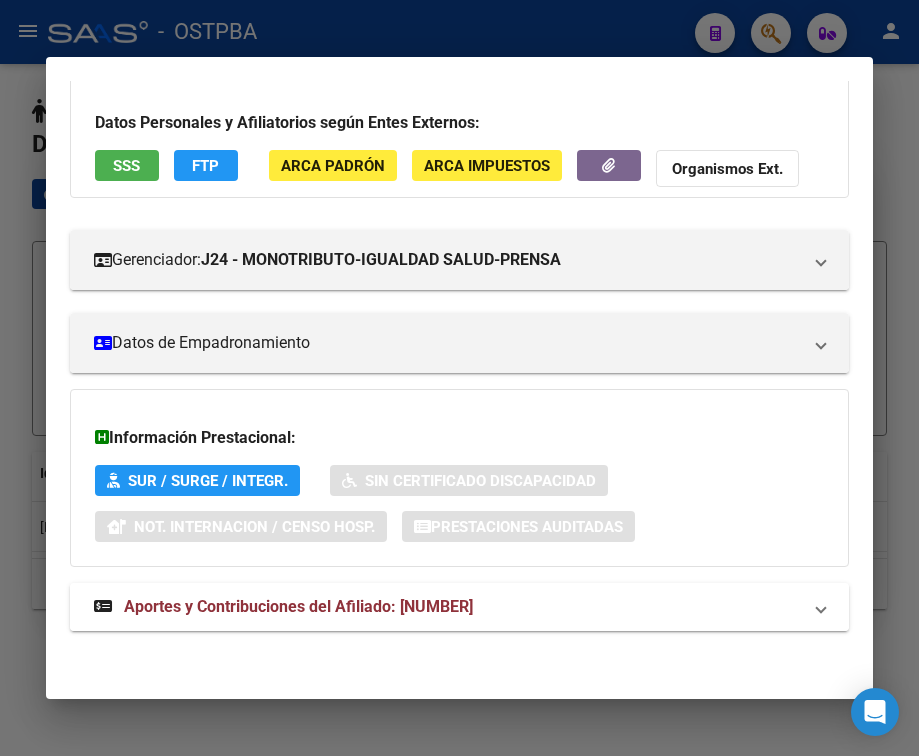click on "Aportes y Contribuciones del Afiliado: [NUMBER]" at bounding box center (298, 606) 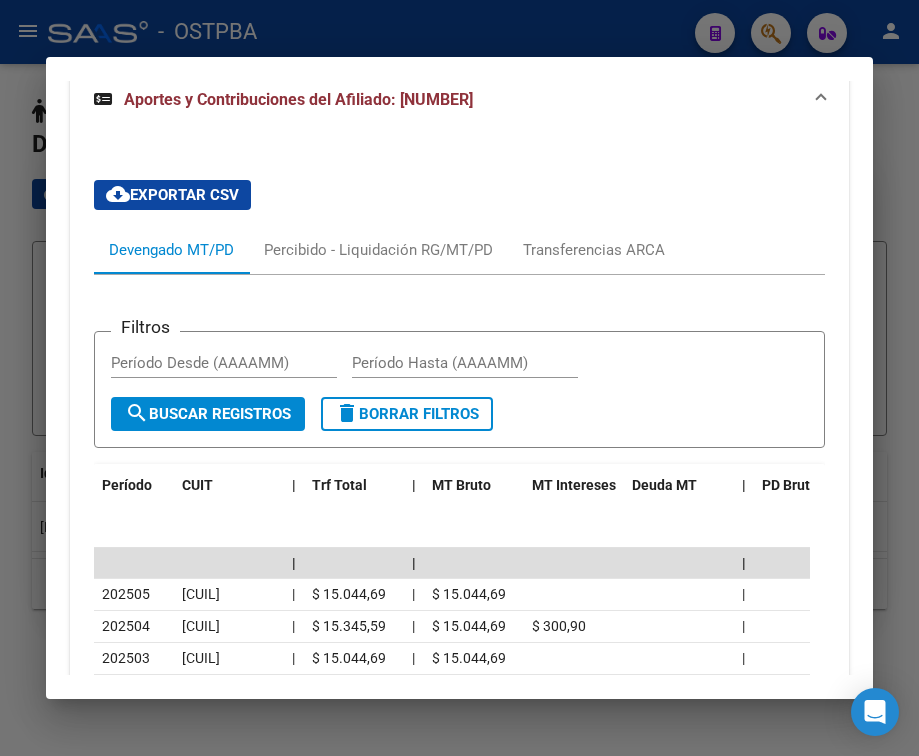scroll, scrollTop: 731, scrollLeft: 0, axis: vertical 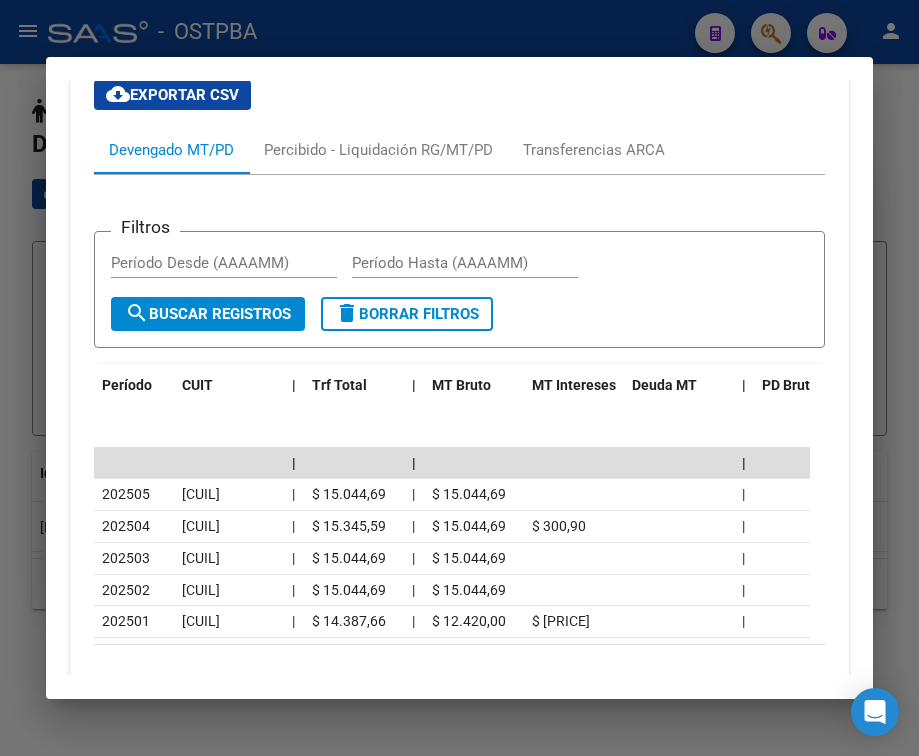 click at bounding box center (459, 378) 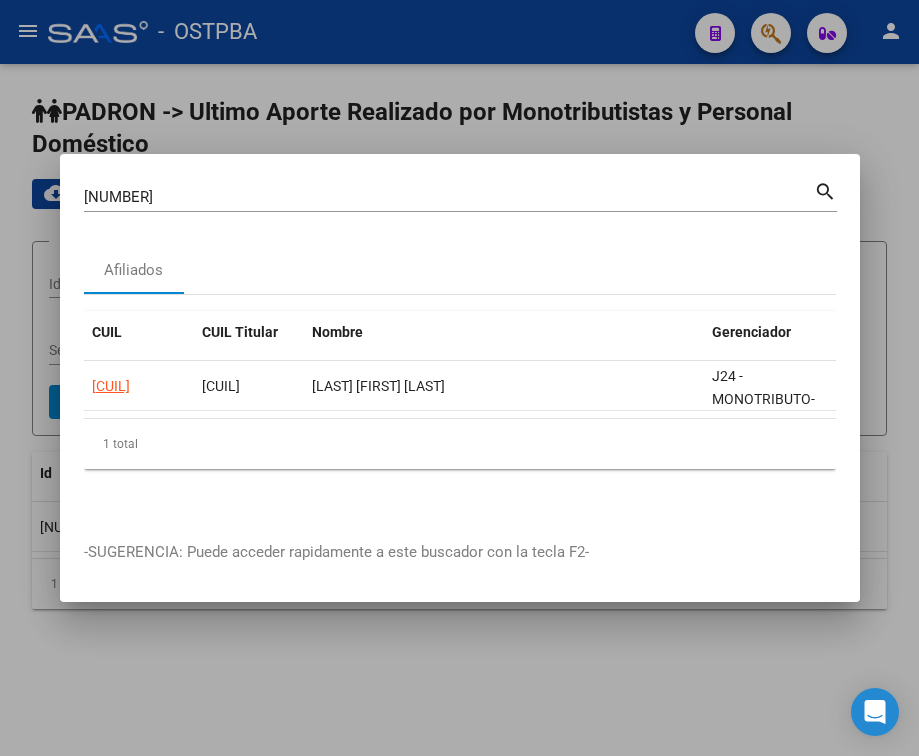 click on "[NUMBER]" at bounding box center (449, 197) 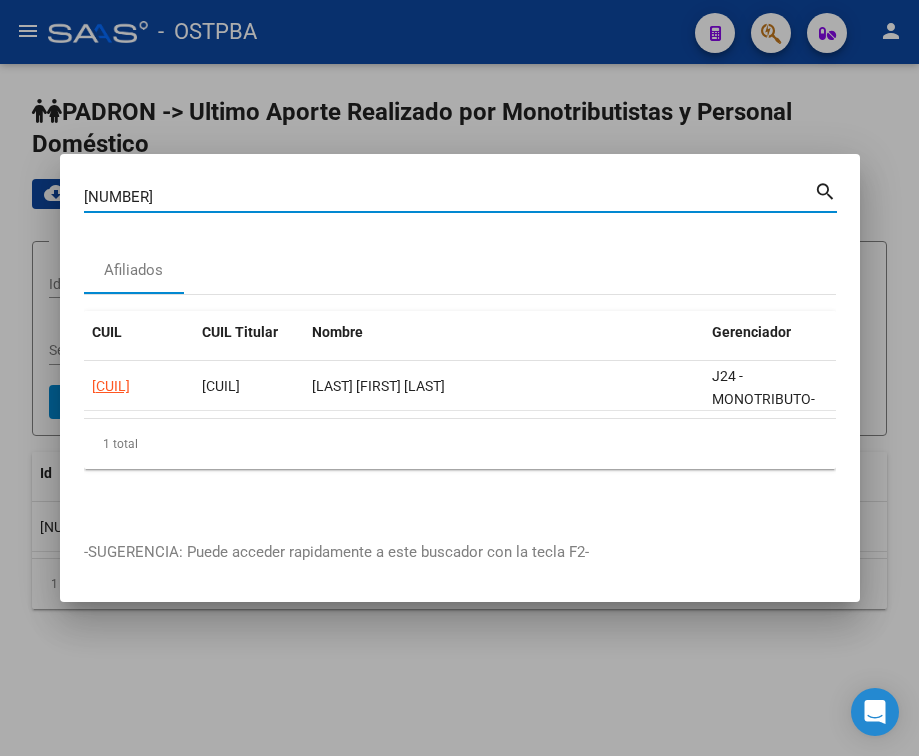 click on "[NUMBER]" at bounding box center (449, 197) 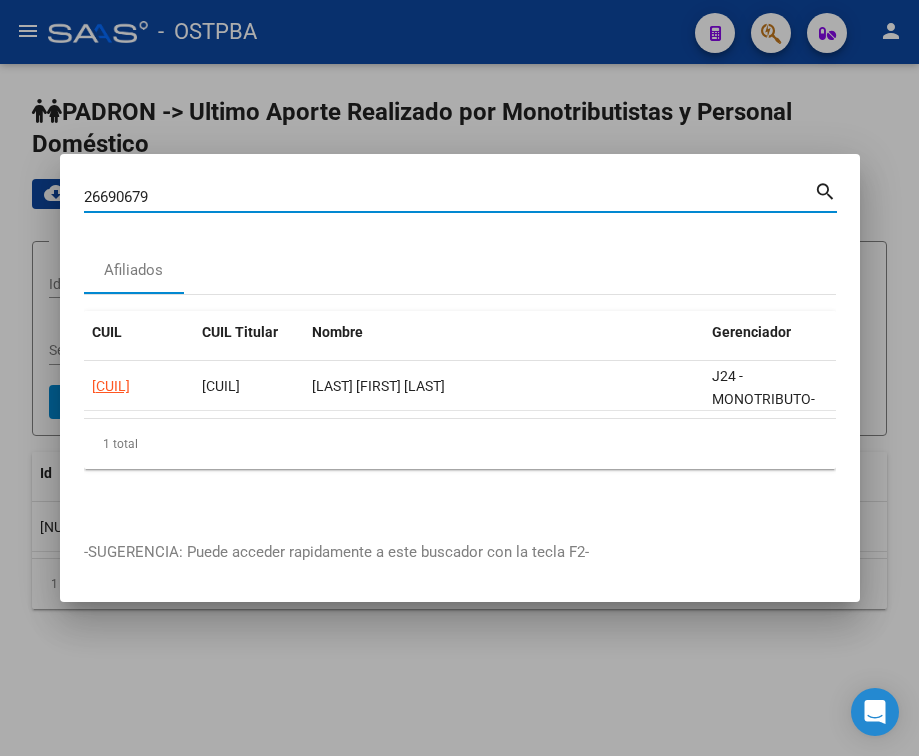 type on "26690679" 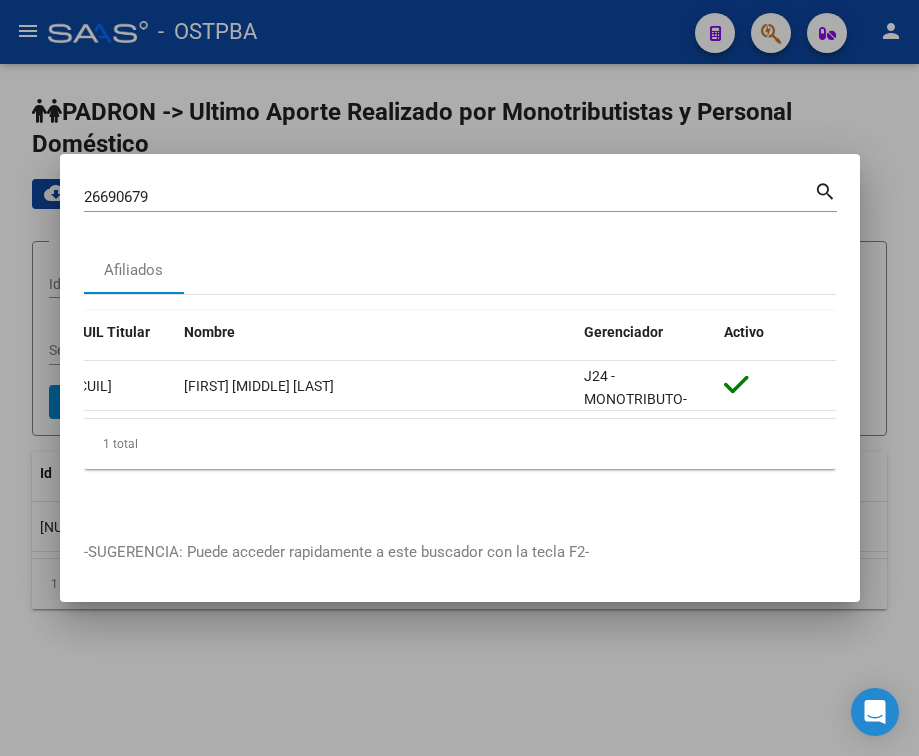 scroll, scrollTop: 0, scrollLeft: 0, axis: both 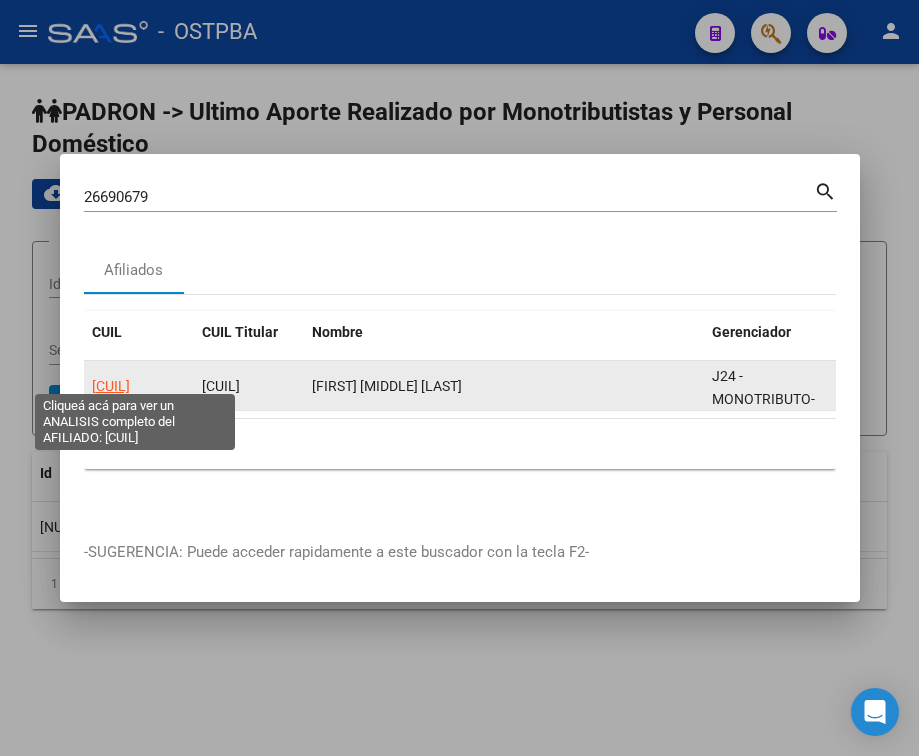 click on "[CUIL]" 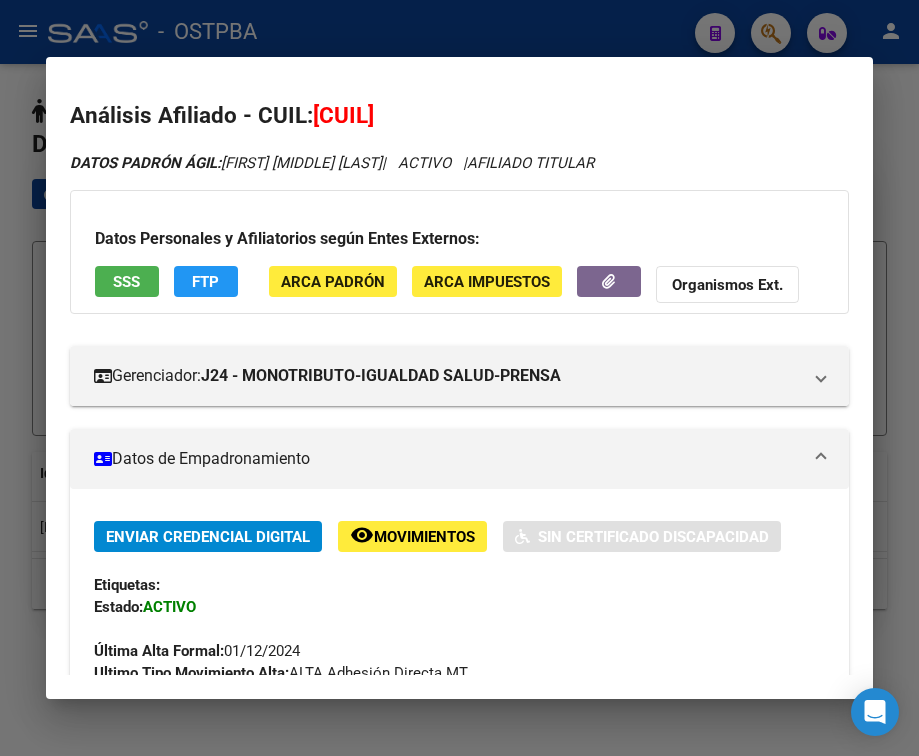 click on "Datos de Empadronamiento" at bounding box center (455, 459) 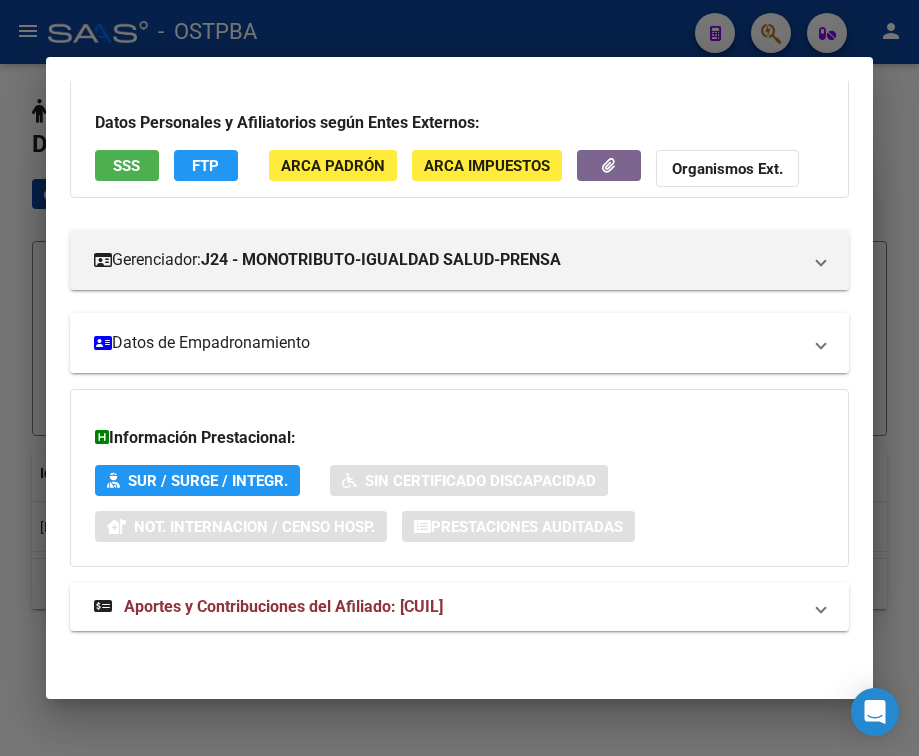 scroll, scrollTop: 131, scrollLeft: 0, axis: vertical 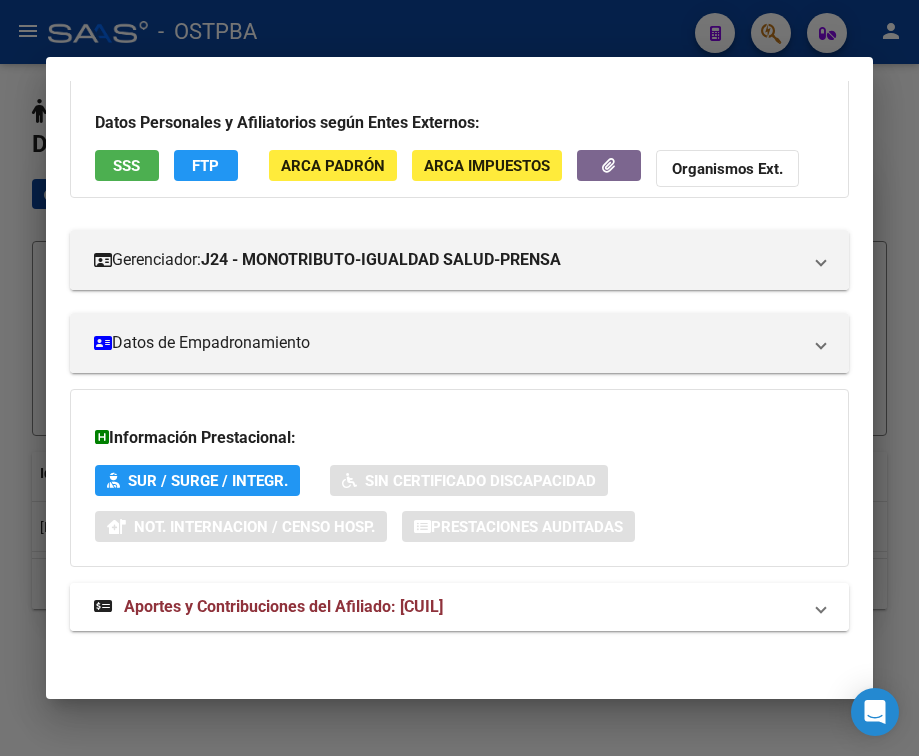 click on "Aportes y Contribuciones del Afiliado: [CUIL]" at bounding box center [447, 607] 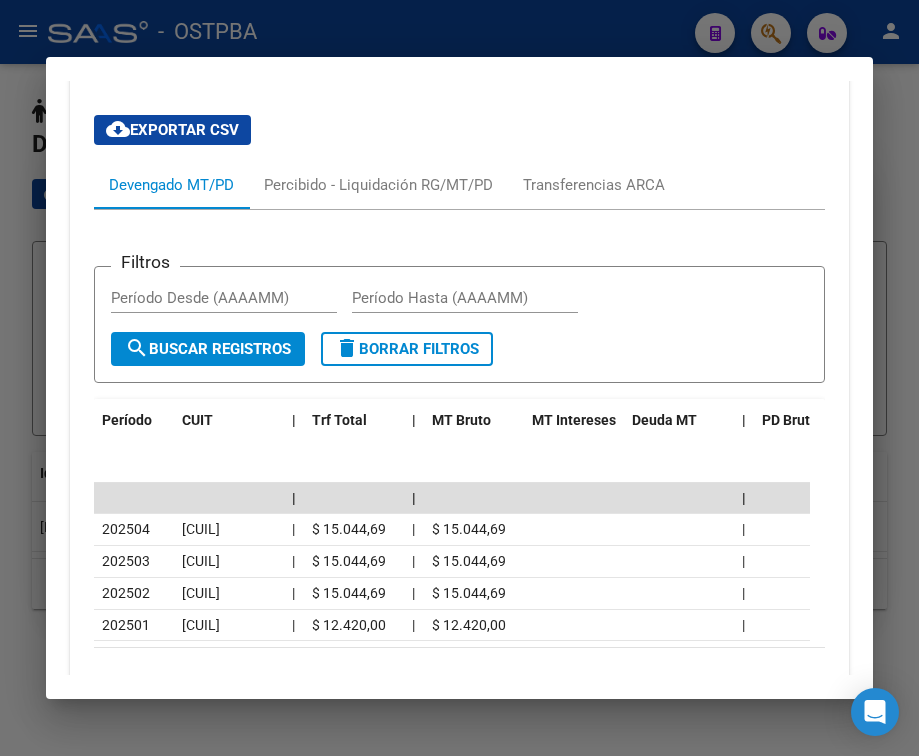 scroll, scrollTop: 731, scrollLeft: 0, axis: vertical 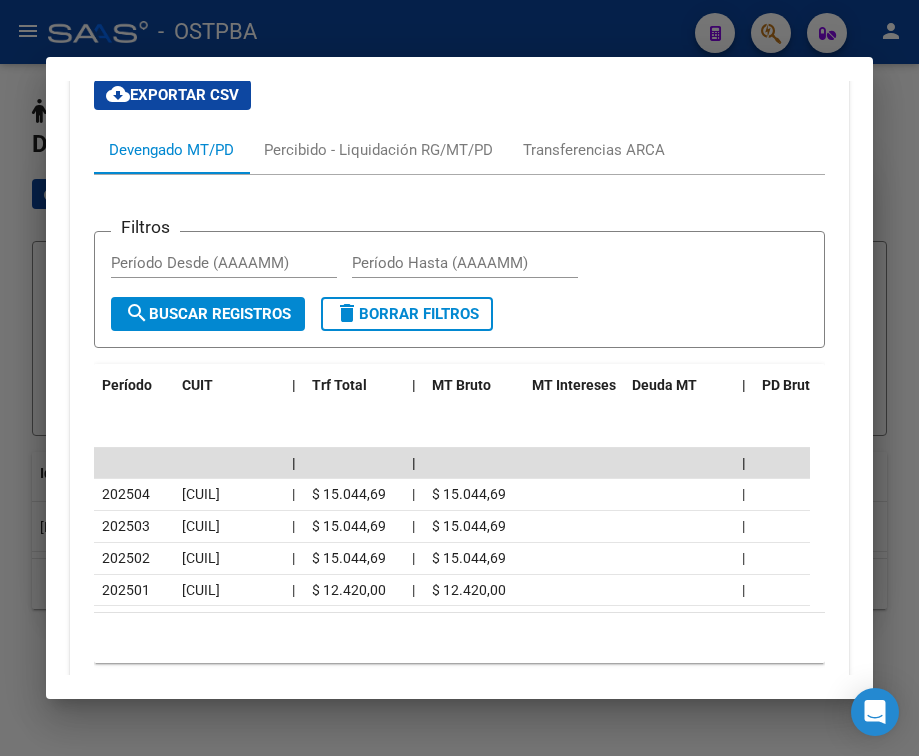 click at bounding box center (459, 378) 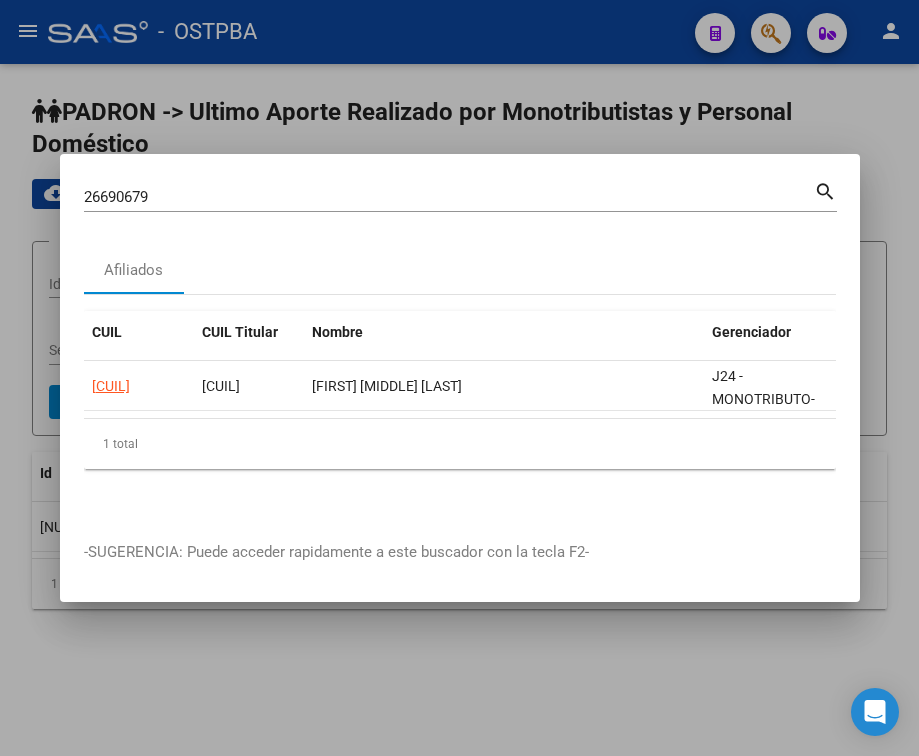 click on "26690679" at bounding box center (449, 197) 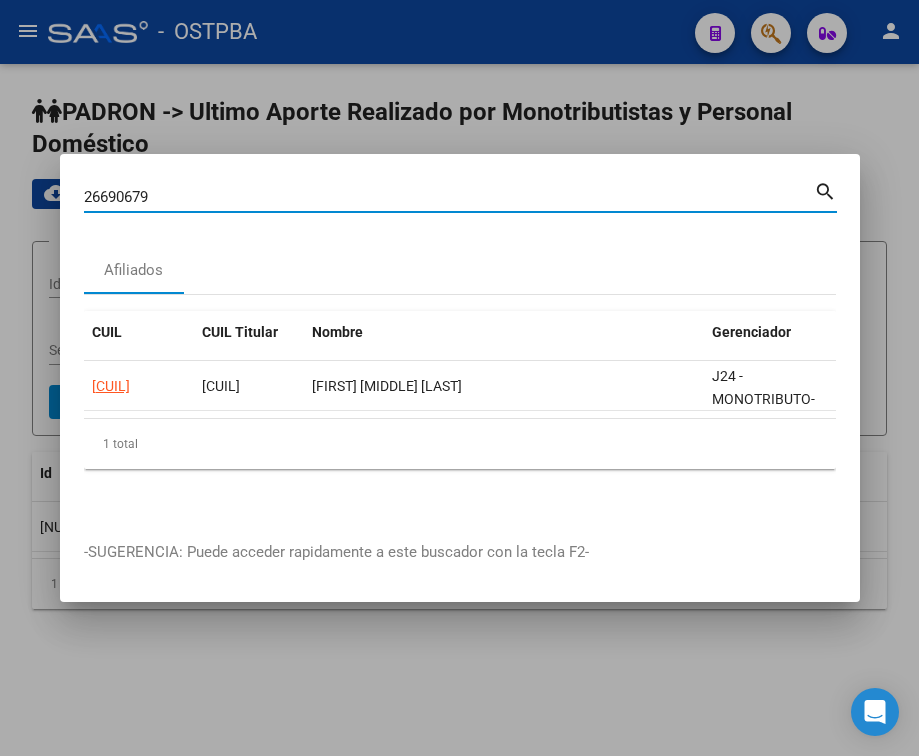 click on "26690679" at bounding box center [449, 197] 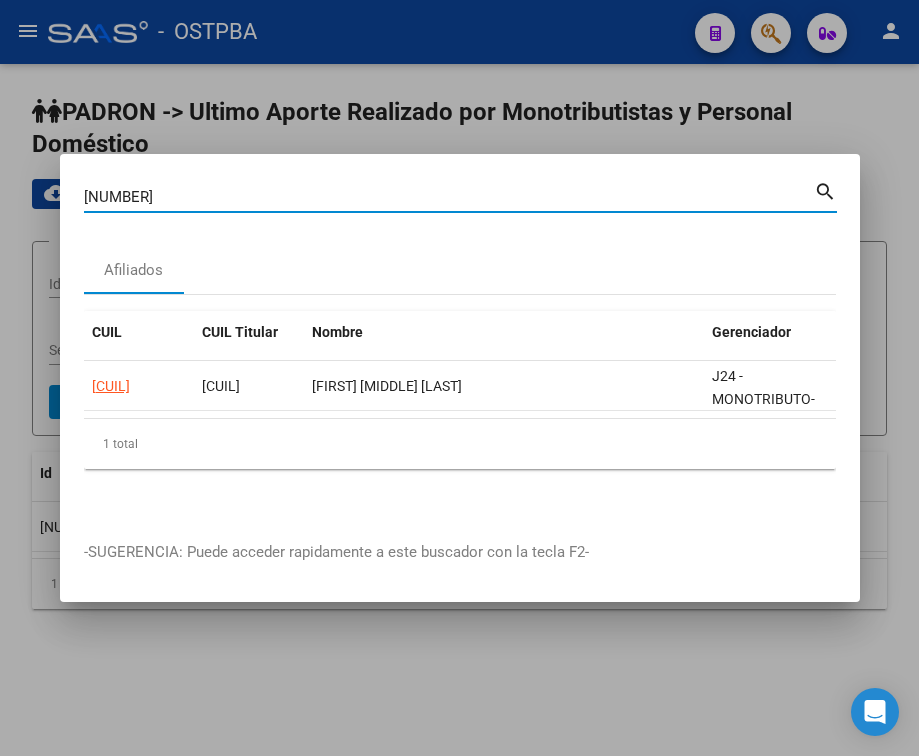 type on "[NUMBER]" 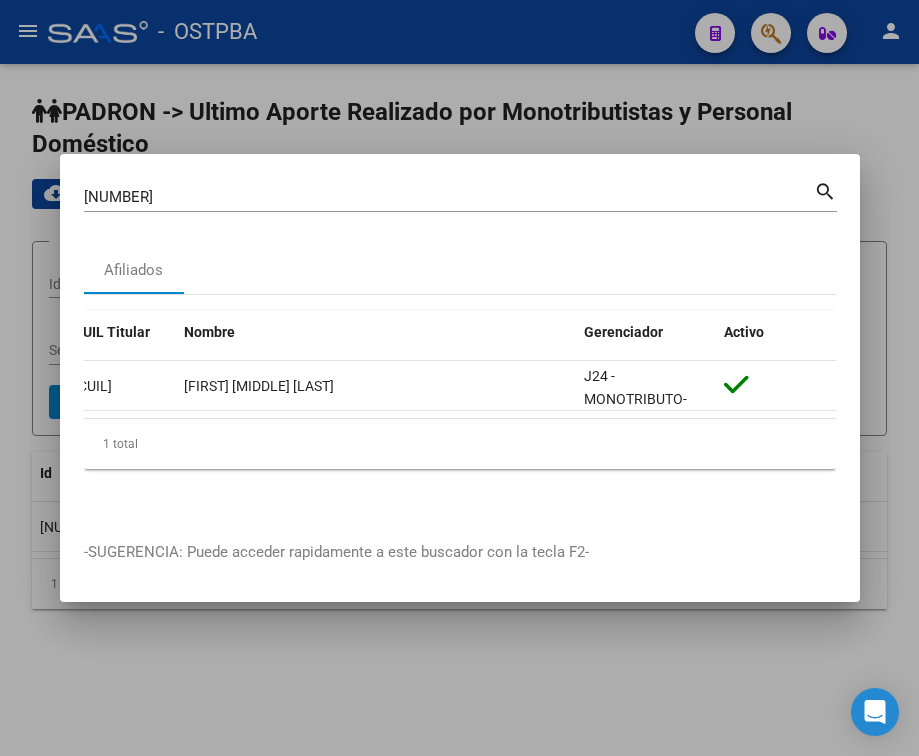 scroll, scrollTop: 0, scrollLeft: 0, axis: both 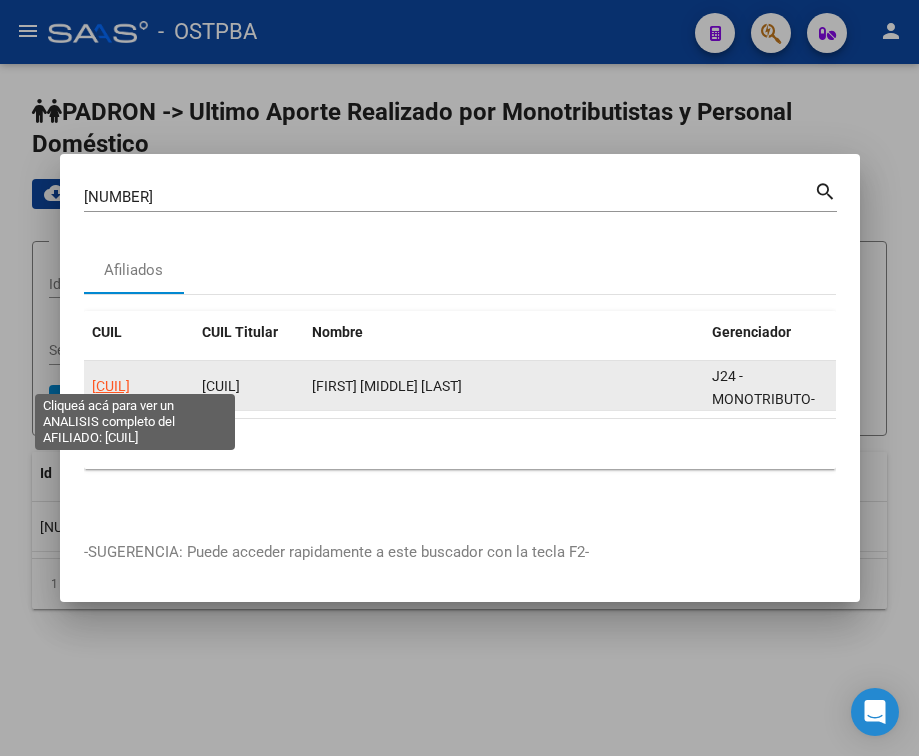 click on "[CUIL]" 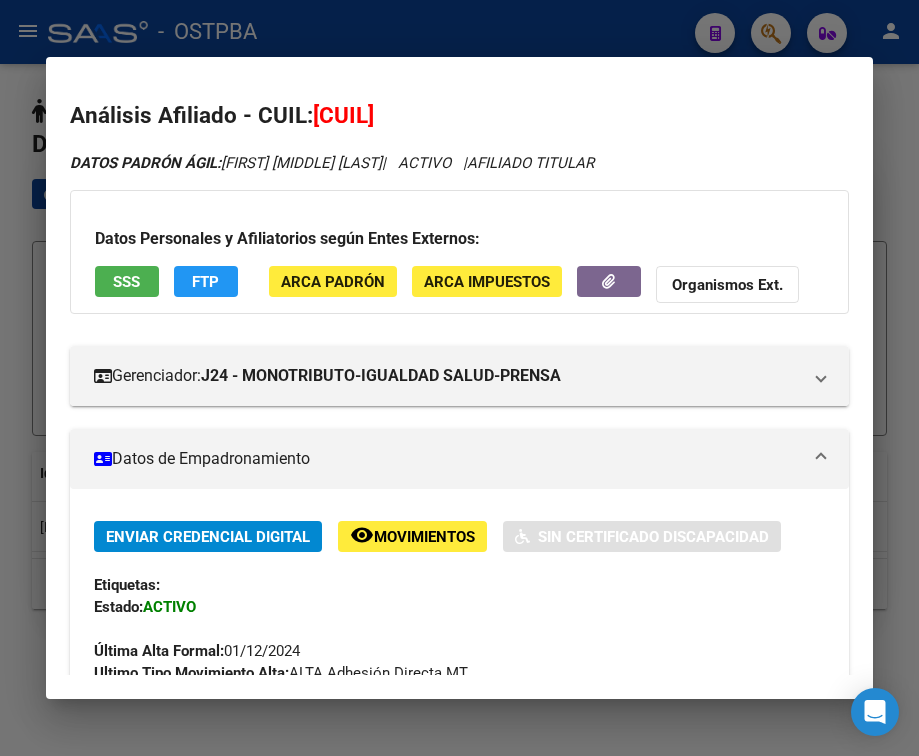click on "Datos de Empadronamiento" at bounding box center [459, 459] 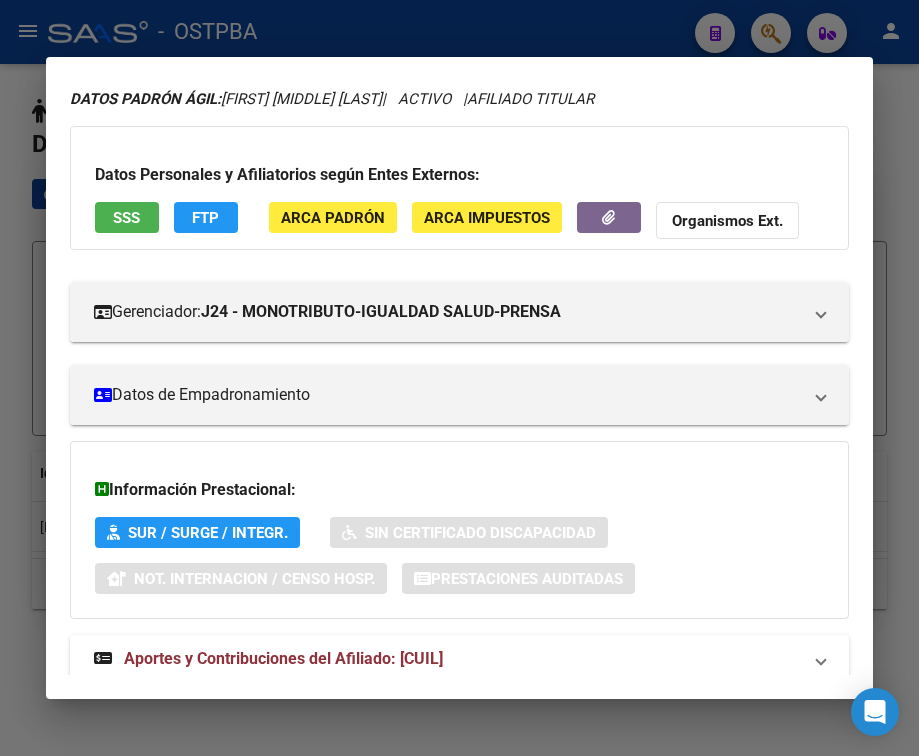 scroll, scrollTop: 131, scrollLeft: 0, axis: vertical 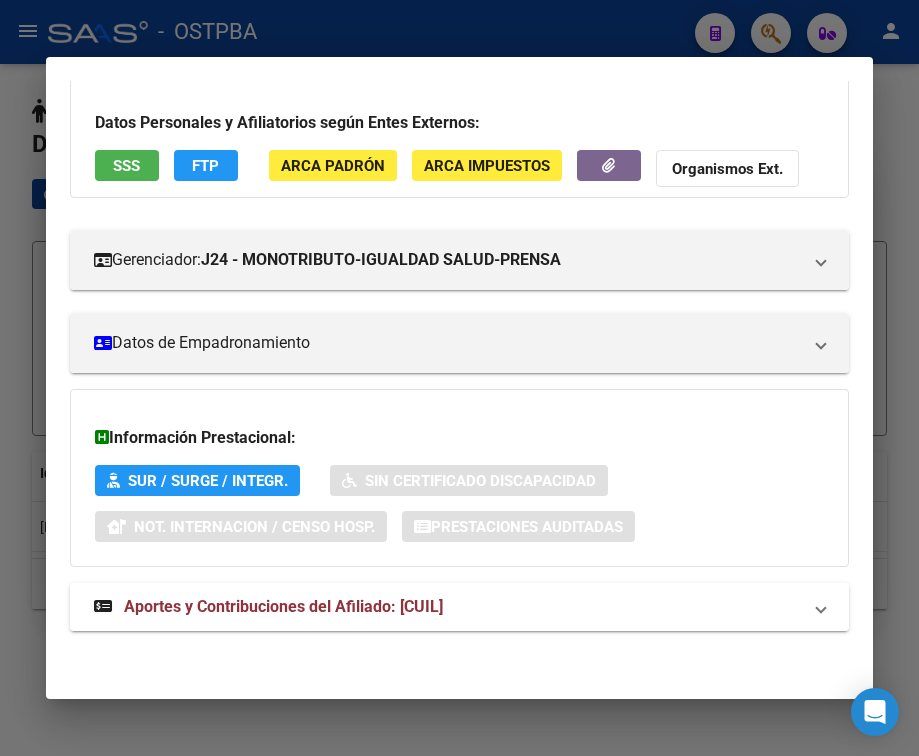 click on "Aportes y Contribuciones del Afiliado: [CUIL]" at bounding box center (283, 606) 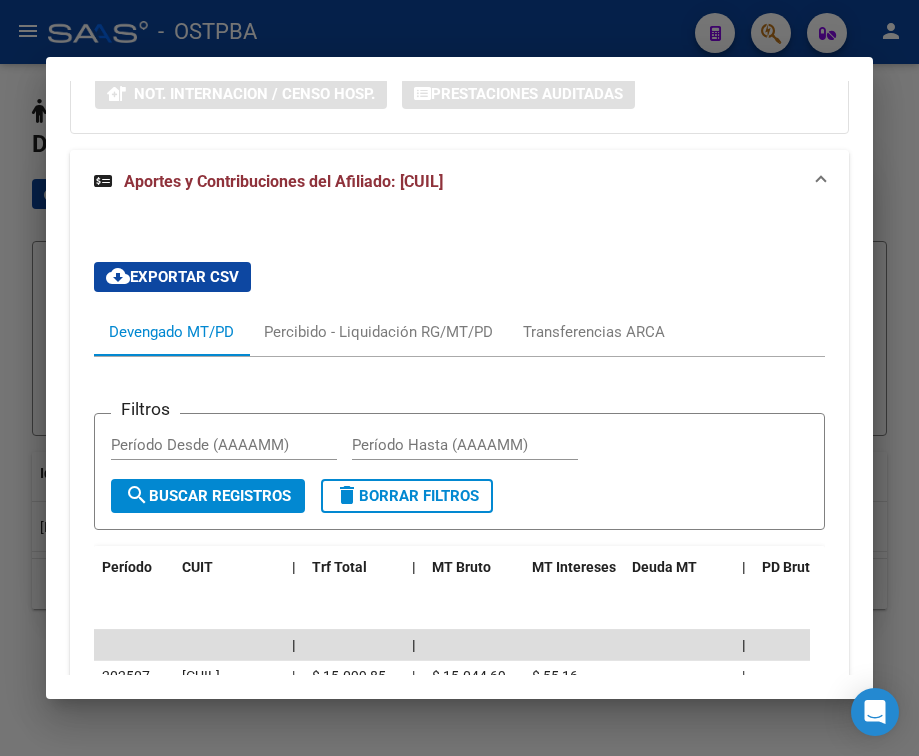 scroll, scrollTop: 749, scrollLeft: 0, axis: vertical 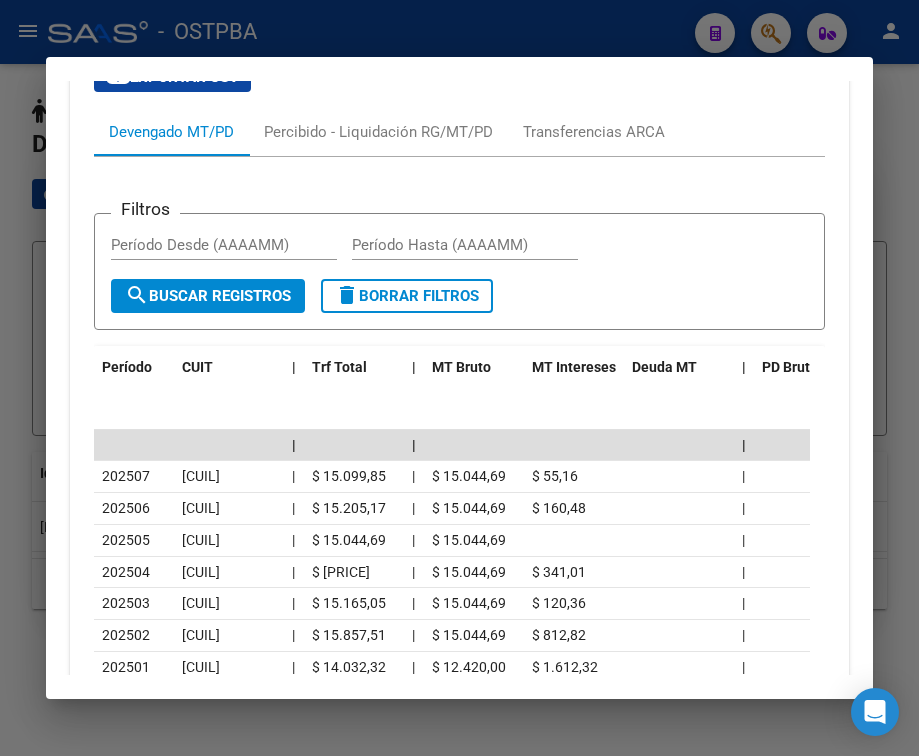 click at bounding box center [459, 378] 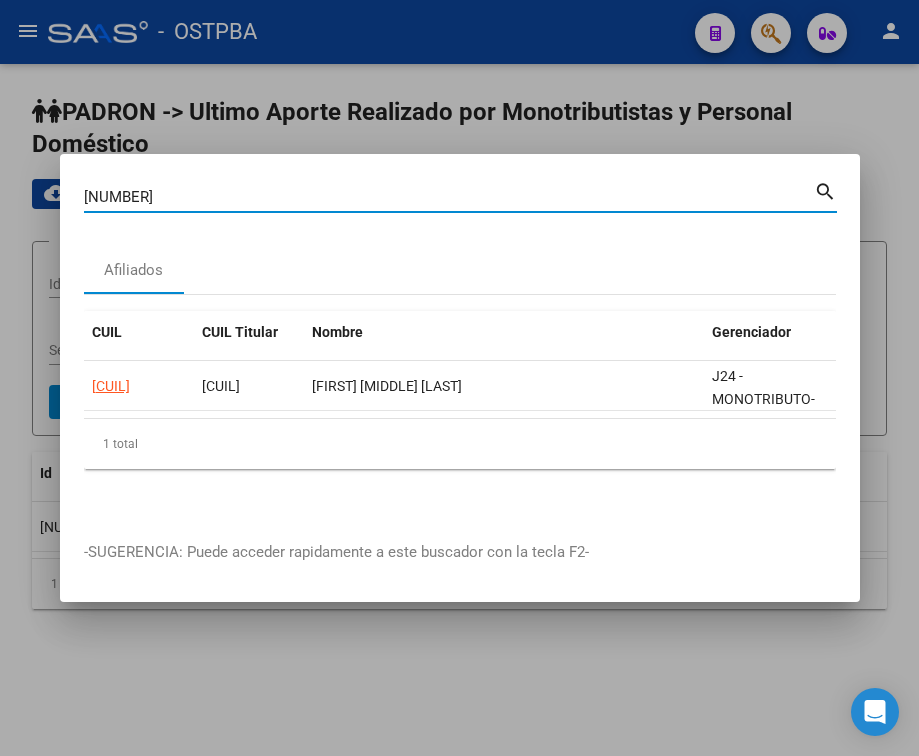 click on "[NUMBER]" at bounding box center (449, 197) 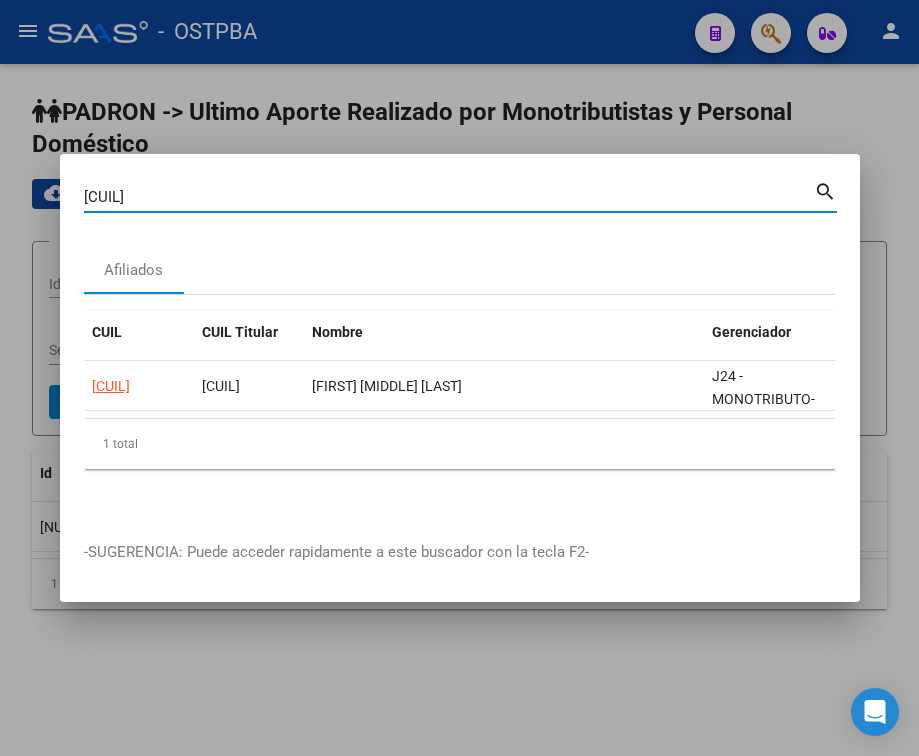 type on "[CUIL]" 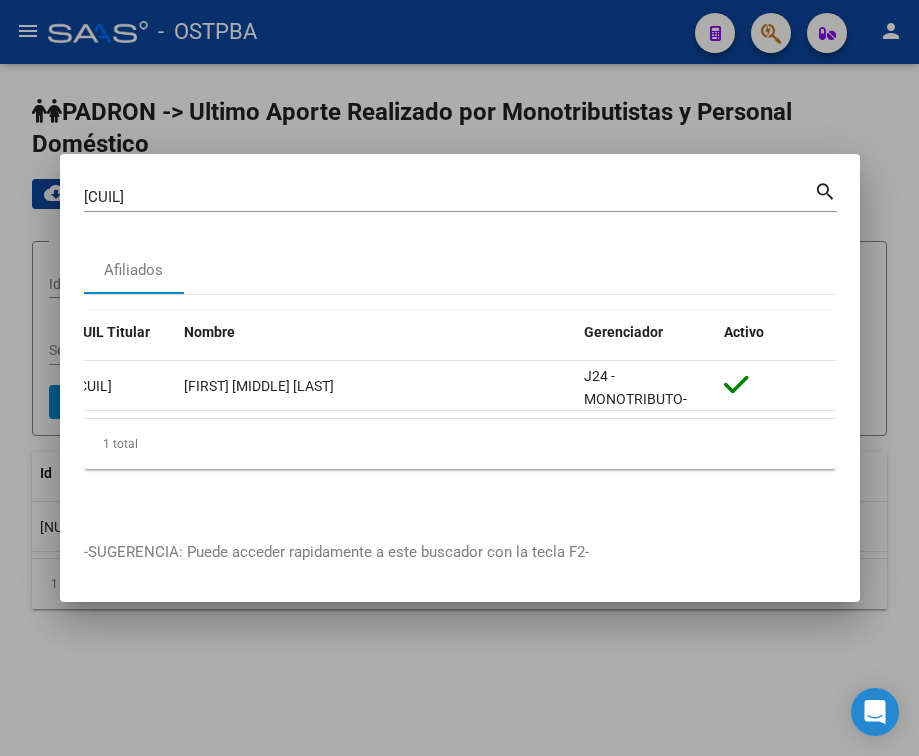 scroll, scrollTop: 0, scrollLeft: 0, axis: both 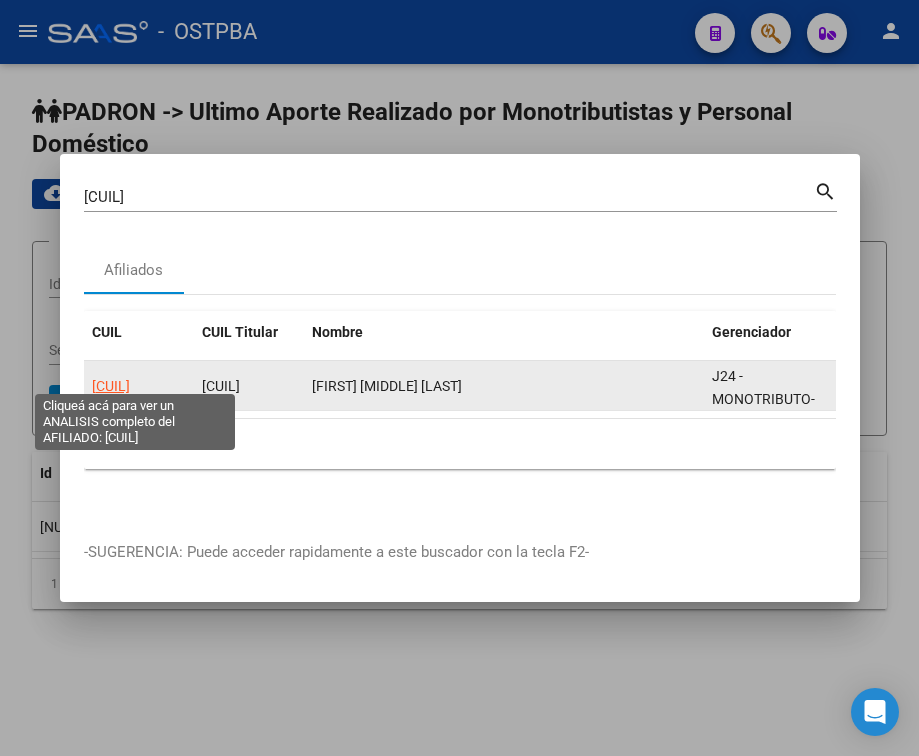 click on "[CUIL]" 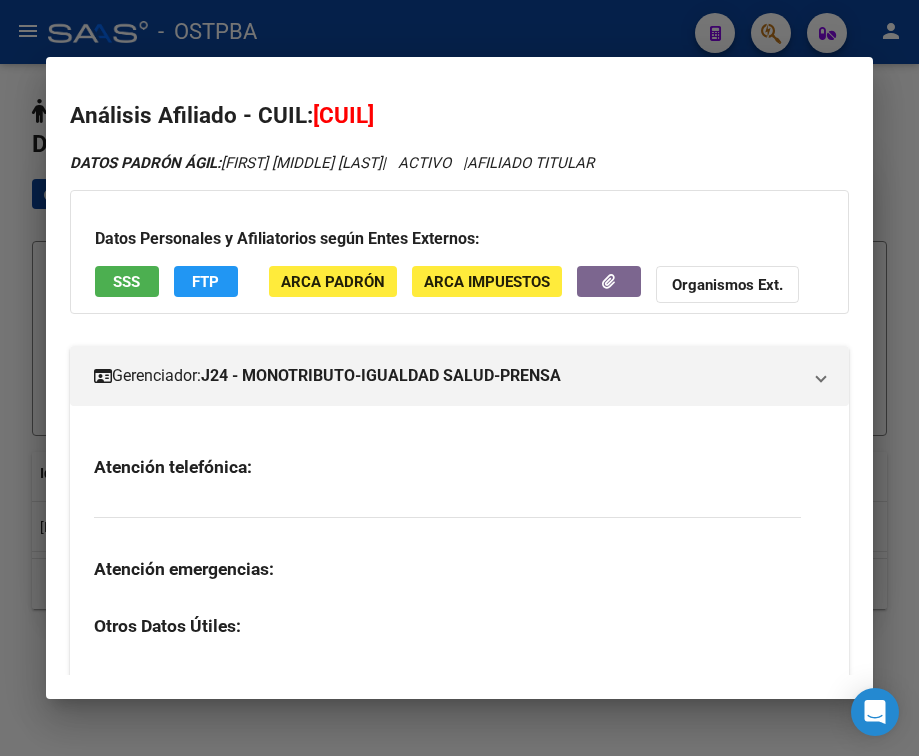 scroll, scrollTop: 100, scrollLeft: 0, axis: vertical 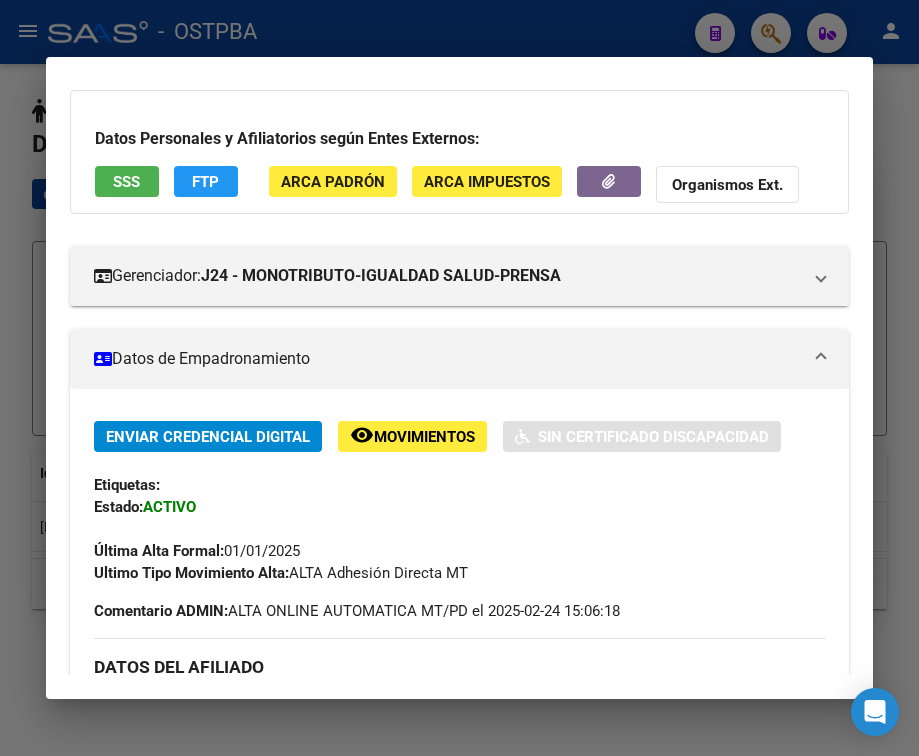 click at bounding box center (821, 359) 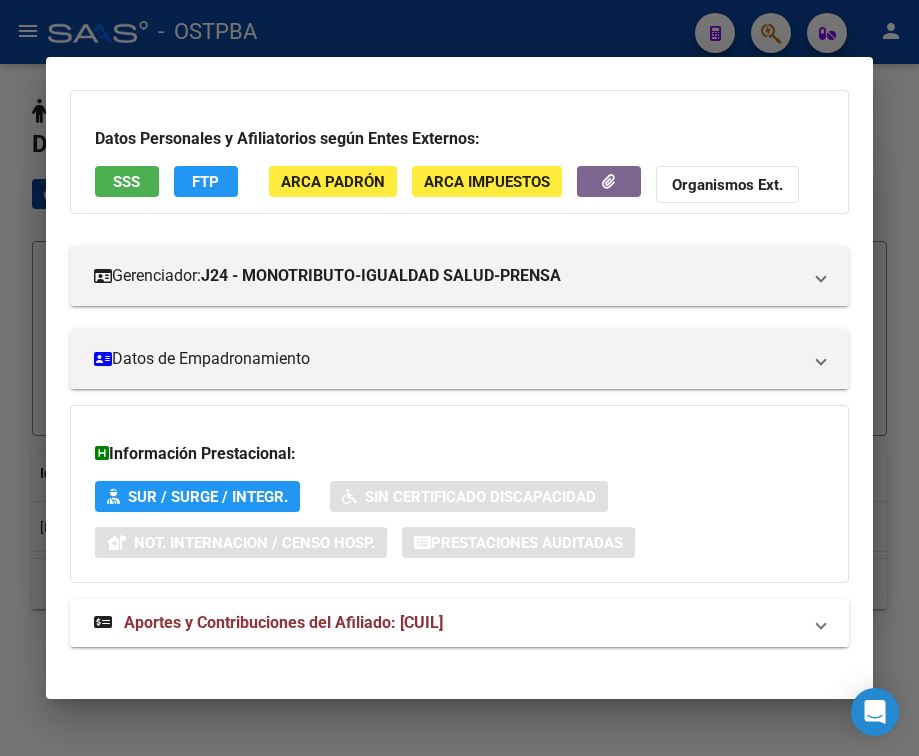click on "Aportes y Contribuciones del Afiliado: [CUIL]" at bounding box center [459, 623] 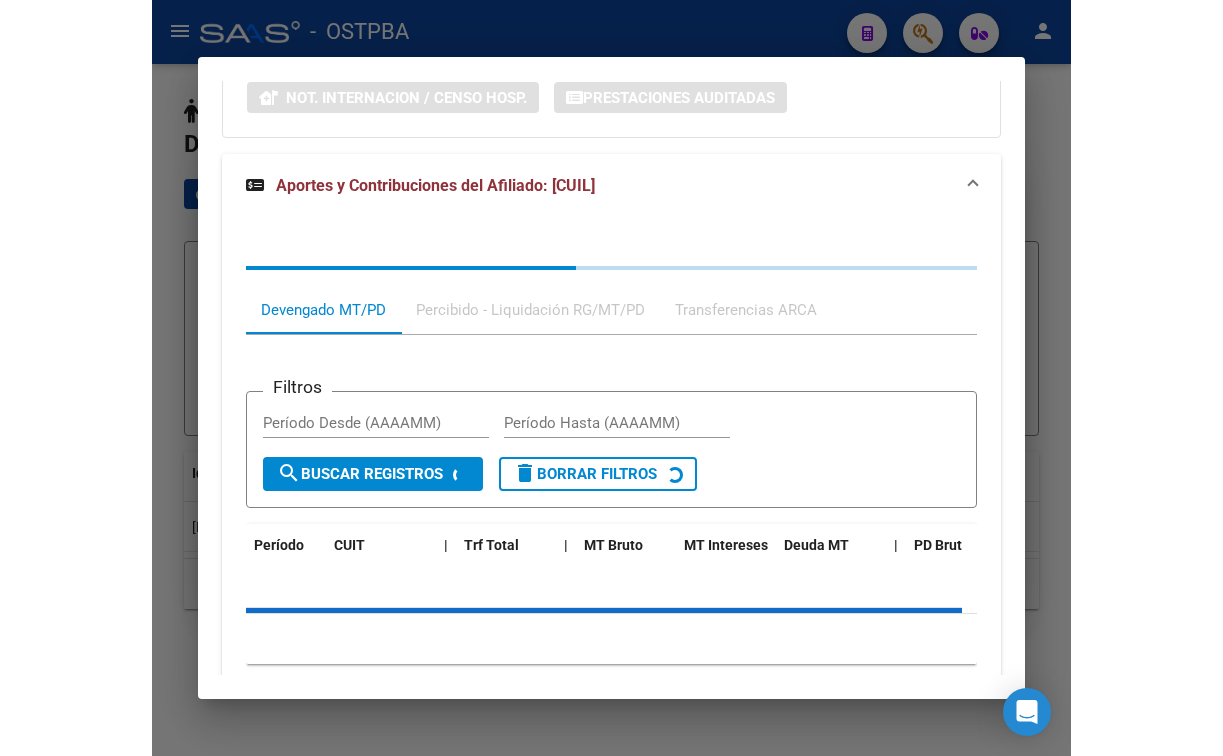 scroll, scrollTop: 649, scrollLeft: 0, axis: vertical 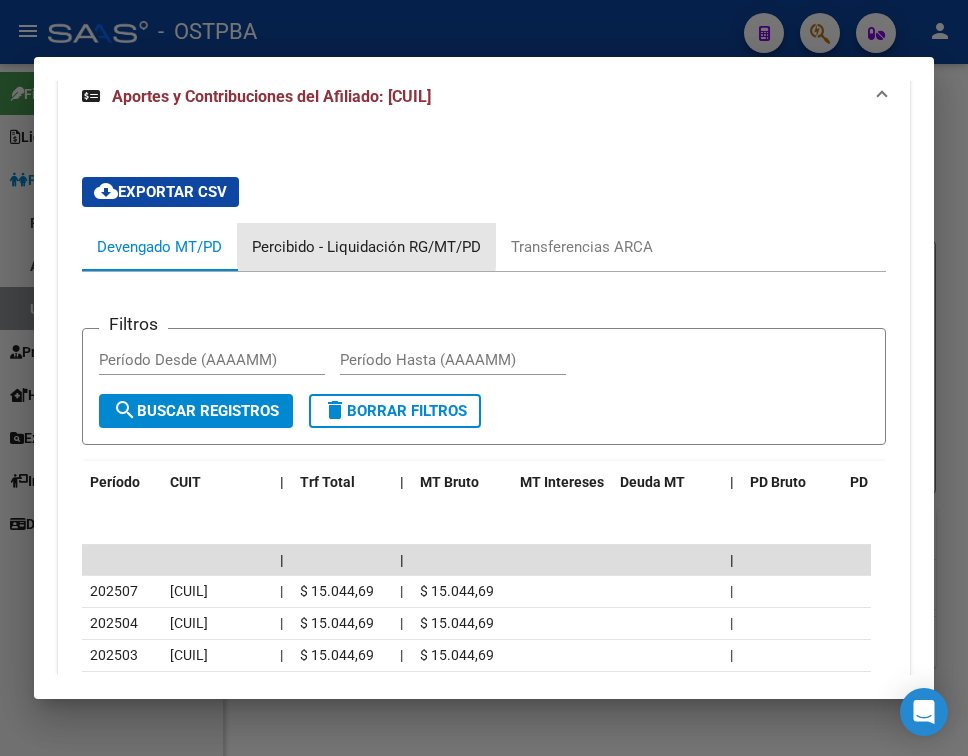 click on "Percibido - Liquidación RG/MT/PD" at bounding box center (366, 247) 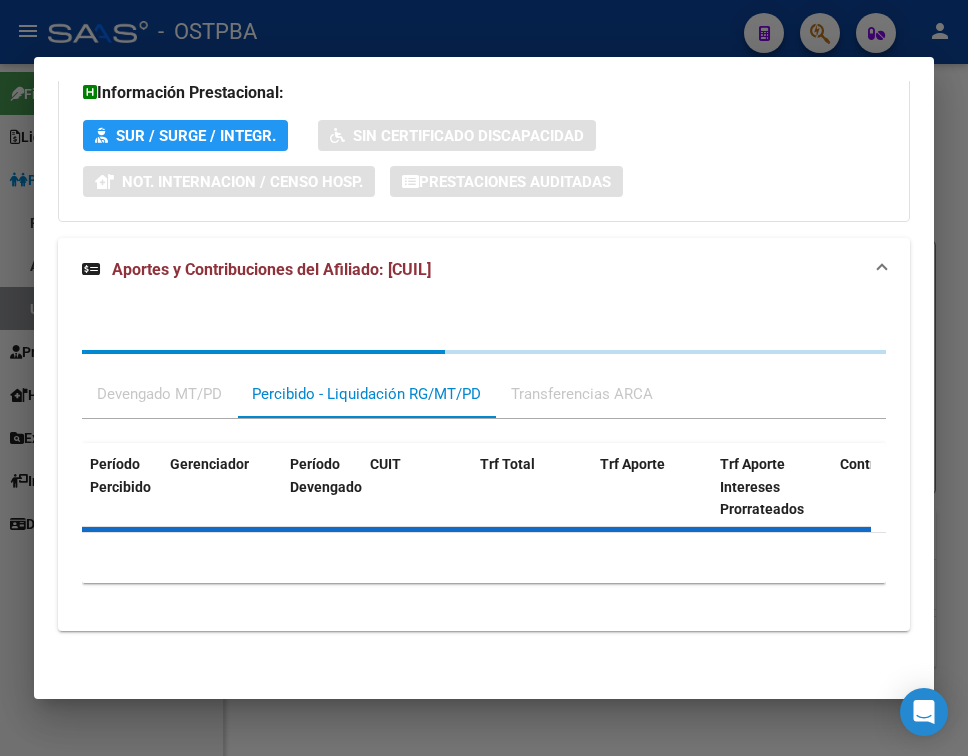 scroll, scrollTop: 603, scrollLeft: 0, axis: vertical 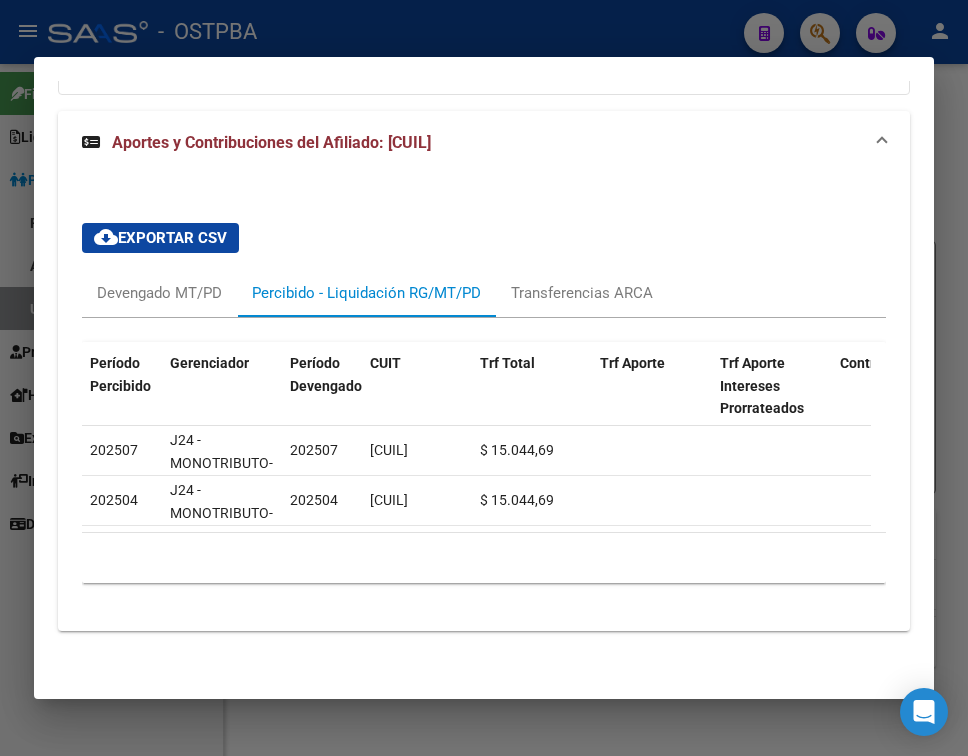 click at bounding box center [484, 378] 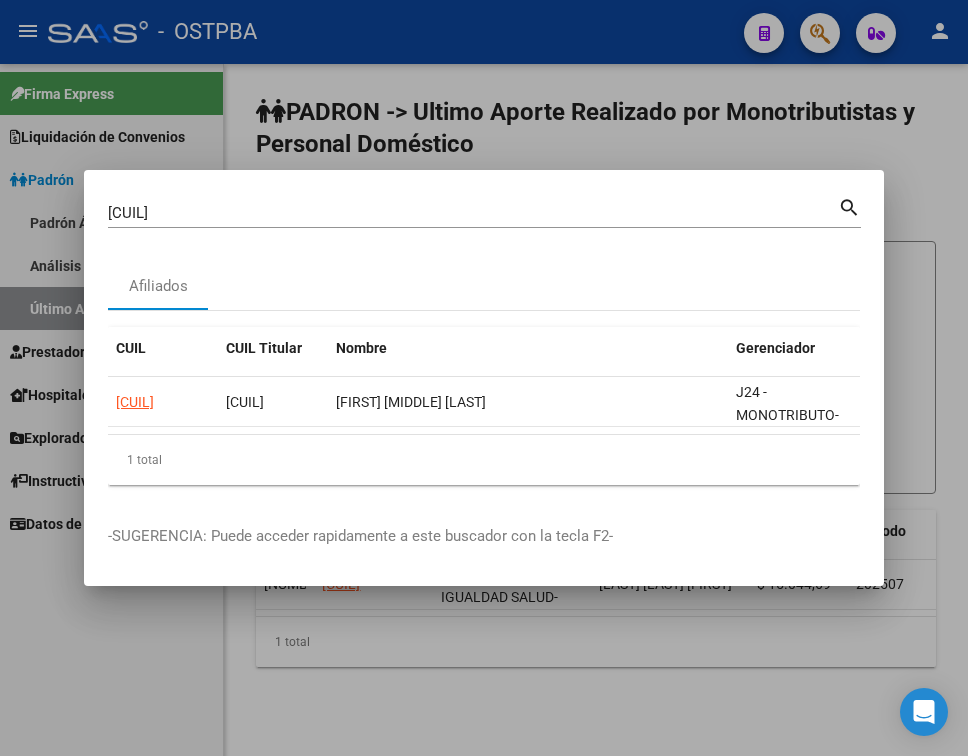 click on "[CUIL]" at bounding box center (473, 213) 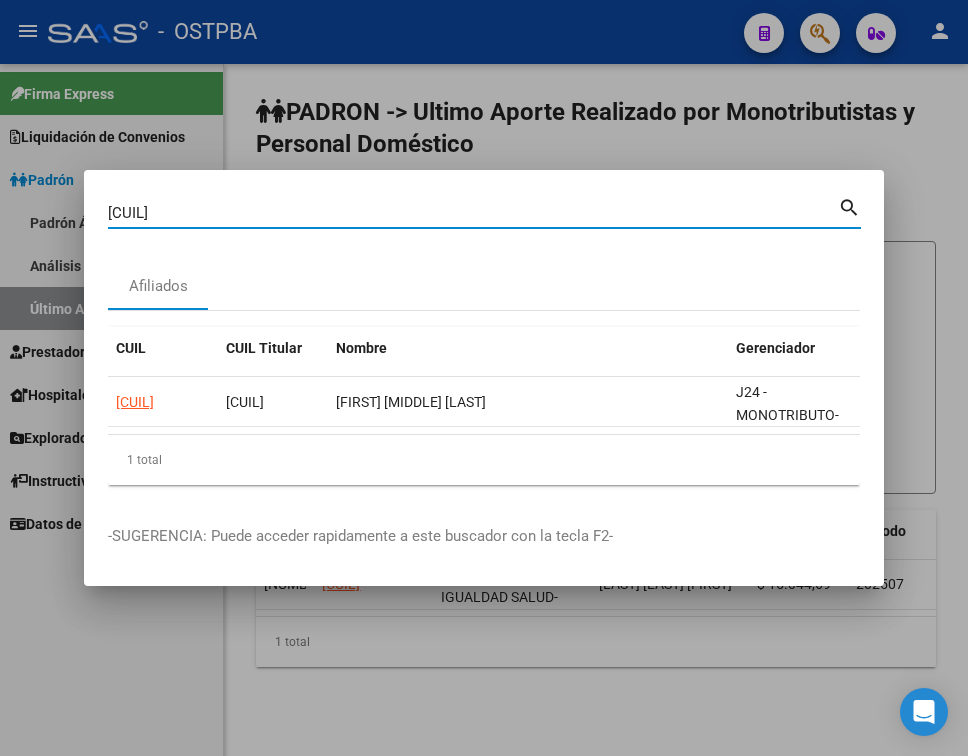 click on "[CUIL]" at bounding box center [473, 213] 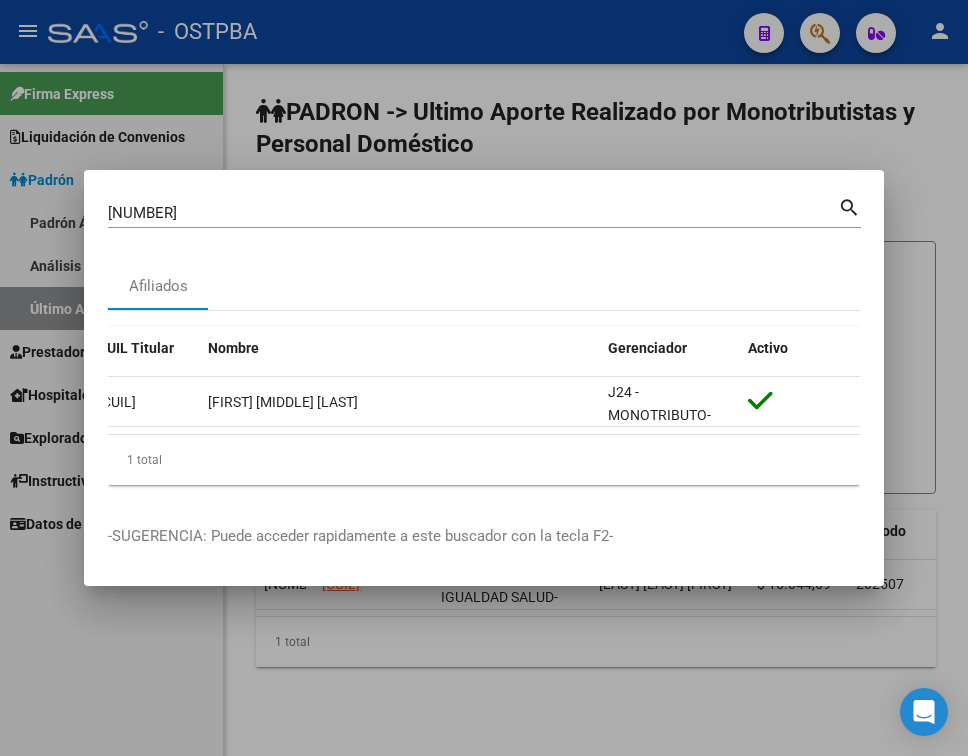 scroll, scrollTop: 0, scrollLeft: 0, axis: both 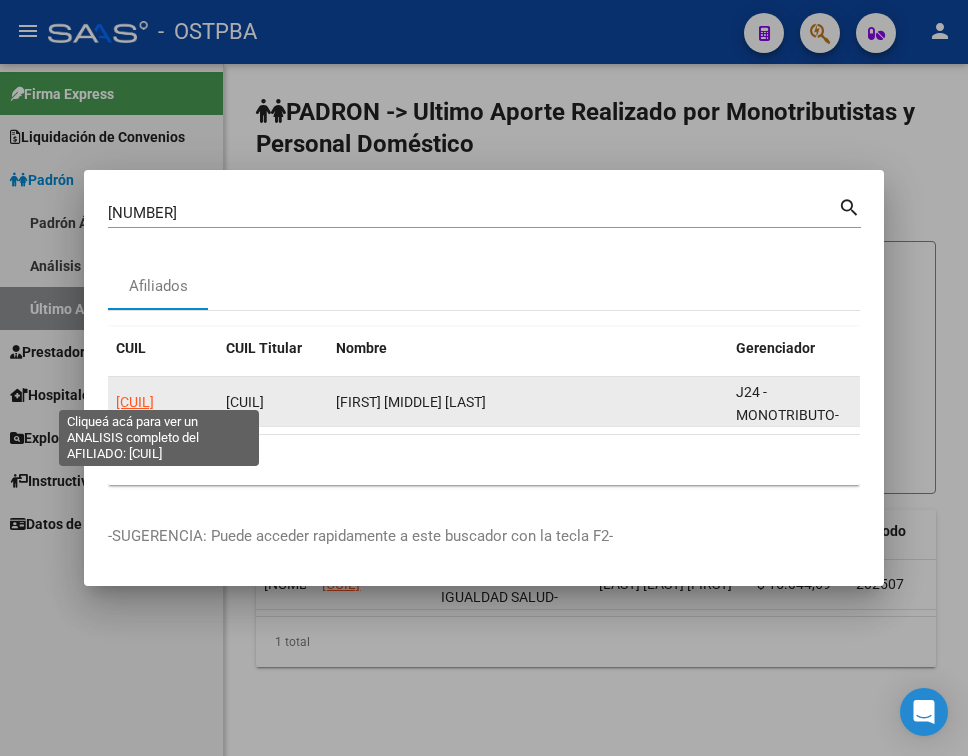 click on "[CUIL]" 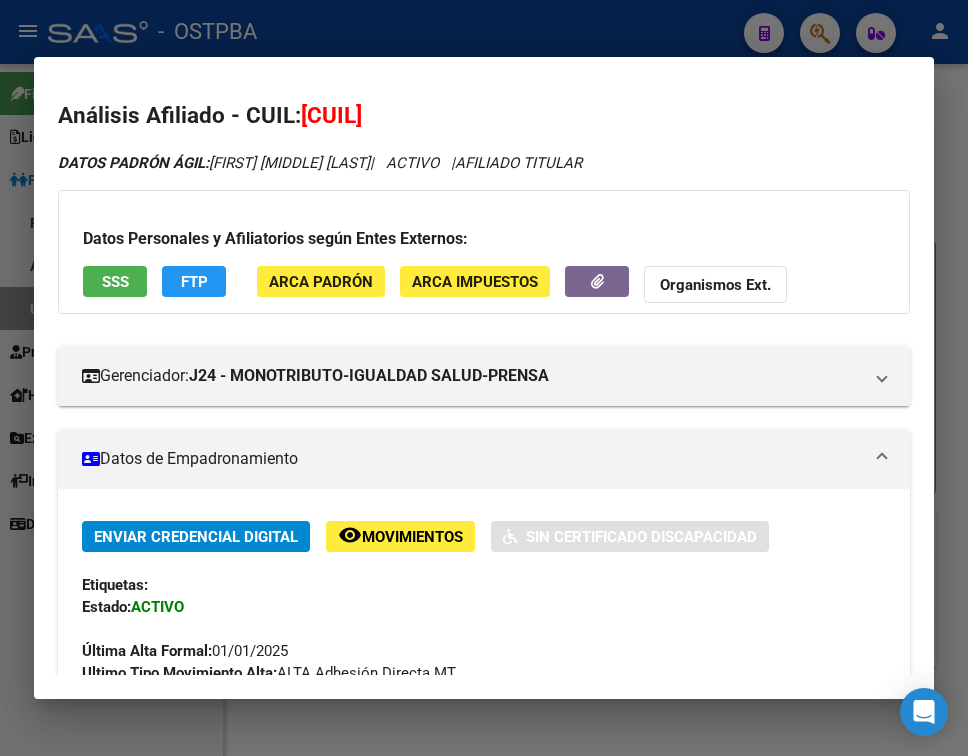 click on "Datos de Empadronamiento" at bounding box center (484, 459) 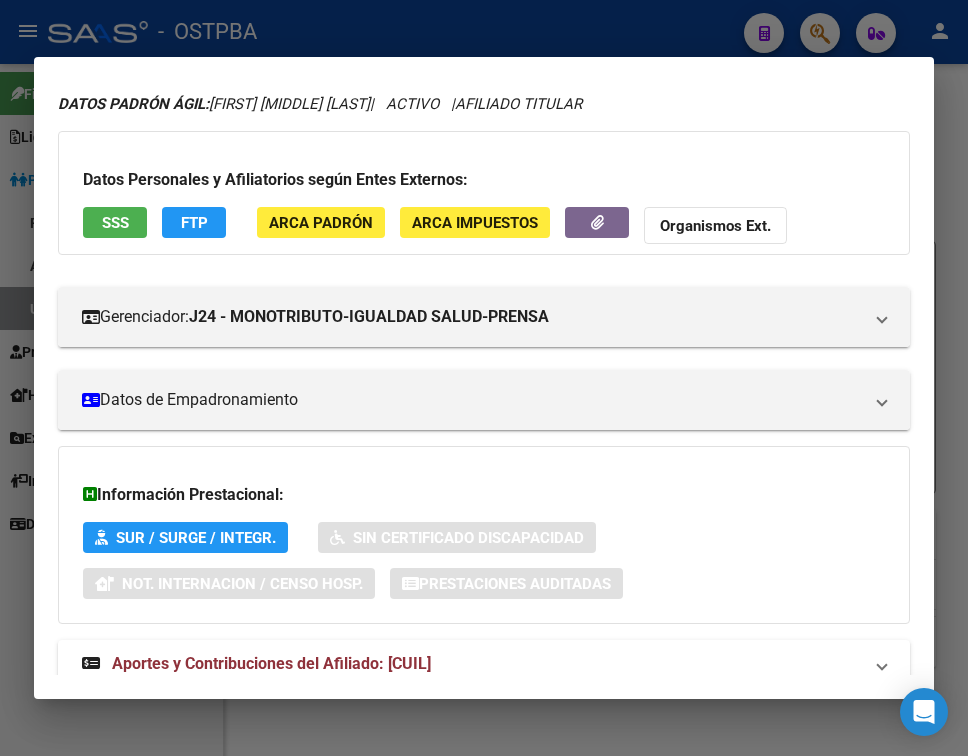 scroll, scrollTop: 116, scrollLeft: 0, axis: vertical 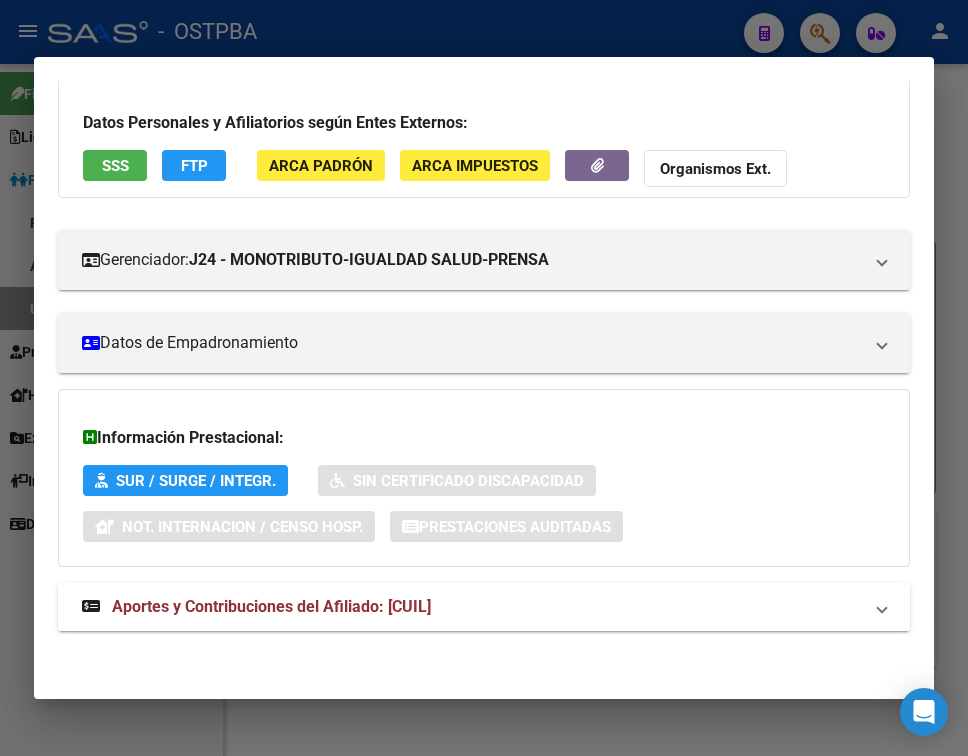 click on "Aportes y Contribuciones del Afiliado: [CUIL]" at bounding box center [484, 607] 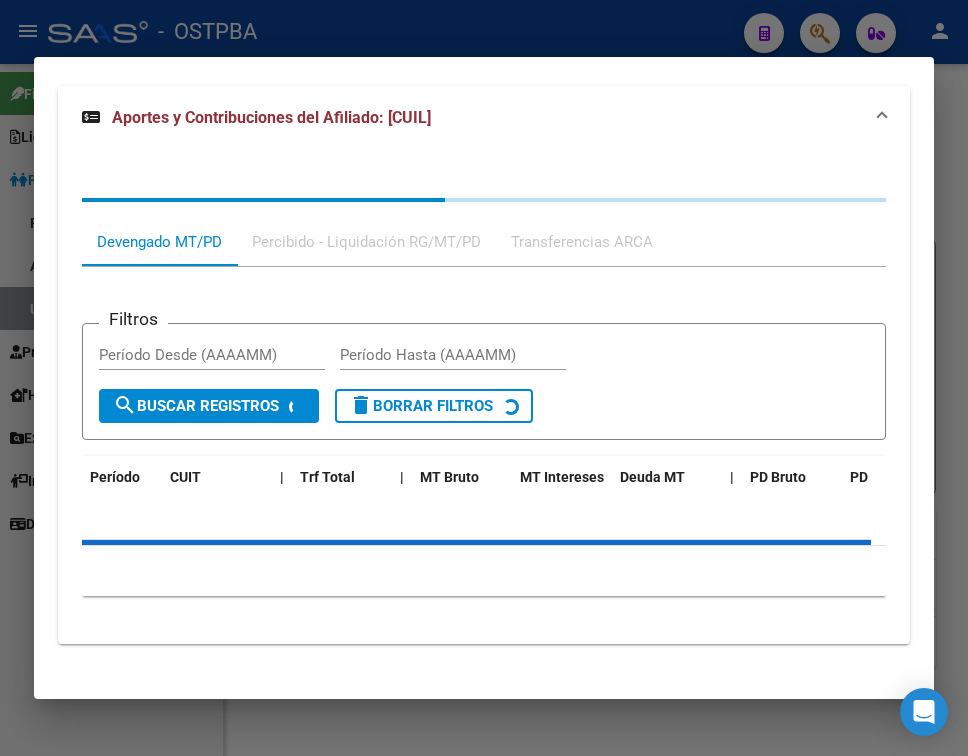 scroll, scrollTop: 626, scrollLeft: 0, axis: vertical 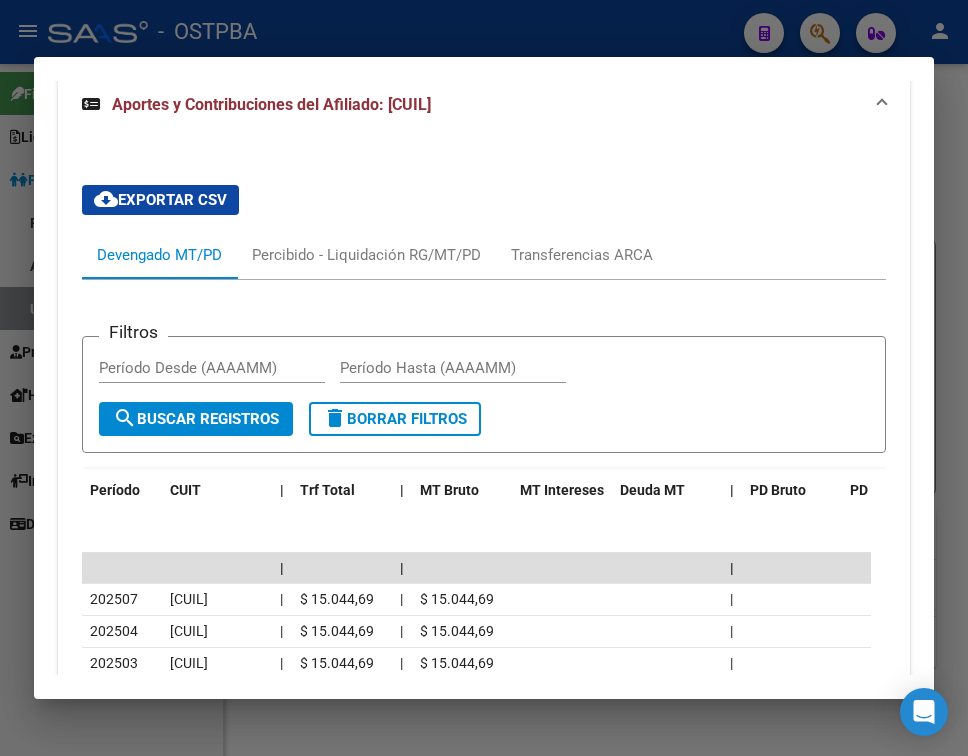 click on "Filtros Período Desde (AAAAMM) Período Hasta (AAAAMM) search  Buscar Registros  delete  Borrar Filtros" at bounding box center [484, 378] 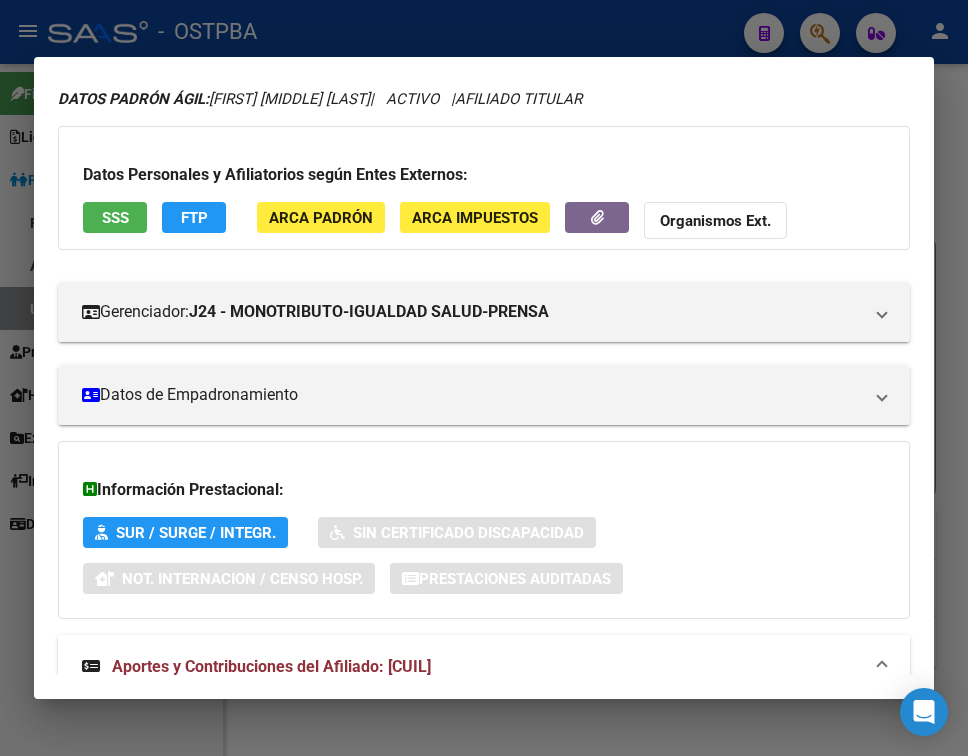 scroll, scrollTop: 0, scrollLeft: 0, axis: both 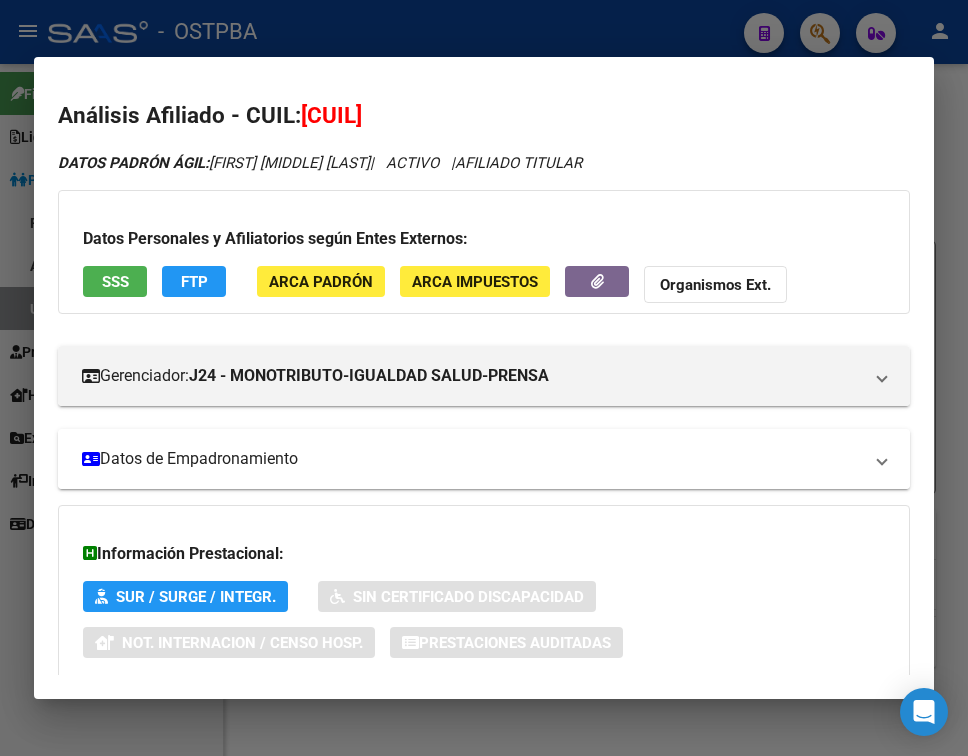 click on "Datos de Empadronamiento" at bounding box center (472, 459) 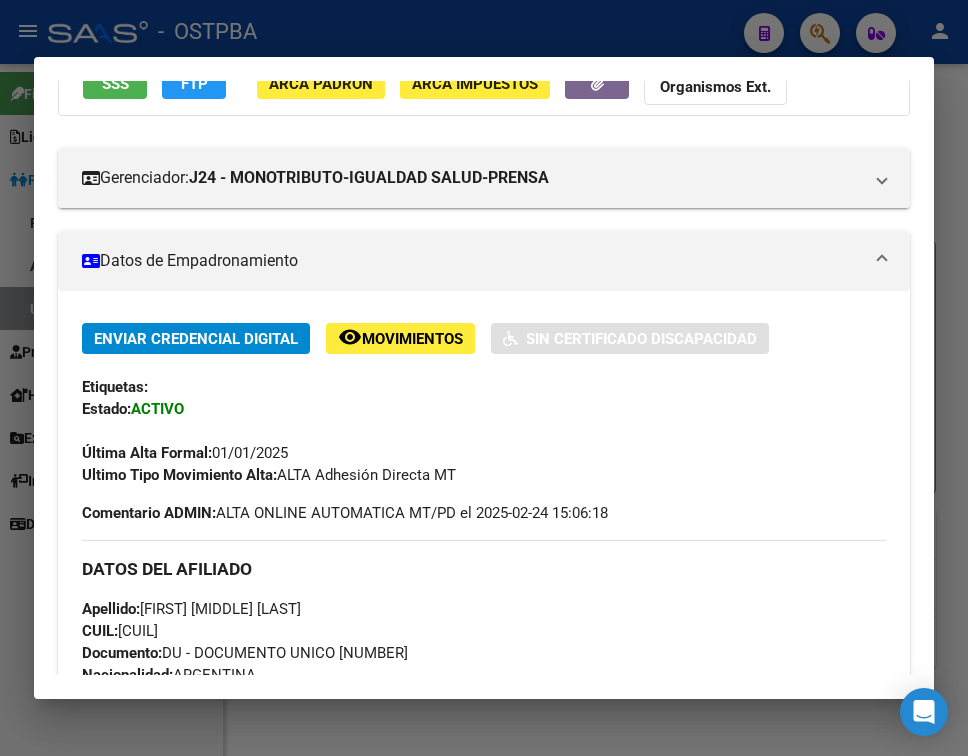 scroll, scrollTop: 200, scrollLeft: 0, axis: vertical 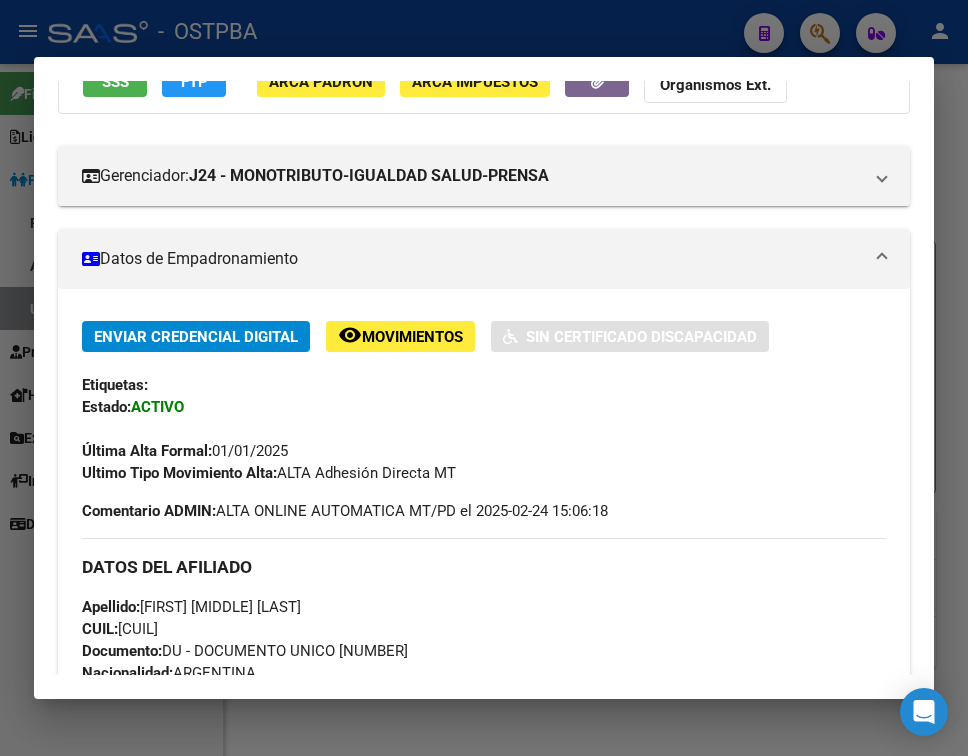 click at bounding box center (484, 378) 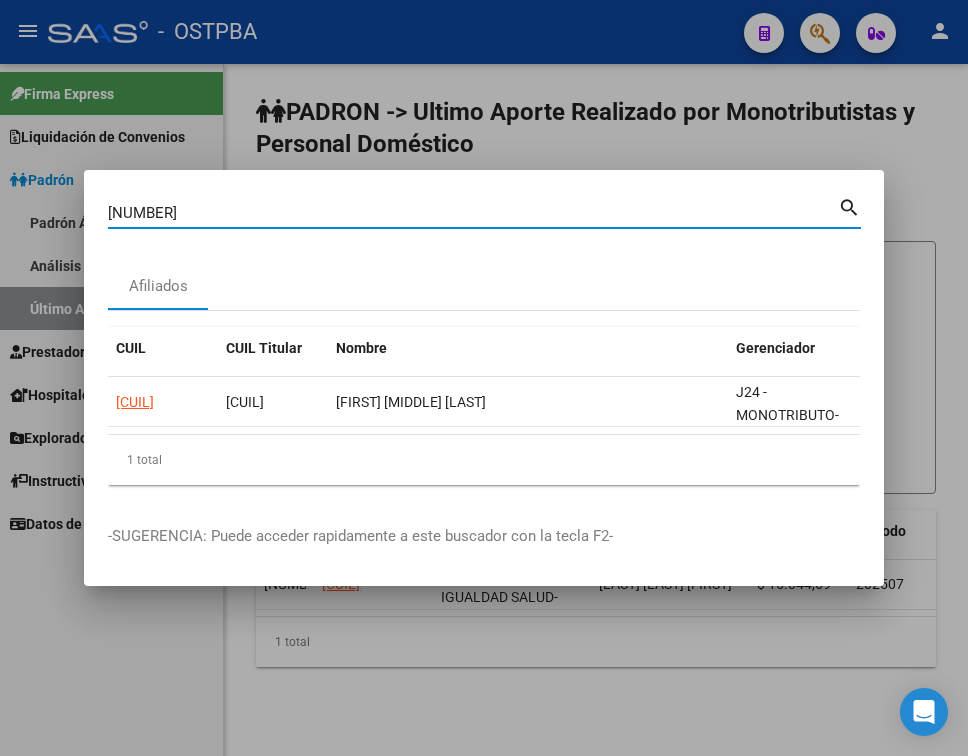 click on "[NUMBER]" at bounding box center (473, 213) 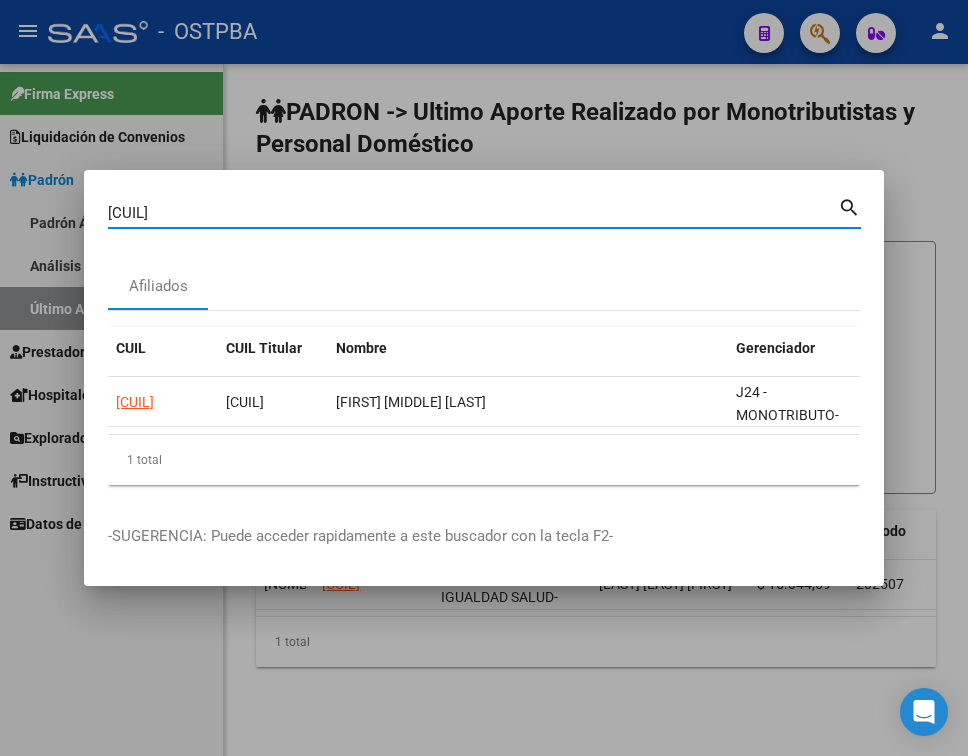 drag, startPoint x: 256, startPoint y: 205, endPoint x: -334, endPoint y: 203, distance: 590.0034 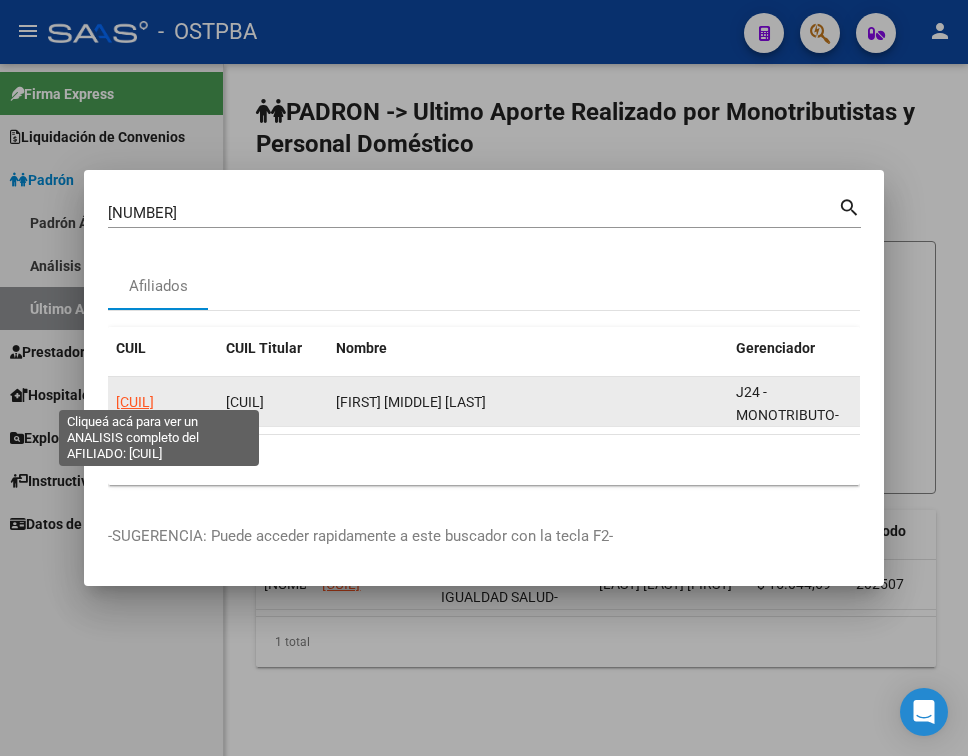 click on "[CUIL]" 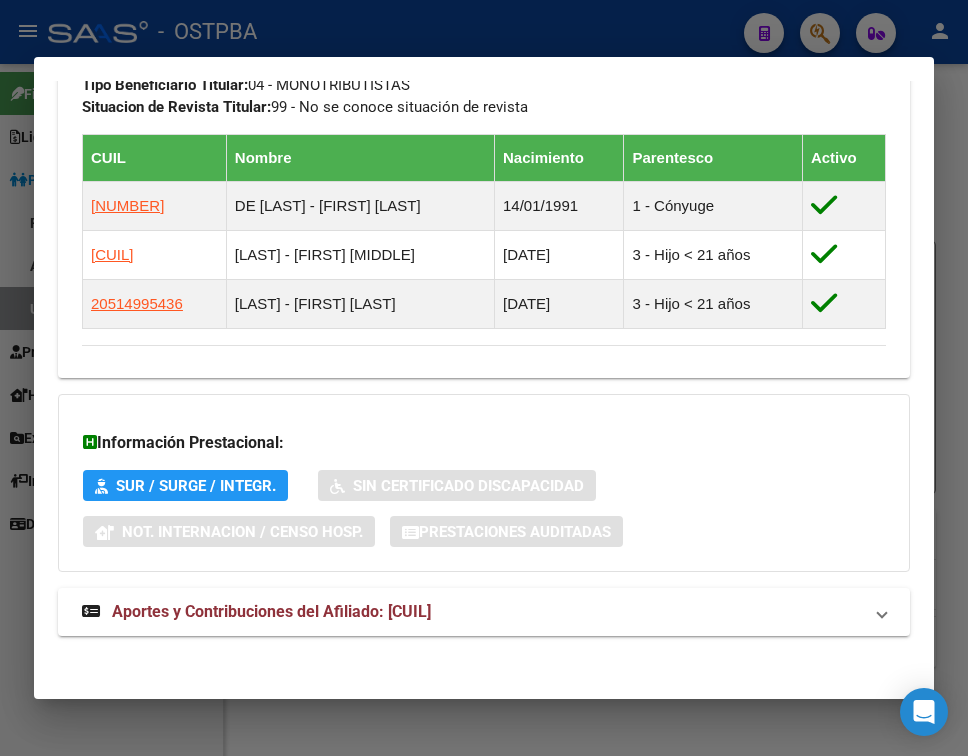 scroll, scrollTop: 1219, scrollLeft: 0, axis: vertical 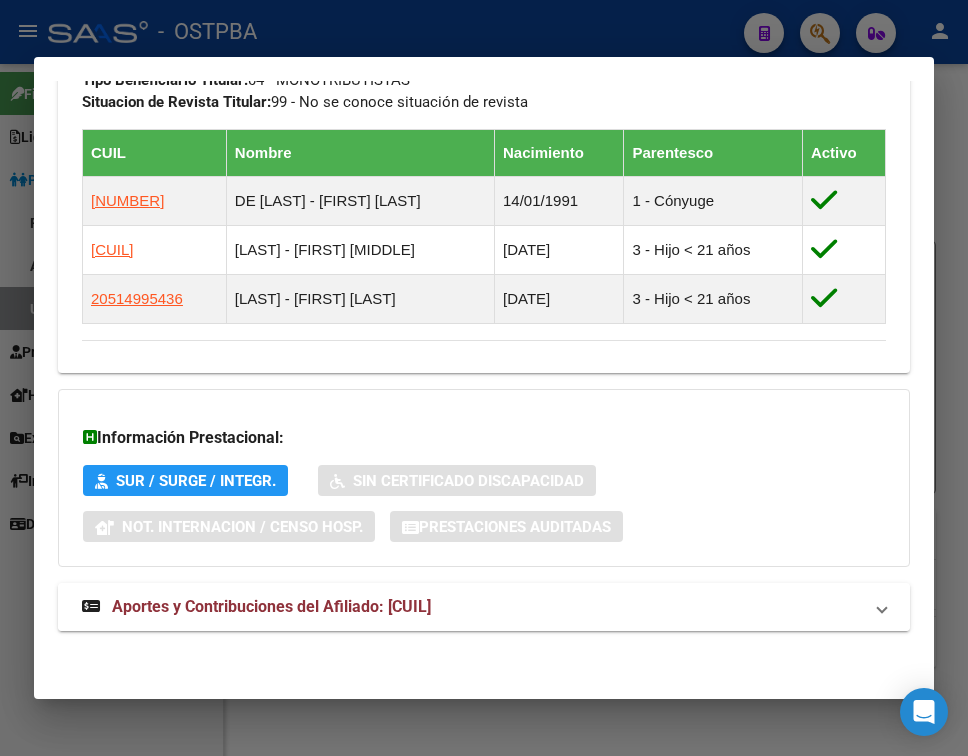 drag, startPoint x: 230, startPoint y: 606, endPoint x: 203, endPoint y: 562, distance: 51.62364 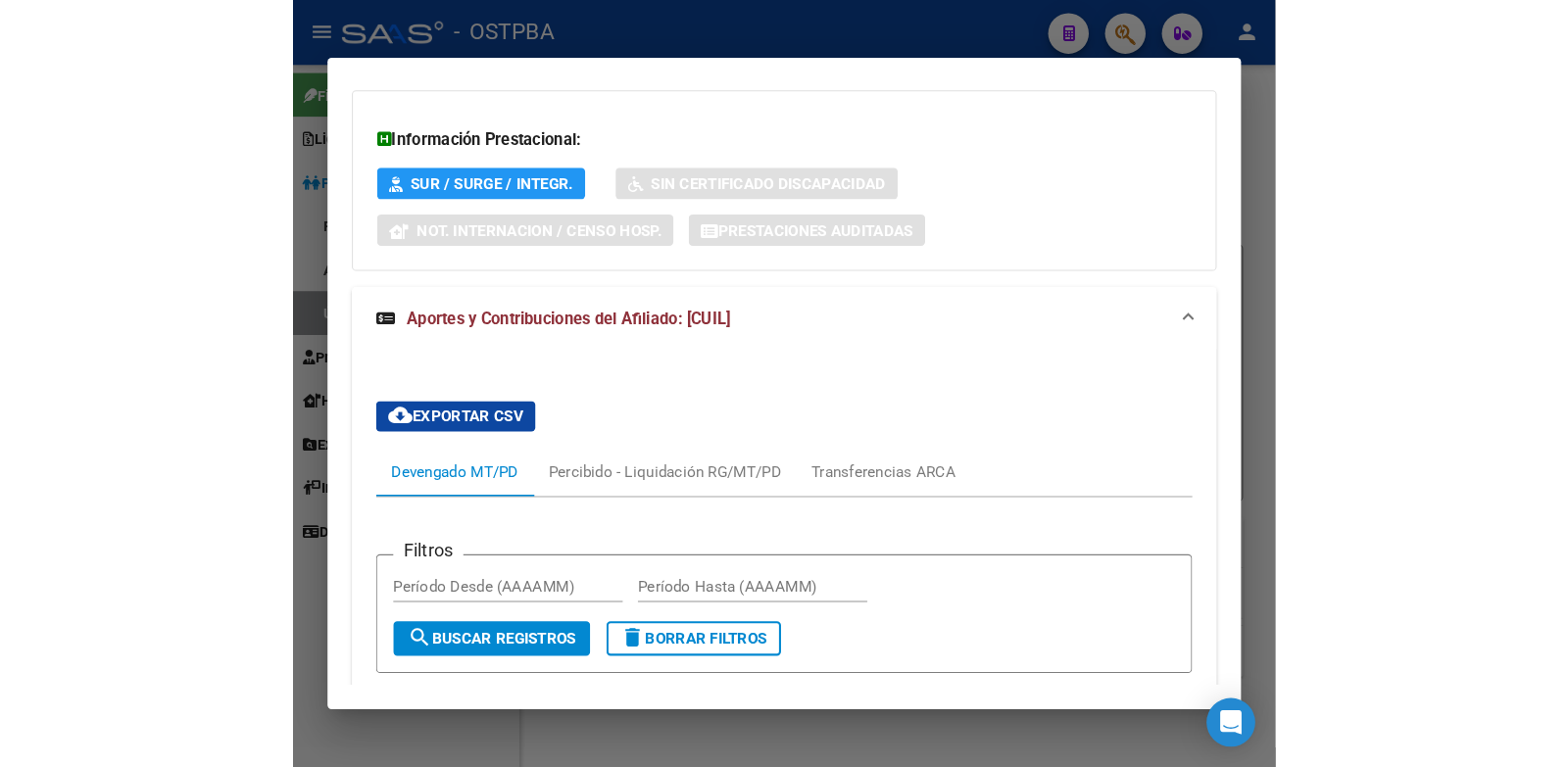 scroll, scrollTop: 1978, scrollLeft: 0, axis: vertical 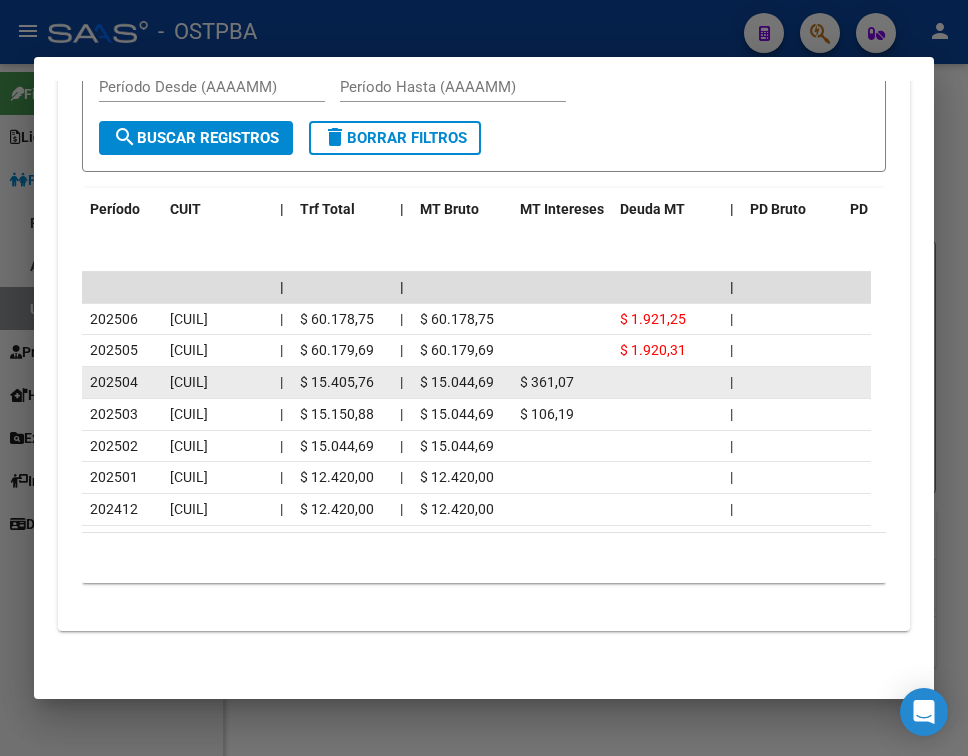 click on "[CUIL]" 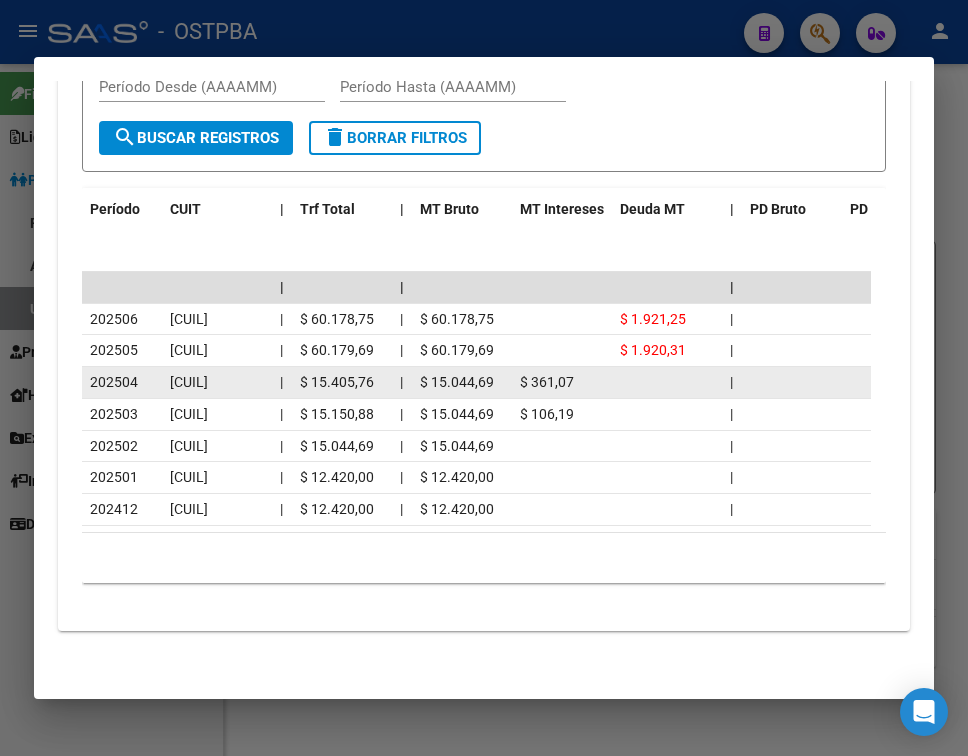 click on "$ 15.405,76" 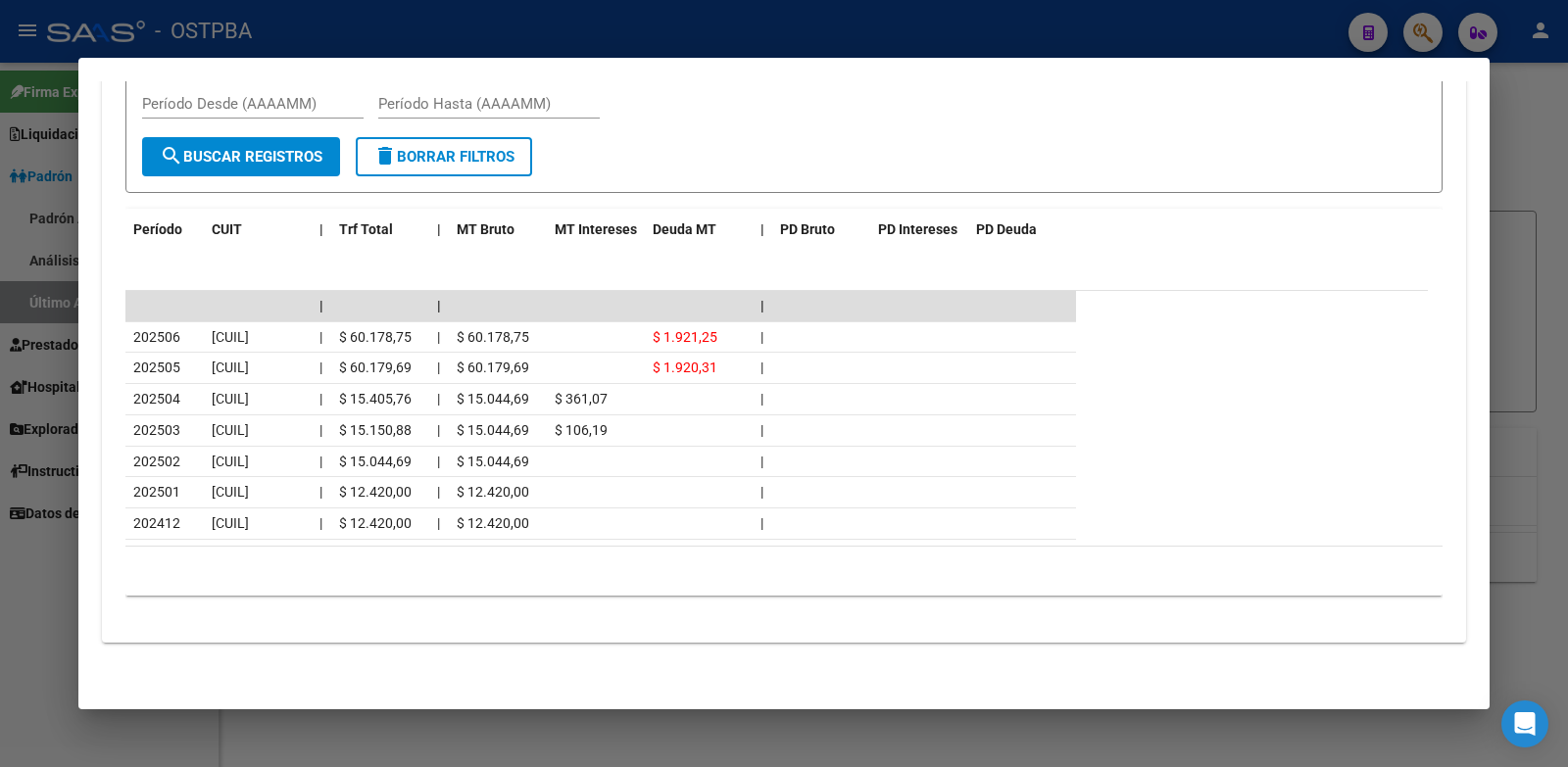 scroll, scrollTop: 1774, scrollLeft: 0, axis: vertical 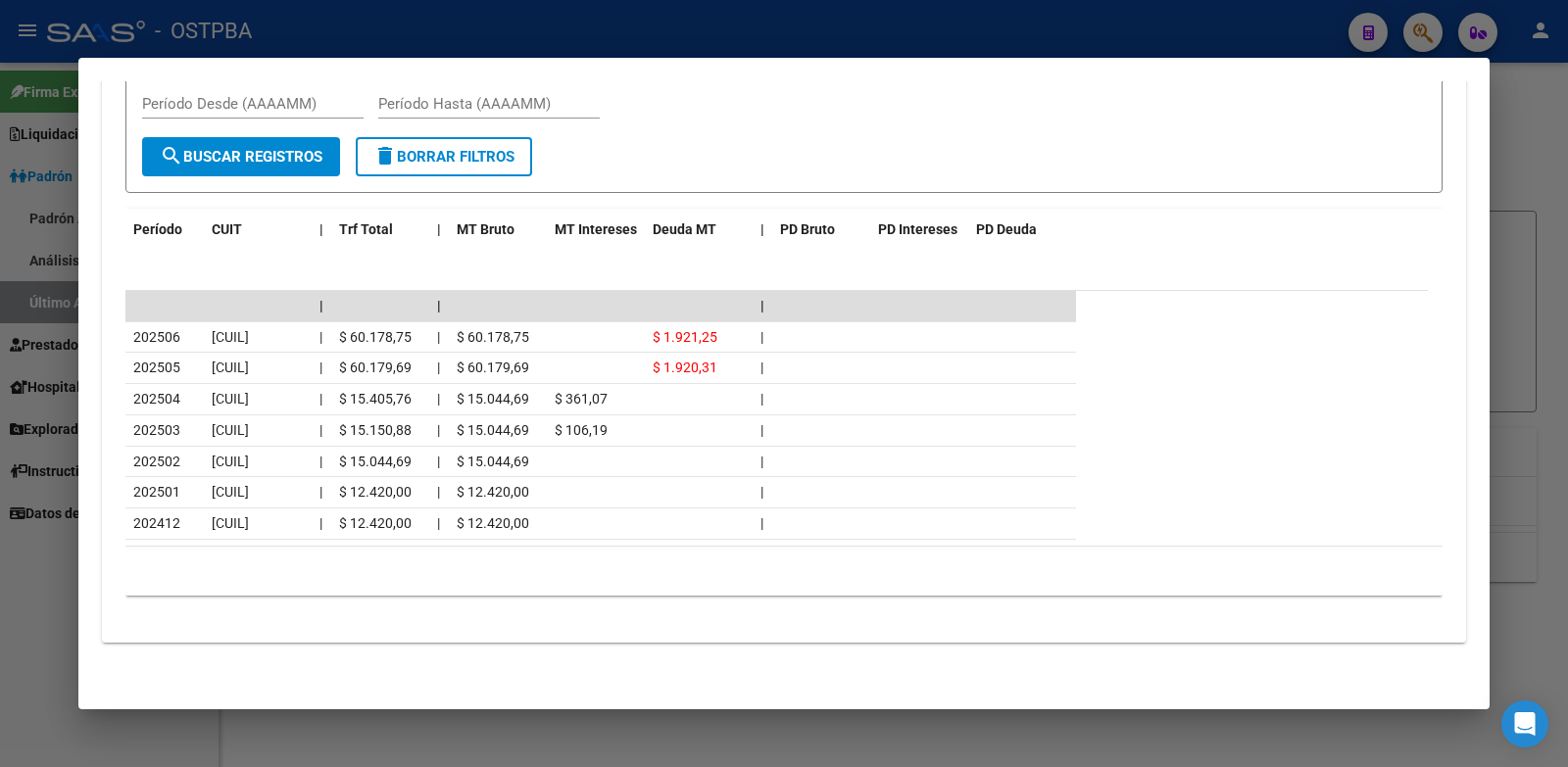 click at bounding box center (784, 383) 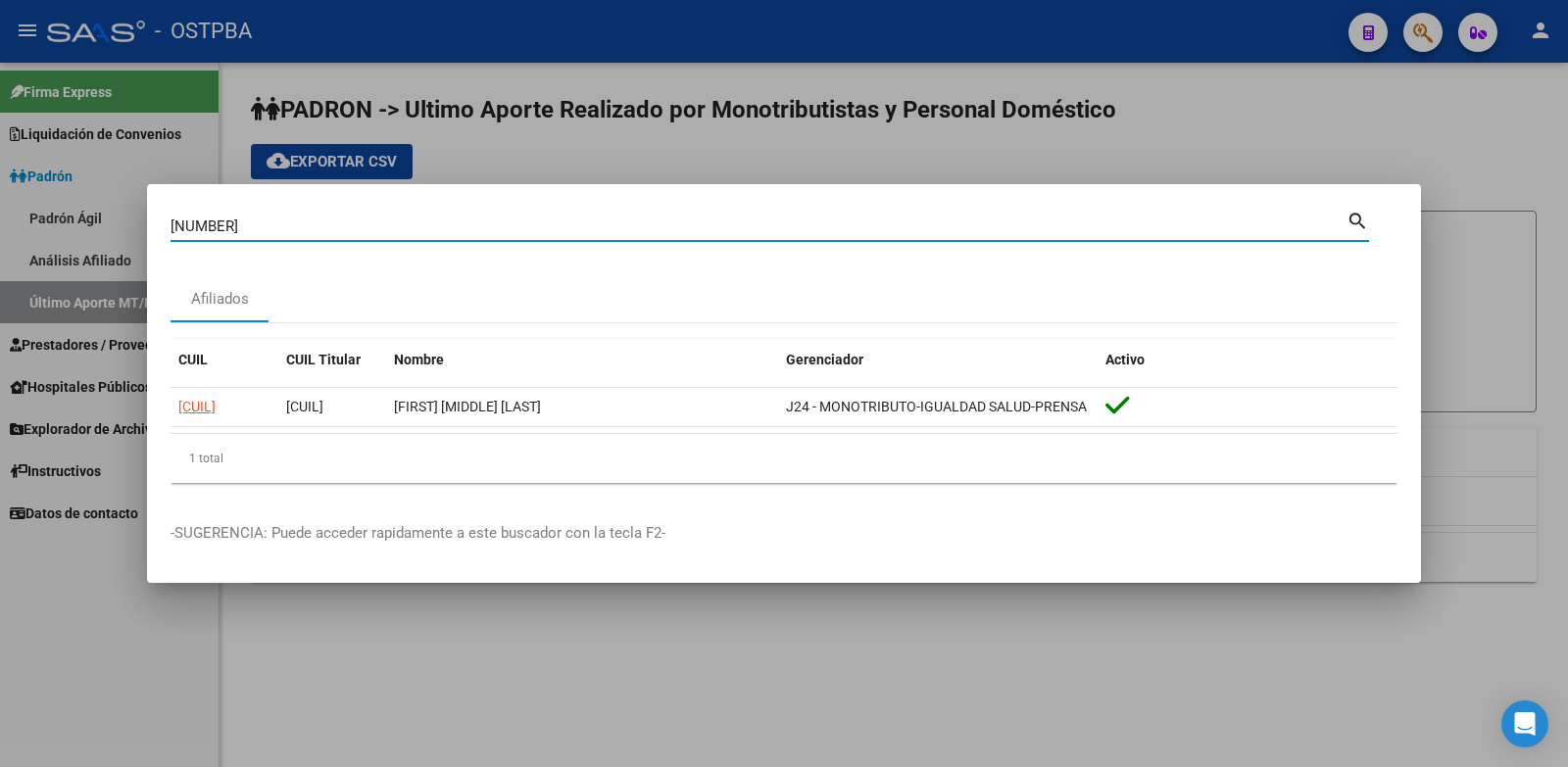 click on "[NUMBER]" at bounding box center (759, 226) 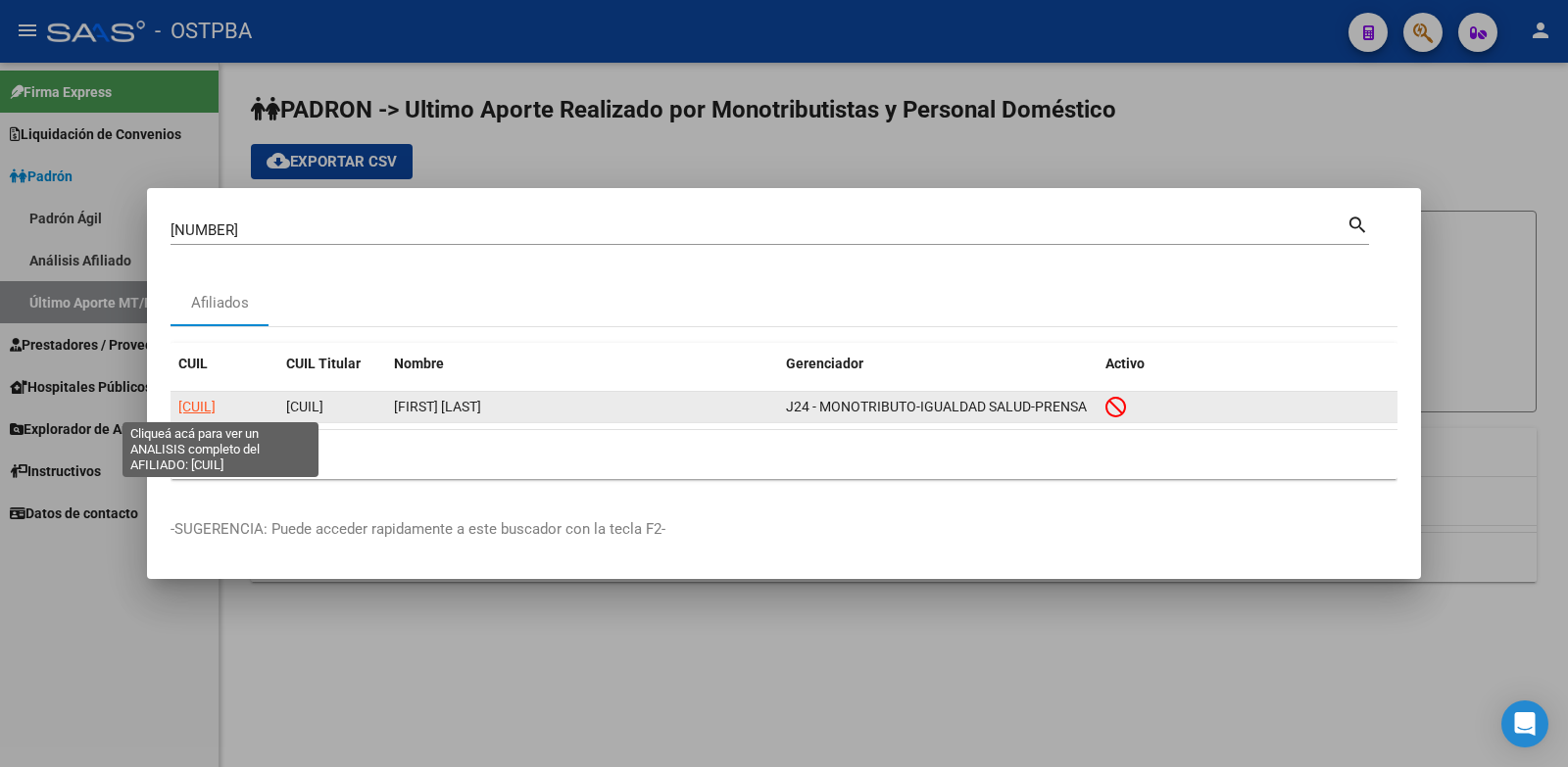 click on "[CUIL]" 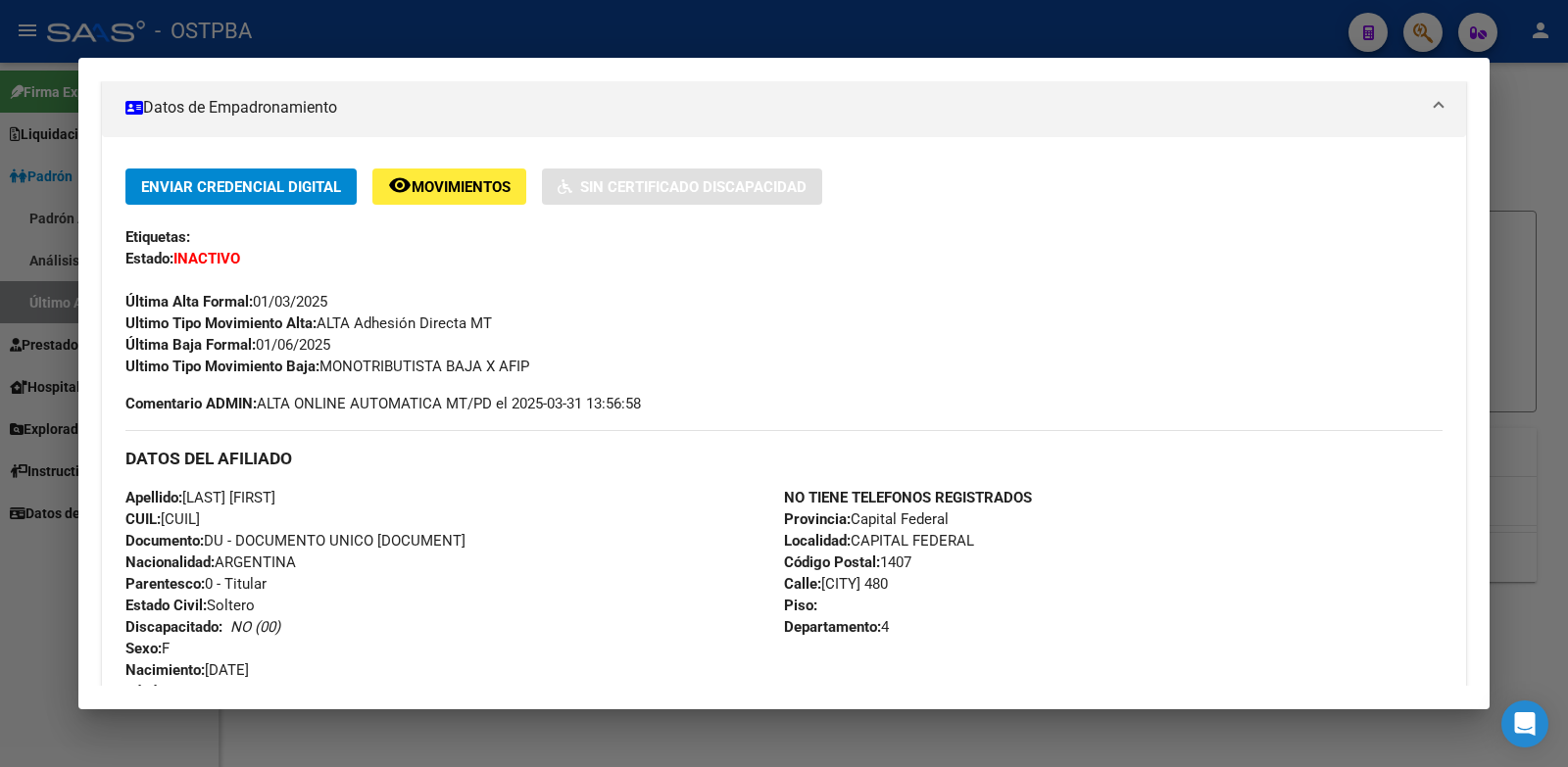 scroll, scrollTop: 445, scrollLeft: 0, axis: vertical 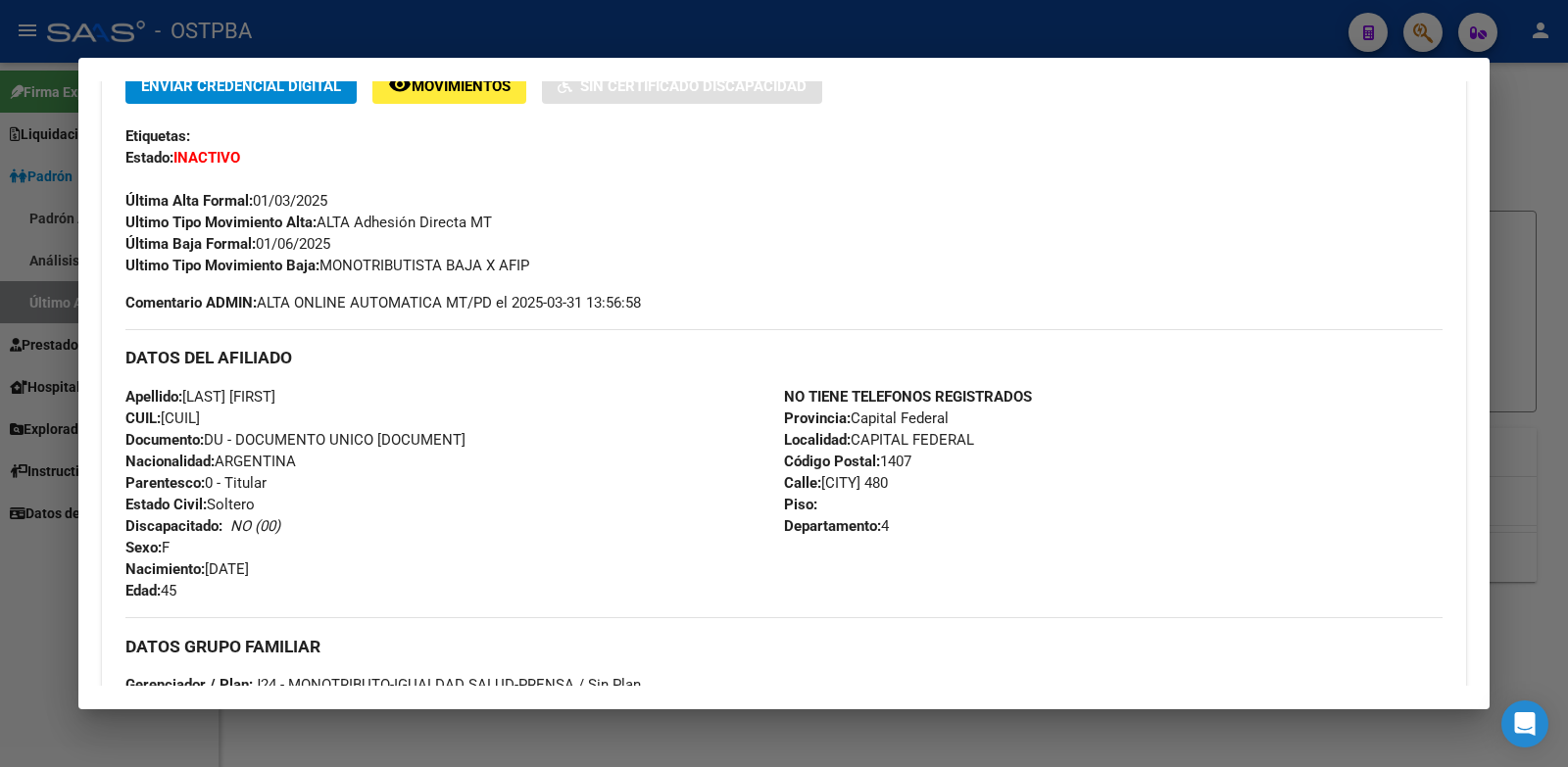 drag, startPoint x: 258, startPoint y: 240, endPoint x: 350, endPoint y: 241, distance: 92.00543 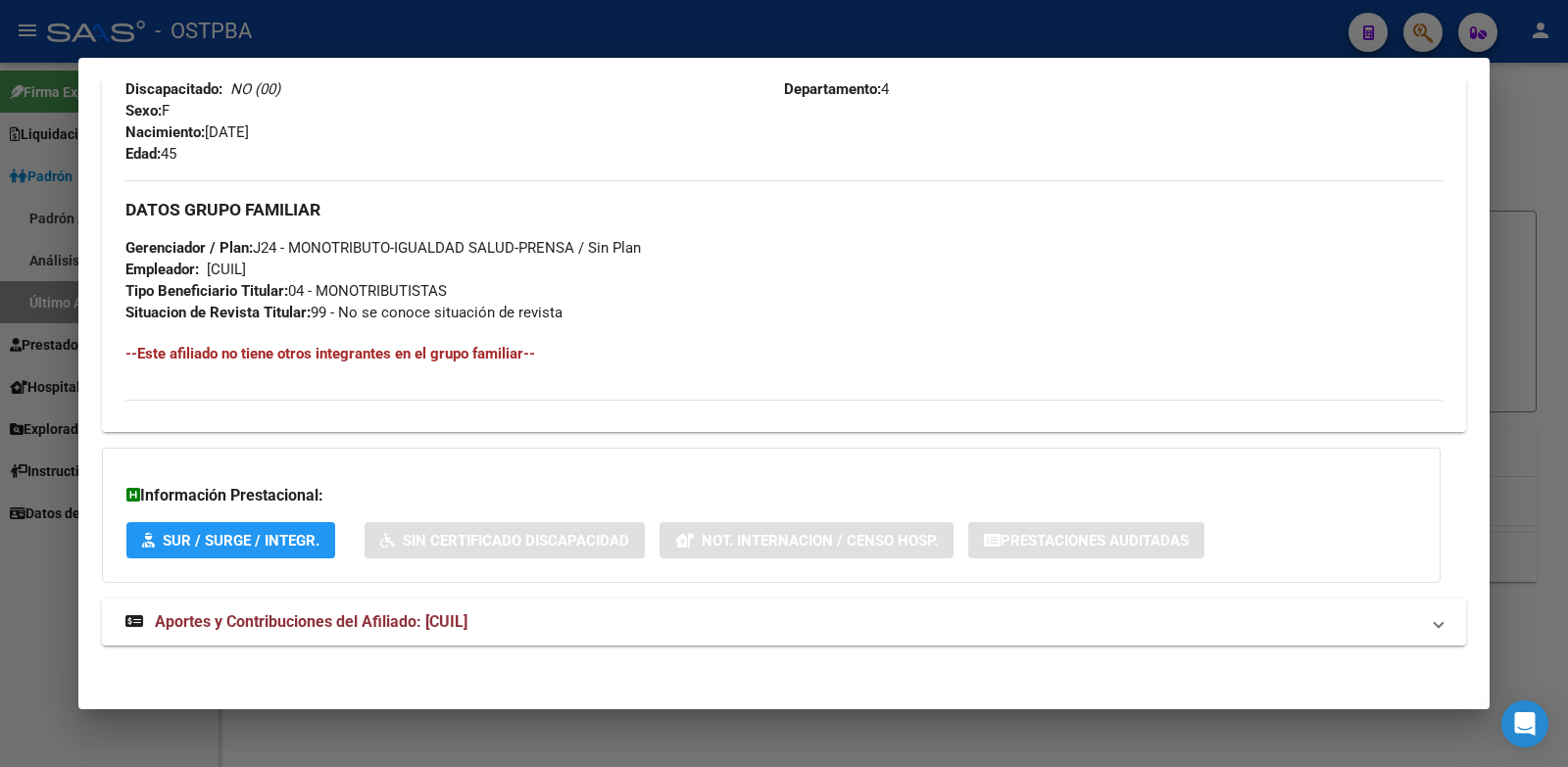 scroll, scrollTop: 885, scrollLeft: 0, axis: vertical 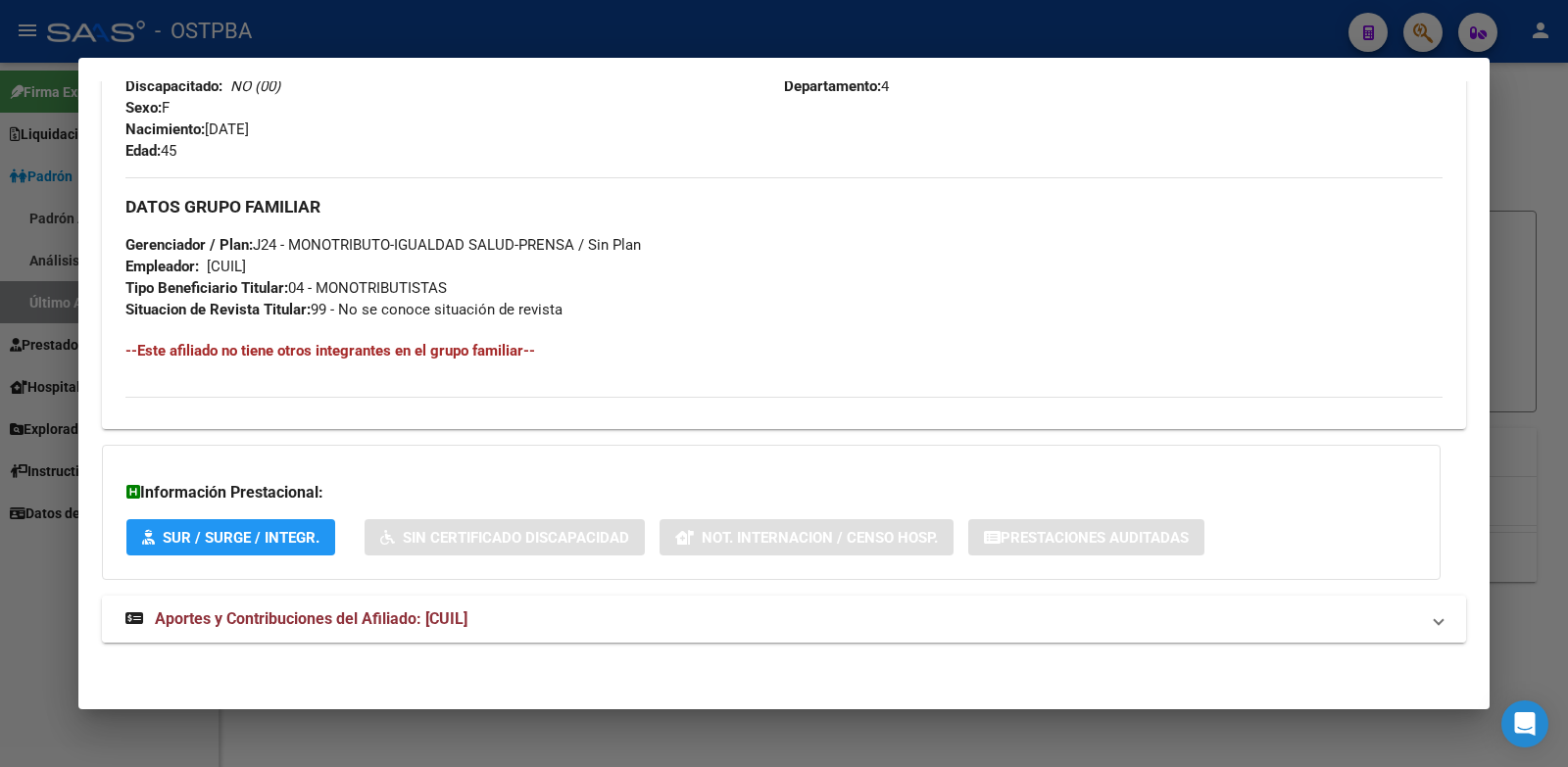 click on "Aportes y Contribuciones del Afiliado: [CUIL]" at bounding box center [784, 619] 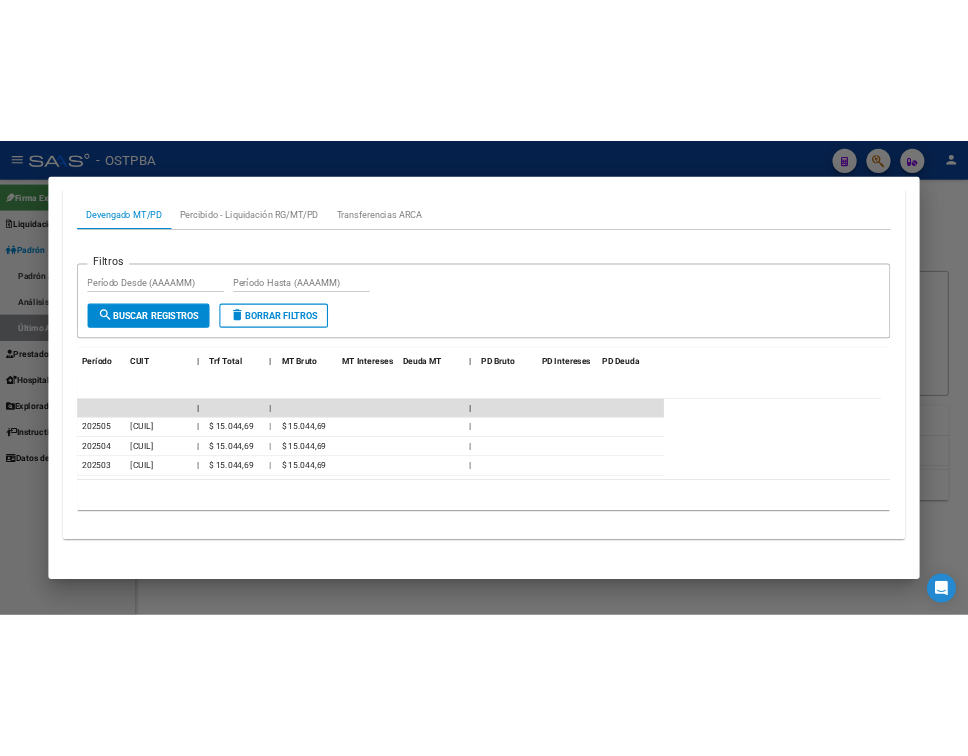scroll, scrollTop: 1579, scrollLeft: 0, axis: vertical 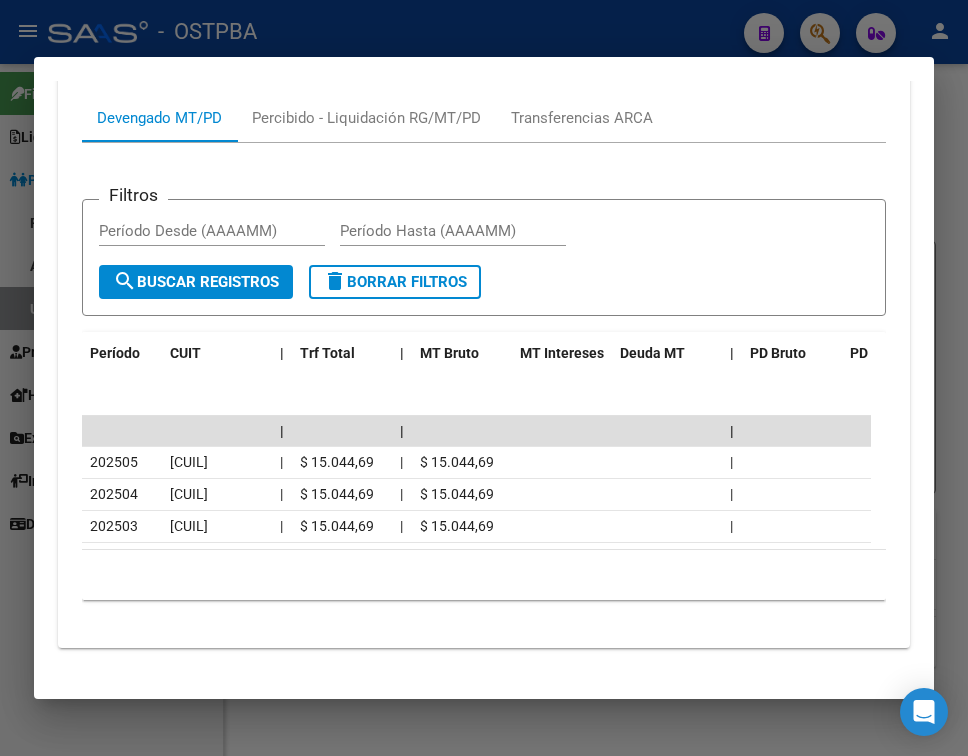 click at bounding box center [484, 378] 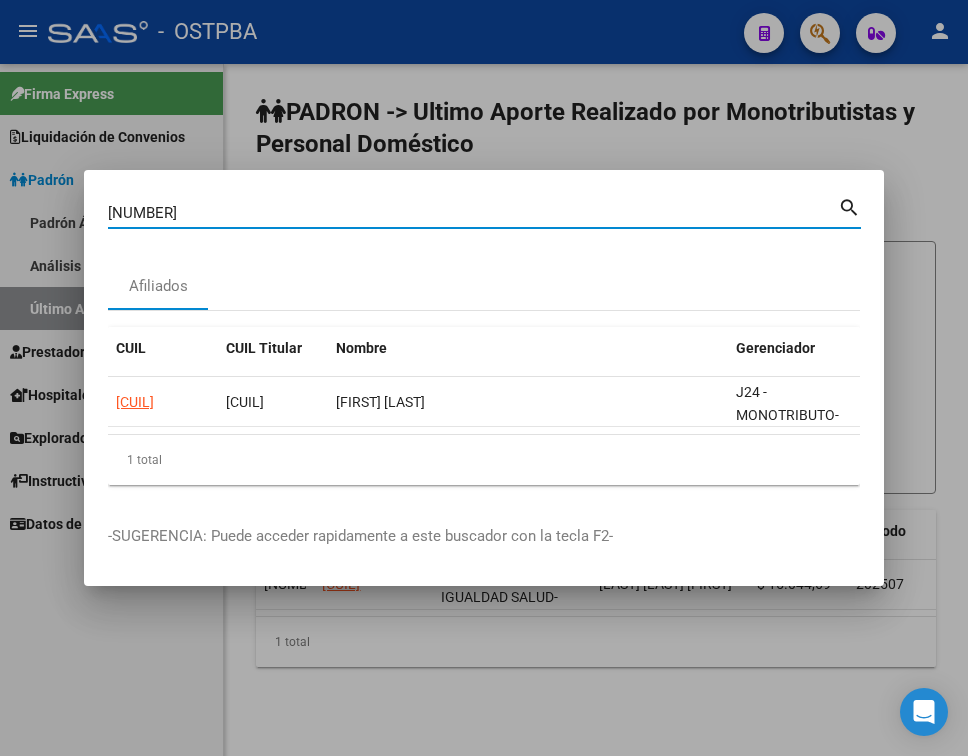 click on "[NUMBER]" at bounding box center [473, 213] 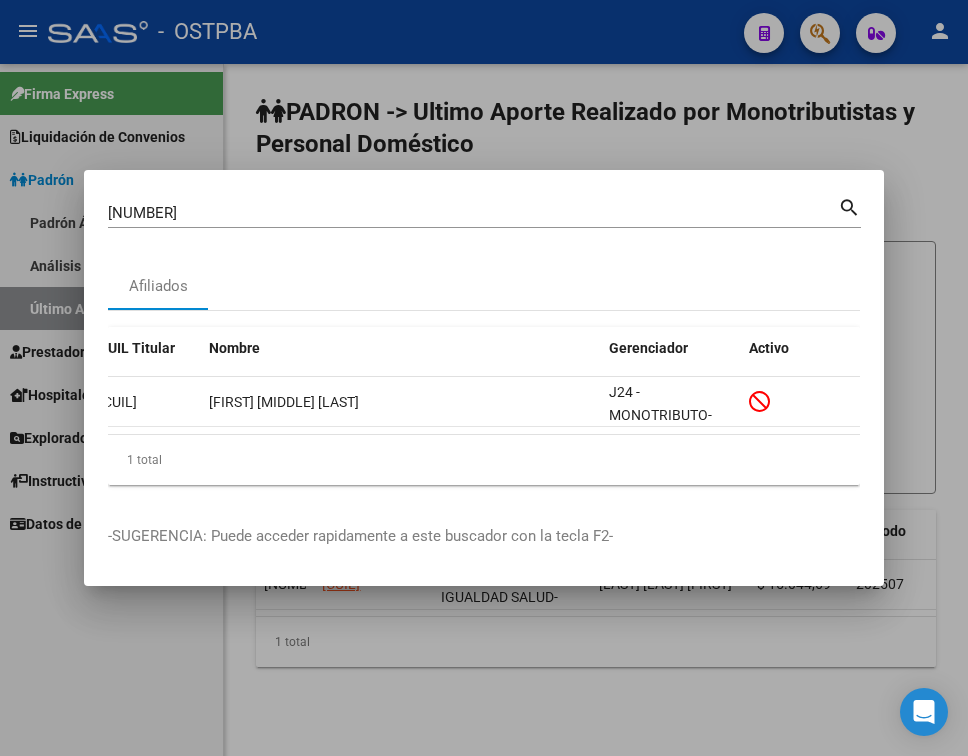 scroll, scrollTop: 0, scrollLeft: 0, axis: both 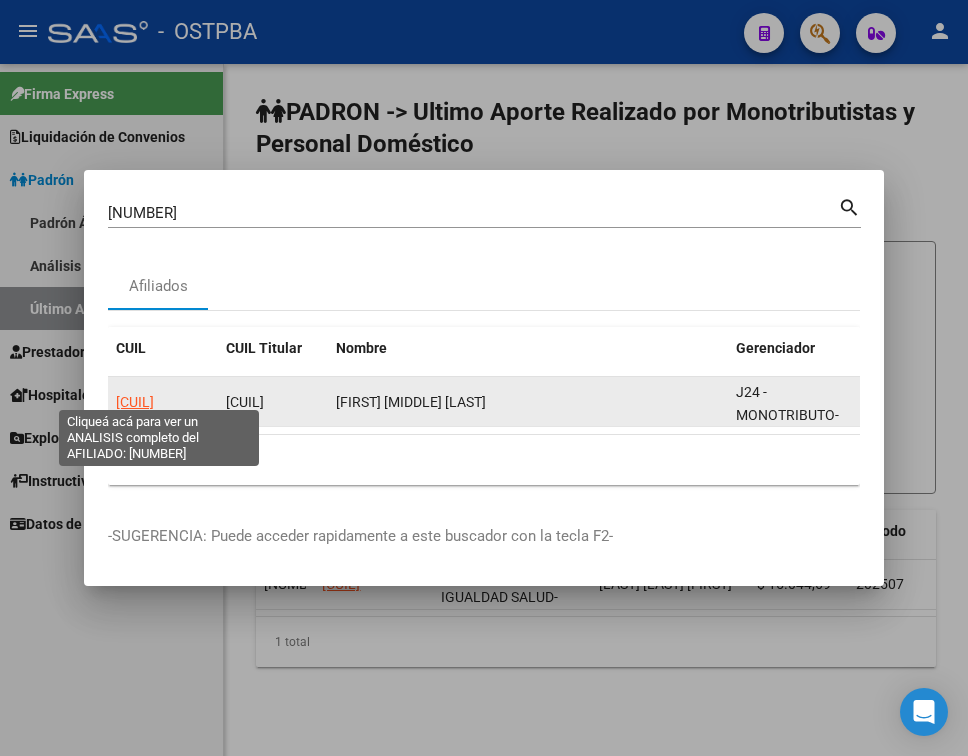 click on "[CUIL]" 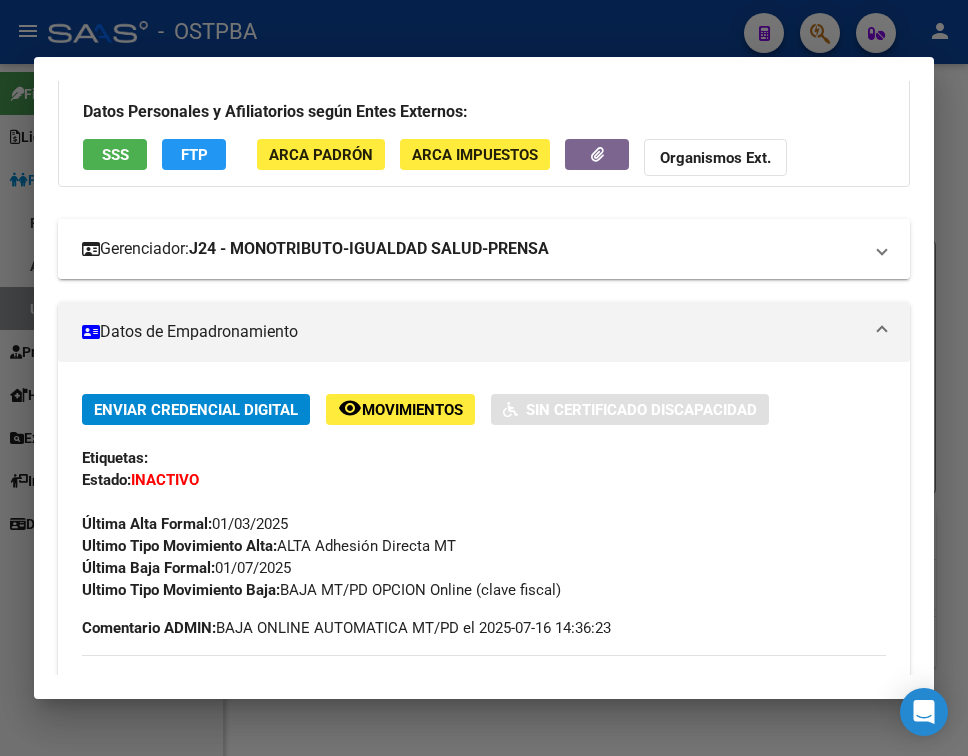 scroll, scrollTop: 200, scrollLeft: 0, axis: vertical 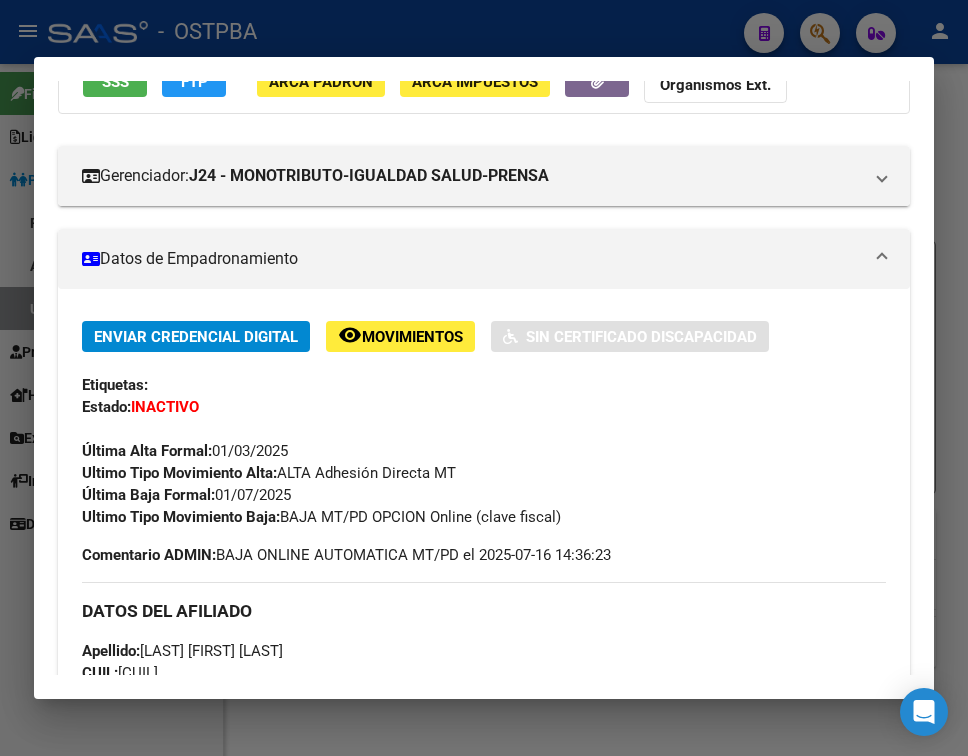 drag, startPoint x: 216, startPoint y: 493, endPoint x: 291, endPoint y: 493, distance: 75 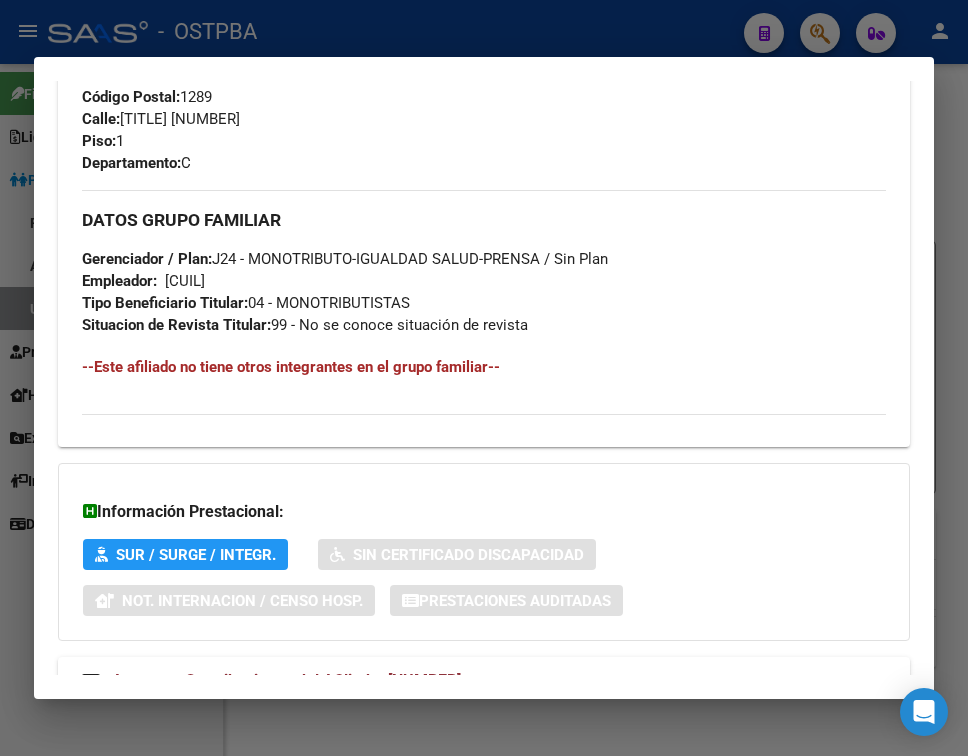 scroll, scrollTop: 1114, scrollLeft: 0, axis: vertical 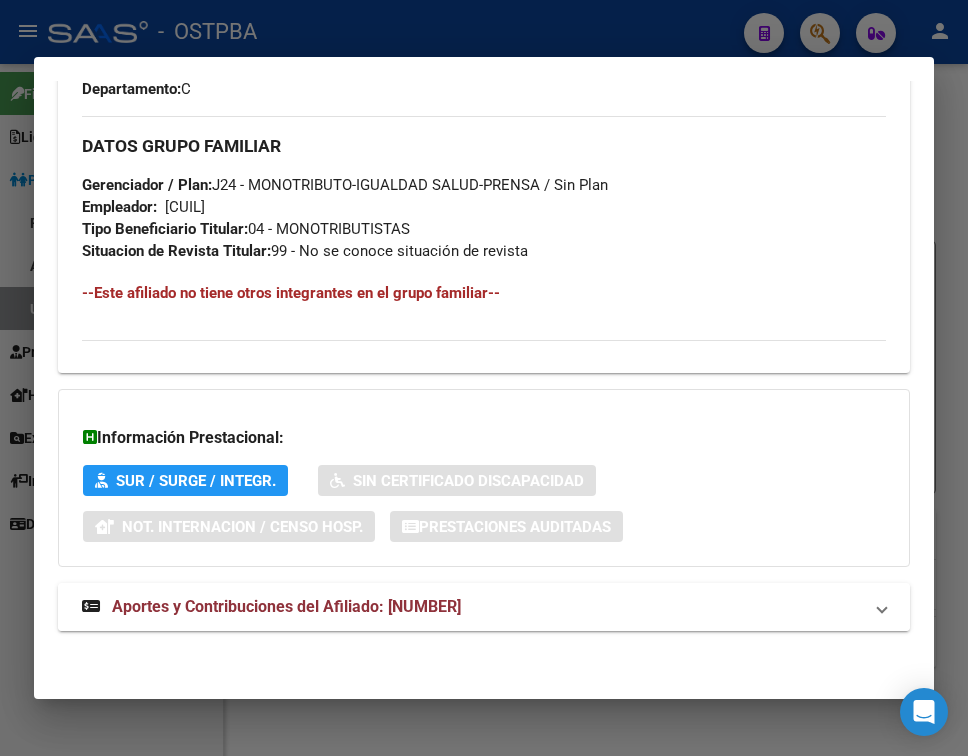 click on "Aportes y Contribuciones del Afiliado: [NUMBER]" at bounding box center [286, 606] 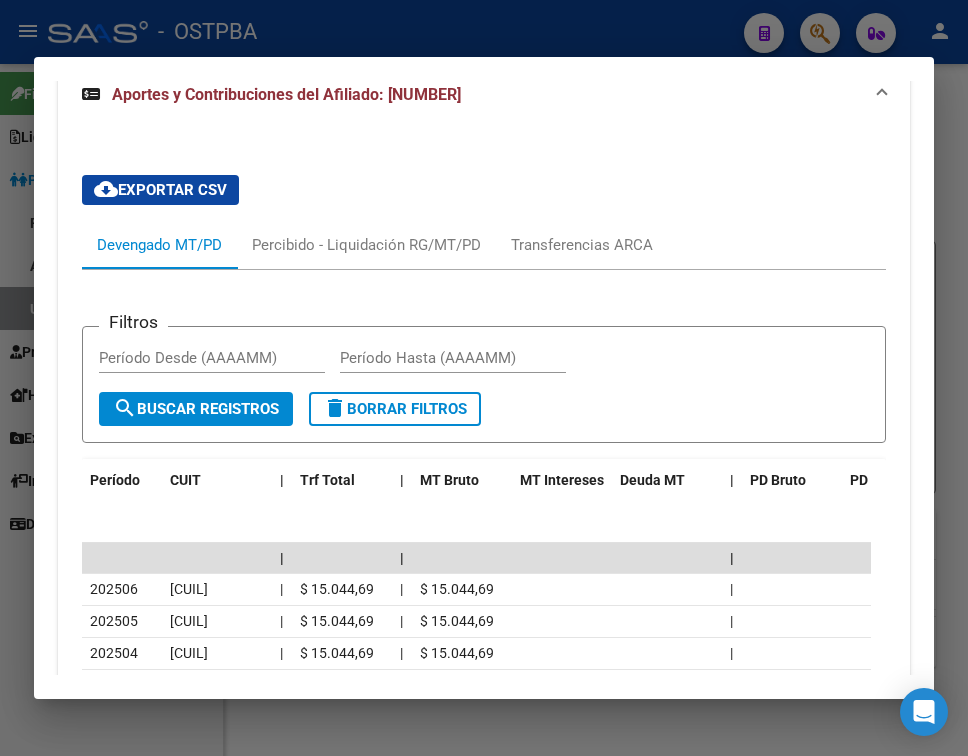 scroll, scrollTop: 1714, scrollLeft: 0, axis: vertical 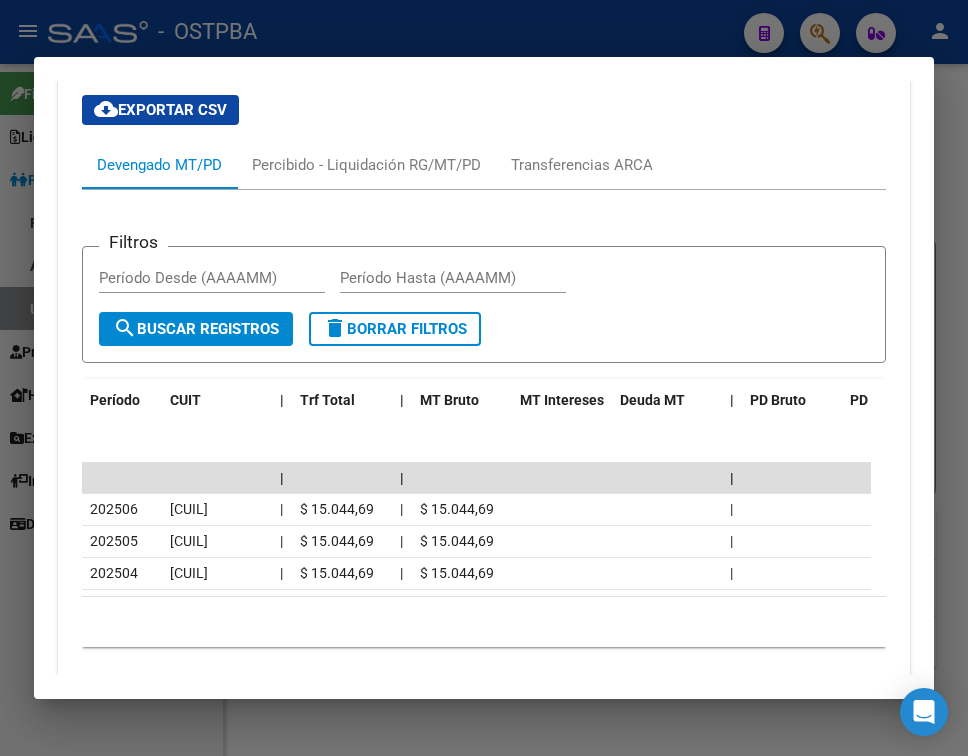 click at bounding box center [484, 378] 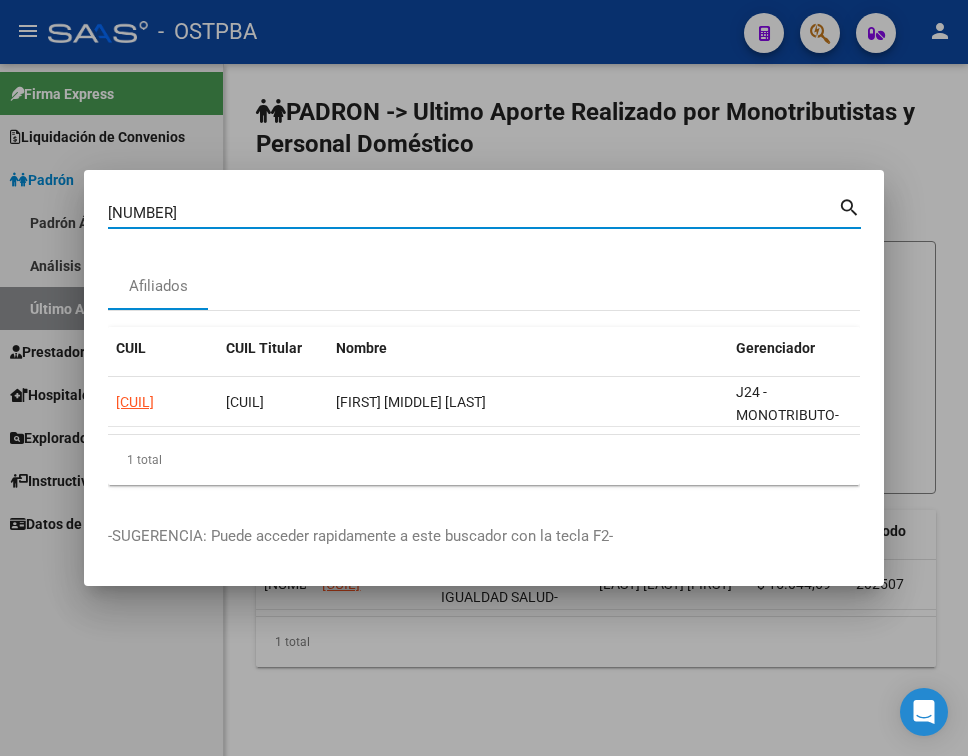 click on "[NUMBER]" at bounding box center [473, 213] 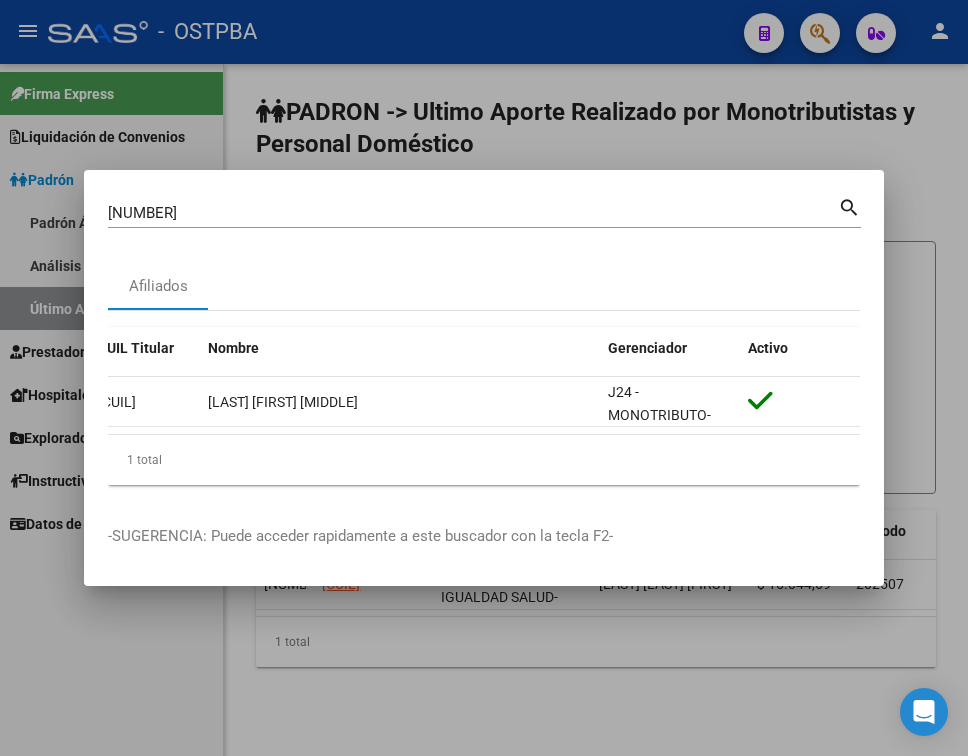 scroll, scrollTop: 0, scrollLeft: 0, axis: both 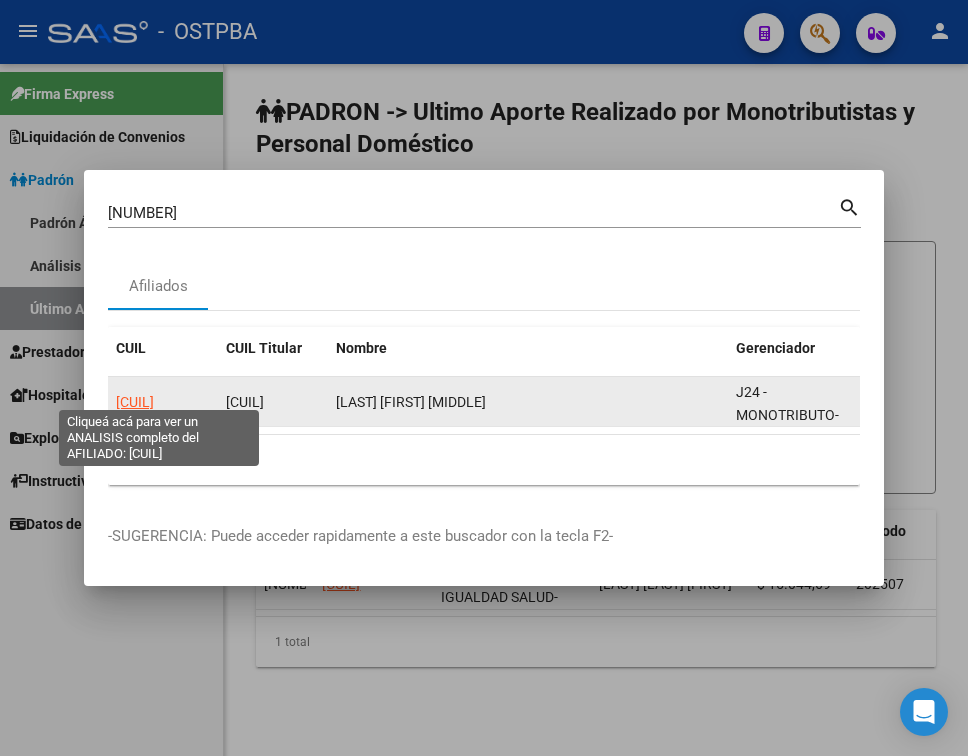 click on "[CUIL]" 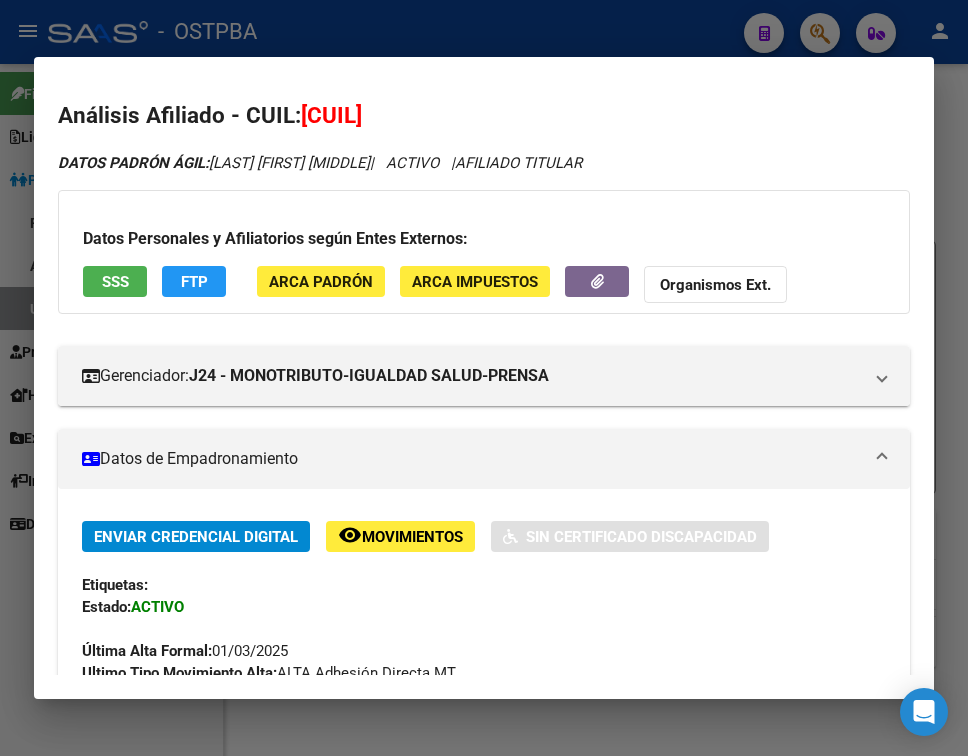 click on "Datos de Empadronamiento" at bounding box center [480, 459] 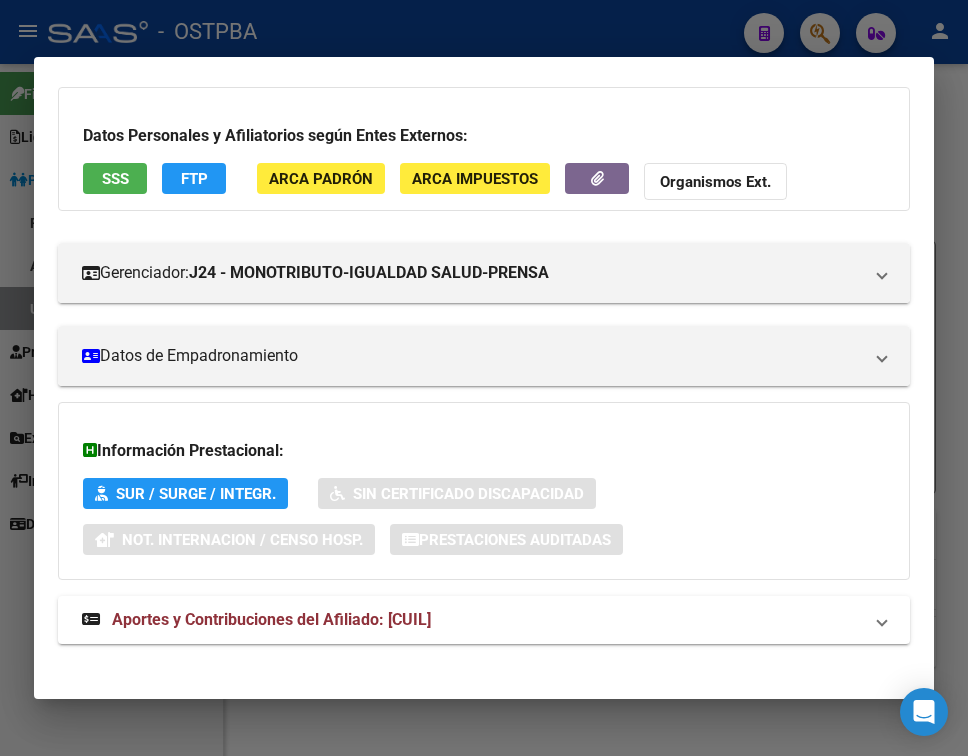 scroll, scrollTop: 116, scrollLeft: 0, axis: vertical 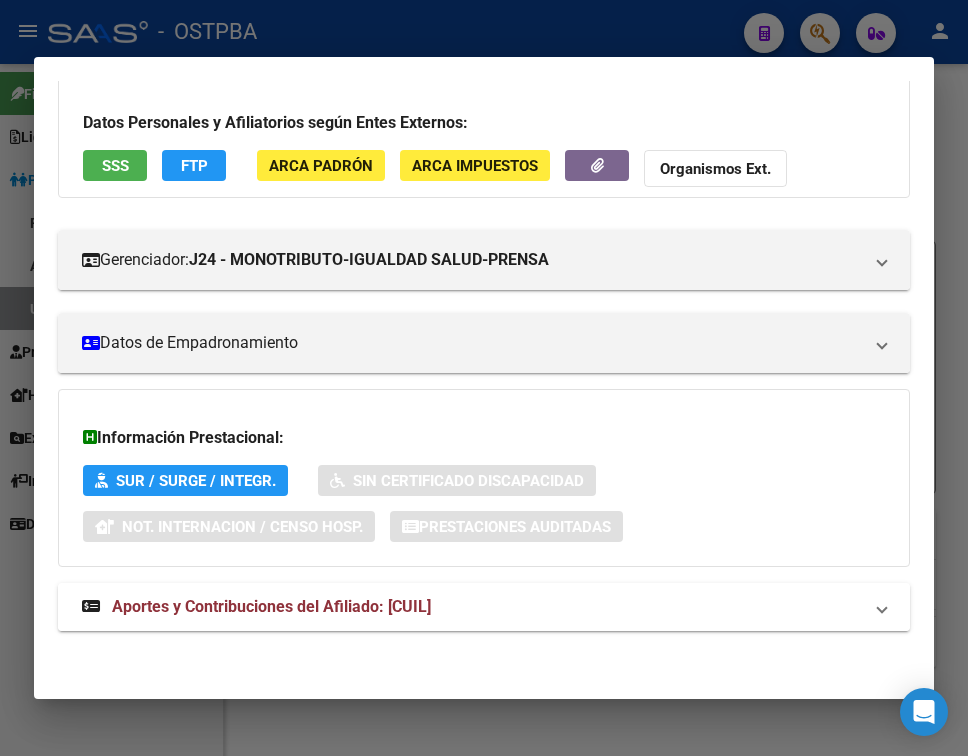 click on "Aportes y Contribuciones del Afiliado: [CUIL]" at bounding box center [271, 606] 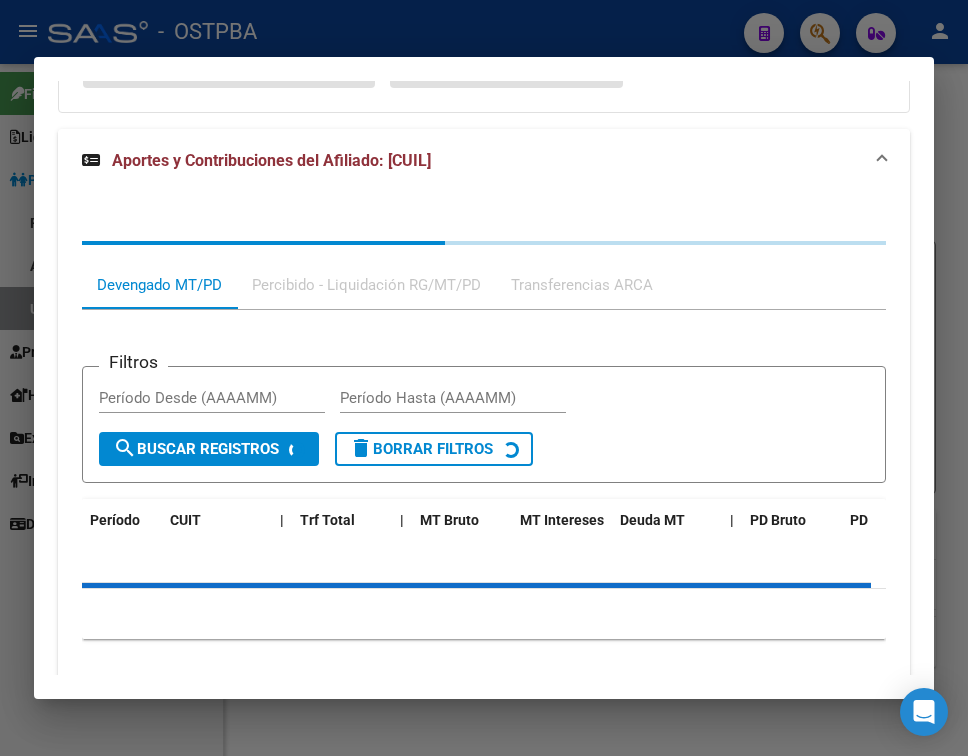scroll, scrollTop: 627, scrollLeft: 0, axis: vertical 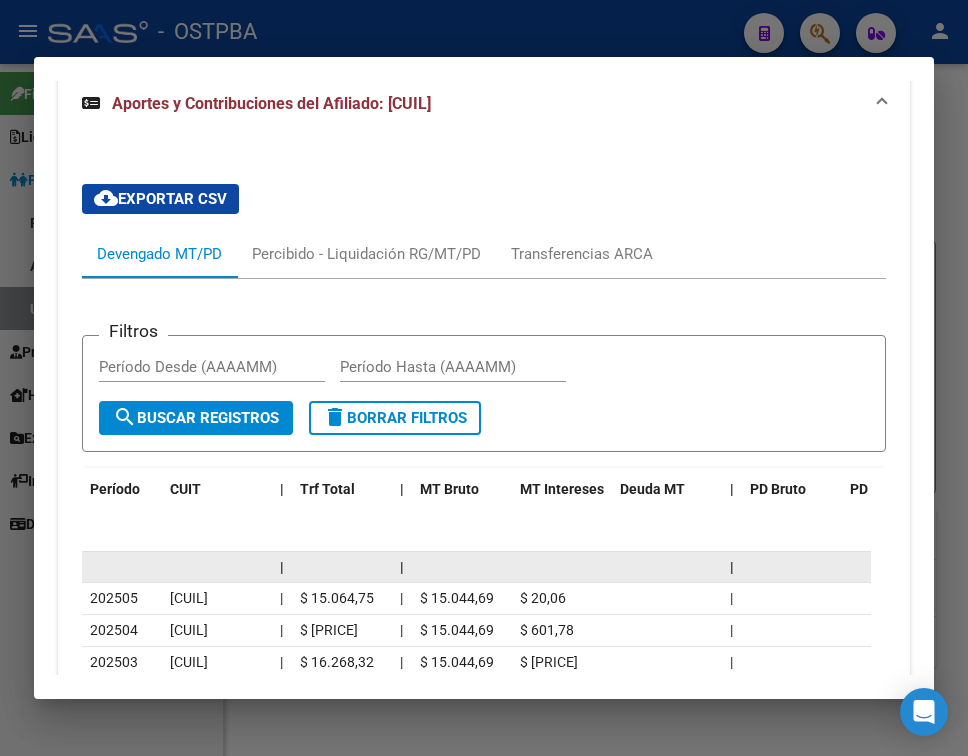 click 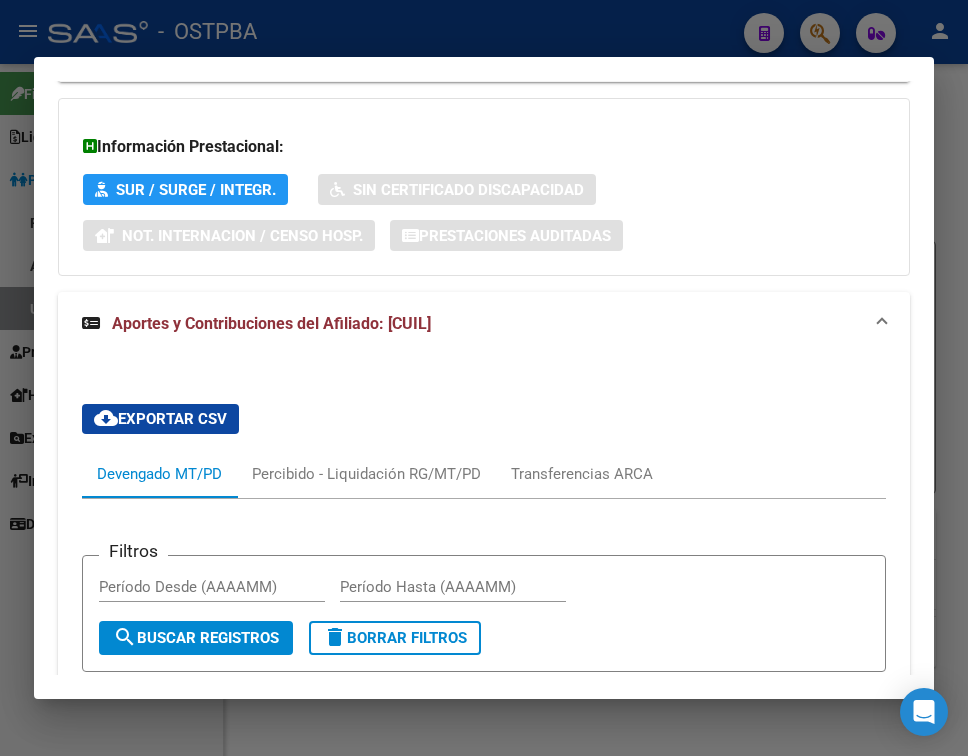 scroll, scrollTop: 396, scrollLeft: 0, axis: vertical 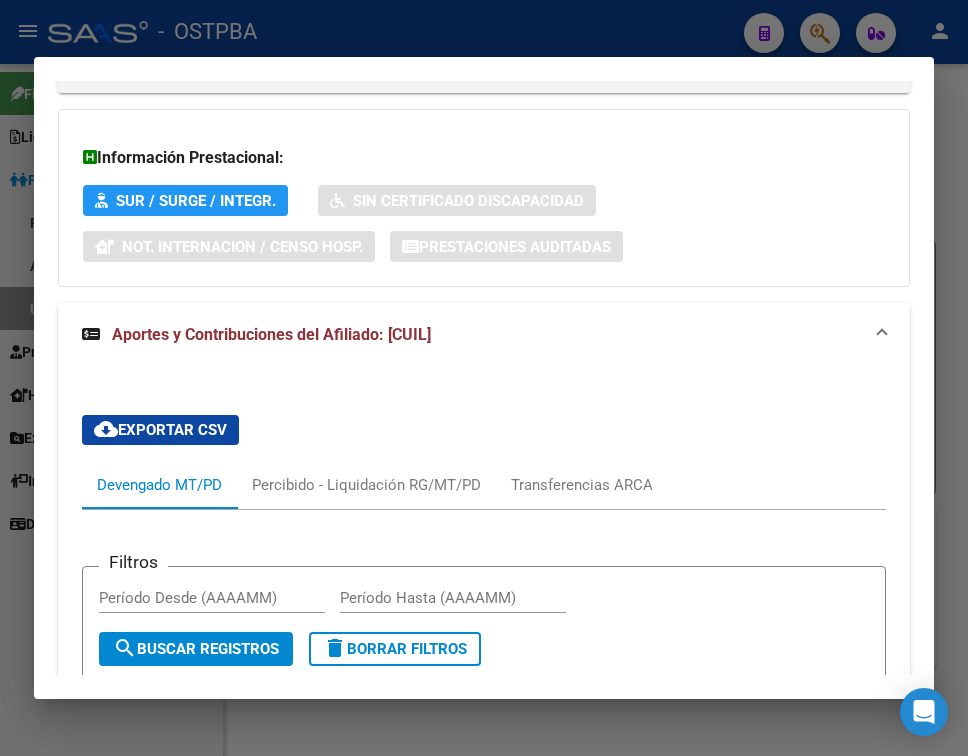 click on "cloud_download  Exportar CSV  Devengado MT/PD Percibido - Liquidación RG/MT/PD Transferencias ARCA Filtros Período Desde (AAAAMM) Período Hasta (AAAAMM) search  Buscar Registros  delete  Borrar Filtros  Período CUIT | Trf Total | MT Bruto MT Intereses Deuda MT | PD Bruto PD Intereses PD Deuda | | | [DATE] [NUMBER] | $ [PRICE] | $ [PRICE] $ [PRICE] | [DATE] [NUMBER] | $ [PRICE] | $ [PRICE] $ [PRICE] | [DATE] [NUMBER] | $ [PRICE] | $ [PRICE] $ [PRICE] |  10 total   1" at bounding box center [484, 691] 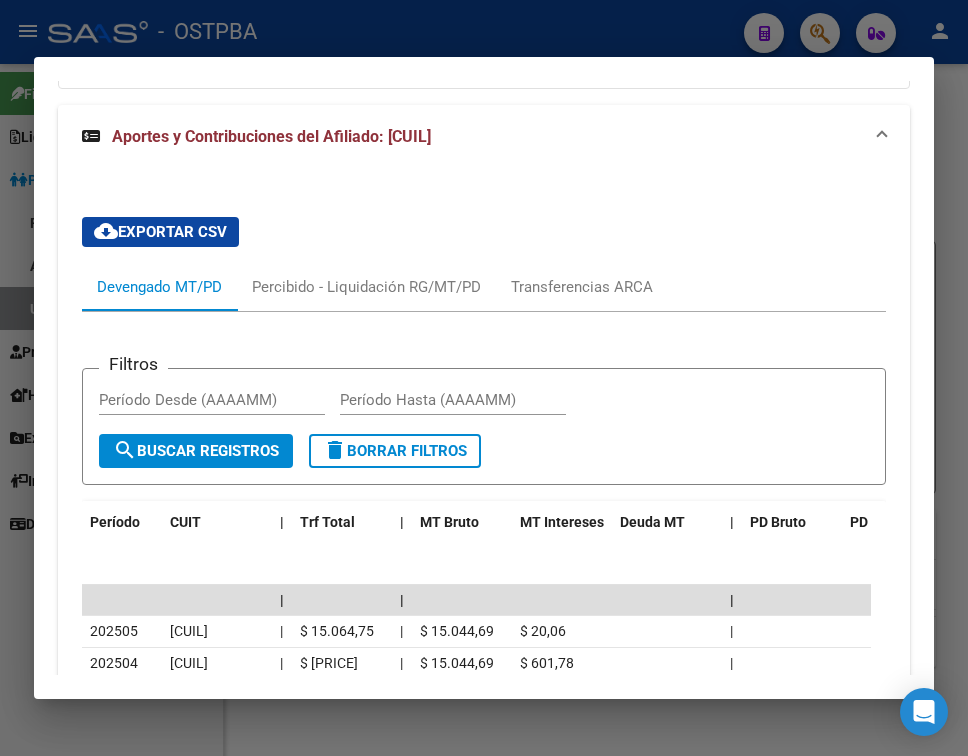 scroll, scrollTop: 795, scrollLeft: 0, axis: vertical 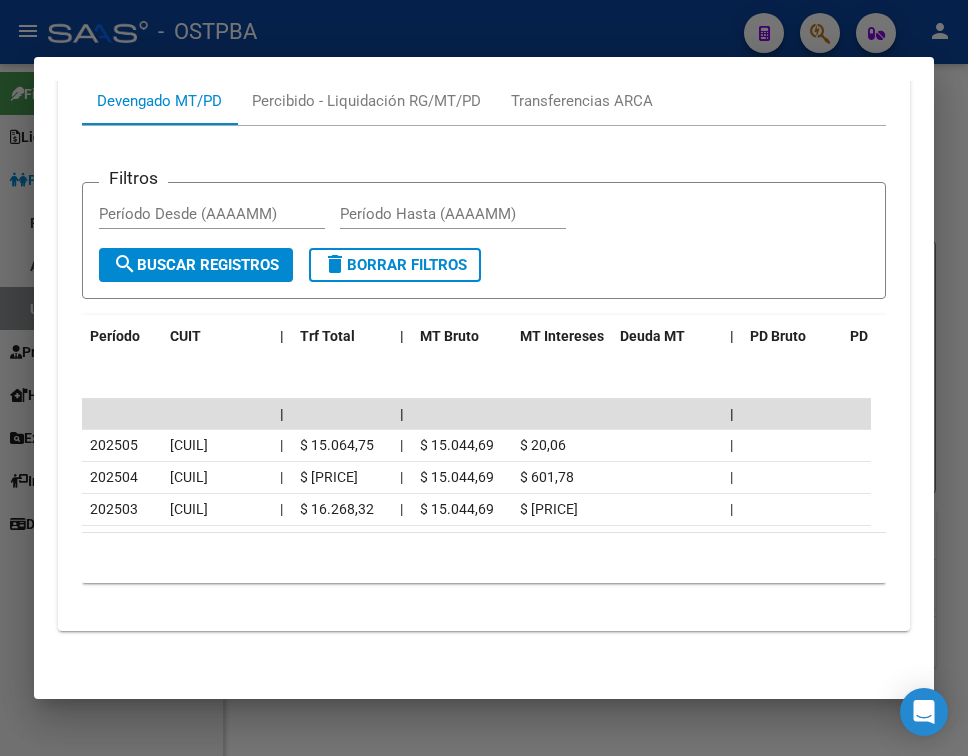 click at bounding box center (484, 378) 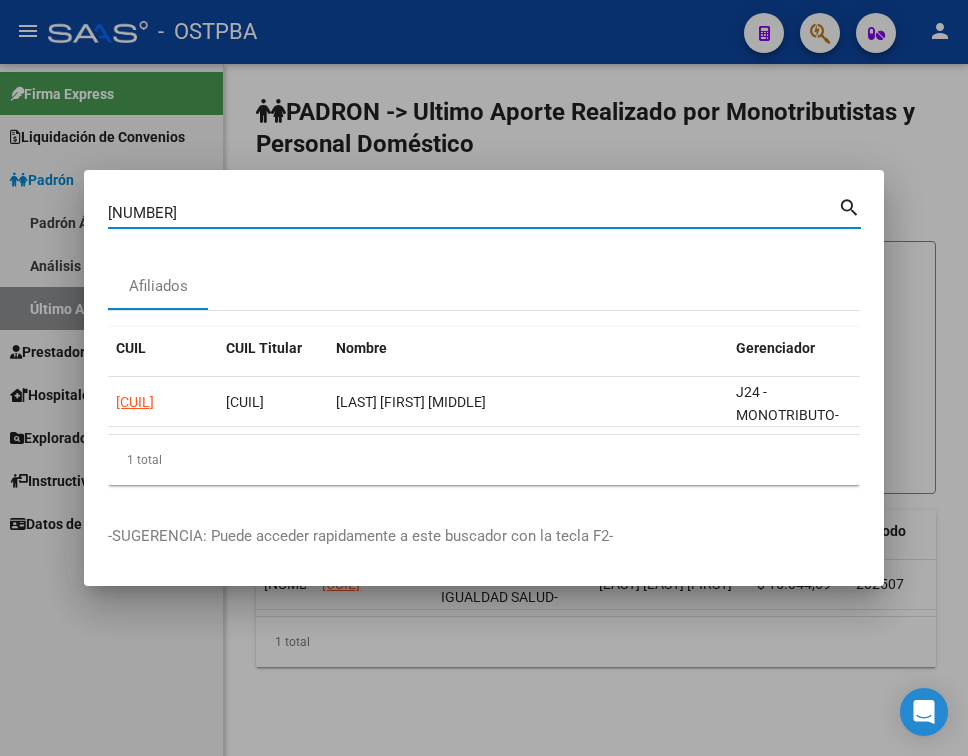 click on "[NUMBER]" at bounding box center (473, 213) 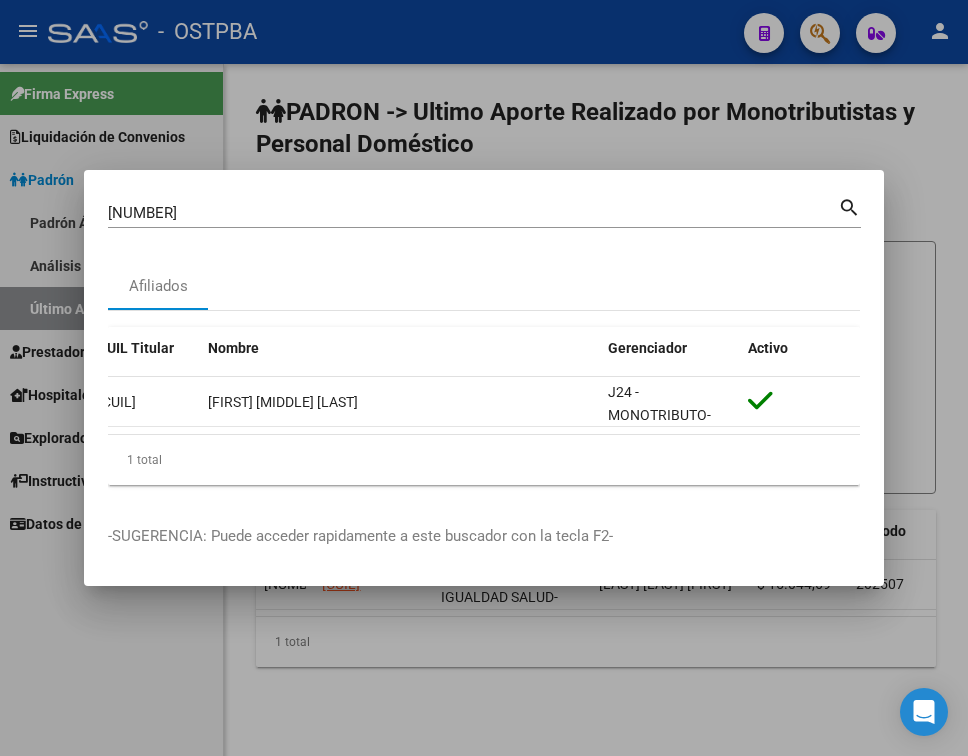 scroll, scrollTop: 0, scrollLeft: 0, axis: both 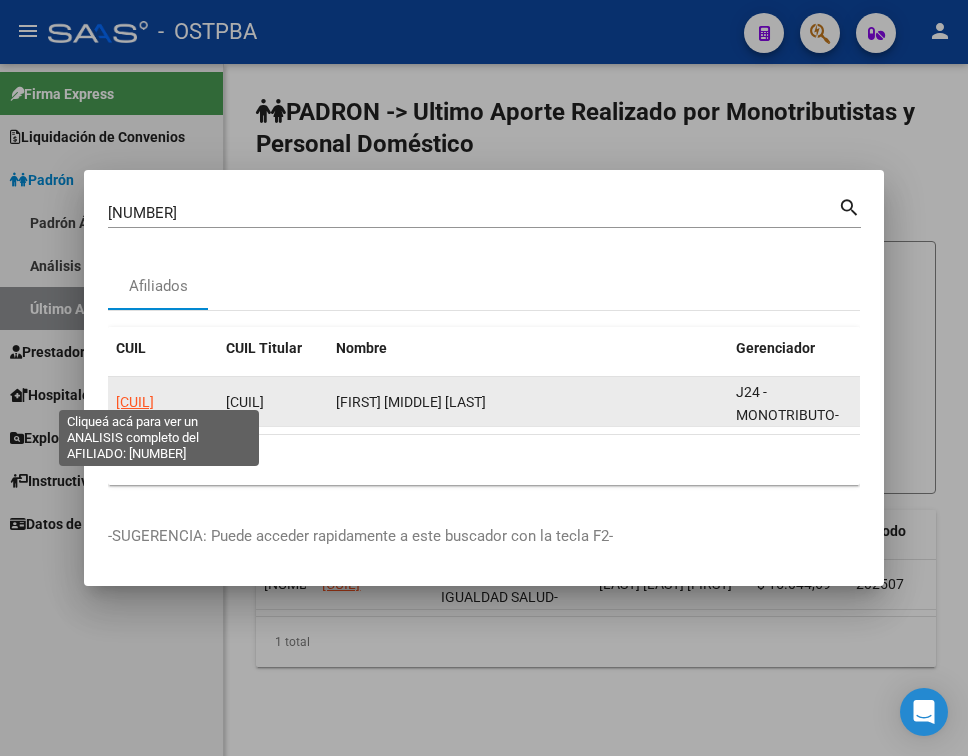 click on "[CUIL]" 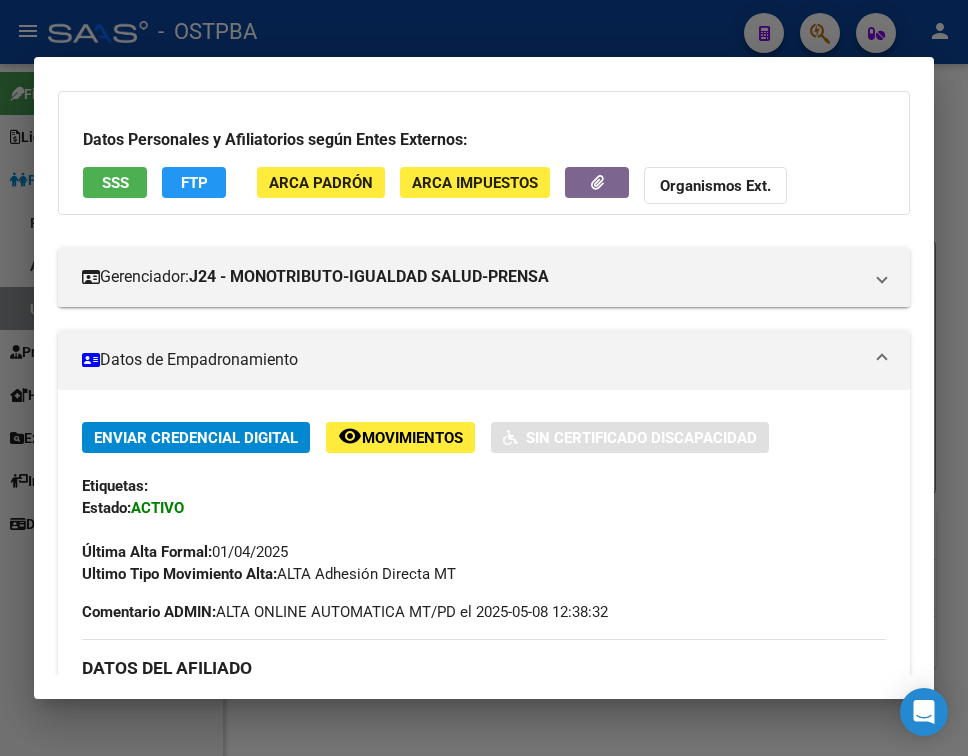 scroll, scrollTop: 100, scrollLeft: 0, axis: vertical 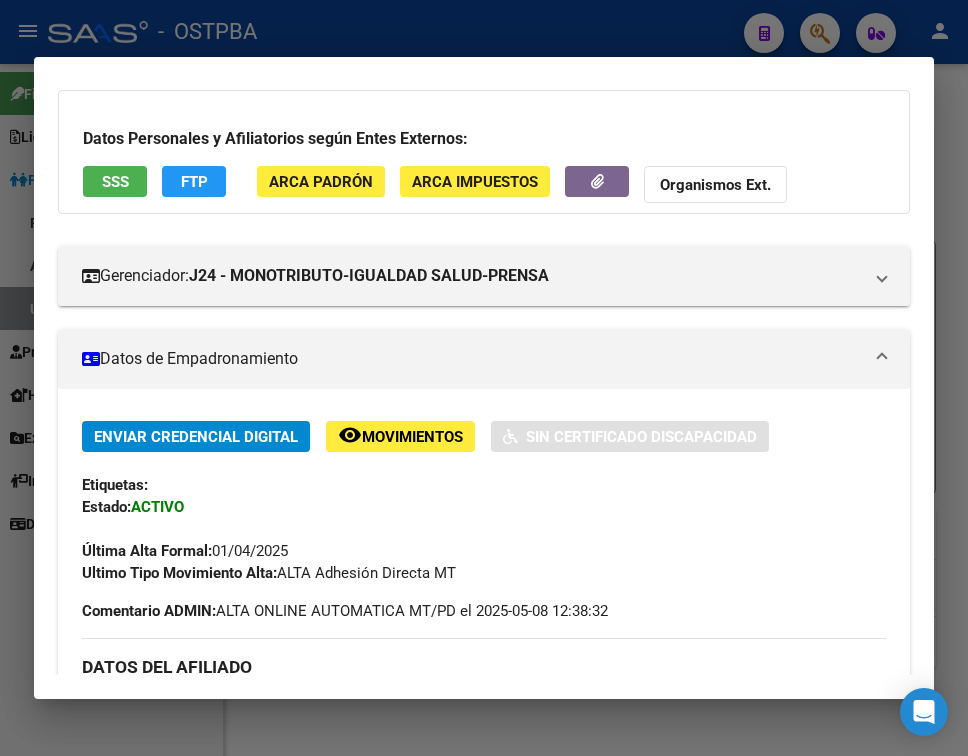 click on "Datos de Empadronamiento" at bounding box center (484, 359) 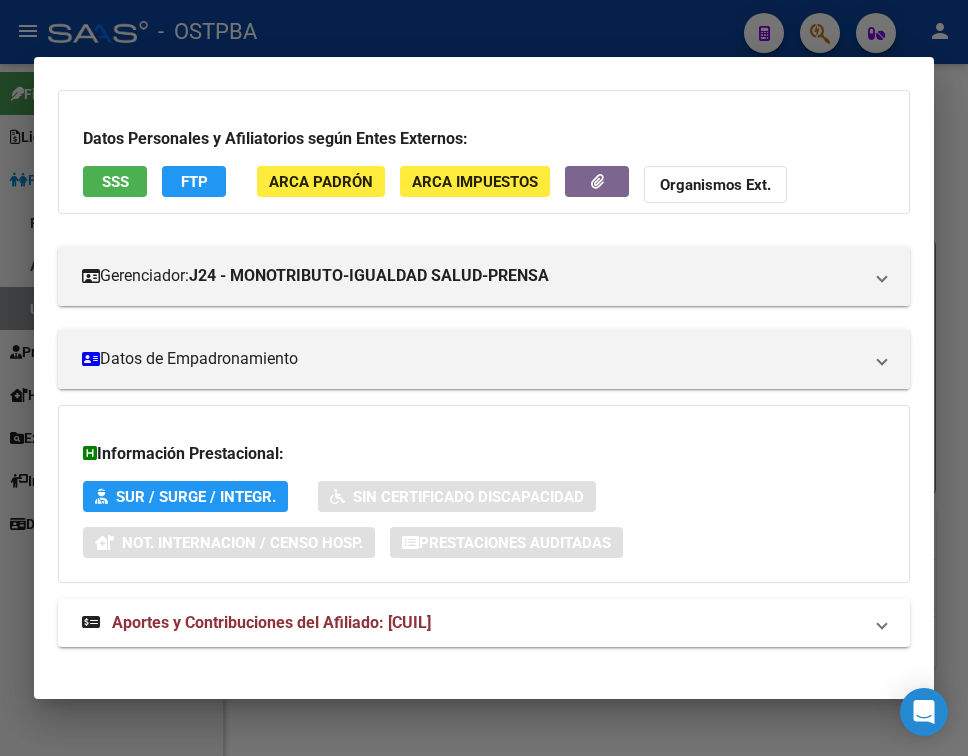 scroll, scrollTop: 116, scrollLeft: 0, axis: vertical 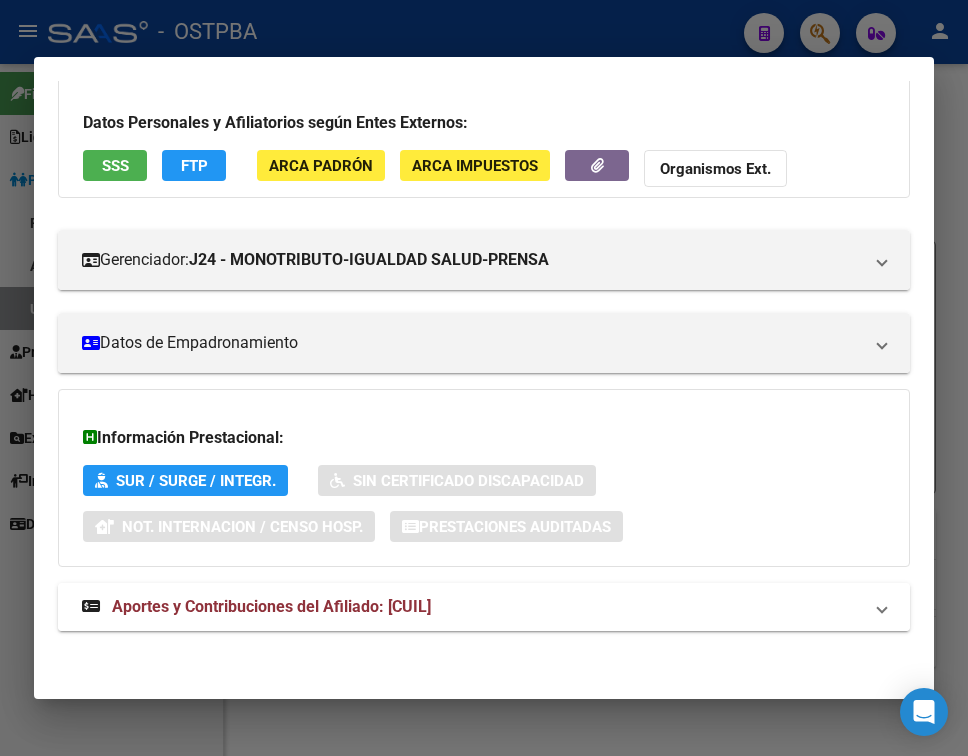 click on "Aportes y Contribuciones del Afiliado: [CUIL]" at bounding box center [271, 606] 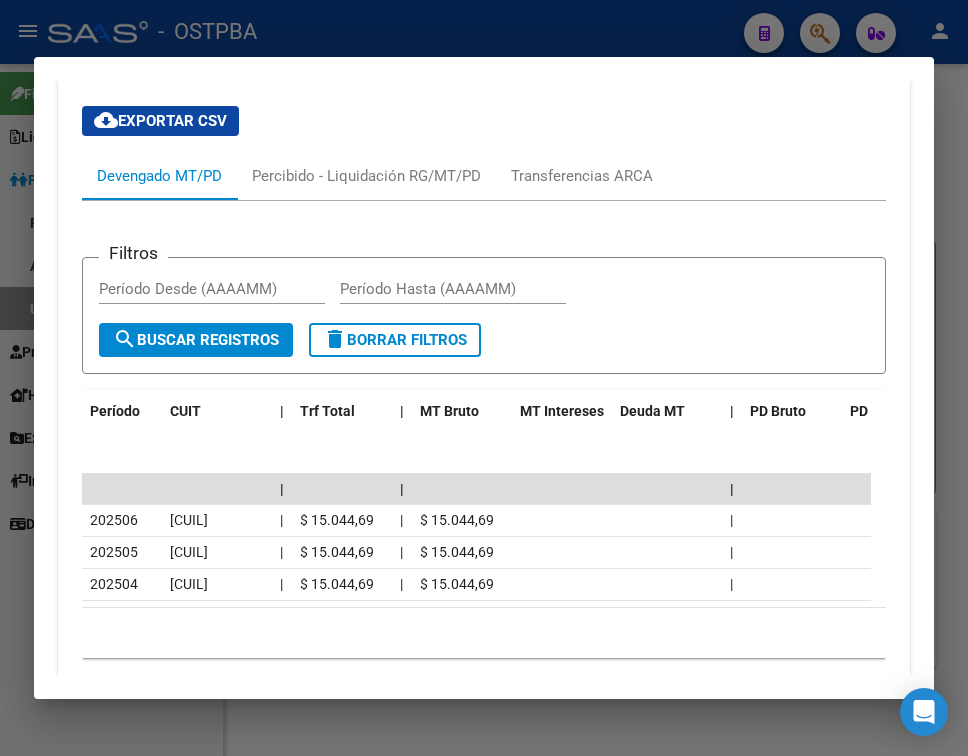 scroll, scrollTop: 716, scrollLeft: 0, axis: vertical 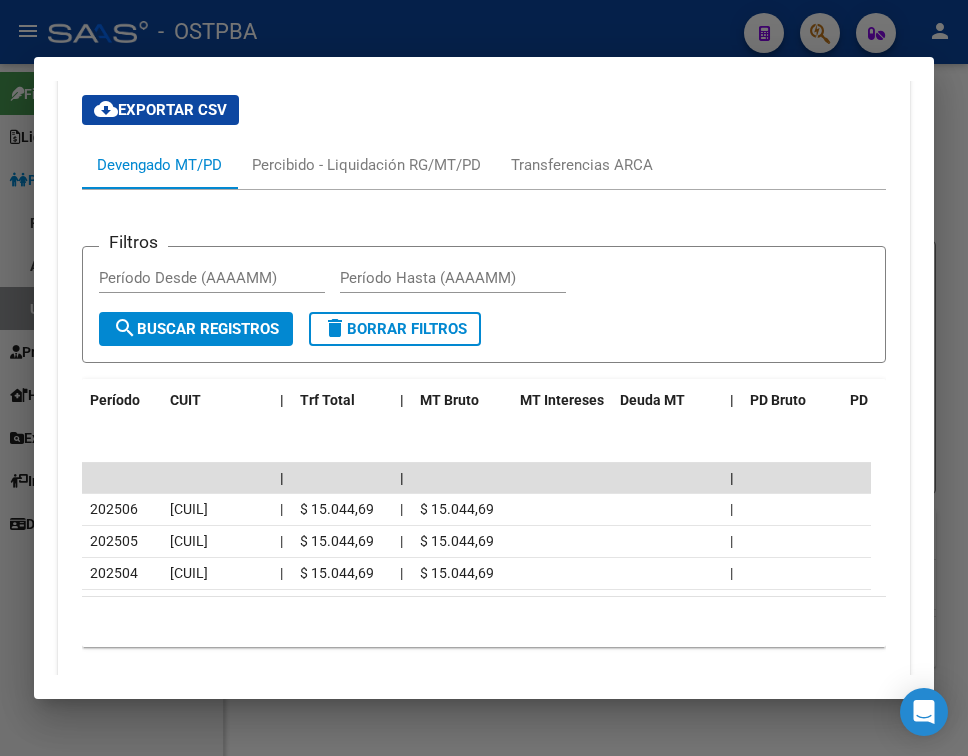 click at bounding box center (484, 378) 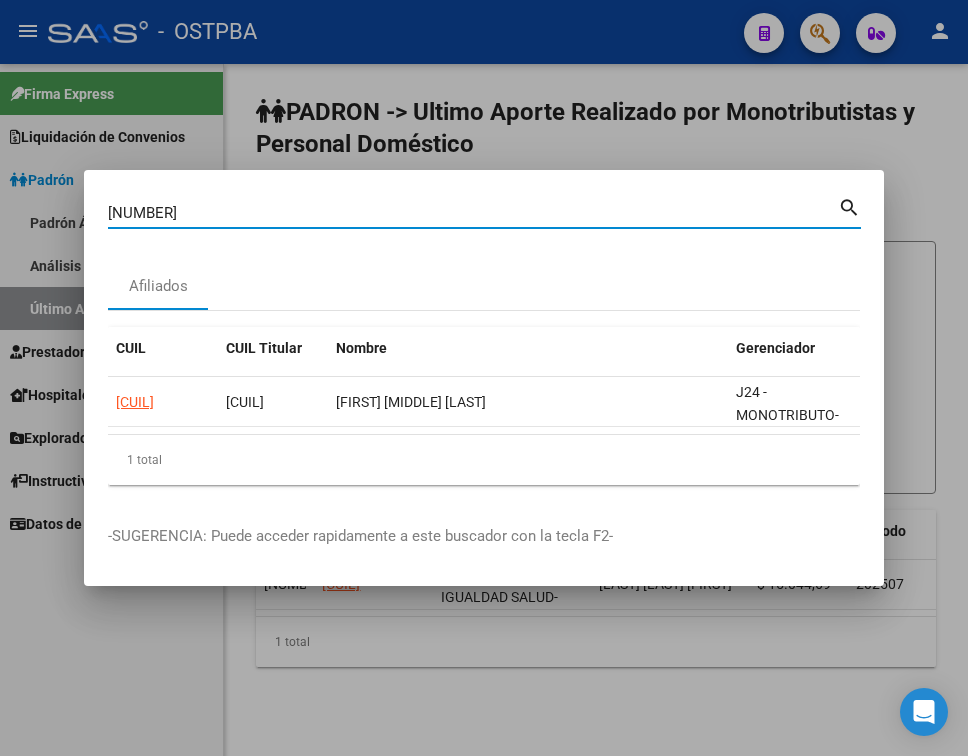 click on "[NUMBER]" at bounding box center [473, 213] 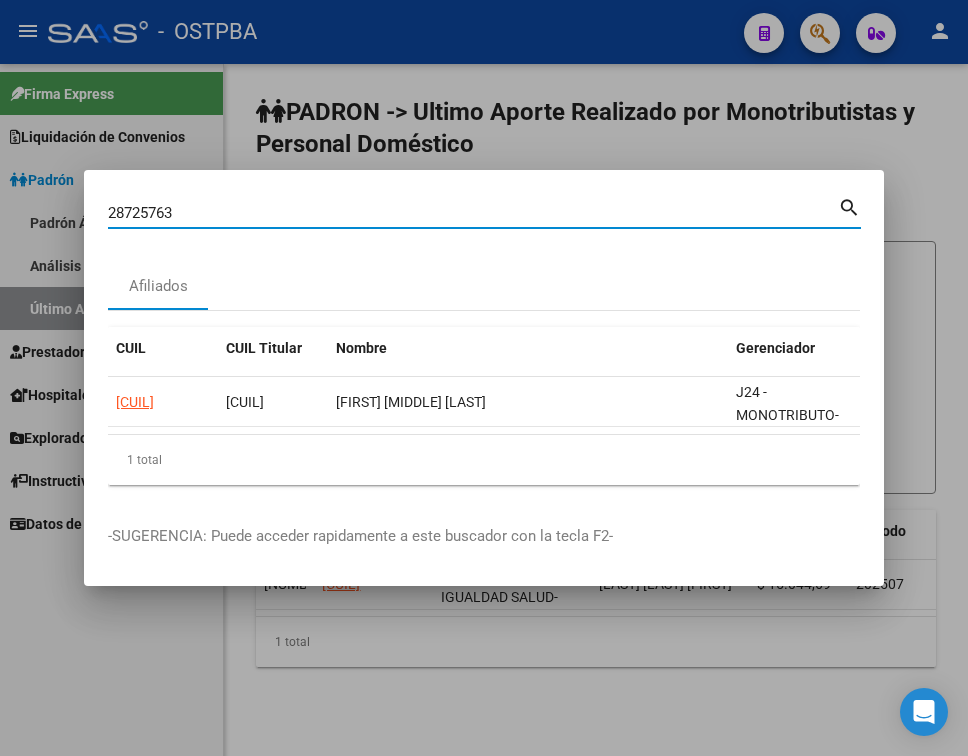 type on "28725763" 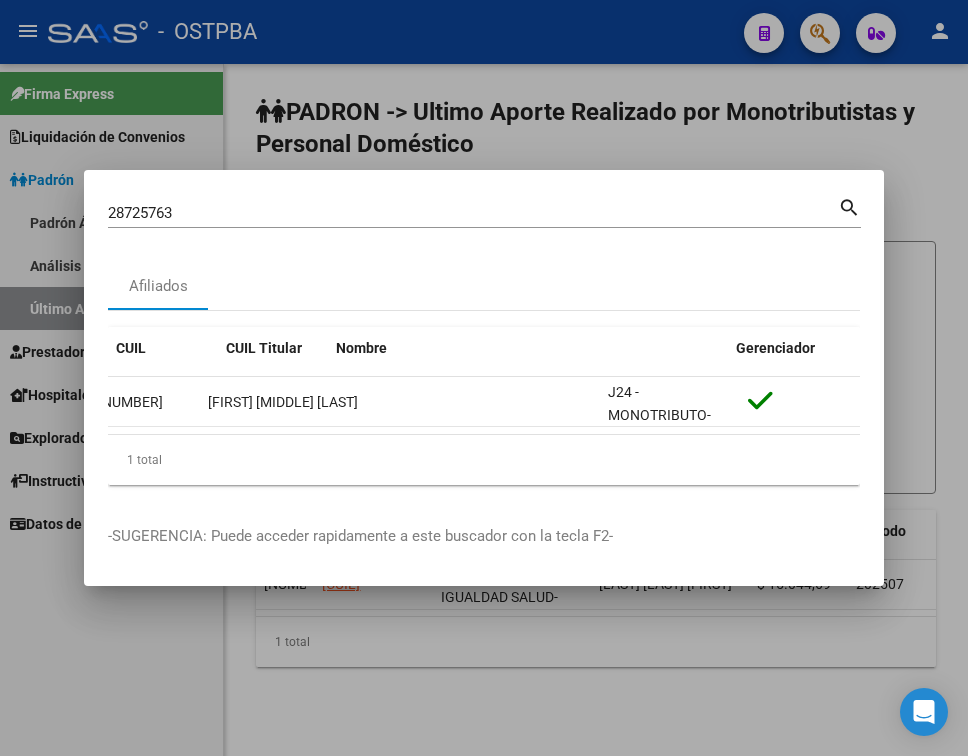 scroll, scrollTop: 0, scrollLeft: 0, axis: both 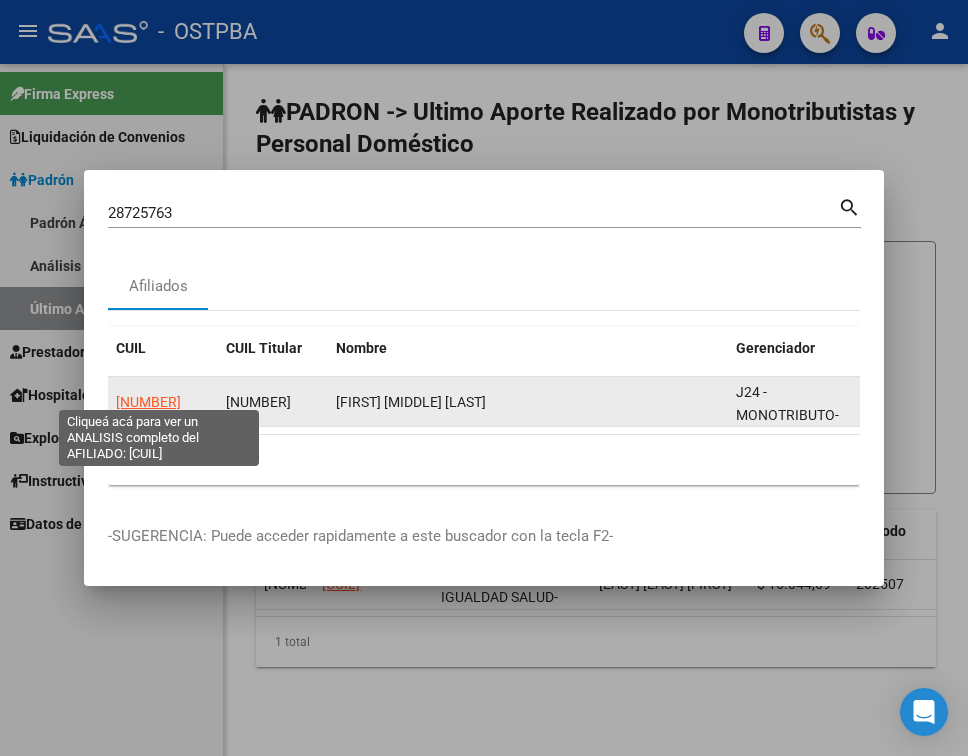 click on "[NUMBER]" 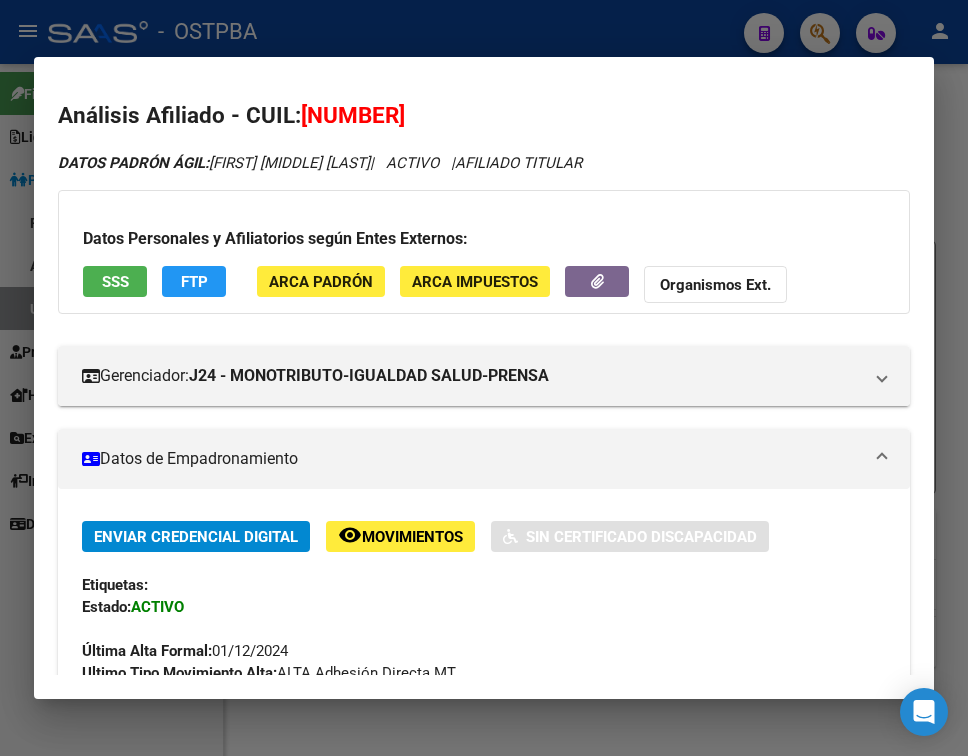 click on "Datos de Empadronamiento" at bounding box center (484, 459) 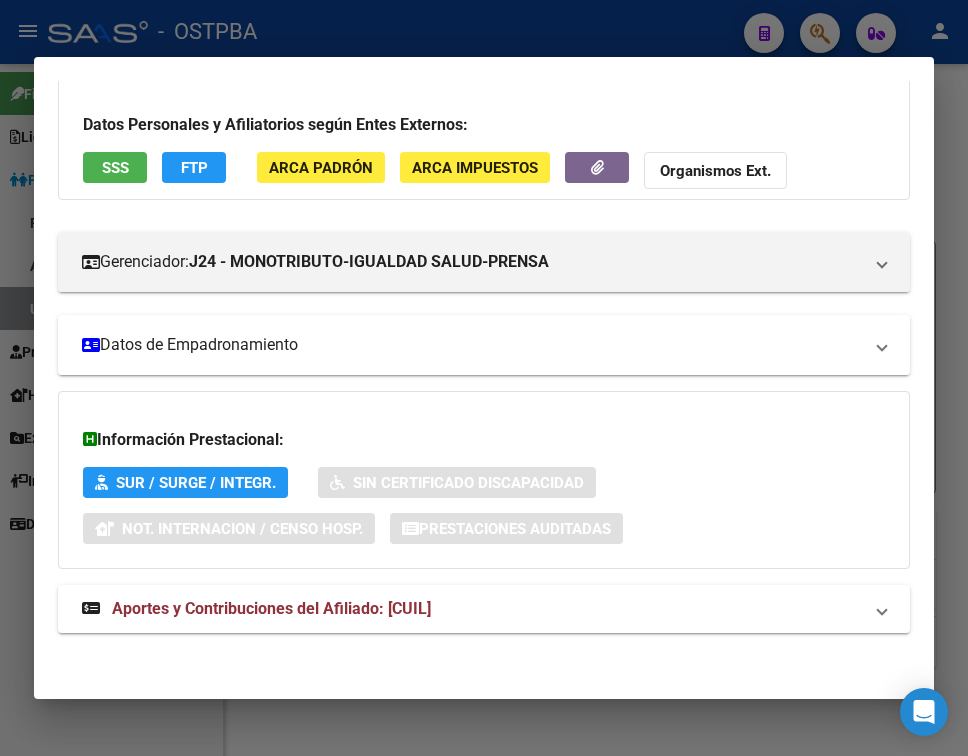 scroll, scrollTop: 116, scrollLeft: 0, axis: vertical 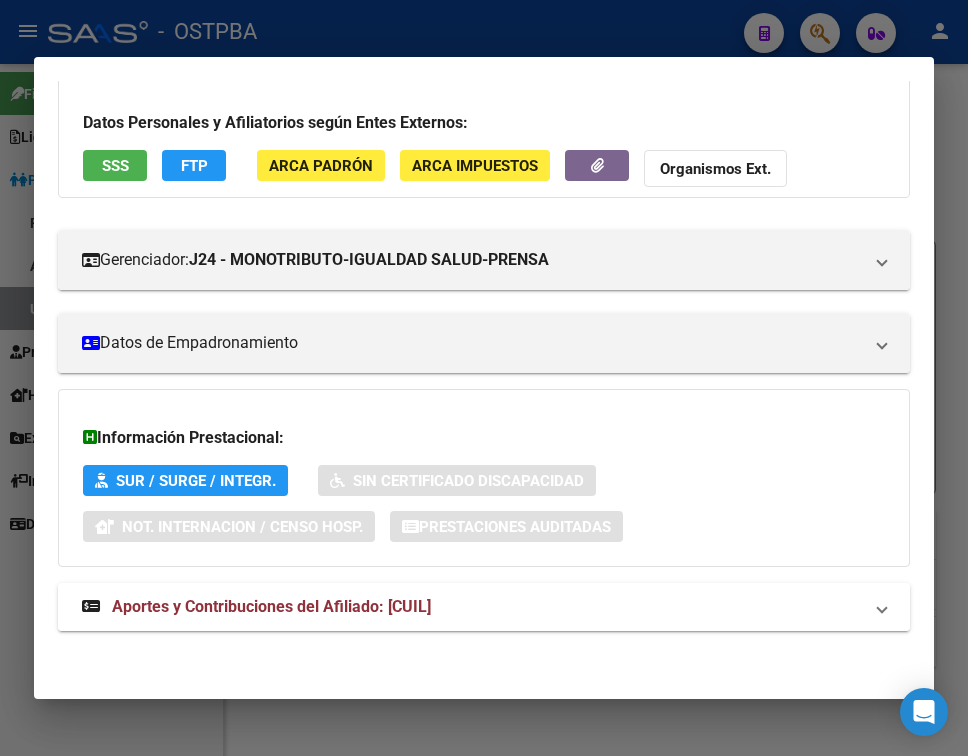 click on "Aportes y Contribuciones del Afiliado: [CUIL]" at bounding box center (271, 606) 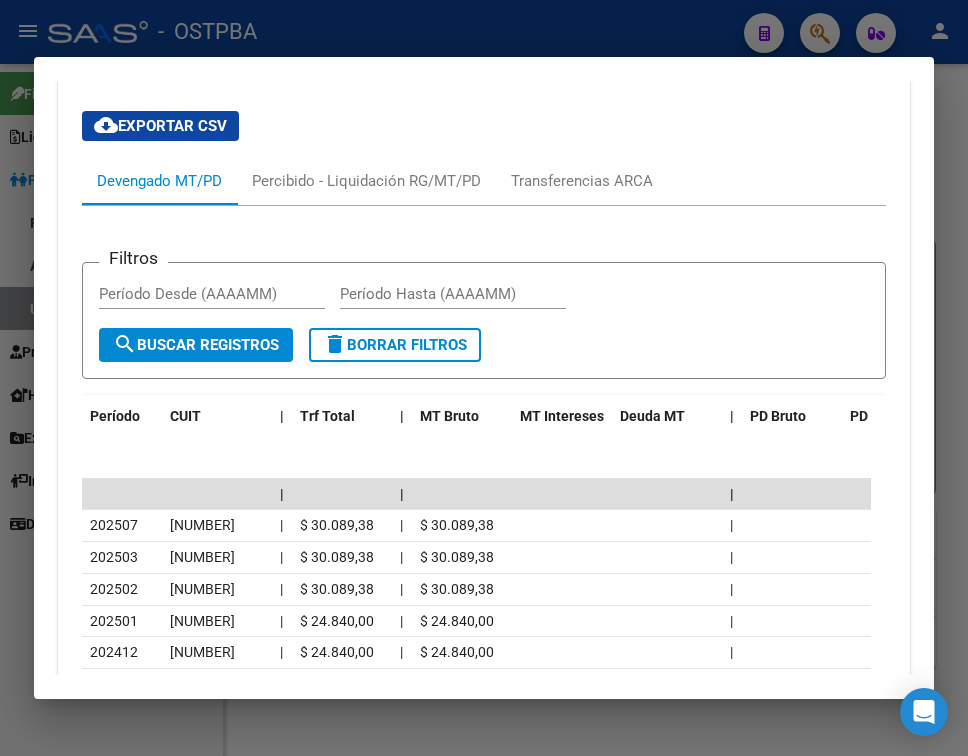 scroll, scrollTop: 826, scrollLeft: 0, axis: vertical 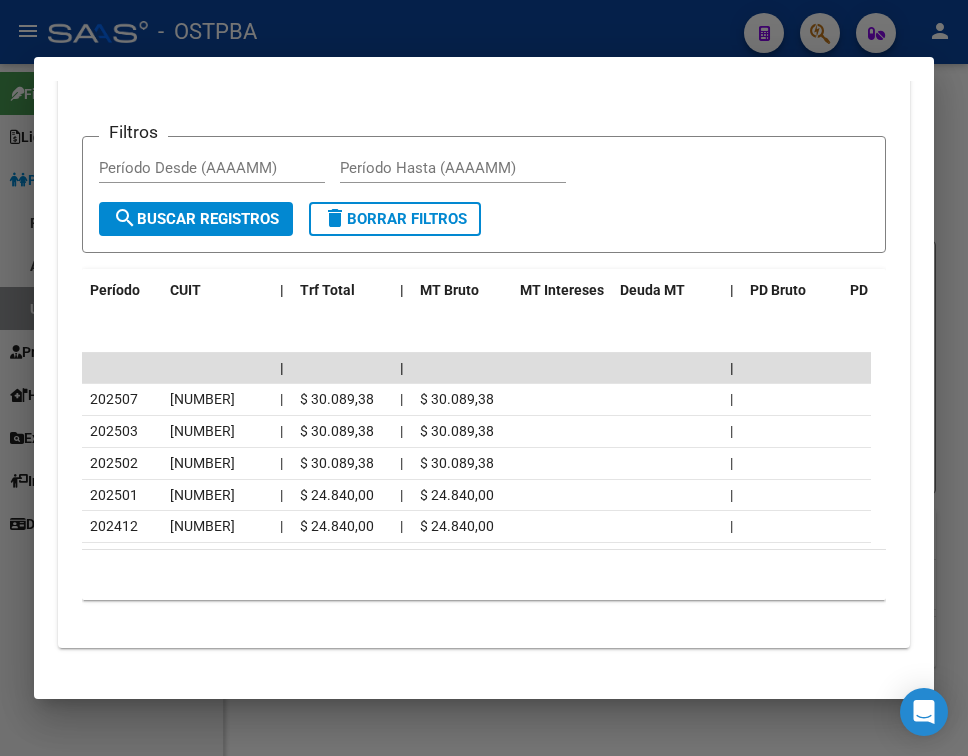 click at bounding box center (484, 378) 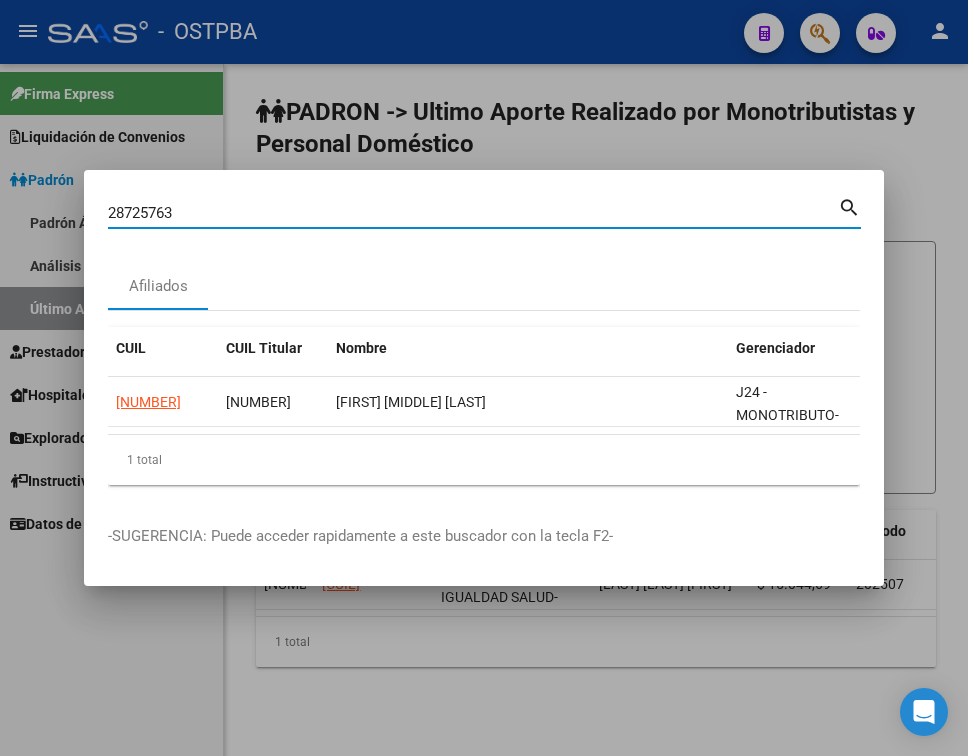click on "28725763" at bounding box center (473, 213) 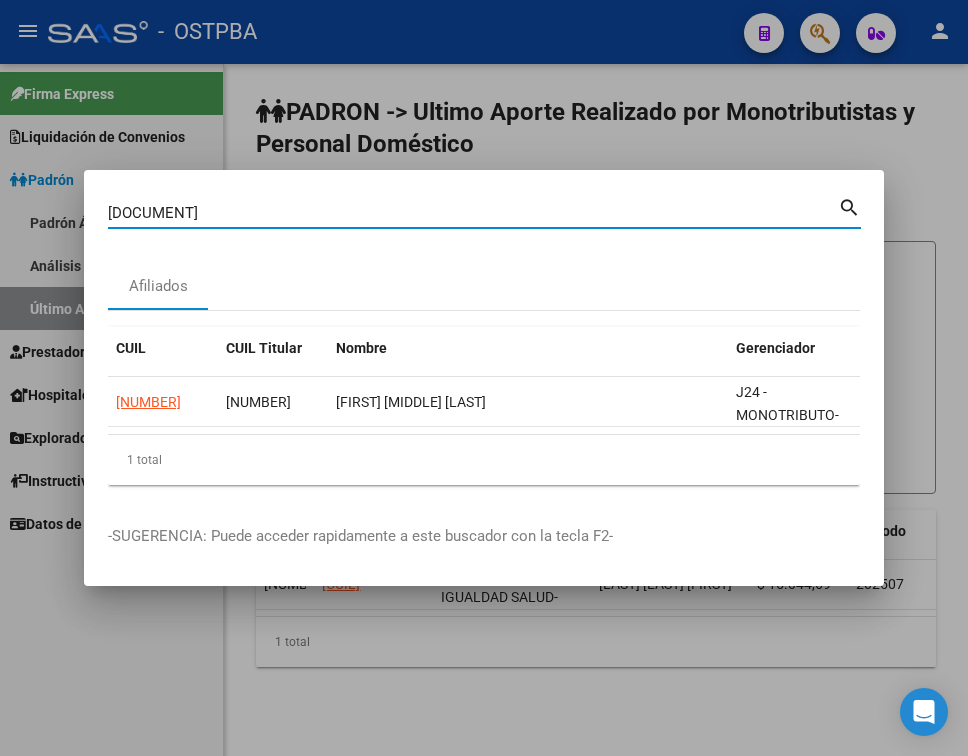 type on "[DOCUMENT]" 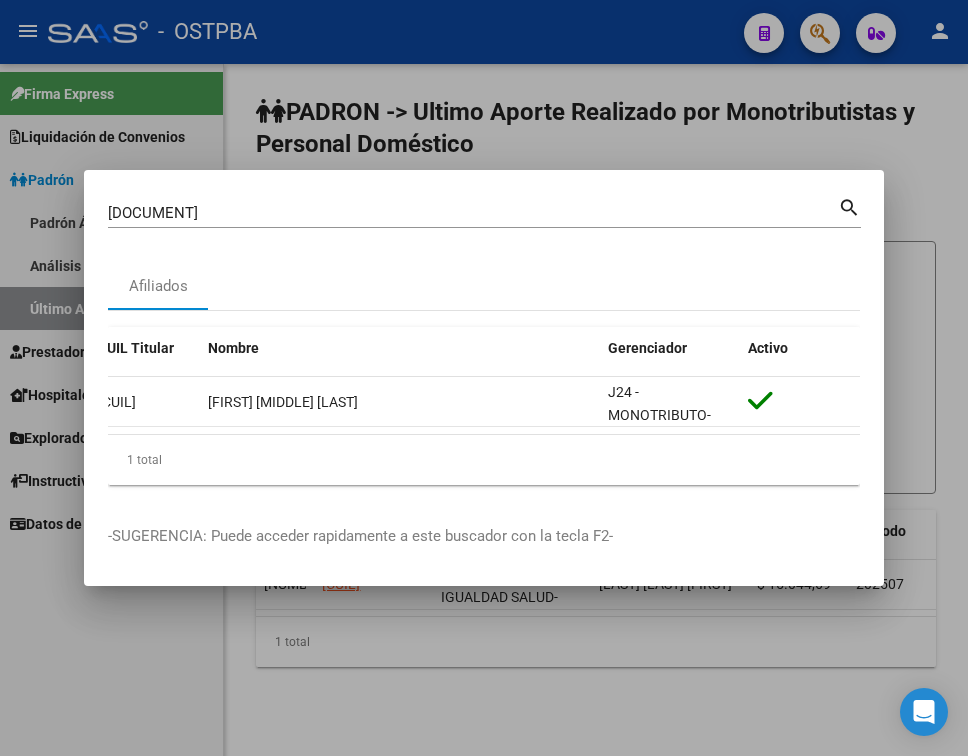 scroll, scrollTop: 0, scrollLeft: 0, axis: both 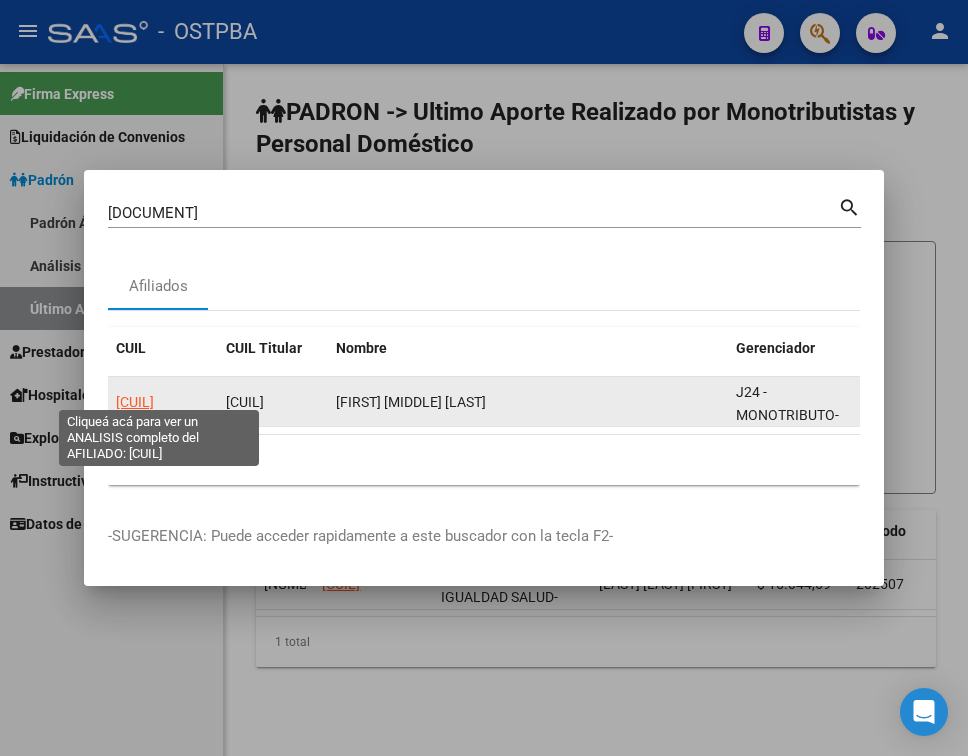 click on "[CUIL]" 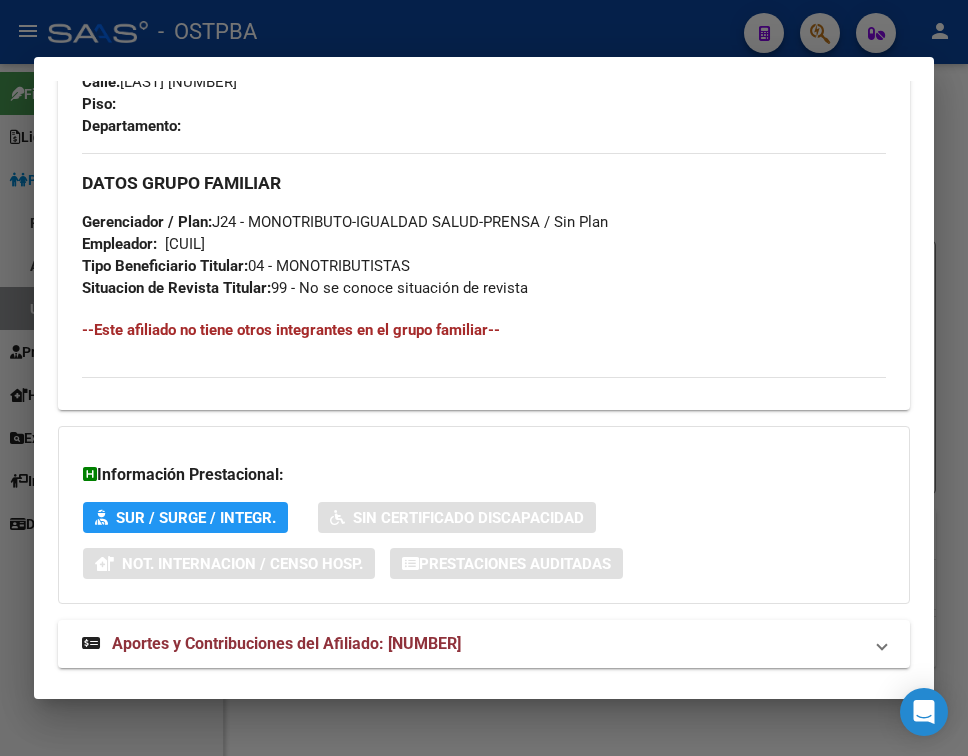 scroll, scrollTop: 1070, scrollLeft: 0, axis: vertical 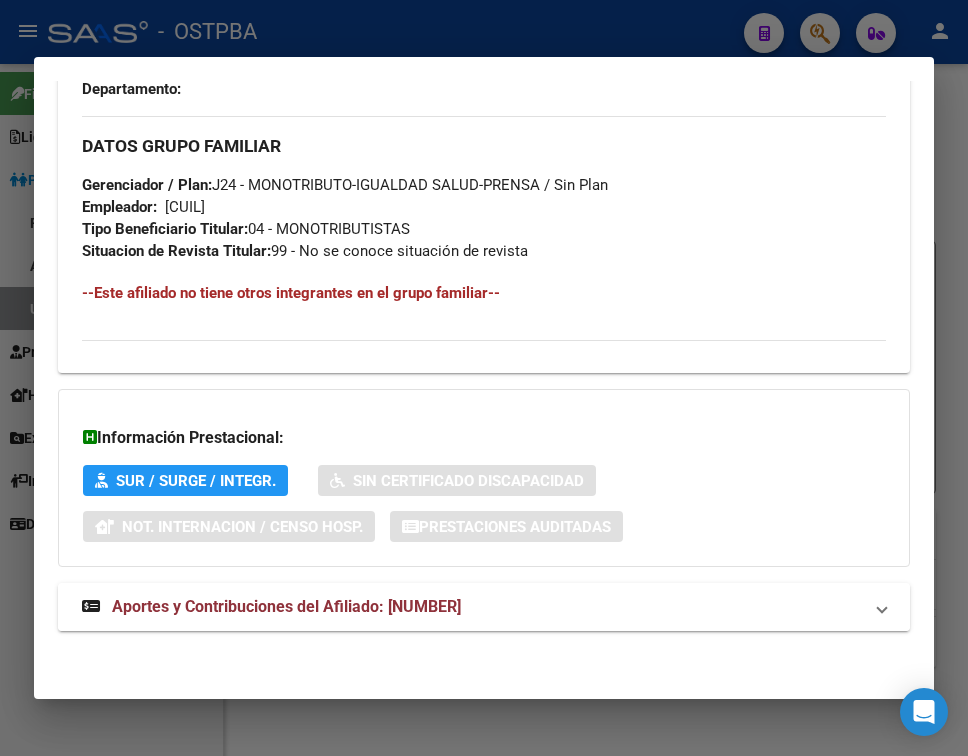 click on "Aportes y Contribuciones del Afiliado: [NUMBER]" at bounding box center [286, 606] 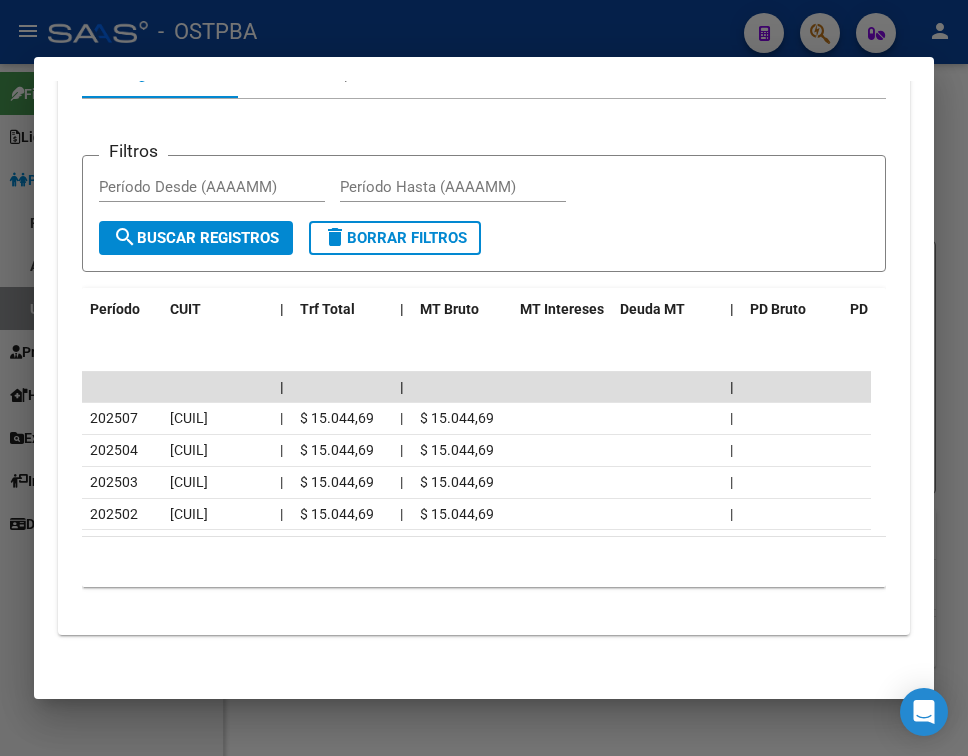 scroll, scrollTop: 1781, scrollLeft: 0, axis: vertical 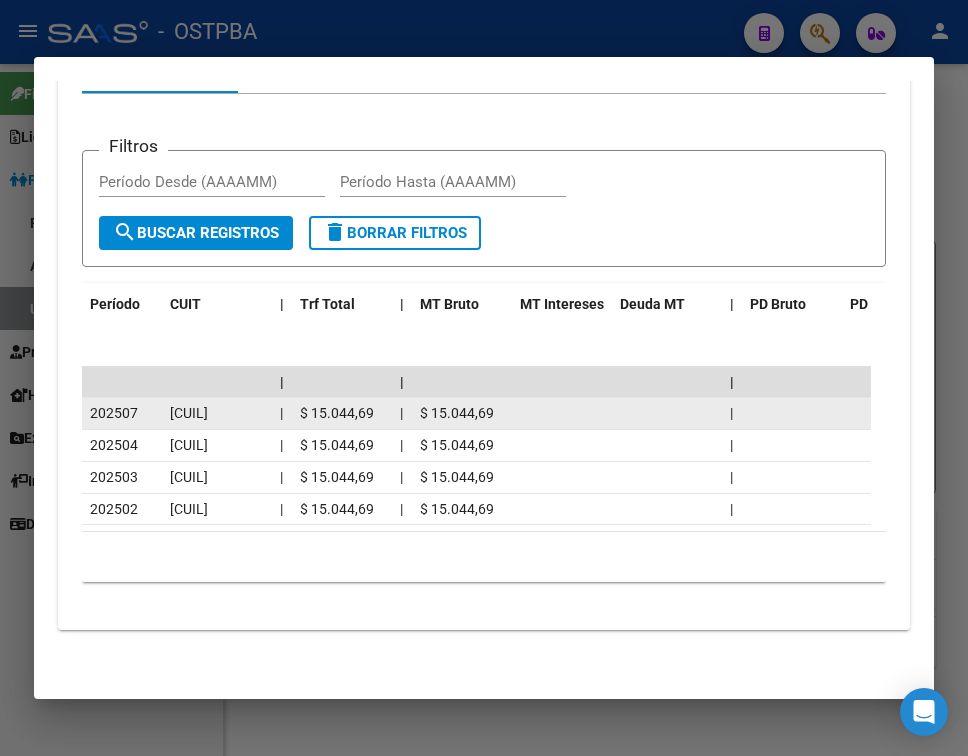 drag, startPoint x: 168, startPoint y: 399, endPoint x: 258, endPoint y: 405, distance: 90.199776 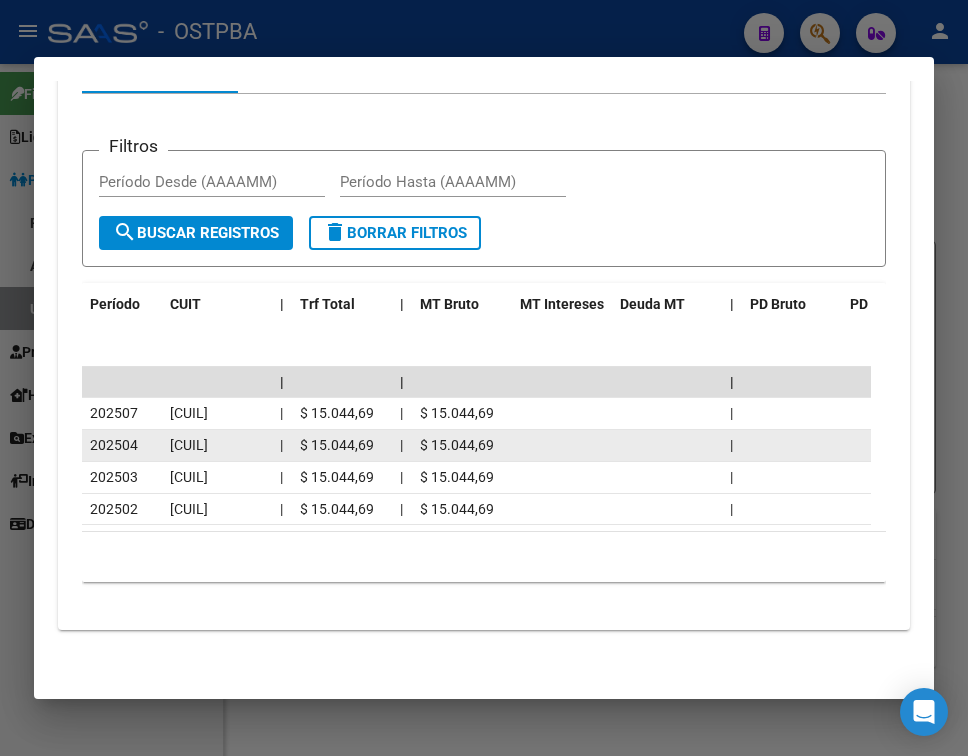 click on "202504" 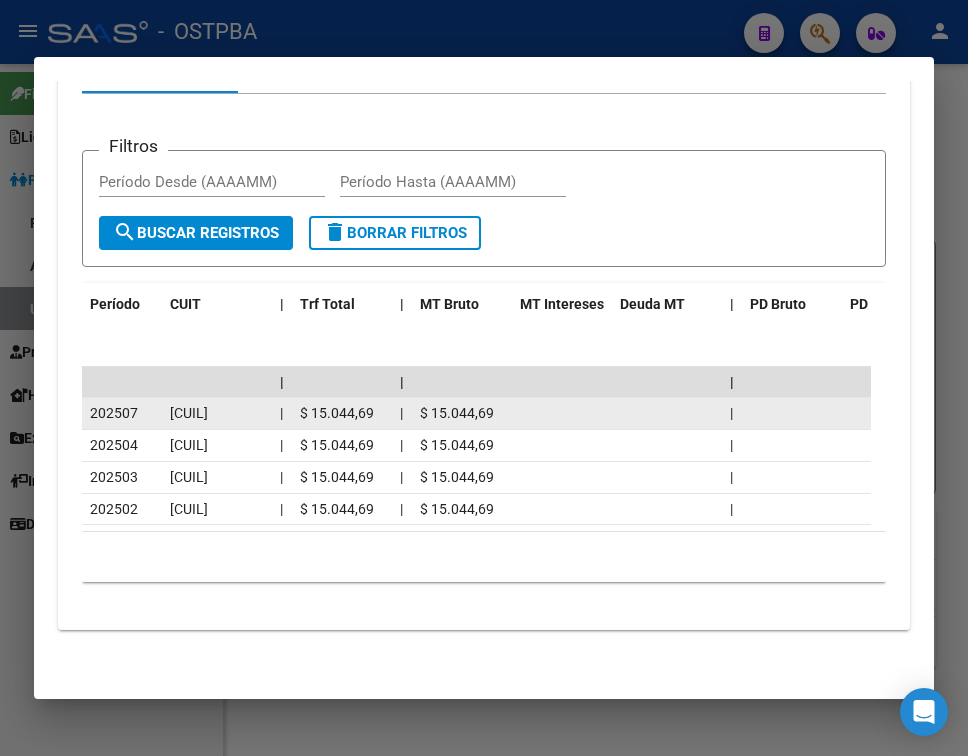 drag, startPoint x: 120, startPoint y: 402, endPoint x: 163, endPoint y: 400, distance: 43.046486 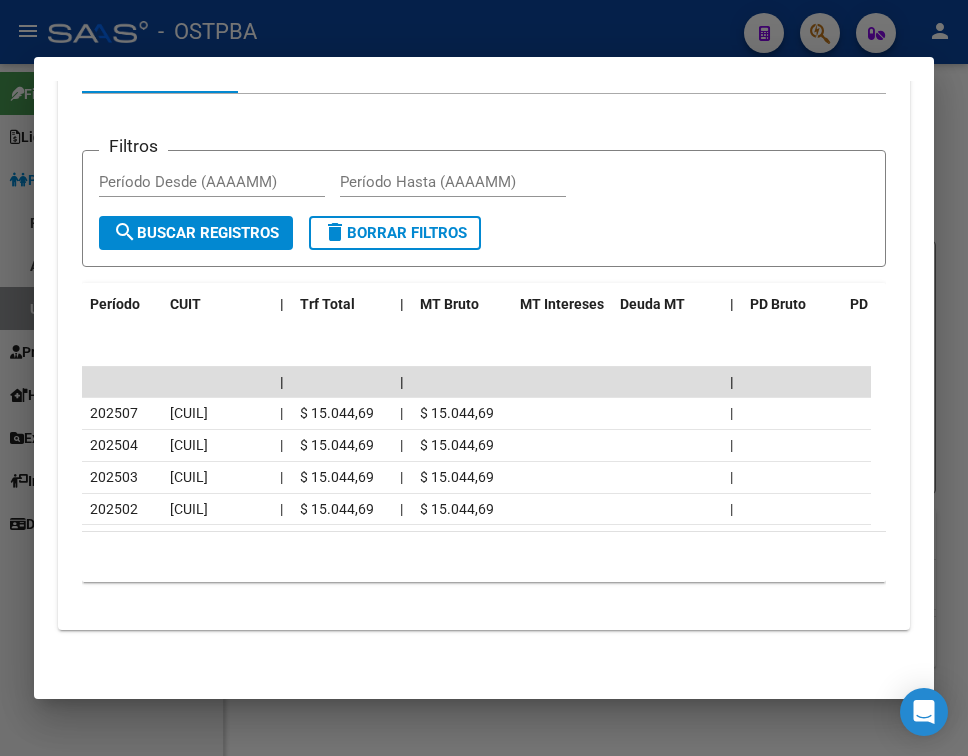 click at bounding box center (484, 378) 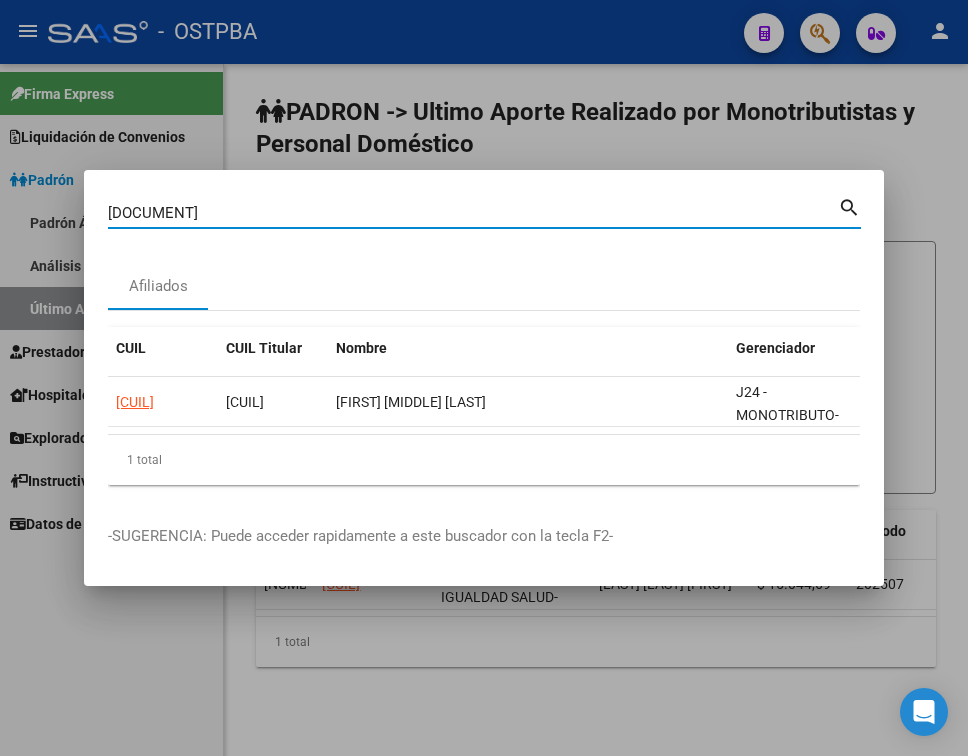 click on "[DOCUMENT]" at bounding box center [473, 213] 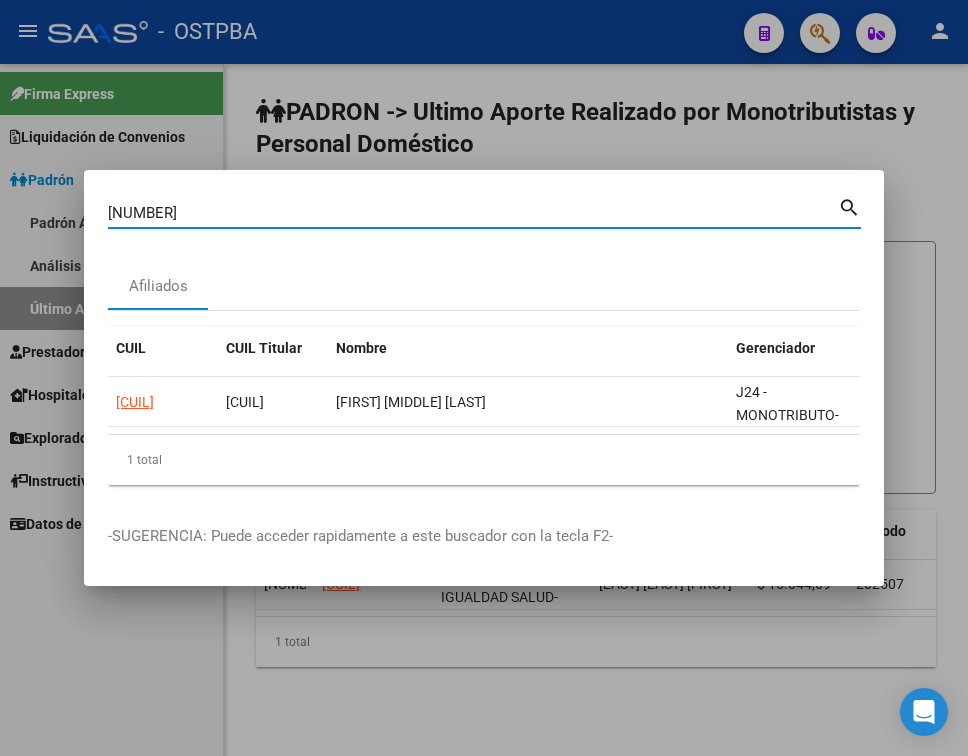 type on "[NUMBER]" 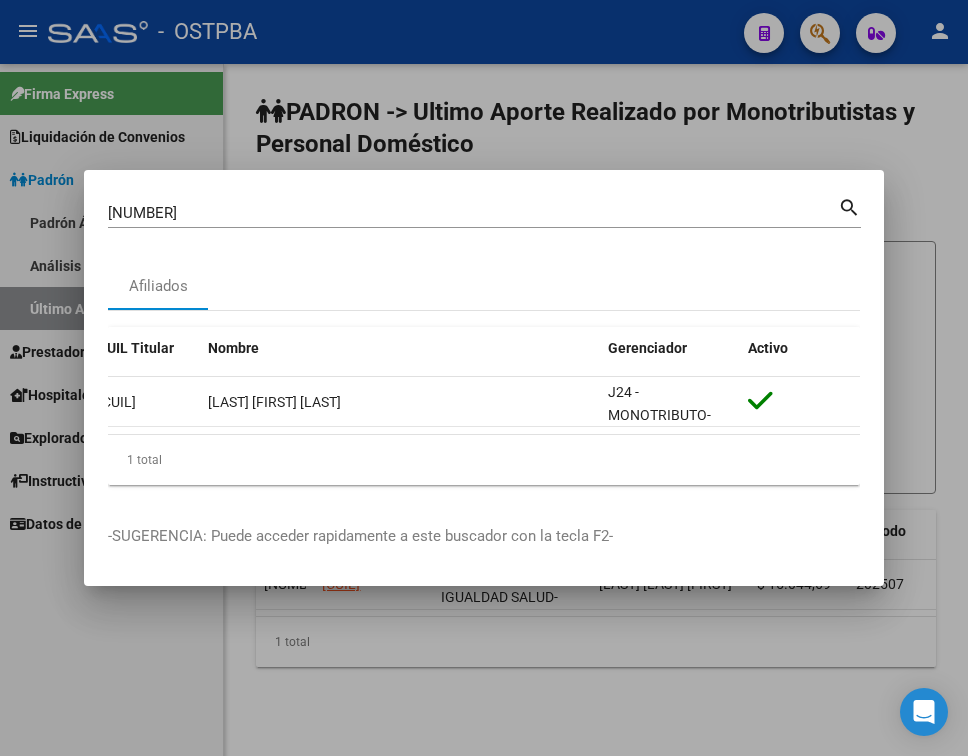 scroll, scrollTop: 0, scrollLeft: 0, axis: both 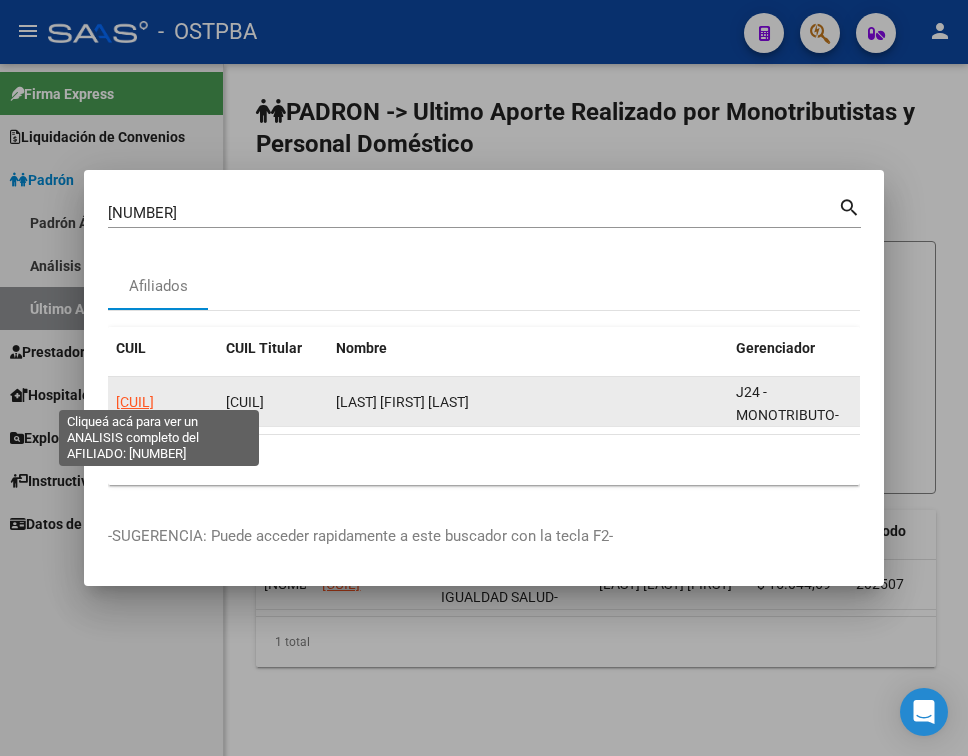 click on "[CUIL]" 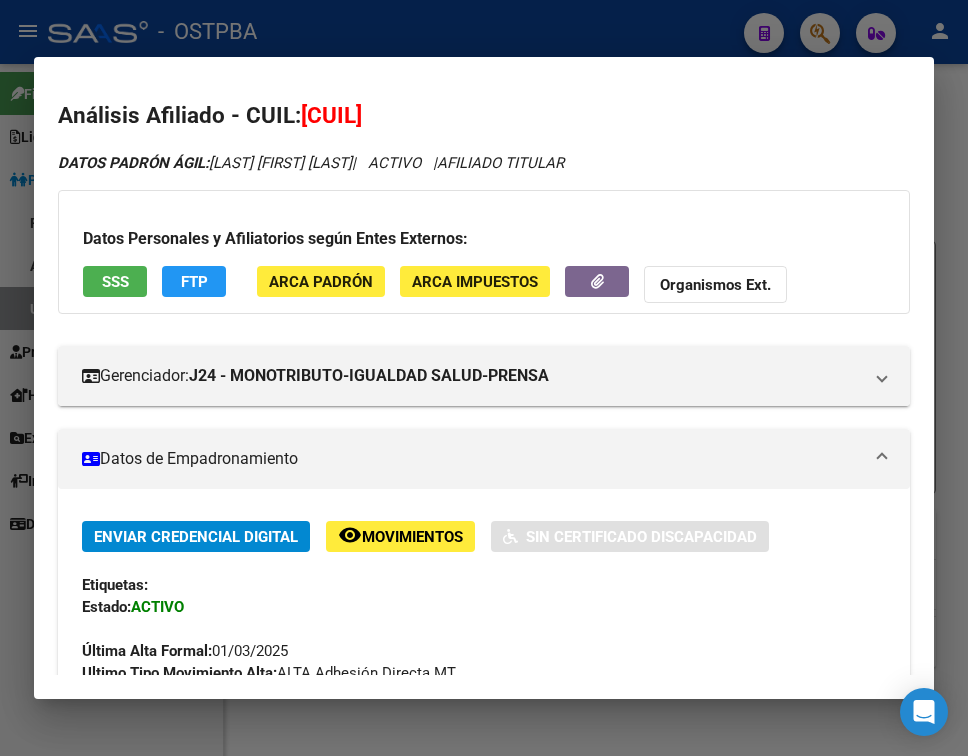click at bounding box center [882, 459] 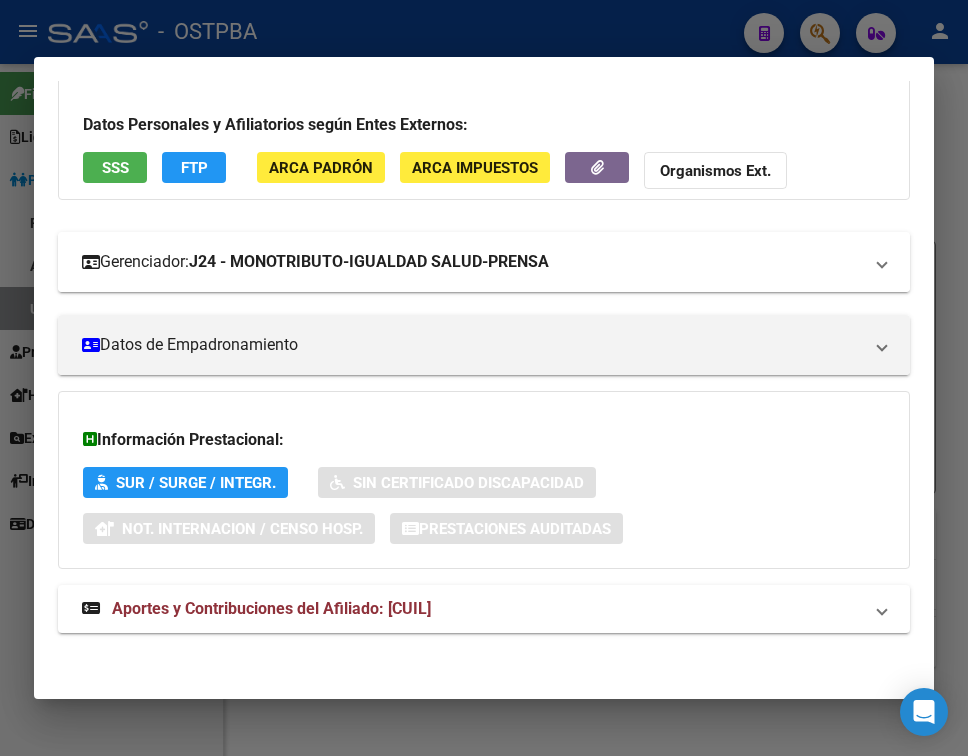scroll, scrollTop: 116, scrollLeft: 0, axis: vertical 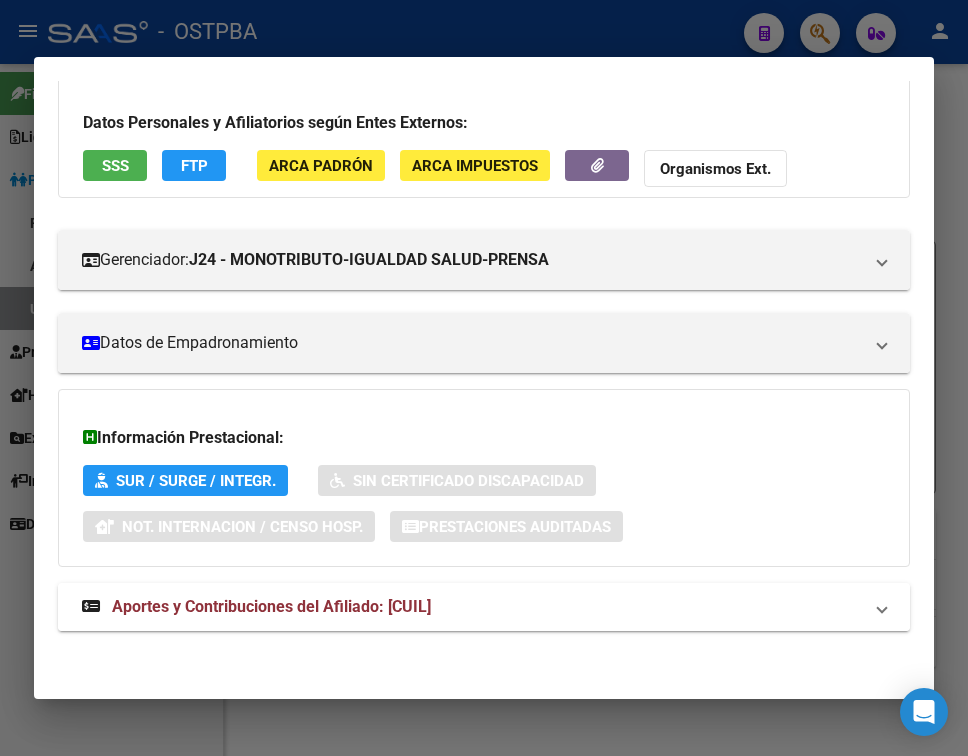 click on "Aportes y Contribuciones del Afiliado: [CUIL]" at bounding box center [271, 606] 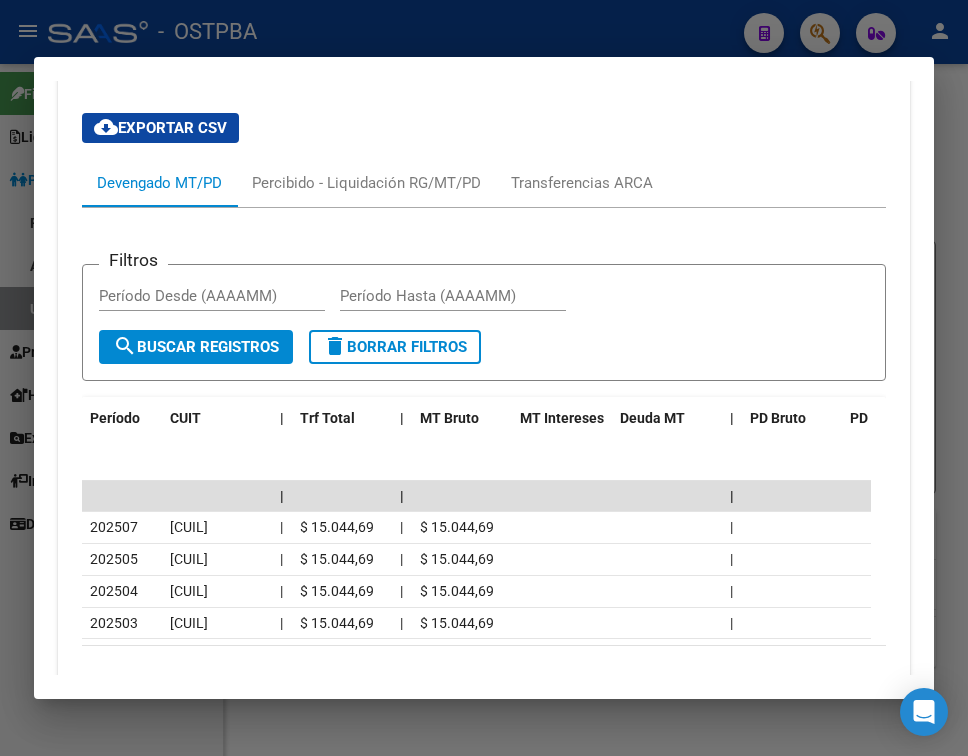 scroll, scrollTop: 716, scrollLeft: 0, axis: vertical 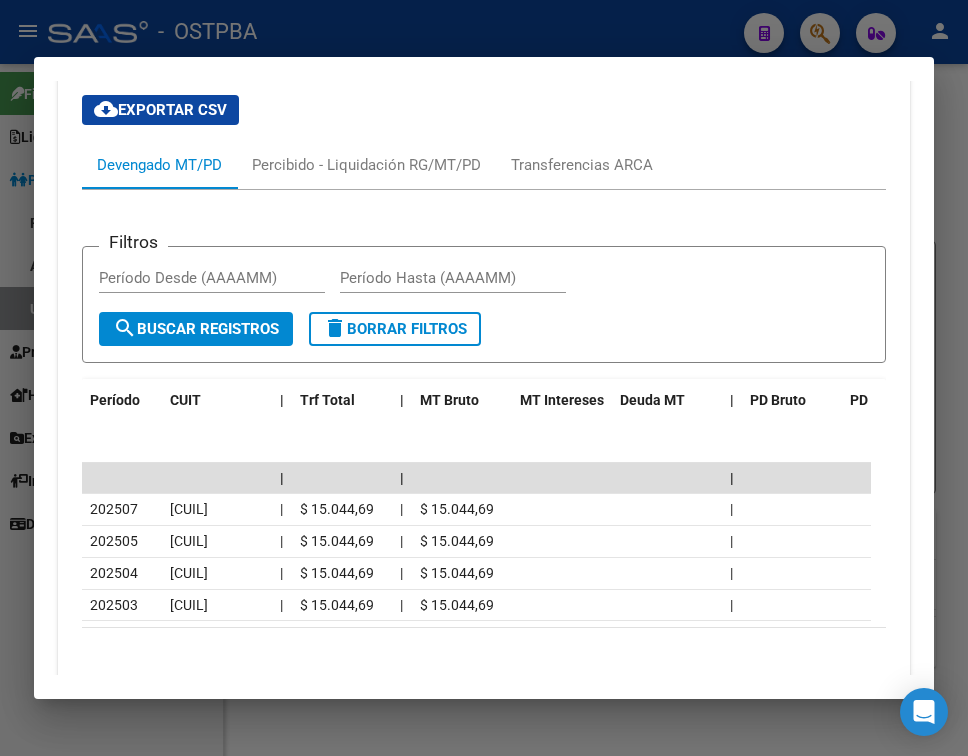 click at bounding box center [484, 378] 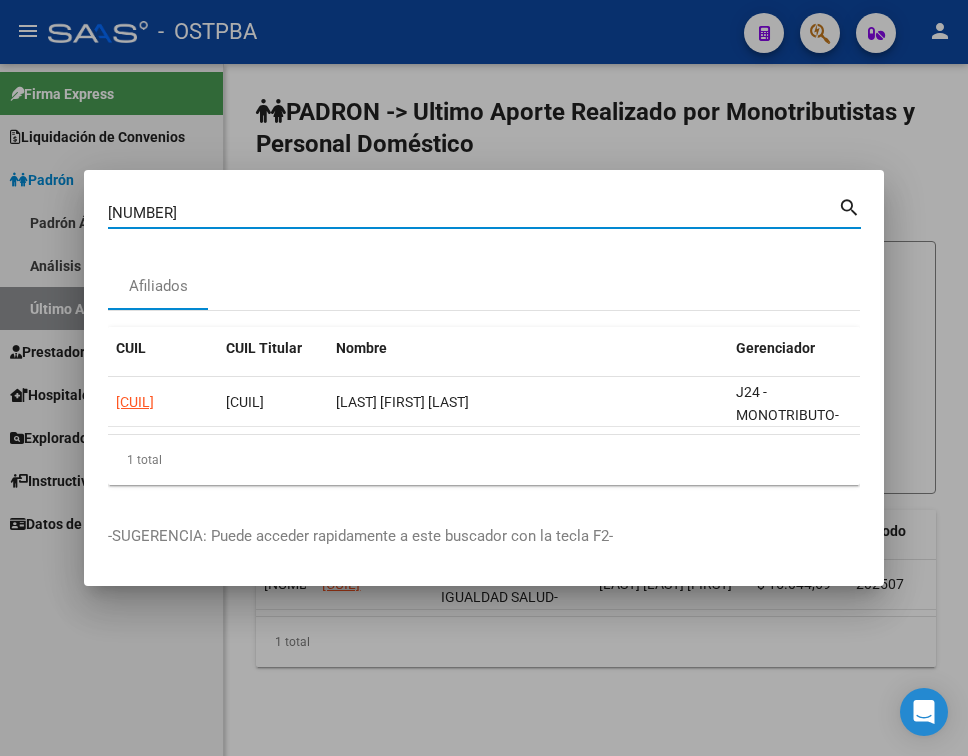 click on "[NUMBER]" at bounding box center (473, 213) 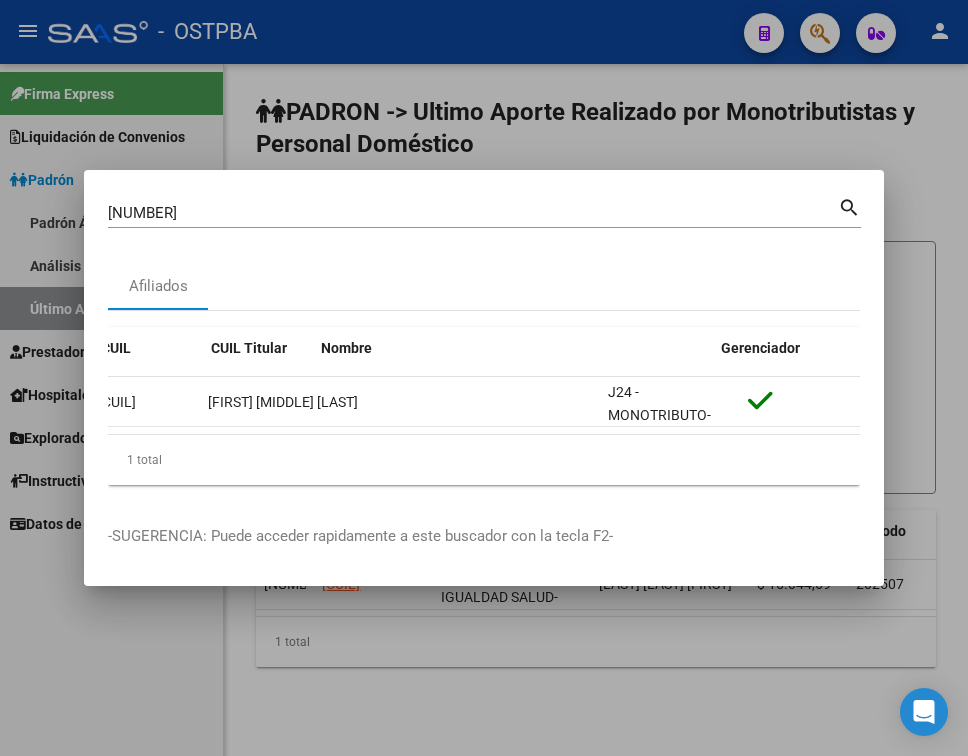 scroll, scrollTop: 0, scrollLeft: 0, axis: both 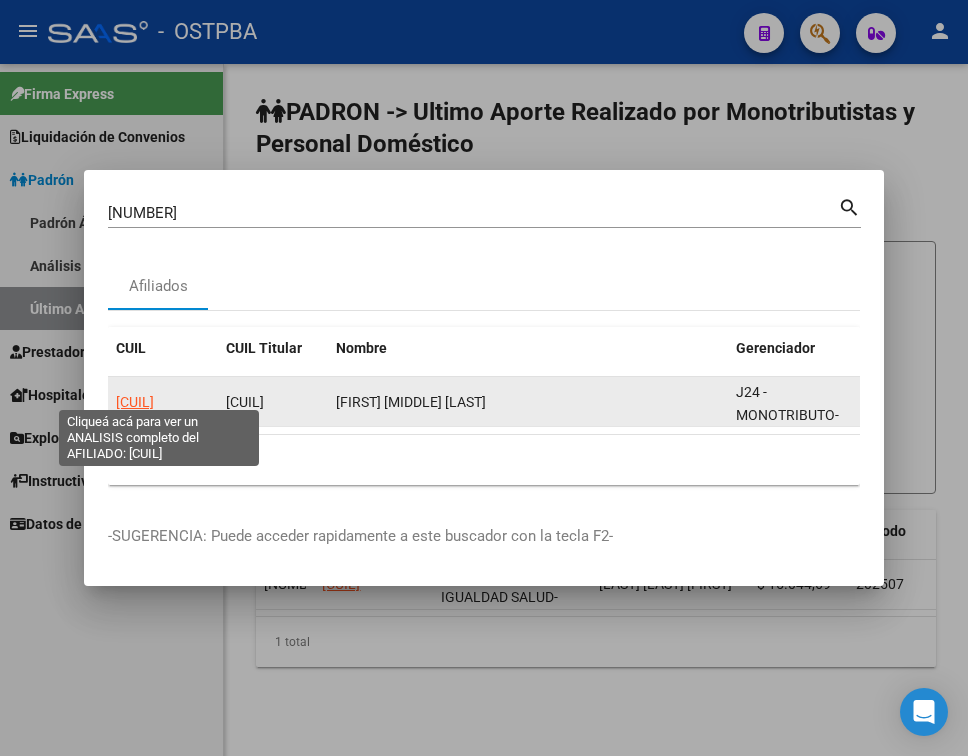 click on "[CUIL]" 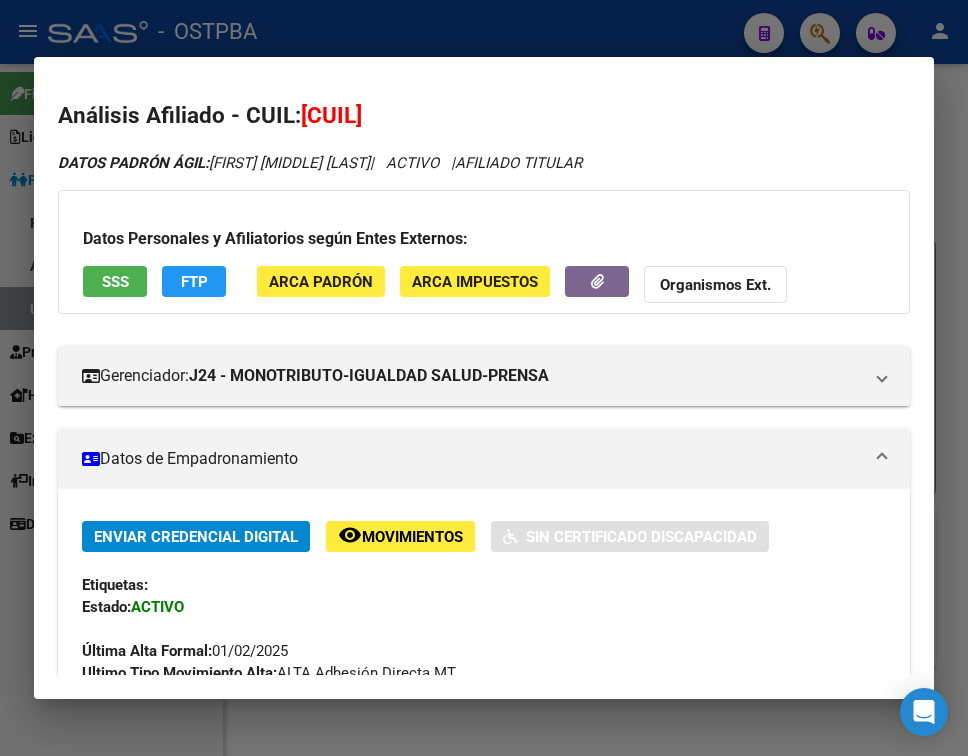 click on "Datos de Empadronamiento" at bounding box center [484, 459] 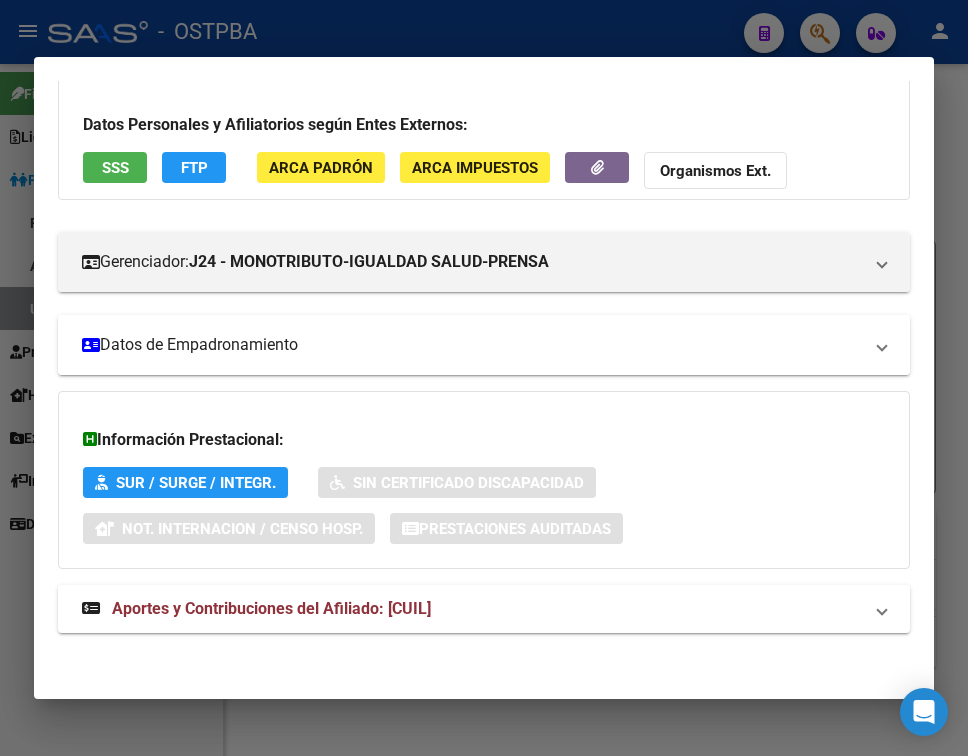 scroll, scrollTop: 116, scrollLeft: 0, axis: vertical 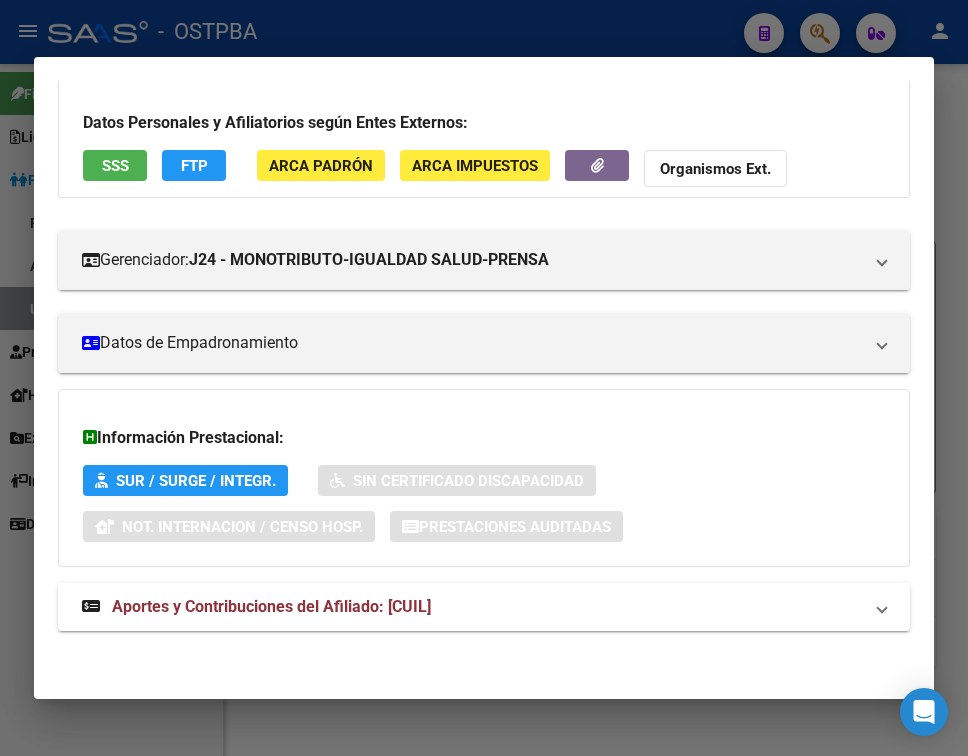 click on "Aportes y Contribuciones del Afiliado: [CUIL]" at bounding box center (271, 606) 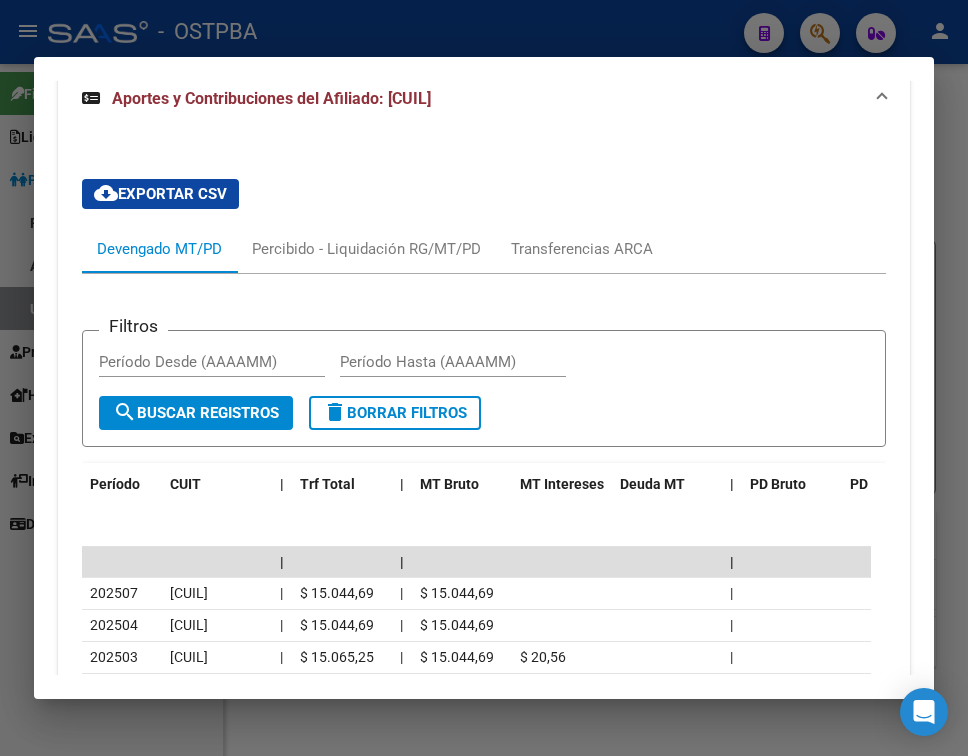 scroll, scrollTop: 634, scrollLeft: 0, axis: vertical 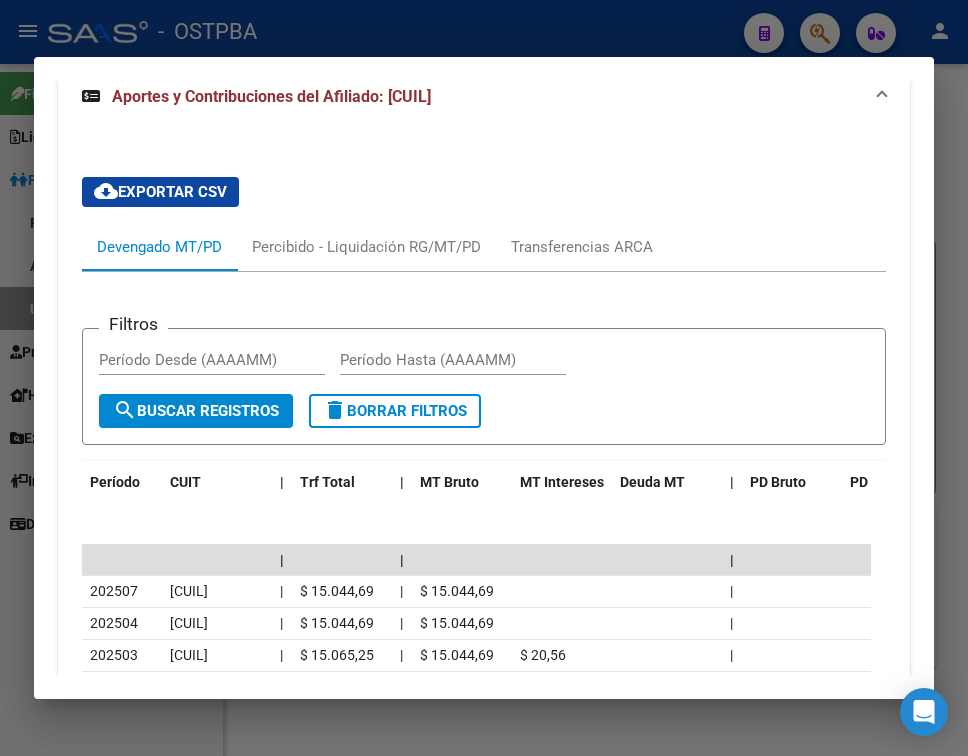 click at bounding box center (484, 378) 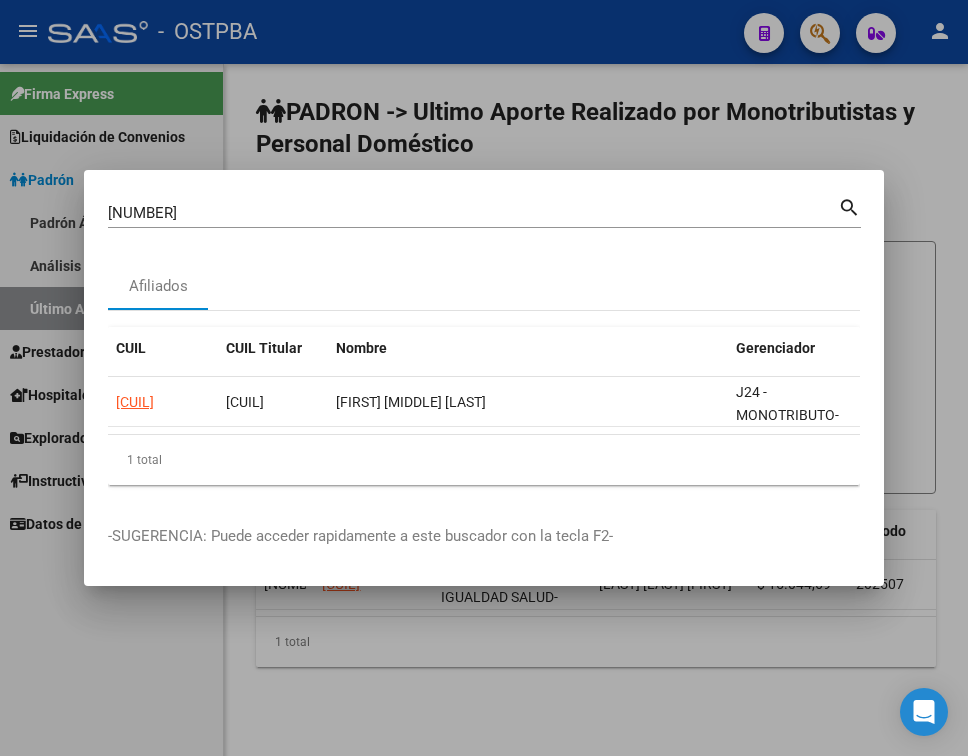 click on "[NUMBER]" at bounding box center (473, 213) 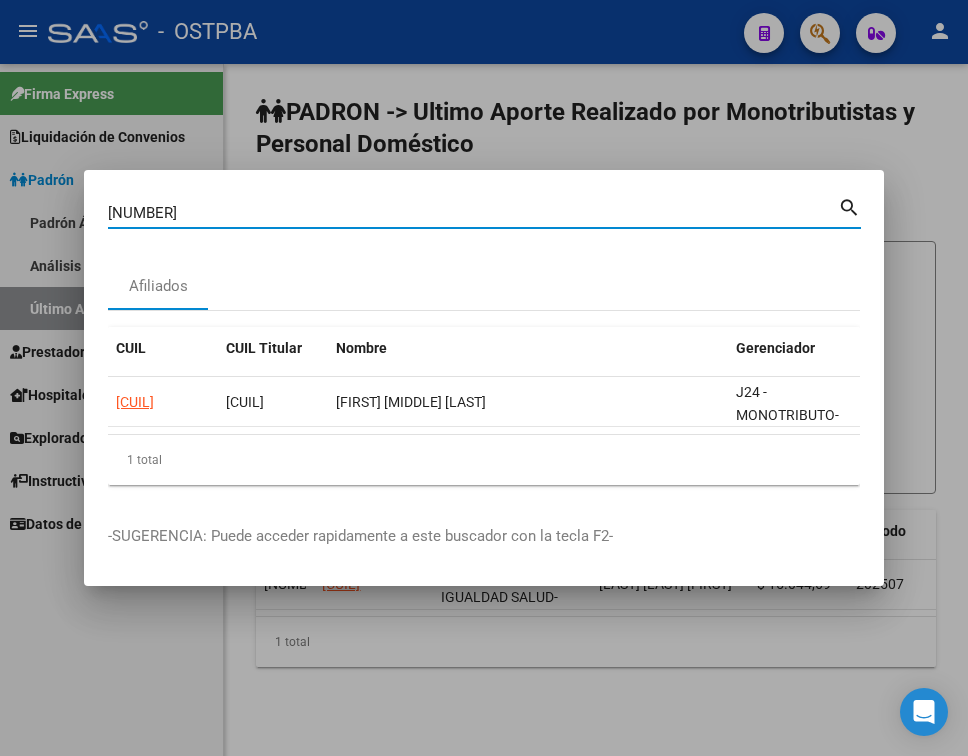 click on "[NUMBER]" at bounding box center (473, 213) 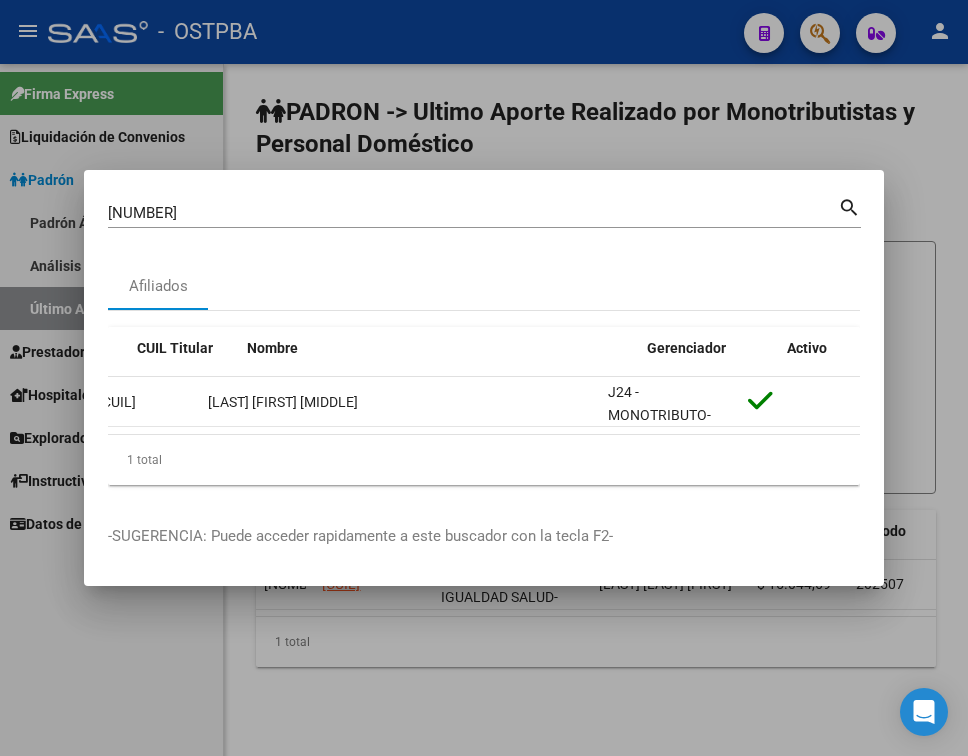 scroll, scrollTop: 0, scrollLeft: 0, axis: both 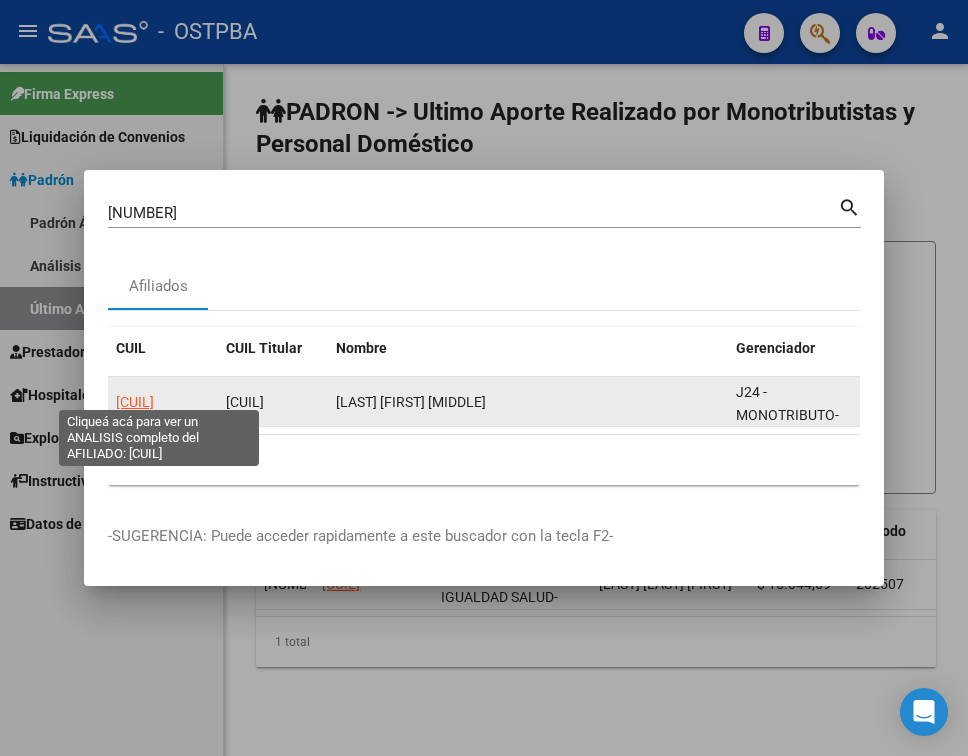 click on "[CUIL]" 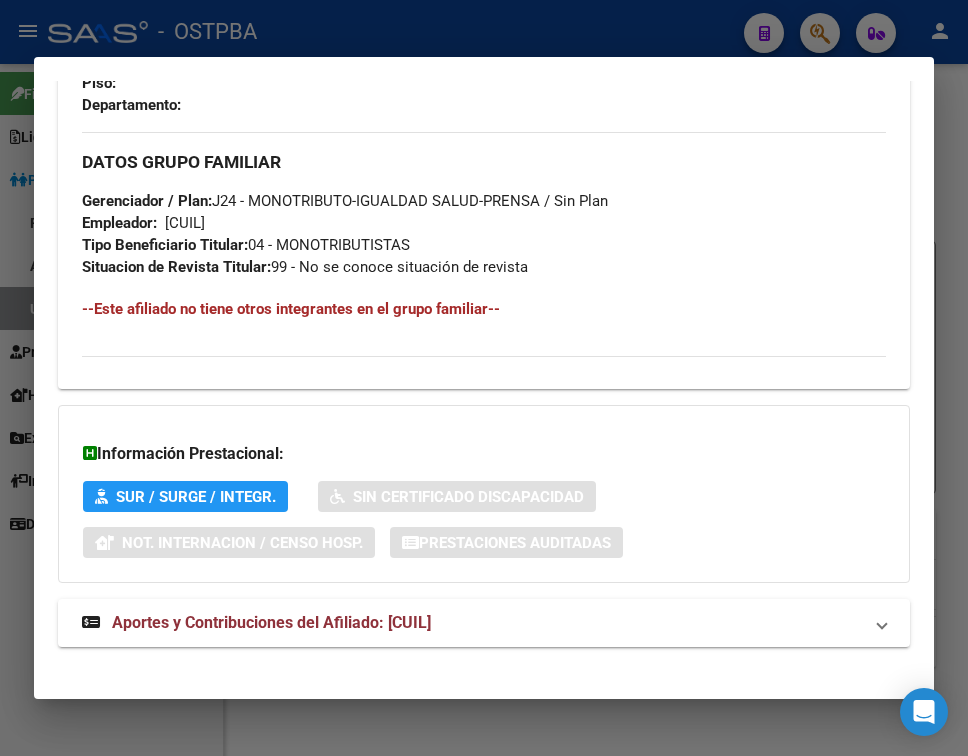 scroll, scrollTop: 1070, scrollLeft: 0, axis: vertical 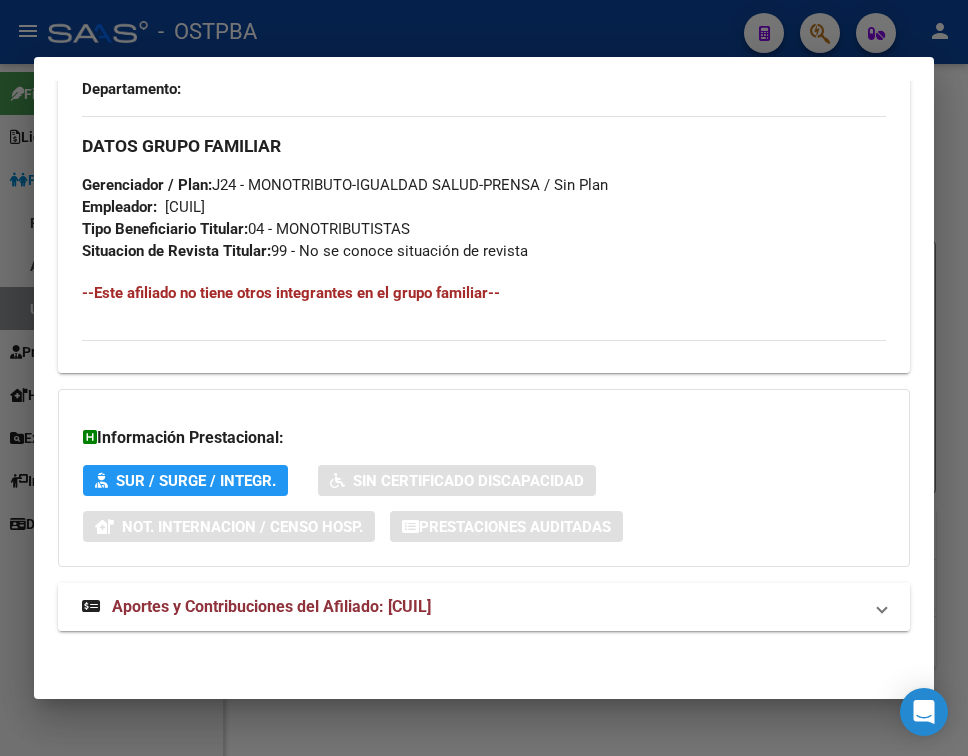 click on "Aportes y Contribuciones del Afiliado: [CUIL]" at bounding box center [271, 606] 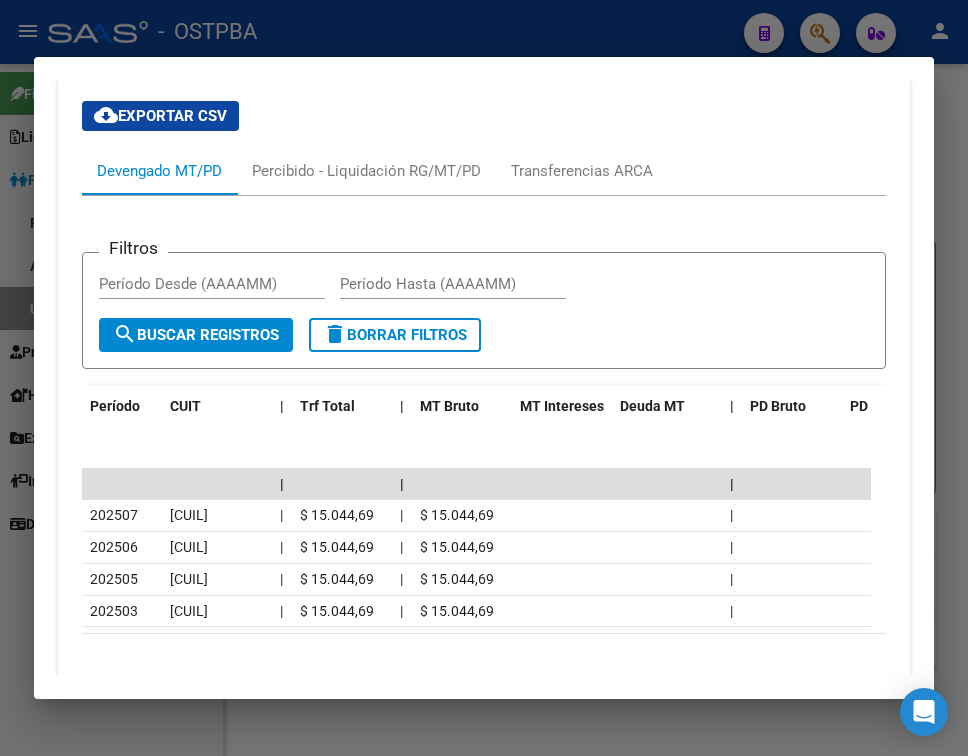 scroll, scrollTop: 1670, scrollLeft: 0, axis: vertical 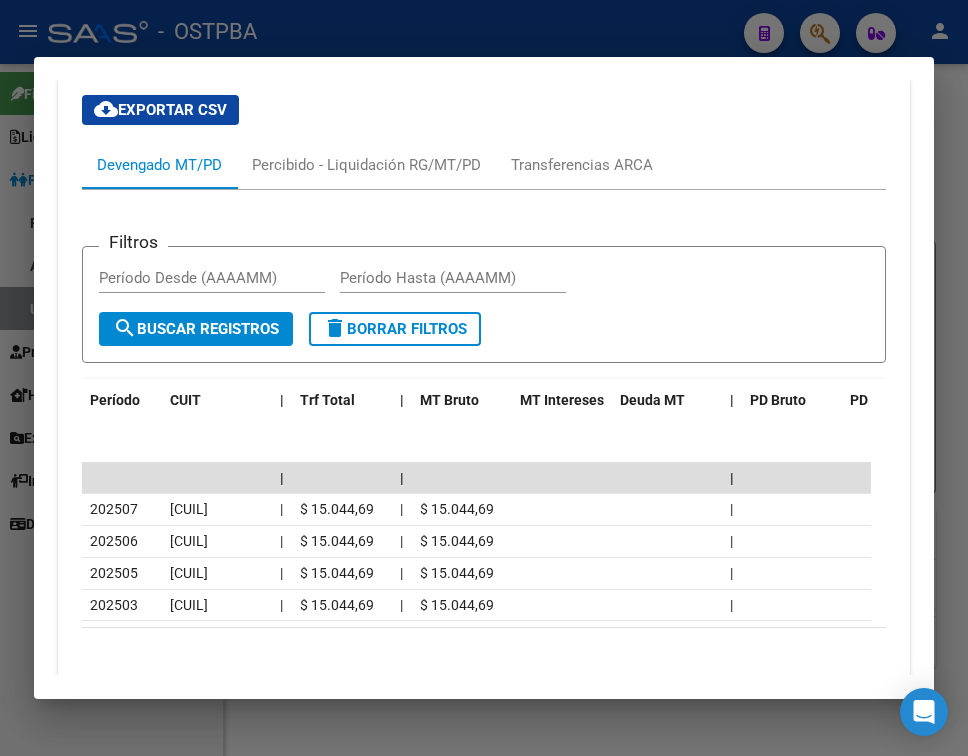click at bounding box center (484, 378) 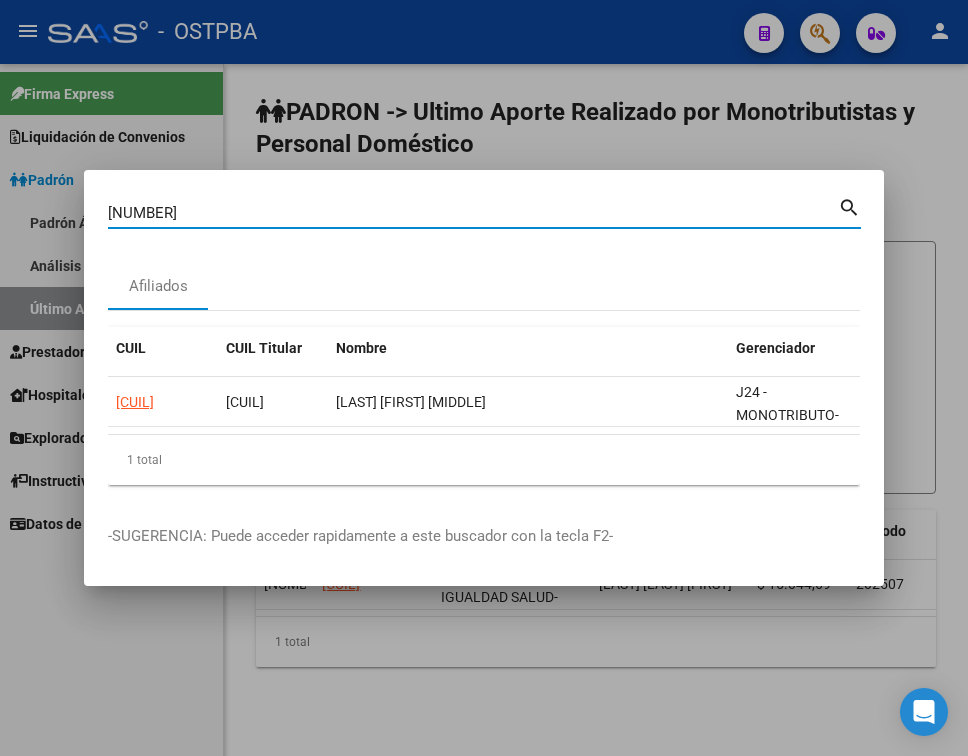 click on "[NUMBER]" at bounding box center [473, 213] 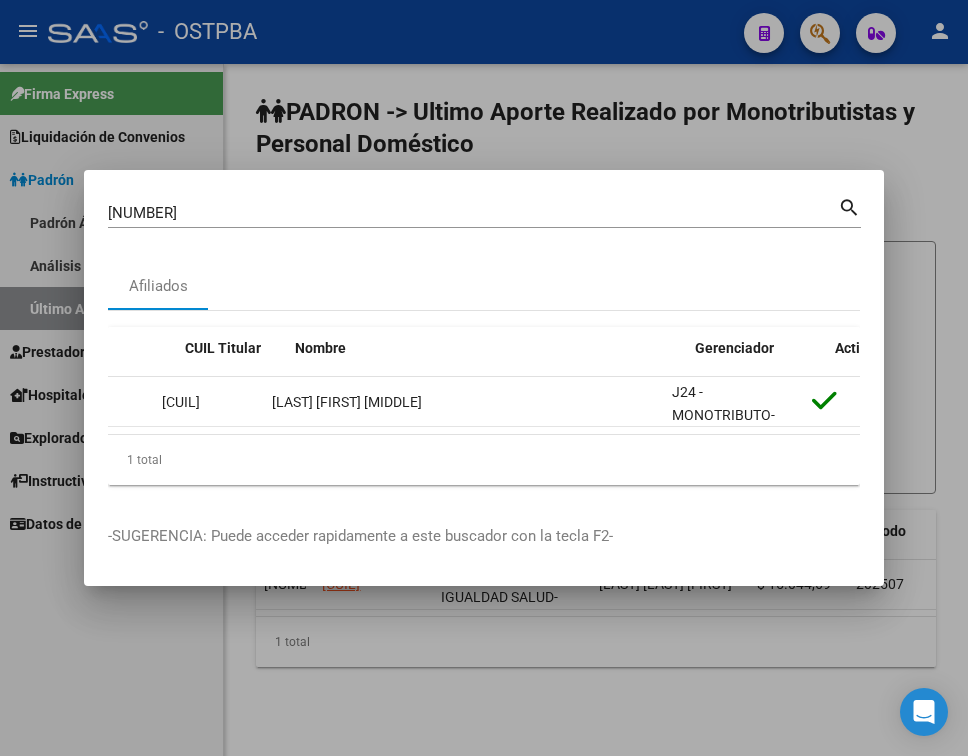 scroll, scrollTop: 0, scrollLeft: 0, axis: both 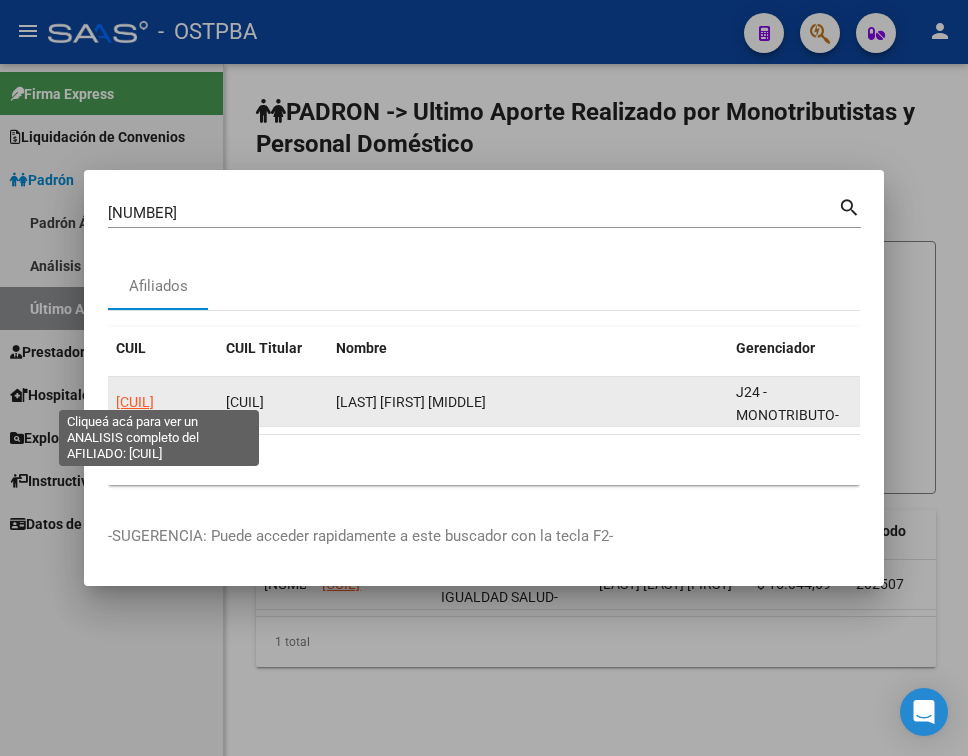click on "[CUIL]" 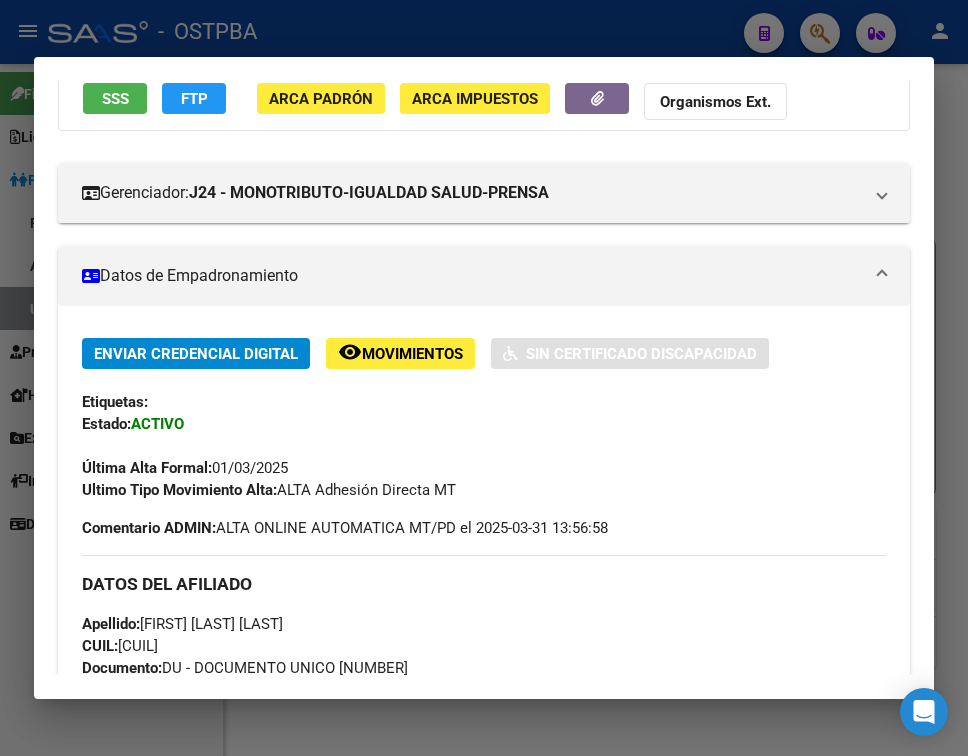 scroll, scrollTop: 300, scrollLeft: 0, axis: vertical 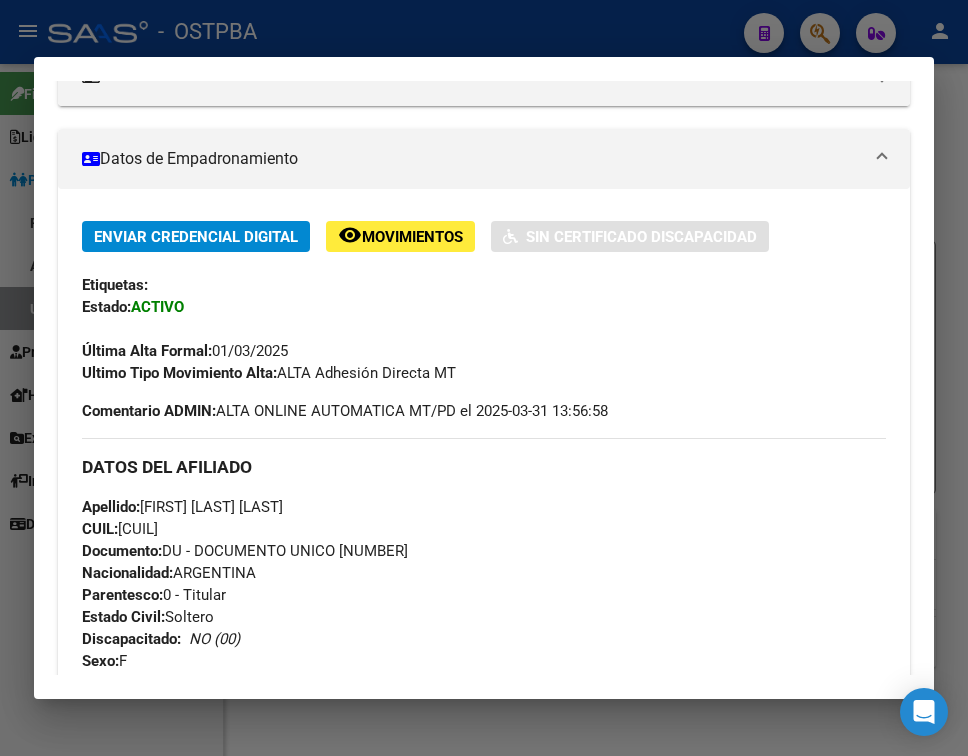 click on "Datos de Empadronamiento" at bounding box center [484, 159] 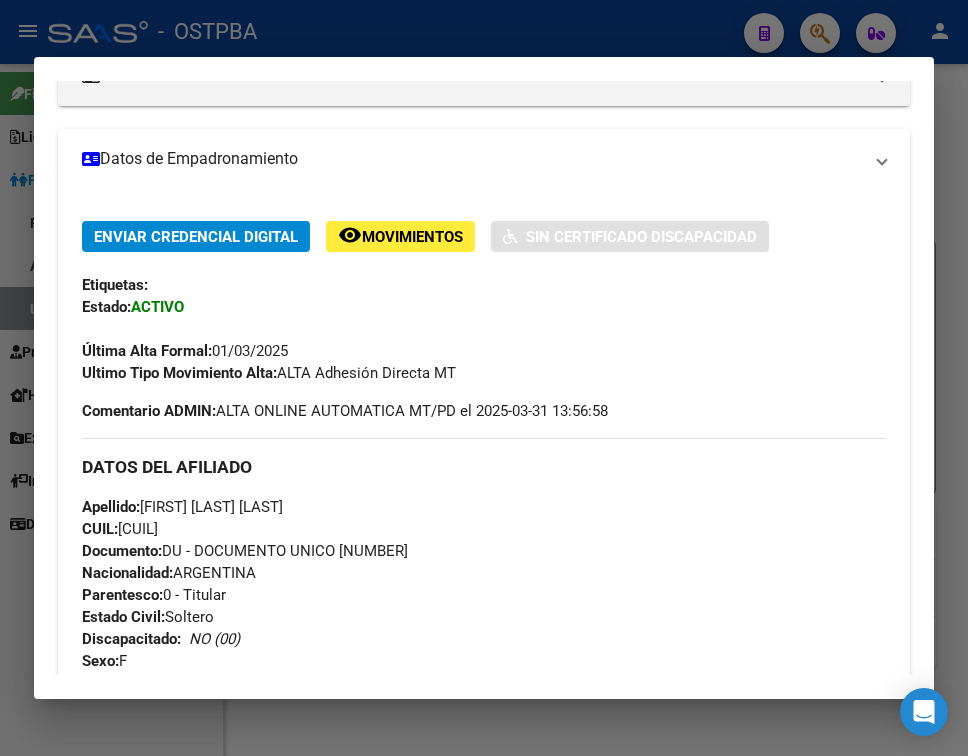 scroll, scrollTop: 116, scrollLeft: 0, axis: vertical 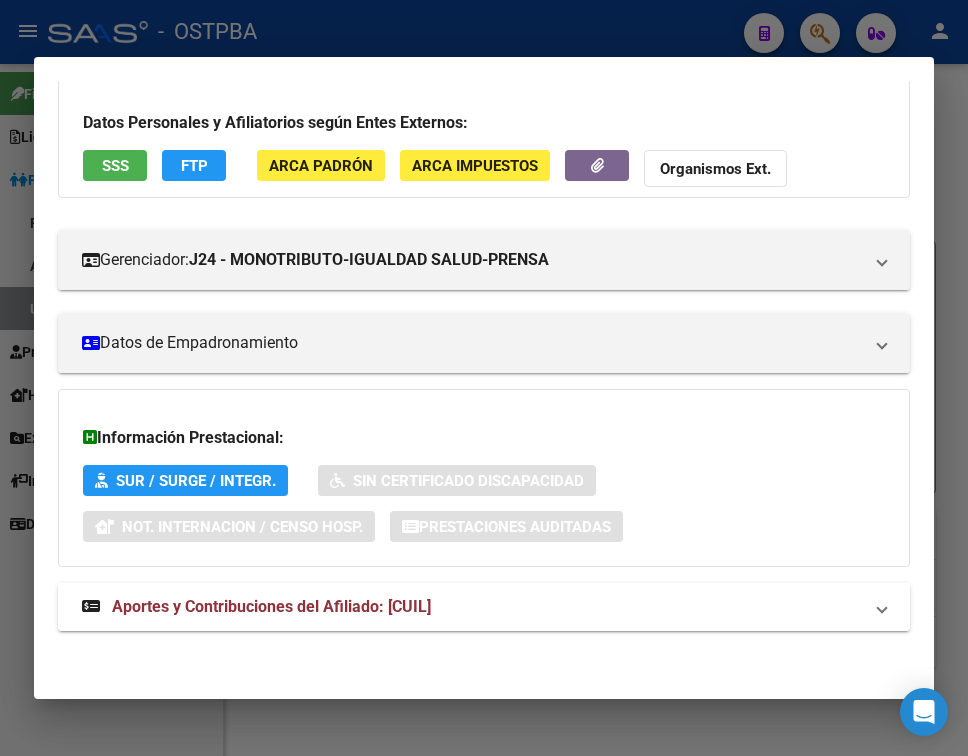 click on "Aportes y Contribuciones del Afiliado: [CUIL]" at bounding box center (472, 607) 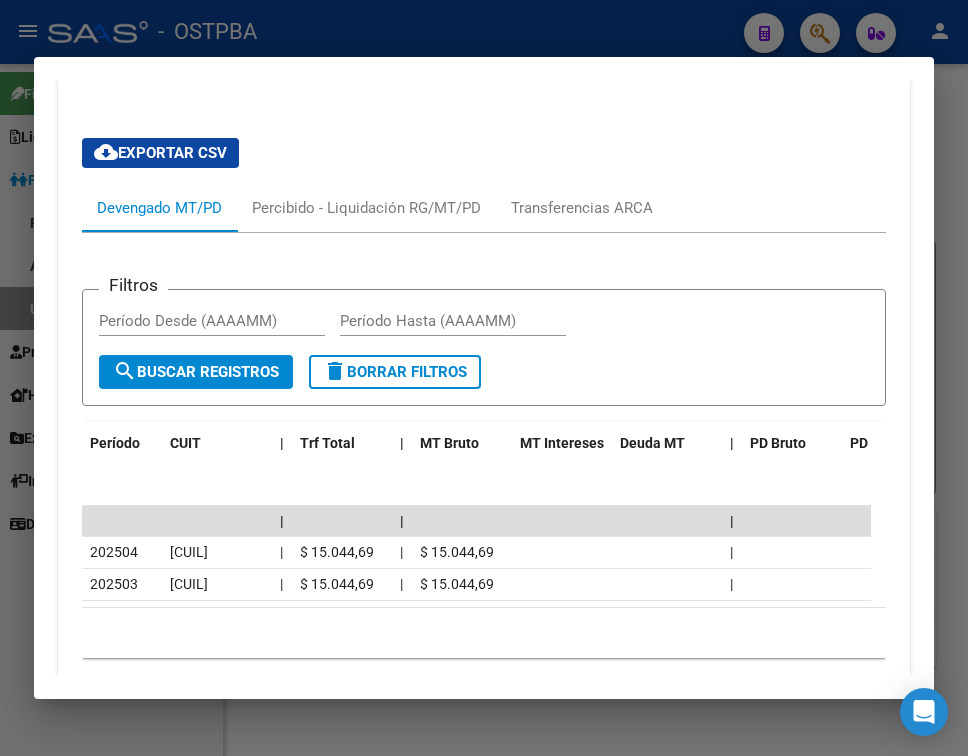 scroll, scrollTop: 716, scrollLeft: 0, axis: vertical 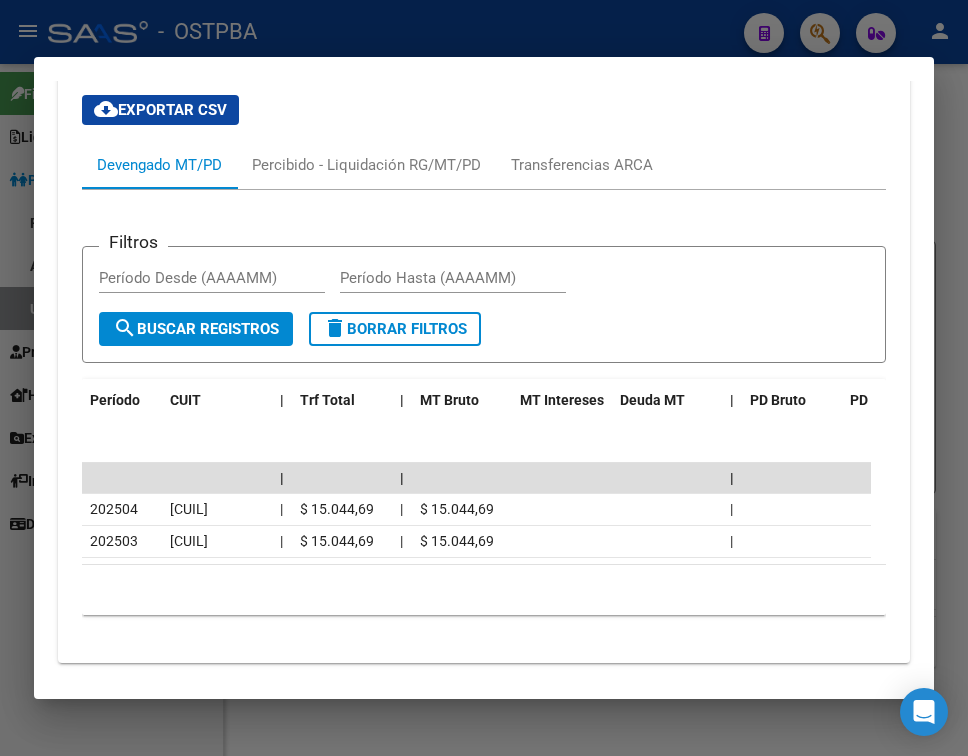 click at bounding box center (484, 378) 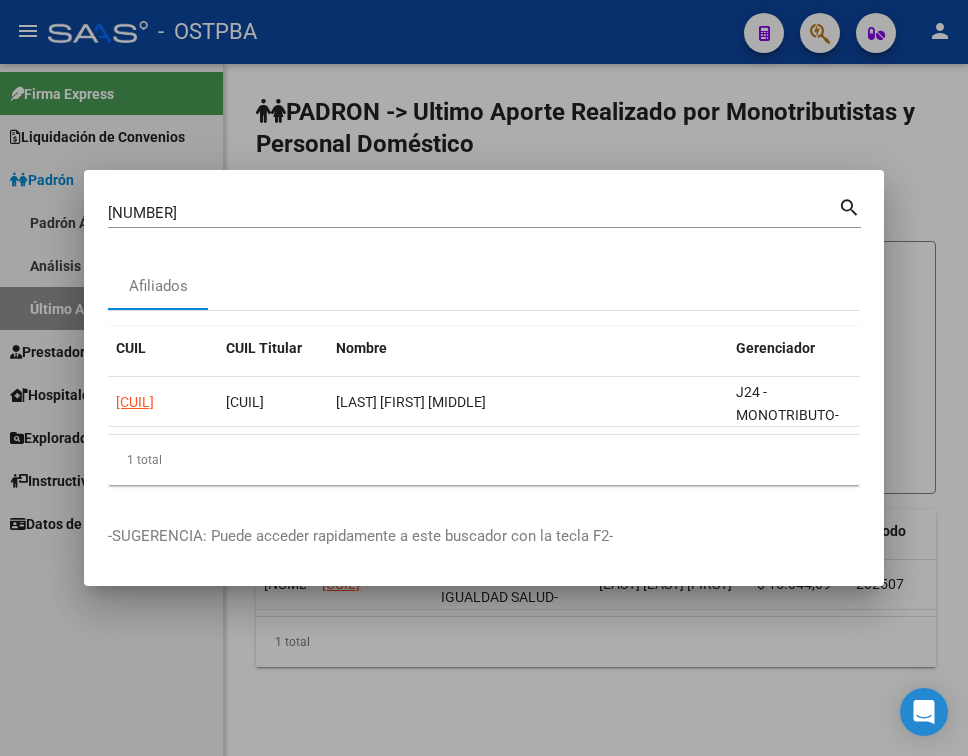 click on "[NUMBER]" at bounding box center (473, 213) 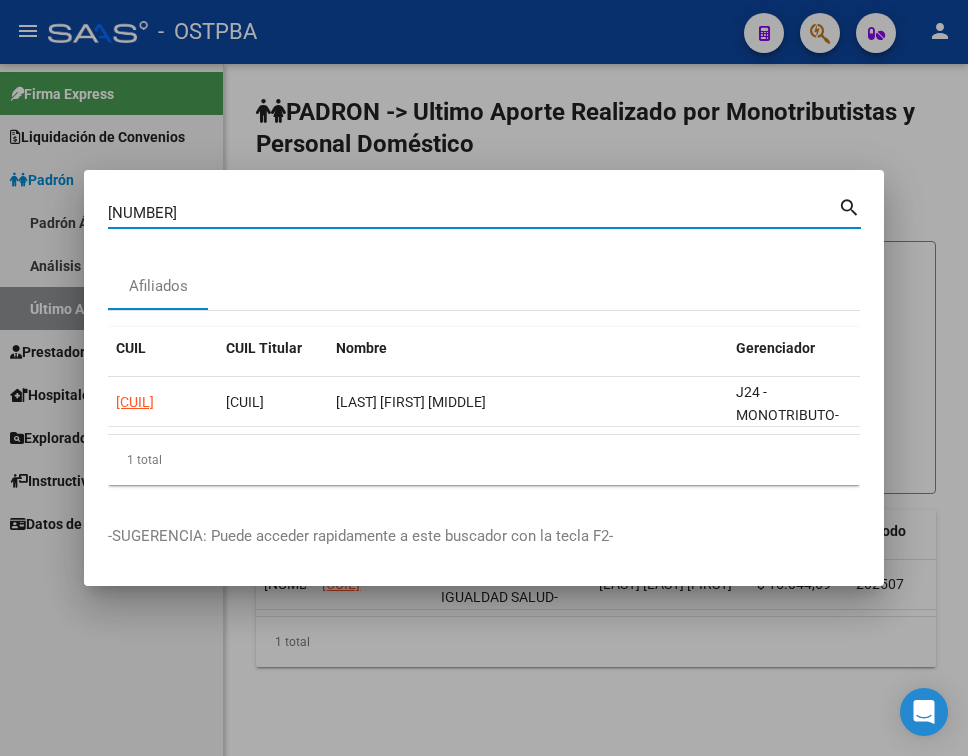 click on "[NUMBER]" at bounding box center [473, 213] 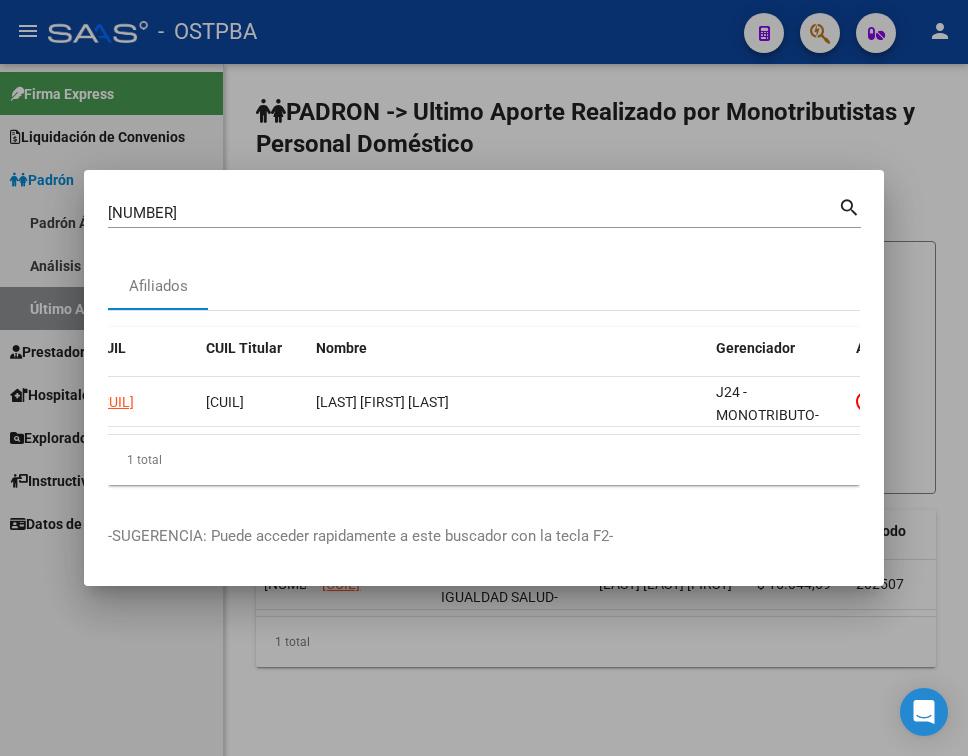 scroll, scrollTop: 0, scrollLeft: 0, axis: both 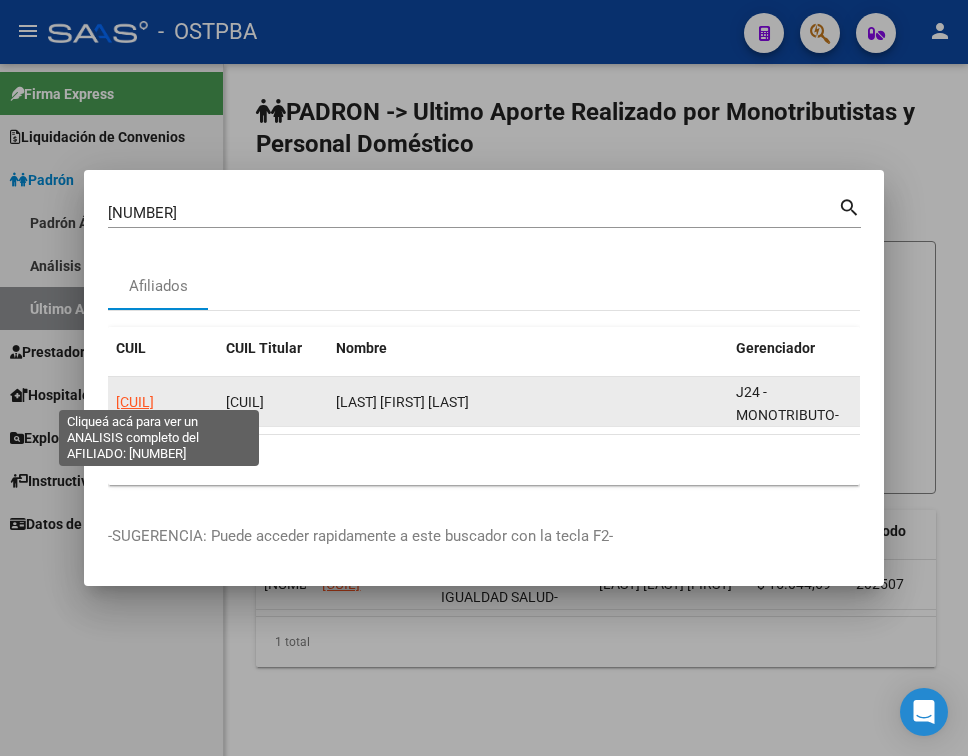 click on "[CUIL]" 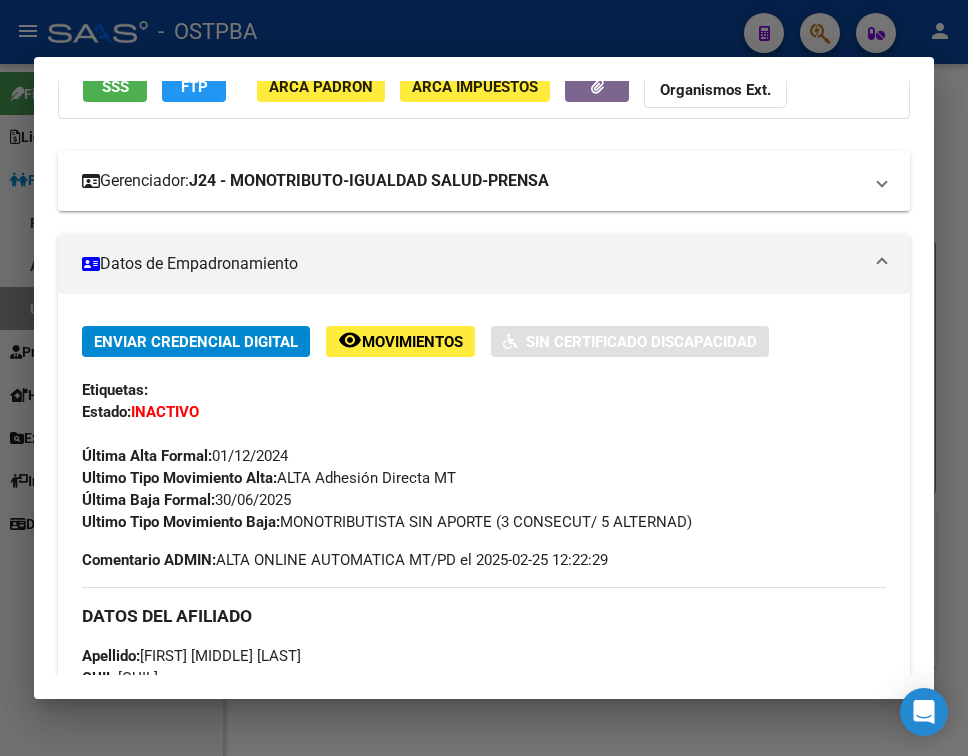 scroll, scrollTop: 200, scrollLeft: 0, axis: vertical 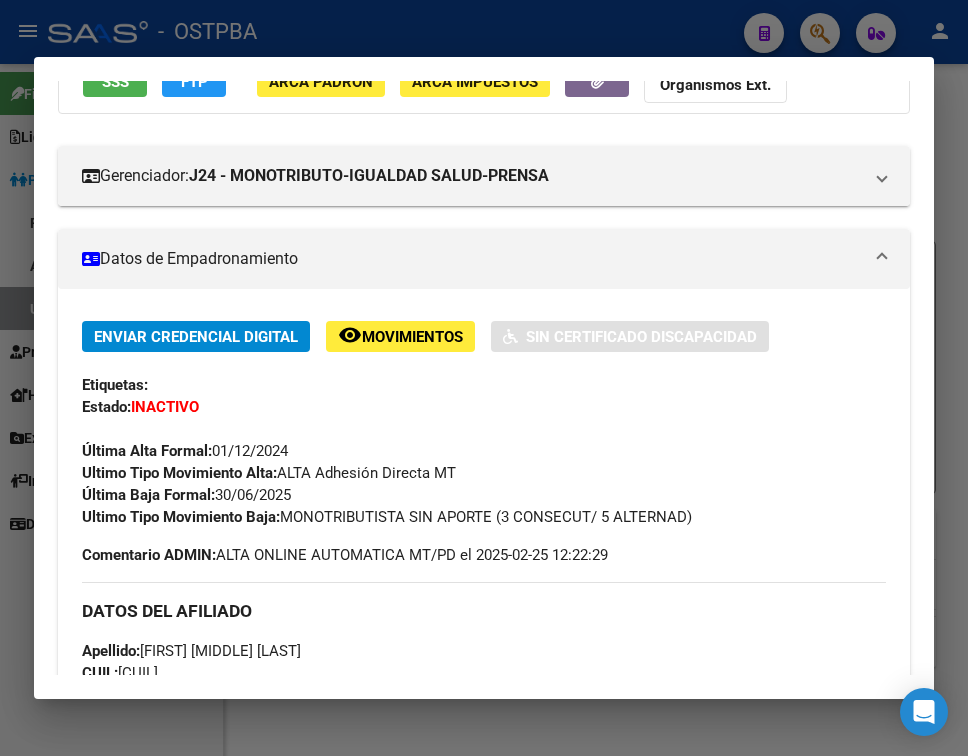 drag, startPoint x: 219, startPoint y: 491, endPoint x: 299, endPoint y: 504, distance: 81.04937 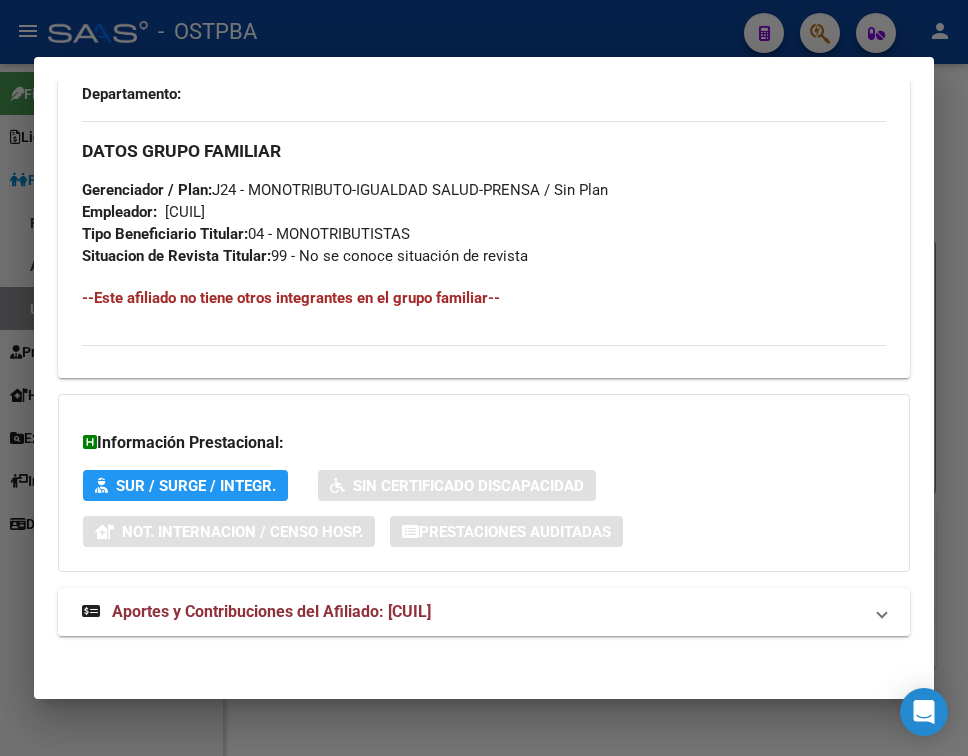 scroll, scrollTop: 1114, scrollLeft: 0, axis: vertical 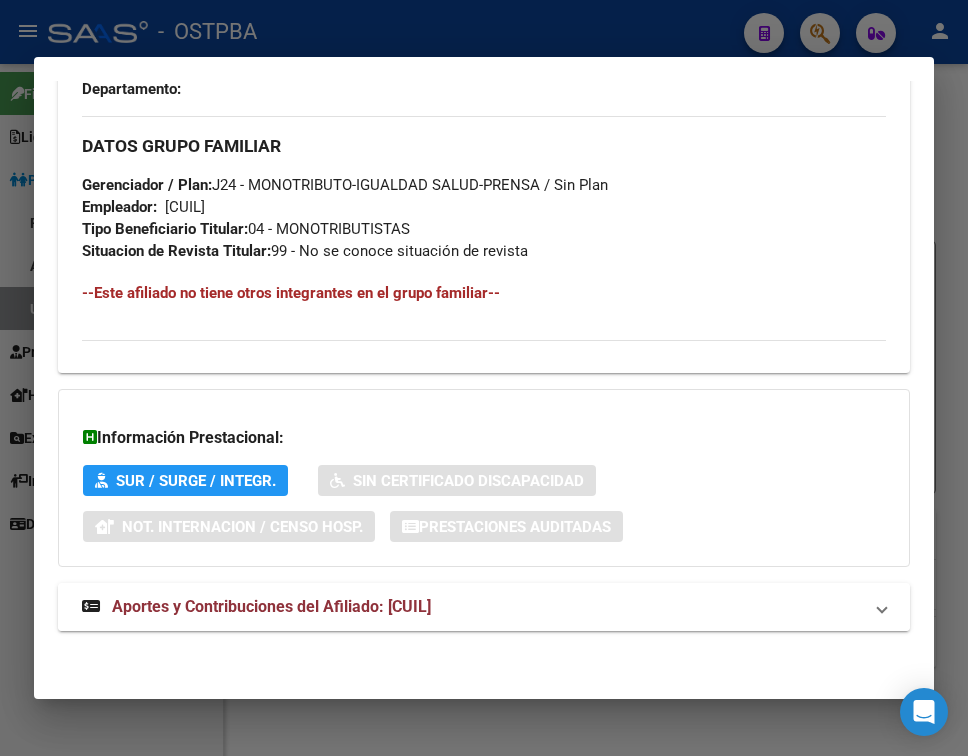 click on "Aportes y Contribuciones del Afiliado: [CUIL]" at bounding box center (271, 606) 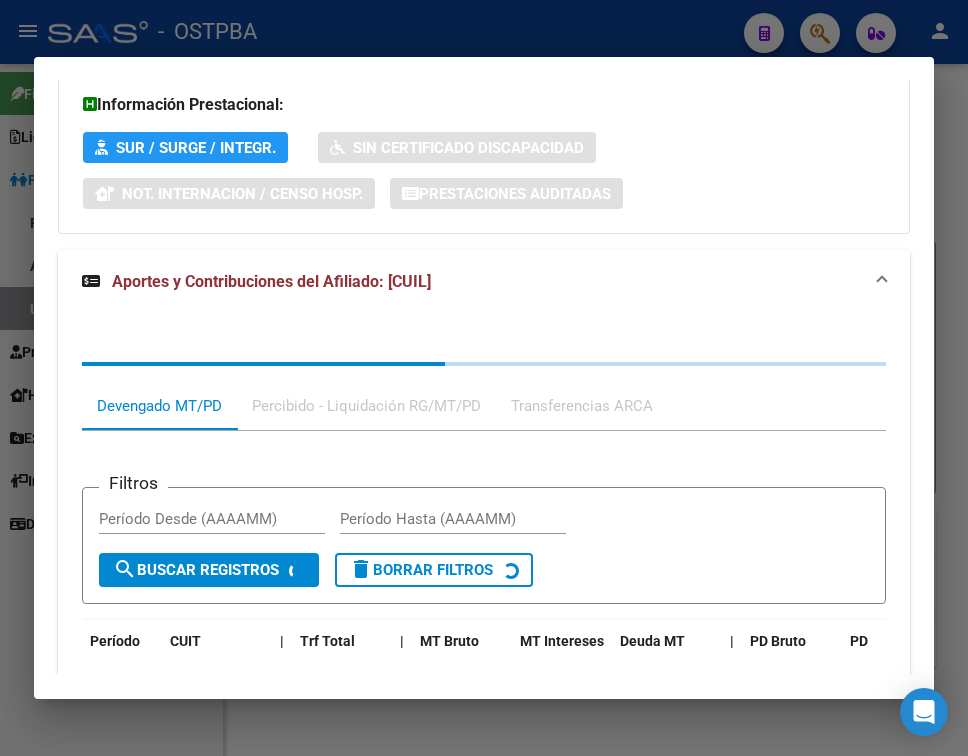 scroll, scrollTop: 1625, scrollLeft: 0, axis: vertical 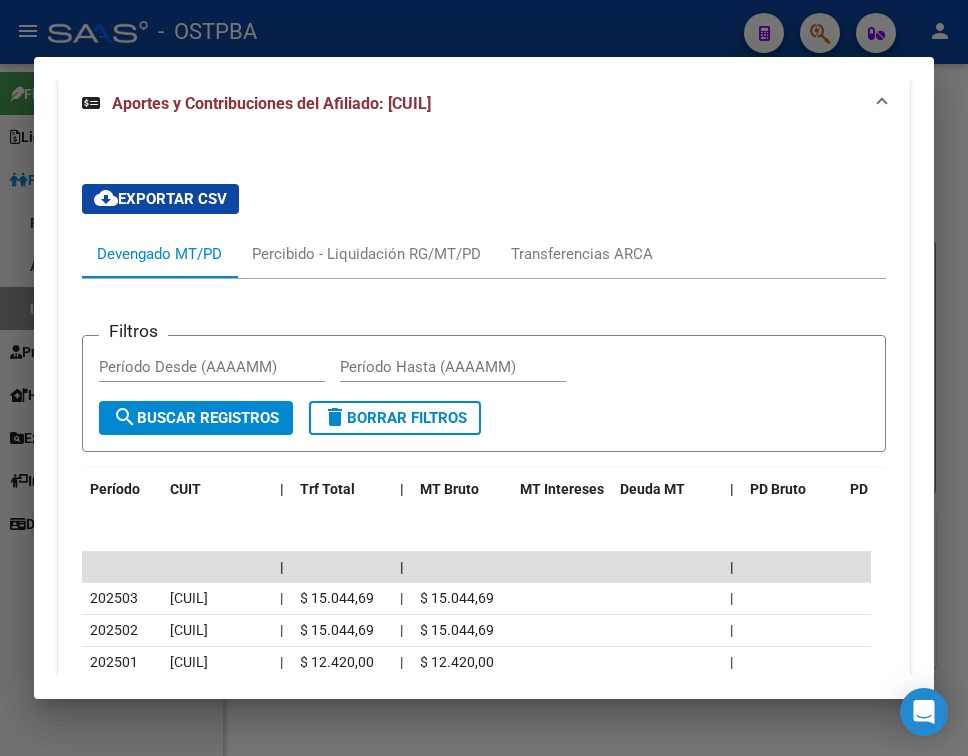 click at bounding box center [484, 378] 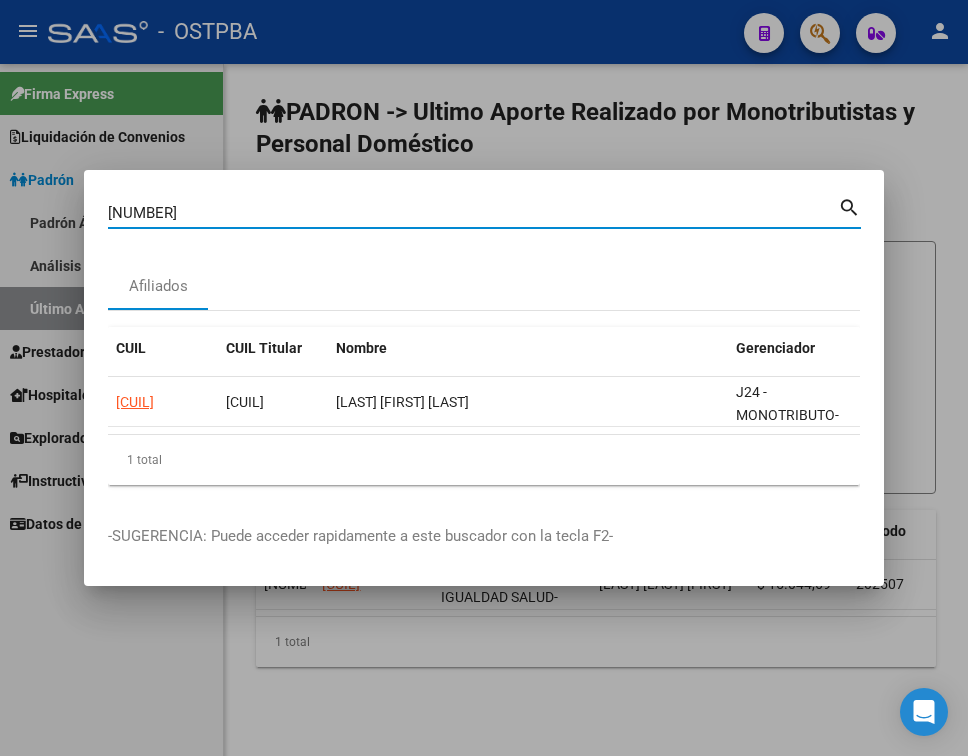 click on "[NUMBER]" at bounding box center (473, 213) 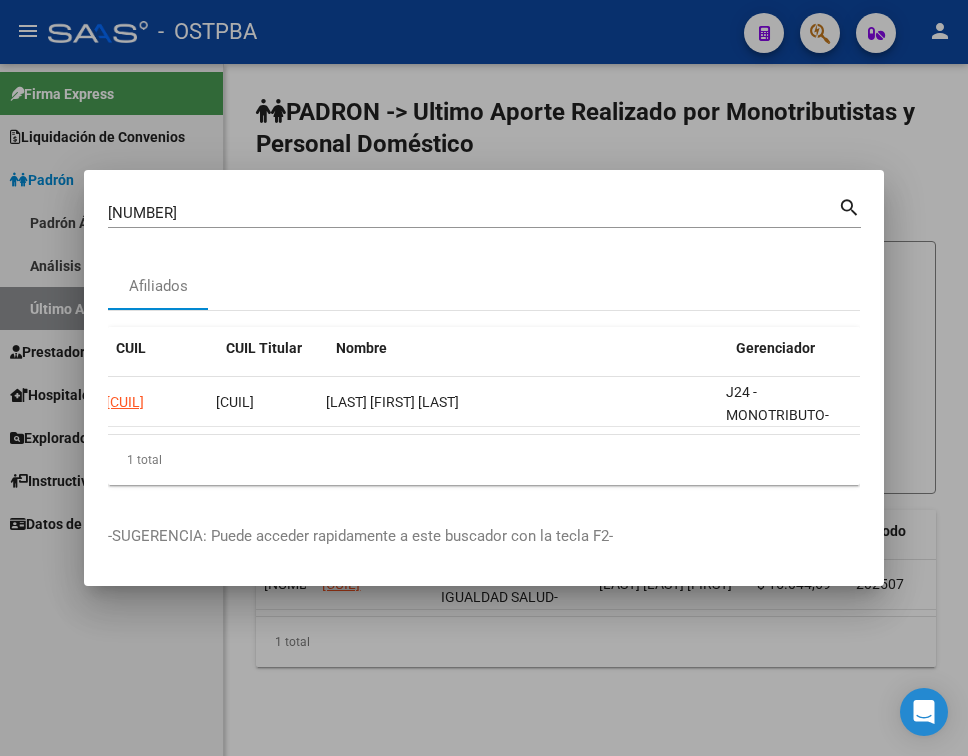 scroll, scrollTop: 0, scrollLeft: 0, axis: both 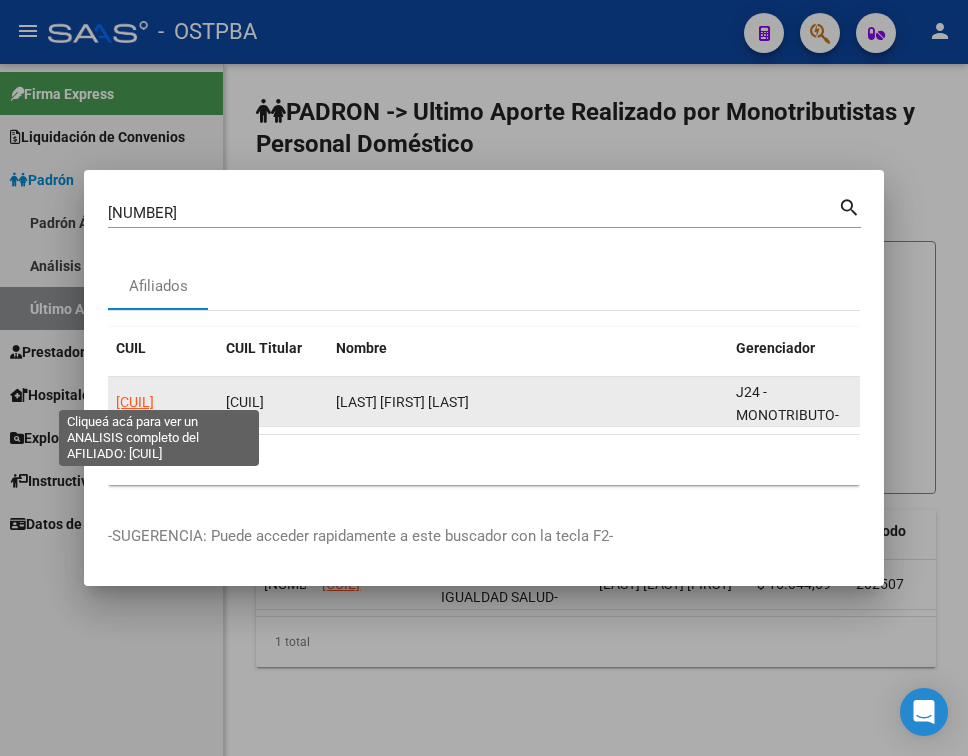 click on "[CUIL]" 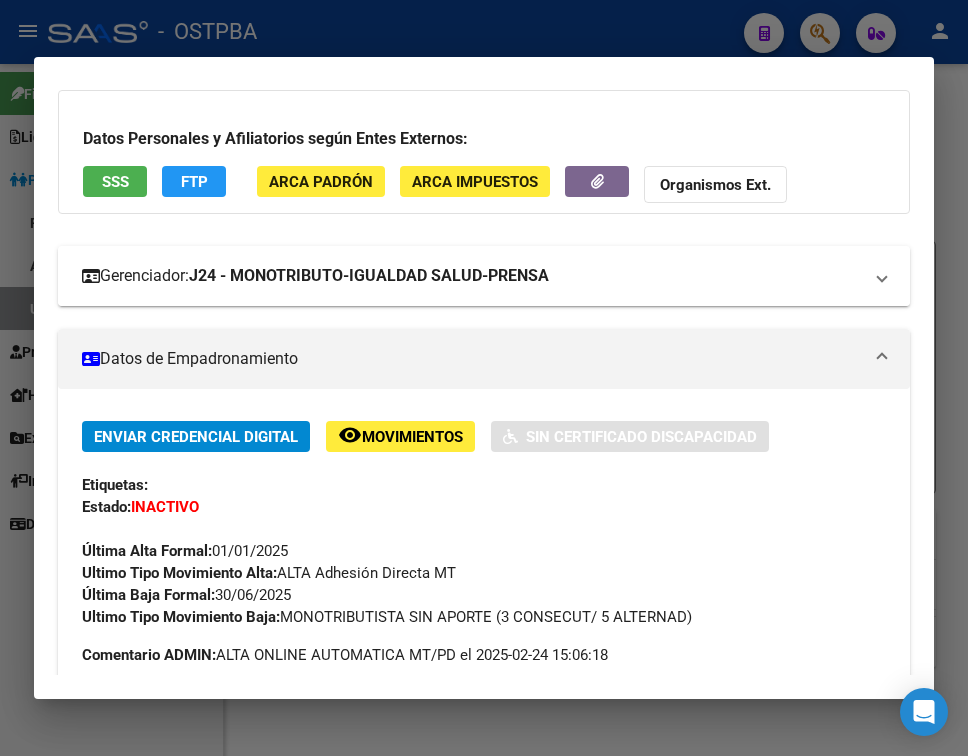 scroll, scrollTop: 200, scrollLeft: 0, axis: vertical 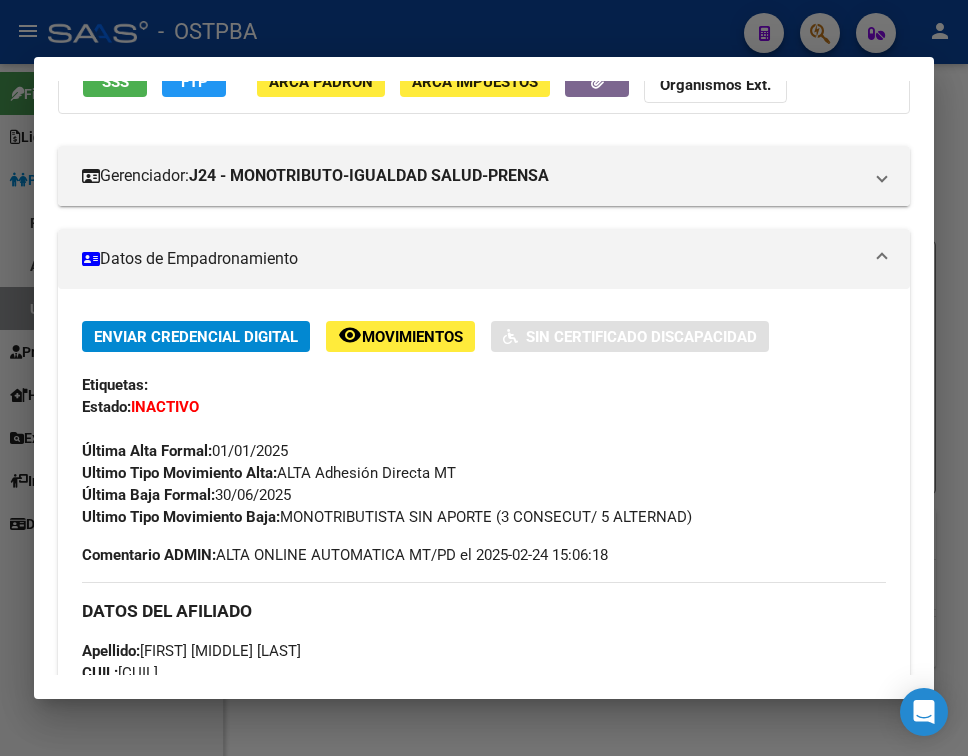 drag, startPoint x: 218, startPoint y: 494, endPoint x: 295, endPoint y: 494, distance: 77 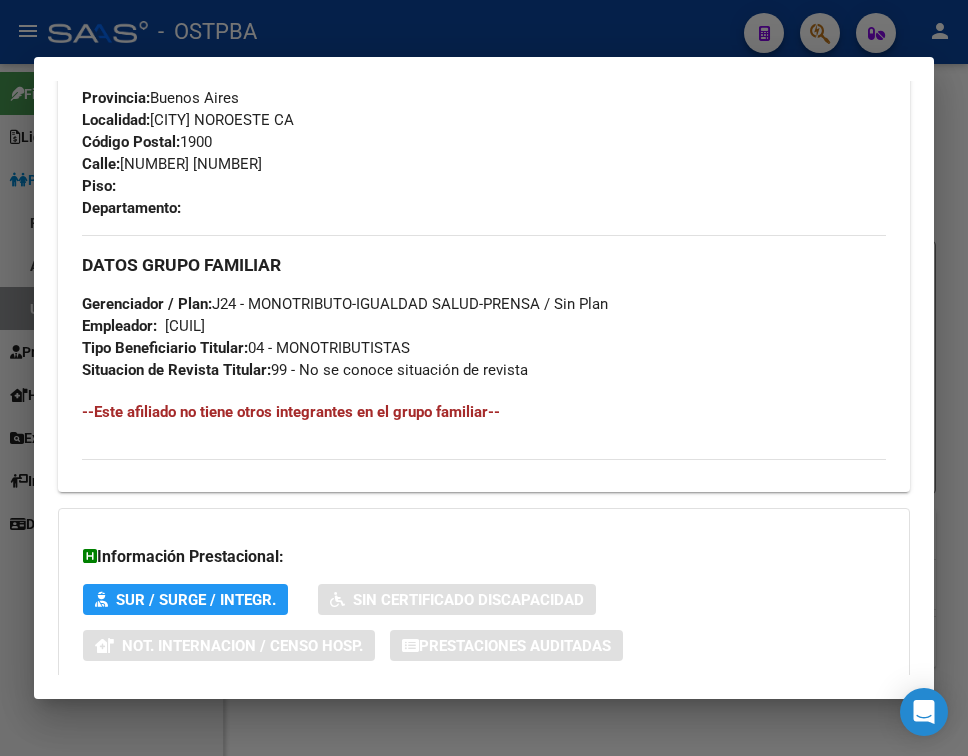 scroll, scrollTop: 1114, scrollLeft: 0, axis: vertical 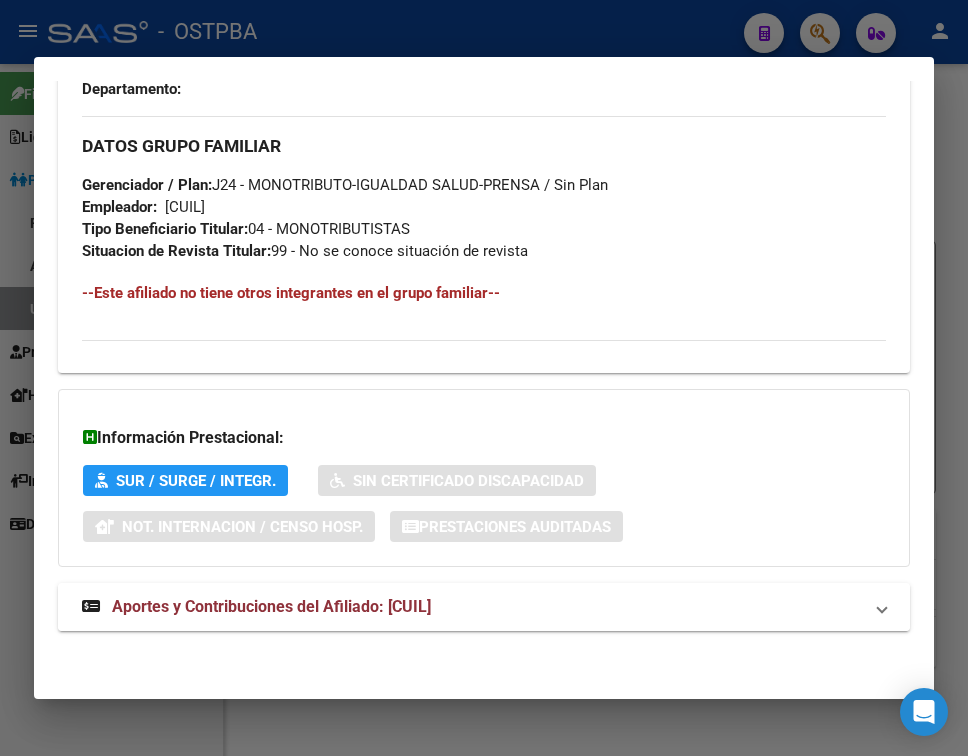 click on "Aportes y Contribuciones del Afiliado: [CUIL]" at bounding box center (271, 606) 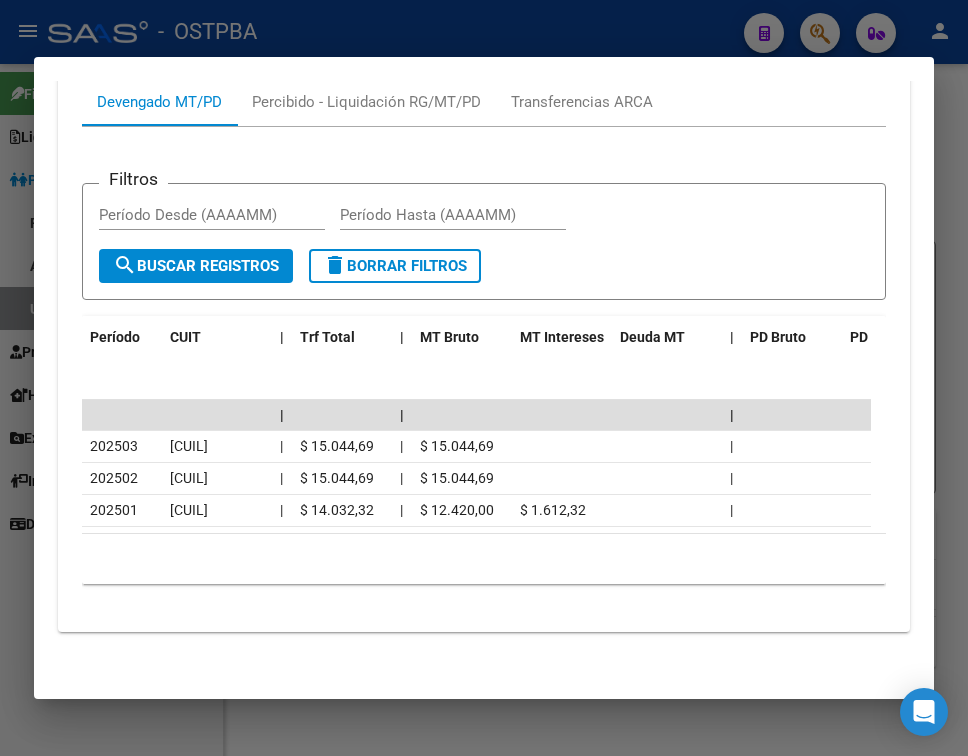 scroll, scrollTop: 1793, scrollLeft: 0, axis: vertical 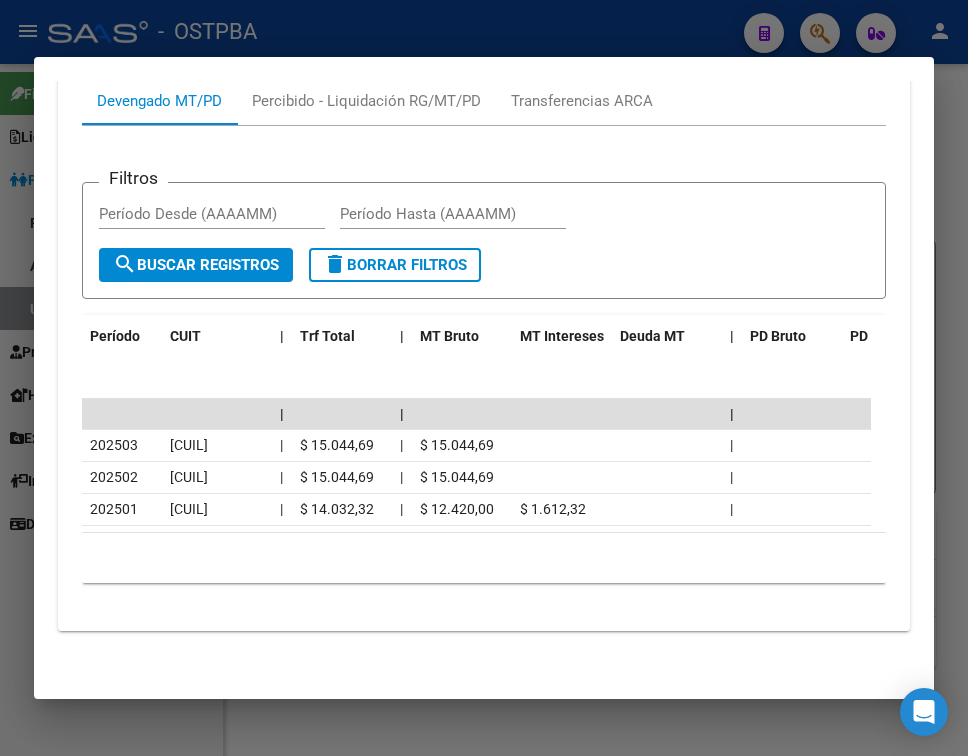 click at bounding box center (484, 378) 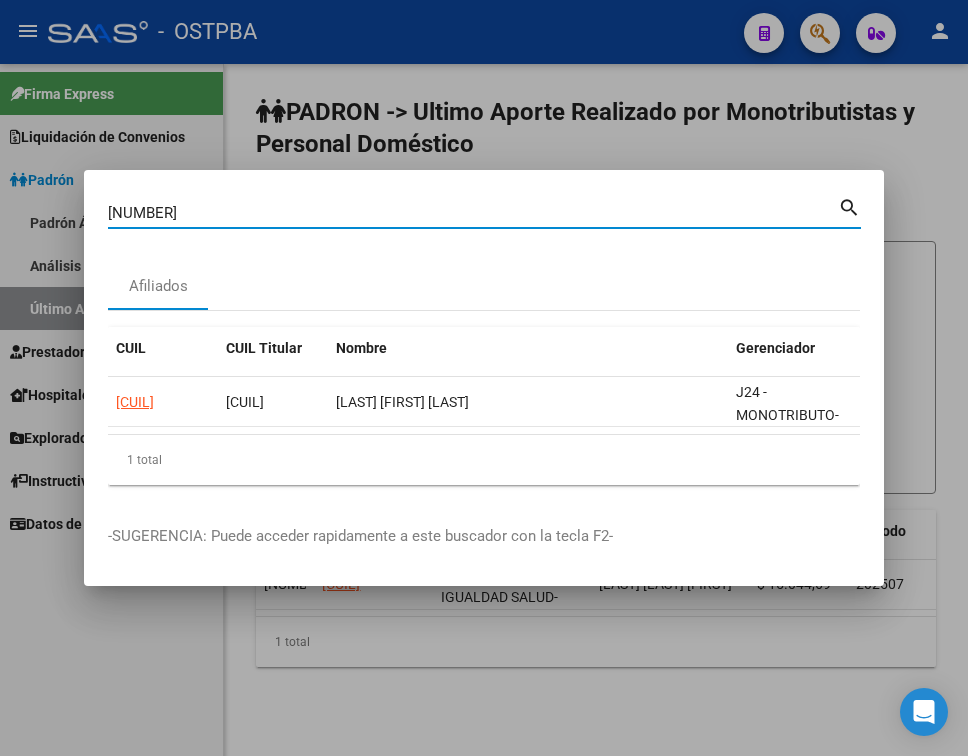 click on "[NUMBER]" at bounding box center (473, 213) 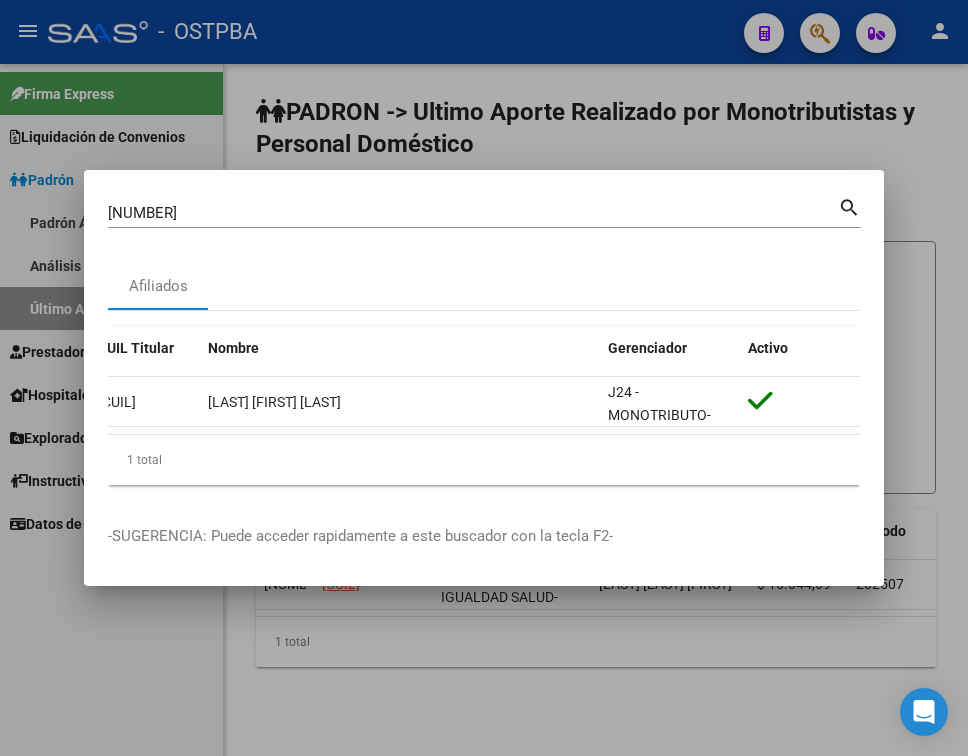 scroll, scrollTop: 0, scrollLeft: 0, axis: both 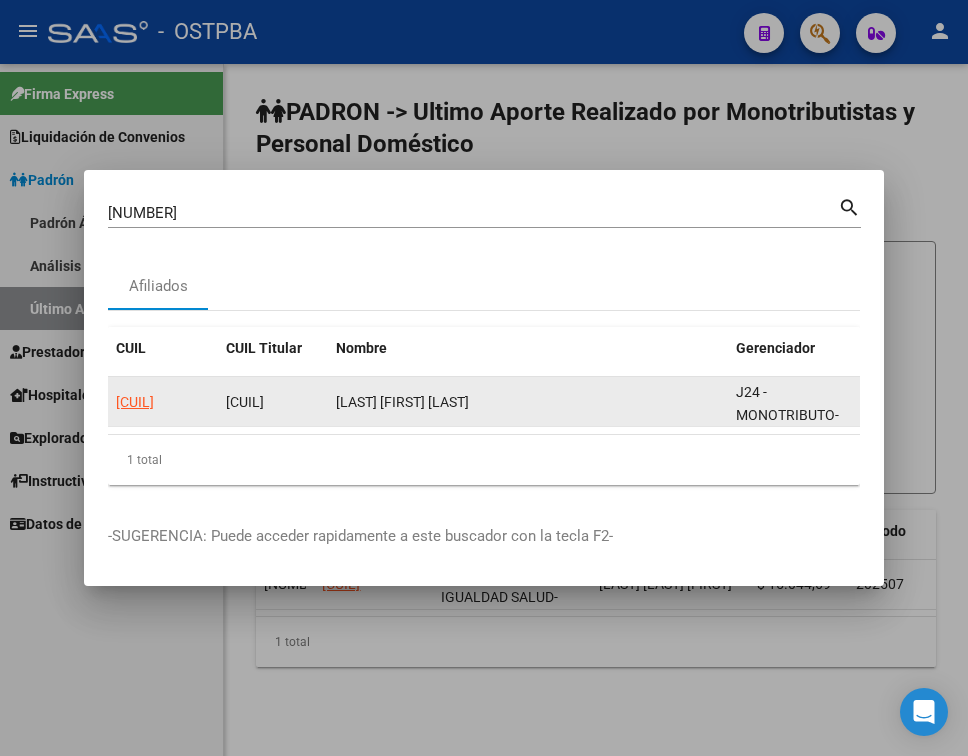 click on "[CUIL]" 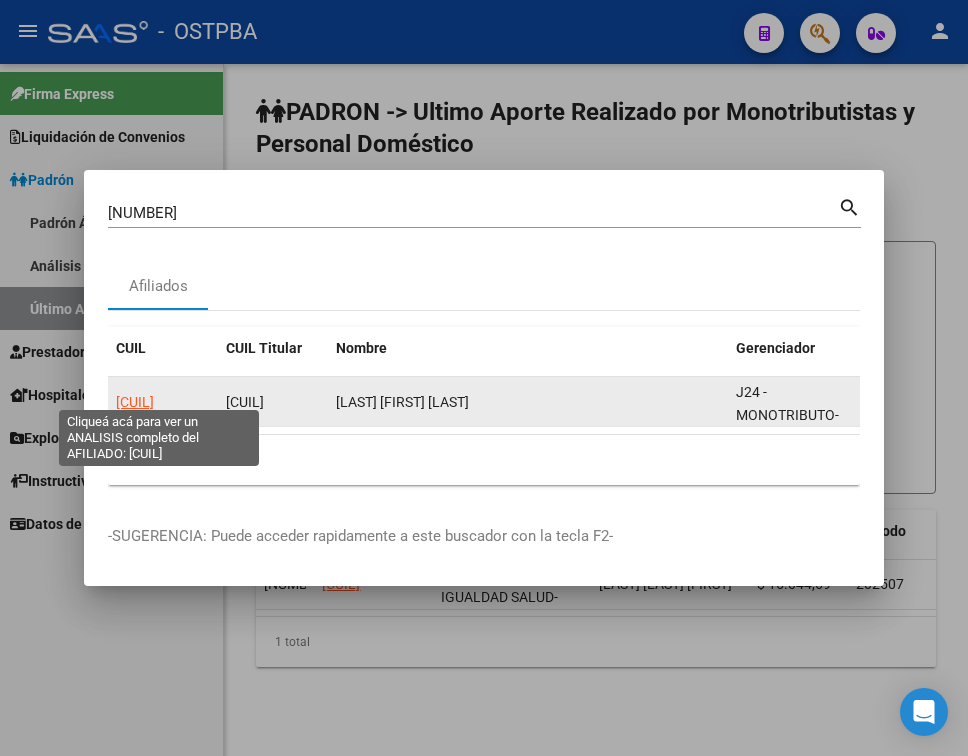 click on "[CUIL]" 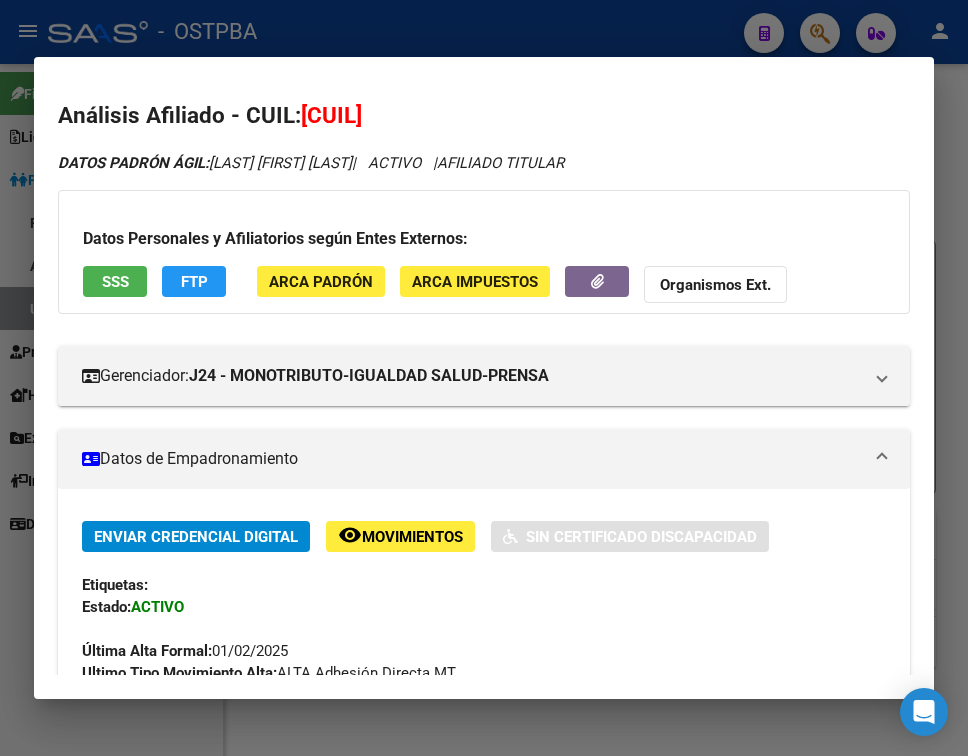 click on "Datos de Empadronamiento" at bounding box center [484, 459] 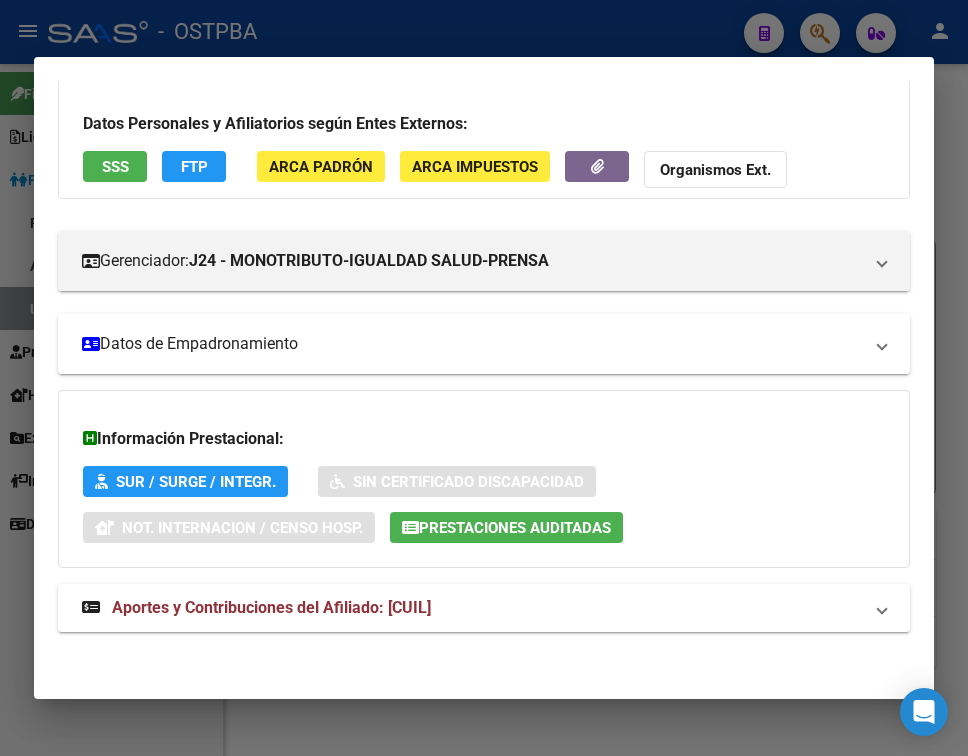 scroll, scrollTop: 116, scrollLeft: 0, axis: vertical 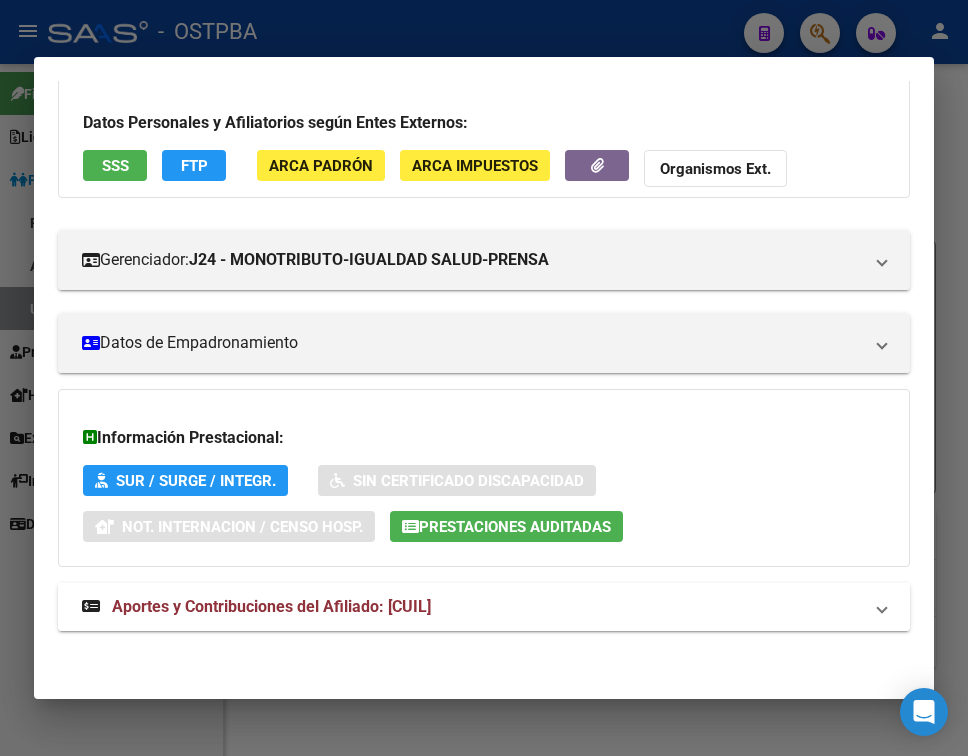 click on "Aportes y Contribuciones del Afiliado: [CUIL]" at bounding box center (472, 607) 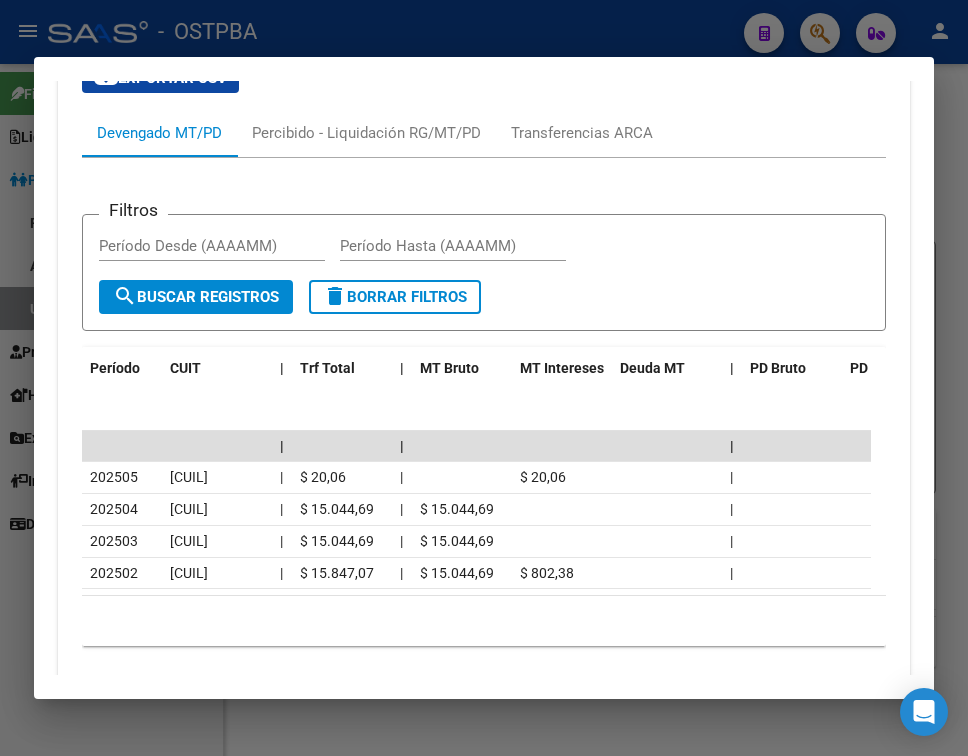 scroll, scrollTop: 816, scrollLeft: 0, axis: vertical 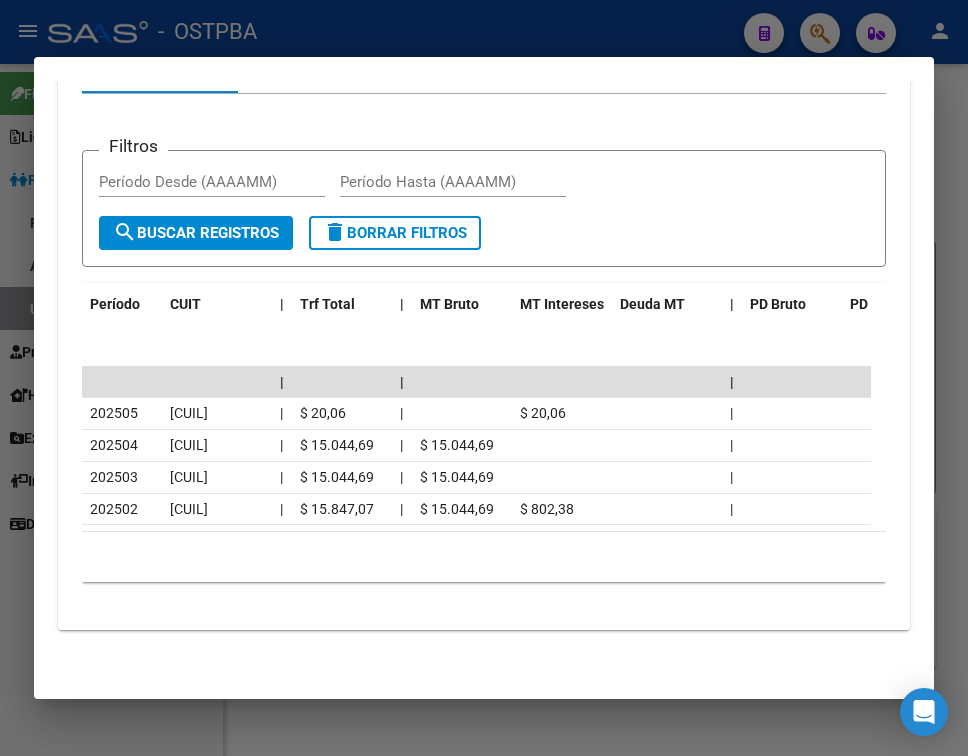 click at bounding box center [484, 378] 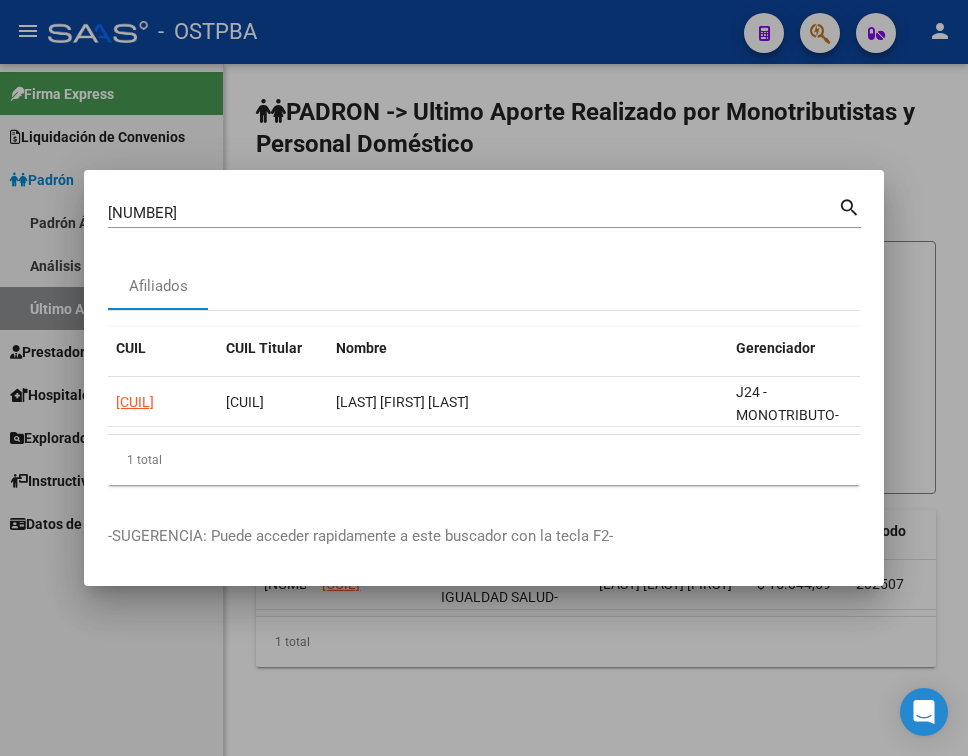 click on "[DOCUMENT] Buscar (apellido, dni, cuil, nro traspaso, cuit, obra social)" at bounding box center (473, 213) 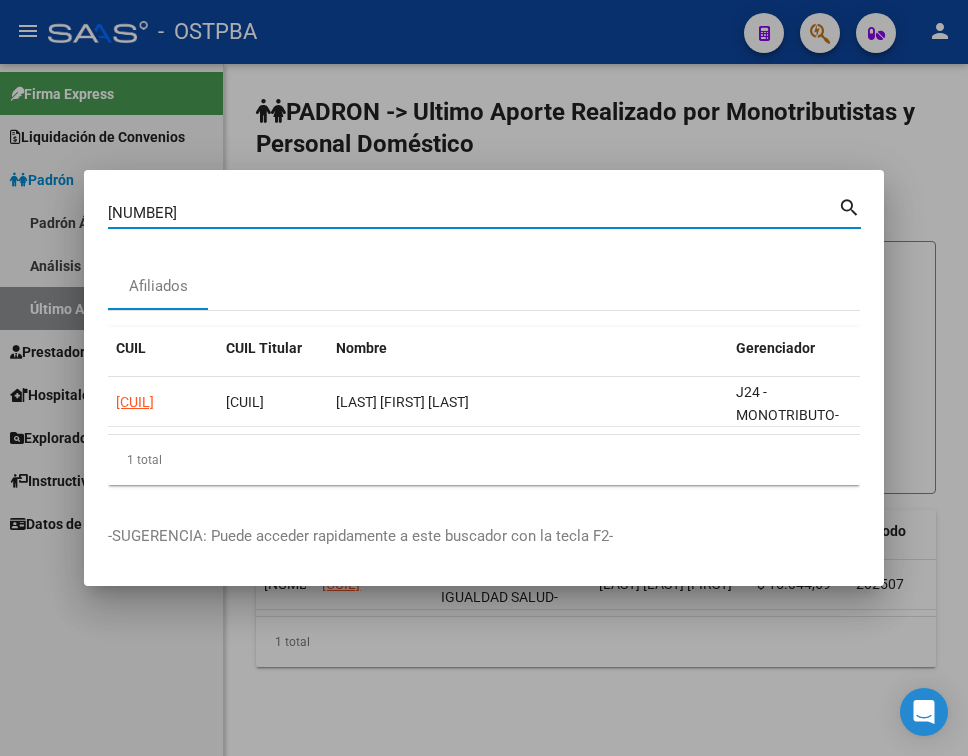 click on "[DOCUMENT] Buscar (apellido, dni, cuil, nro traspaso, cuit, obra social)" at bounding box center (473, 213) 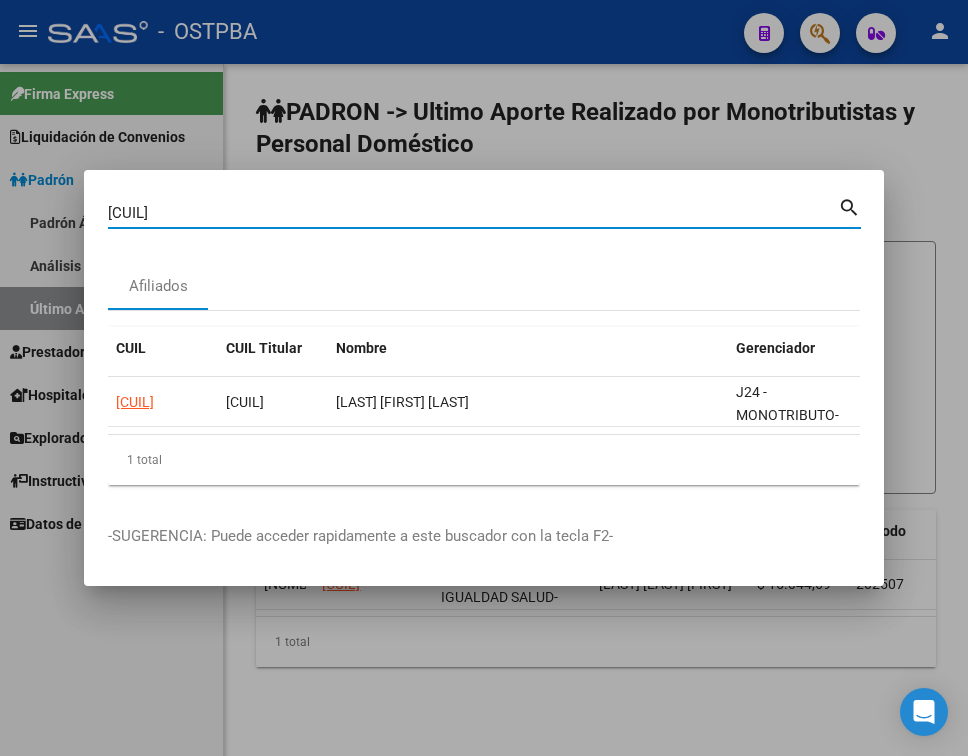 drag, startPoint x: 253, startPoint y: 205, endPoint x: -82, endPoint y: 179, distance: 336.00745 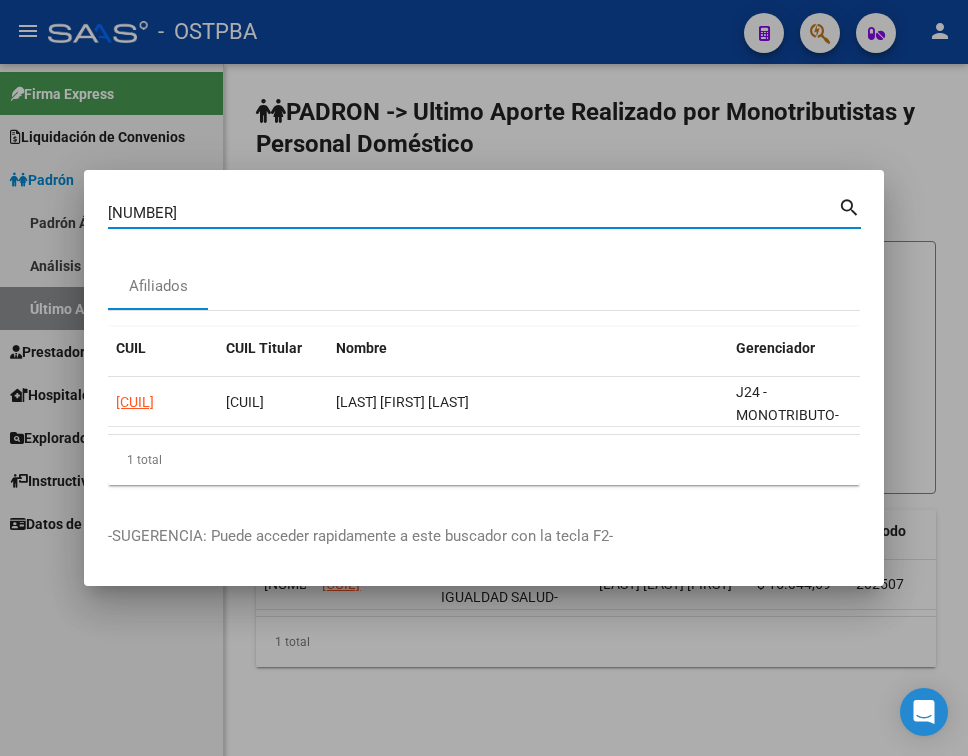 type on "[NUMBER]" 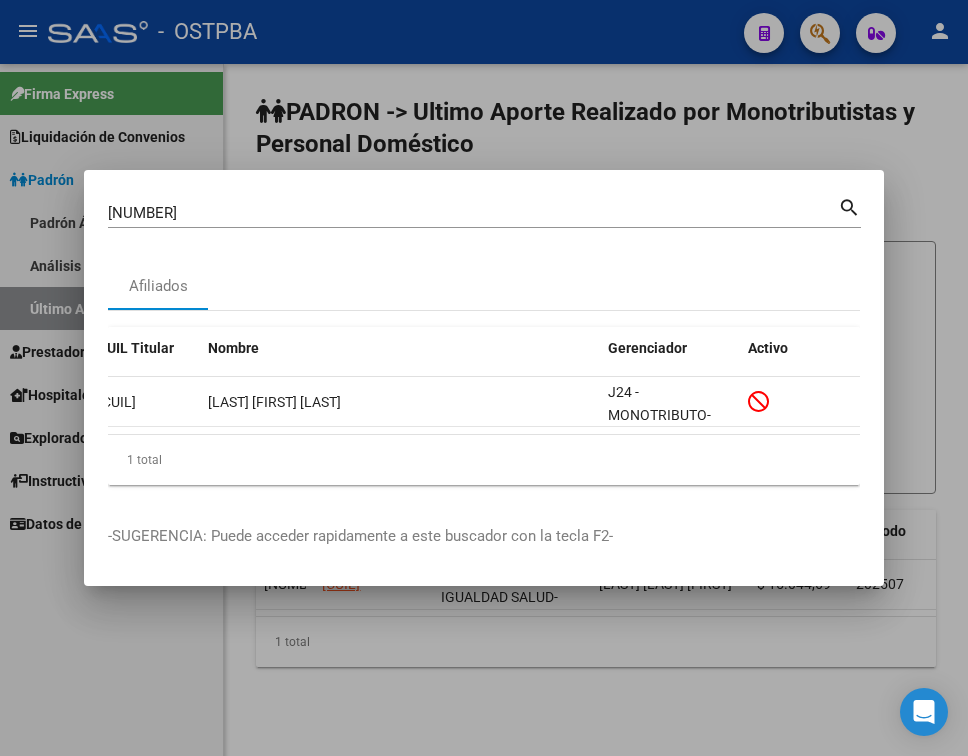 click at bounding box center [484, 378] 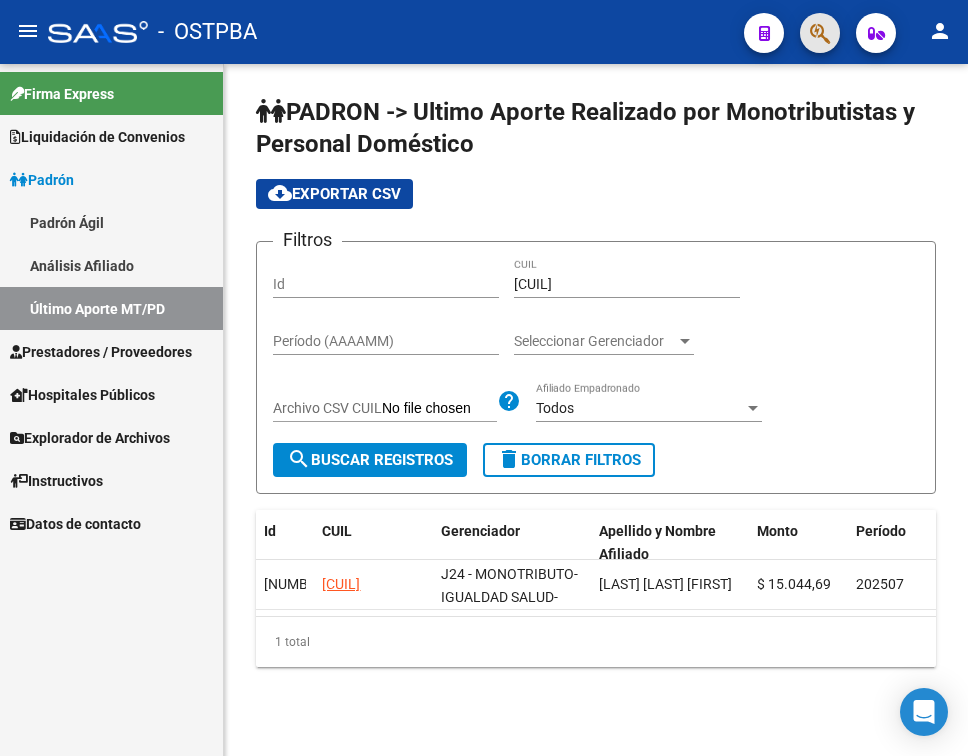 click 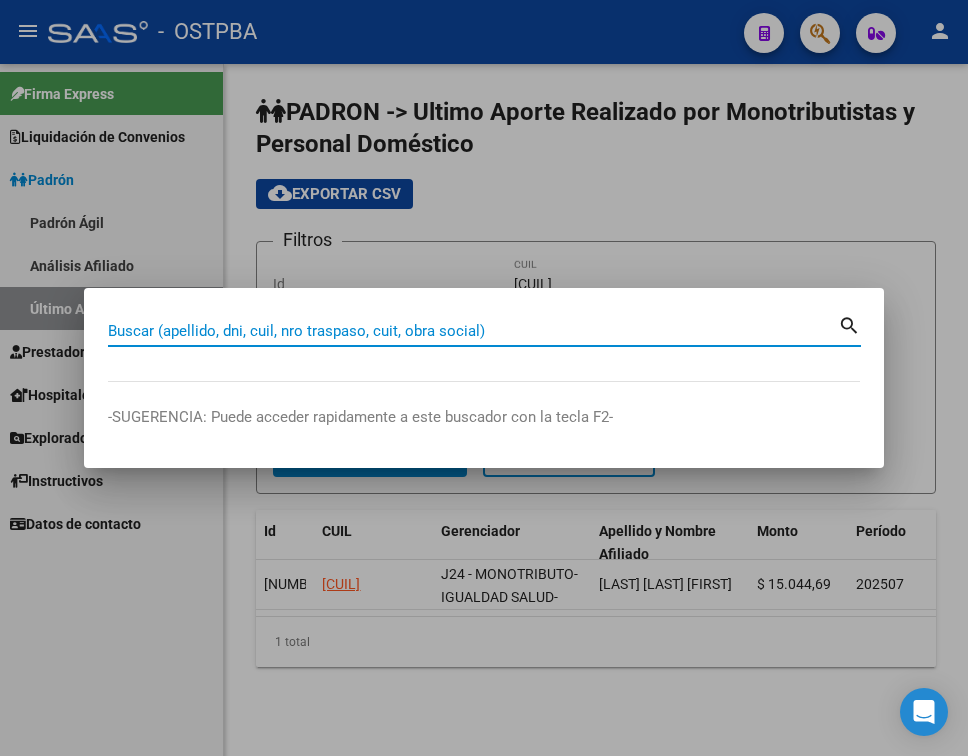 click on "Buscar (apellido, dni, cuil, nro traspaso, cuit, obra social)" at bounding box center [473, 331] 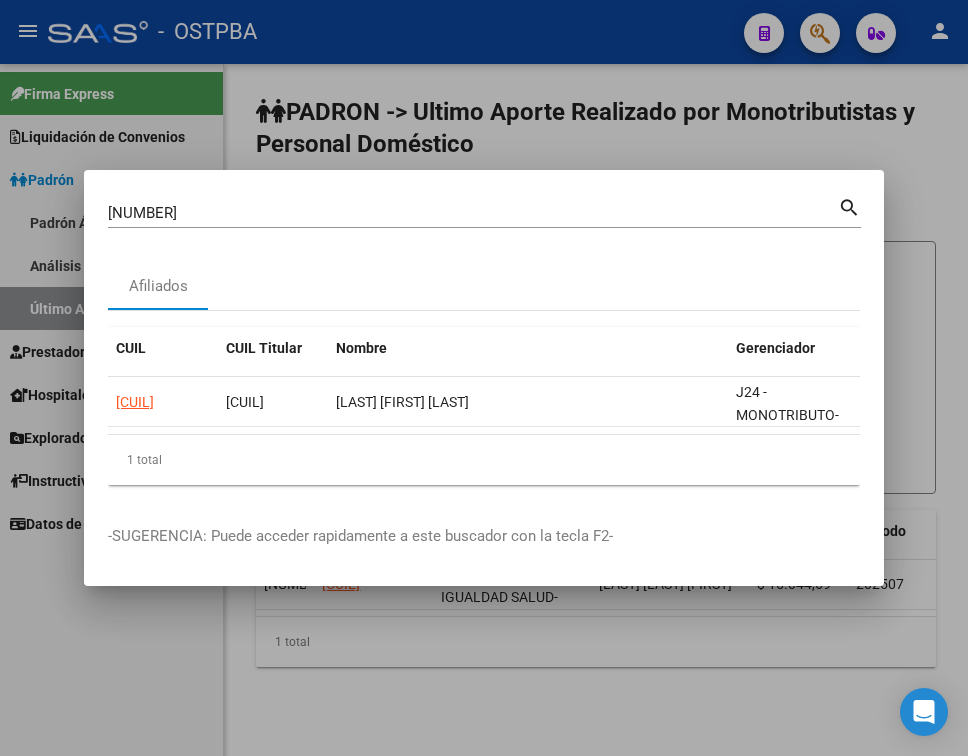 scroll, scrollTop: 0, scrollLeft: 128, axis: horizontal 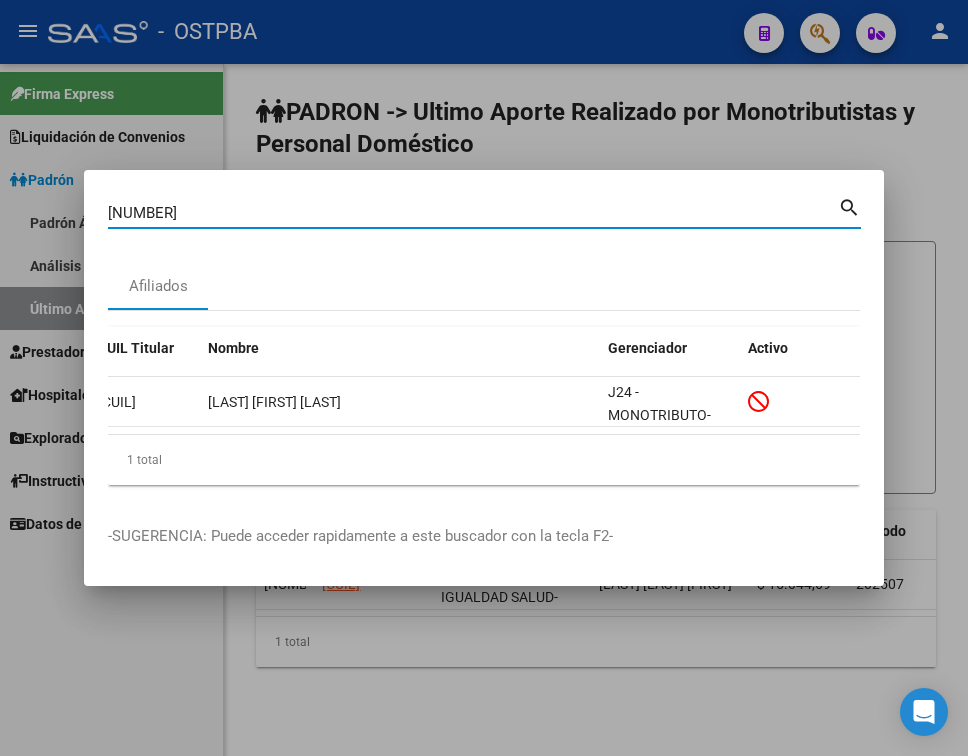 click on "[NUMBER]" at bounding box center [473, 213] 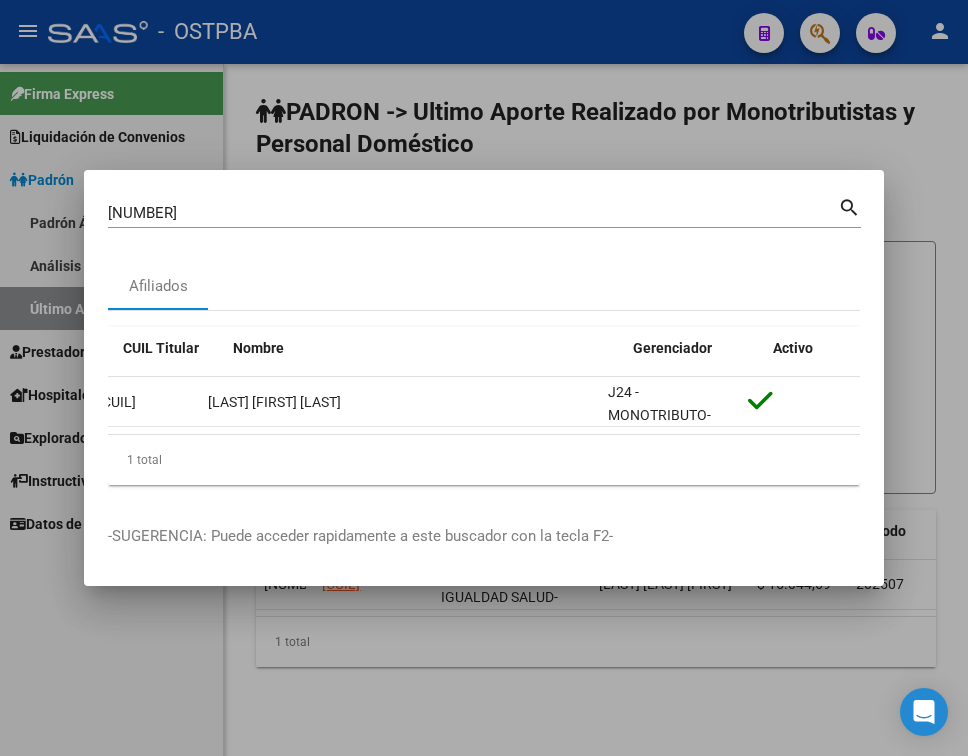 scroll, scrollTop: 0, scrollLeft: 0, axis: both 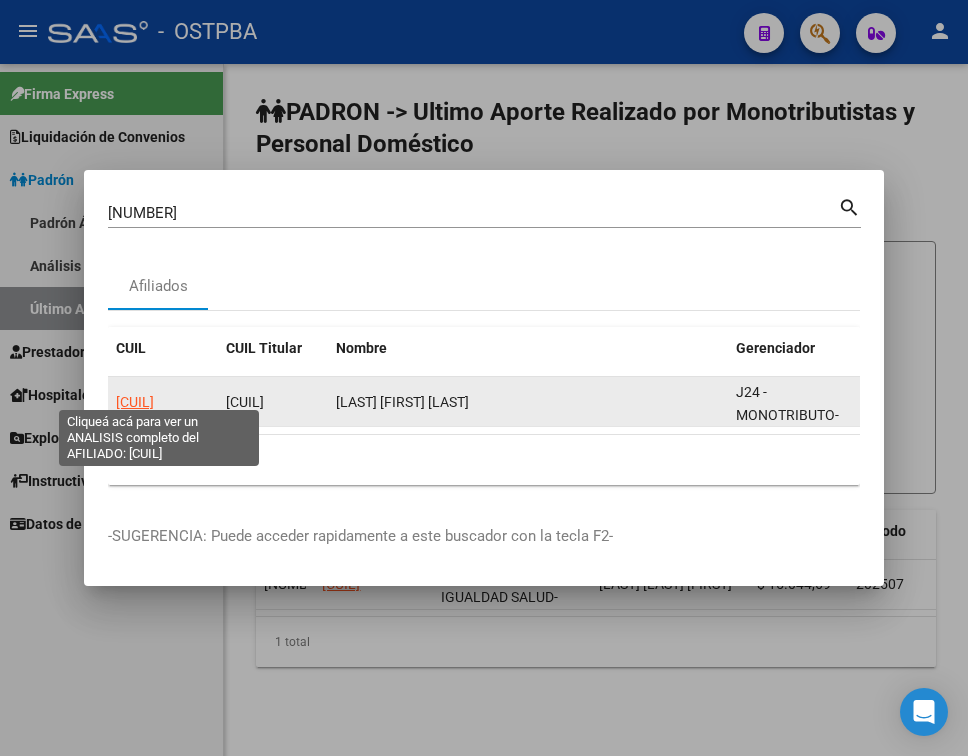 click on "[CUIL]" 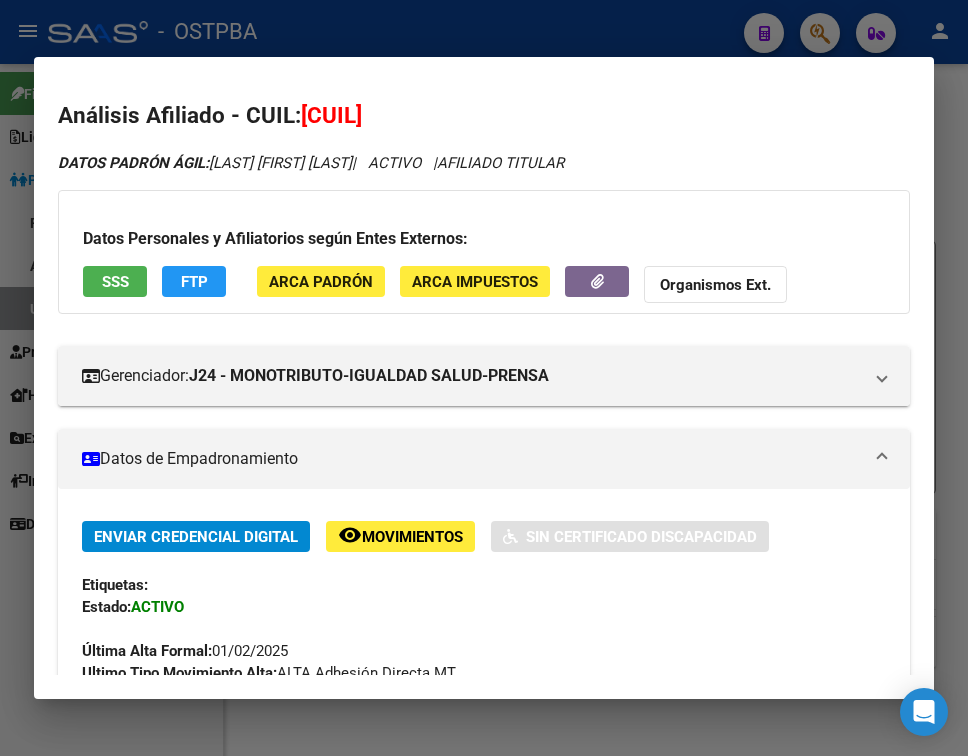 click at bounding box center (882, 459) 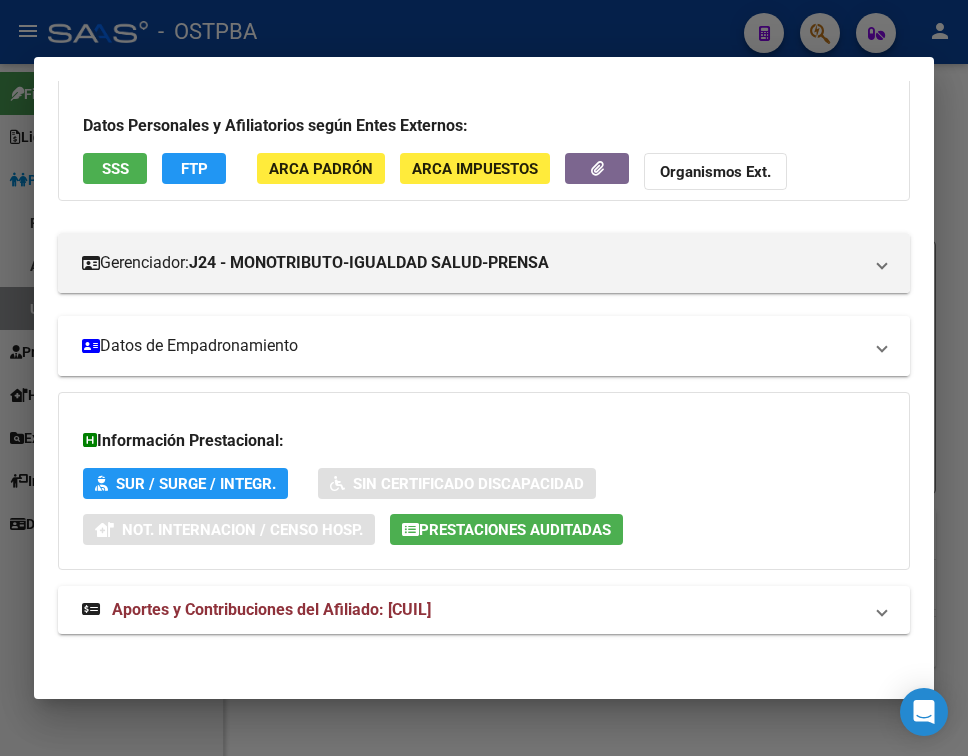 scroll, scrollTop: 116, scrollLeft: 0, axis: vertical 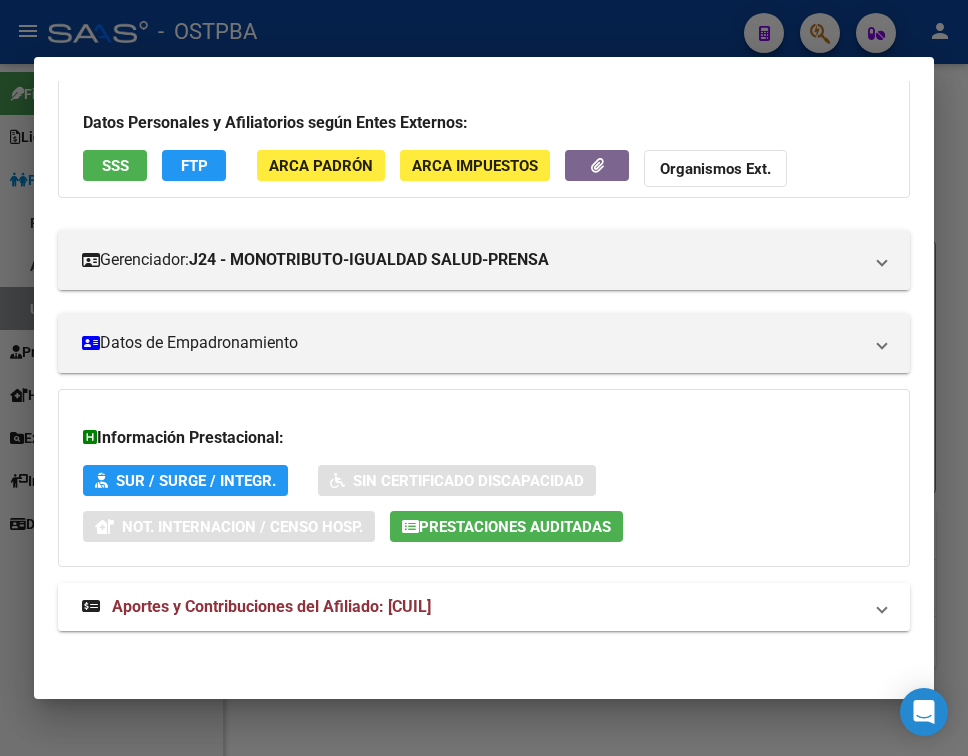 click on "Aportes y Contribuciones del Afiliado: [CUIL]" at bounding box center (271, 606) 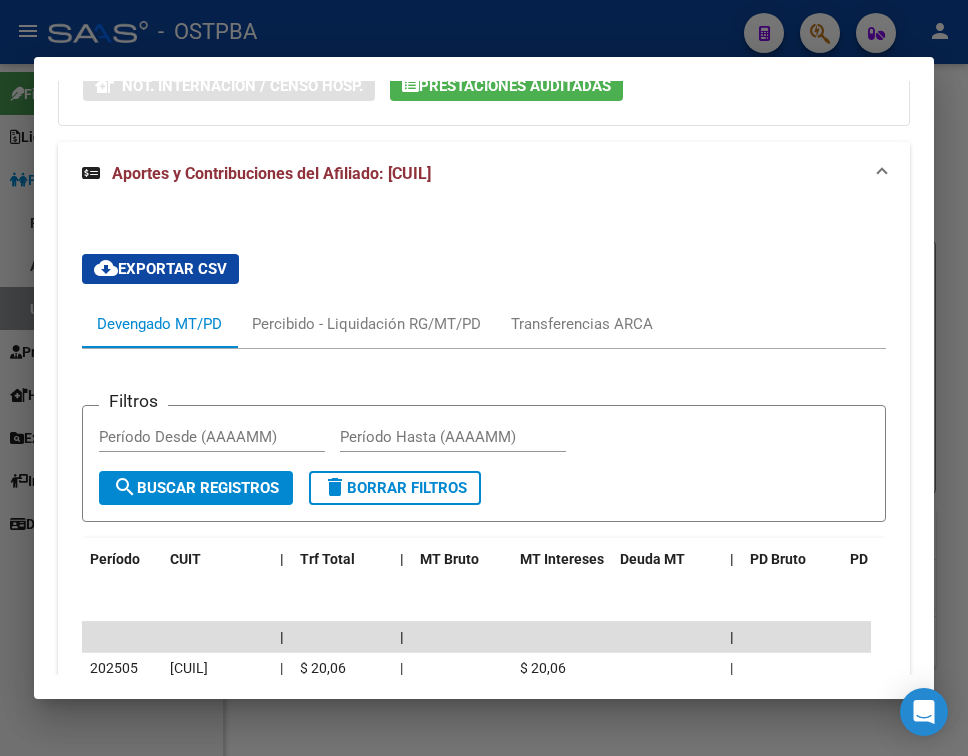 scroll, scrollTop: 616, scrollLeft: 0, axis: vertical 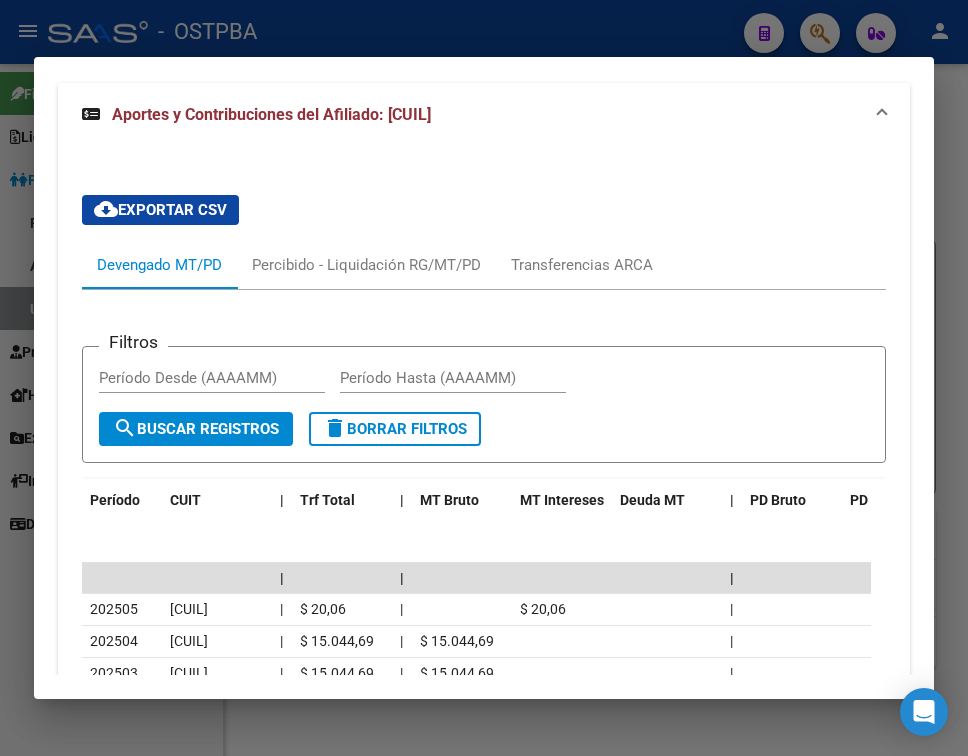click at bounding box center [484, 378] 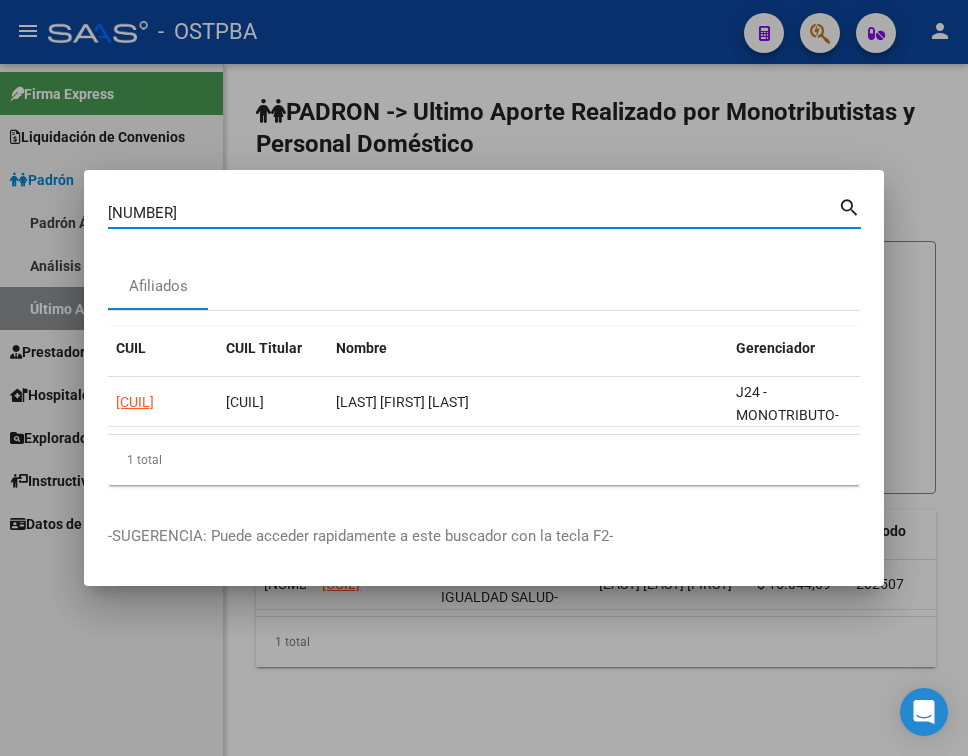 click on "[NUMBER]" at bounding box center [473, 213] 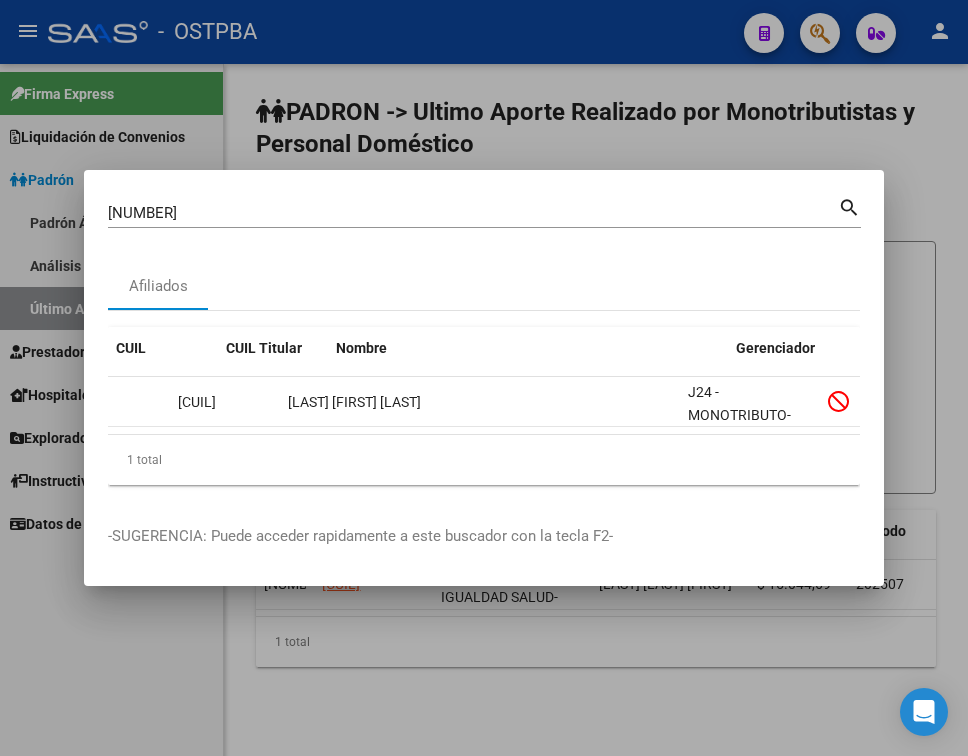 scroll, scrollTop: 0, scrollLeft: 0, axis: both 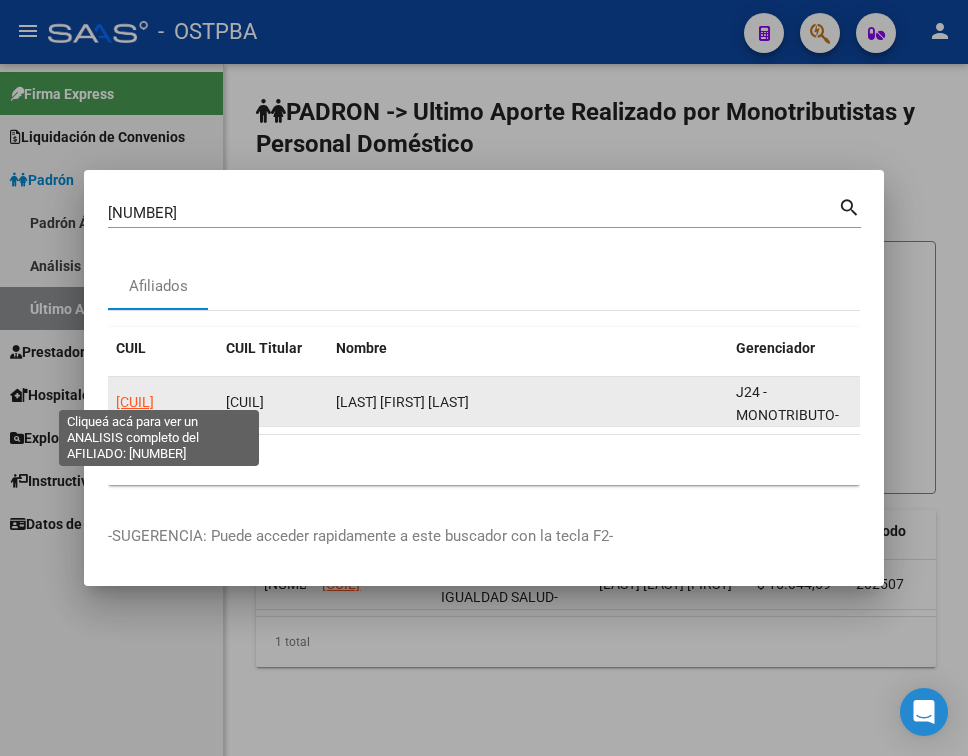 click on "[CUIL]" 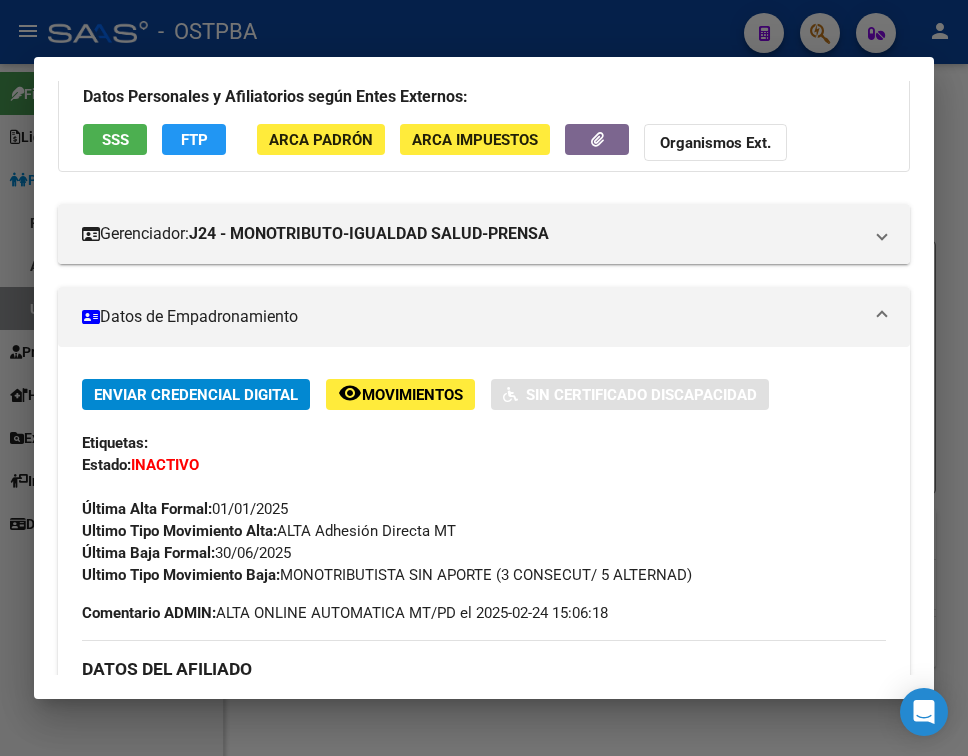 scroll, scrollTop: 200, scrollLeft: 0, axis: vertical 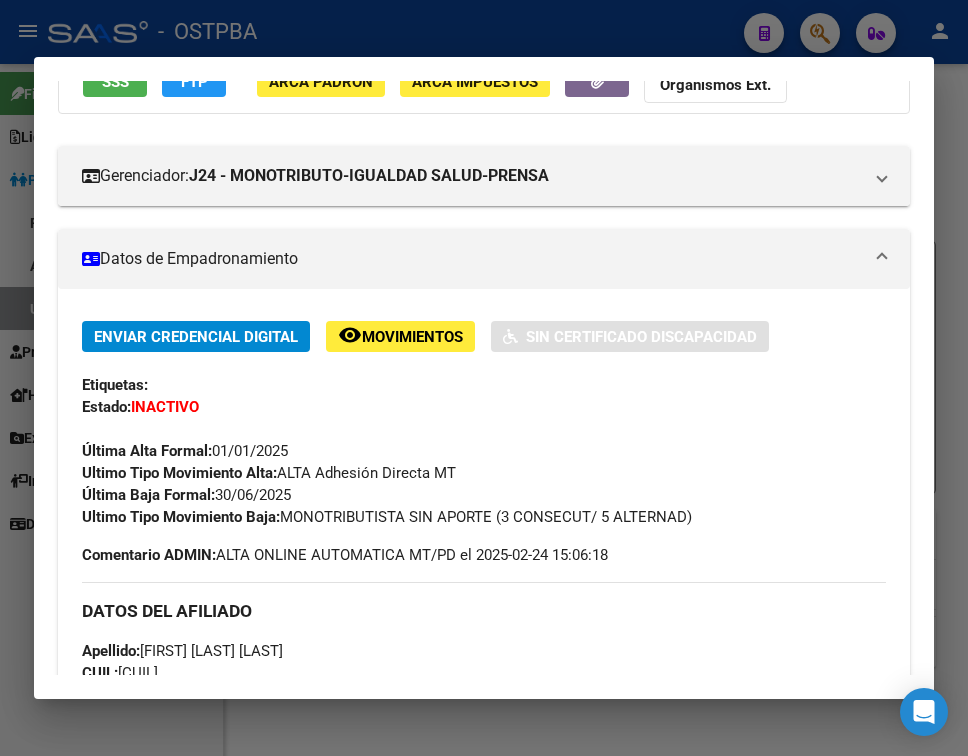 drag, startPoint x: 220, startPoint y: 494, endPoint x: 294, endPoint y: 494, distance: 74 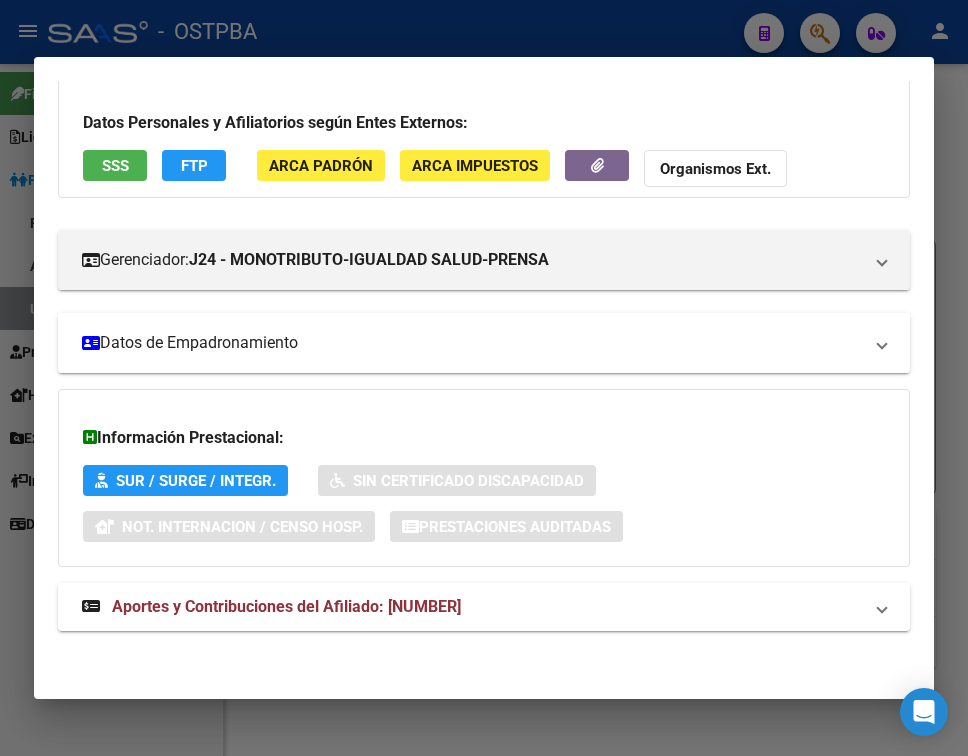 scroll, scrollTop: 116, scrollLeft: 0, axis: vertical 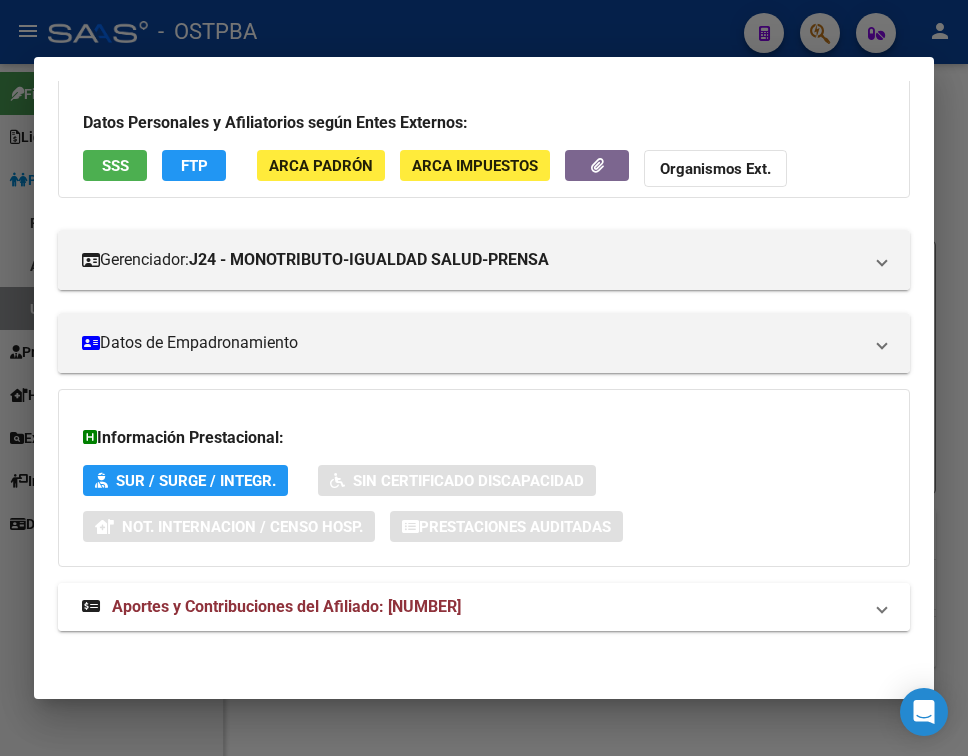 click on "Aportes y Contribuciones del Afiliado: [NUMBER]" at bounding box center [286, 606] 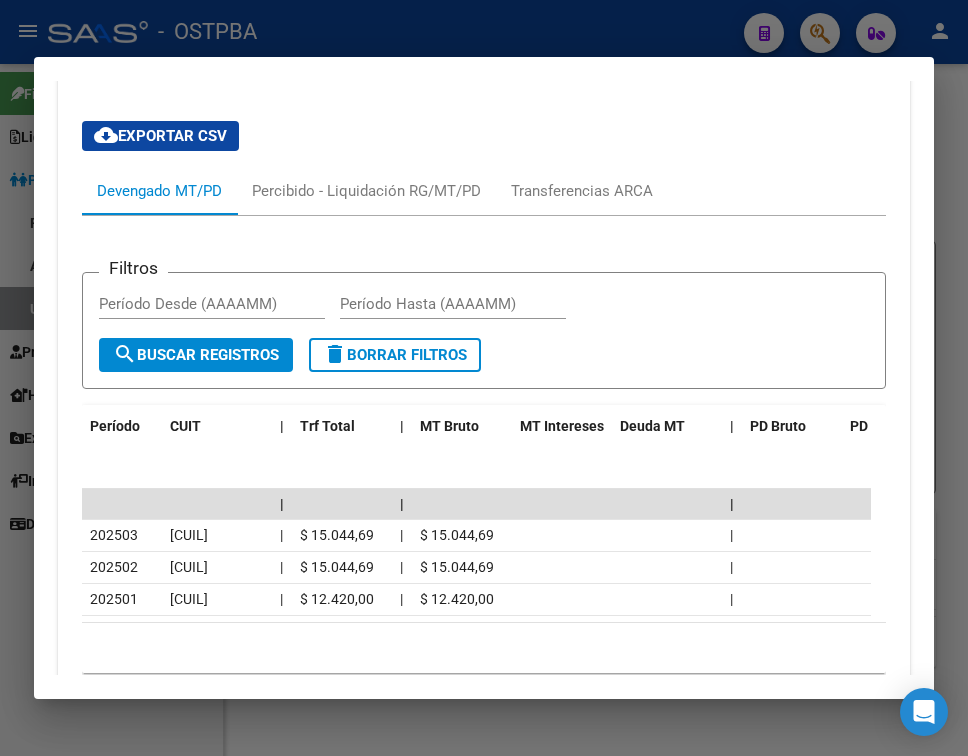 scroll, scrollTop: 795, scrollLeft: 0, axis: vertical 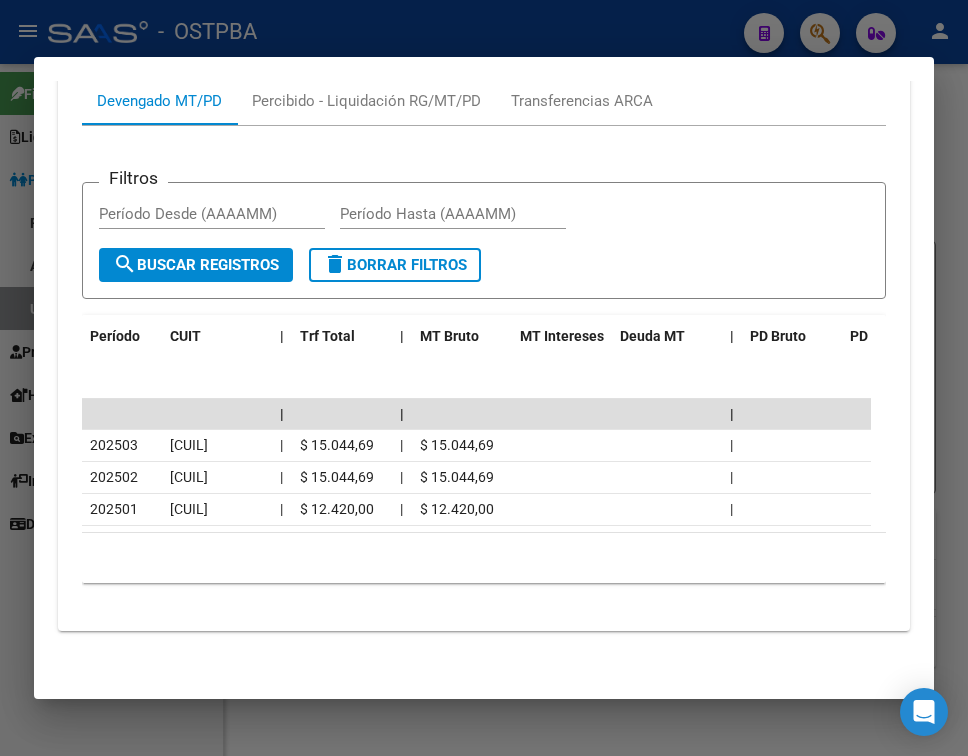 click at bounding box center [484, 378] 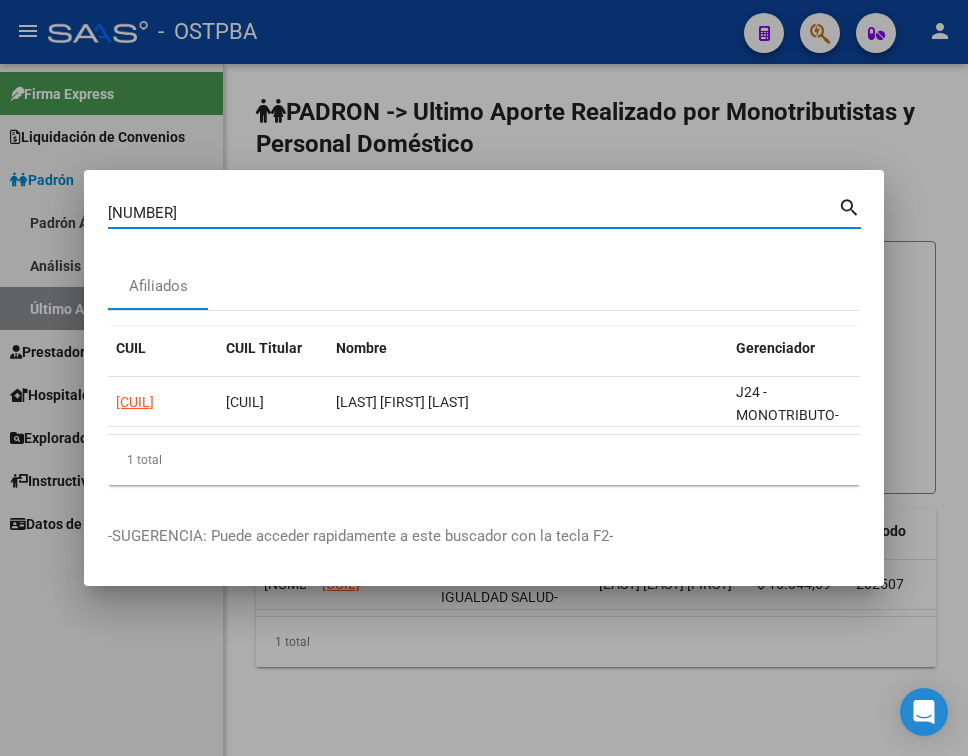 click on "[NUMBER]" at bounding box center (473, 213) 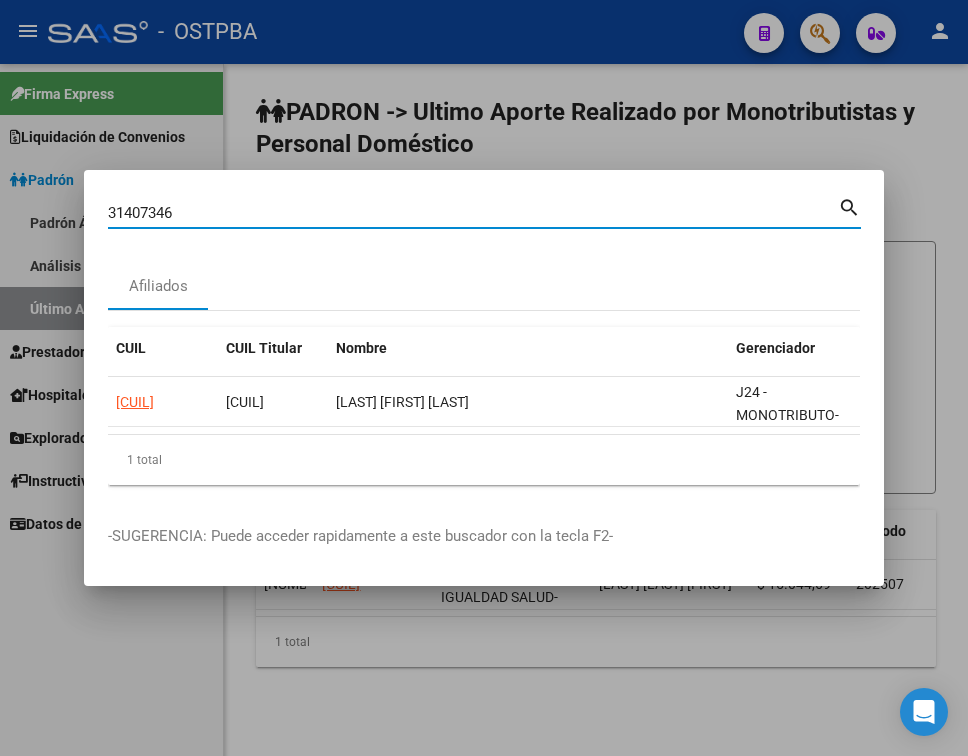 type on "31407346" 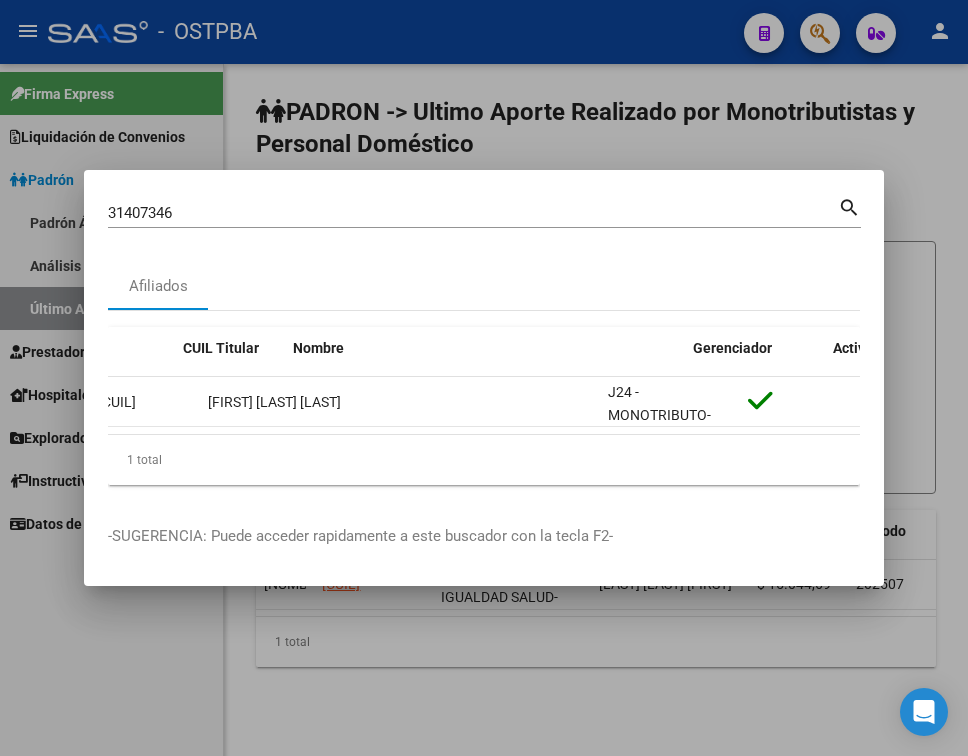 scroll, scrollTop: 0, scrollLeft: 0, axis: both 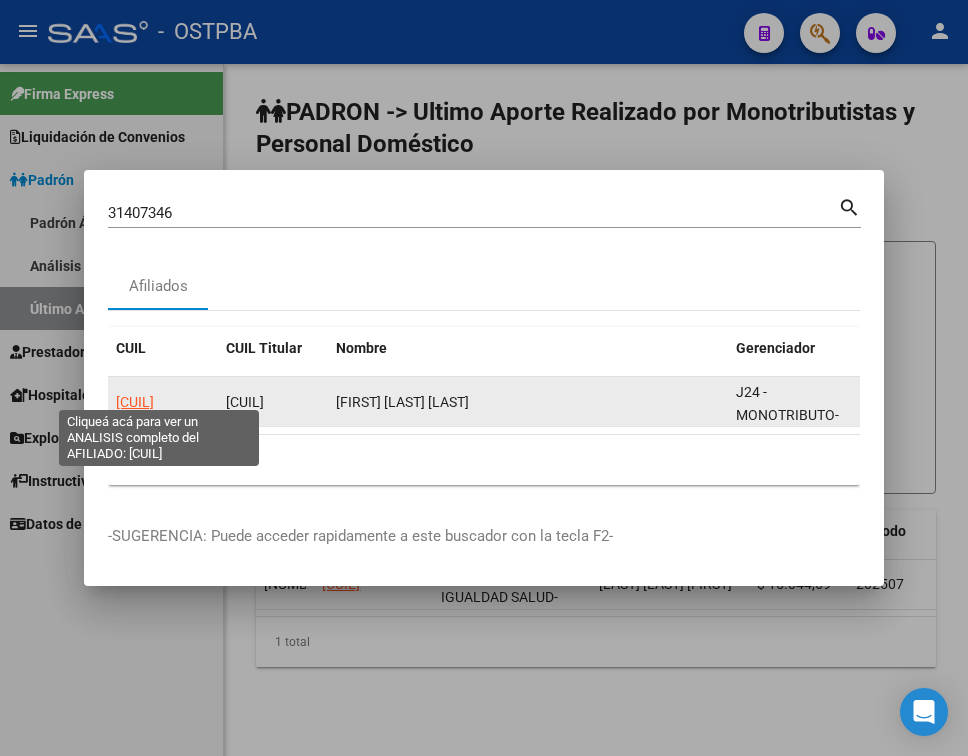 click on "[CUIL]" 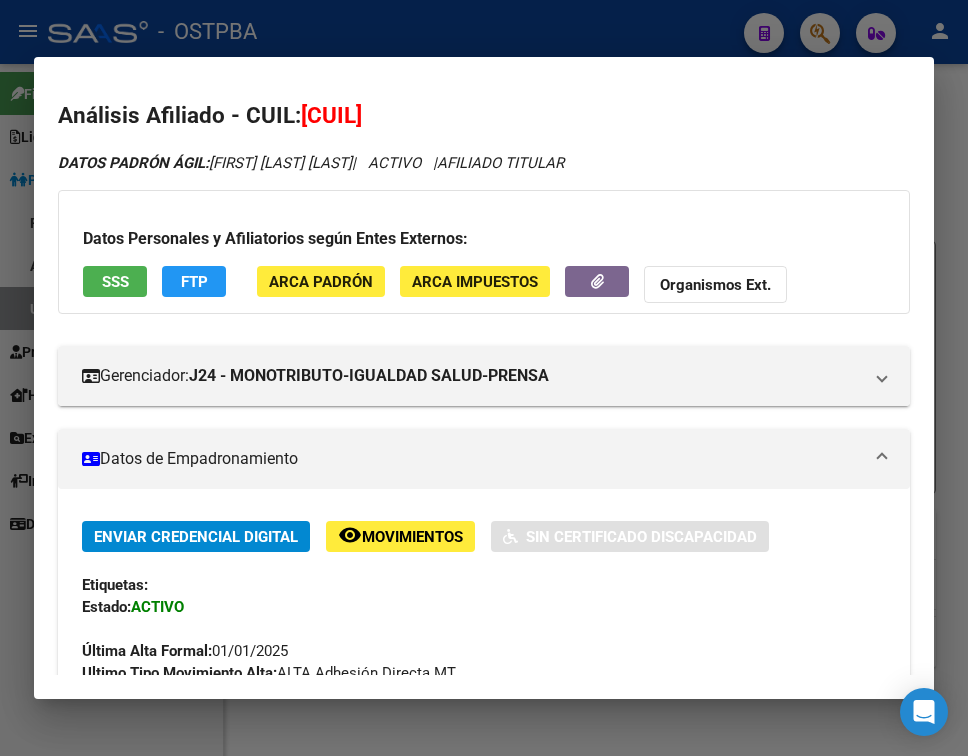 click on "Datos de Empadronamiento" at bounding box center (480, 459) 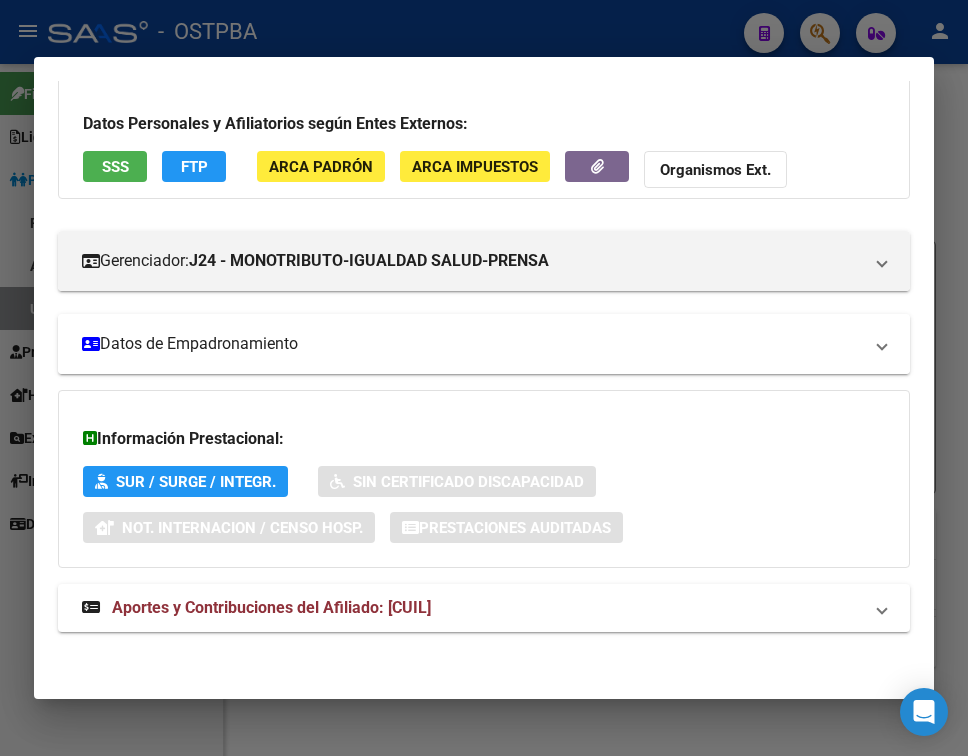 scroll, scrollTop: 116, scrollLeft: 0, axis: vertical 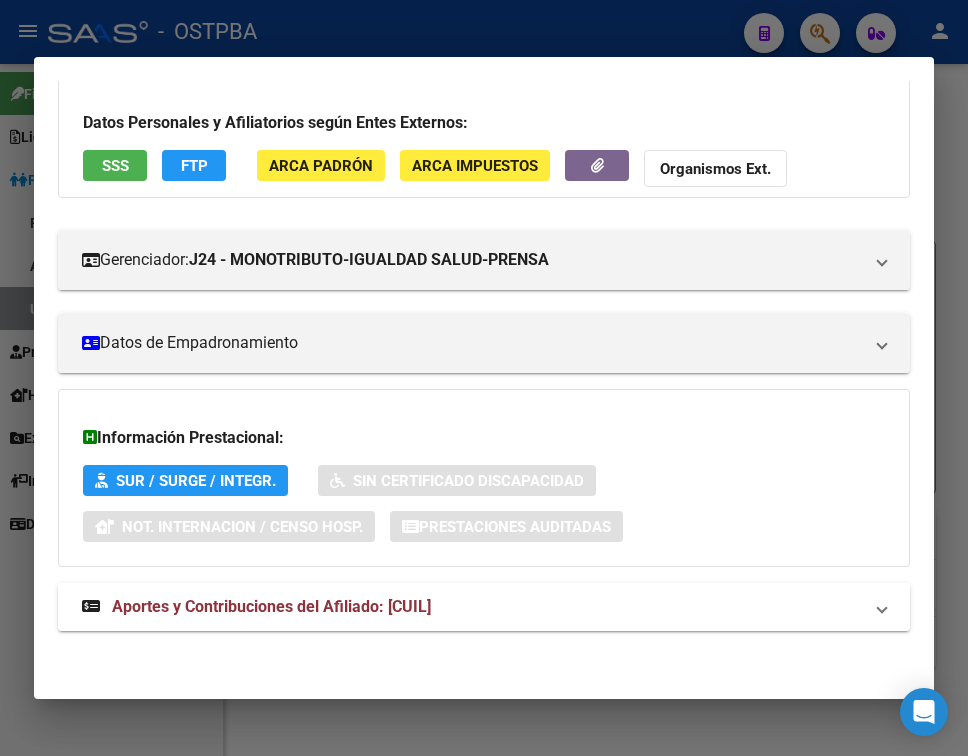 click on "Aportes y Contribuciones del Afiliado: [CUIL]" at bounding box center [472, 607] 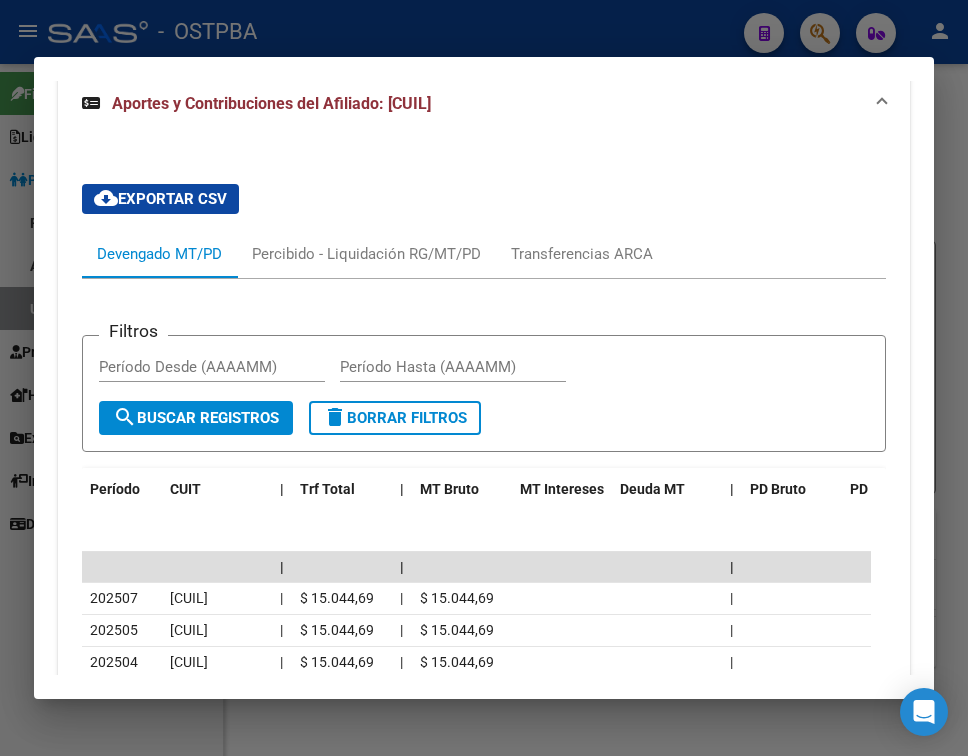 scroll, scrollTop: 727, scrollLeft: 0, axis: vertical 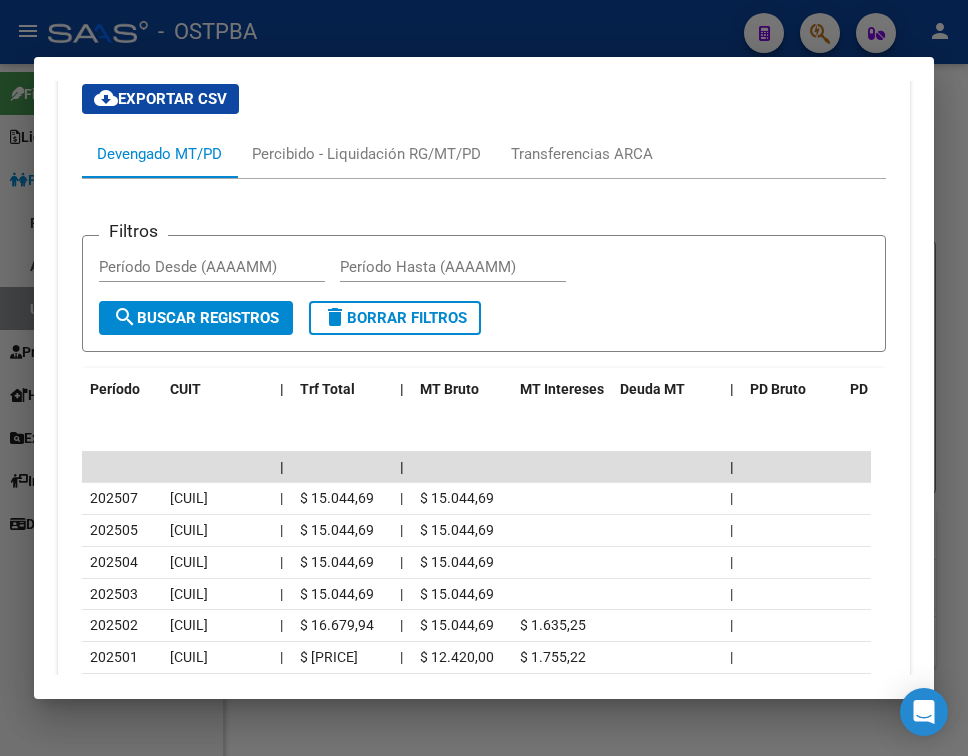 click at bounding box center [484, 378] 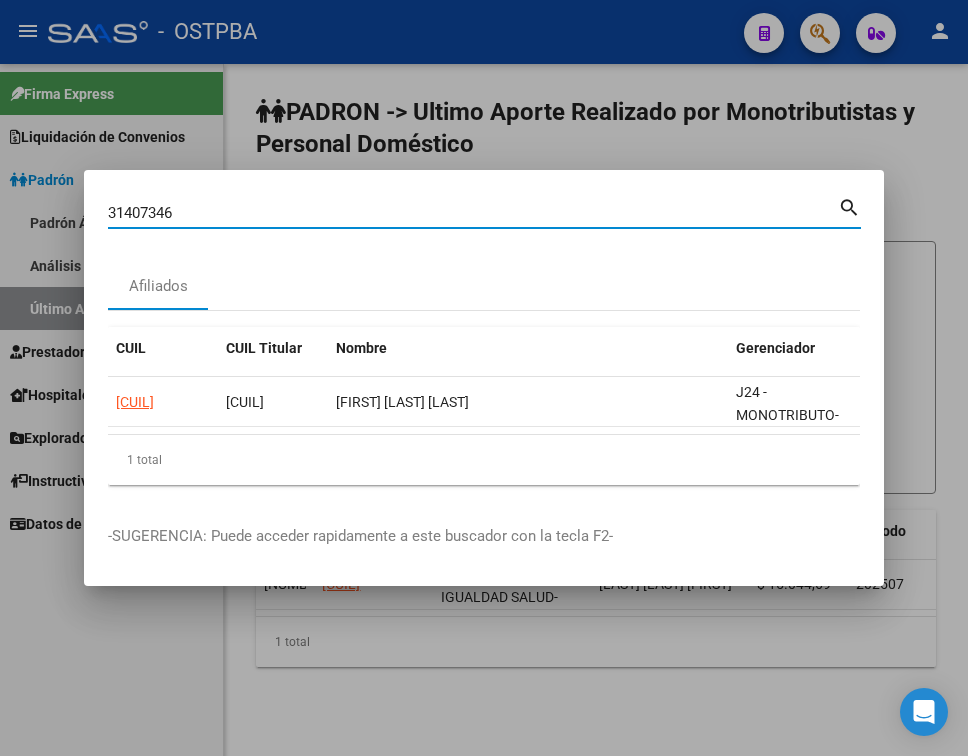 click on "31407346" at bounding box center (473, 213) 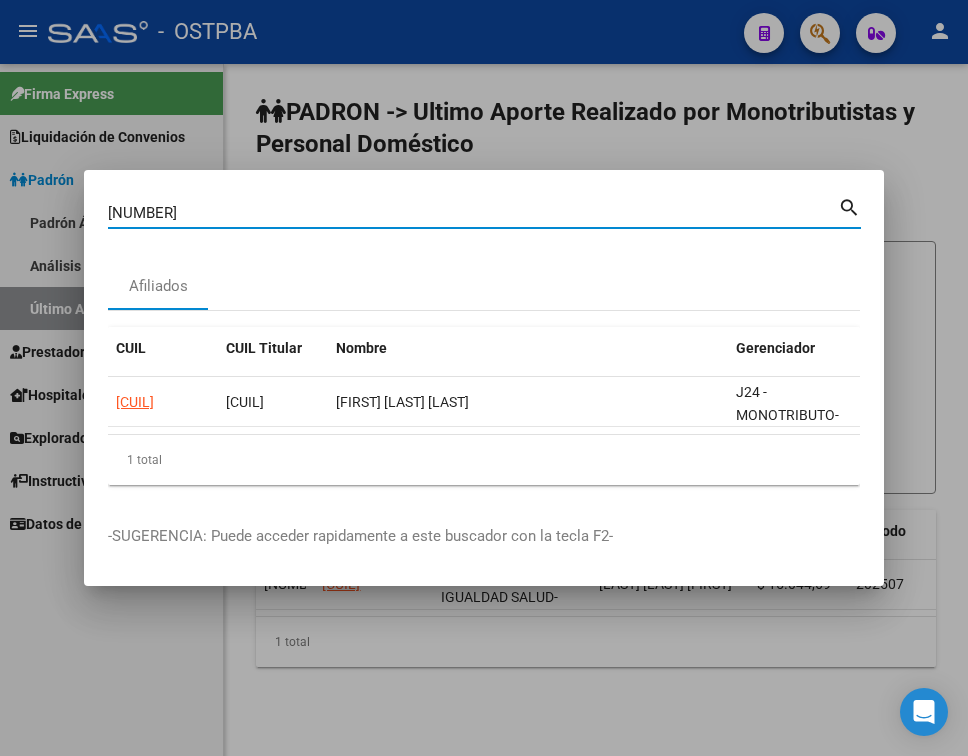type on "[NUMBER]" 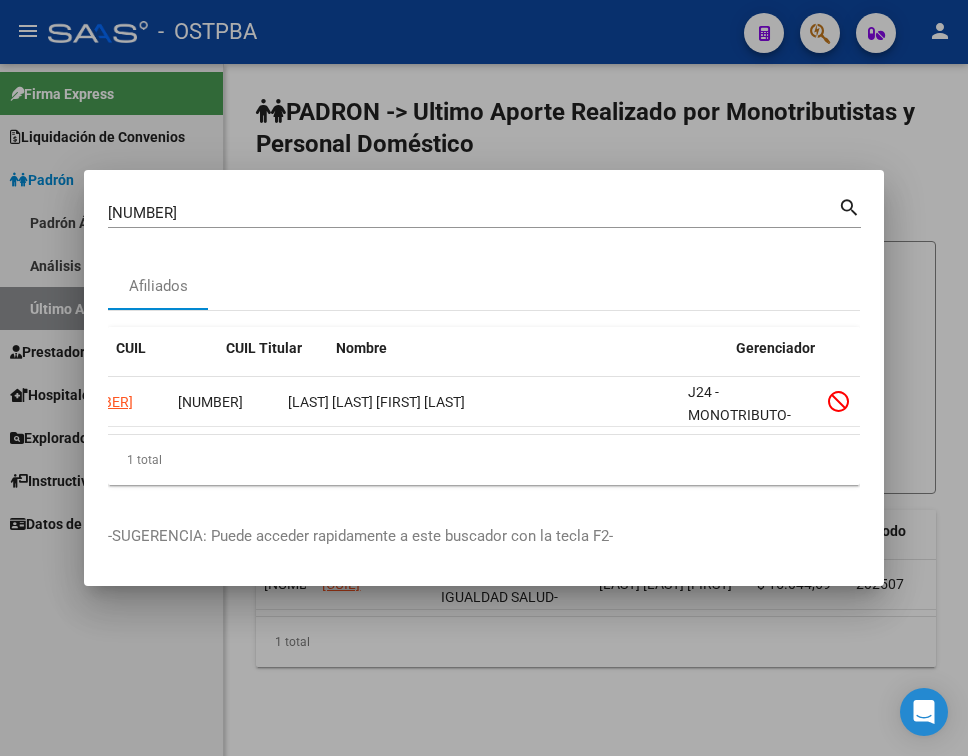 scroll, scrollTop: 0, scrollLeft: 0, axis: both 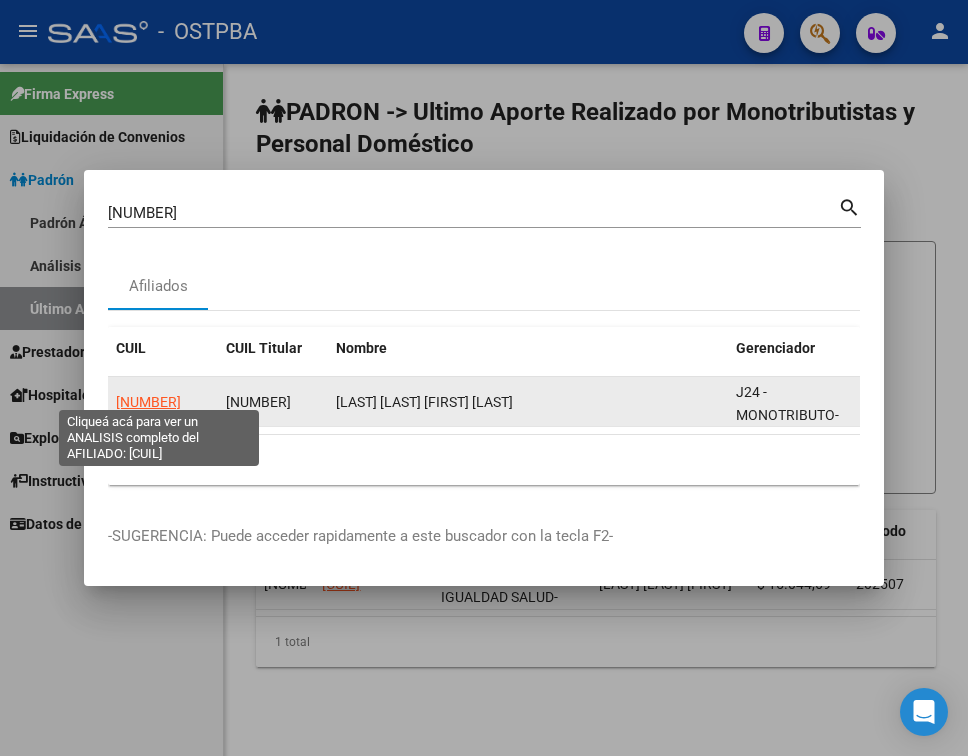 click on "[NUMBER]" 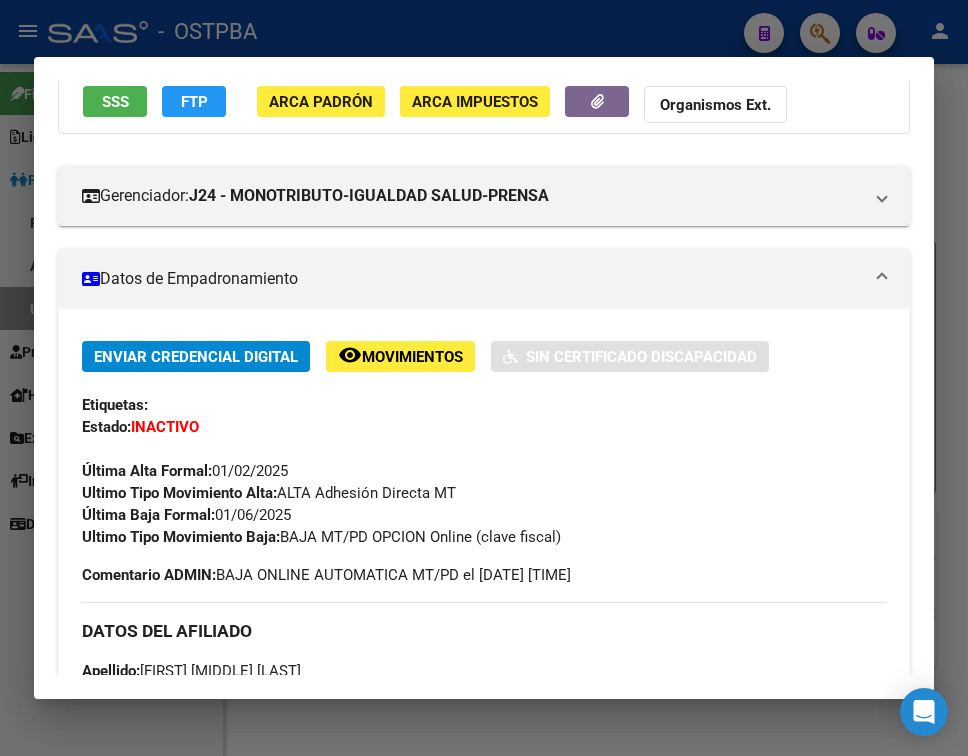 scroll, scrollTop: 200, scrollLeft: 0, axis: vertical 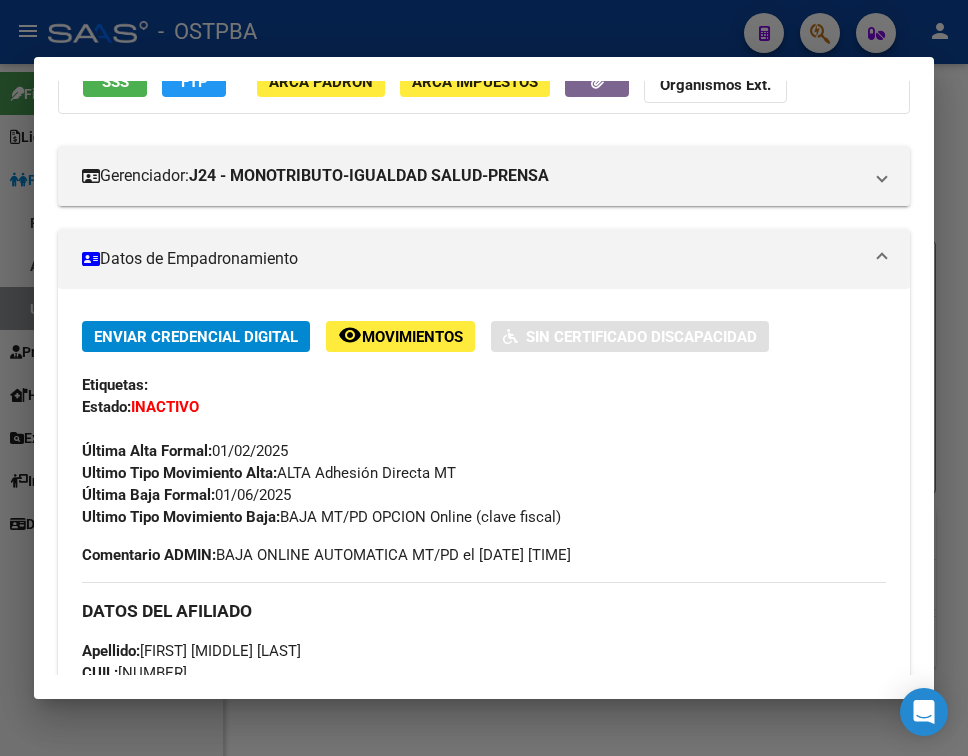 drag, startPoint x: 221, startPoint y: 498, endPoint x: 297, endPoint y: 493, distance: 76.1643 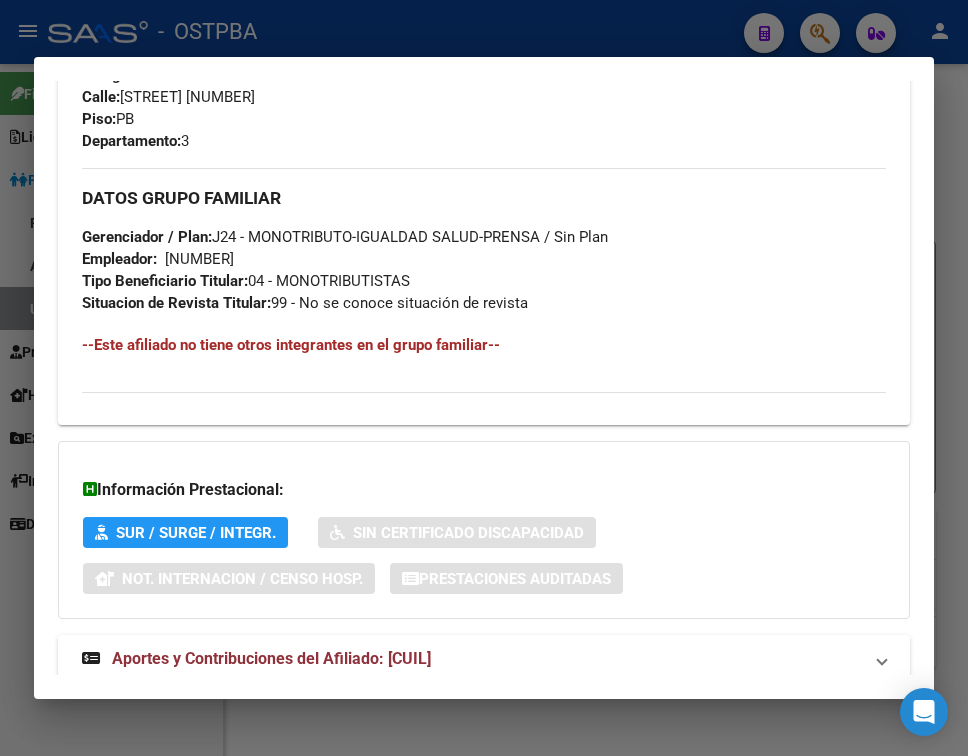 scroll, scrollTop: 1114, scrollLeft: 0, axis: vertical 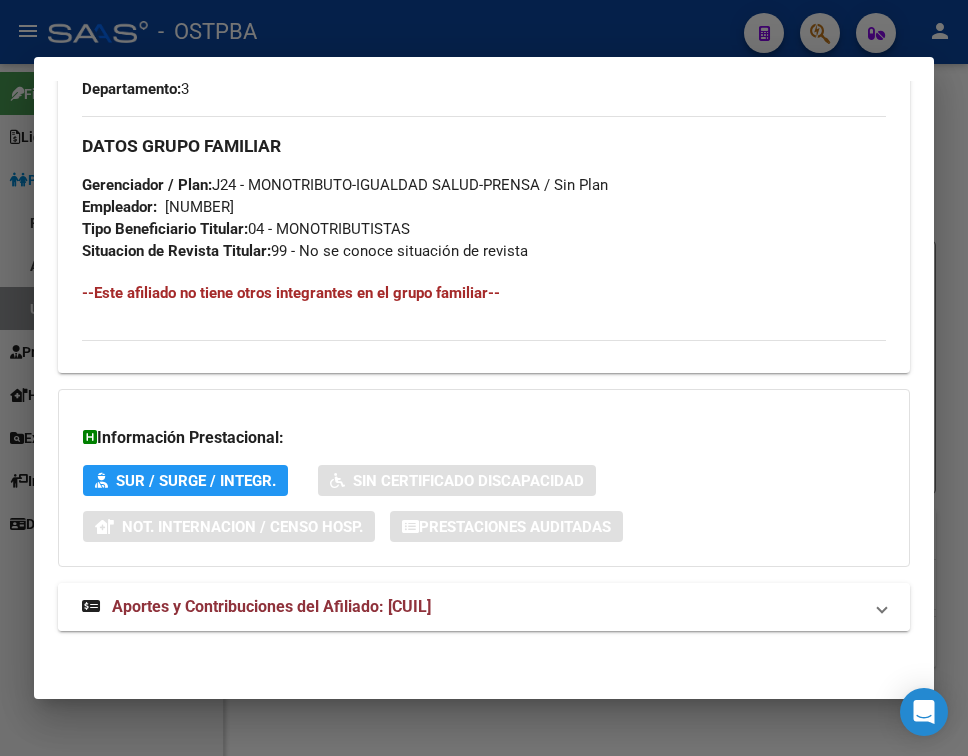 click on "Aportes y Contribuciones del Afiliado: [CUIL]" at bounding box center [484, 607] 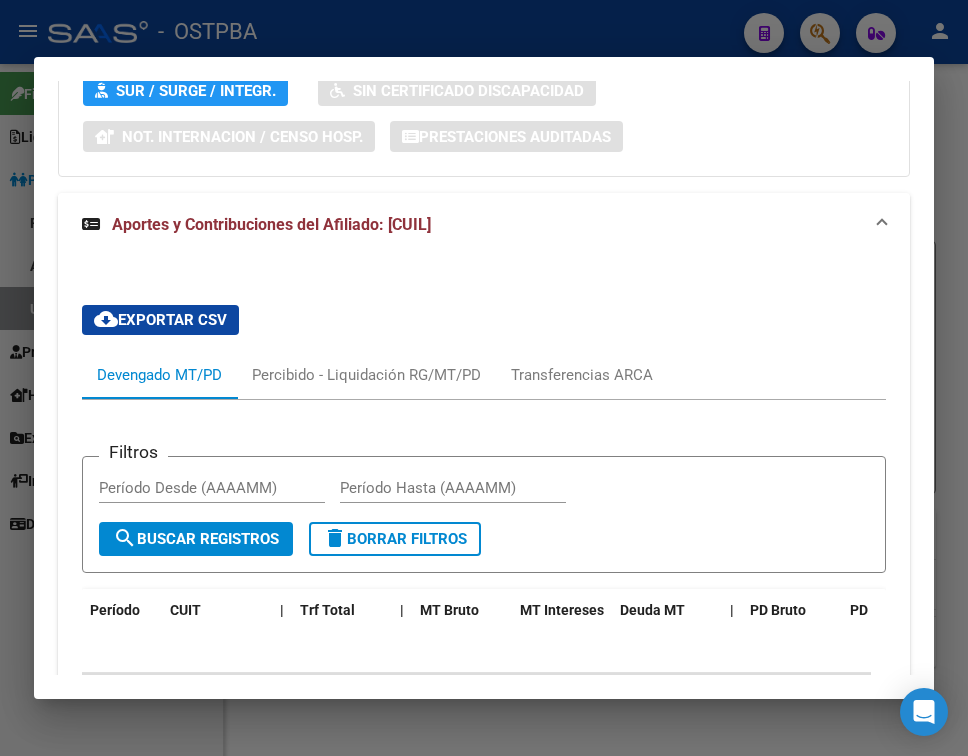 scroll, scrollTop: 1714, scrollLeft: 0, axis: vertical 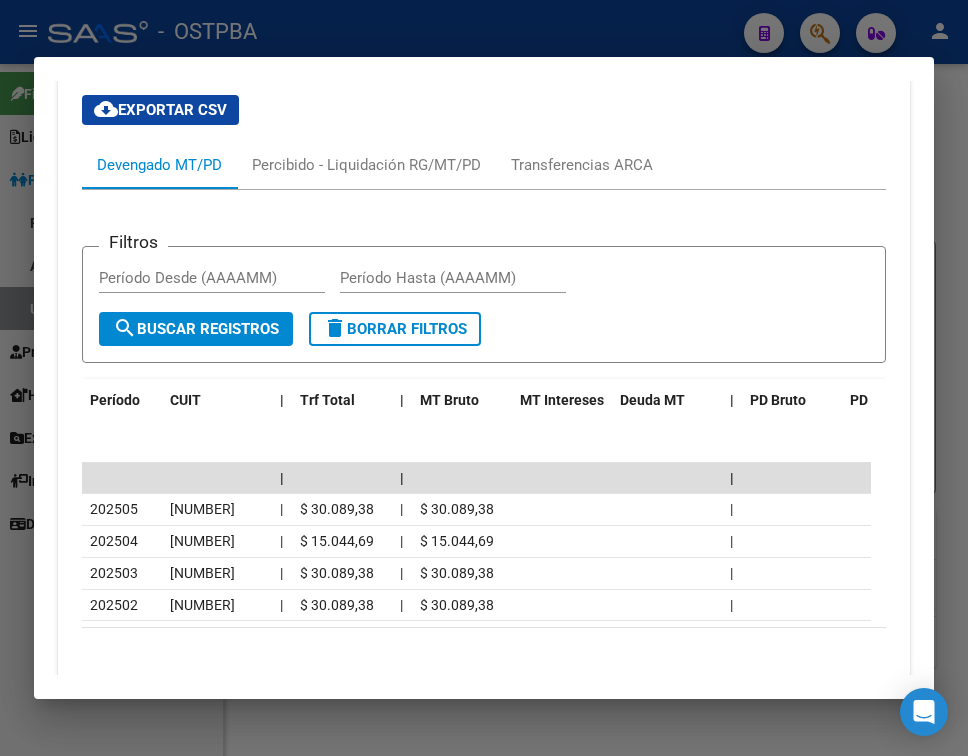 click at bounding box center [484, 378] 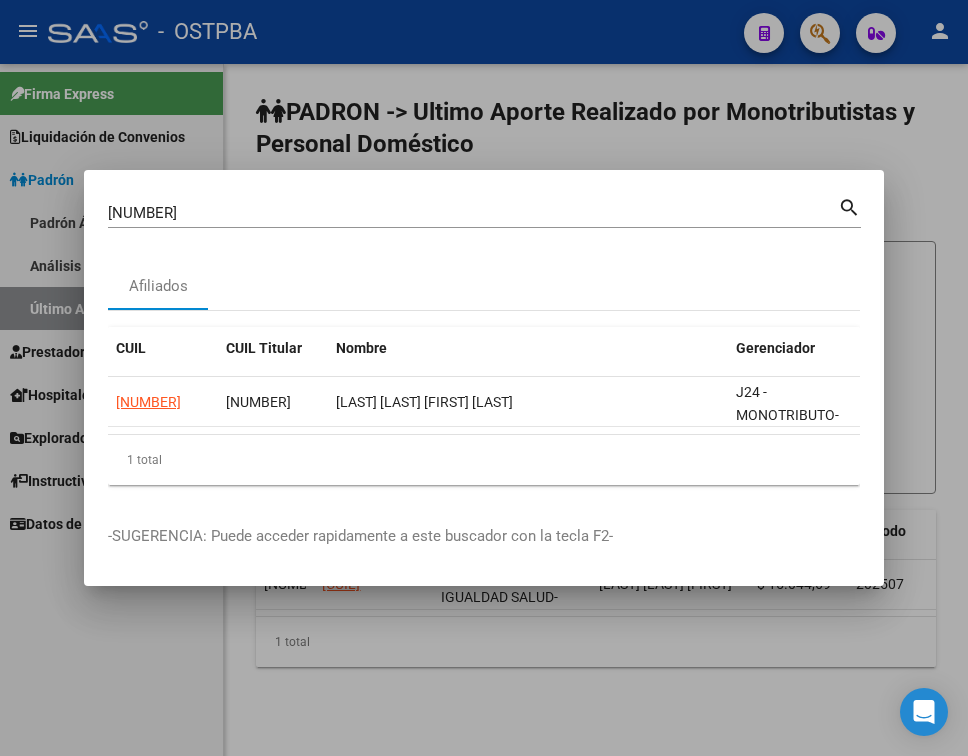click on "[NUMBER]" at bounding box center [473, 213] 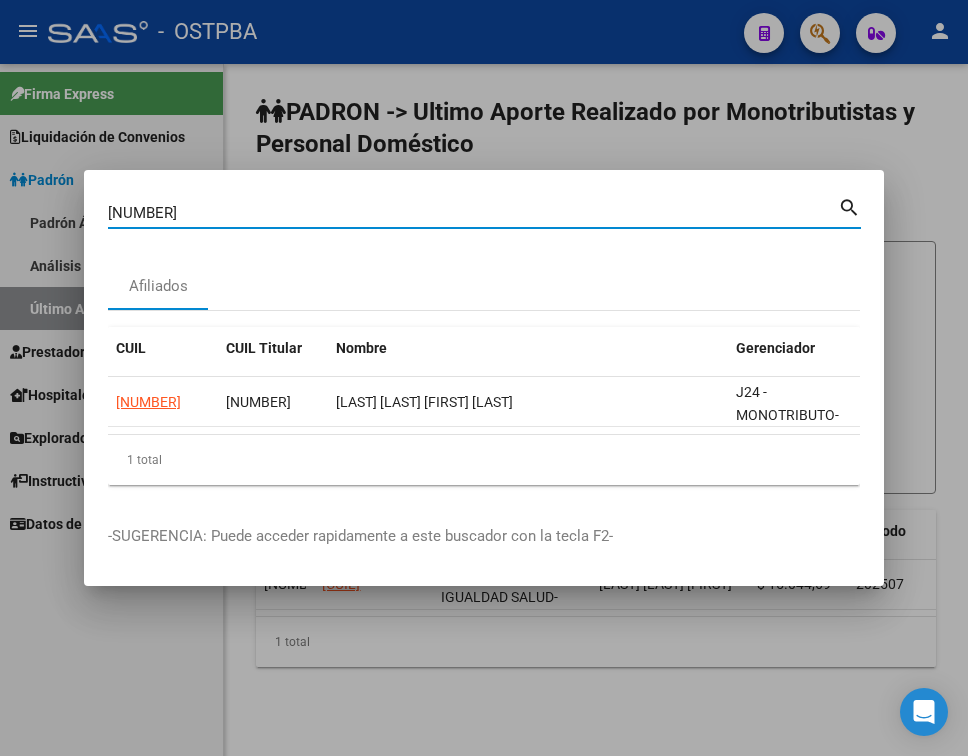 click on "[NUMBER]" at bounding box center [473, 213] 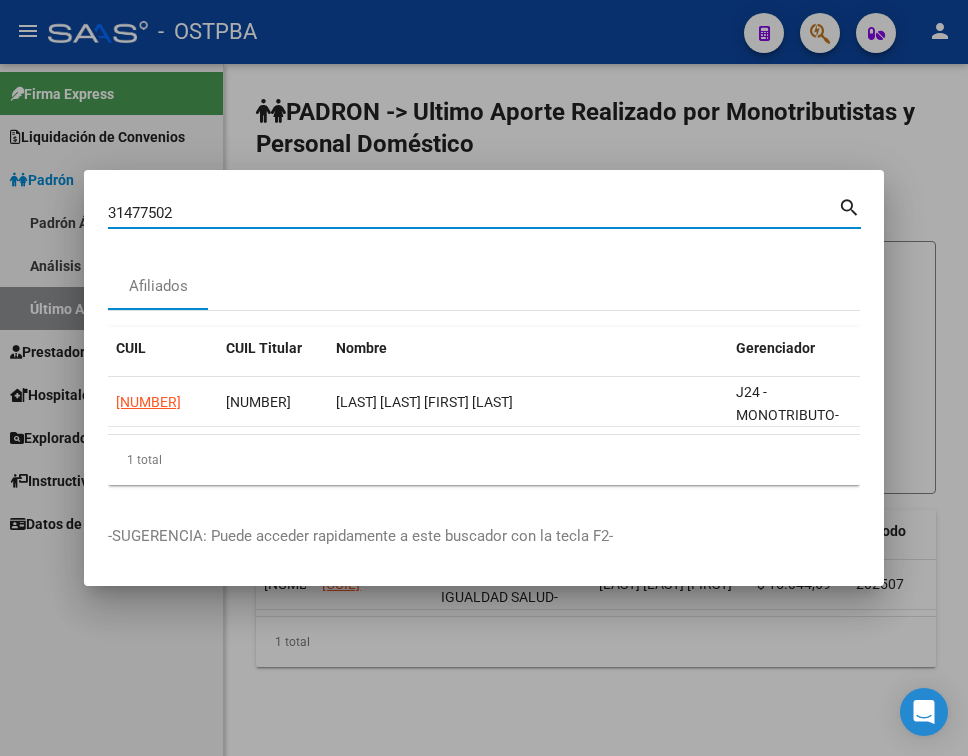 type on "31477502" 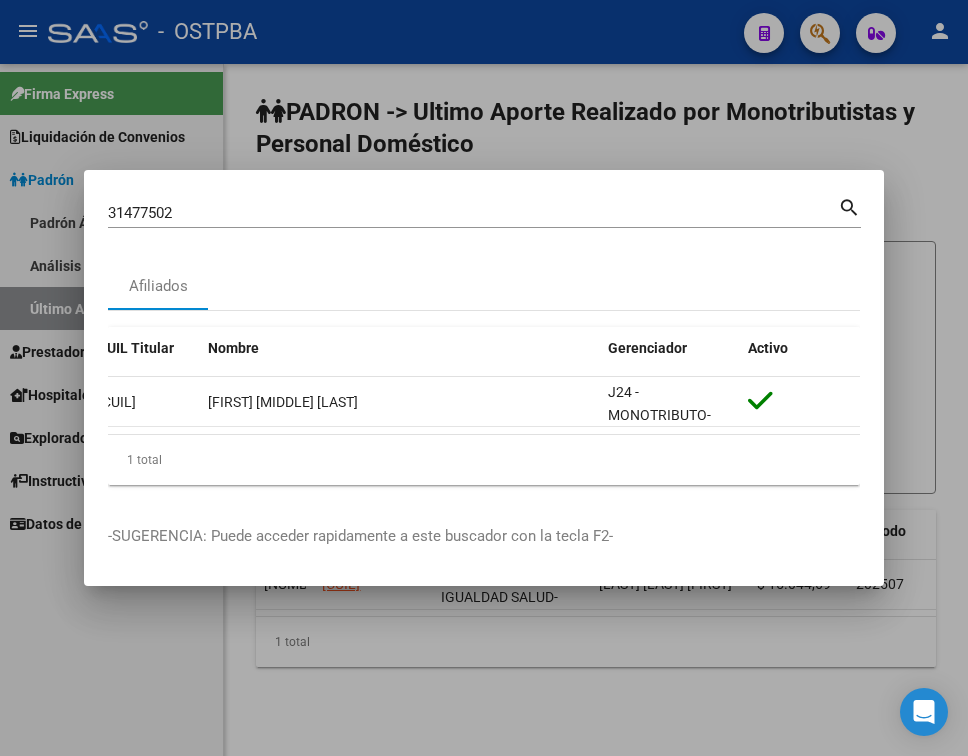scroll, scrollTop: 0, scrollLeft: 0, axis: both 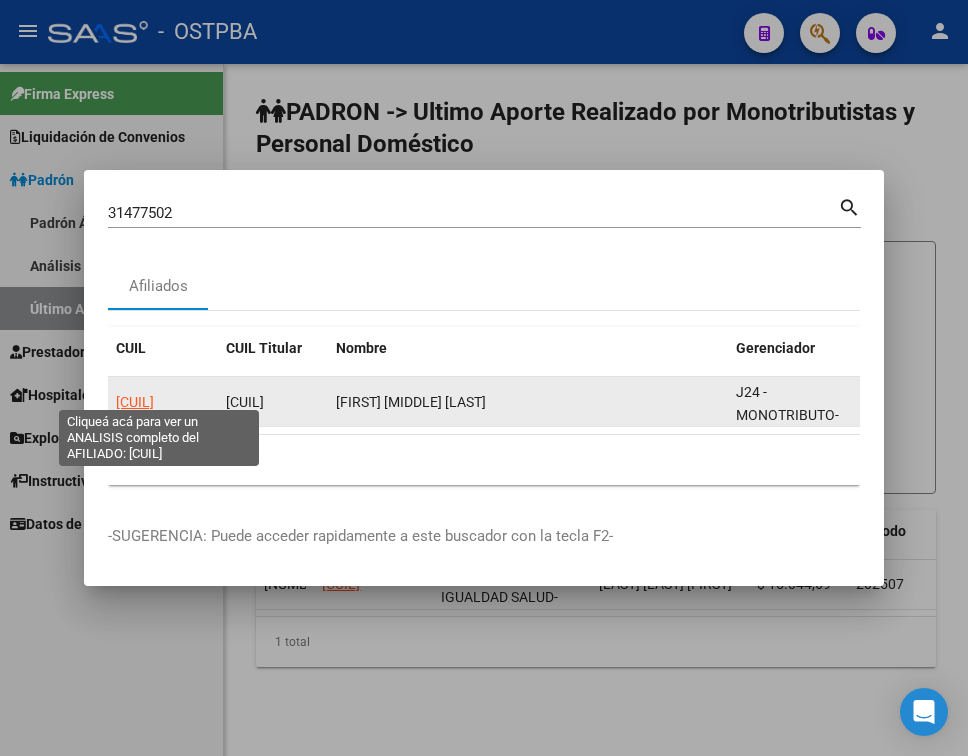 click on "[CUIL]" 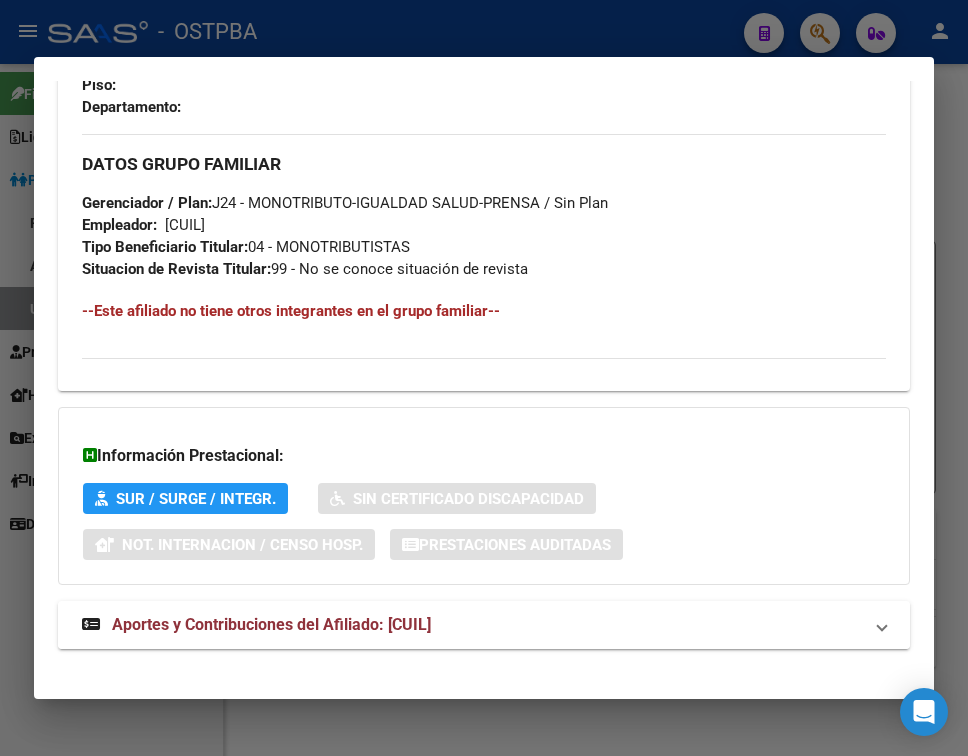 scroll, scrollTop: 1070, scrollLeft: 0, axis: vertical 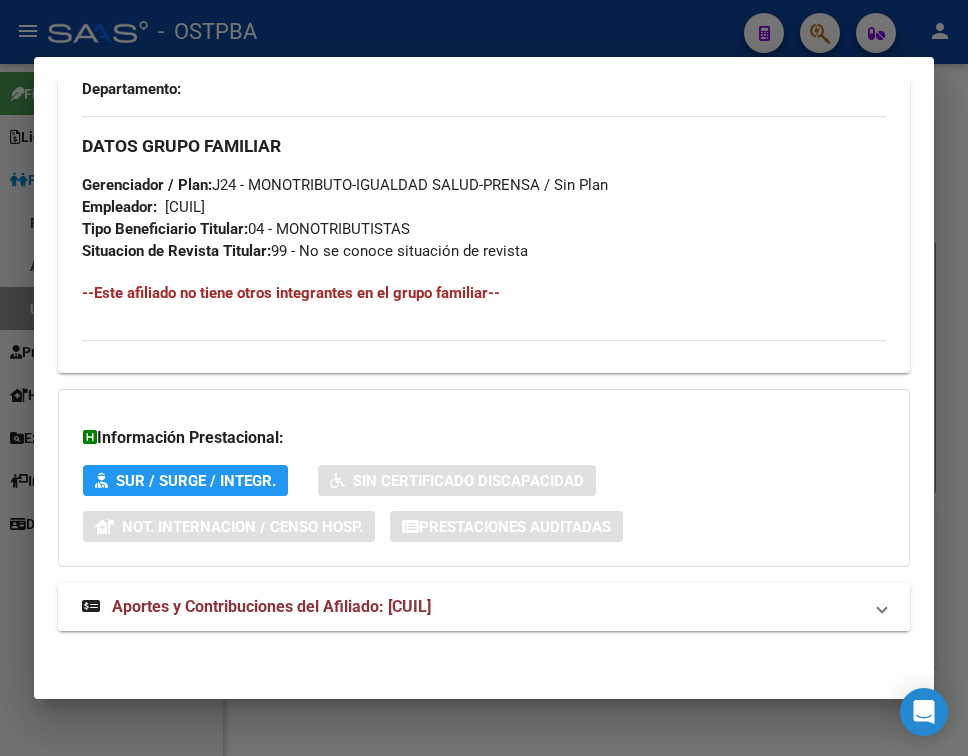 click on "Análisis Afiliado - CUIL:  [CUIL] DATOS PADRÓN ÁGIL:  [LAST] [FIRST] [MIDDLE]     |   ACTIVO   |     AFILIADO TITULAR  Datos Personales y Afiliatorios según Entes Externos: SSS FTP ARCA Padrón ARCA Impuestos Organismos Ext.    Gerenciador:      J24 - MONOTRIBUTO-IGUALDAD SALUD-PRENSA Atención telefónica: Atención emergencias: Otros Datos Útiles:    Datos de Empadronamiento  Enviar Credencial Digital remove_red_eye Movimientos    Sin Certificado Discapacidad Etiquetas: Estado: ACTIVO Última Alta Formal:  [DATE] Ultimo Tipo Movimiento Alta:  ALTA Adhesión Directa MT Comentario ADMIN:  ALTA ONLINE AUTOMATICA MT/PD el [DATE] [TIME] DATOS DEL AFILIADO Apellido:  [LAST] [FIRST] [MIDDLE] CUIL:  [CUIL] Documento:  DU - DOCUMENTO UNICO [NUMBER]  Nacionalidad:  ARGENTINA Parentesco:  0 - Titular Estado Civil:  Soltero Discapacitado:    NO (00) Sexo:  M Nacimiento:  [DATE] Edad:  [AGE]  NO TIENE TELEFONOS REGISTRADOS Provincia:  Buenos Aires Localidad: Código Postal:" at bounding box center [484, -148] 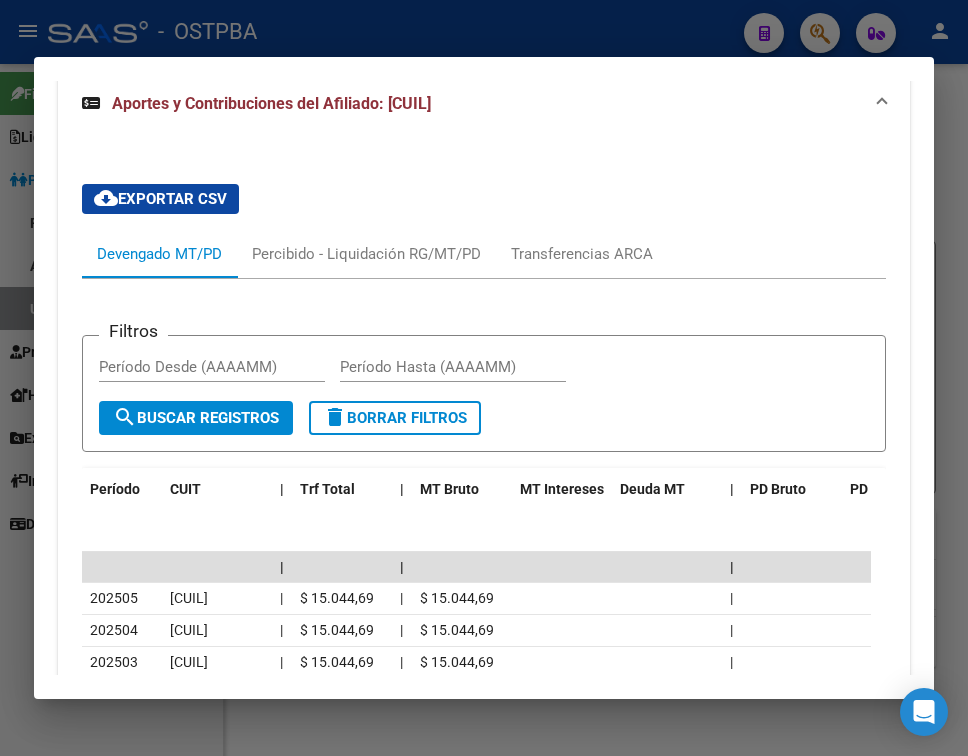 scroll, scrollTop: 1681, scrollLeft: 0, axis: vertical 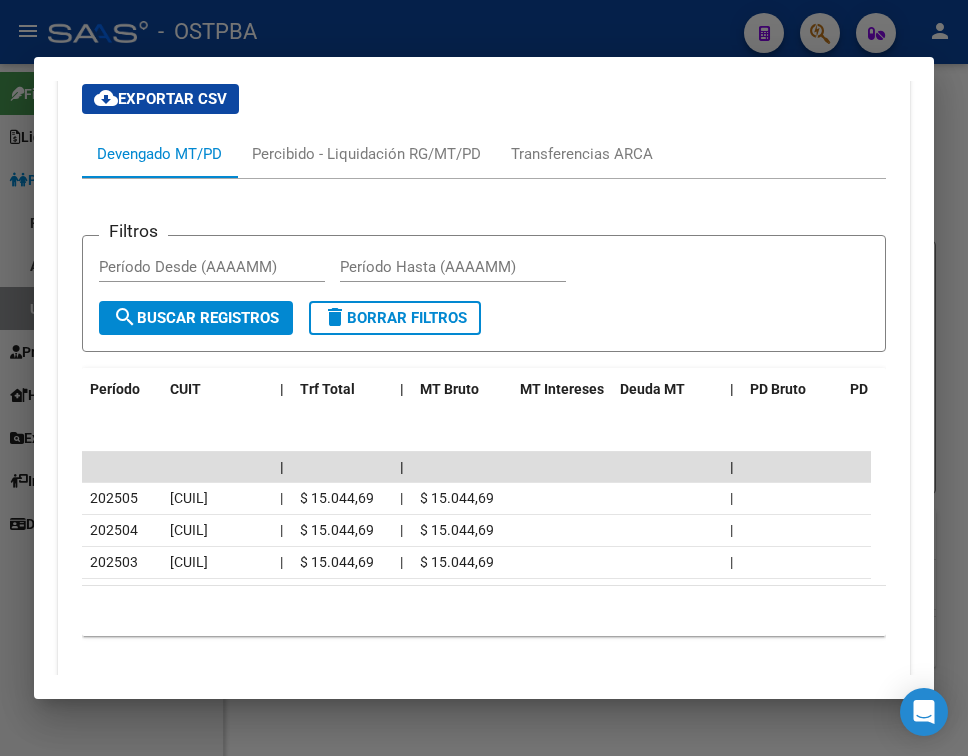 click at bounding box center (484, 378) 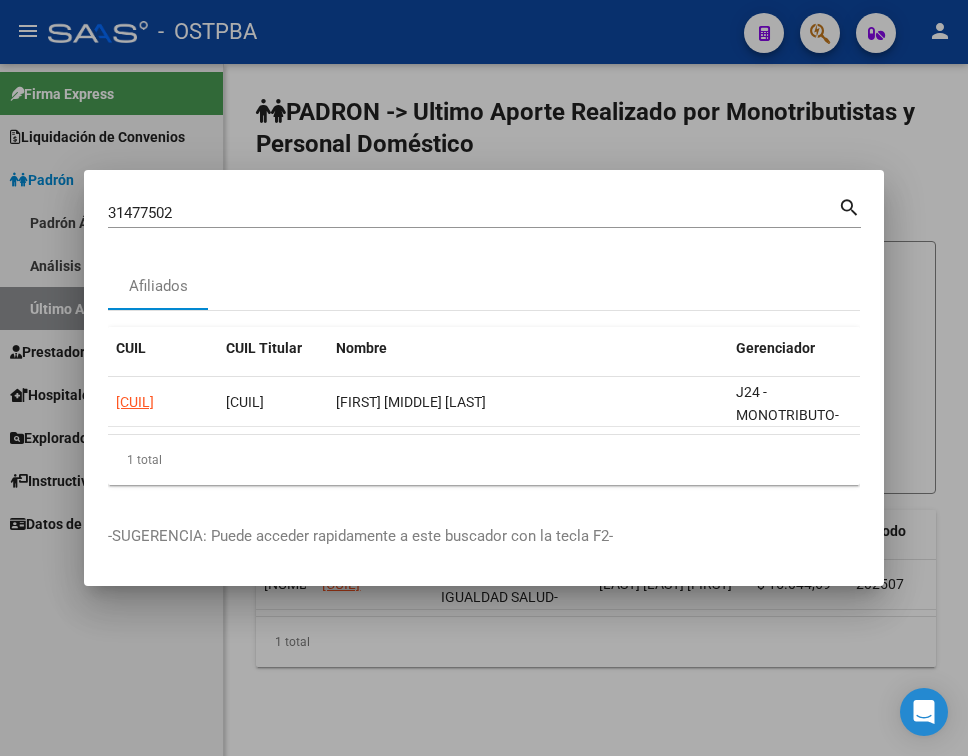 click on "31477502" at bounding box center [473, 213] 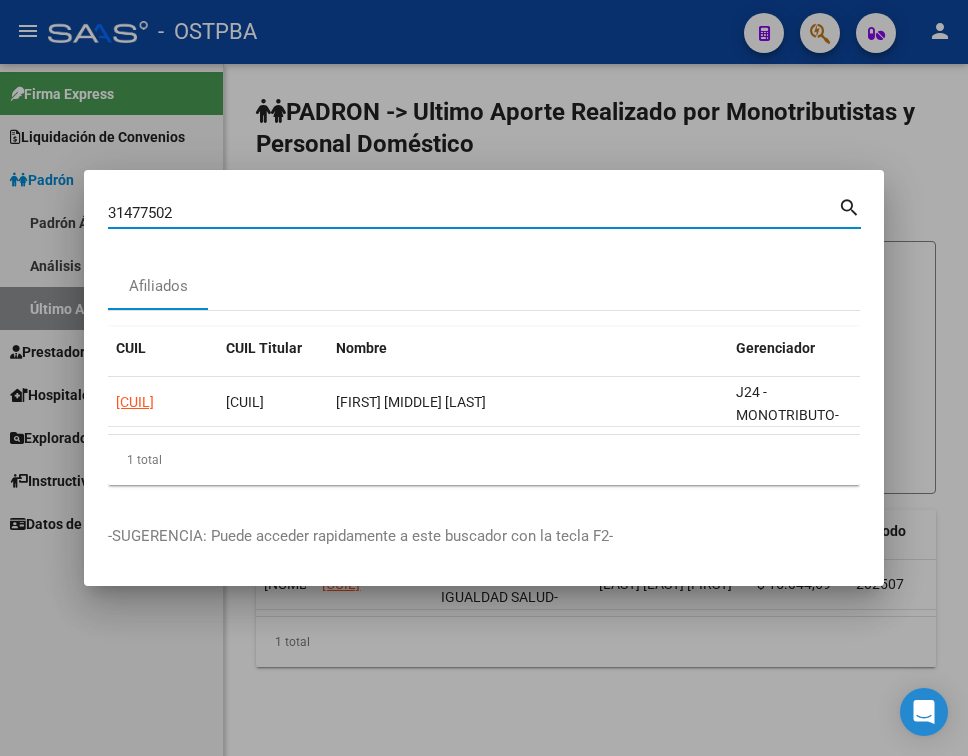 click on "31477502" at bounding box center (473, 213) 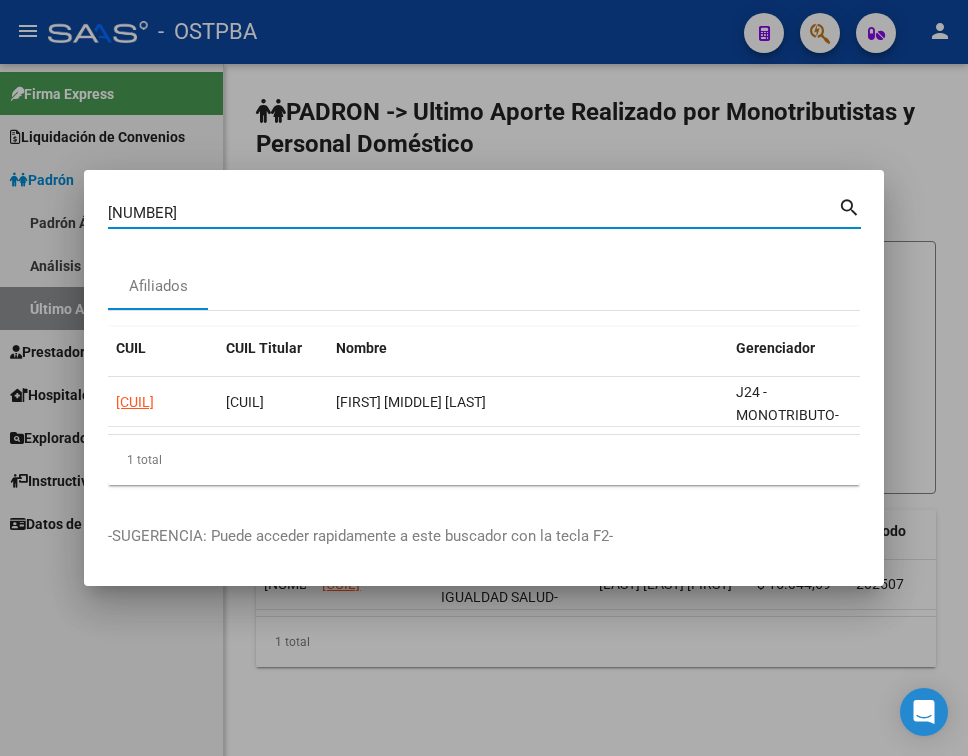 type on "[NUMBER]" 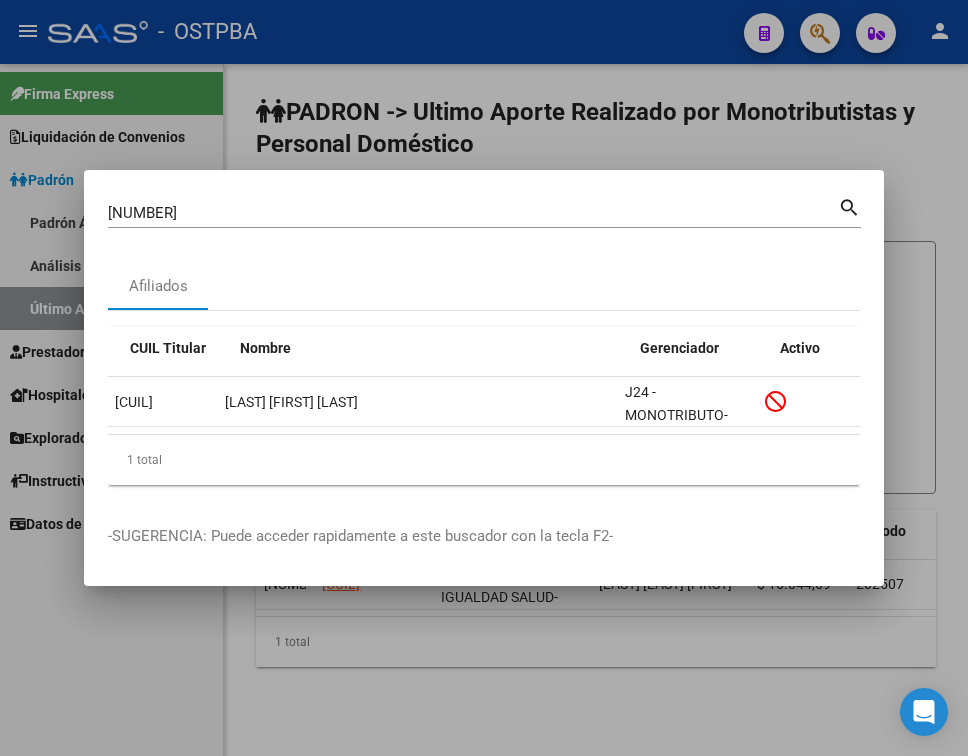 scroll, scrollTop: 0, scrollLeft: 0, axis: both 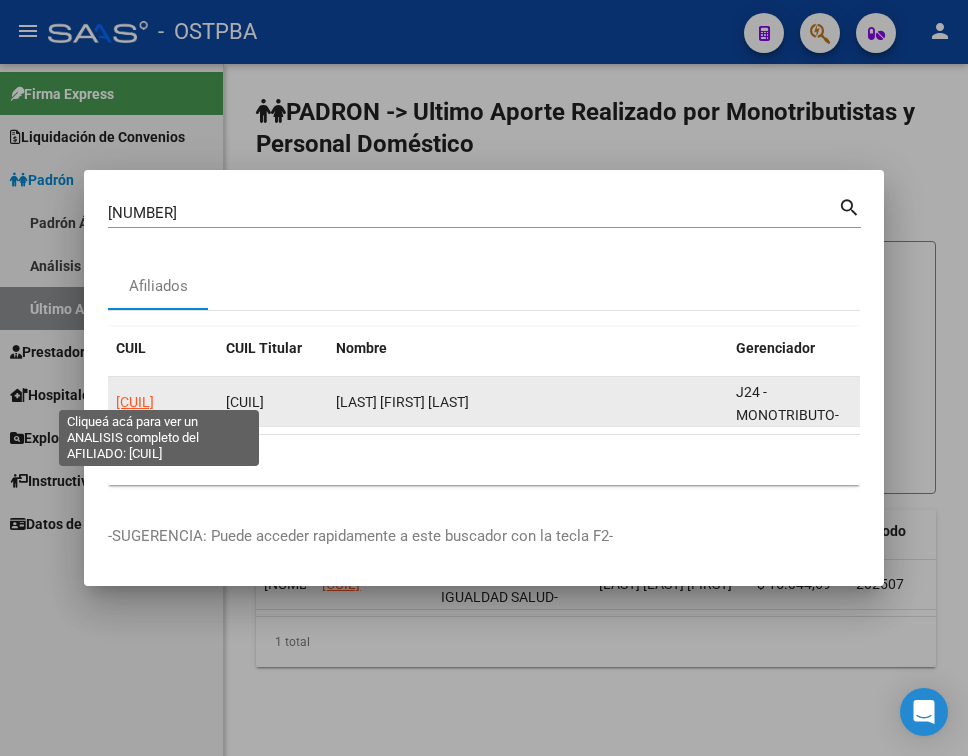 click on "[CUIL]" 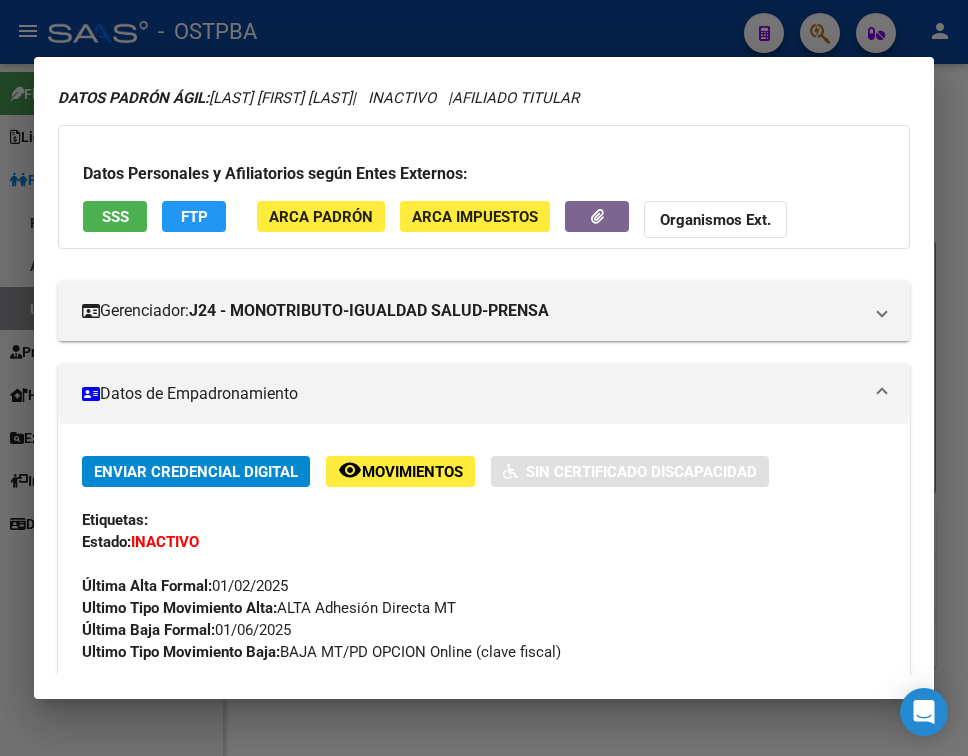 scroll, scrollTop: 100, scrollLeft: 0, axis: vertical 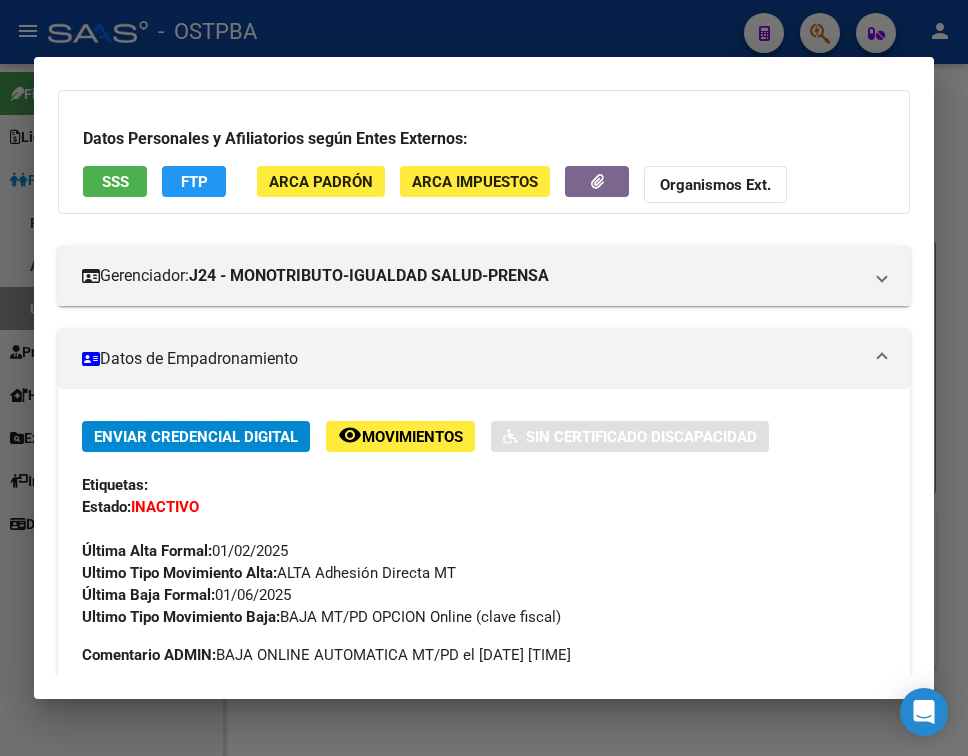 drag, startPoint x: 219, startPoint y: 599, endPoint x: 307, endPoint y: 597, distance: 88.02273 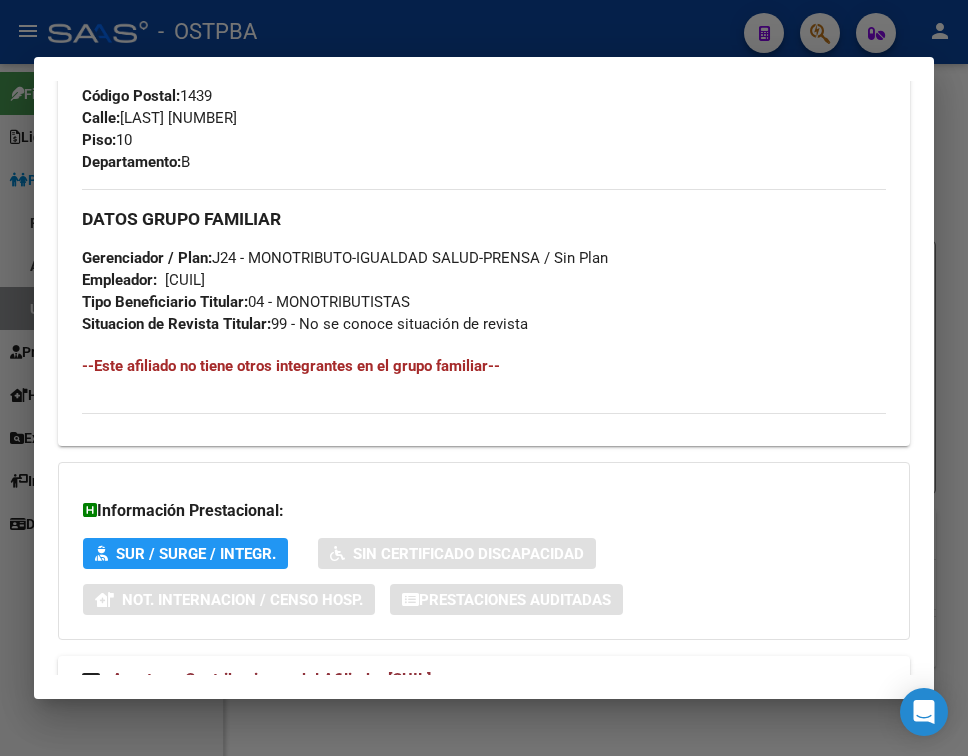 scroll, scrollTop: 1114, scrollLeft: 0, axis: vertical 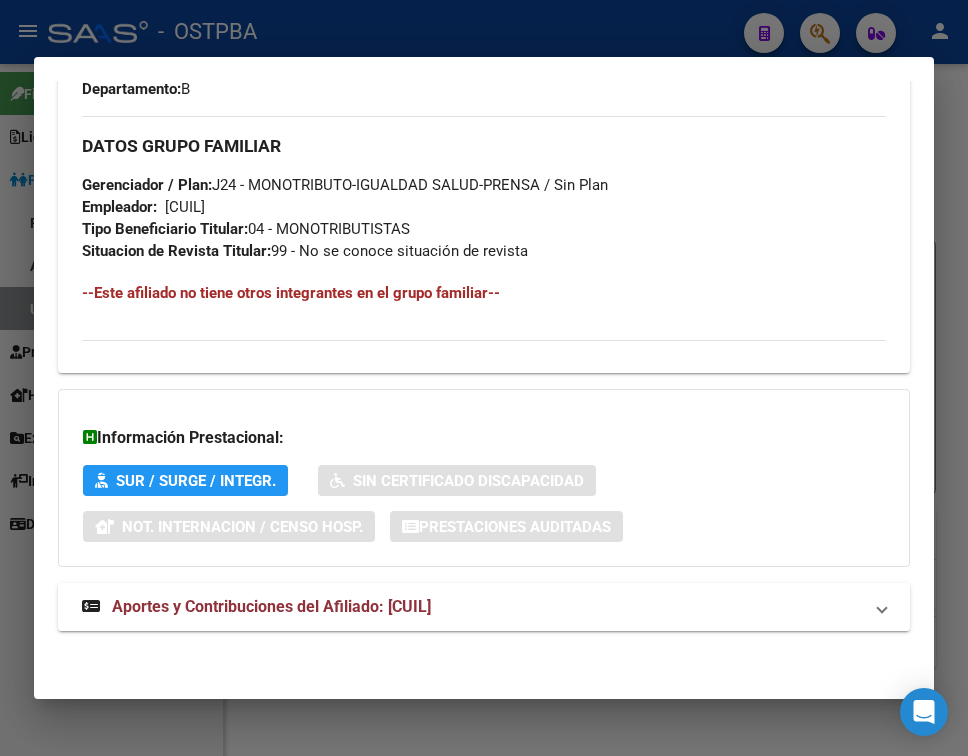 click on "Aportes y Contribuciones del Afiliado: [CUIL]" at bounding box center [484, 607] 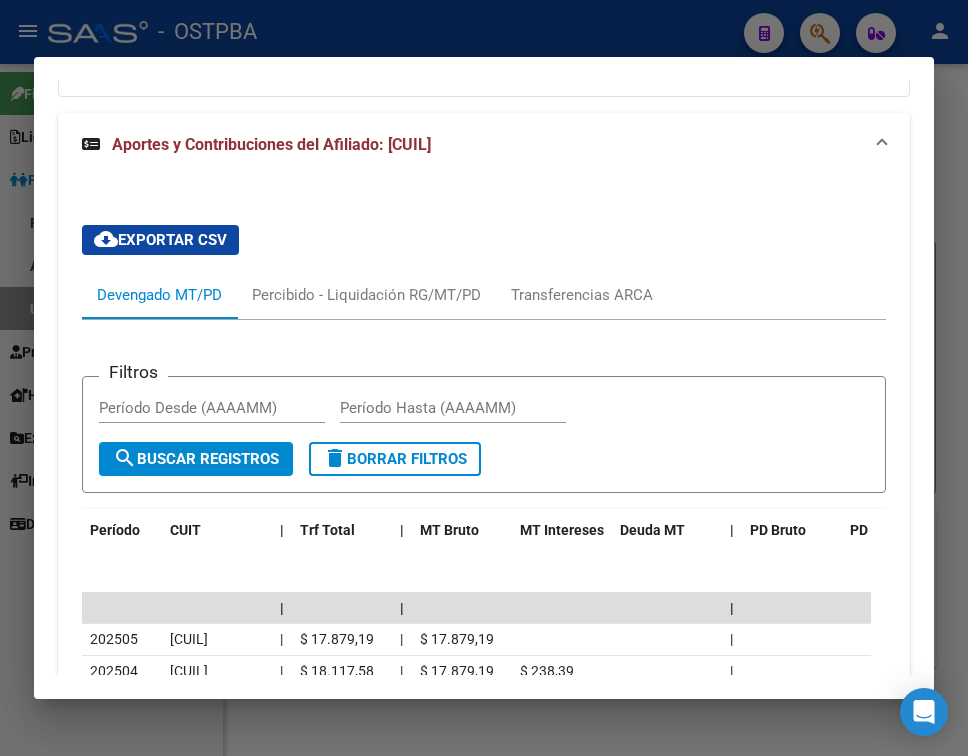 scroll, scrollTop: 1825, scrollLeft: 0, axis: vertical 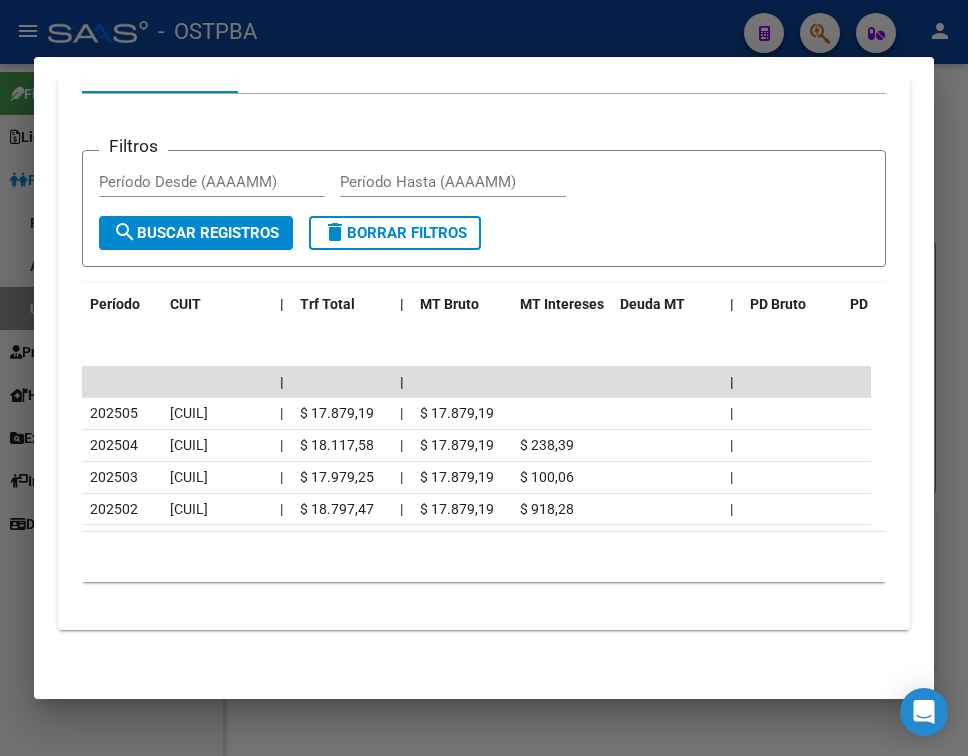 click at bounding box center (484, 378) 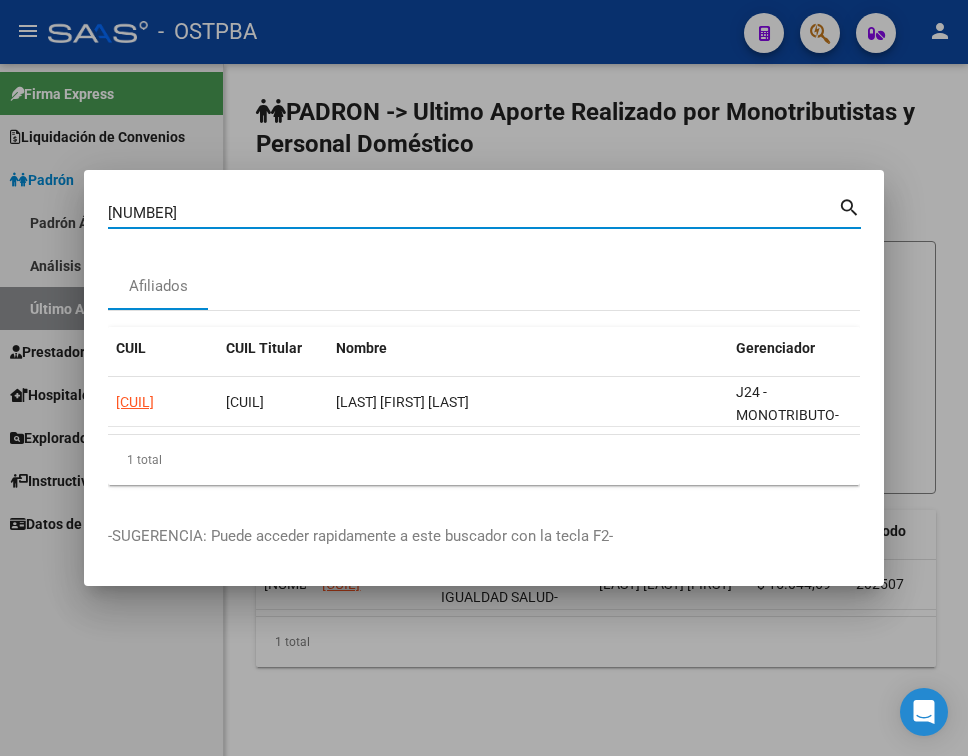 click on "[NUMBER]" at bounding box center (473, 213) 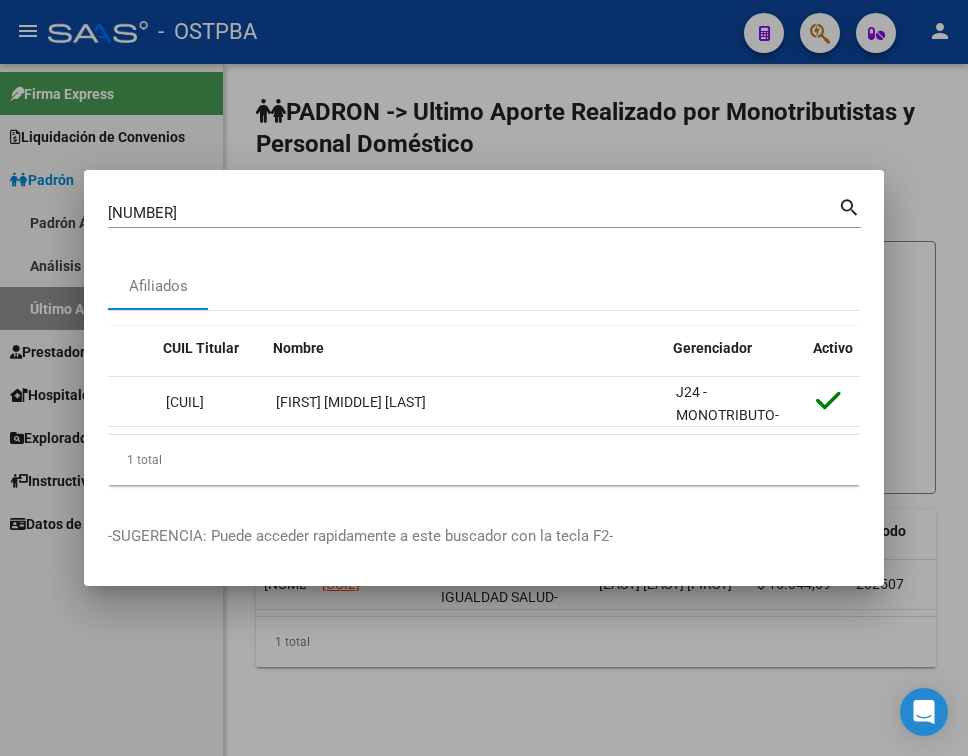 scroll, scrollTop: 0, scrollLeft: 65, axis: horizontal 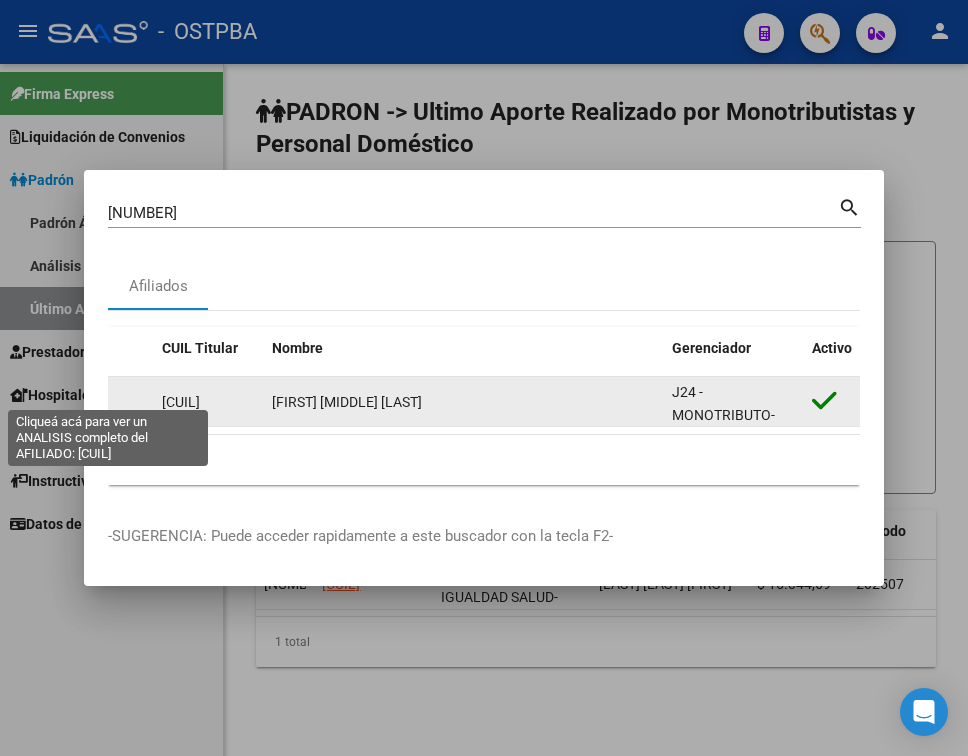 click on "[CUIL]" 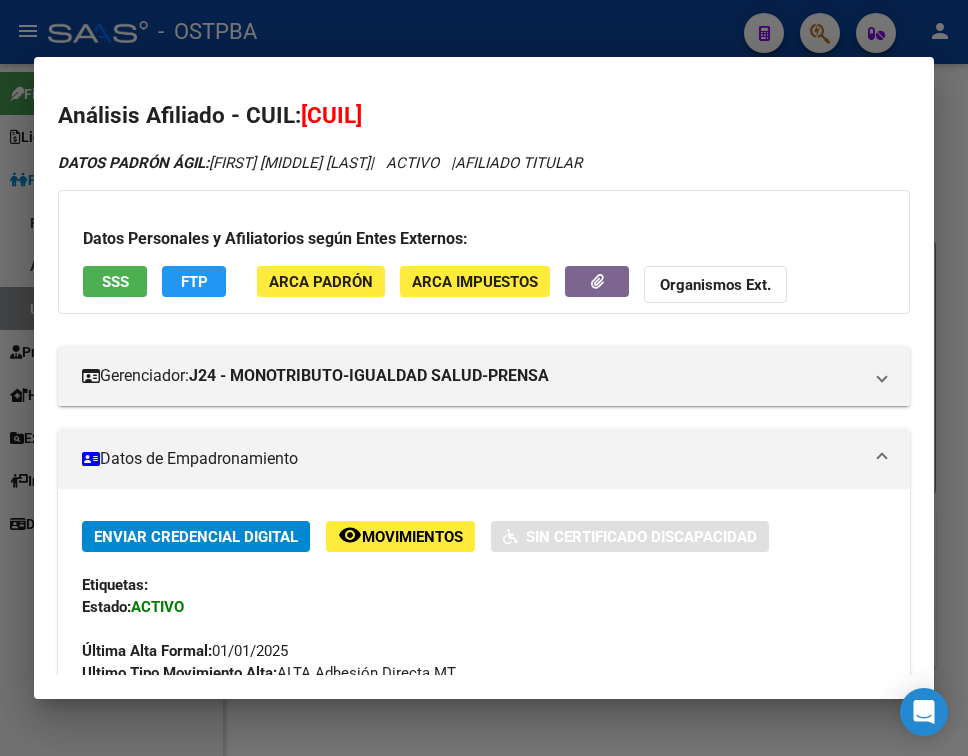click at bounding box center [882, 459] 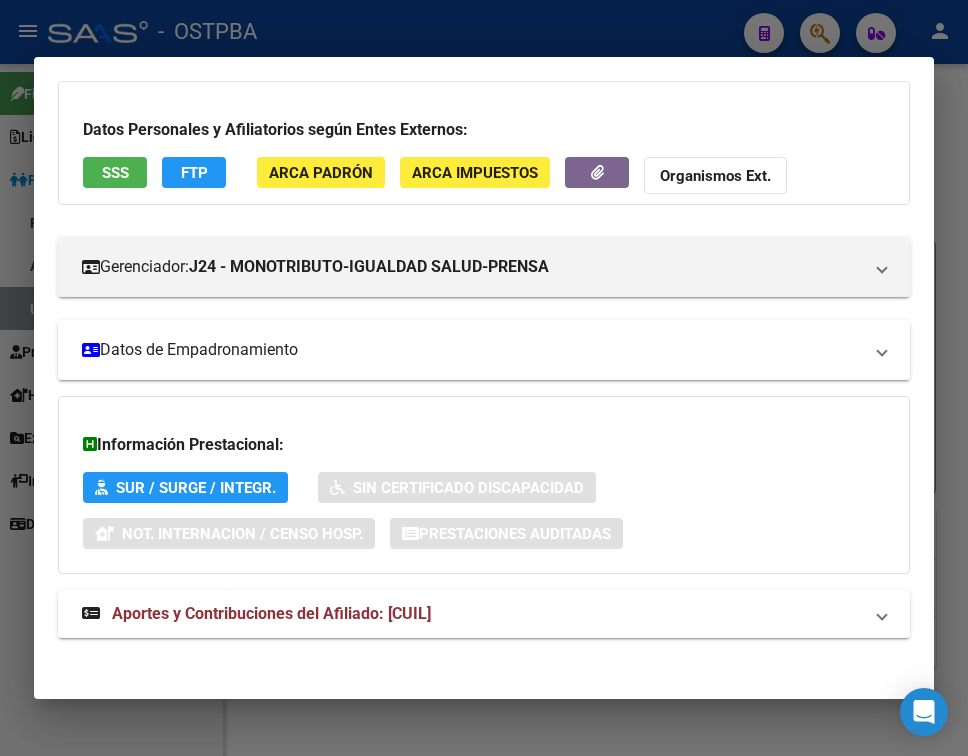 scroll, scrollTop: 116, scrollLeft: 0, axis: vertical 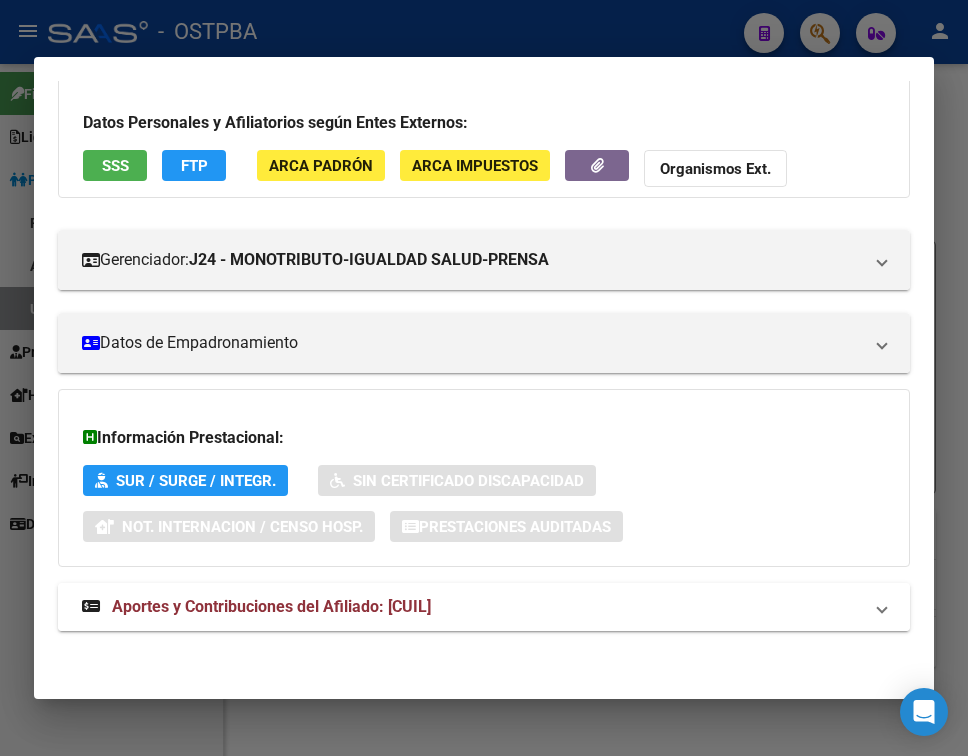 click on "Aportes y Contribuciones del Afiliado: [CUIL]" at bounding box center (472, 607) 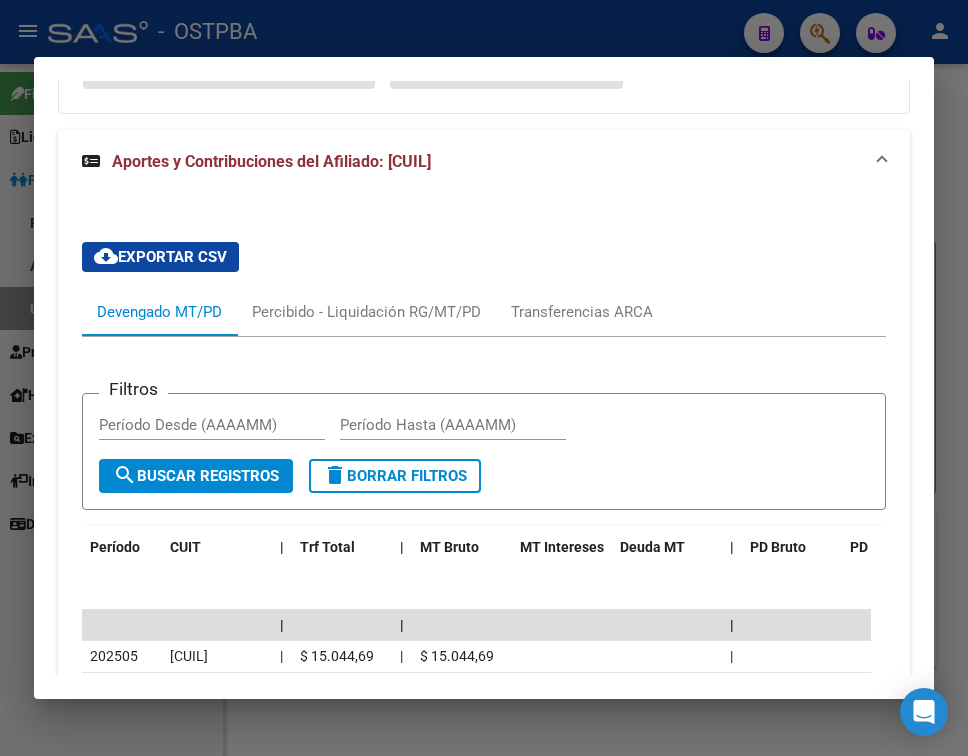 scroll, scrollTop: 616, scrollLeft: 0, axis: vertical 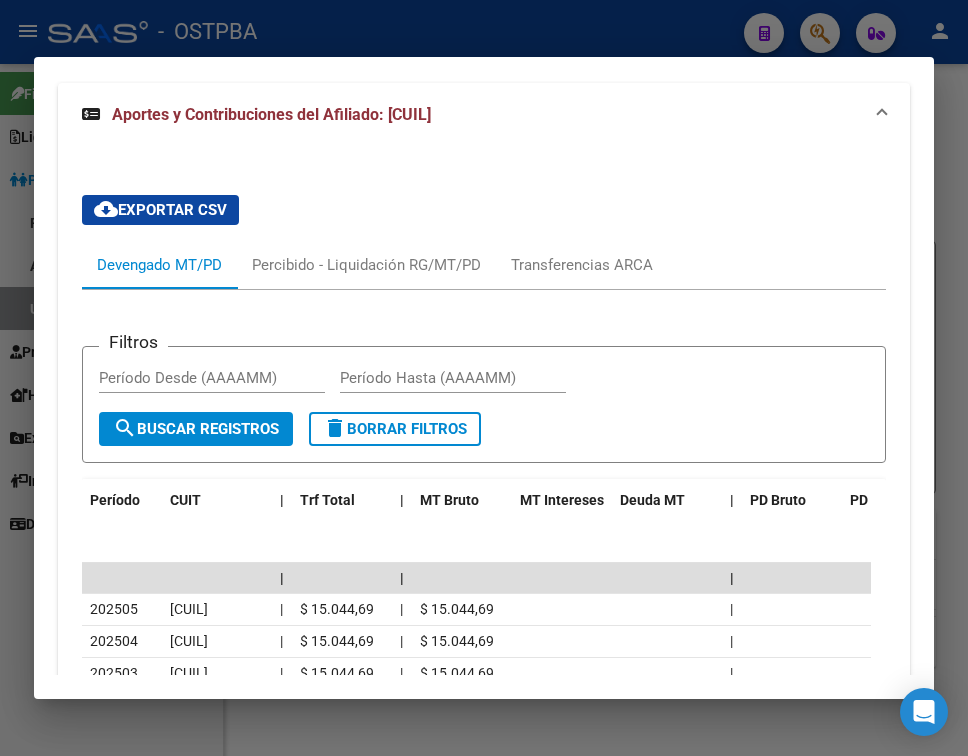 click at bounding box center [484, 378] 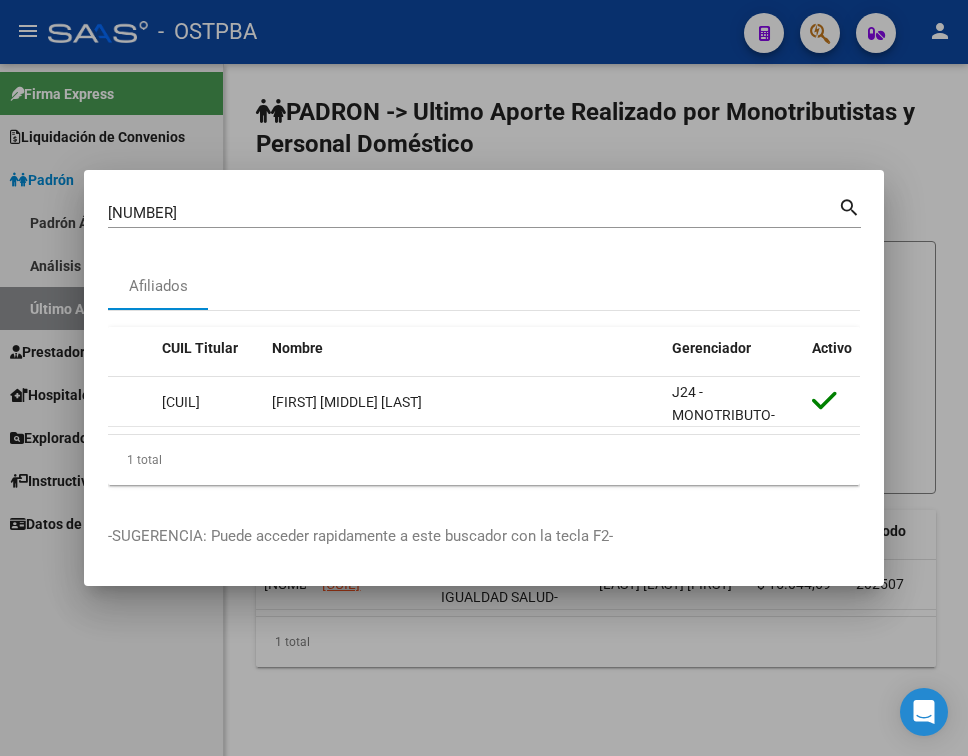 click on "[NUMBER]" at bounding box center (473, 213) 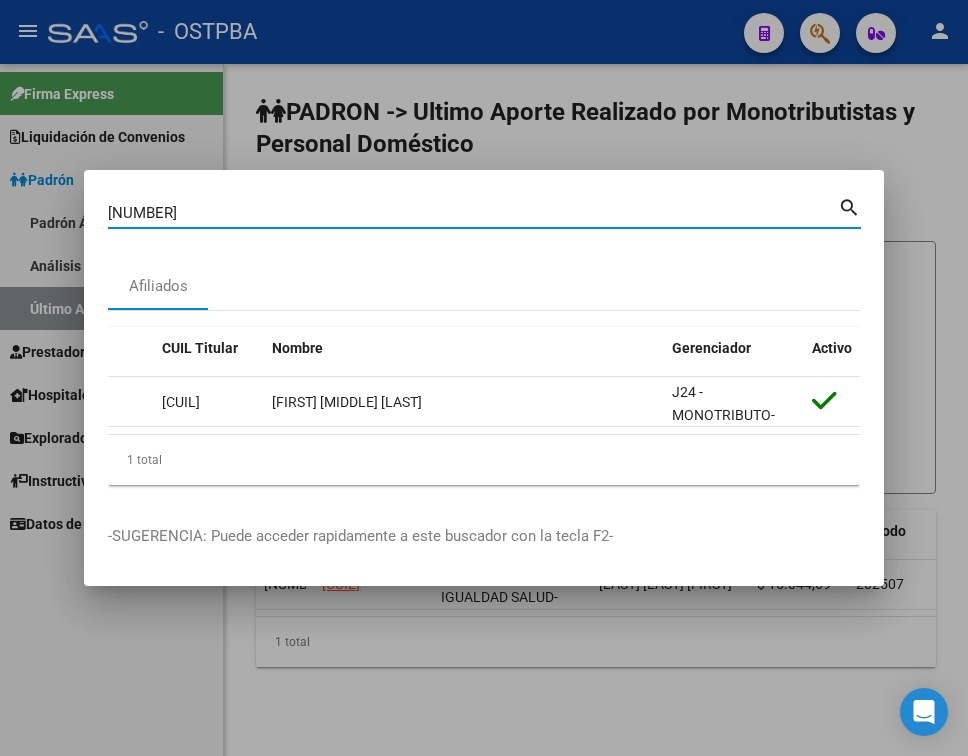 click on "[NUMBER]" at bounding box center [473, 213] 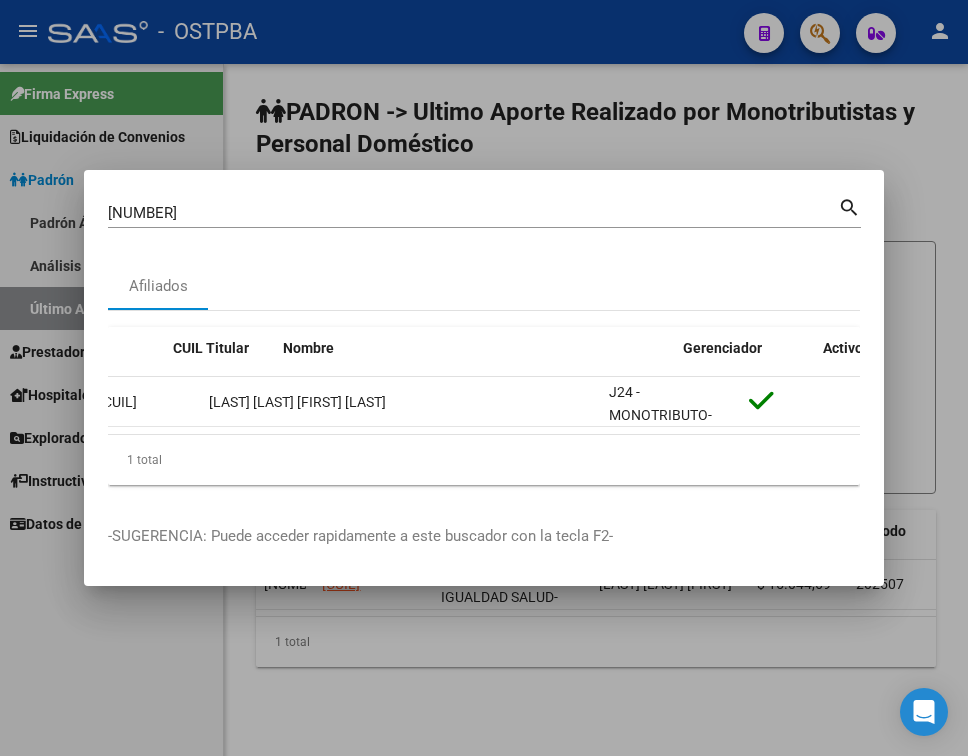 scroll, scrollTop: 0, scrollLeft: 0, axis: both 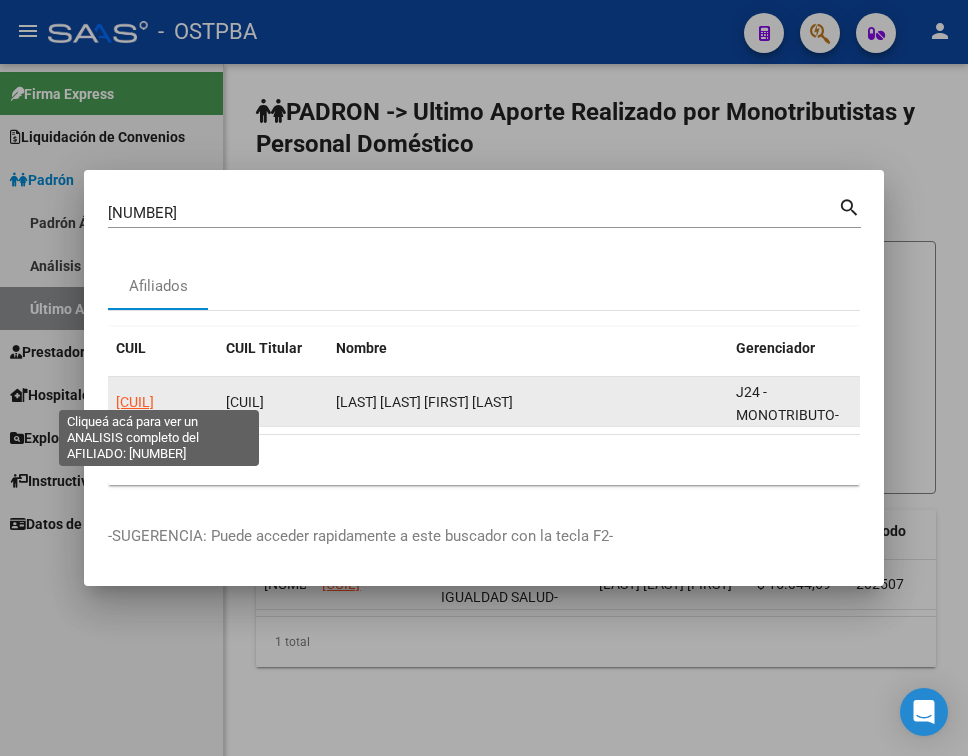 click on "[CUIL]" 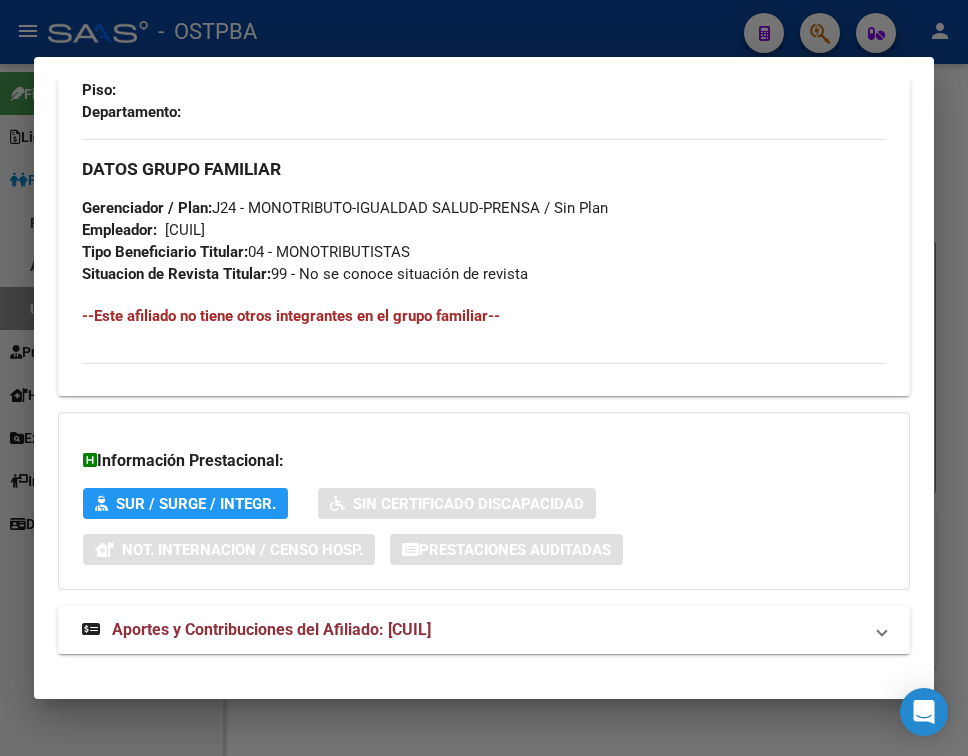 scroll, scrollTop: 1070, scrollLeft: 0, axis: vertical 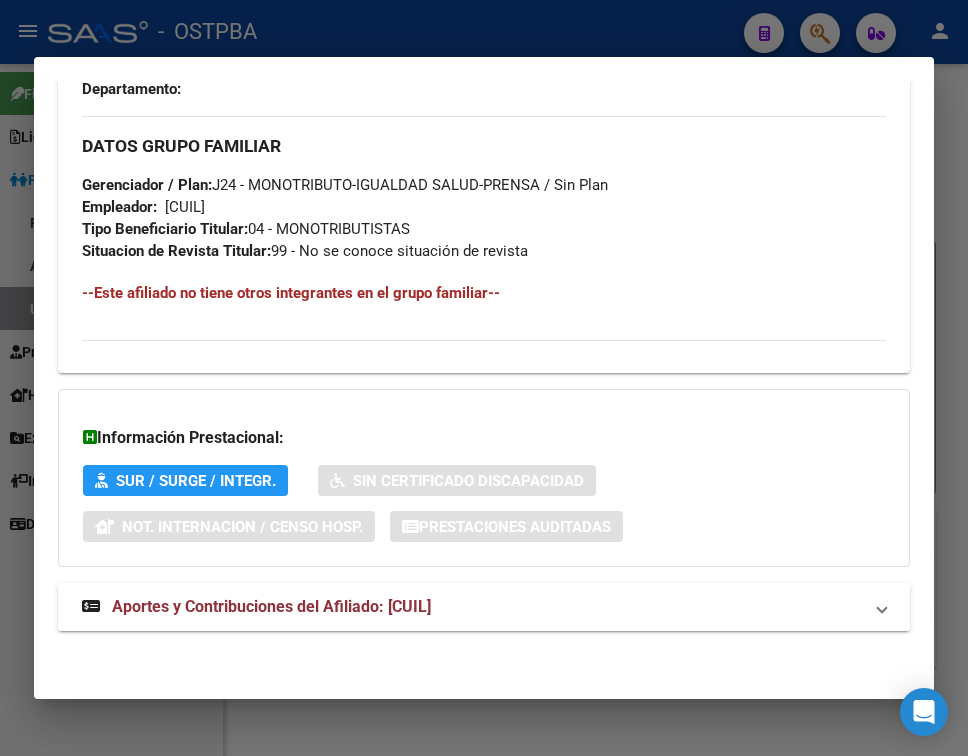 click on "Aportes y Contribuciones del Afiliado: [CUIL]" at bounding box center [271, 606] 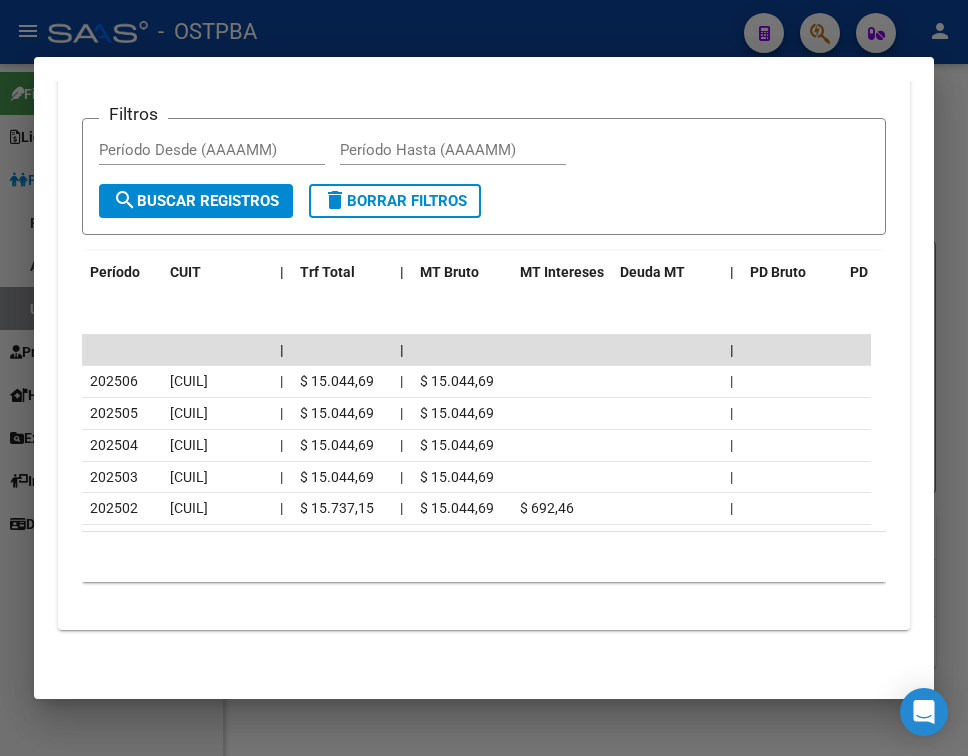 scroll, scrollTop: 1813, scrollLeft: 0, axis: vertical 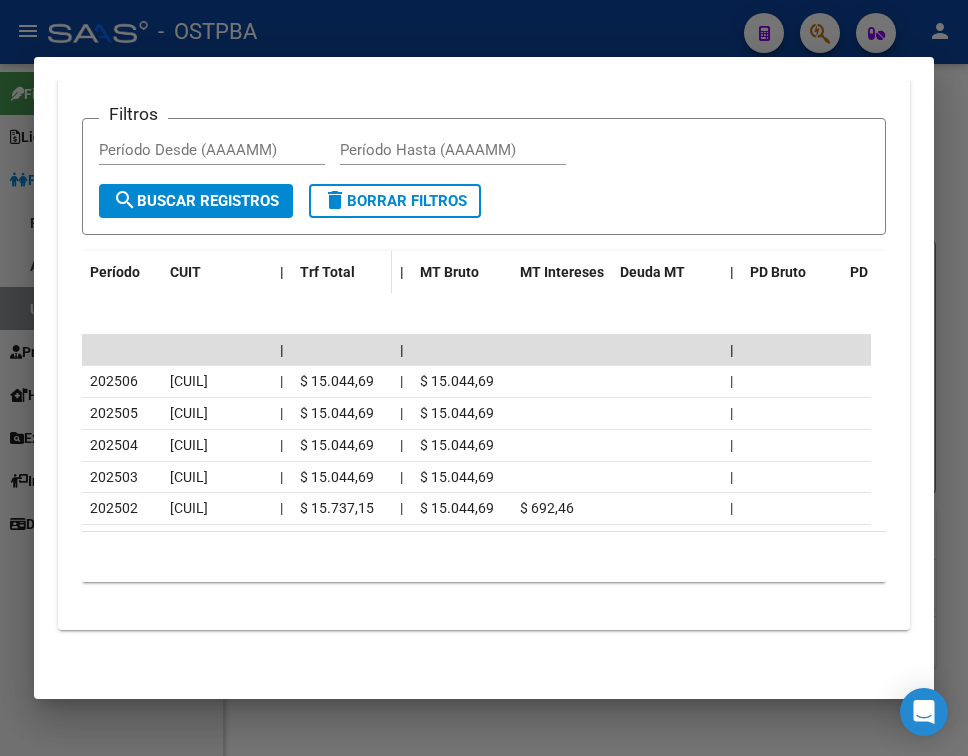 click on "Trf Total" 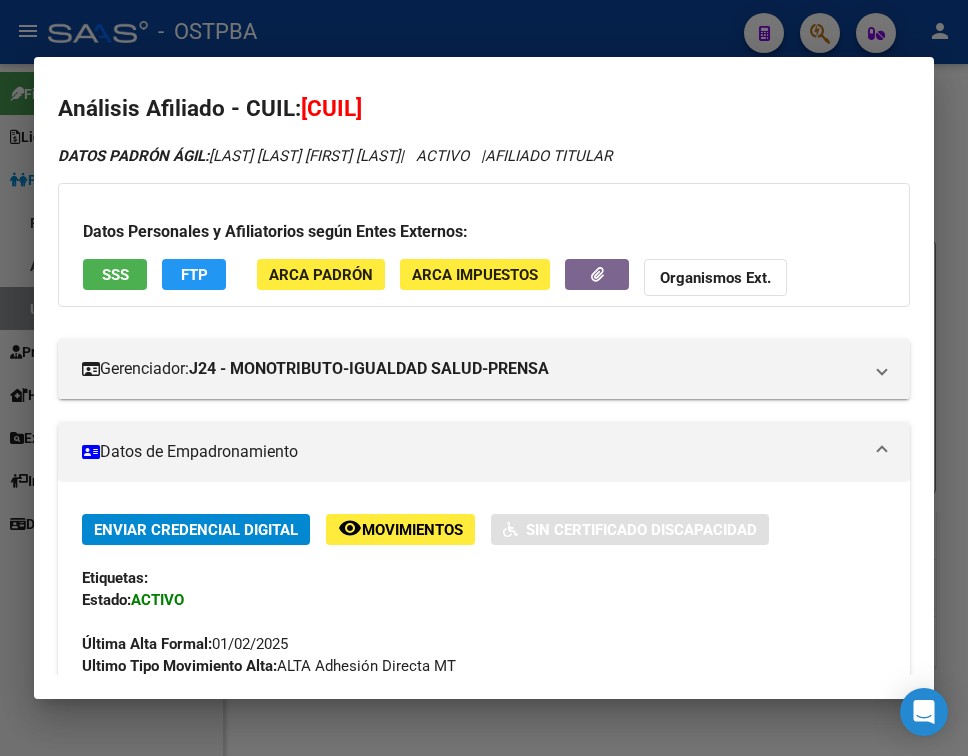 scroll, scrollTop: 0, scrollLeft: 0, axis: both 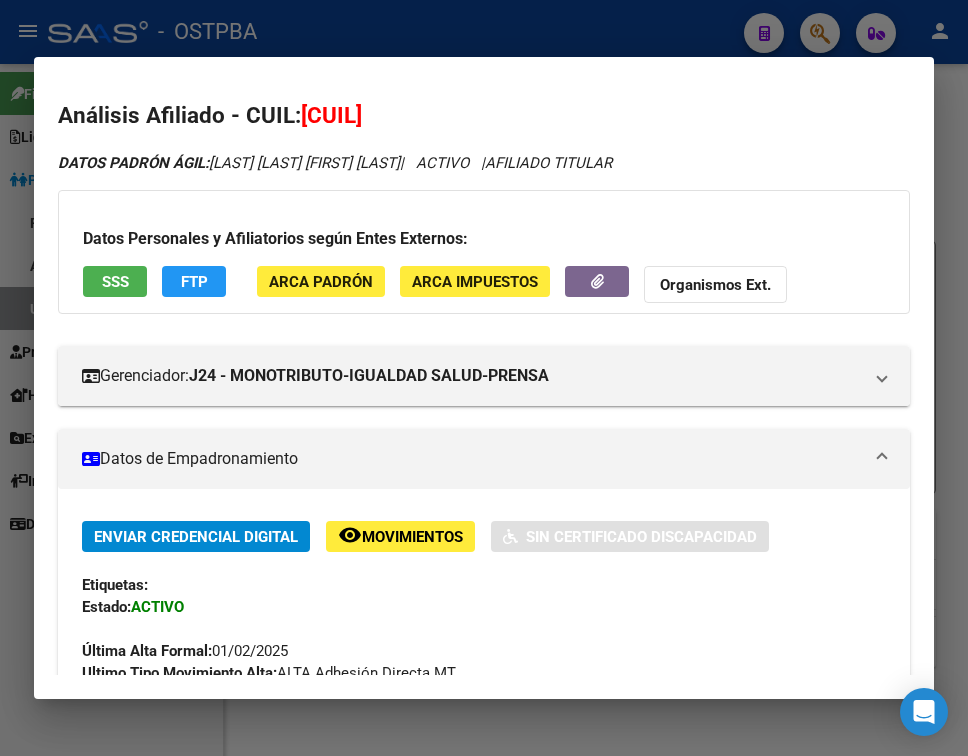 click at bounding box center [484, 378] 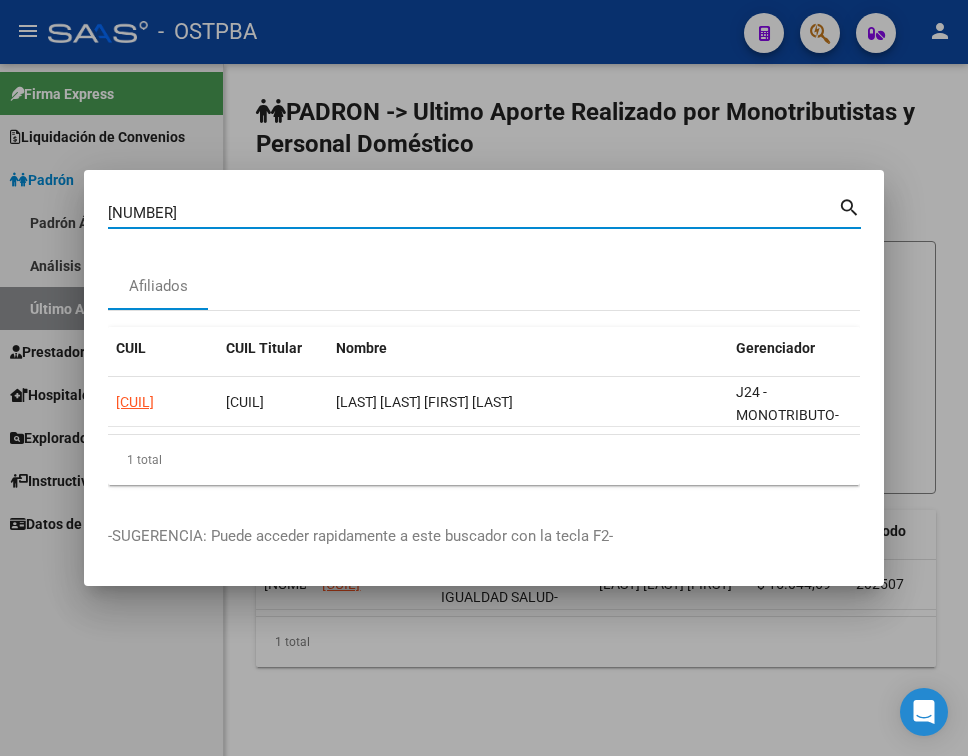 click on "[NUMBER]" at bounding box center [473, 213] 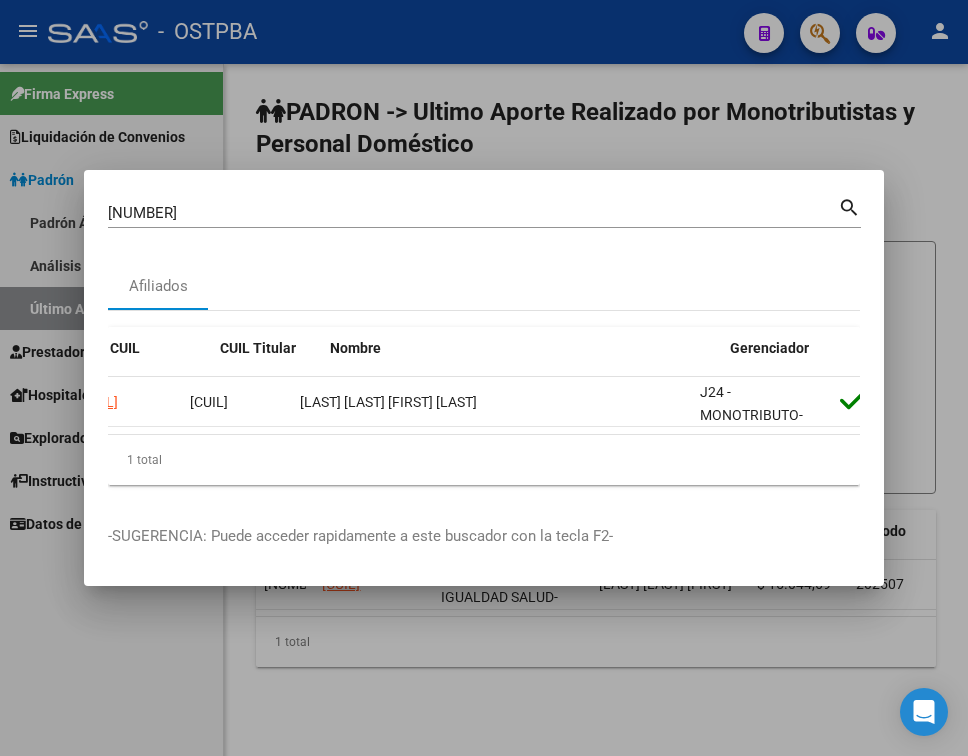scroll, scrollTop: 0, scrollLeft: 0, axis: both 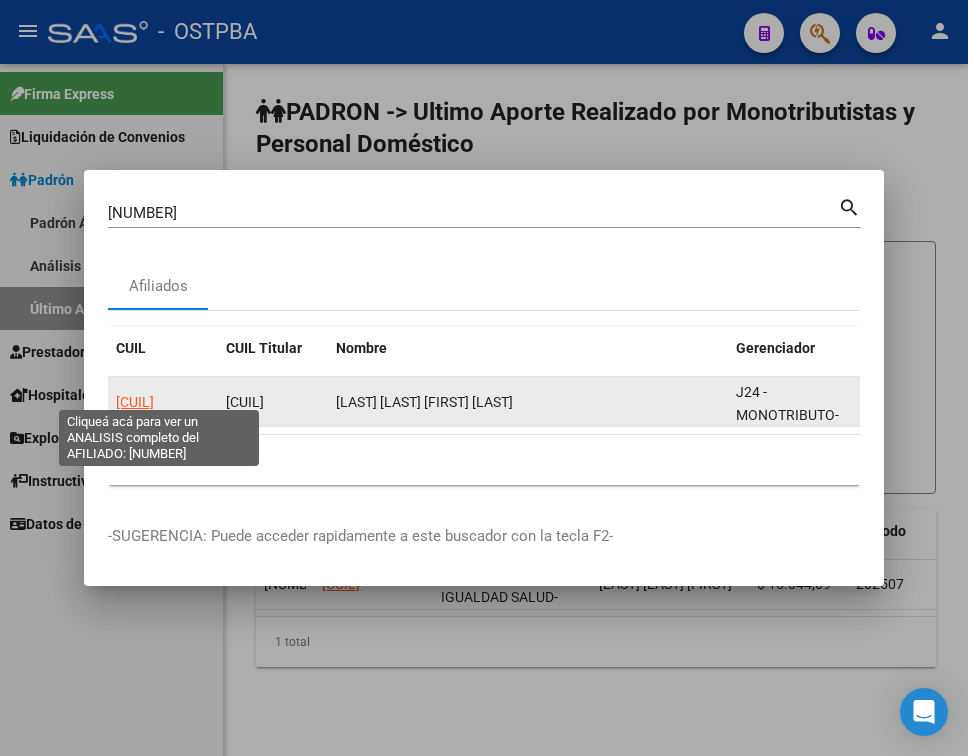 click on "[CUIL]" 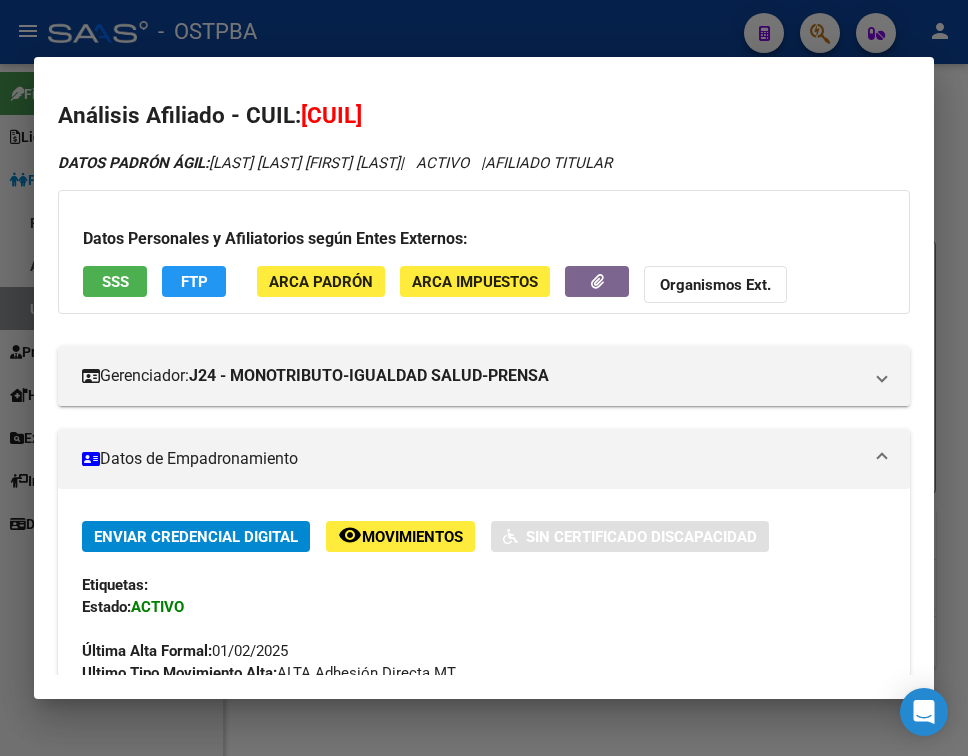 click on "Datos de Empadronamiento" at bounding box center [480, 459] 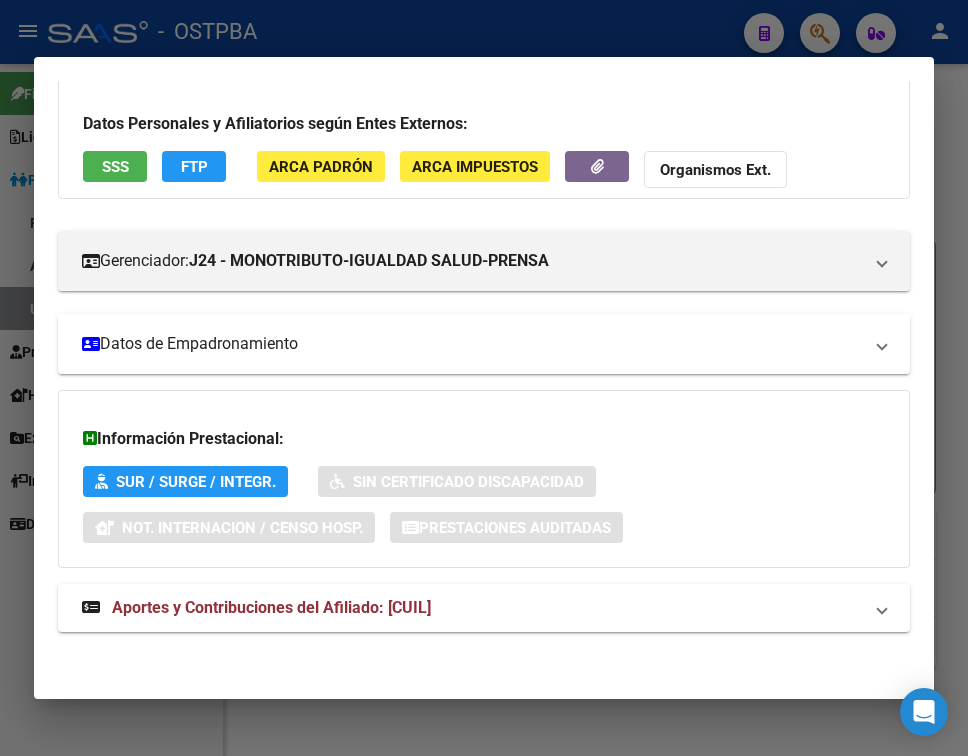 scroll, scrollTop: 116, scrollLeft: 0, axis: vertical 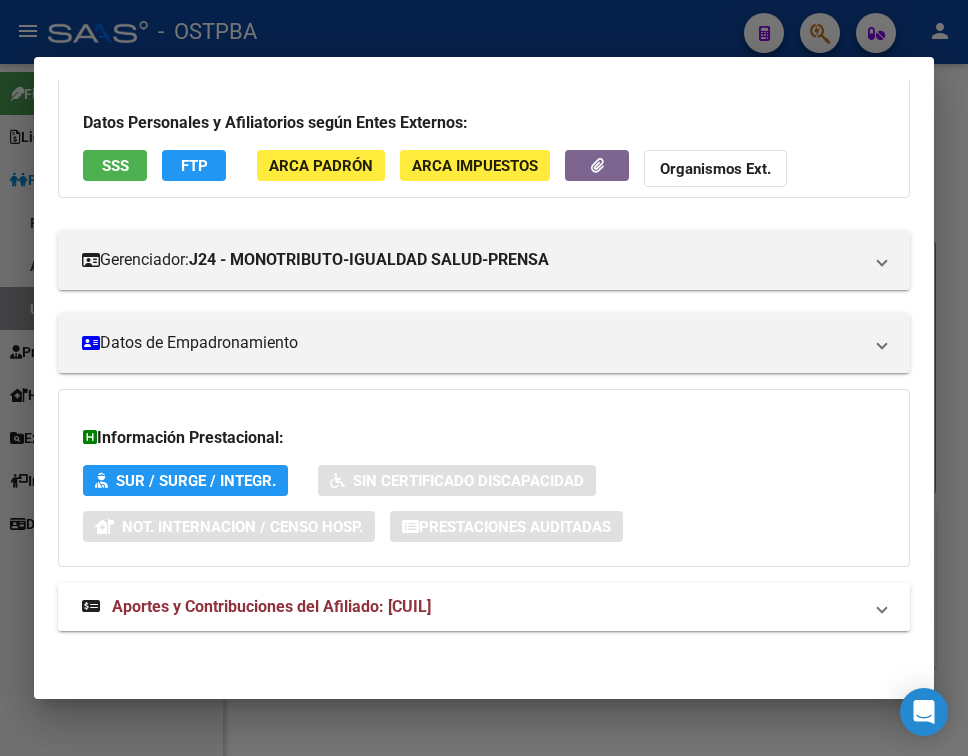 click on "Aportes y Contribuciones del Afiliado: [CUIL]" at bounding box center (271, 606) 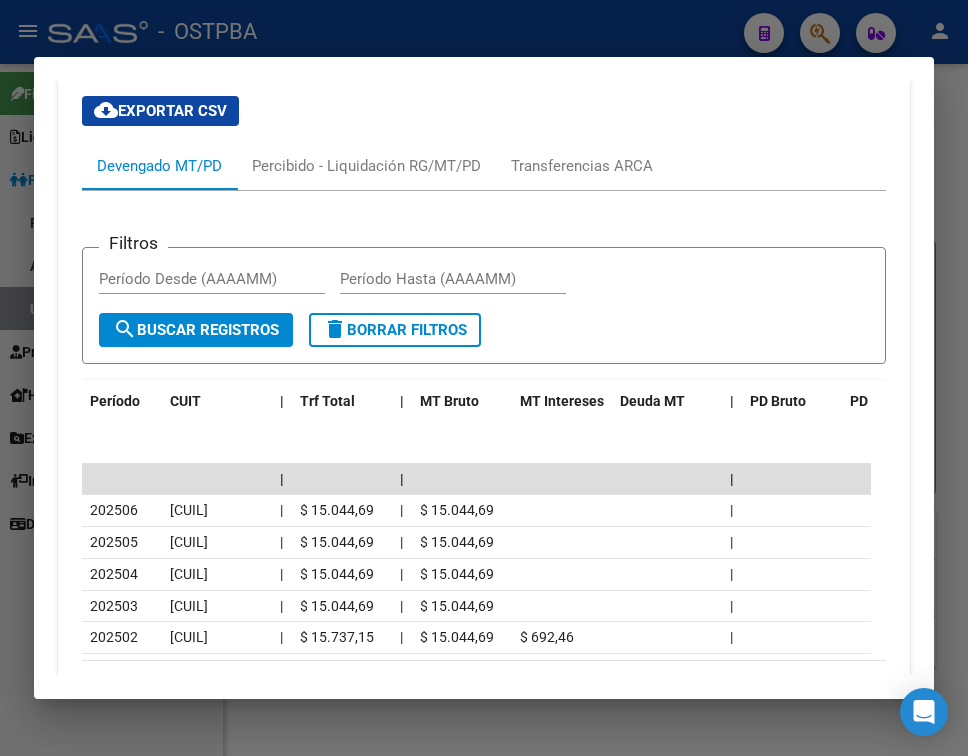 scroll, scrollTop: 716, scrollLeft: 0, axis: vertical 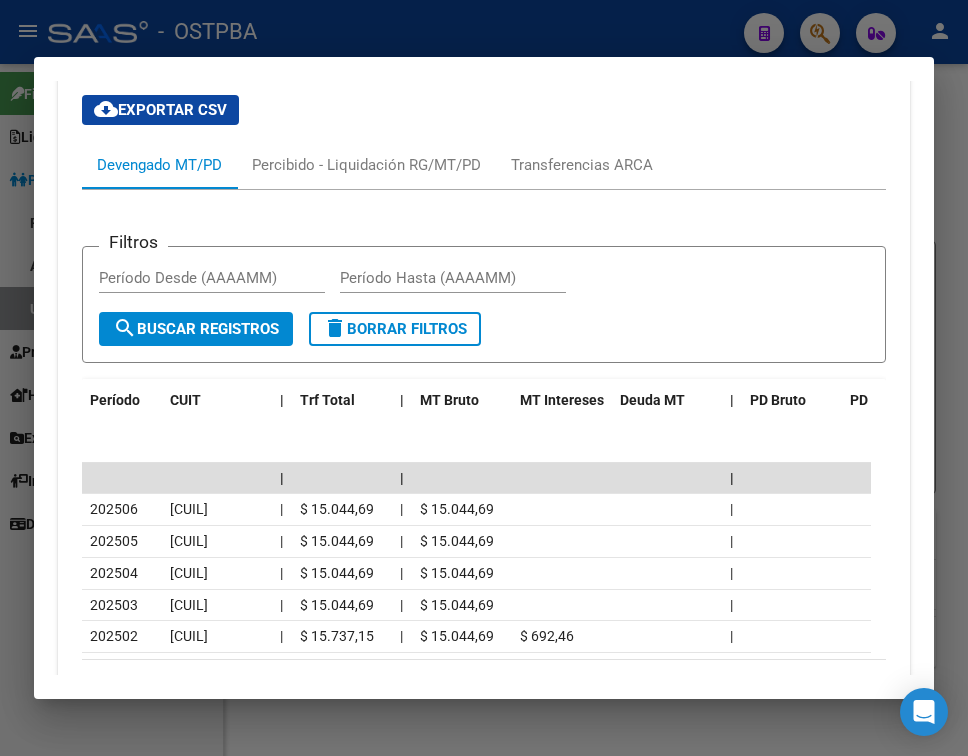 click at bounding box center [484, 378] 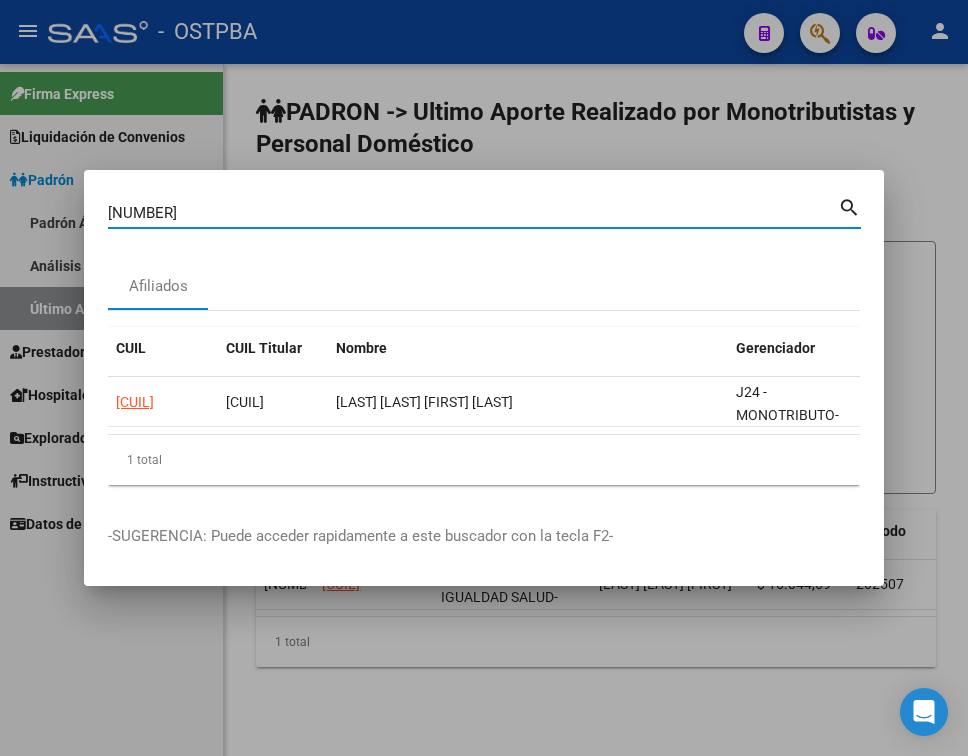 click on "[NUMBER]" at bounding box center [473, 213] 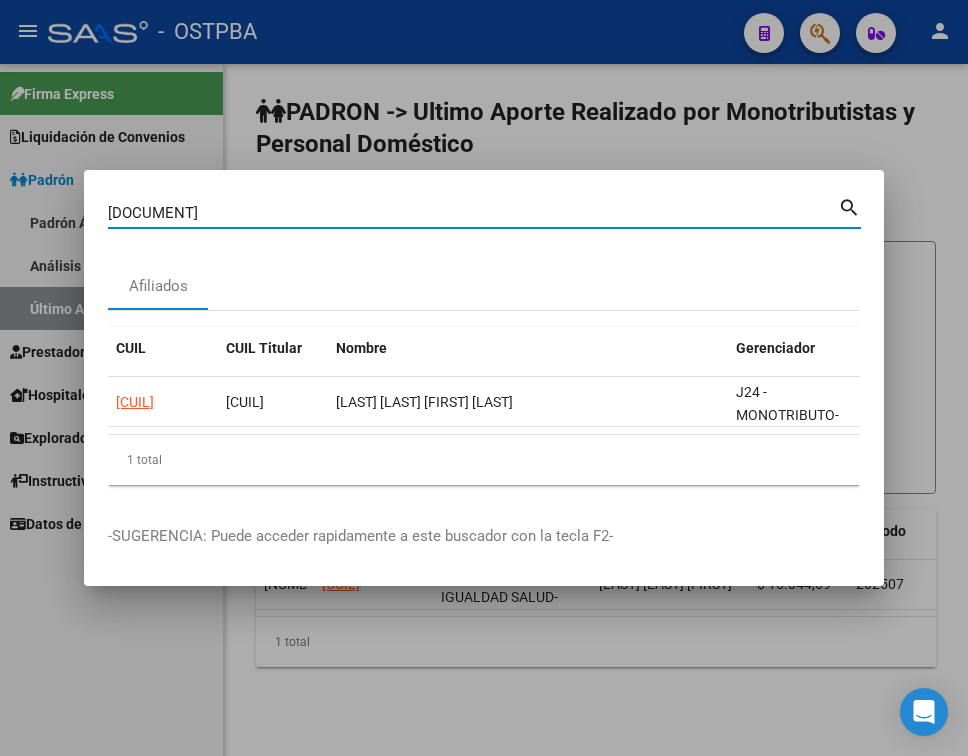 type on "[DOCUMENT]" 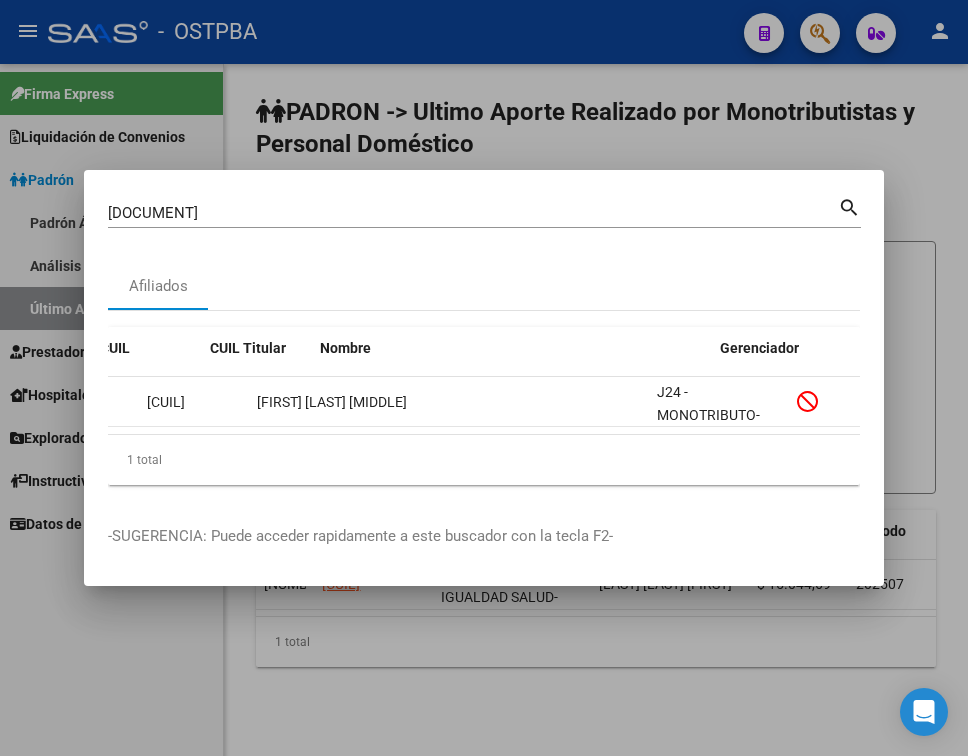scroll, scrollTop: 0, scrollLeft: 0, axis: both 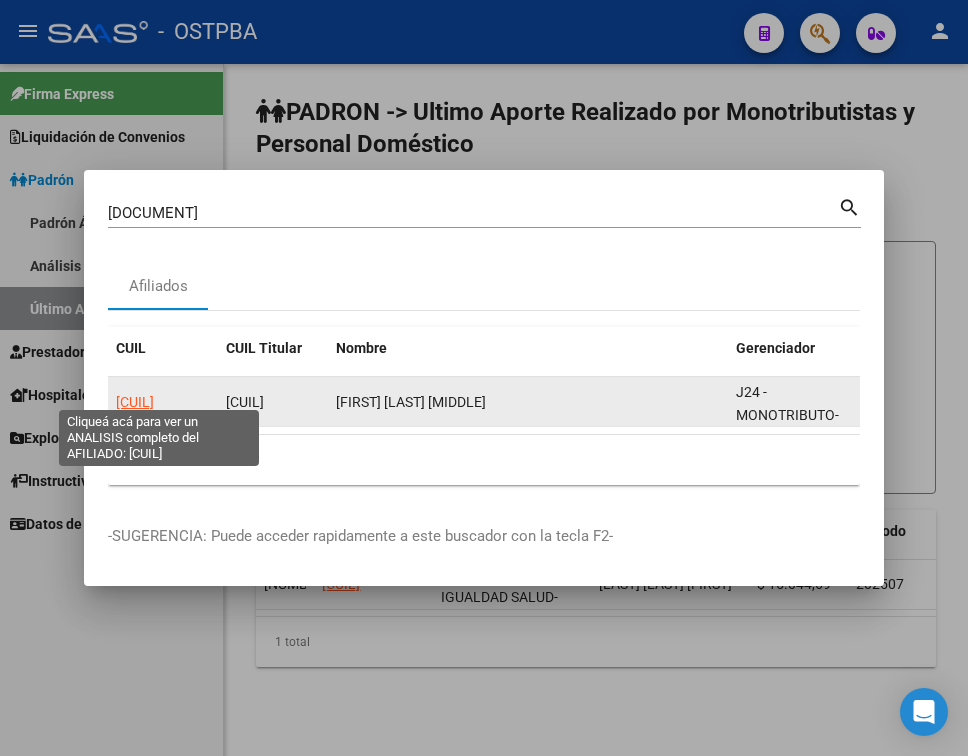 click on "[CUIL]" 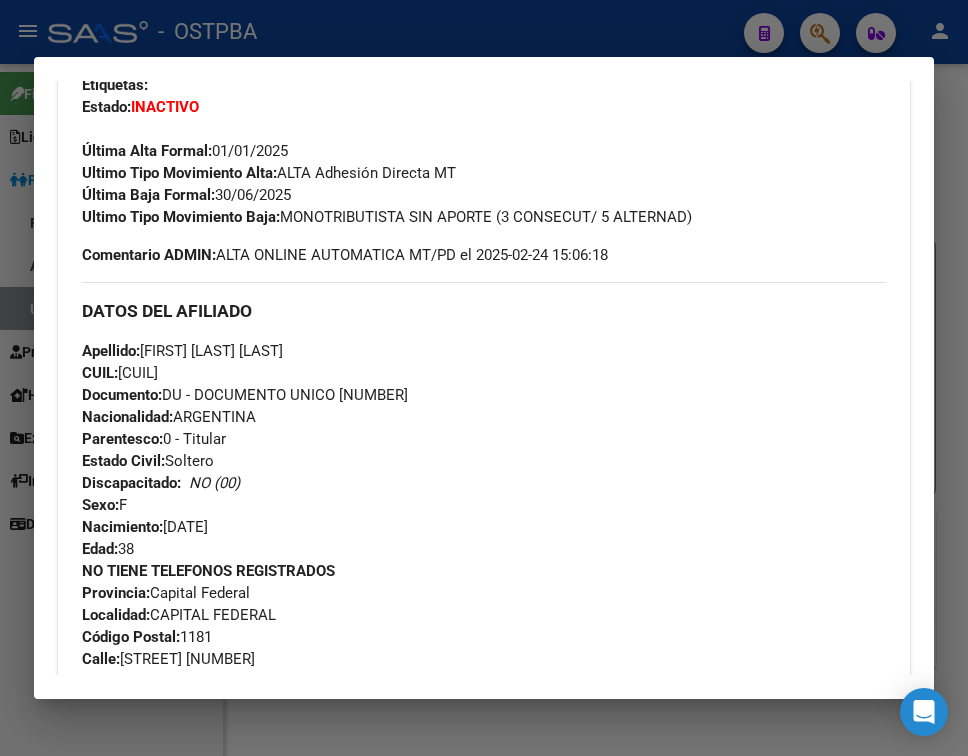 scroll, scrollTop: 400, scrollLeft: 0, axis: vertical 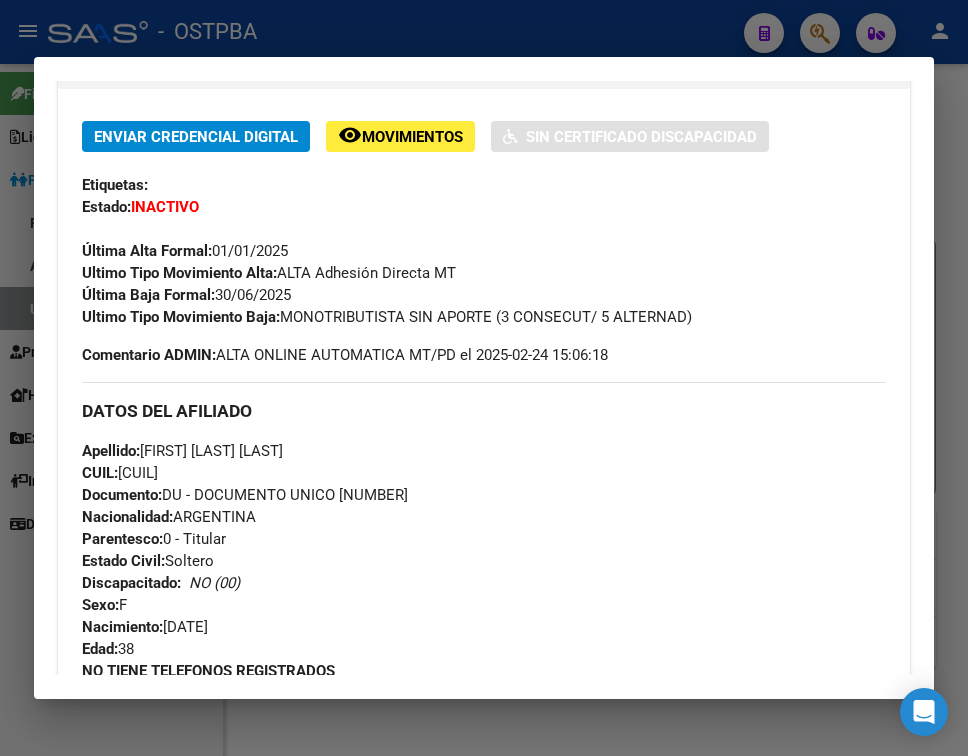 drag, startPoint x: 218, startPoint y: 293, endPoint x: 298, endPoint y: 295, distance: 80.024994 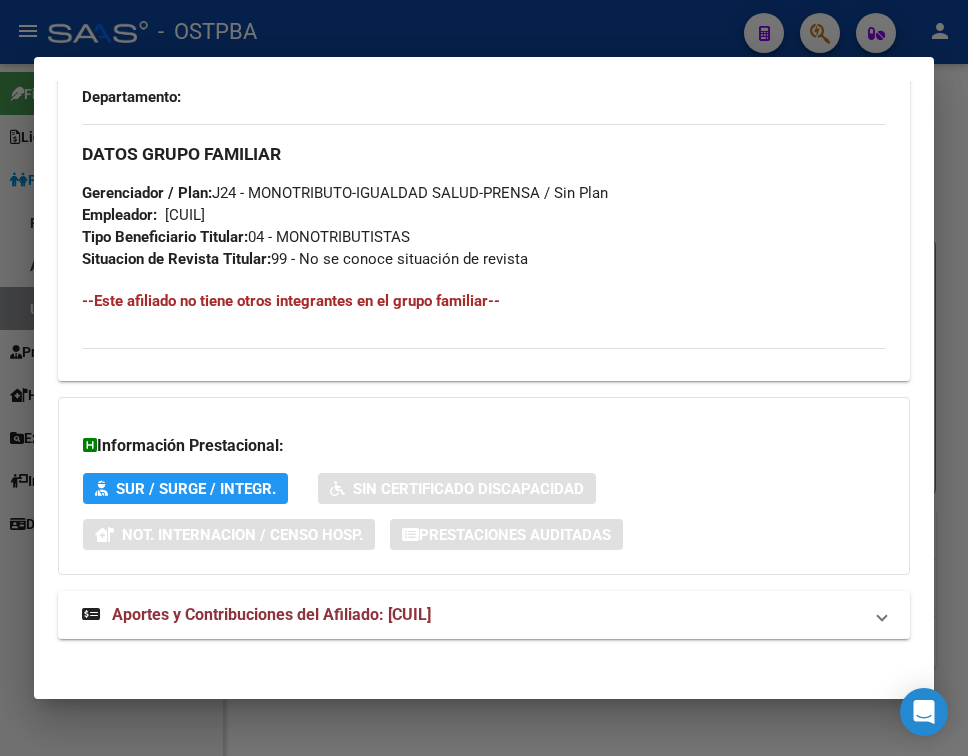 scroll, scrollTop: 1114, scrollLeft: 0, axis: vertical 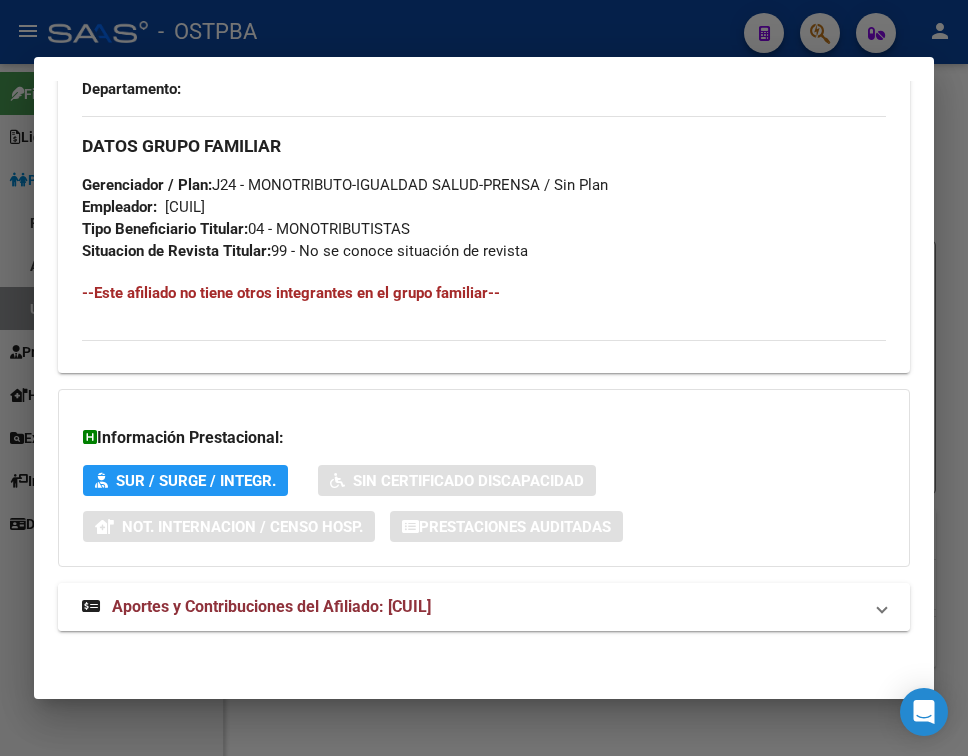 click on "Aportes y Contribuciones del Afiliado: [CUIL]" at bounding box center (271, 606) 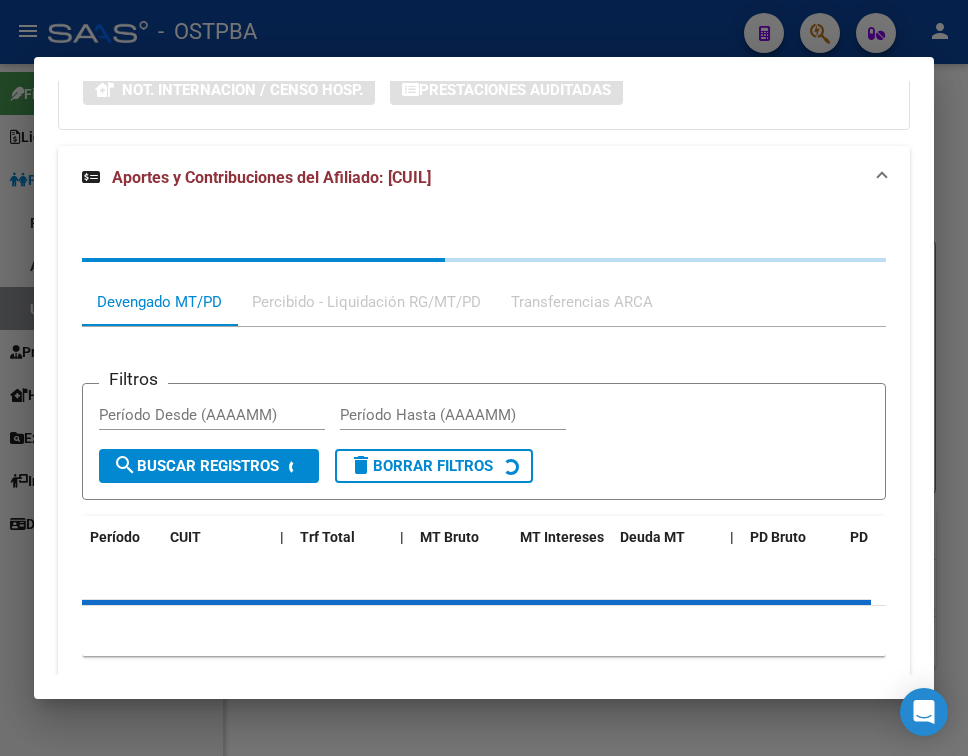 scroll, scrollTop: 1625, scrollLeft: 0, axis: vertical 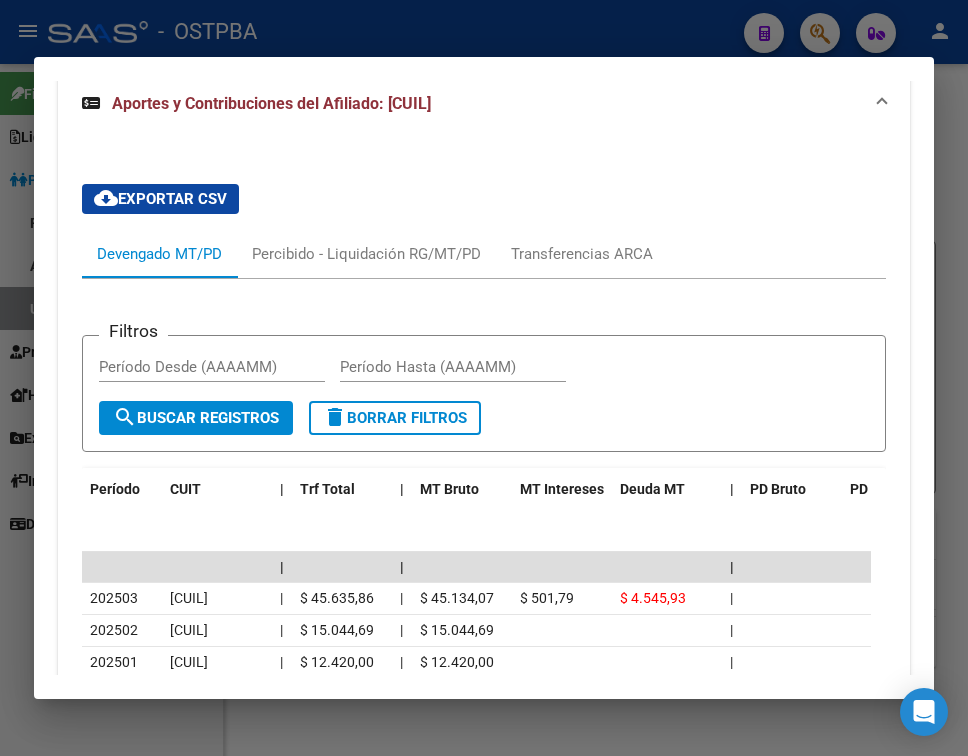 click at bounding box center [484, 378] 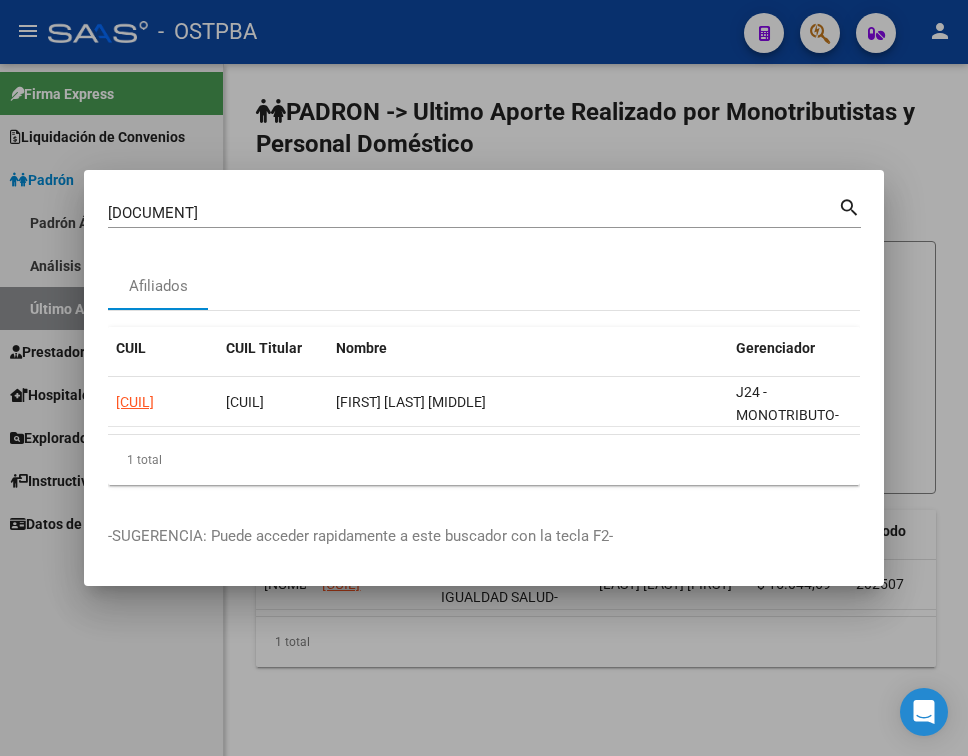 click on "[DOCUMENT]" at bounding box center (473, 213) 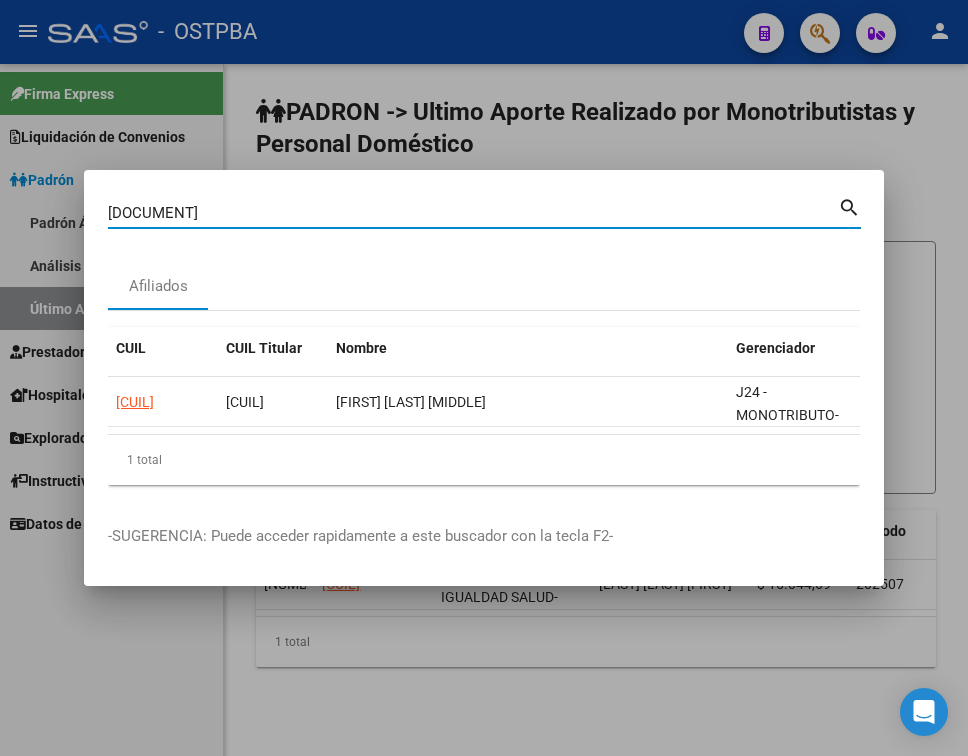click on "[DOCUMENT]" at bounding box center [473, 213] 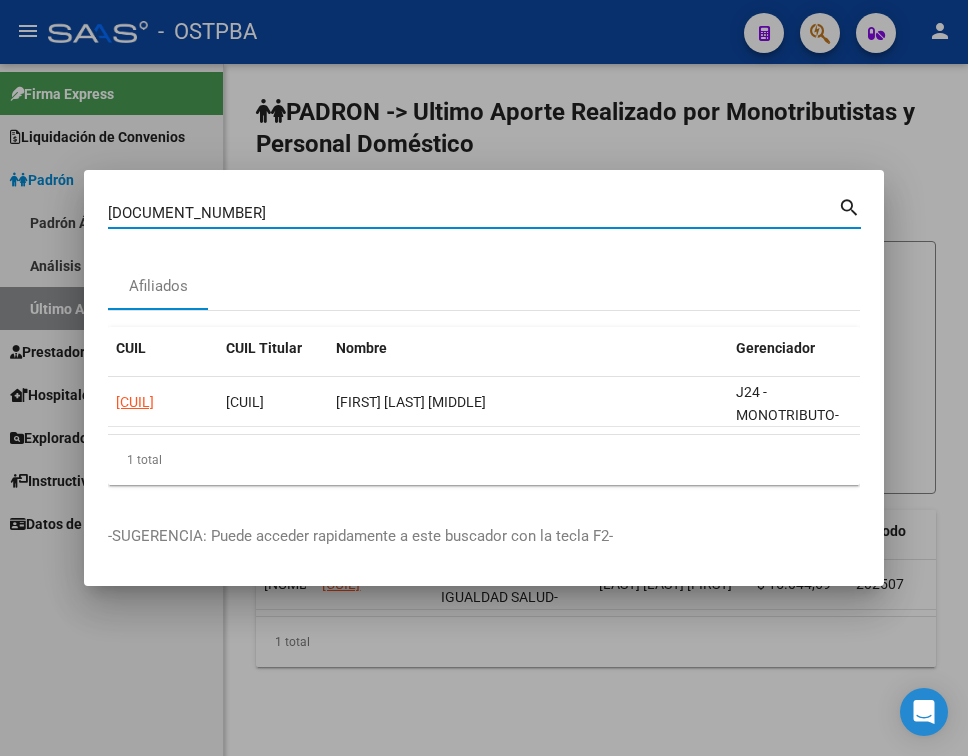 type on "[DOCUMENT_NUMBER]" 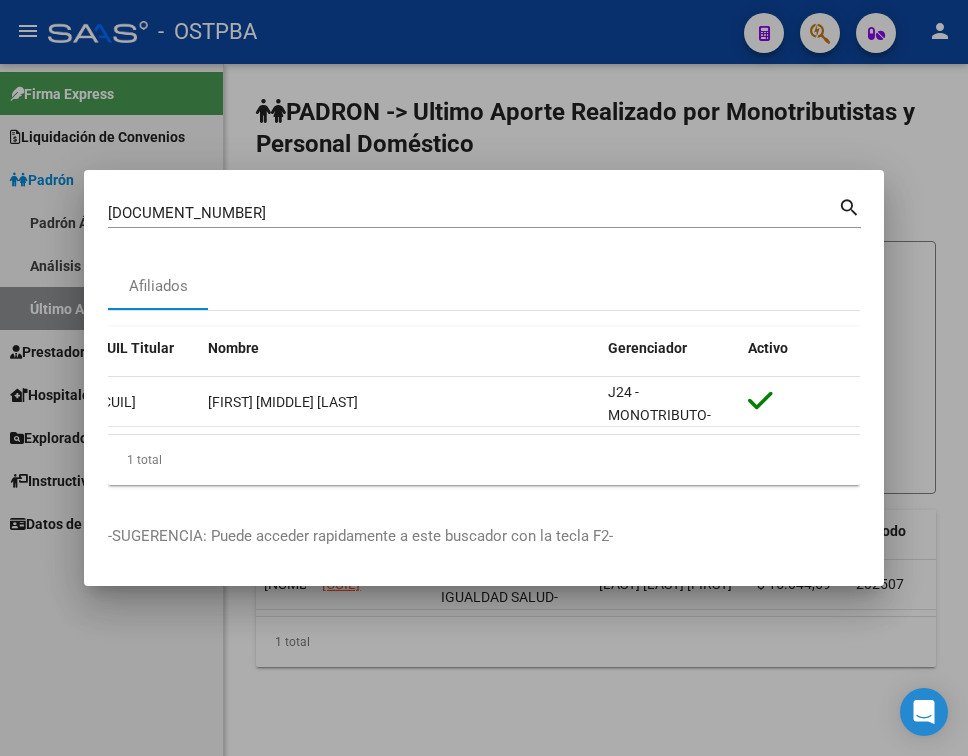 scroll, scrollTop: 0, scrollLeft: 0, axis: both 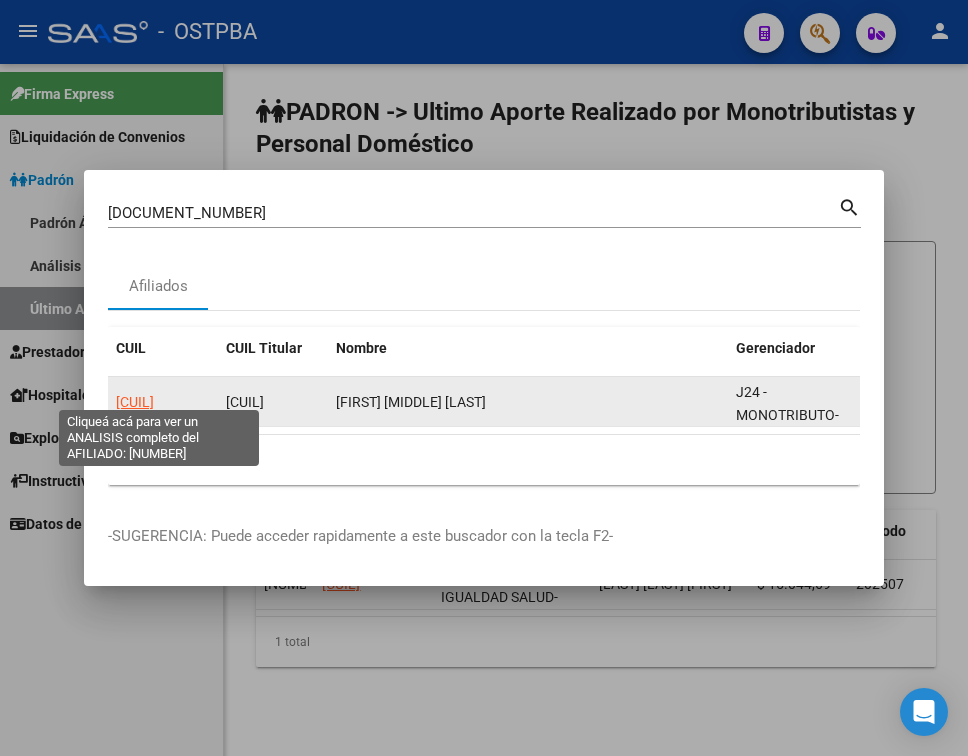 click on "[CUIL]" 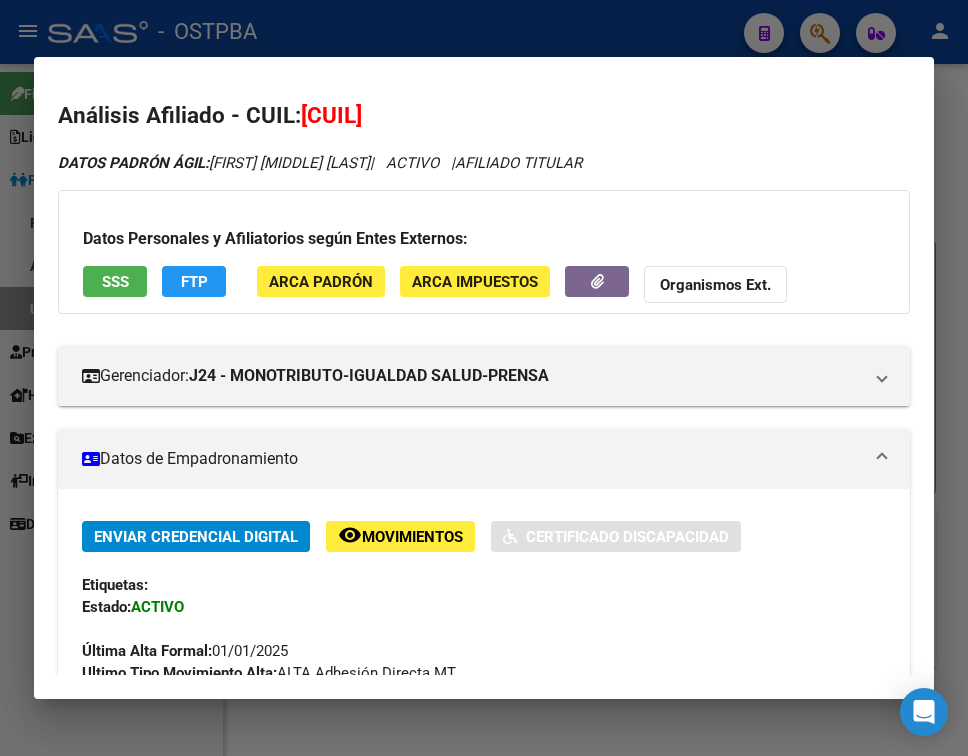 click at bounding box center (882, 459) 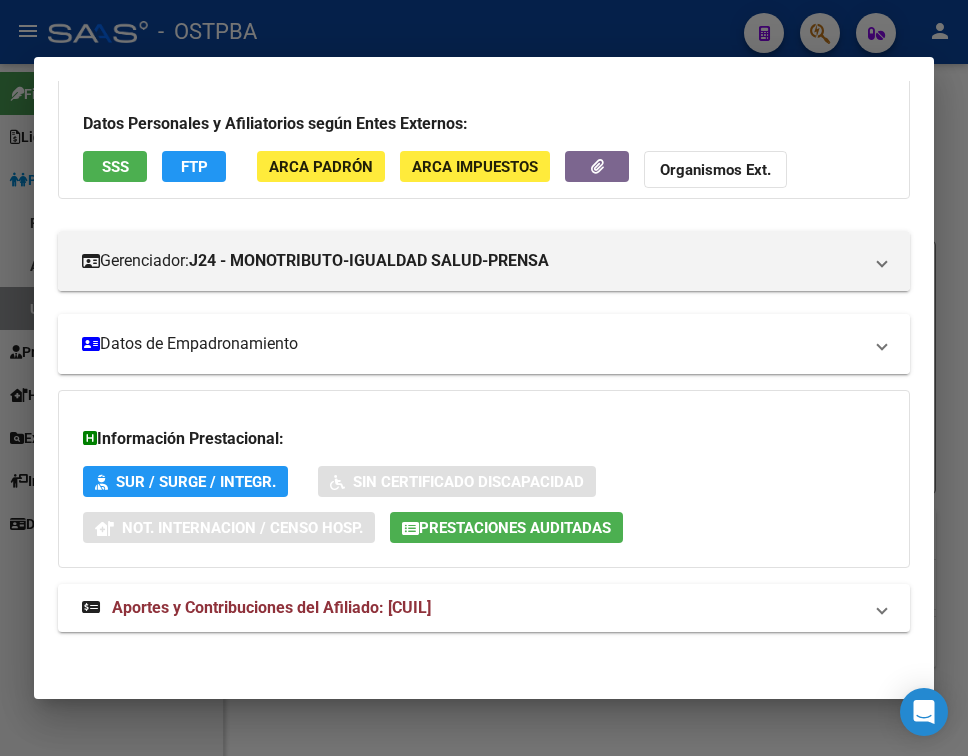 scroll, scrollTop: 116, scrollLeft: 0, axis: vertical 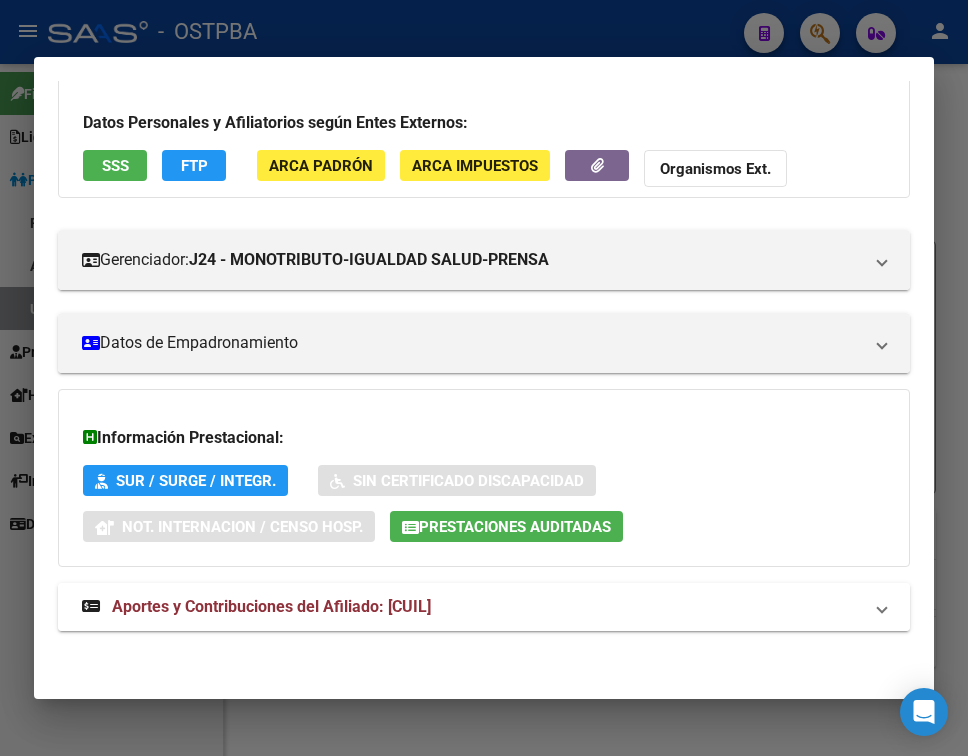 click on "Aportes y Contribuciones del Afiliado: [CUIL]" at bounding box center (484, 607) 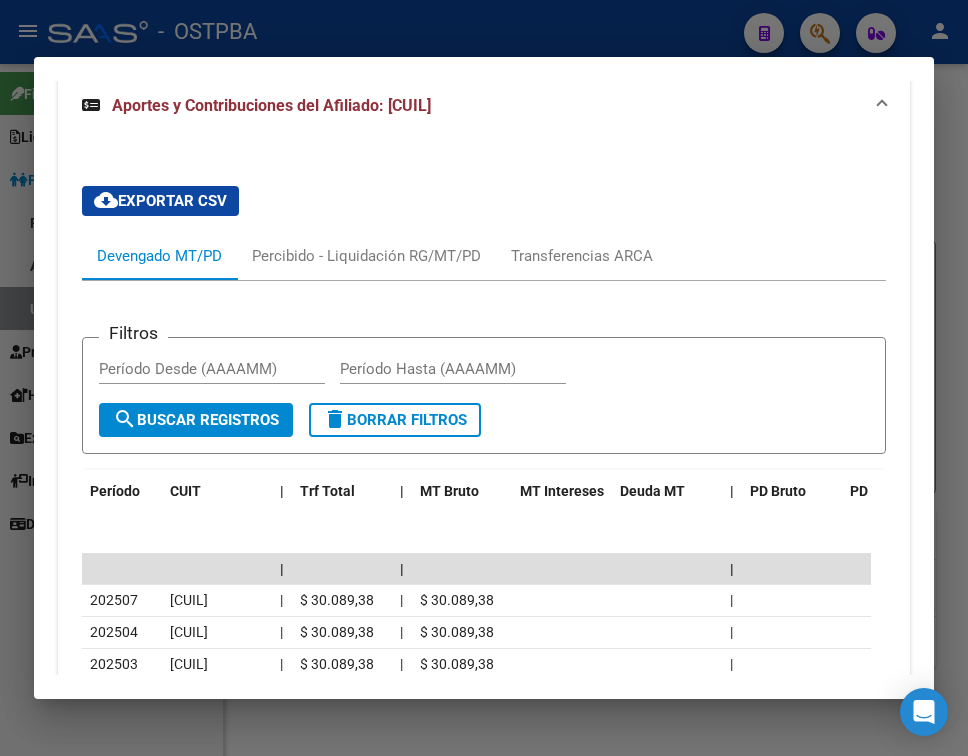 scroll, scrollTop: 627, scrollLeft: 0, axis: vertical 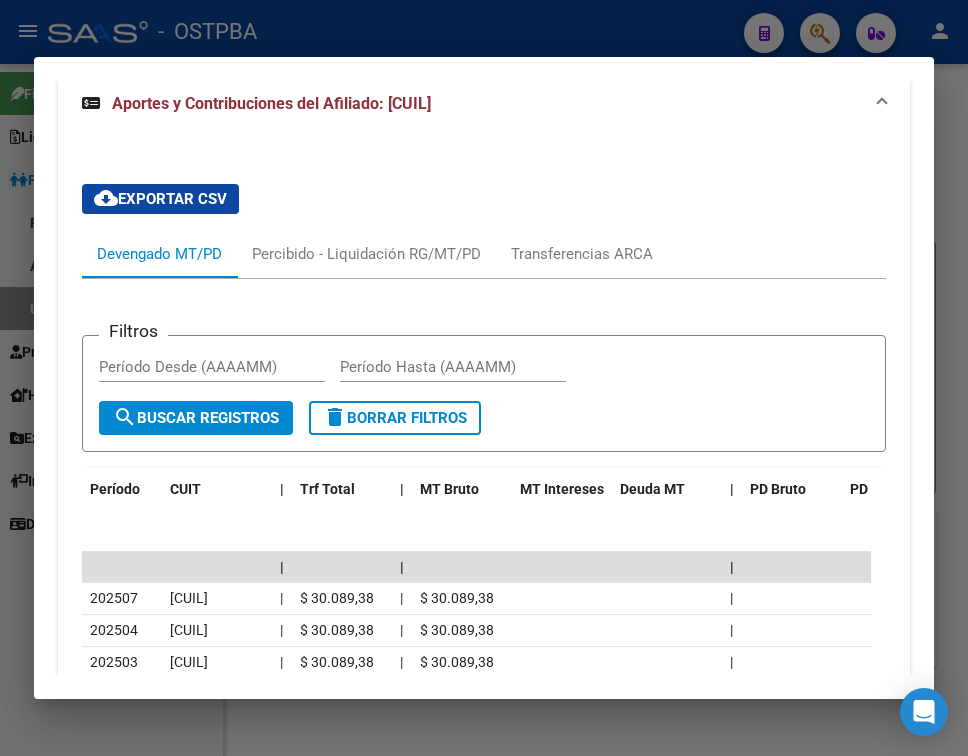 click at bounding box center (484, 378) 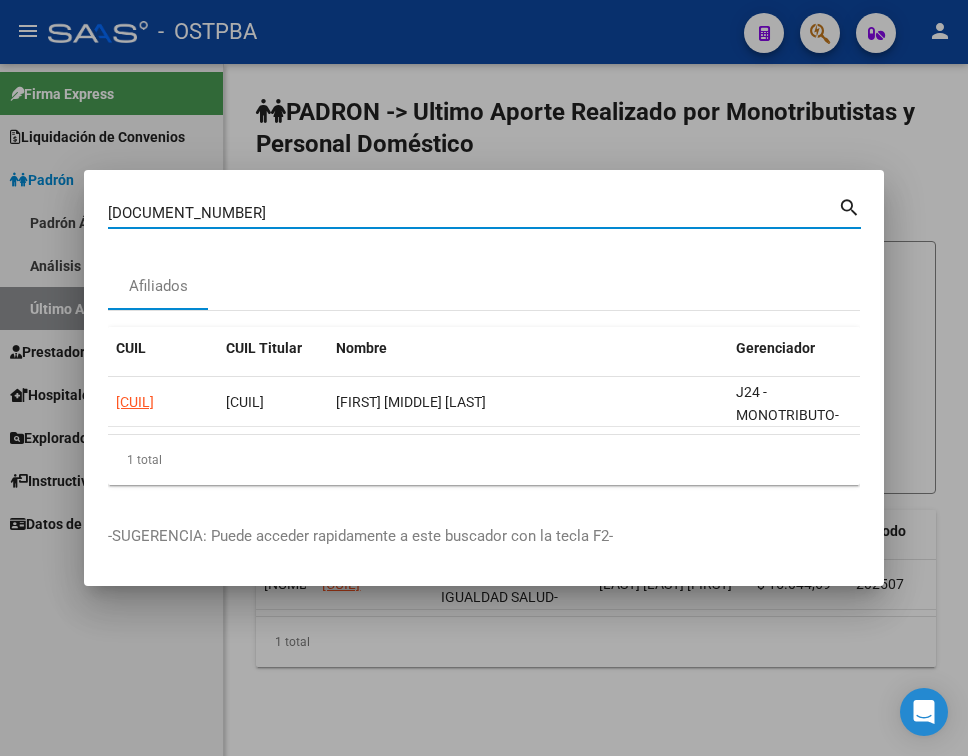 click on "[DOCUMENT_NUMBER]" at bounding box center [473, 213] 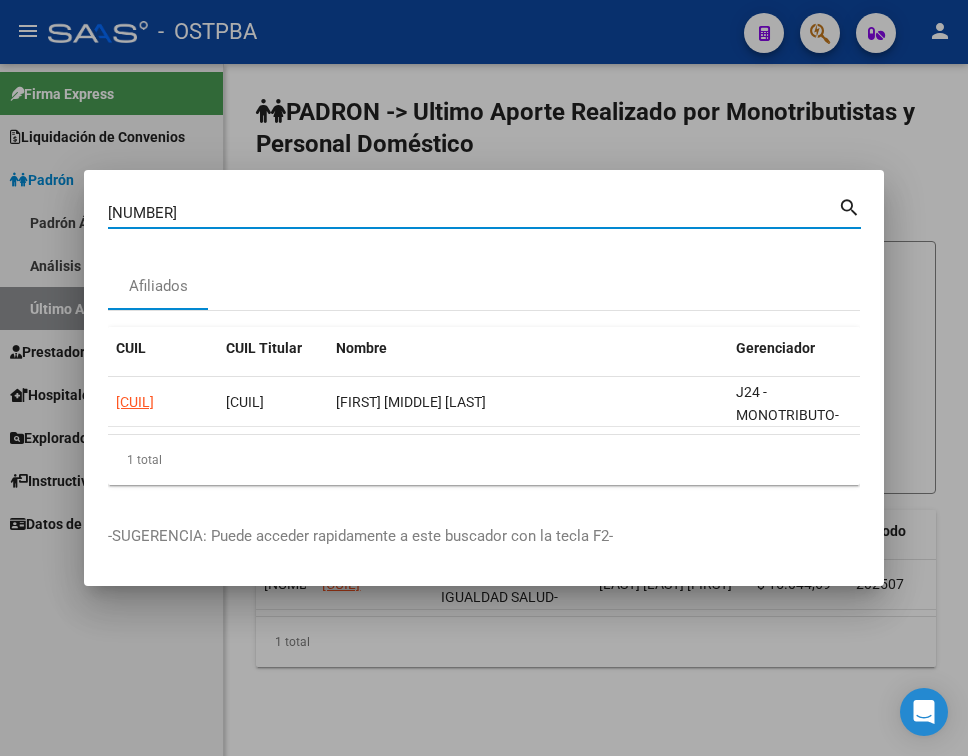 type on "[NUMBER]" 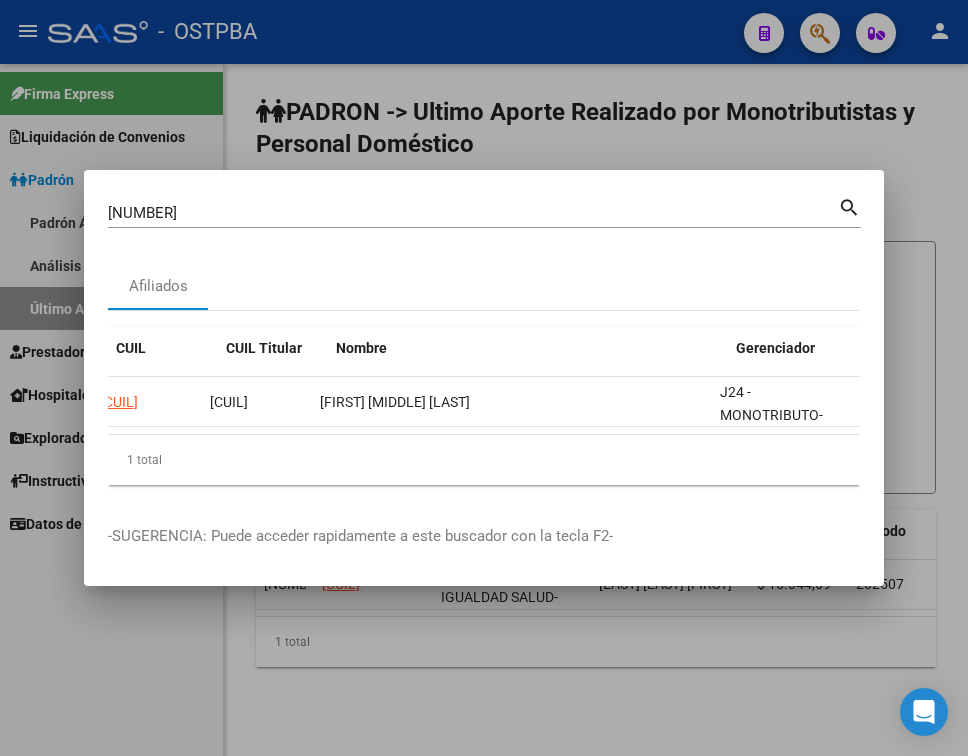scroll, scrollTop: 0, scrollLeft: 0, axis: both 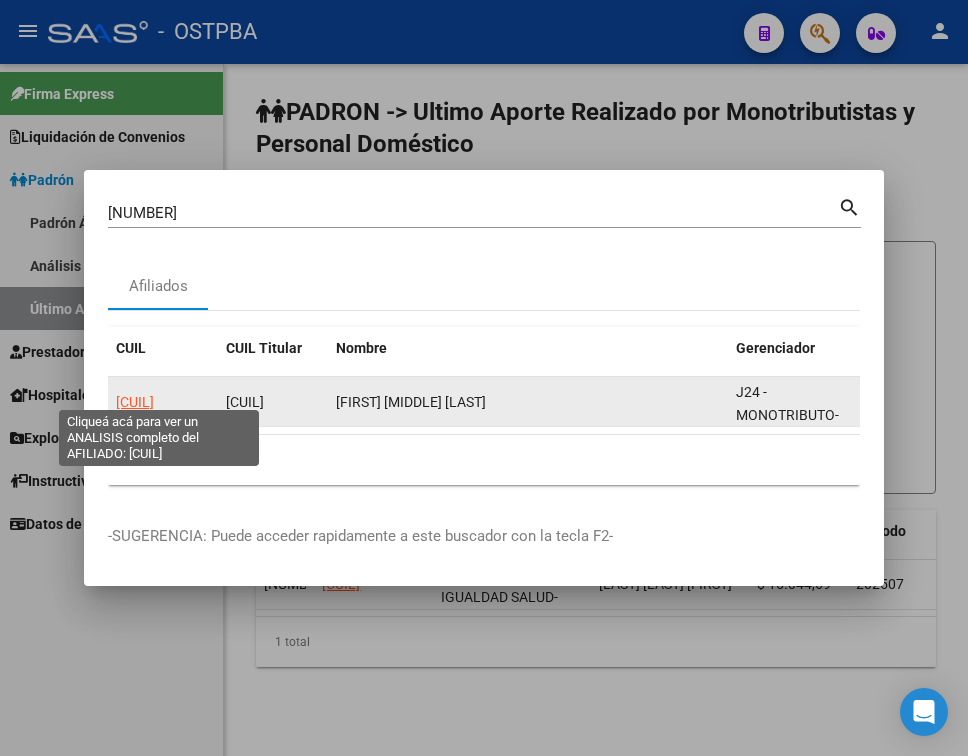click on "[CUIL]" 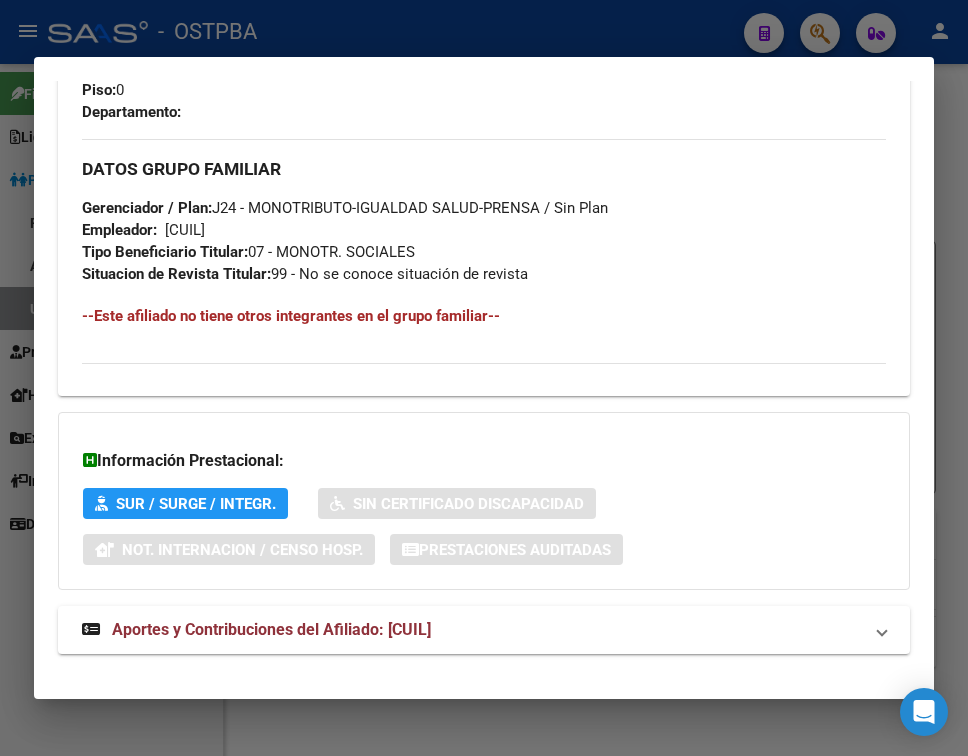 scroll, scrollTop: 1070, scrollLeft: 0, axis: vertical 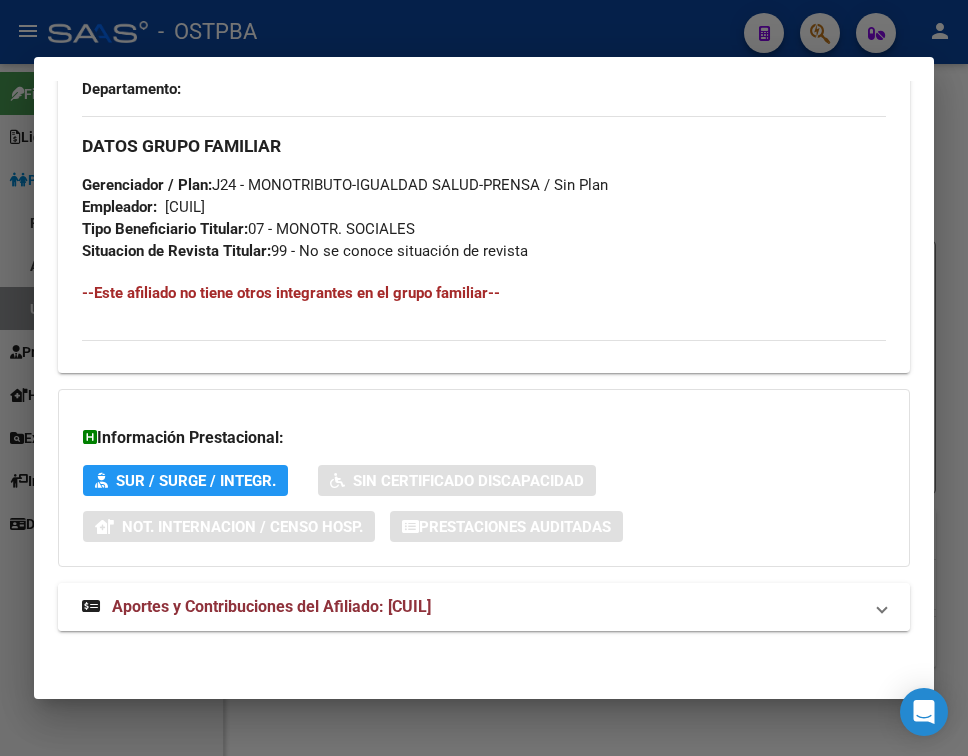 click on "Aportes y Contribuciones del Afiliado: [CUIL]" at bounding box center [271, 606] 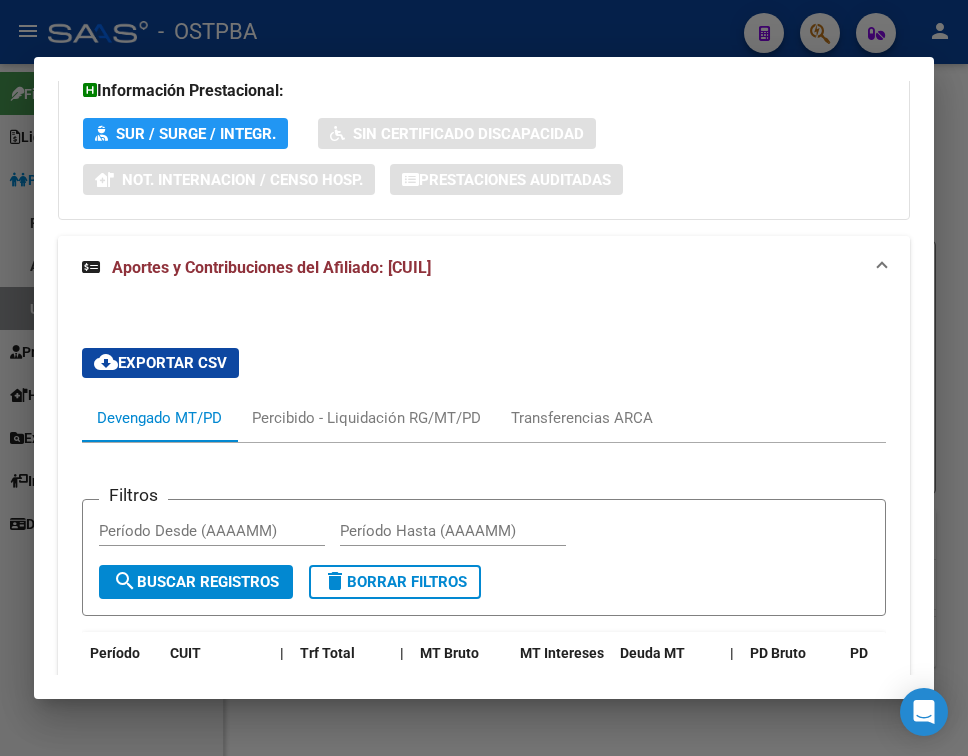 scroll, scrollTop: 1581, scrollLeft: 0, axis: vertical 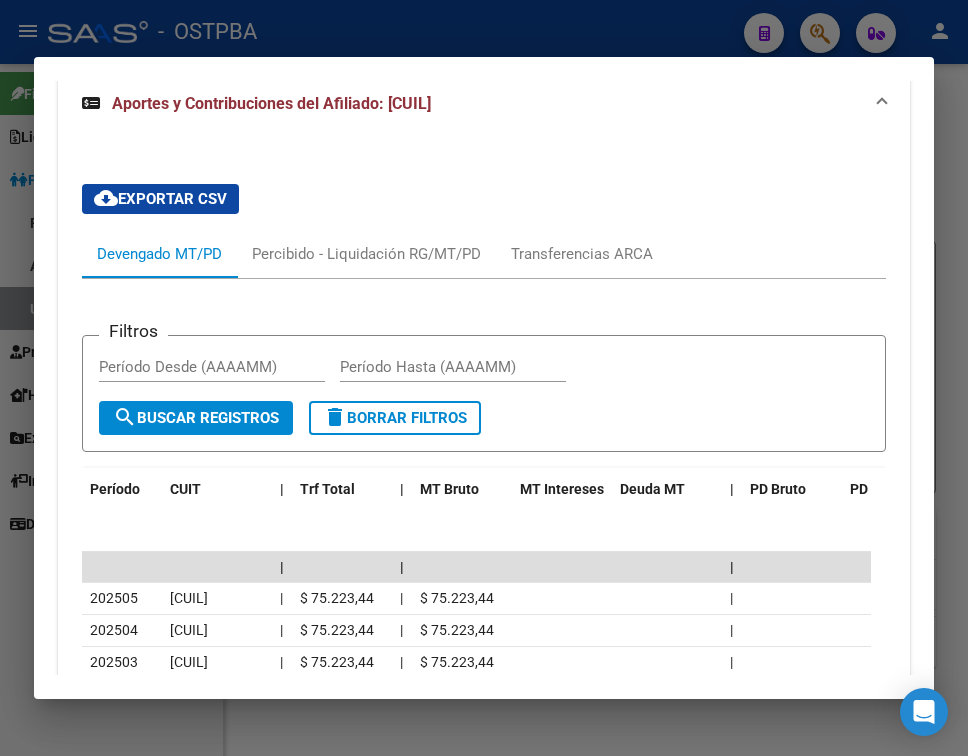 click at bounding box center (484, 378) 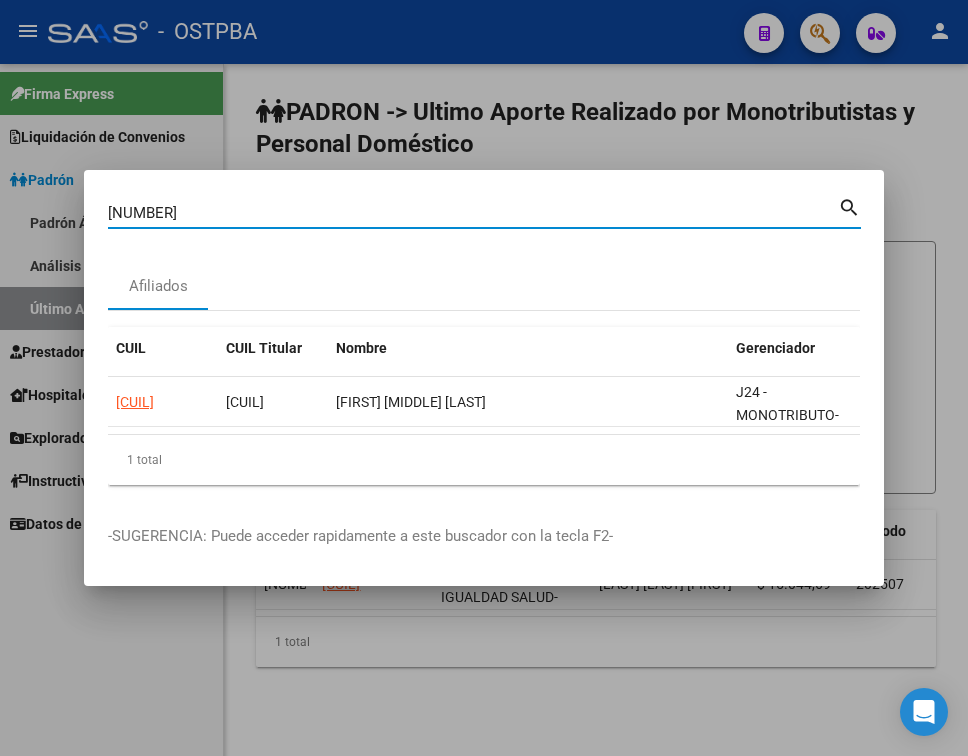 click on "[NUMBER]" at bounding box center [473, 213] 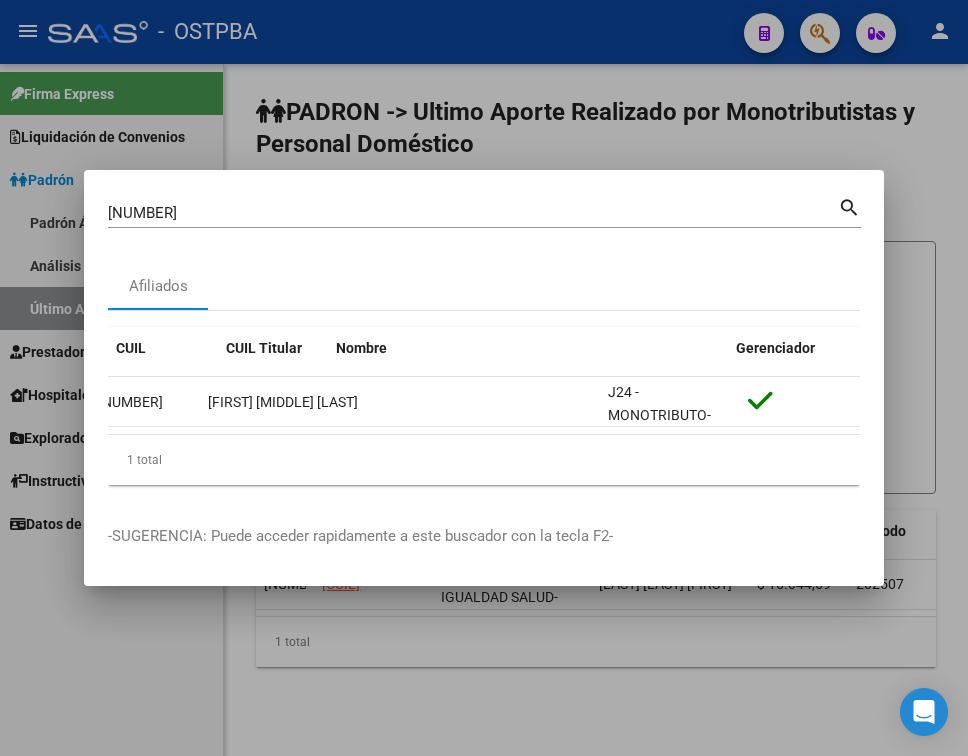 scroll, scrollTop: 0, scrollLeft: 0, axis: both 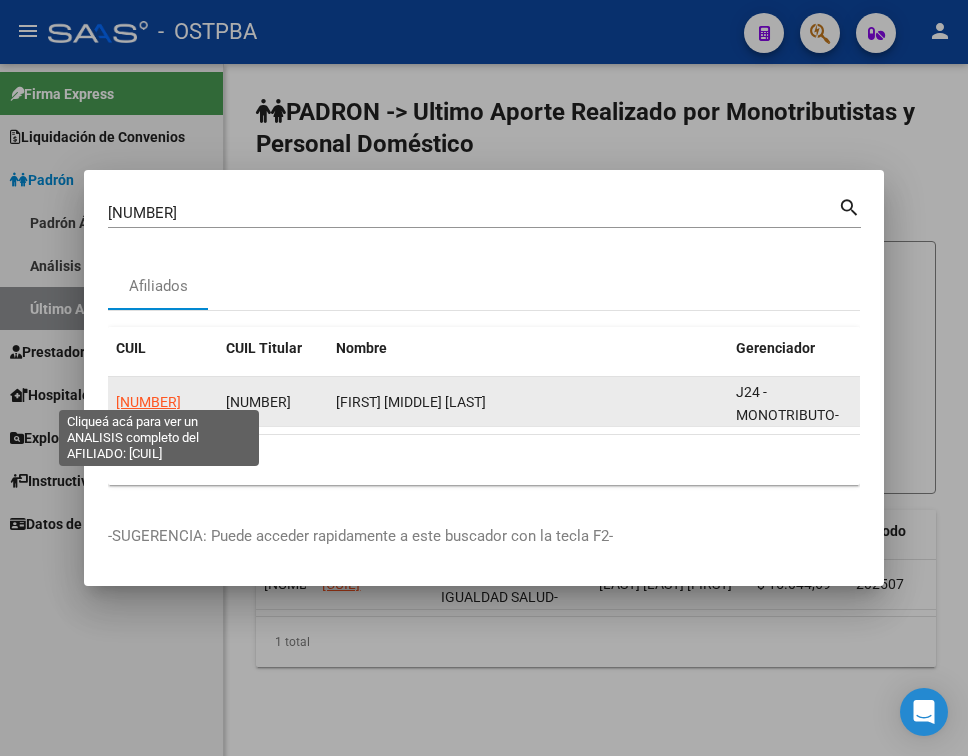 click on "[NUMBER]" 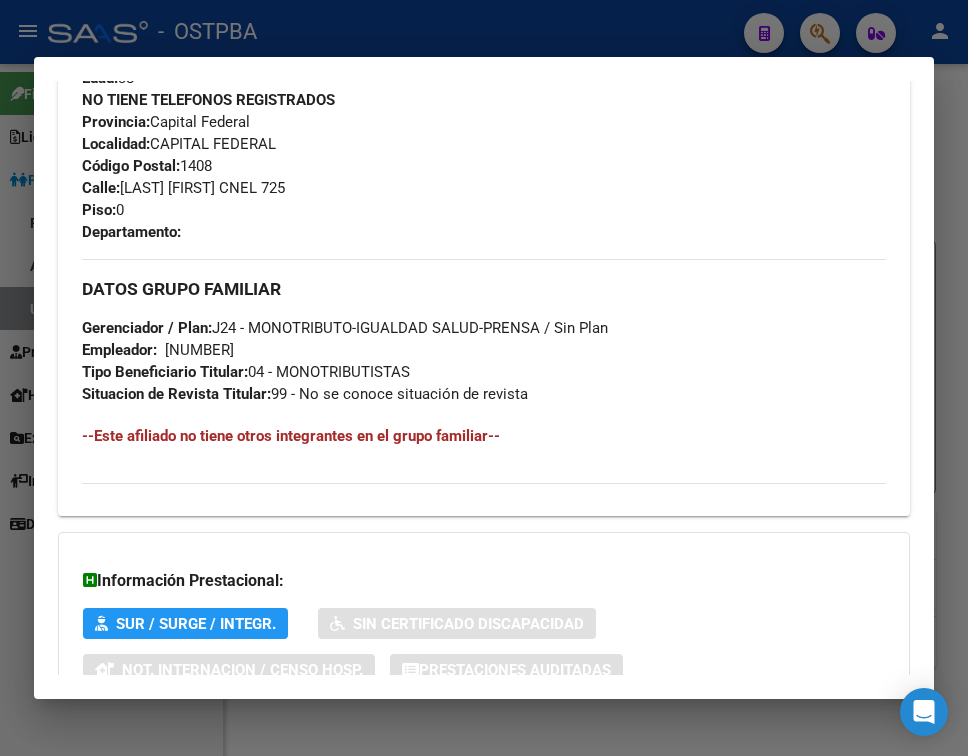 scroll, scrollTop: 1070, scrollLeft: 0, axis: vertical 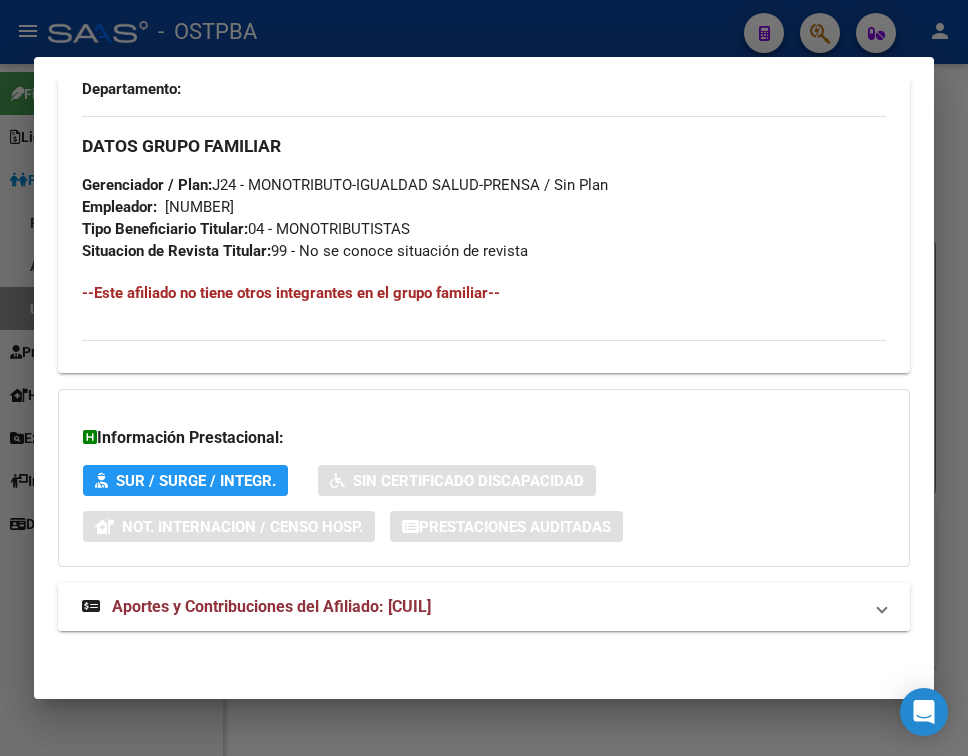 click on "Aportes y Contribuciones del Afiliado: [CUIL]" at bounding box center [271, 606] 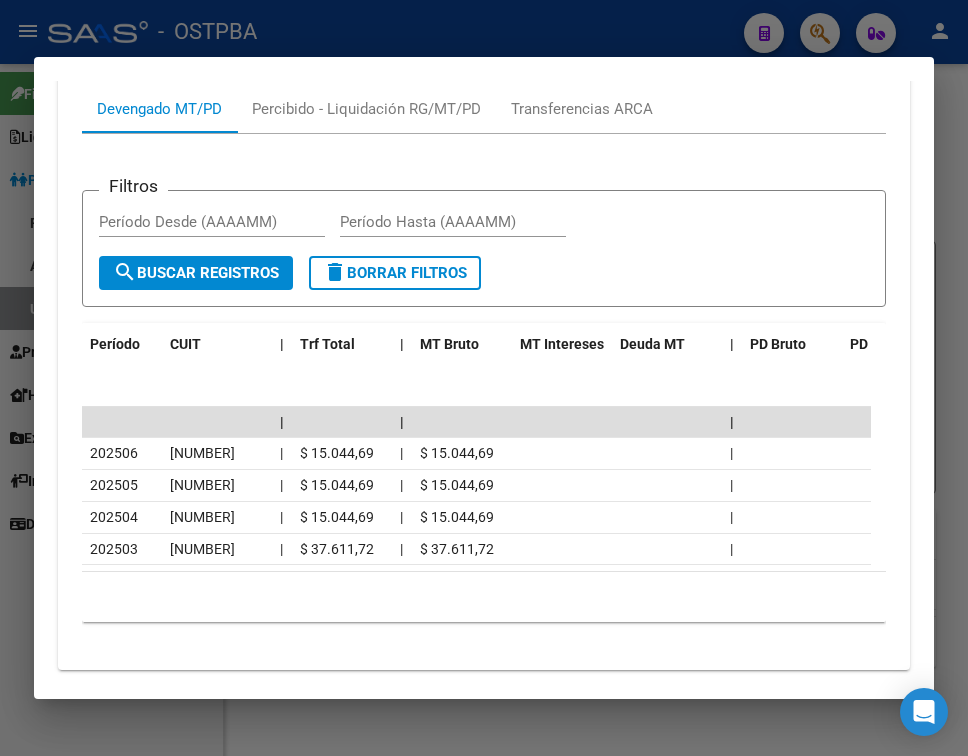 scroll, scrollTop: 1770, scrollLeft: 0, axis: vertical 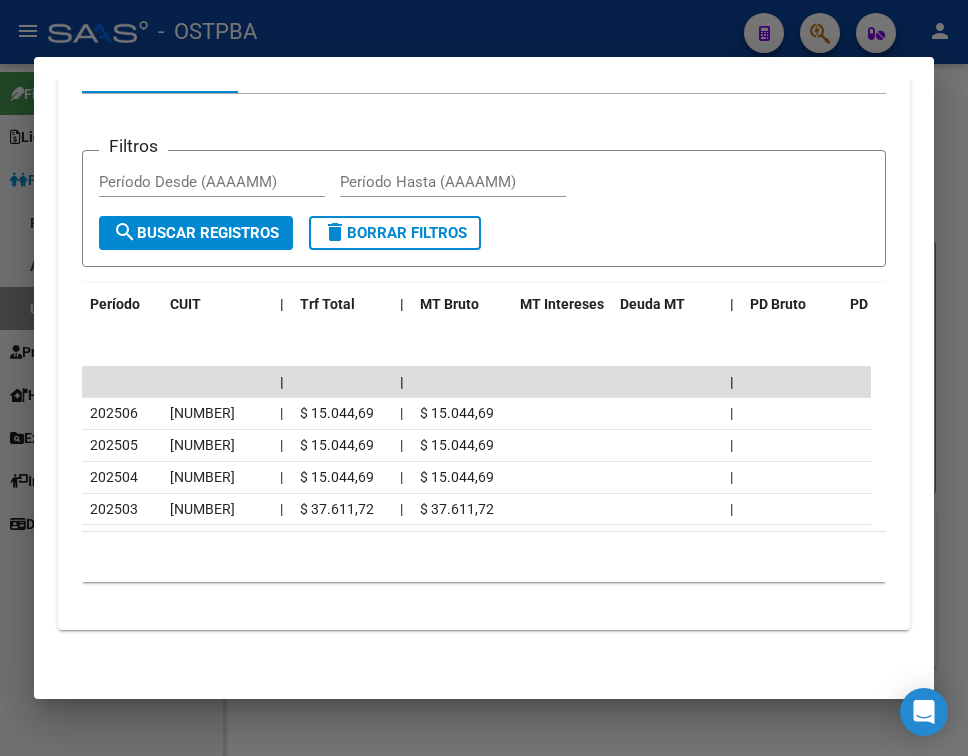 click at bounding box center [484, 378] 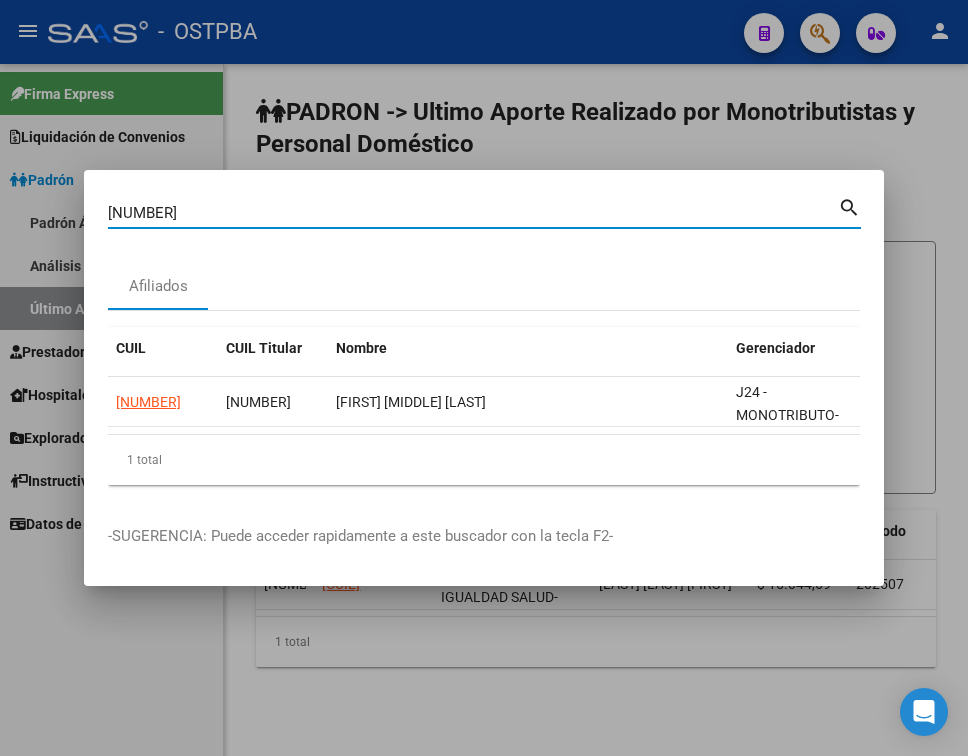 click on "[NUMBER]" at bounding box center [473, 213] 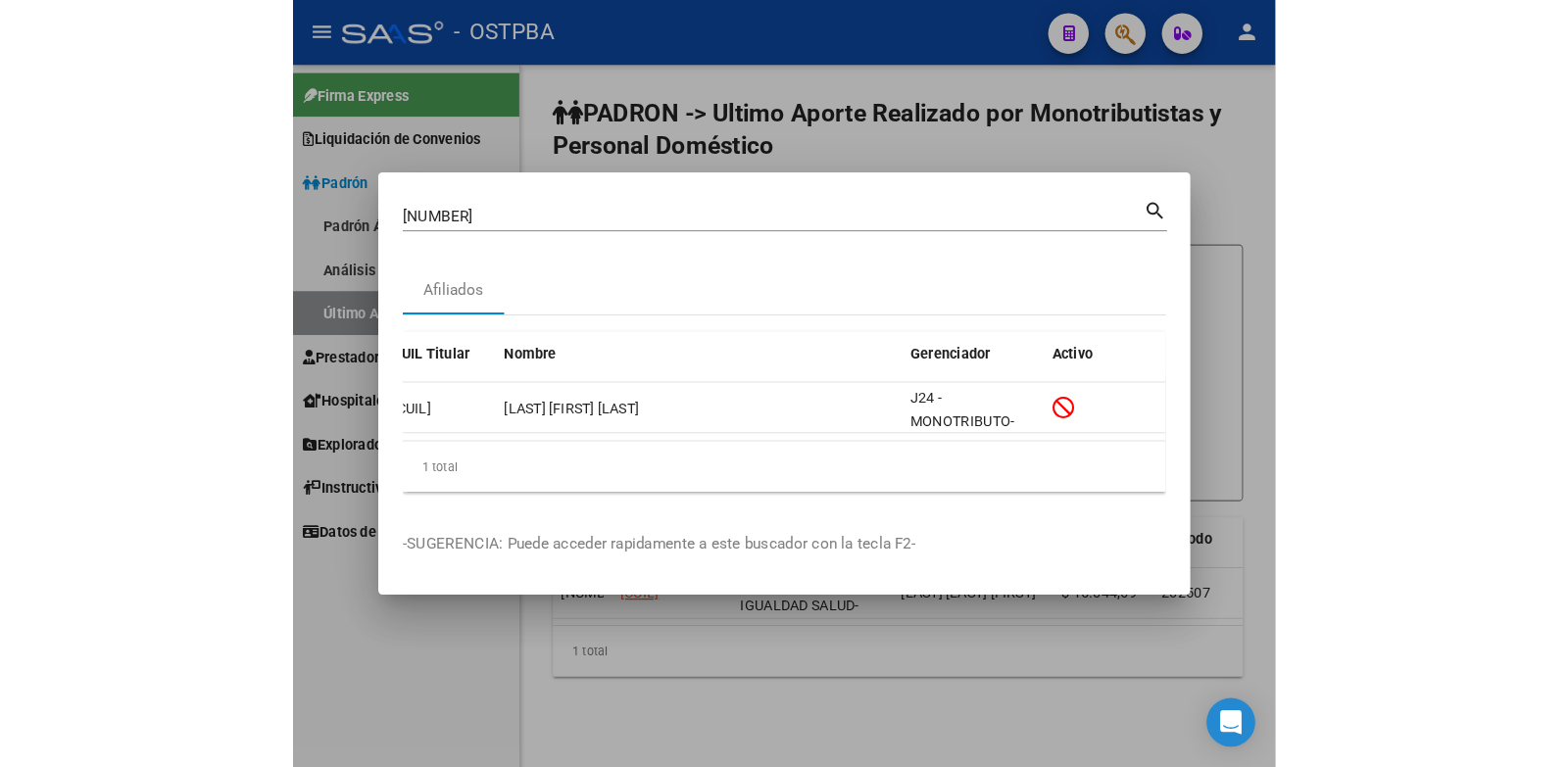 scroll, scrollTop: 0, scrollLeft: 0, axis: both 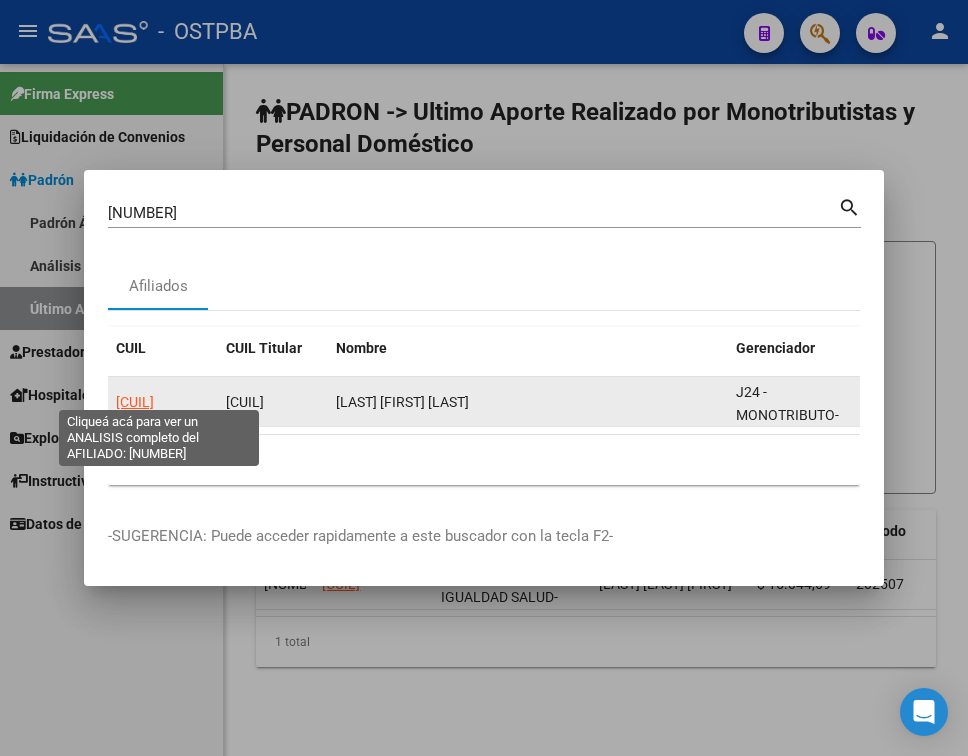 click on "[CUIL]" 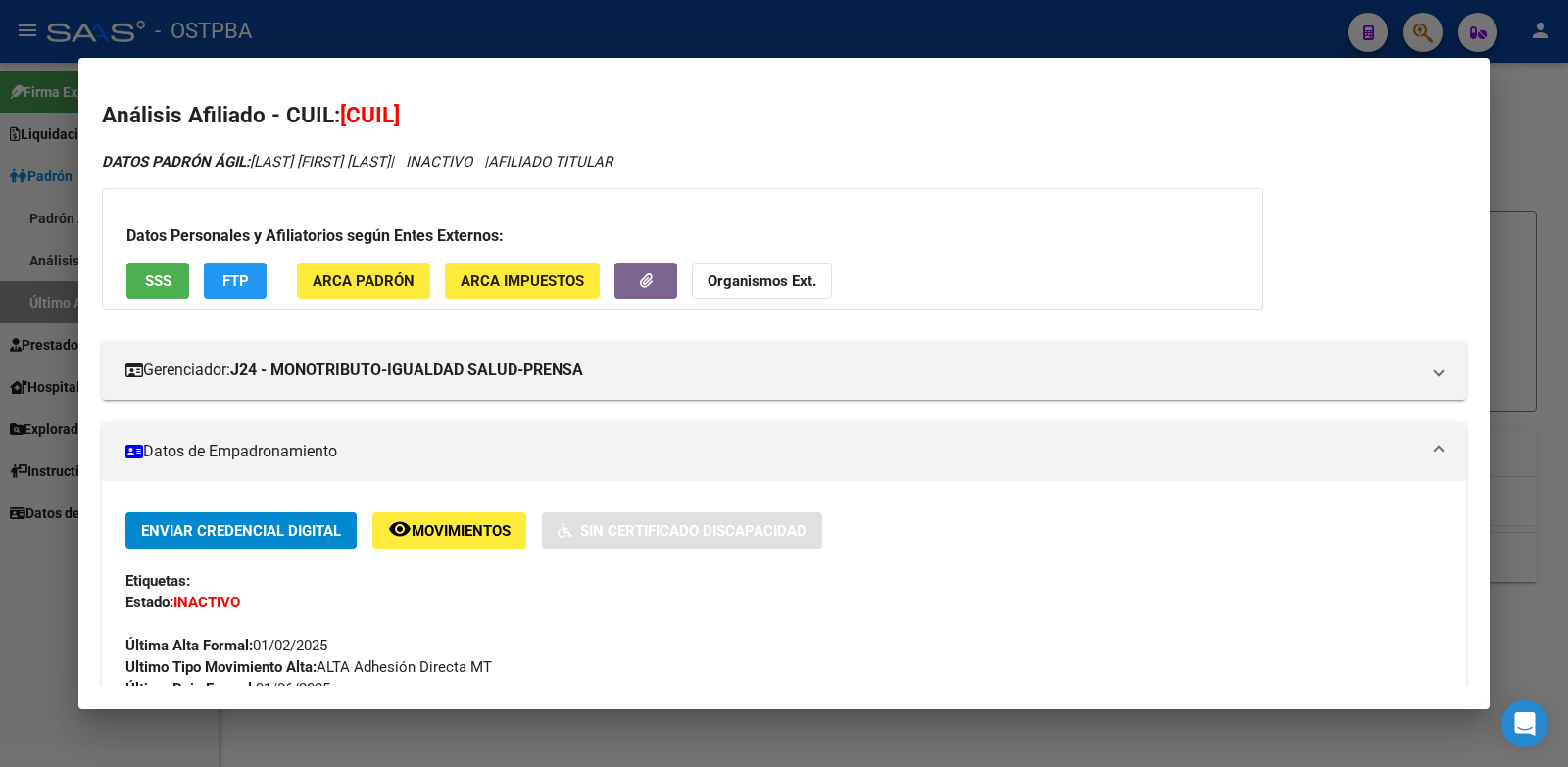 click at bounding box center (784, 383) 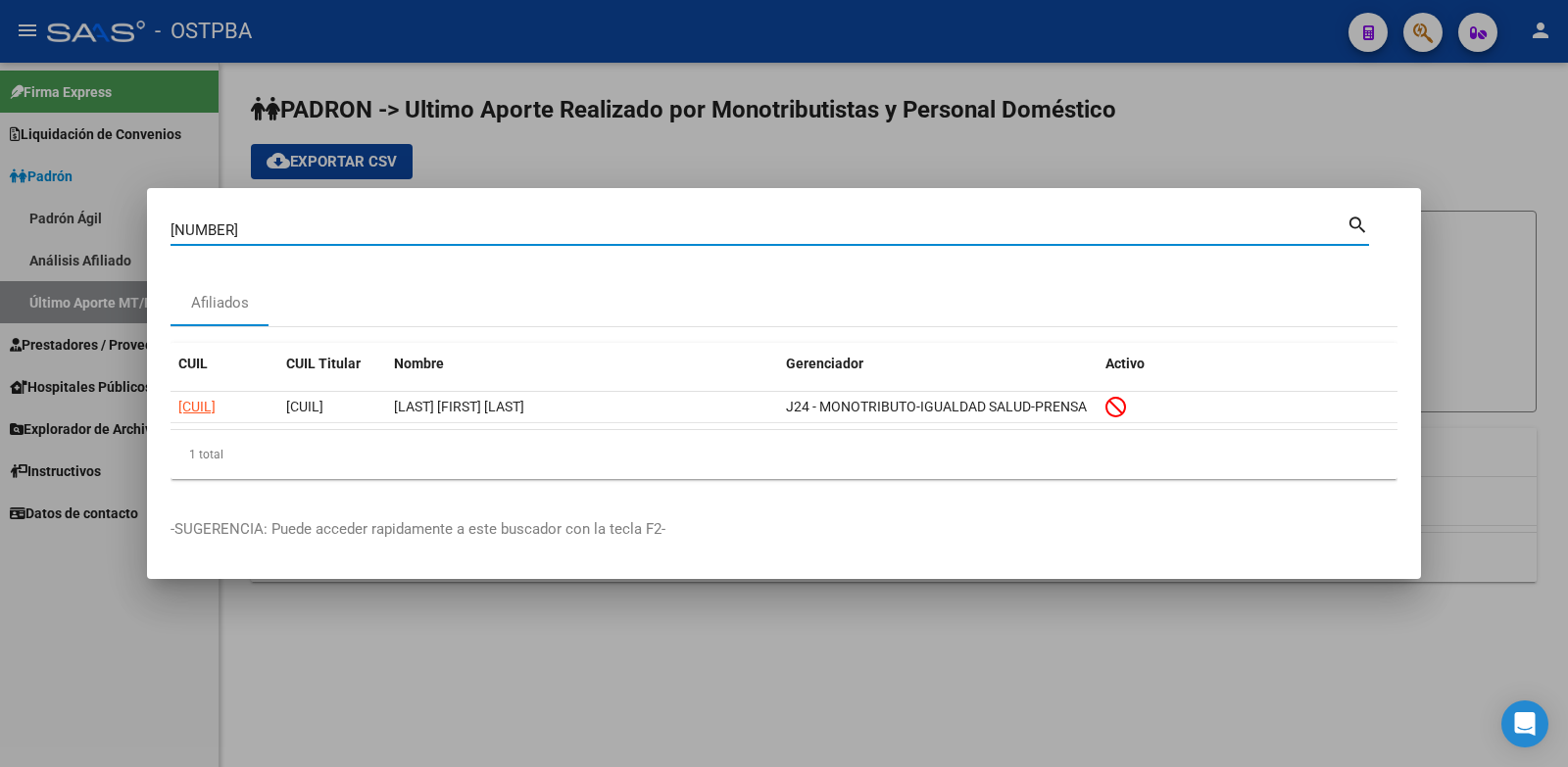 click on "[NUMBER]" at bounding box center [759, 230] 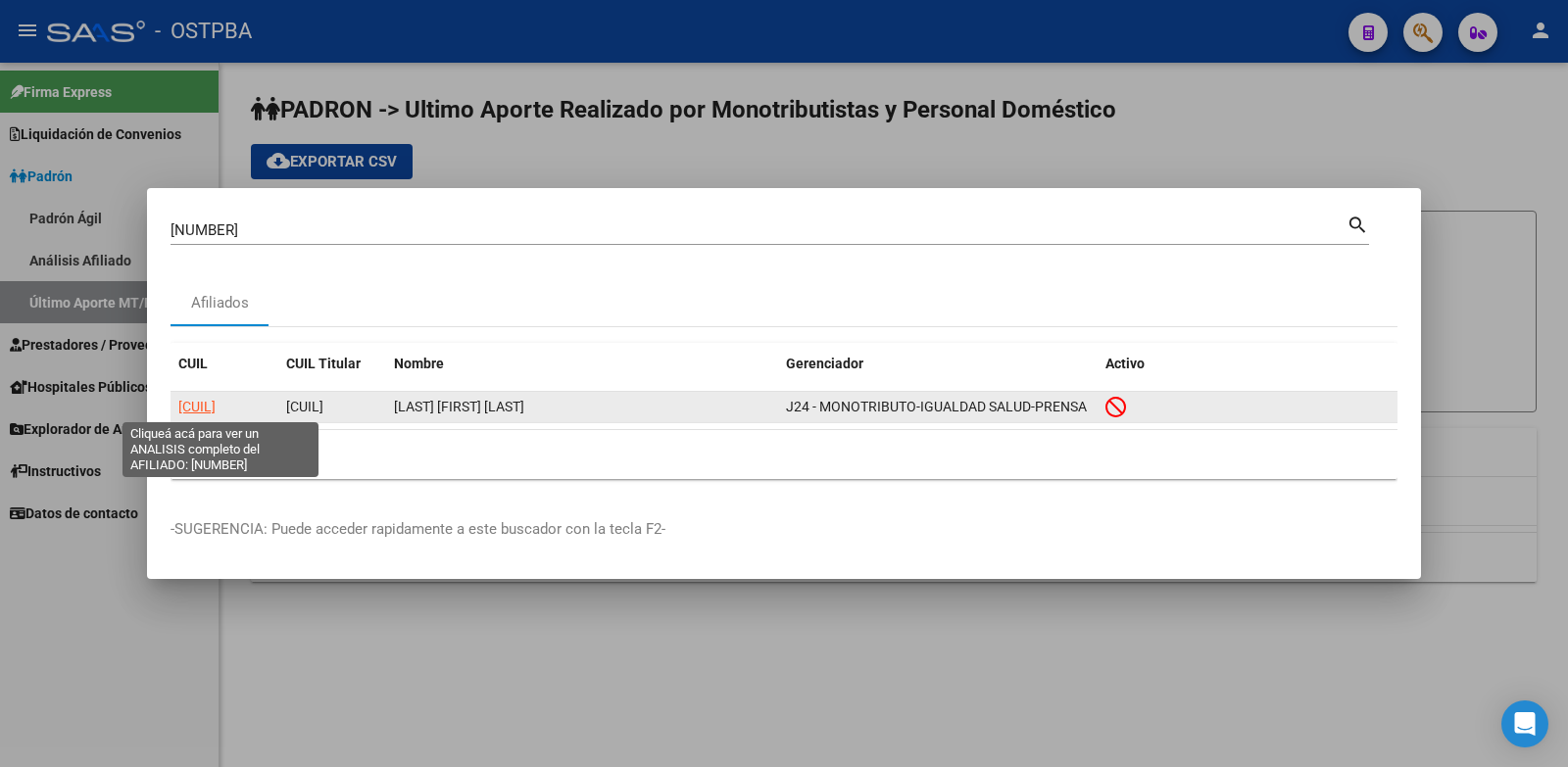click on "[CUIL]" 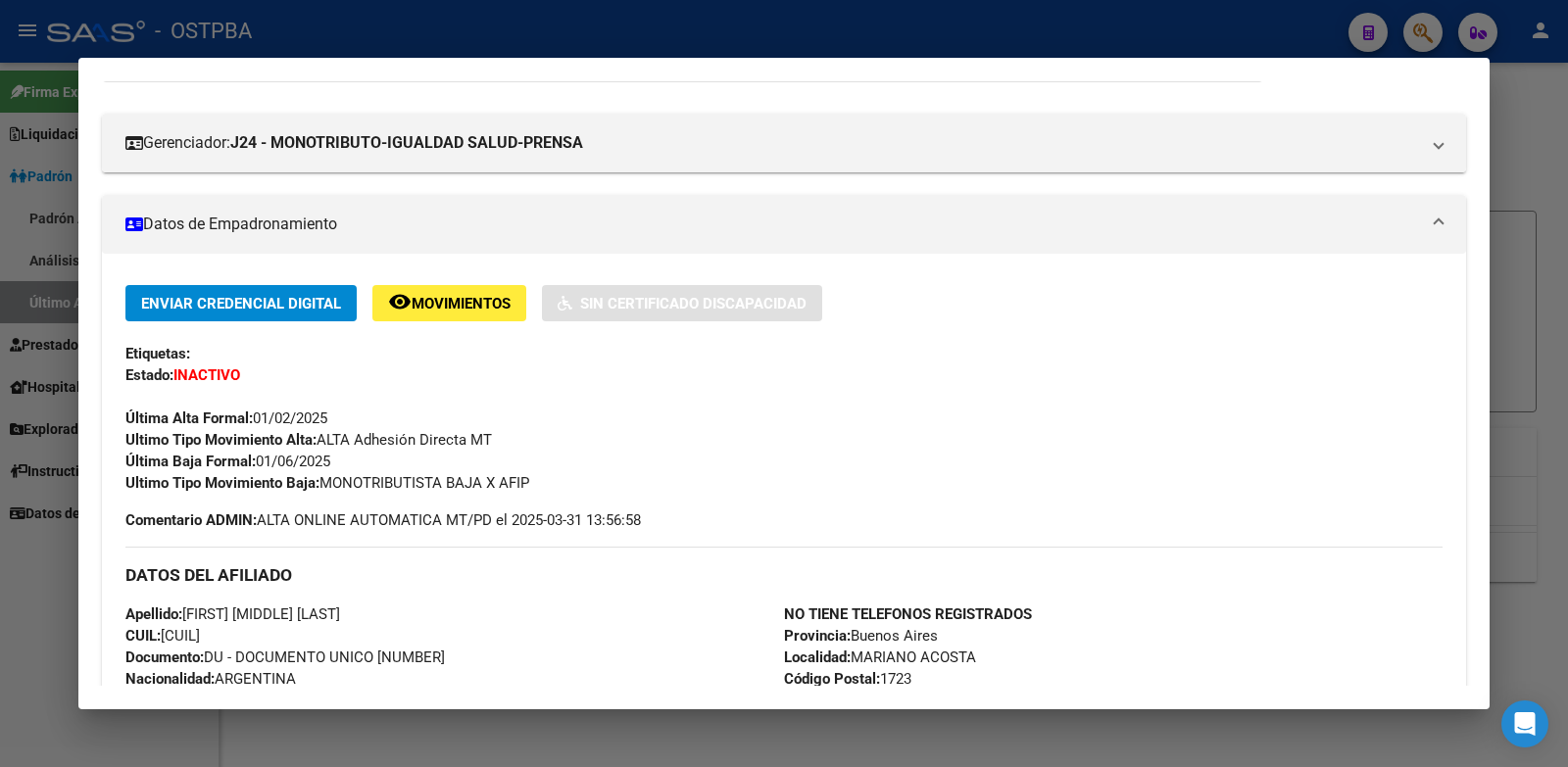 scroll, scrollTop: 249, scrollLeft: 0, axis: vertical 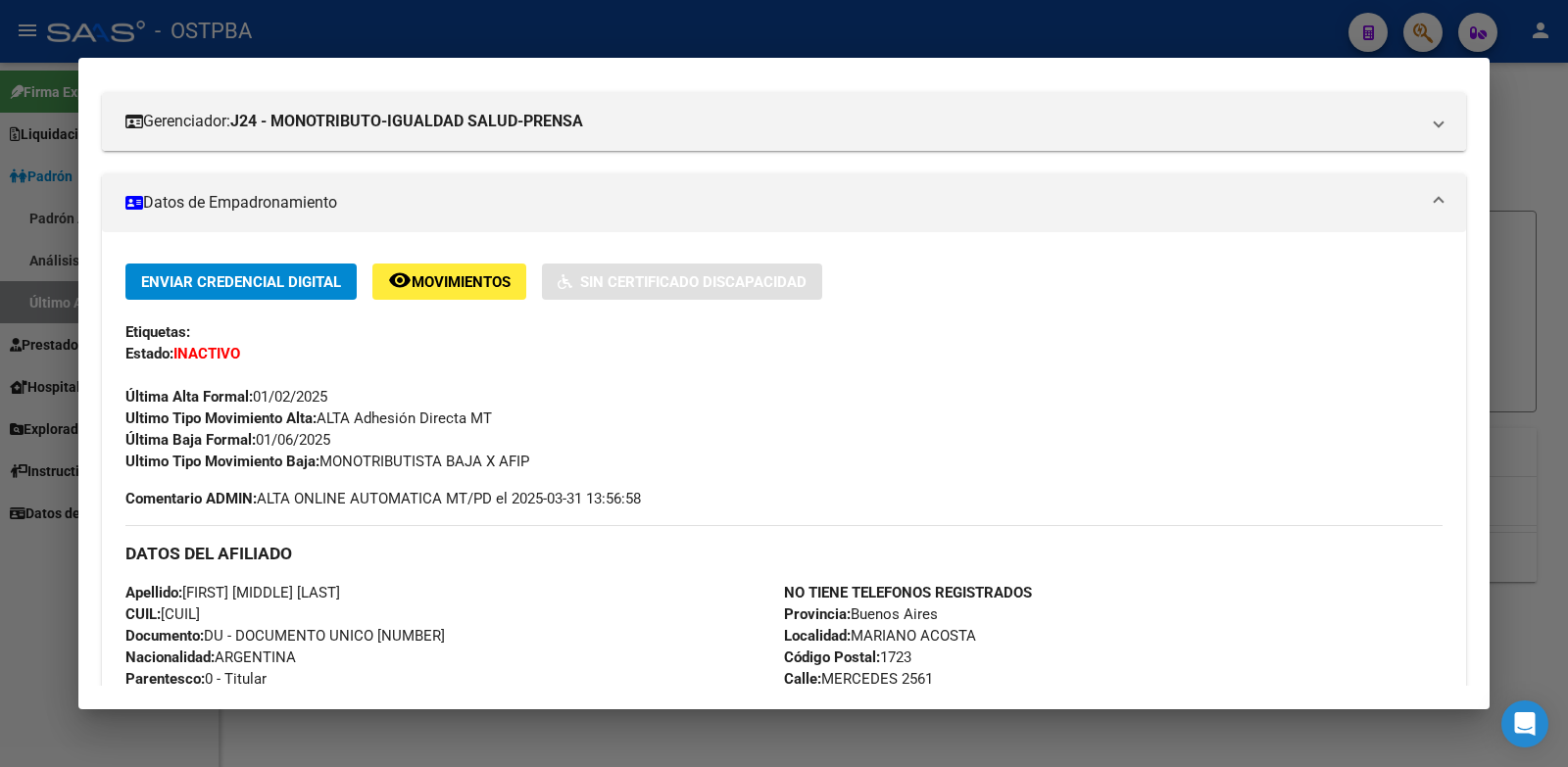 drag, startPoint x: 260, startPoint y: 435, endPoint x: 338, endPoint y: 433, distance: 78.025637 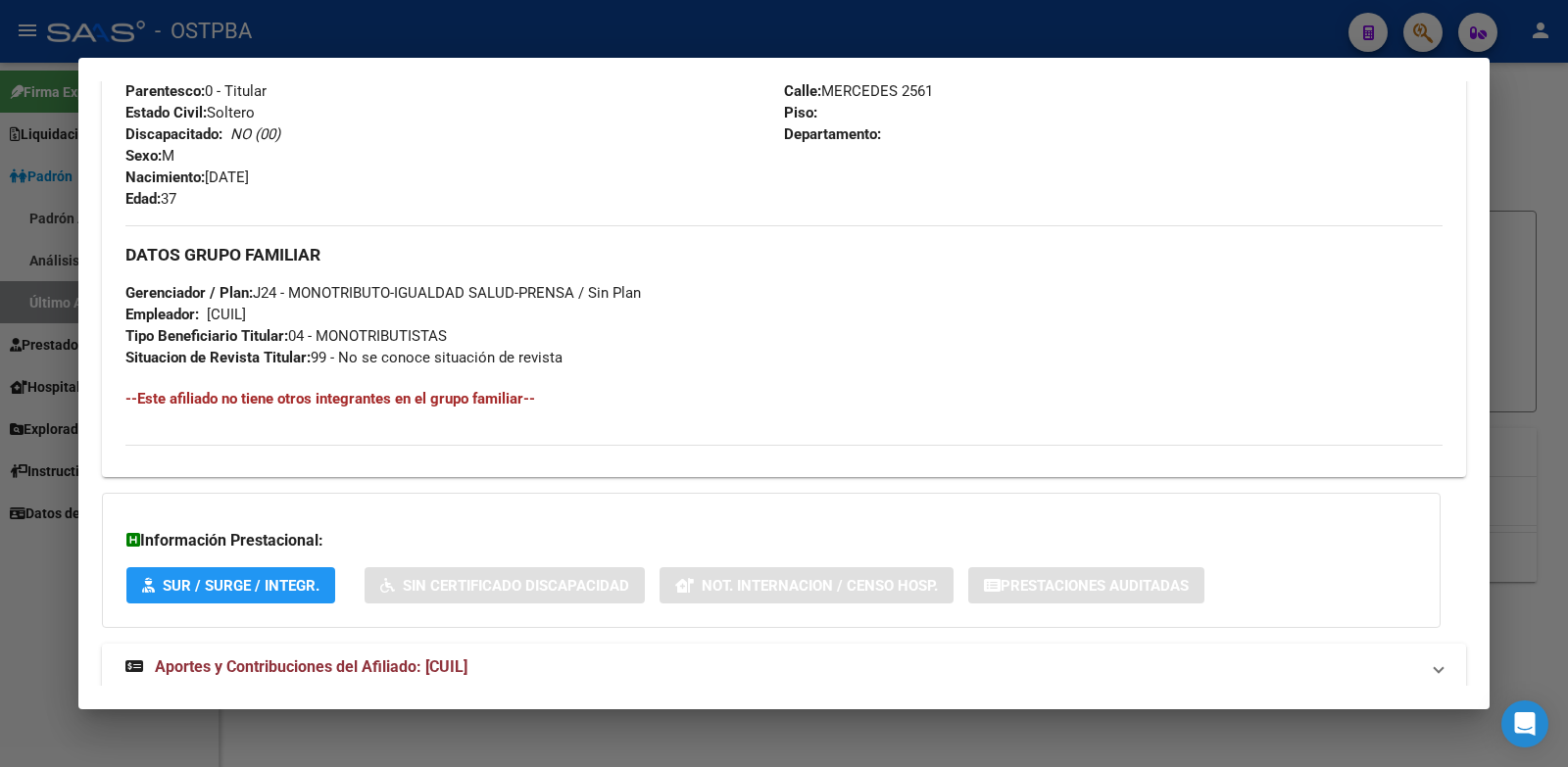 scroll, scrollTop: 885, scrollLeft: 0, axis: vertical 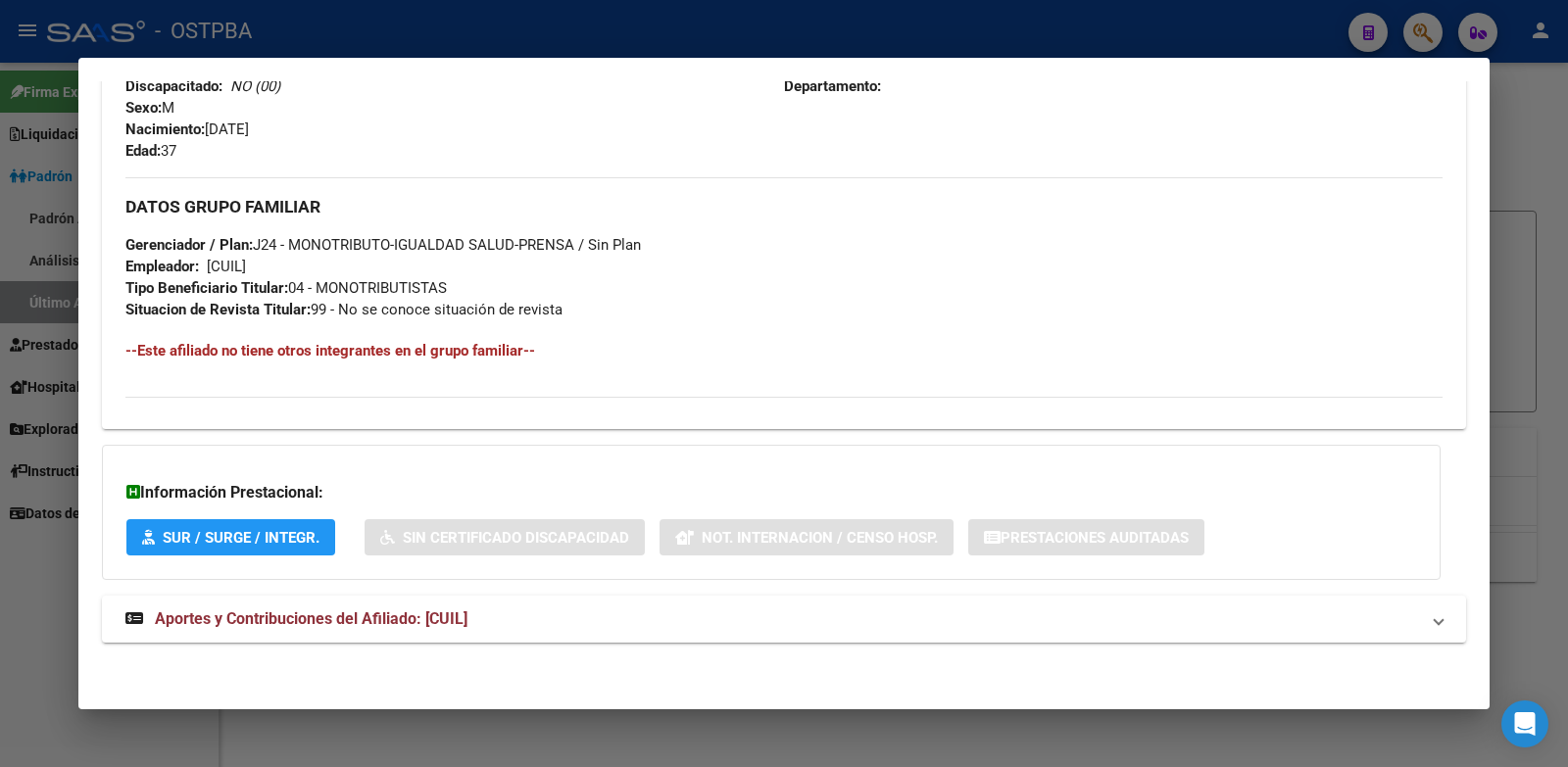 drag, startPoint x: 439, startPoint y: 614, endPoint x: 450, endPoint y: 578, distance: 37.64306 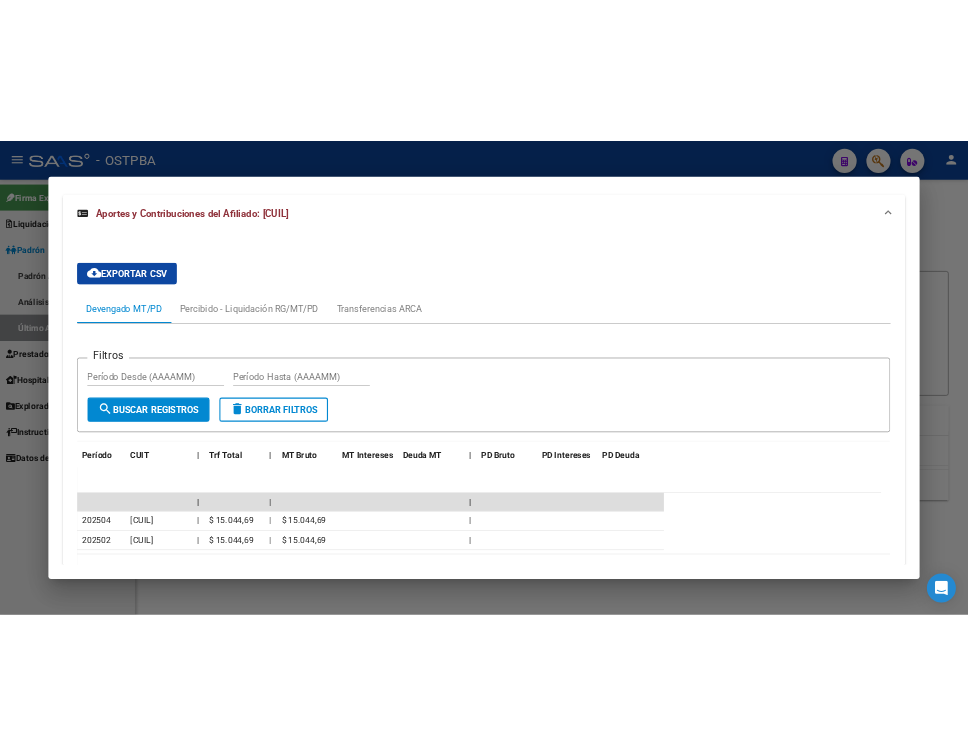 scroll, scrollTop: 1521, scrollLeft: 0, axis: vertical 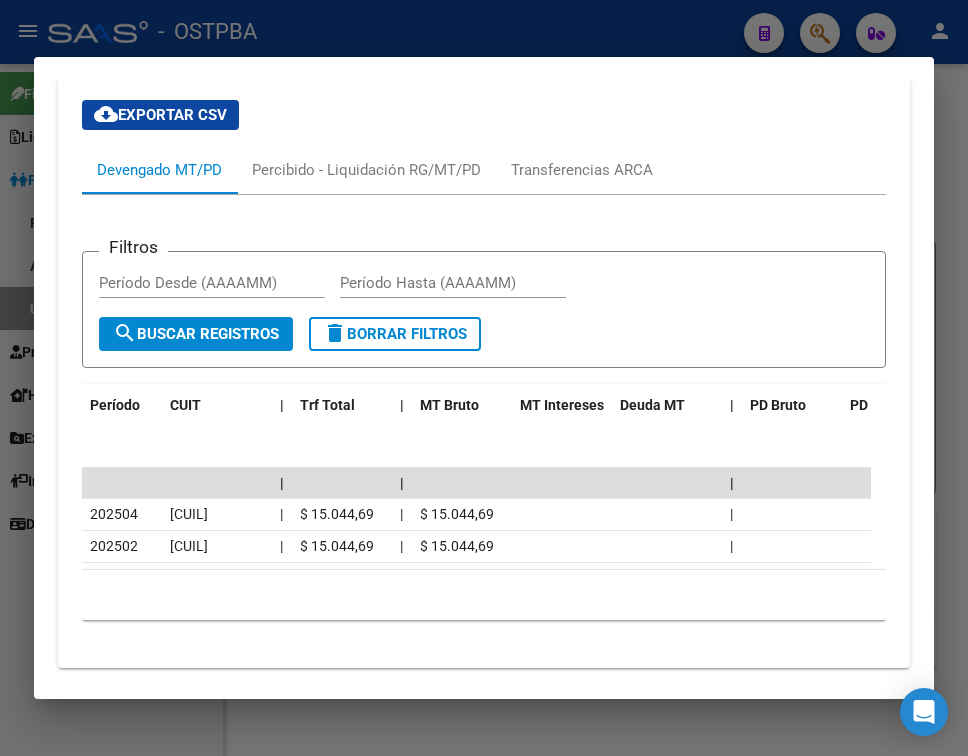 click at bounding box center (484, 378) 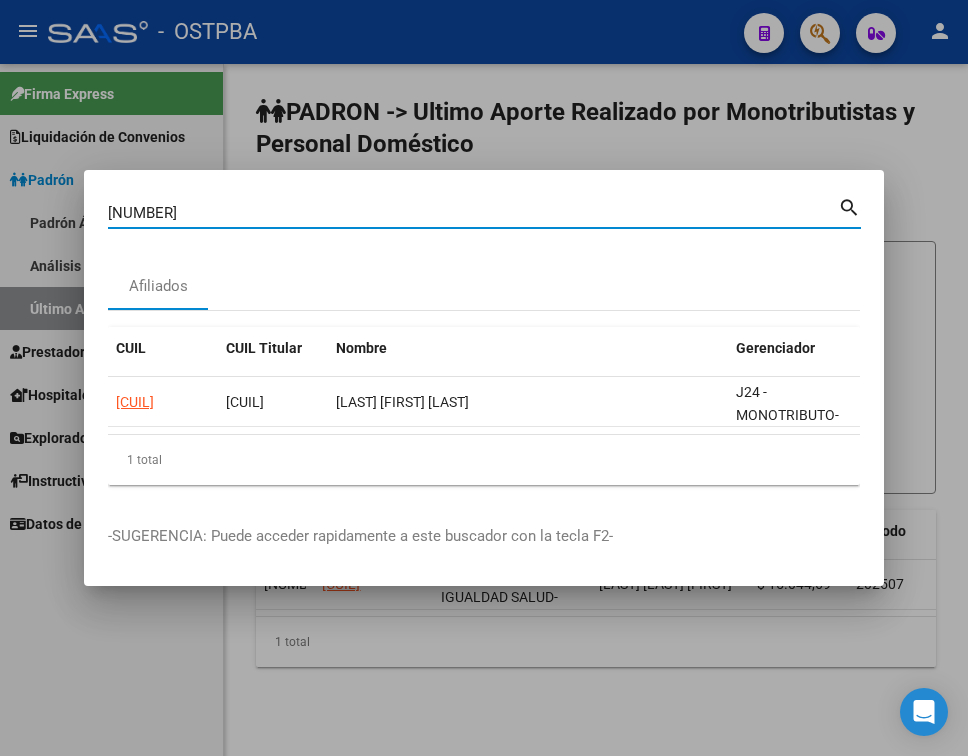 click on "[NUMBER]" at bounding box center (473, 213) 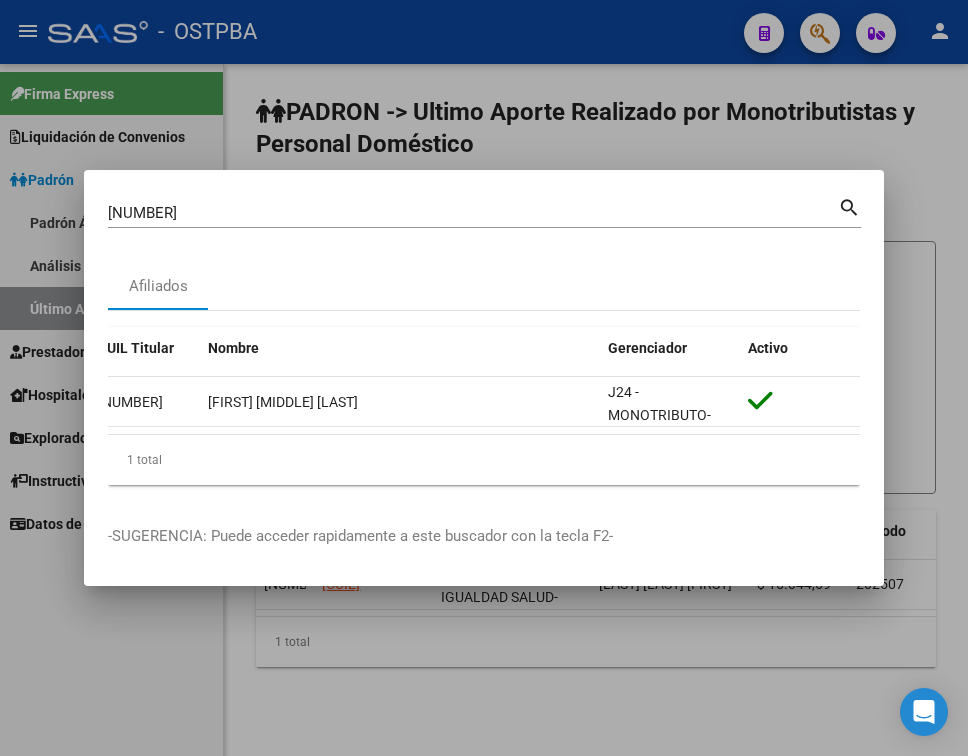 scroll, scrollTop: 0, scrollLeft: 0, axis: both 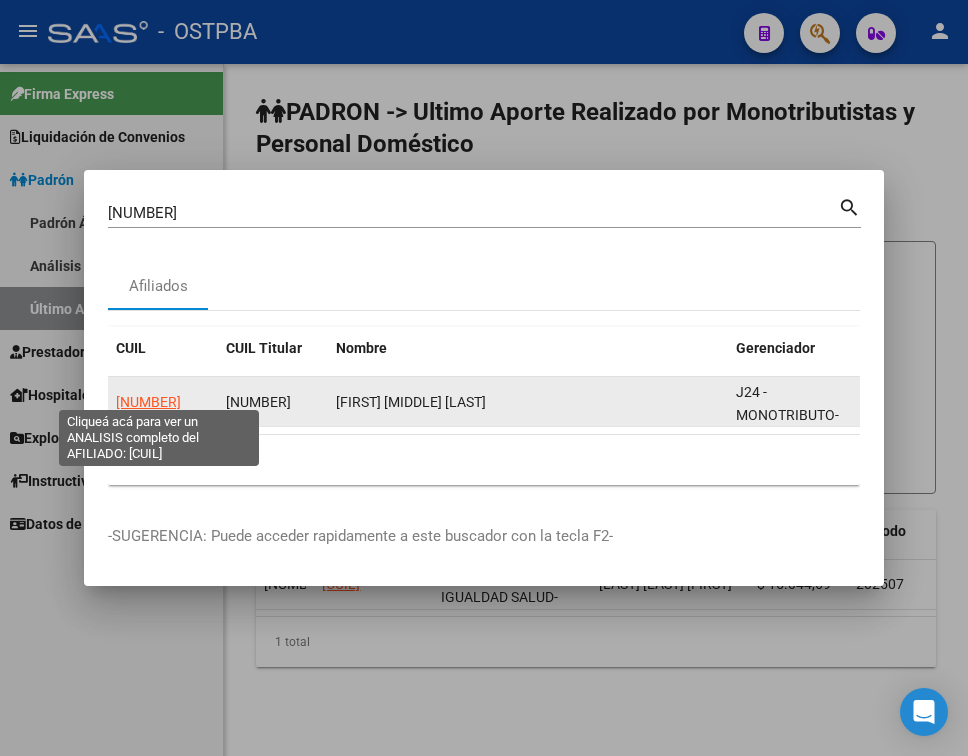 click on "[NUMBER]" 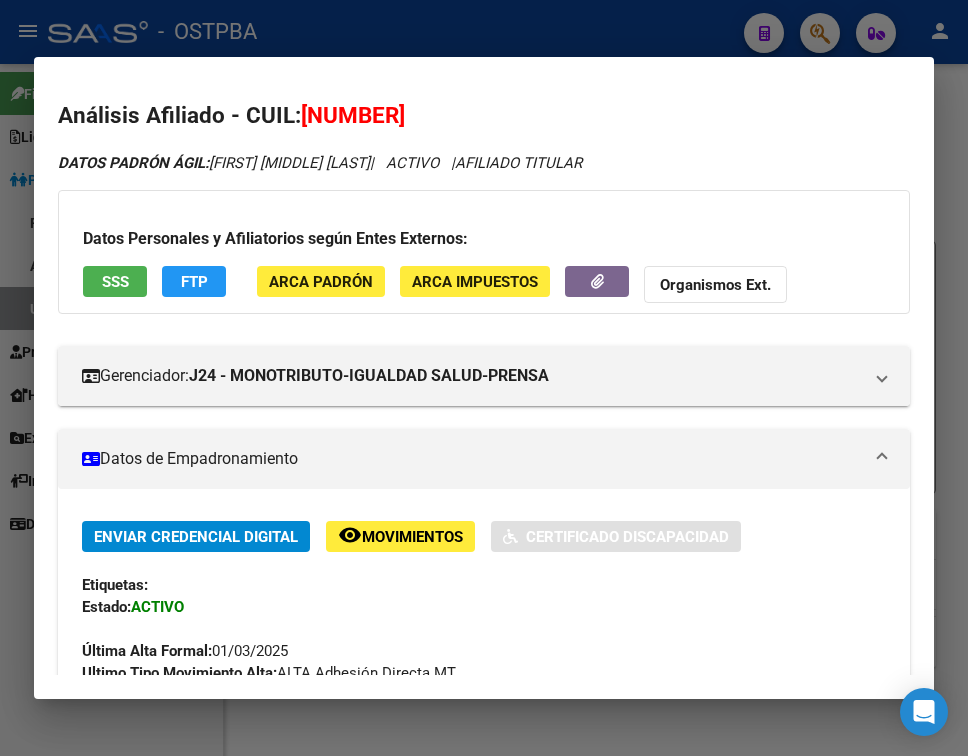click on "Datos de Empadronamiento" at bounding box center [484, 459] 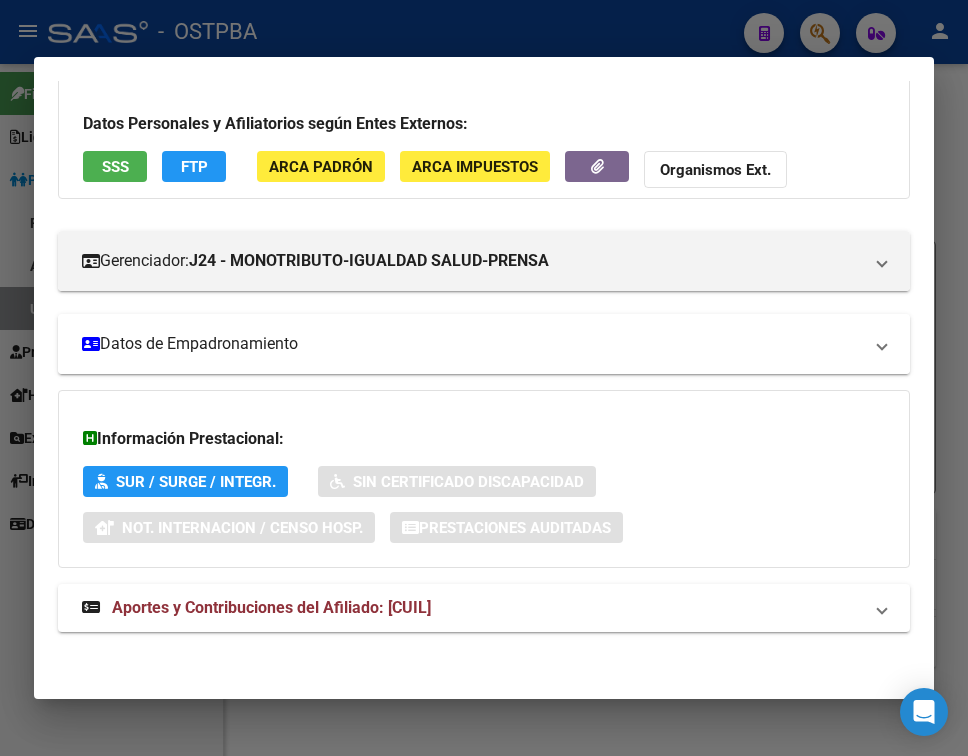 scroll, scrollTop: 116, scrollLeft: 0, axis: vertical 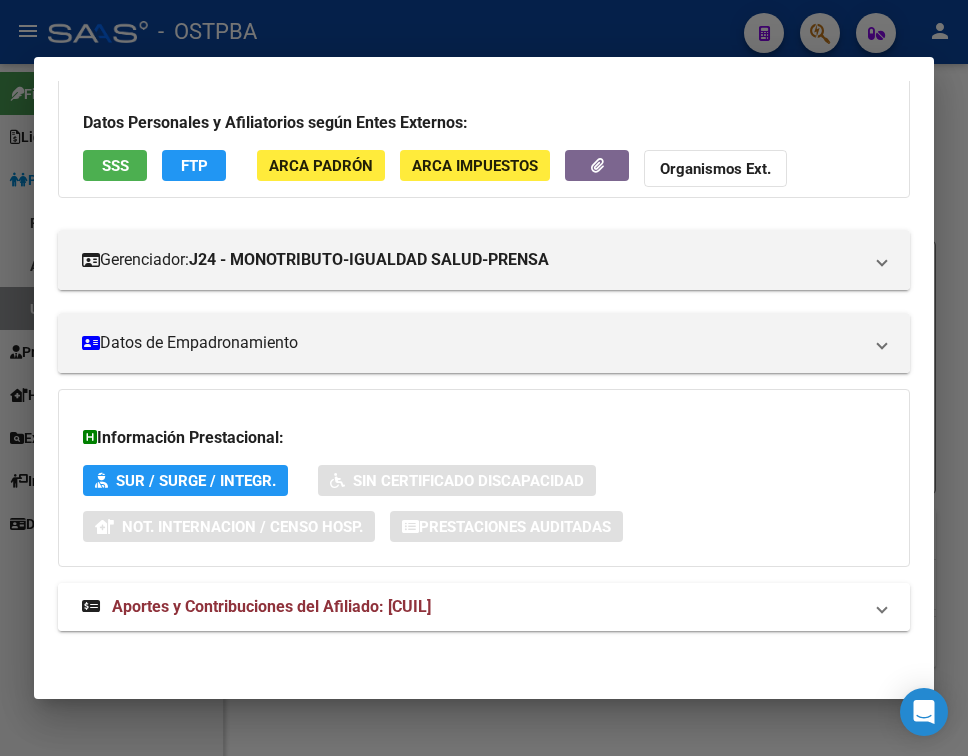 click on "Aportes y Contribuciones del Afiliado: [CUIL]" at bounding box center [484, 607] 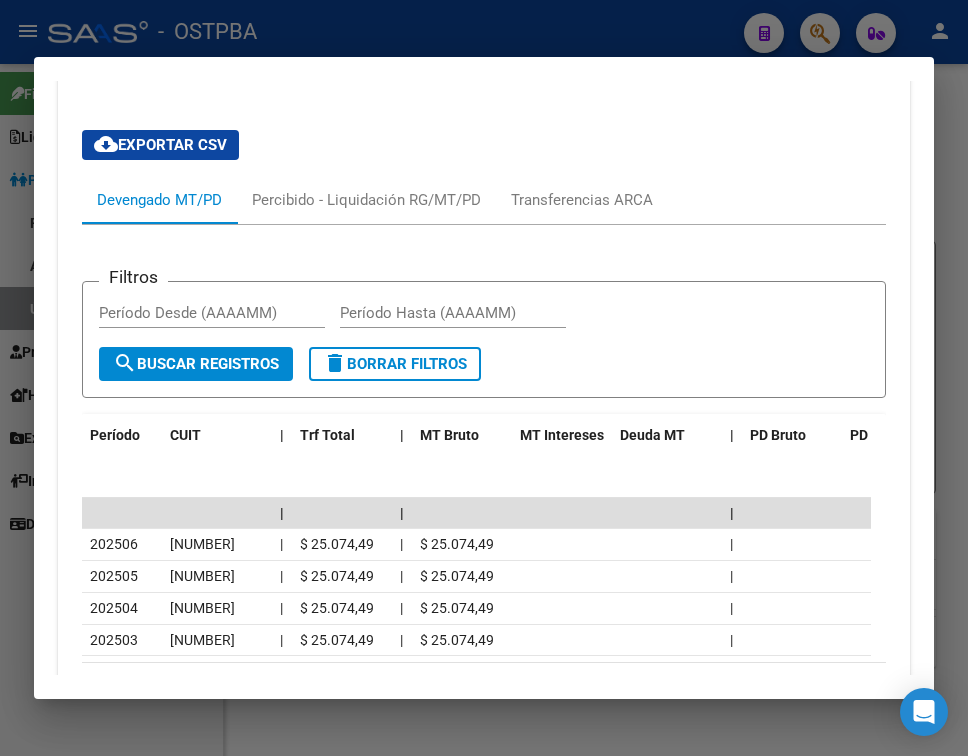 scroll, scrollTop: 716, scrollLeft: 0, axis: vertical 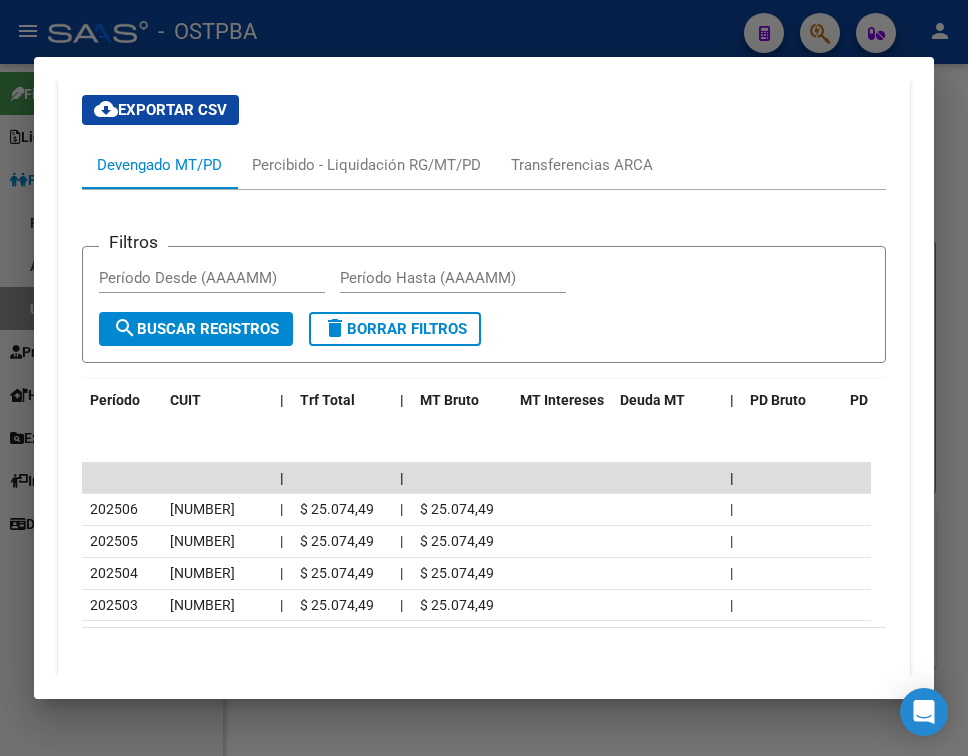 click at bounding box center (484, 378) 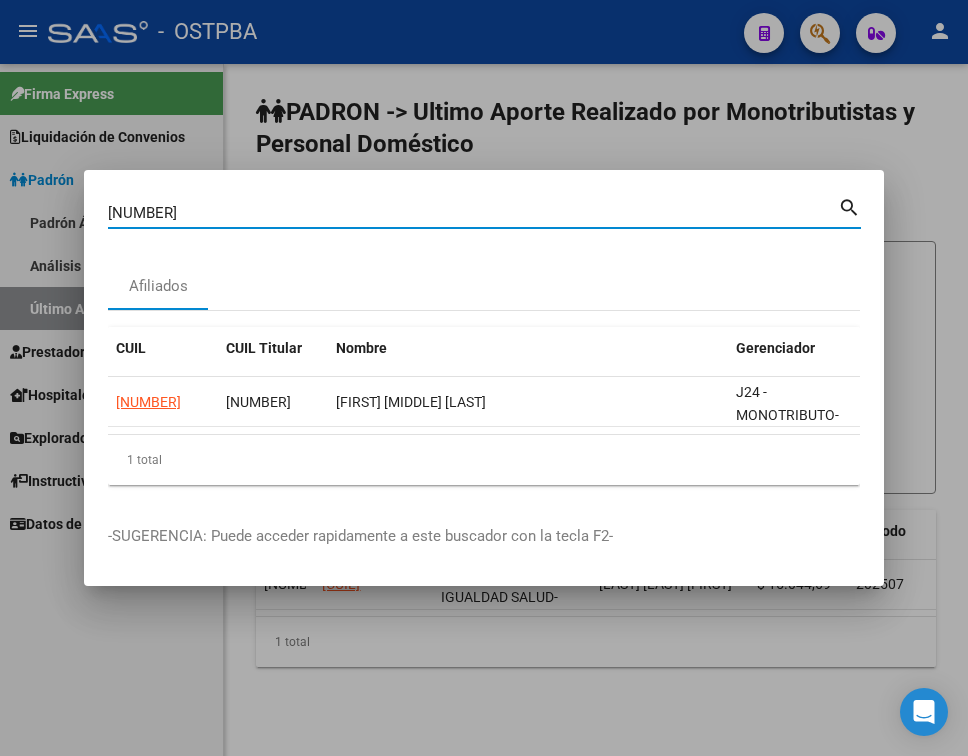 click on "[NUMBER]" at bounding box center [473, 213] 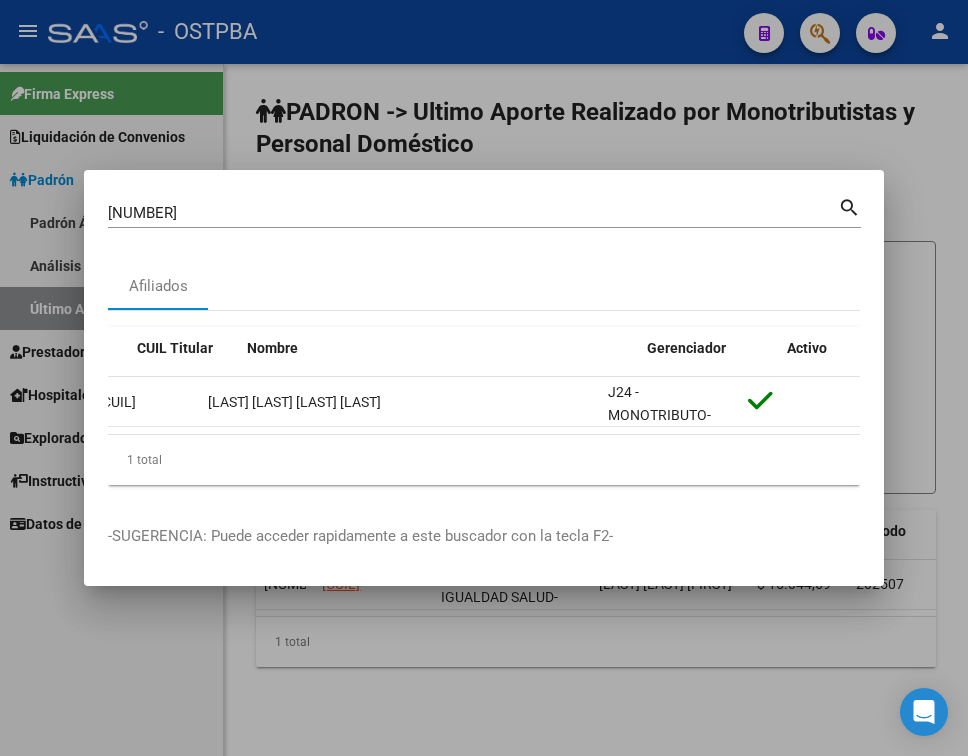scroll, scrollTop: 0, scrollLeft: 0, axis: both 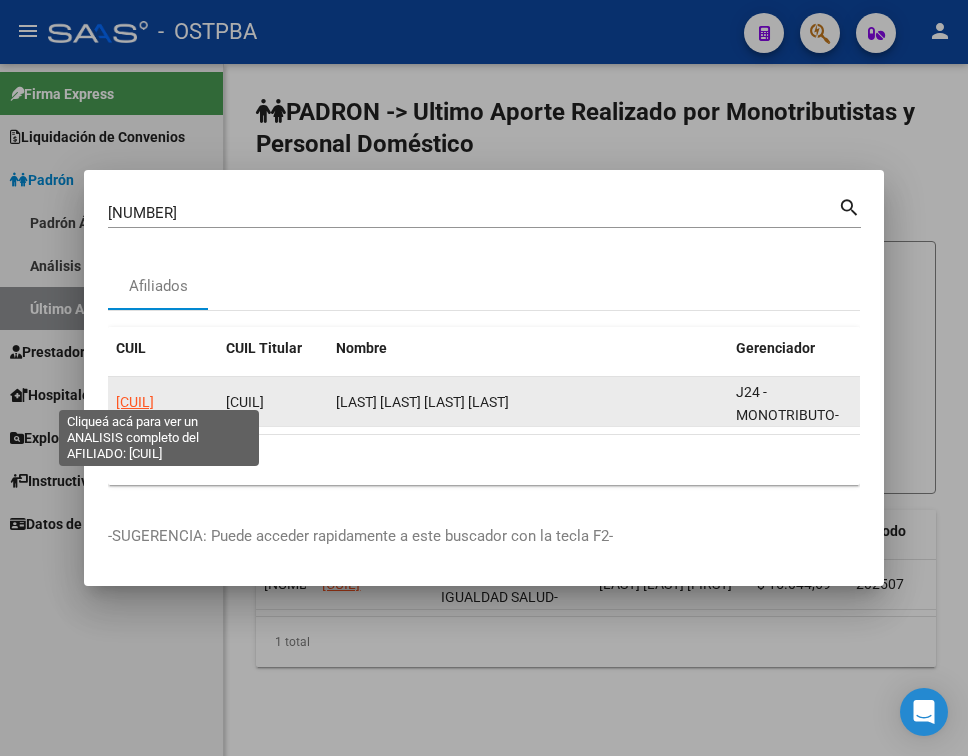 click on "[CUIL]" 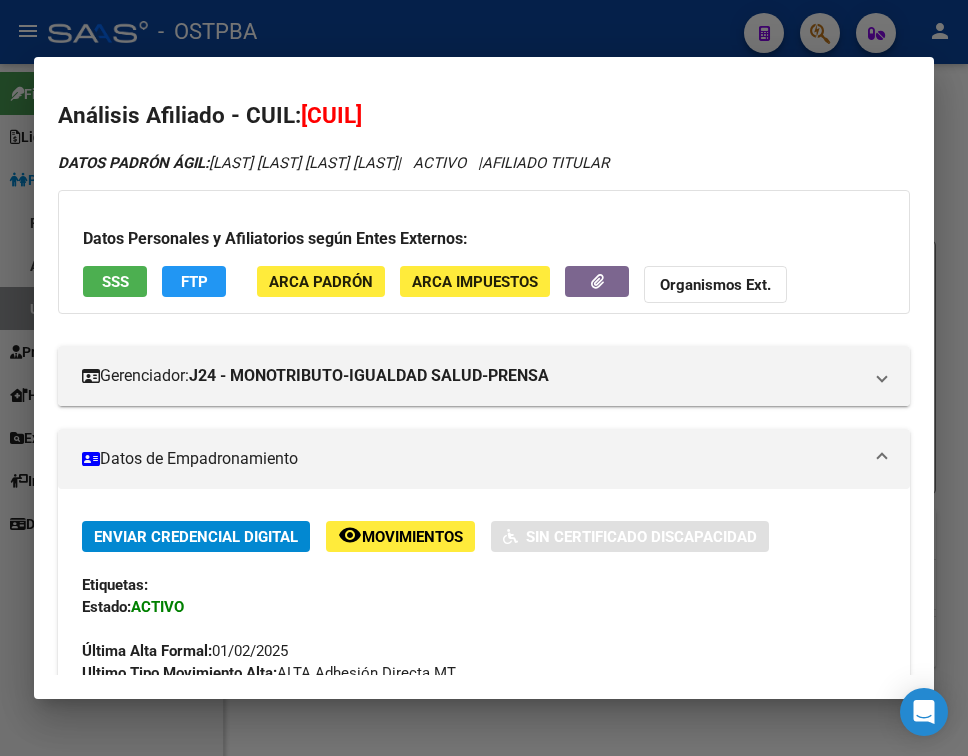 click on "Datos de Empadronamiento" at bounding box center (484, 459) 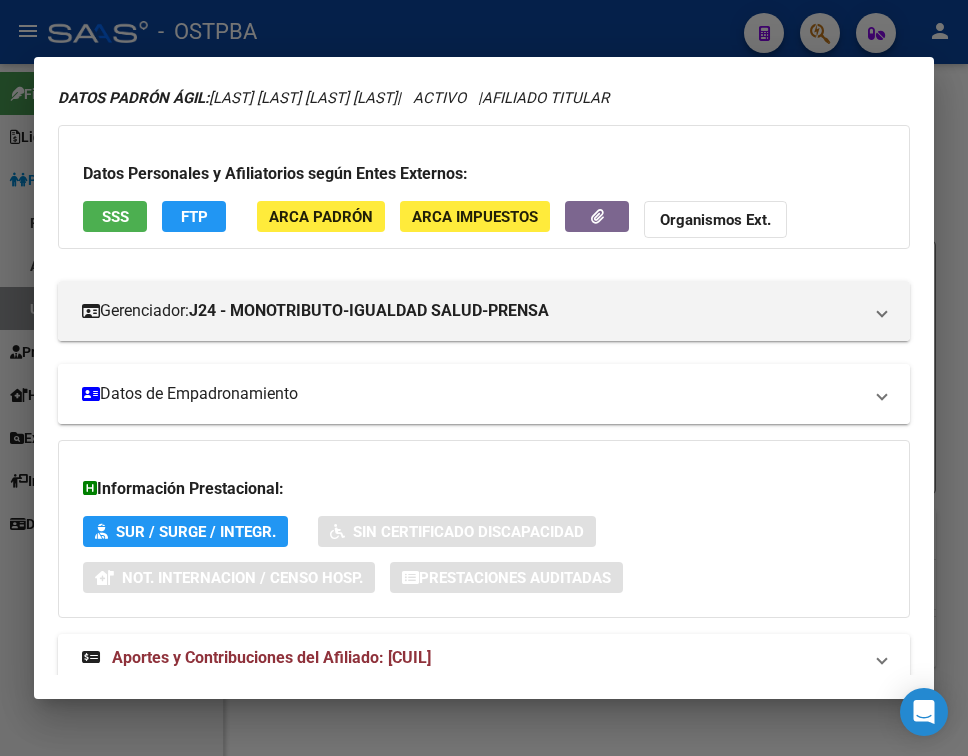 scroll, scrollTop: 116, scrollLeft: 0, axis: vertical 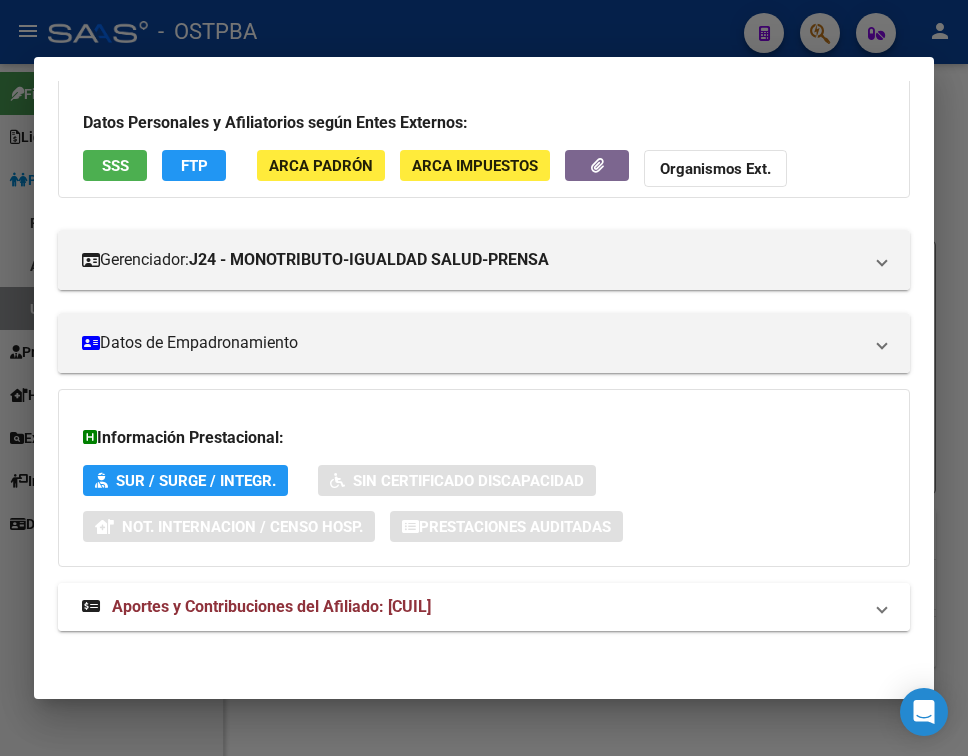 click on "Aportes y Contribuciones del Afiliado: [CUIL]" at bounding box center [472, 607] 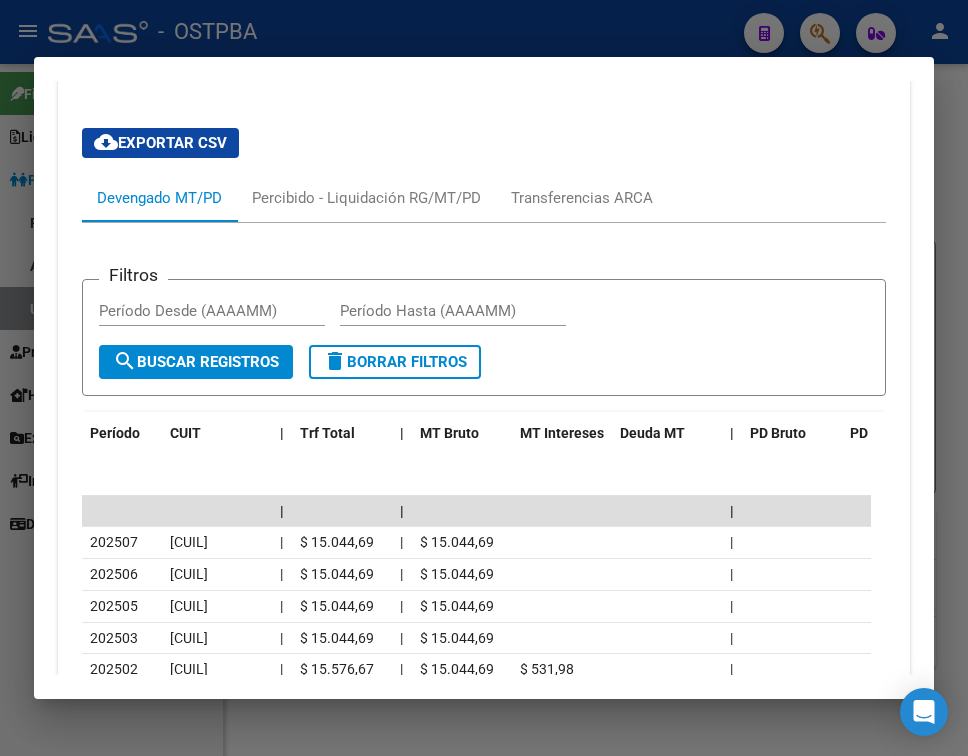 scroll, scrollTop: 716, scrollLeft: 0, axis: vertical 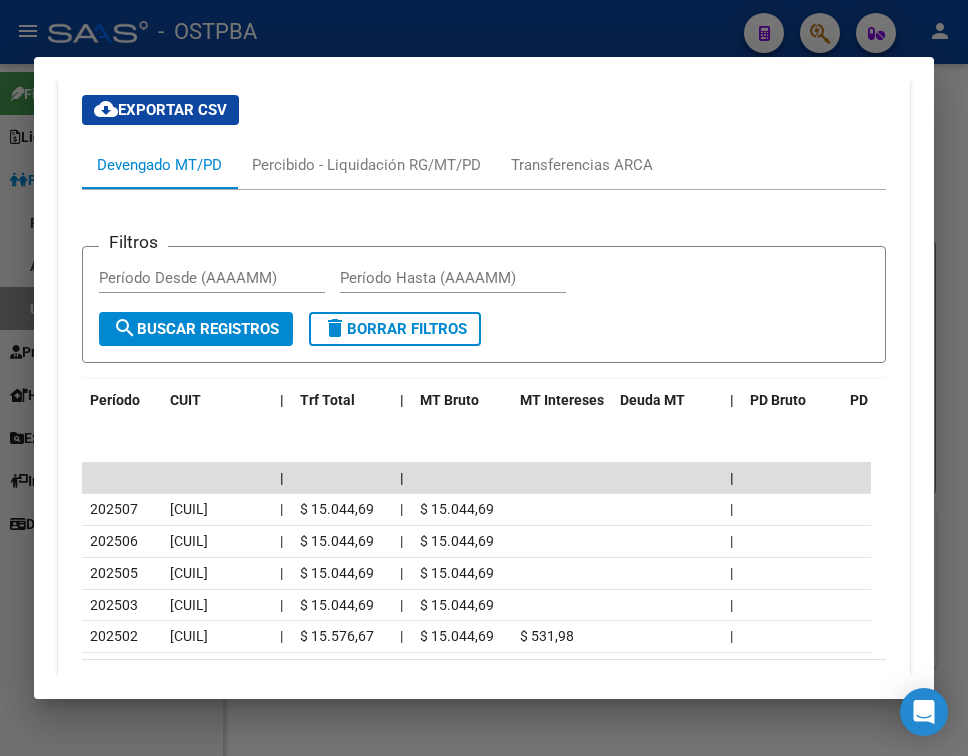 click at bounding box center (484, 378) 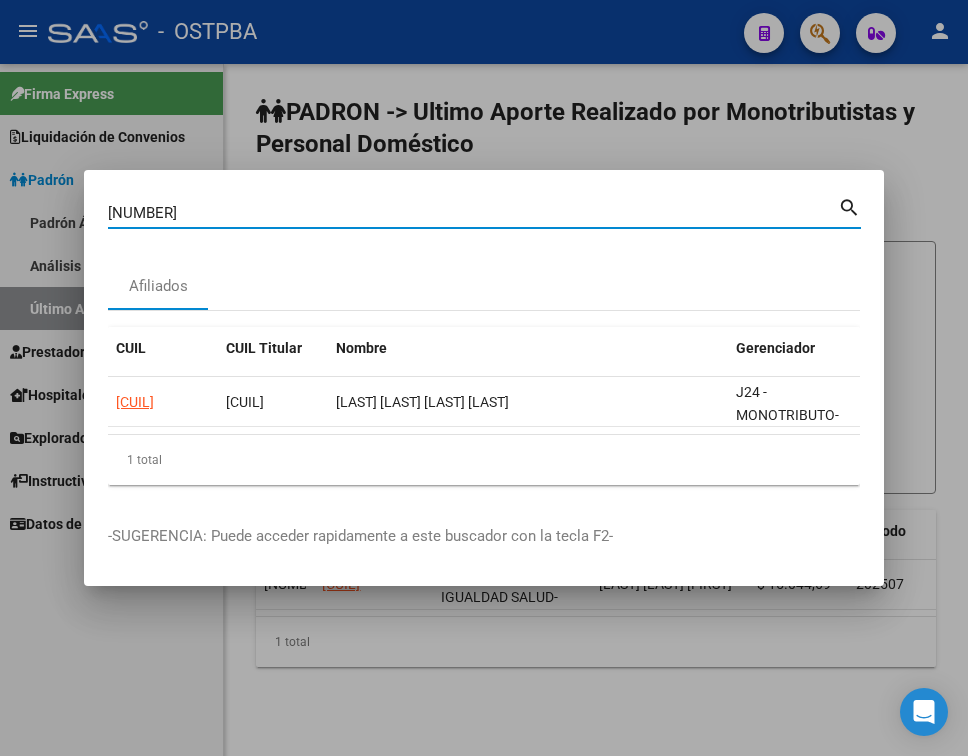click on "[NUMBER]" at bounding box center [473, 213] 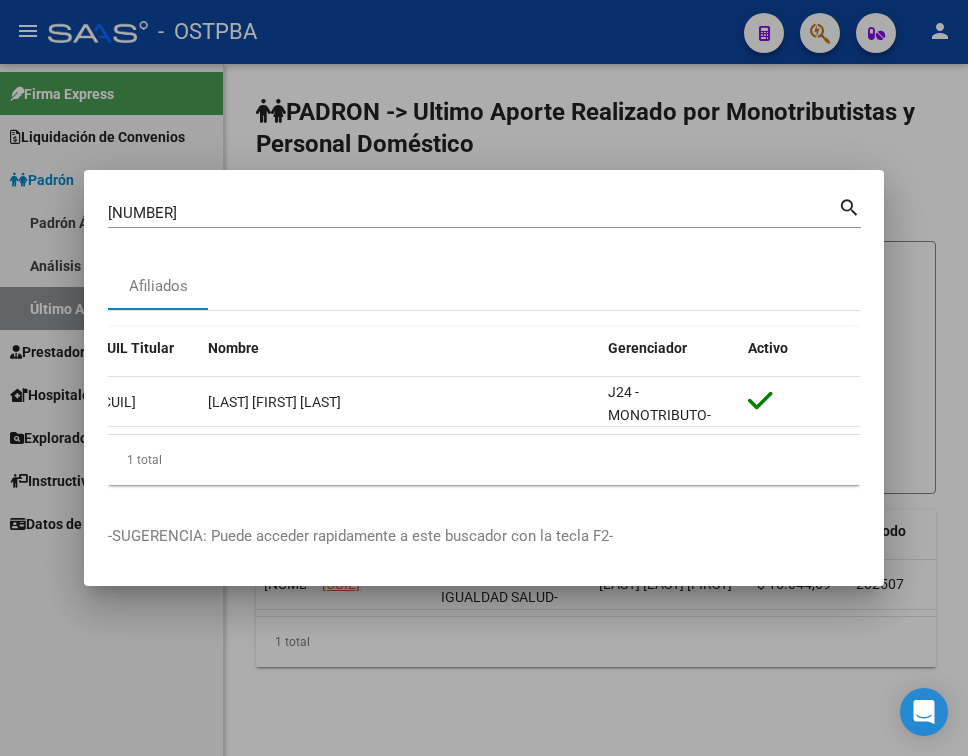 scroll, scrollTop: 0, scrollLeft: 0, axis: both 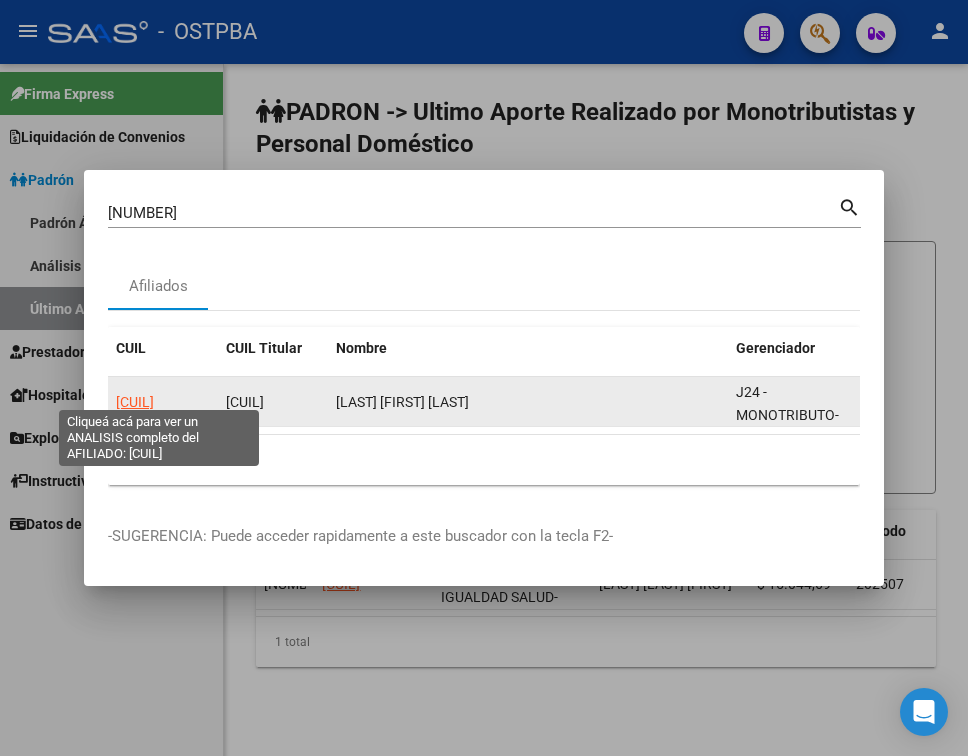 click on "[CUIL]" 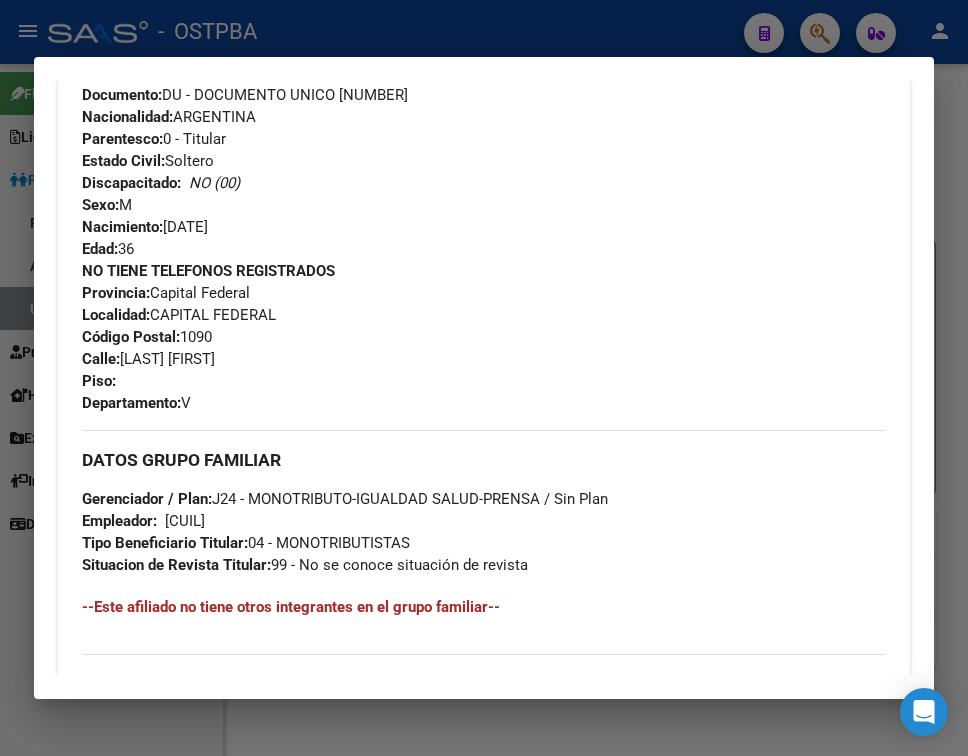 scroll, scrollTop: 1070, scrollLeft: 0, axis: vertical 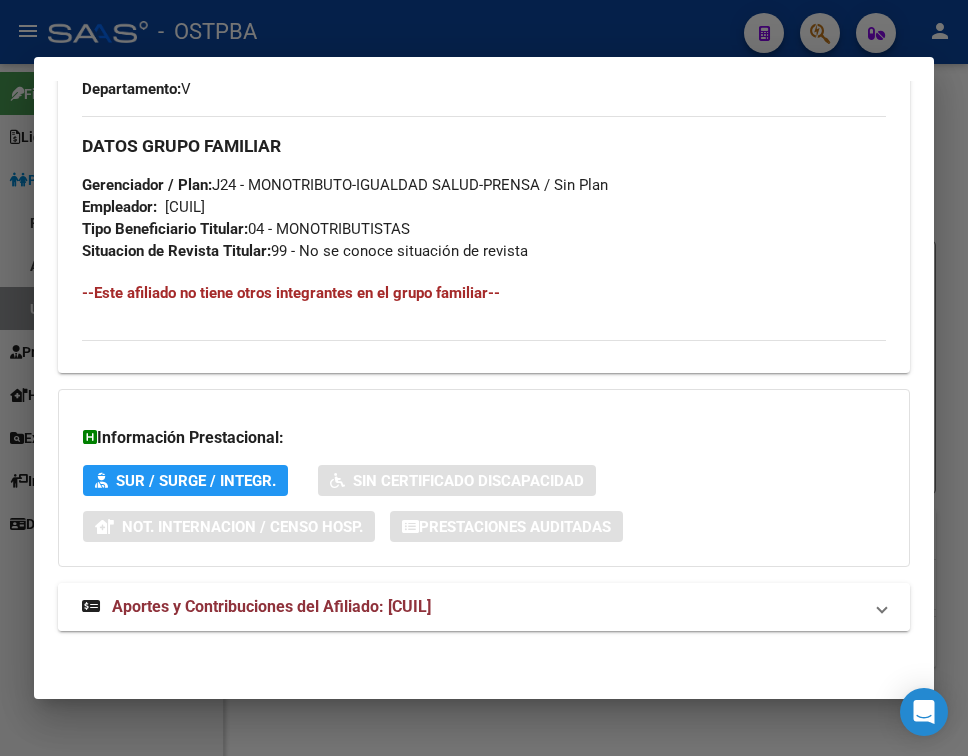 click on "Aportes y Contribuciones del Afiliado: [CUIL]" at bounding box center (271, 606) 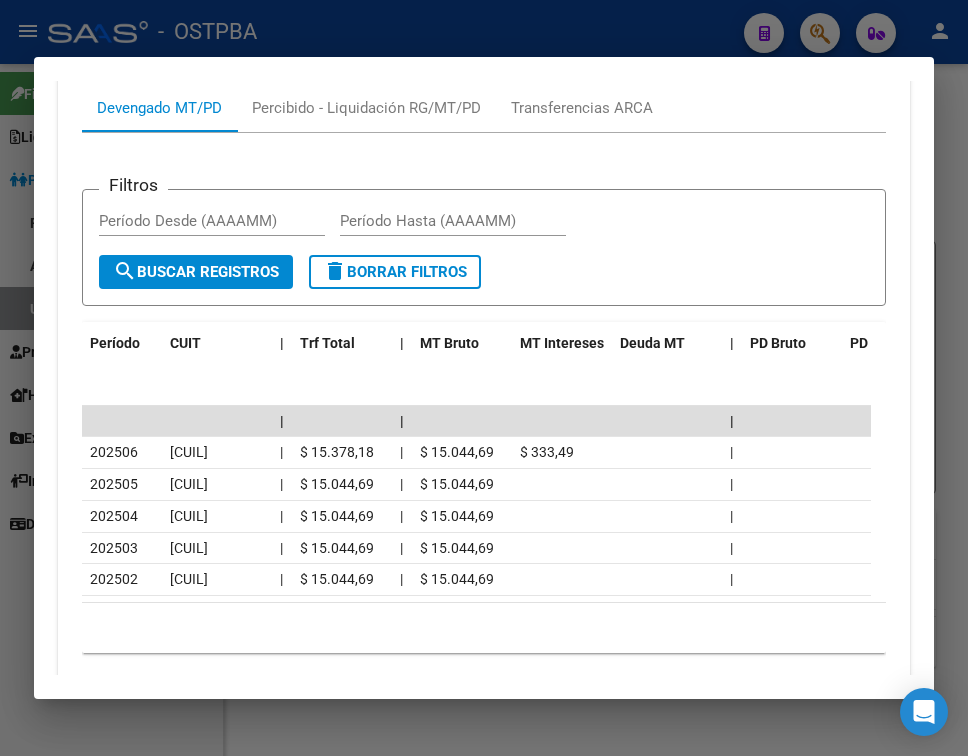 scroll, scrollTop: 1813, scrollLeft: 0, axis: vertical 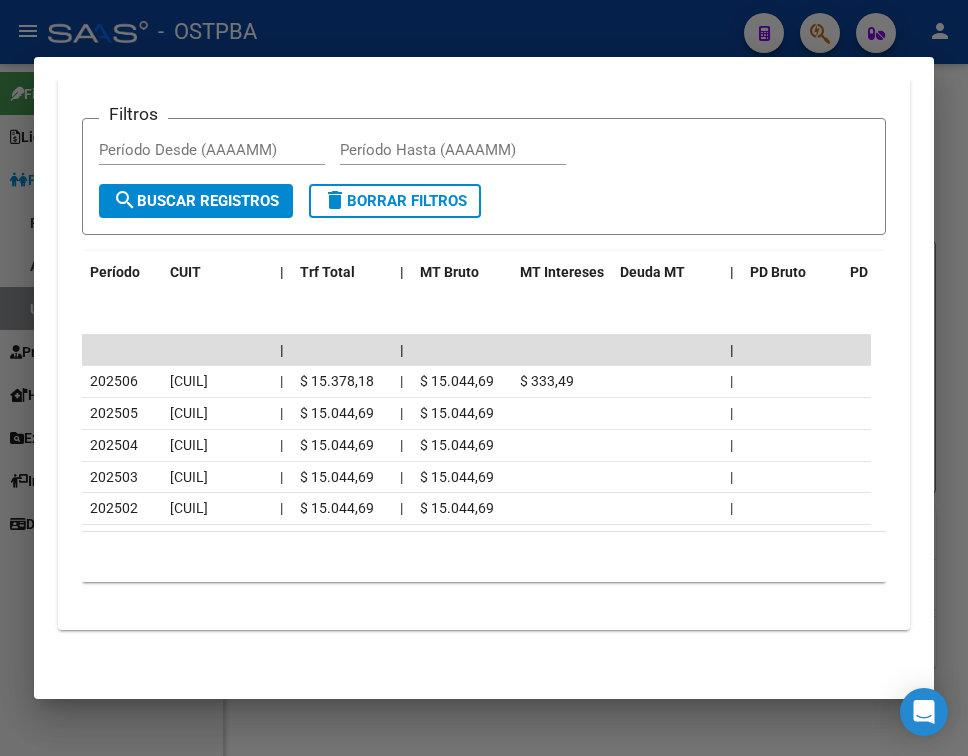 click at bounding box center [484, 378] 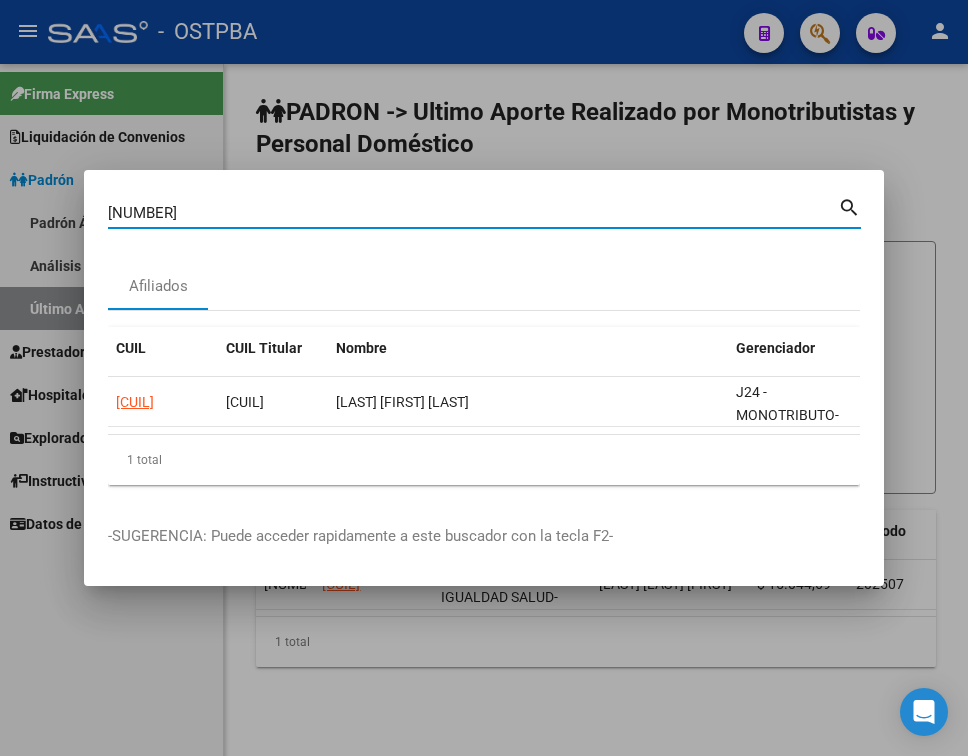 click on "[NUMBER]" at bounding box center [473, 213] 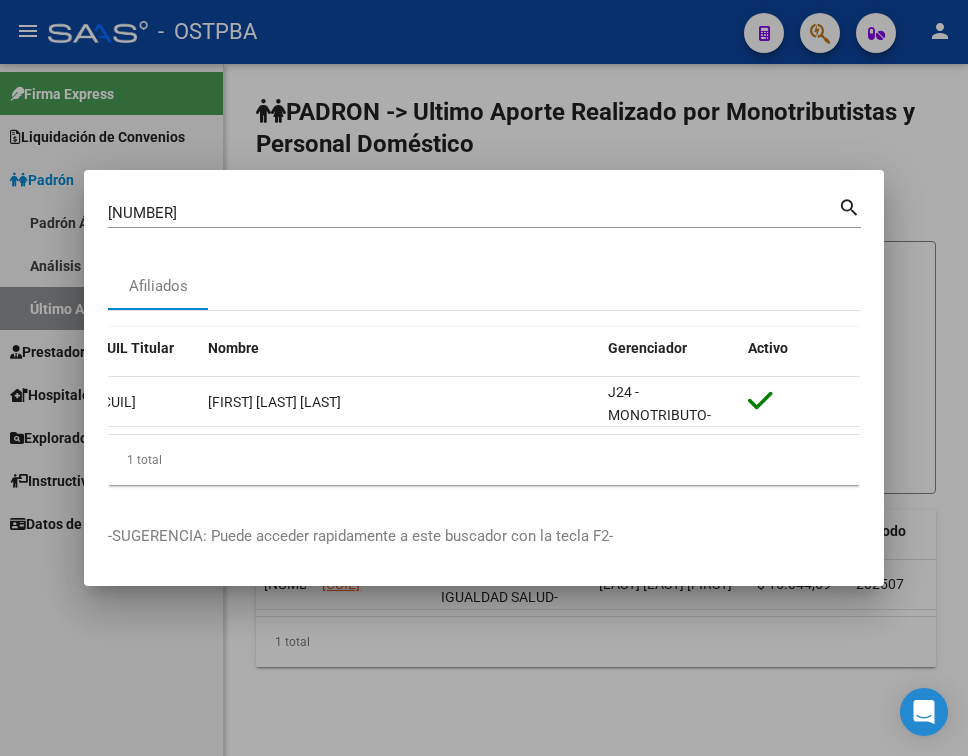 scroll, scrollTop: 0, scrollLeft: 0, axis: both 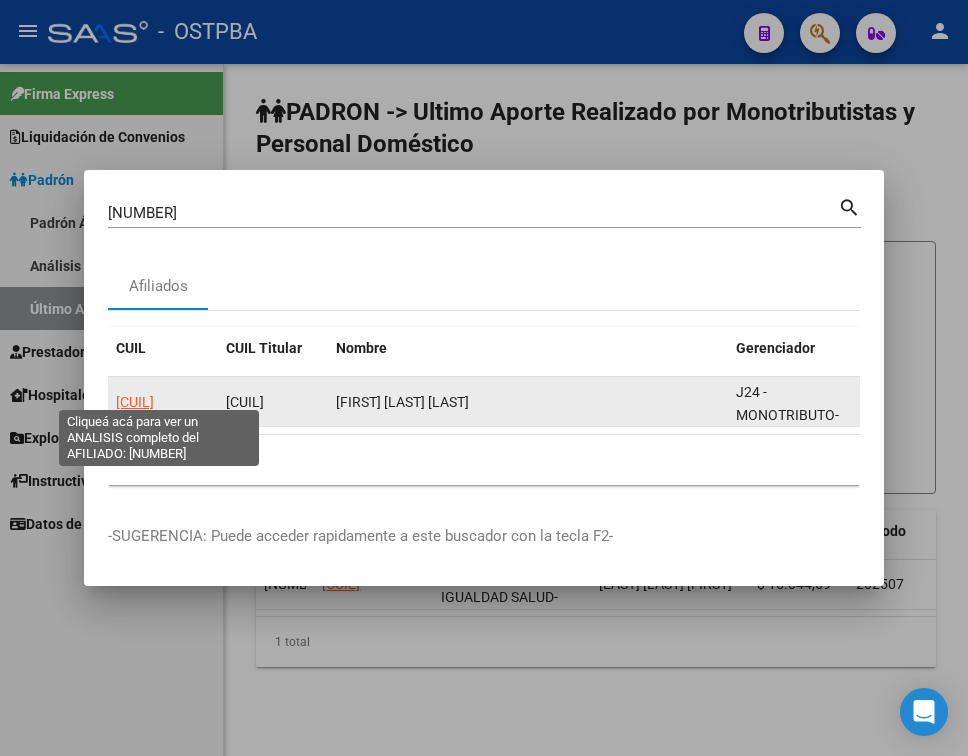 click on "[CUIL]" 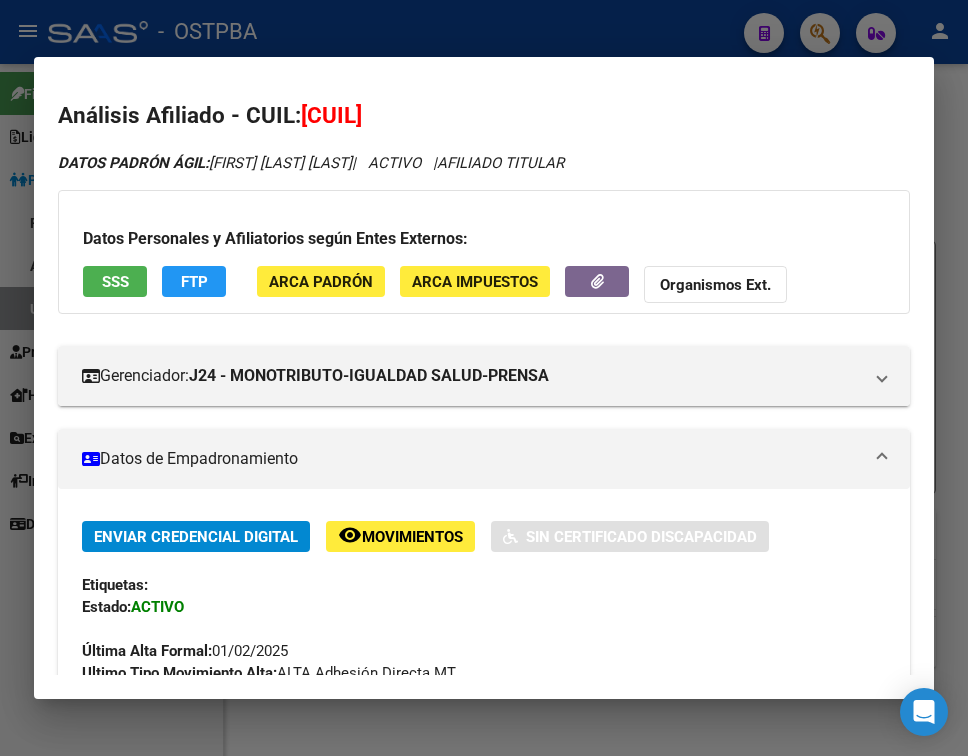 click on "Datos de Empadronamiento" at bounding box center [484, 459] 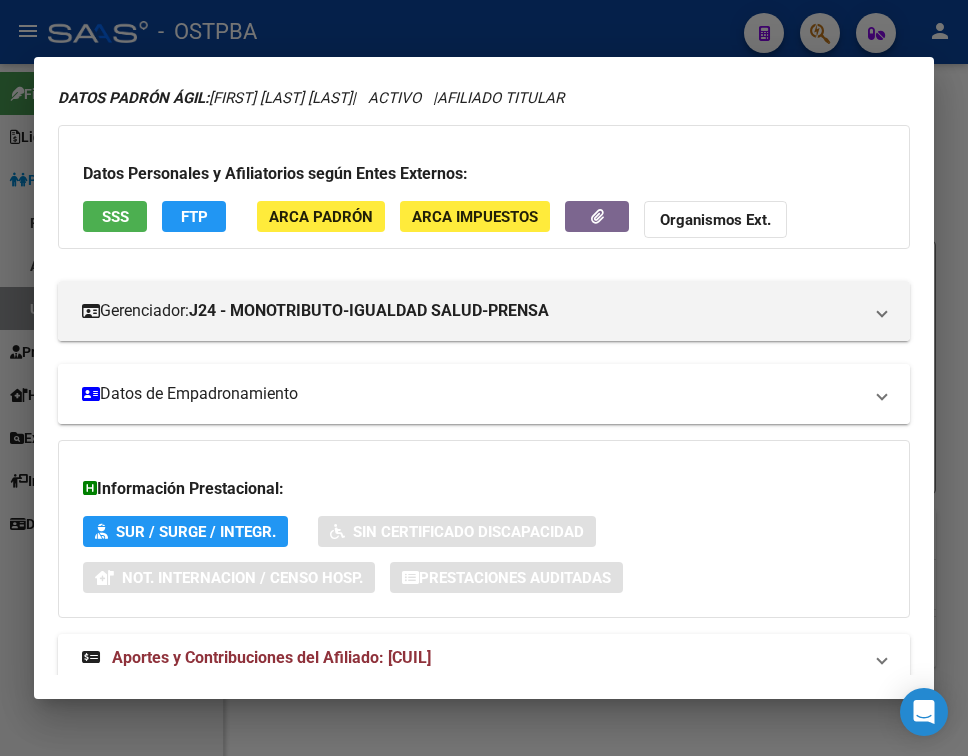 scroll, scrollTop: 116, scrollLeft: 0, axis: vertical 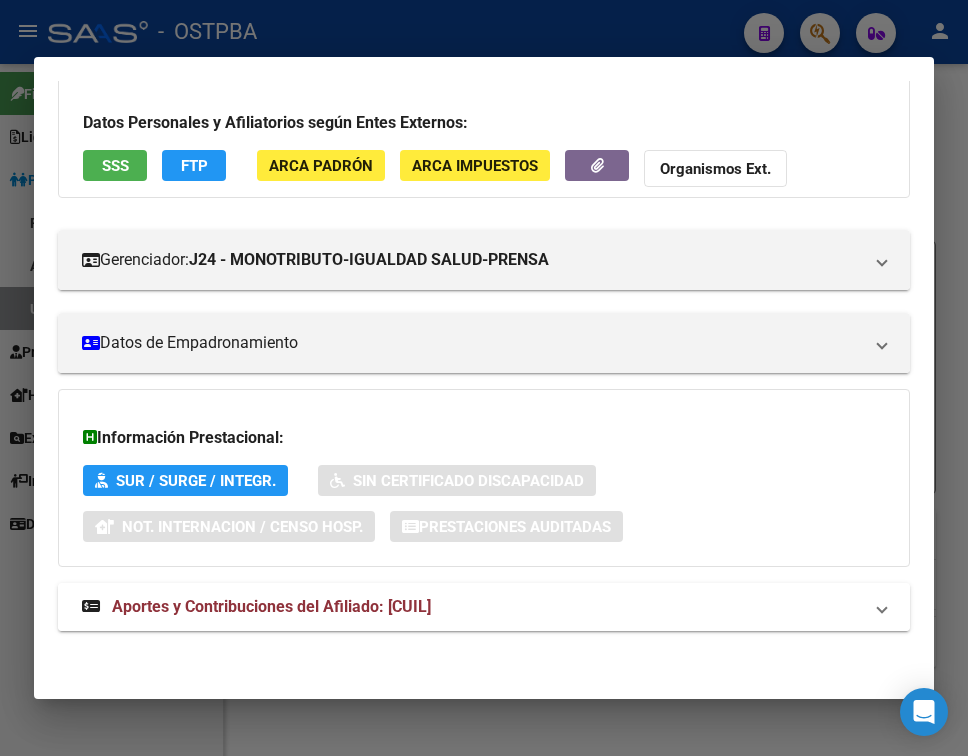 click on "Aportes y Contribuciones del Afiliado: [CUIL]" at bounding box center (484, 607) 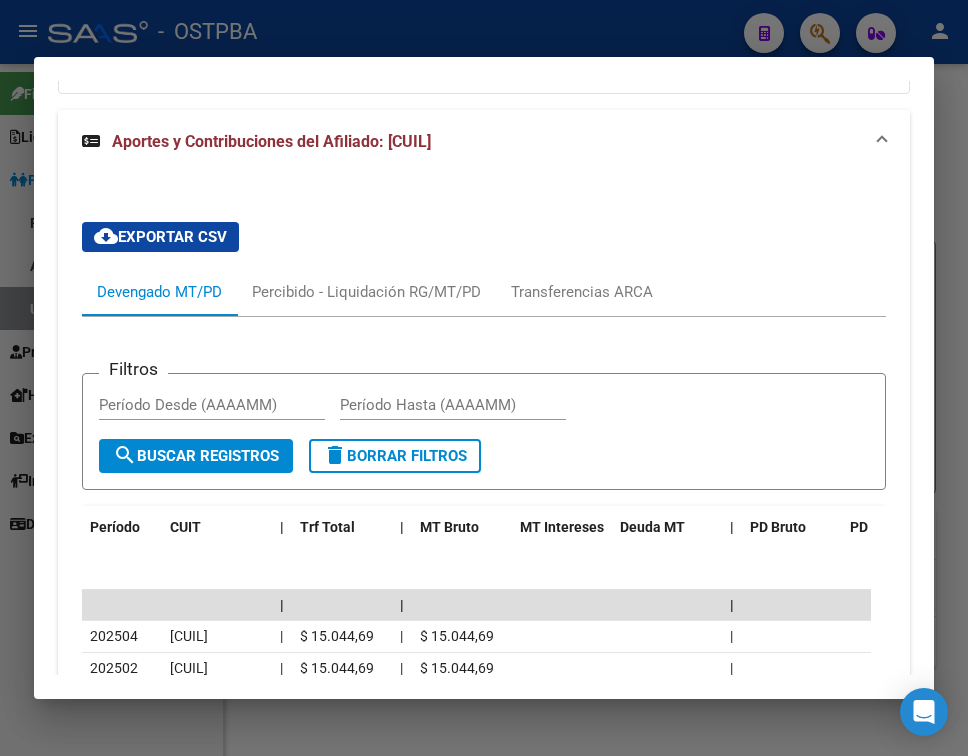 scroll, scrollTop: 616, scrollLeft: 0, axis: vertical 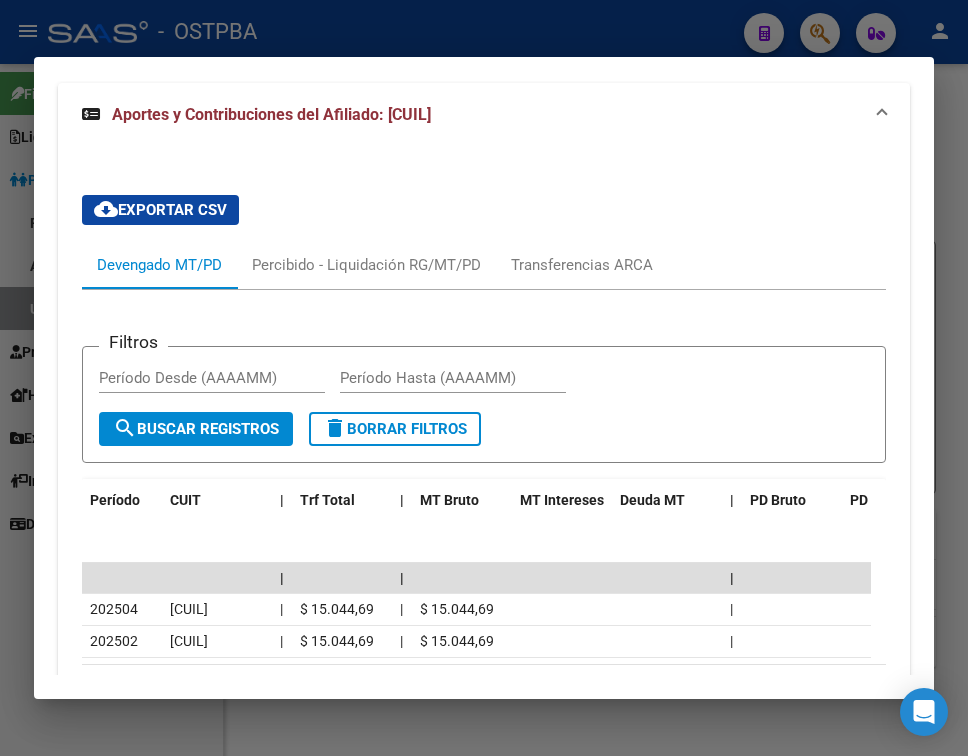 click at bounding box center [484, 378] 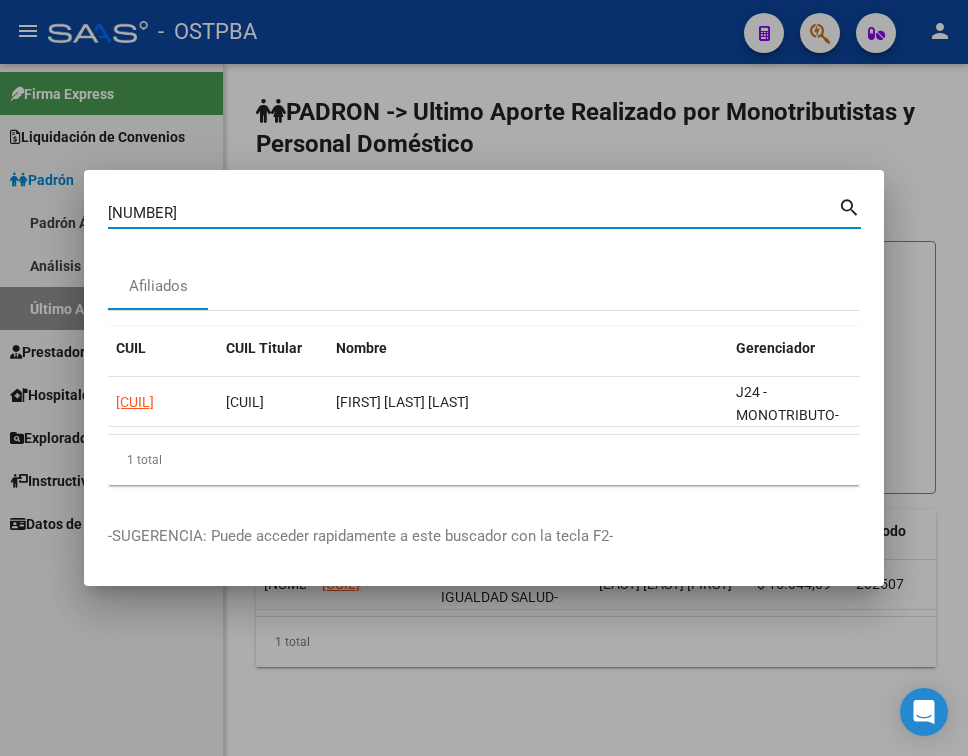 click on "[NUMBER]" at bounding box center (473, 213) 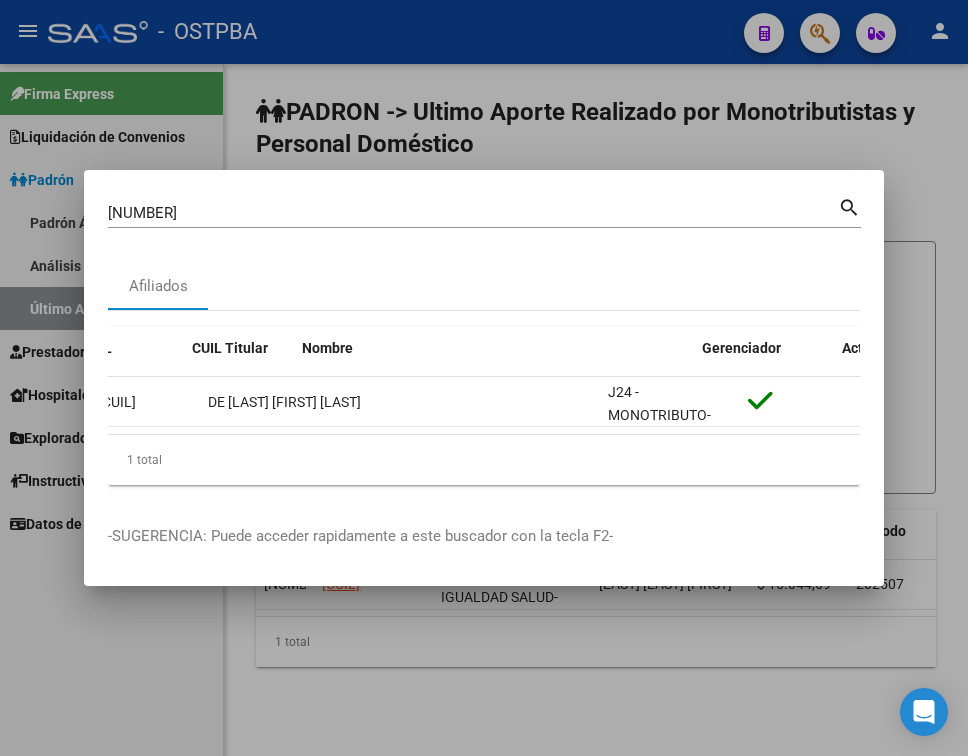 scroll, scrollTop: 0, scrollLeft: 0, axis: both 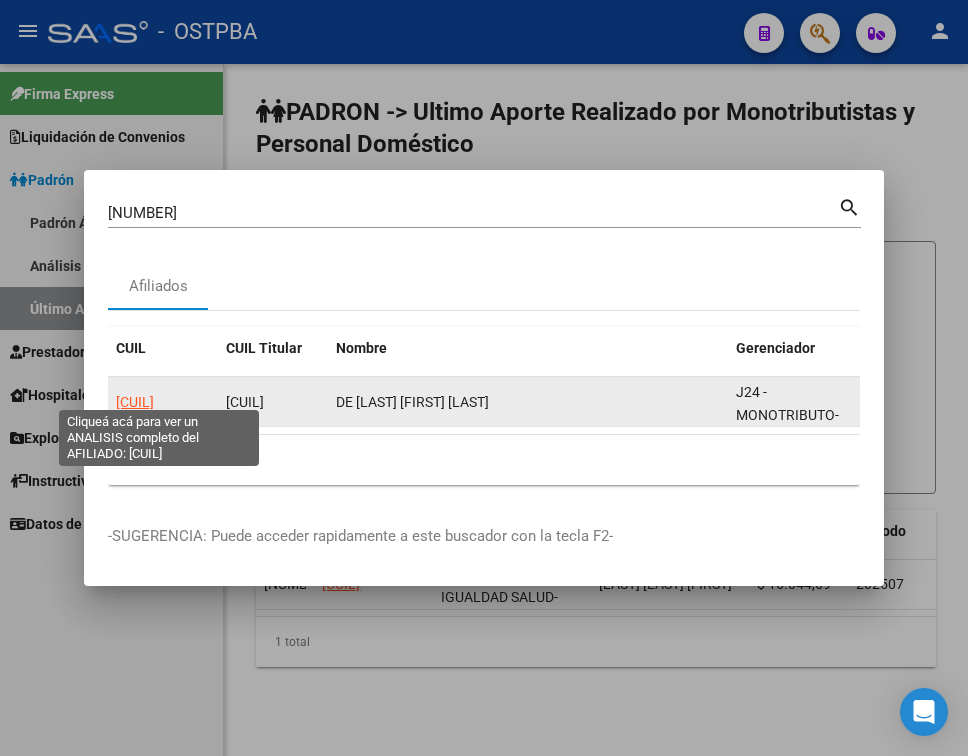 click on "[CUIL]" 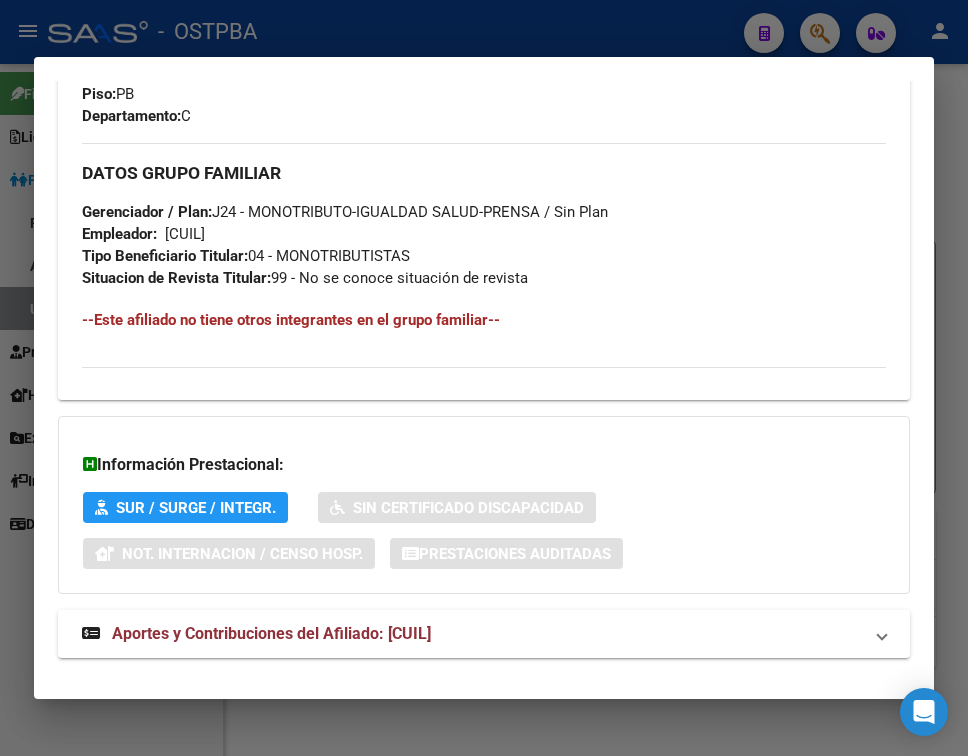 scroll, scrollTop: 1070, scrollLeft: 0, axis: vertical 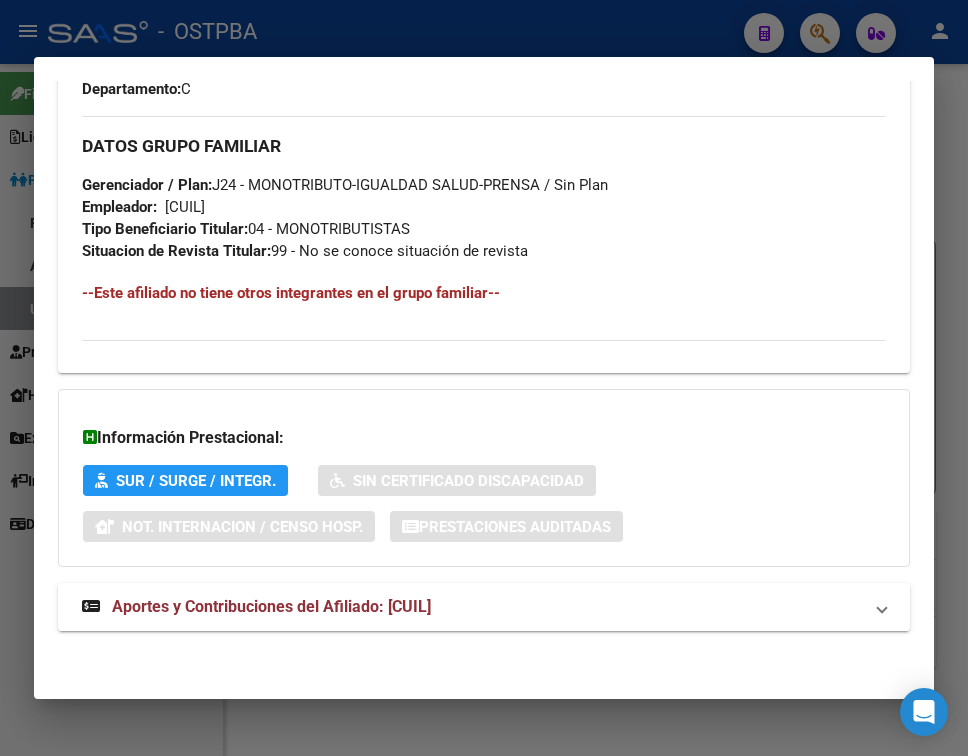 click on "Aportes y Contribuciones del Afiliado: [CUIL]" at bounding box center [271, 606] 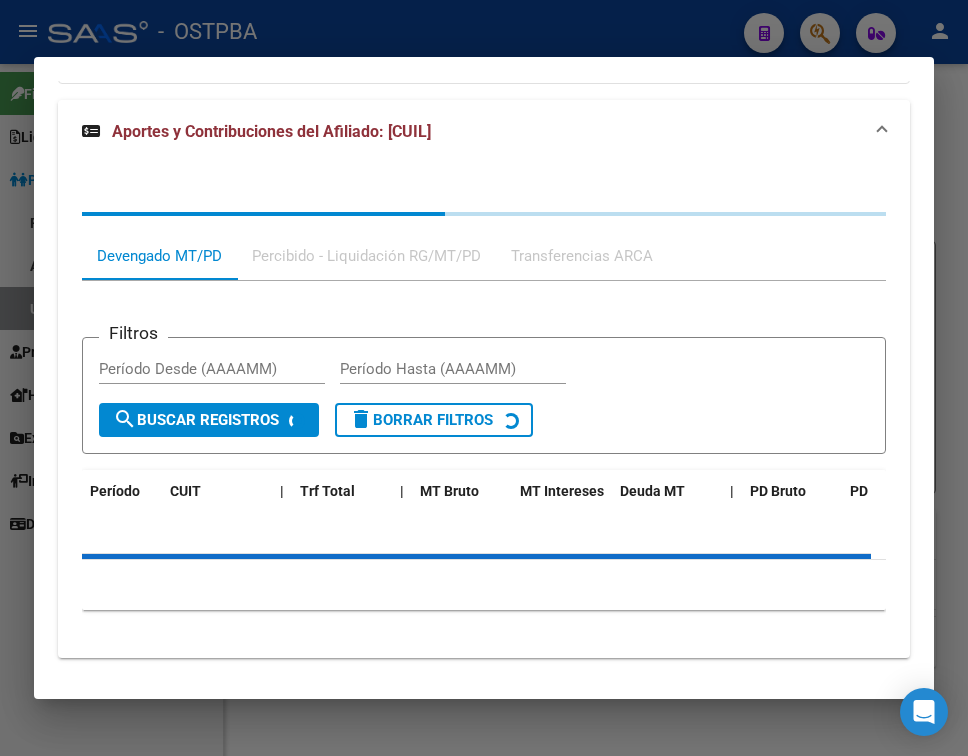 scroll, scrollTop: 1581, scrollLeft: 0, axis: vertical 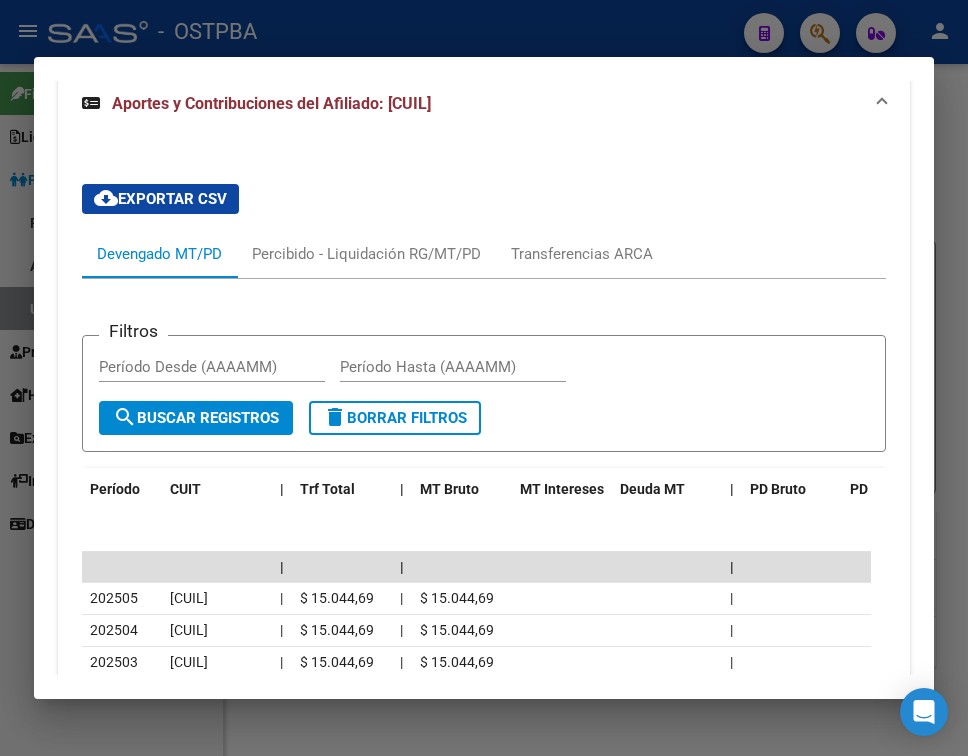click at bounding box center [484, 378] 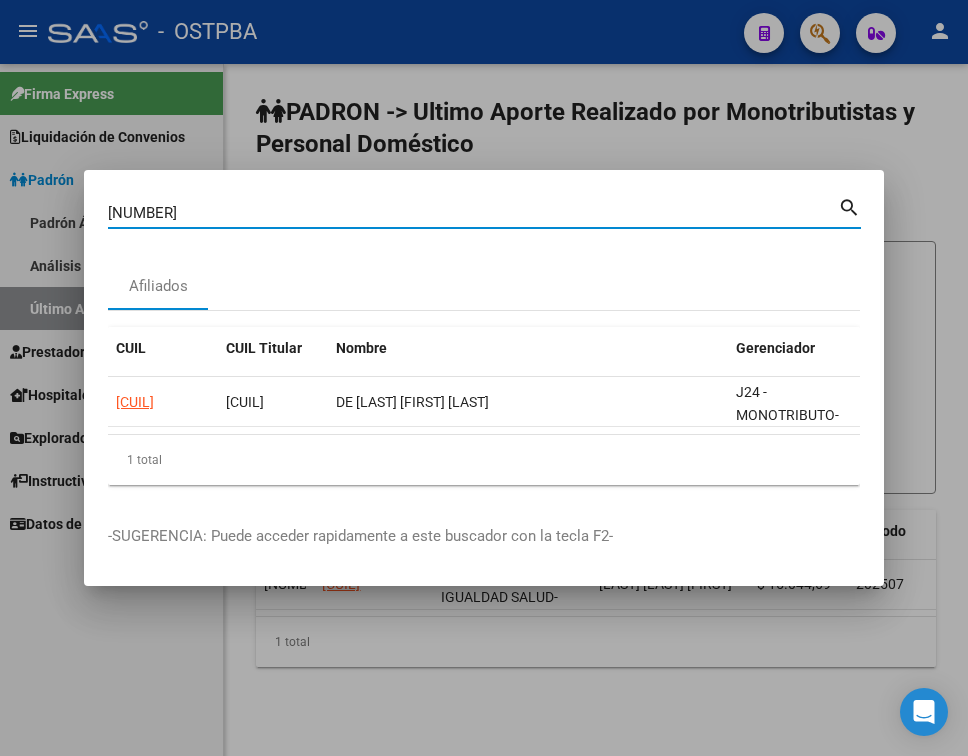 click on "[NUMBER]" at bounding box center (473, 213) 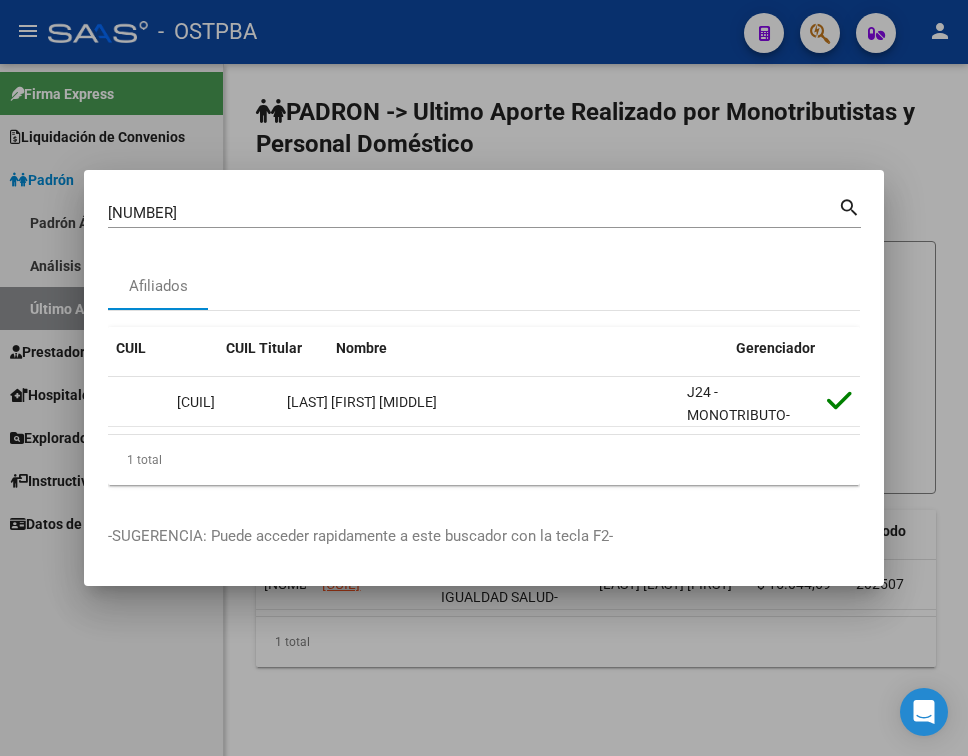scroll, scrollTop: 0, scrollLeft: 0, axis: both 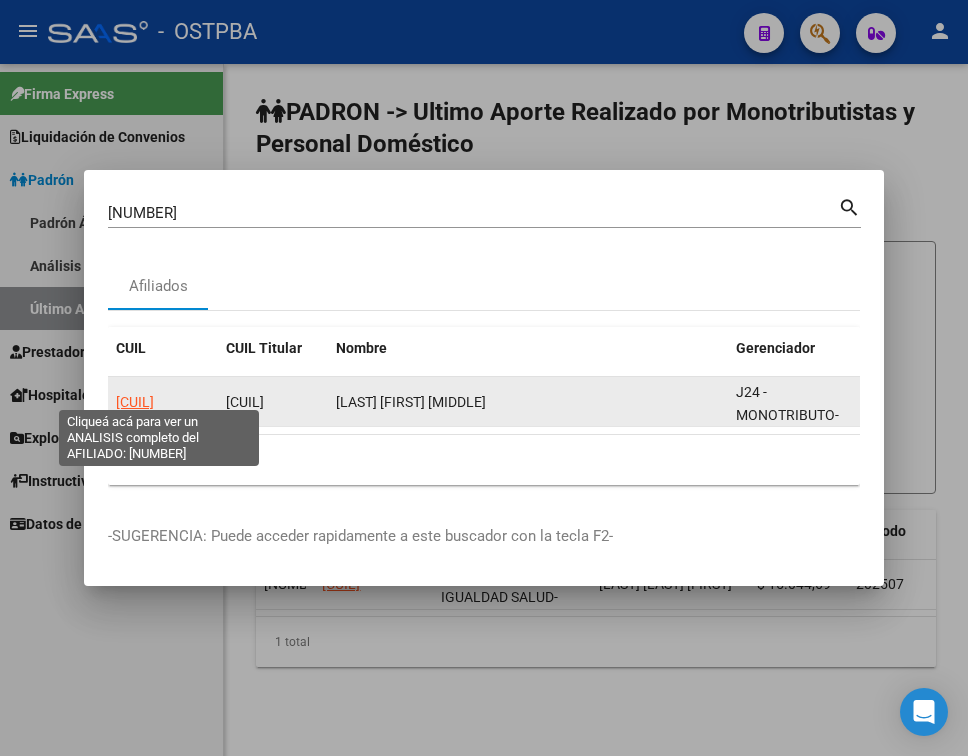 click on "[CUIL]" 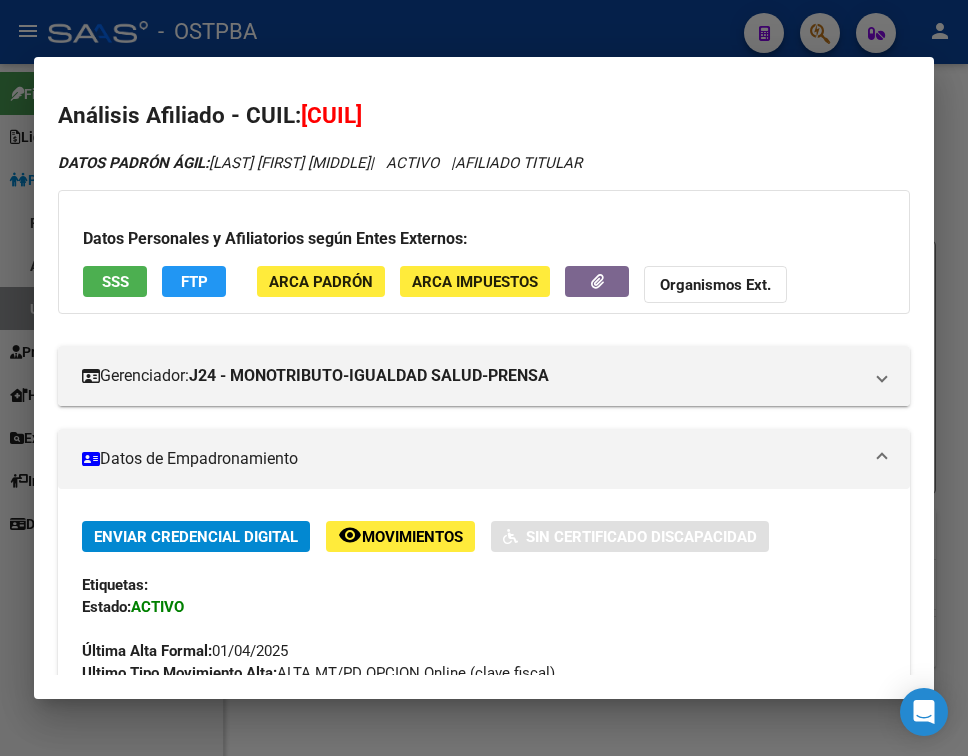 click at bounding box center [882, 459] 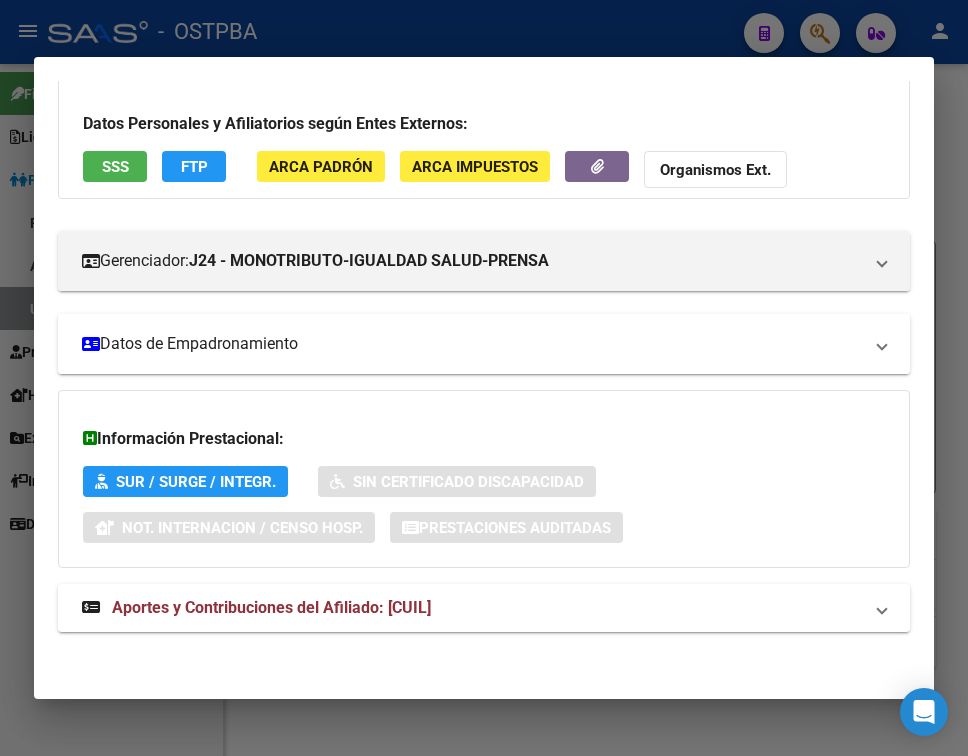 scroll, scrollTop: 116, scrollLeft: 0, axis: vertical 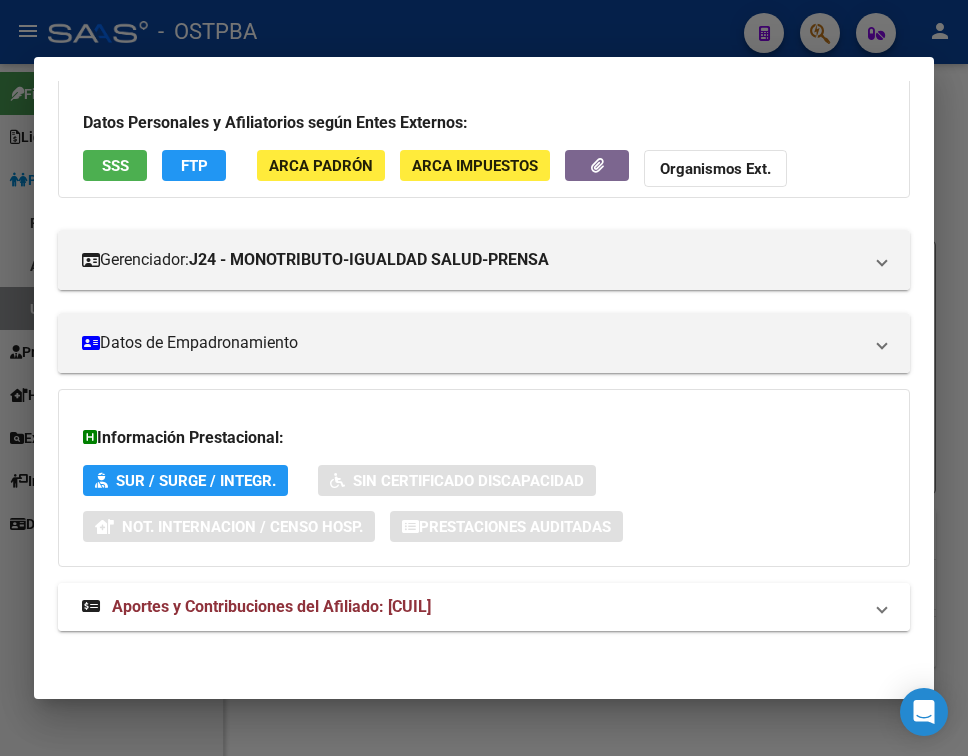 click at bounding box center (882, 607) 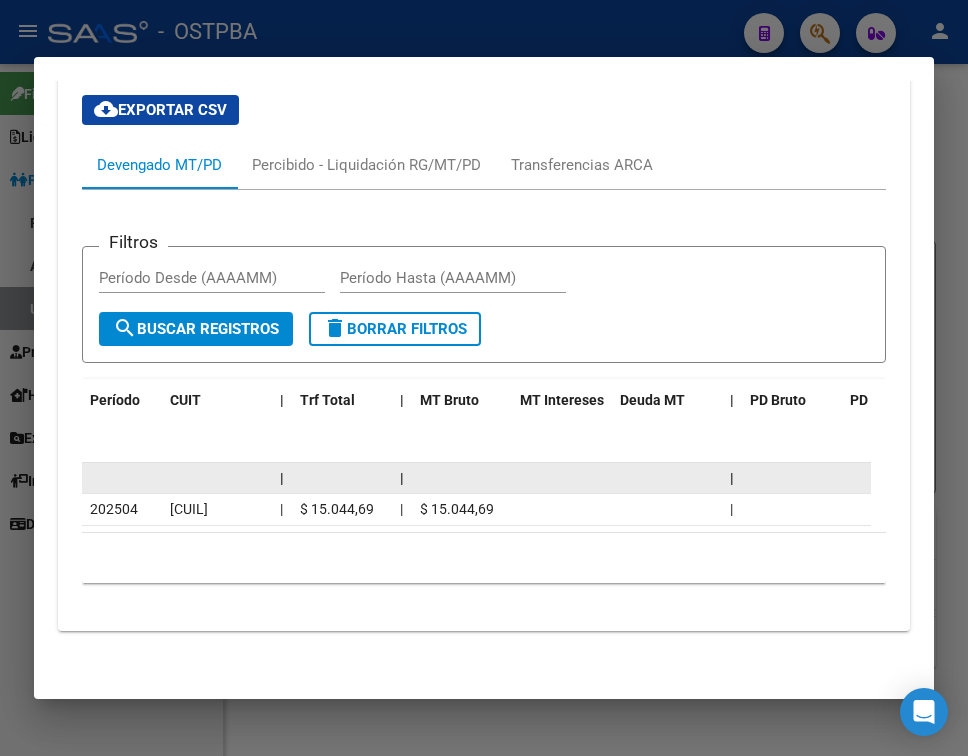 scroll, scrollTop: 731, scrollLeft: 0, axis: vertical 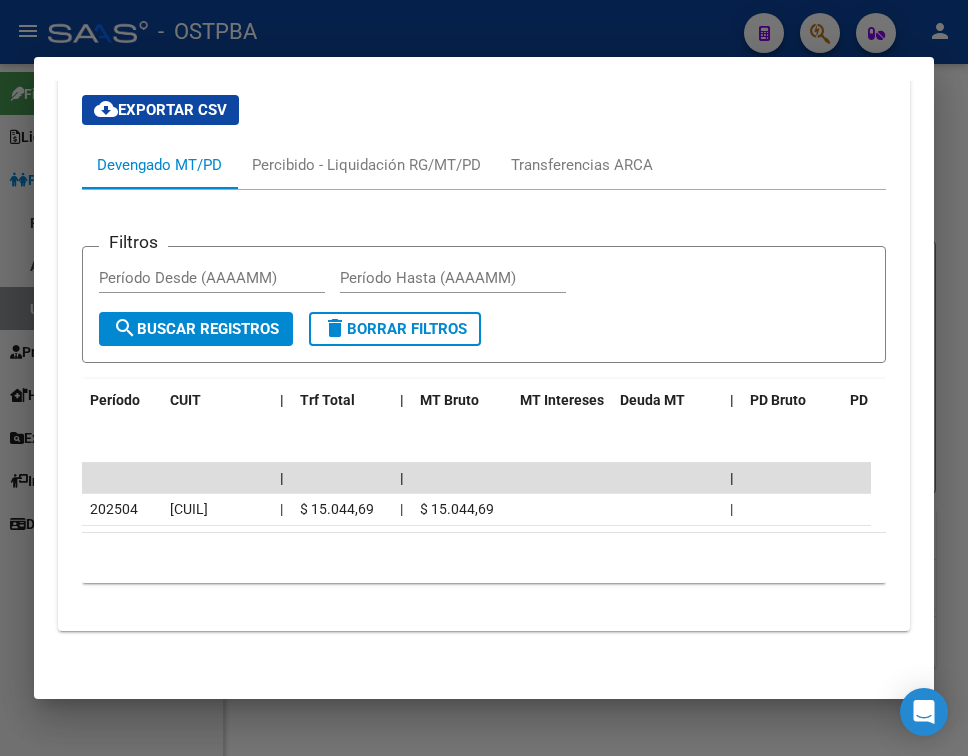 click at bounding box center (484, 378) 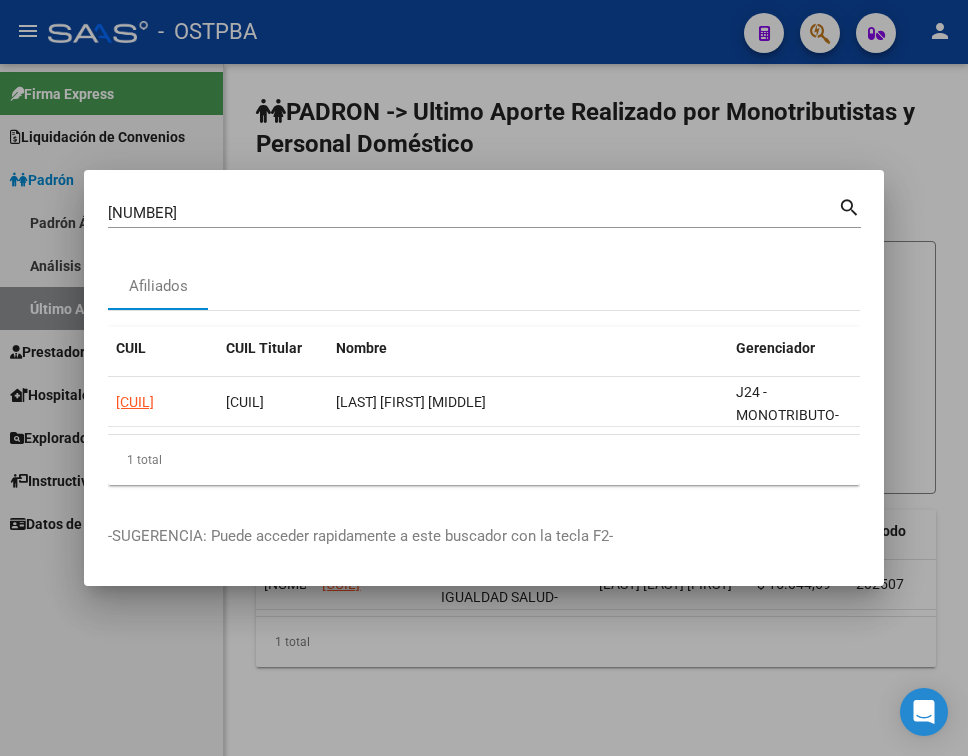click on "[NUMBER]" at bounding box center (473, 213) 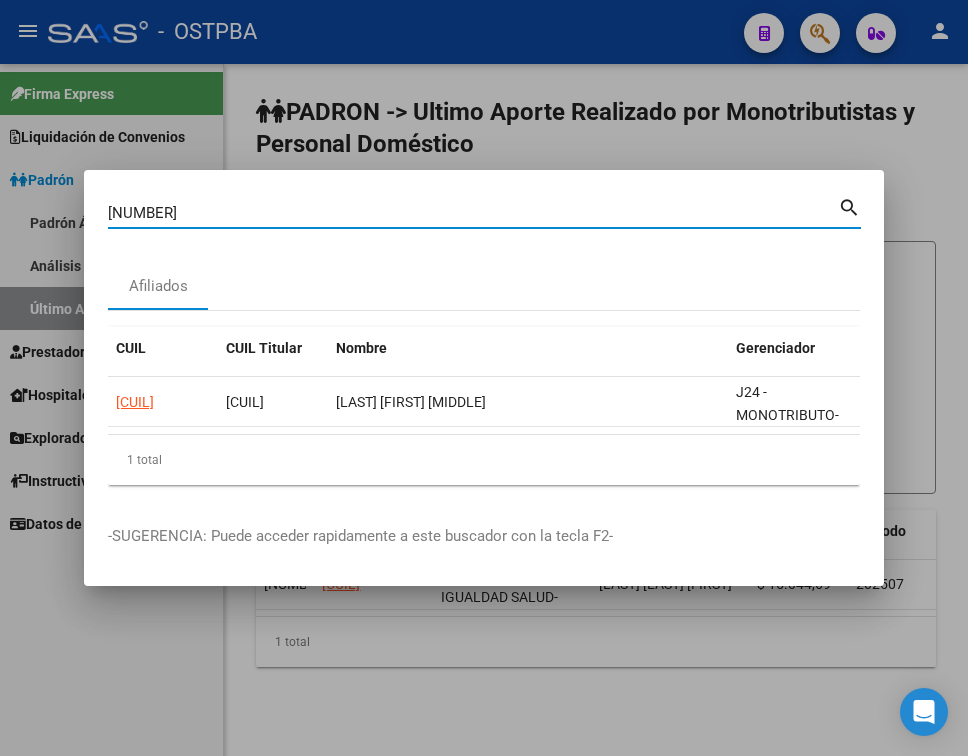click on "[NUMBER]" at bounding box center [473, 213] 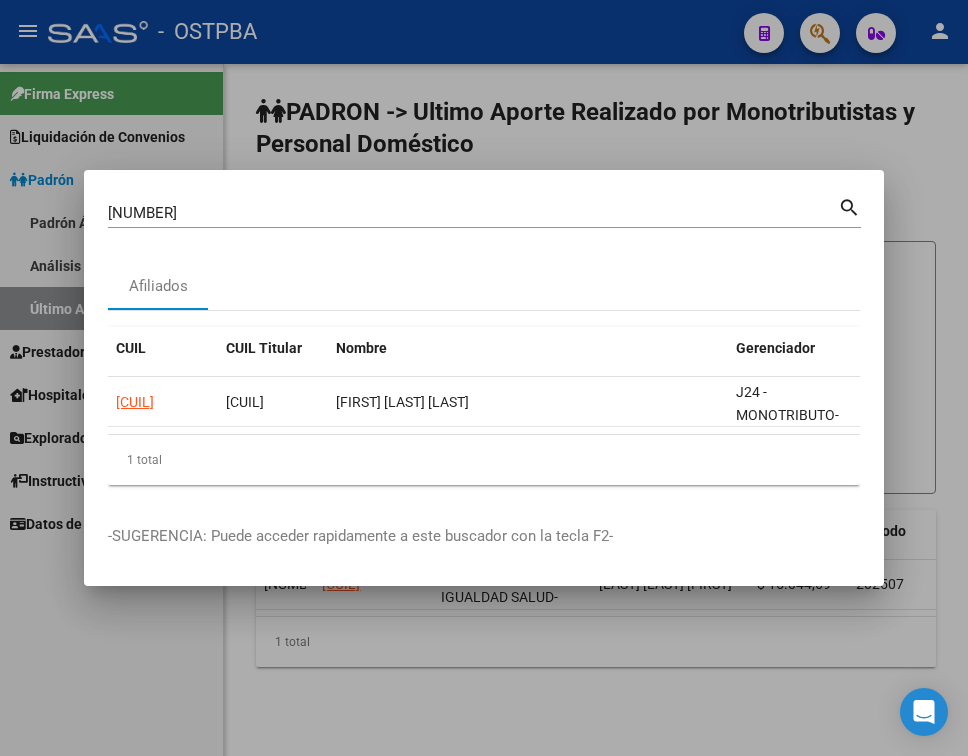 drag, startPoint x: 441, startPoint y: 425, endPoint x: 473, endPoint y: 430, distance: 32.38827 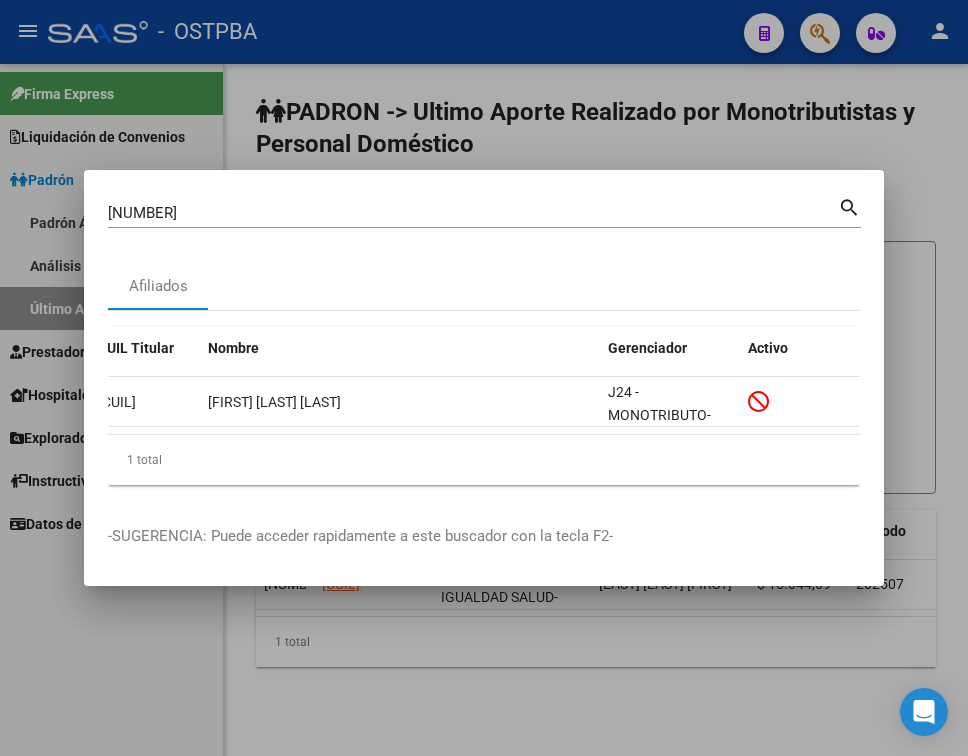 scroll, scrollTop: 0, scrollLeft: 0, axis: both 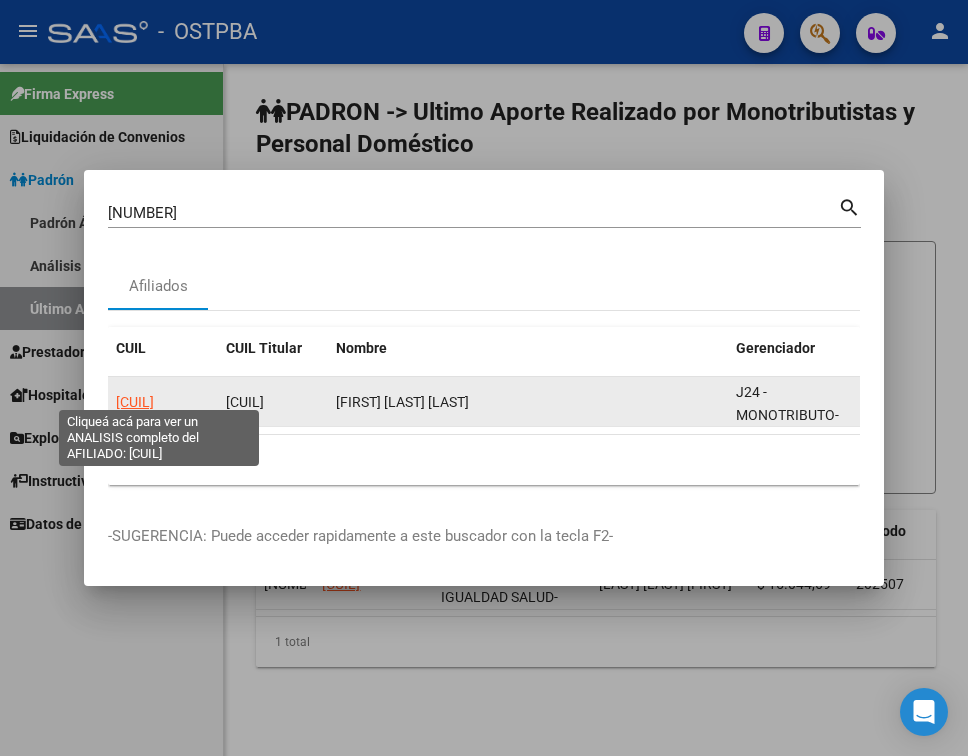 click on "[CUIL]" 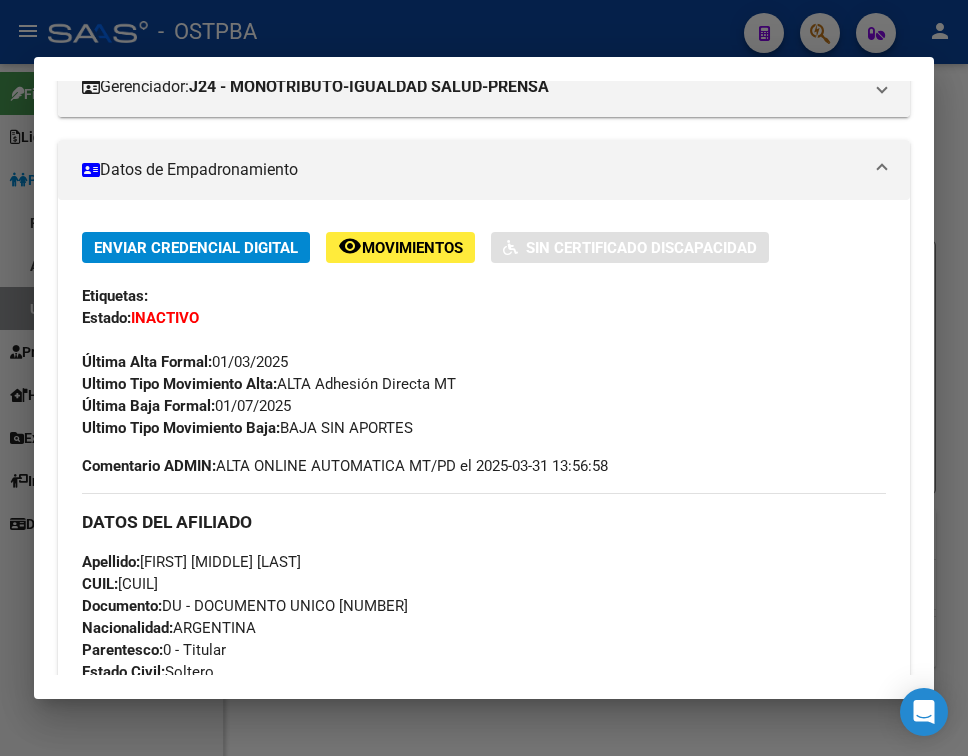scroll, scrollTop: 300, scrollLeft: 0, axis: vertical 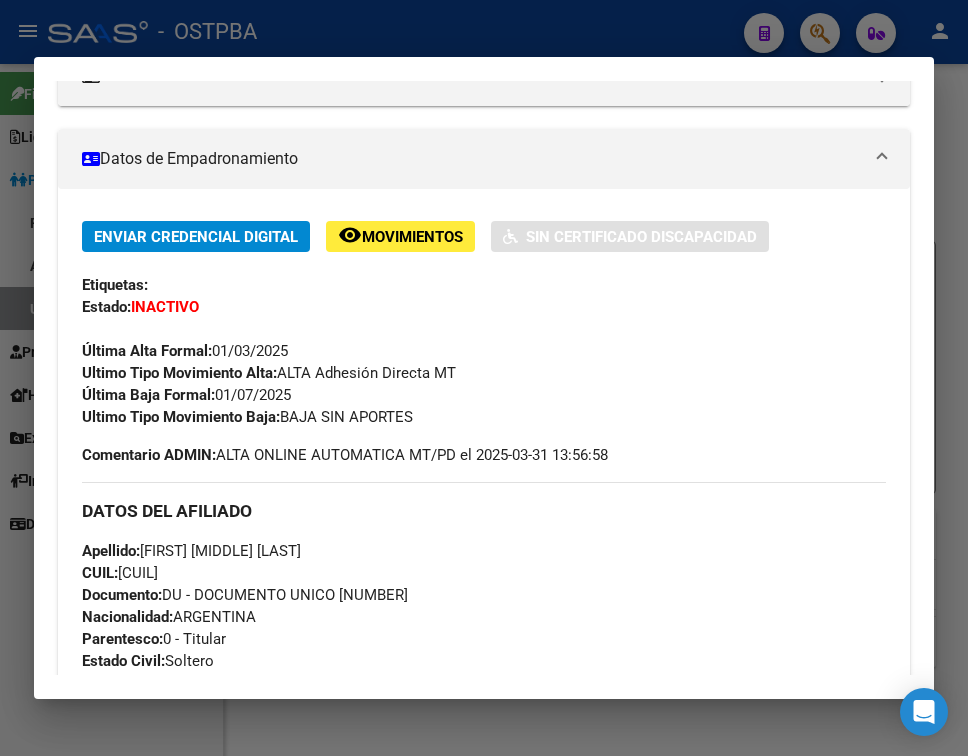 drag, startPoint x: 219, startPoint y: 397, endPoint x: 303, endPoint y: 395, distance: 84.0238 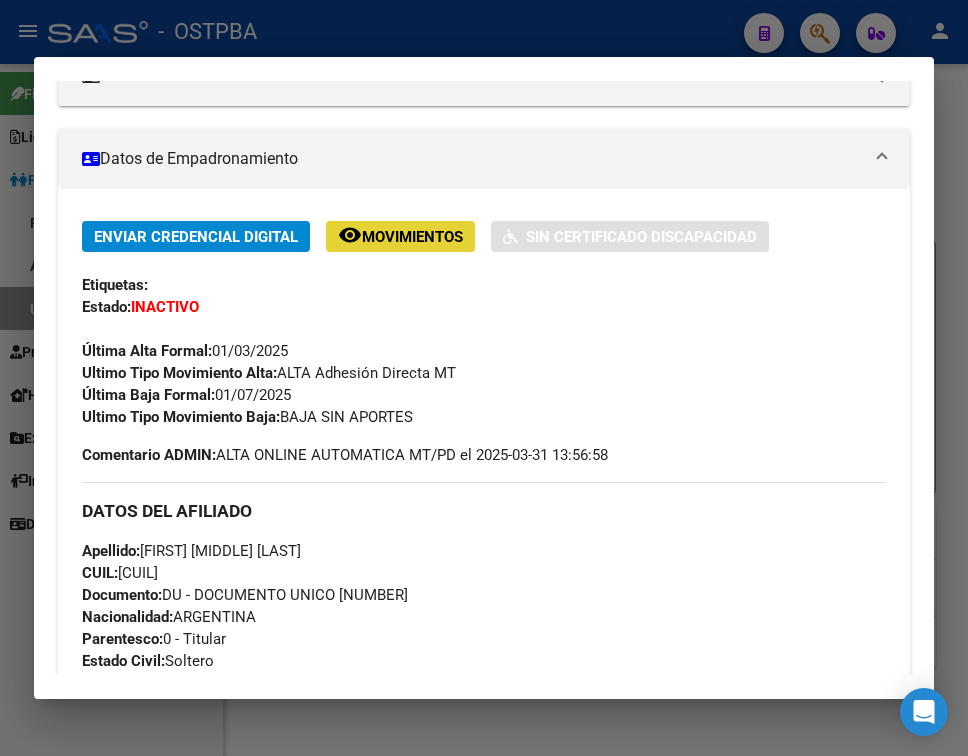 click on "remove_red_eye Movimientos" 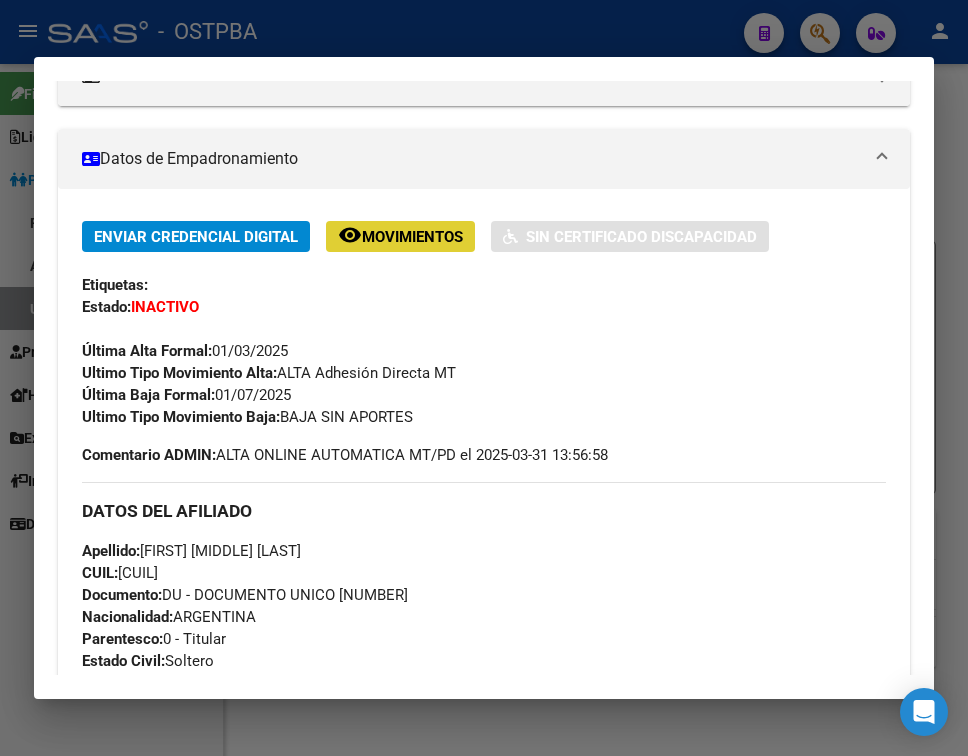 type 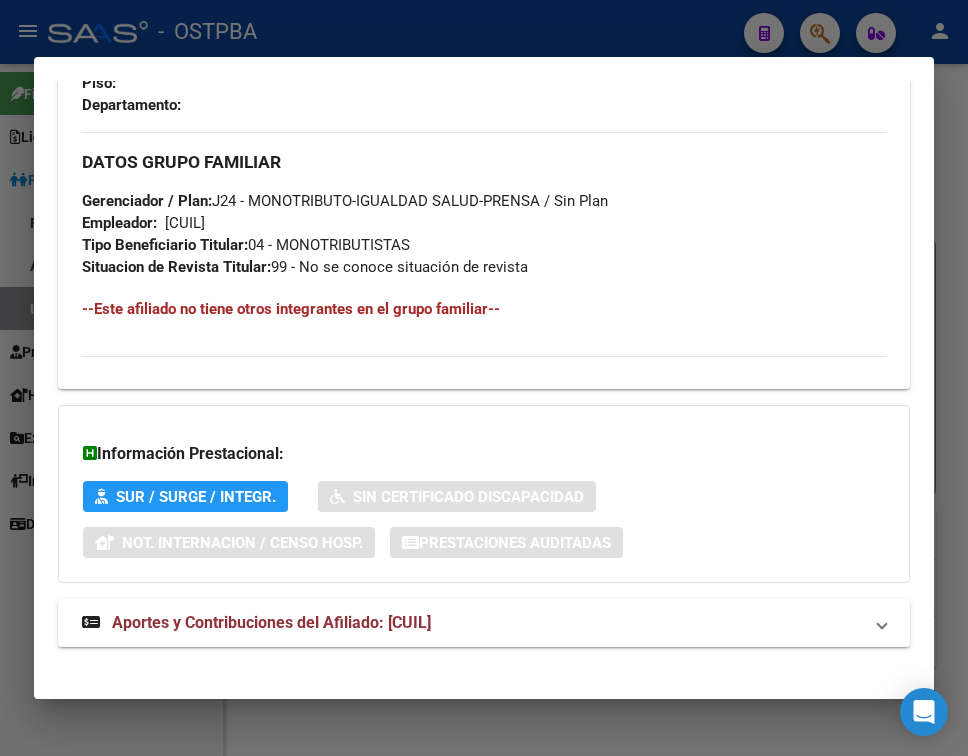 scroll, scrollTop: 1114, scrollLeft: 0, axis: vertical 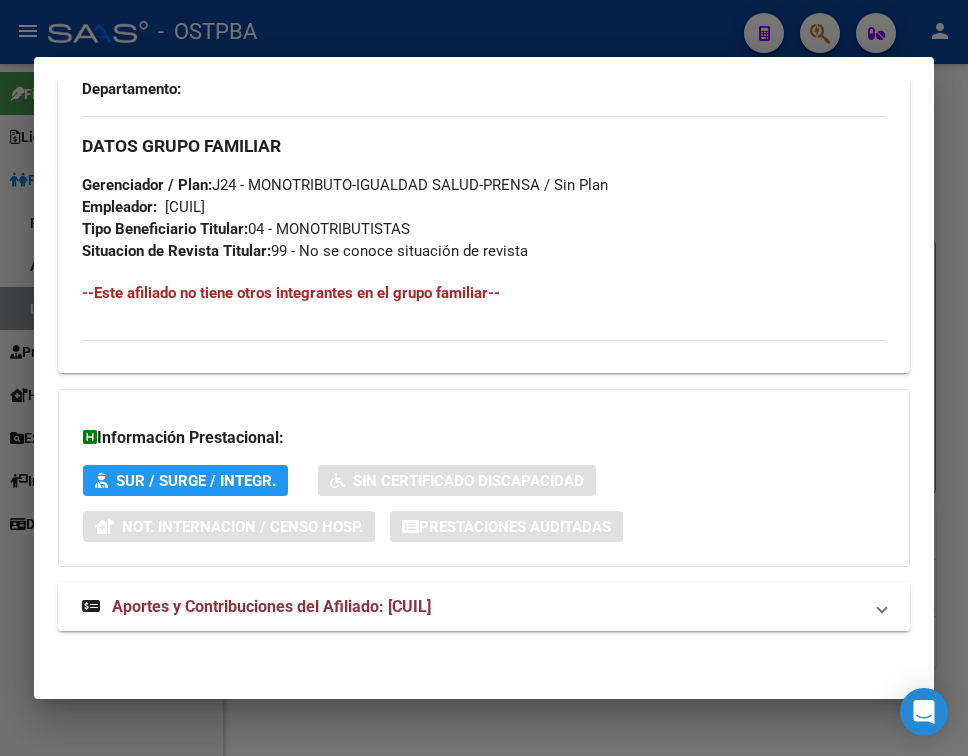 click on "Aportes y Contribuciones del Afiliado: [CUIL]" at bounding box center (271, 606) 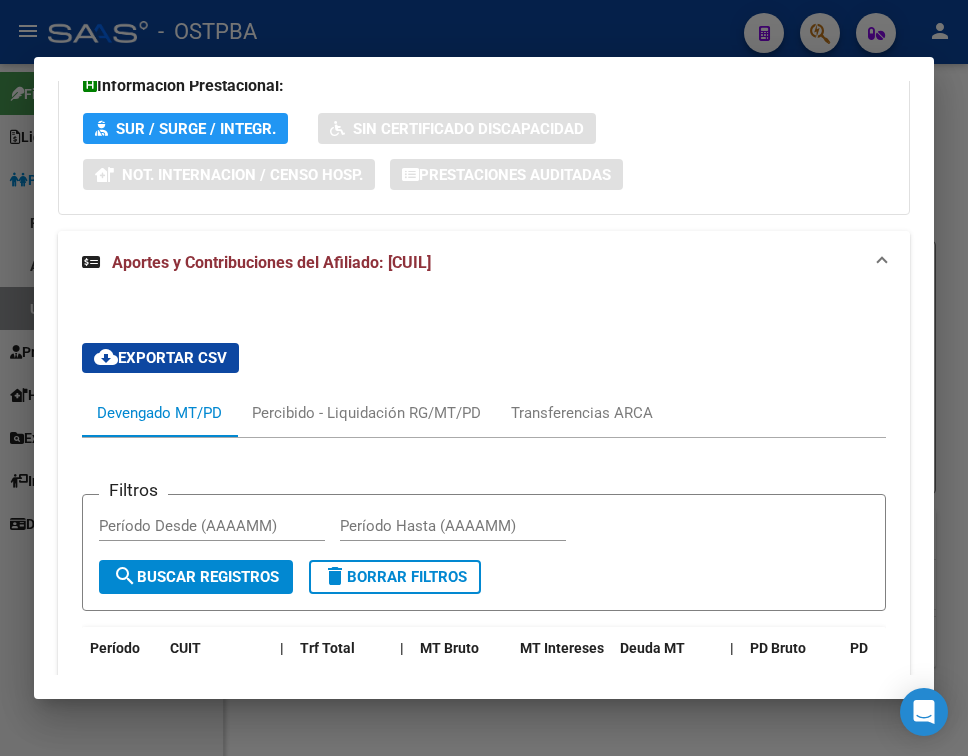 scroll, scrollTop: 1625, scrollLeft: 0, axis: vertical 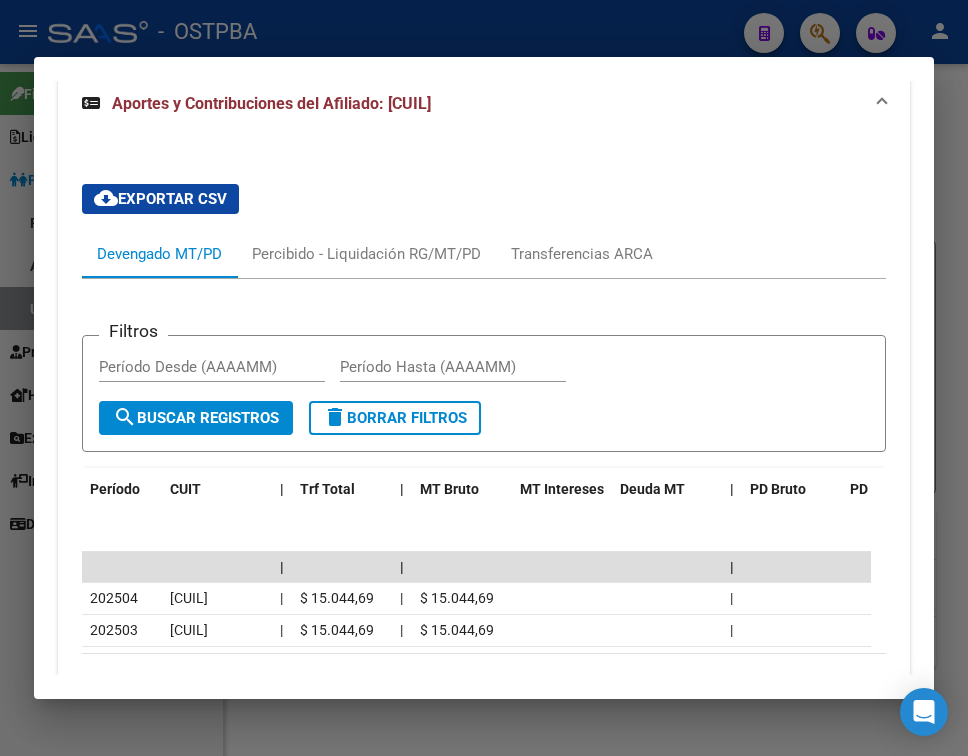 click at bounding box center (484, 378) 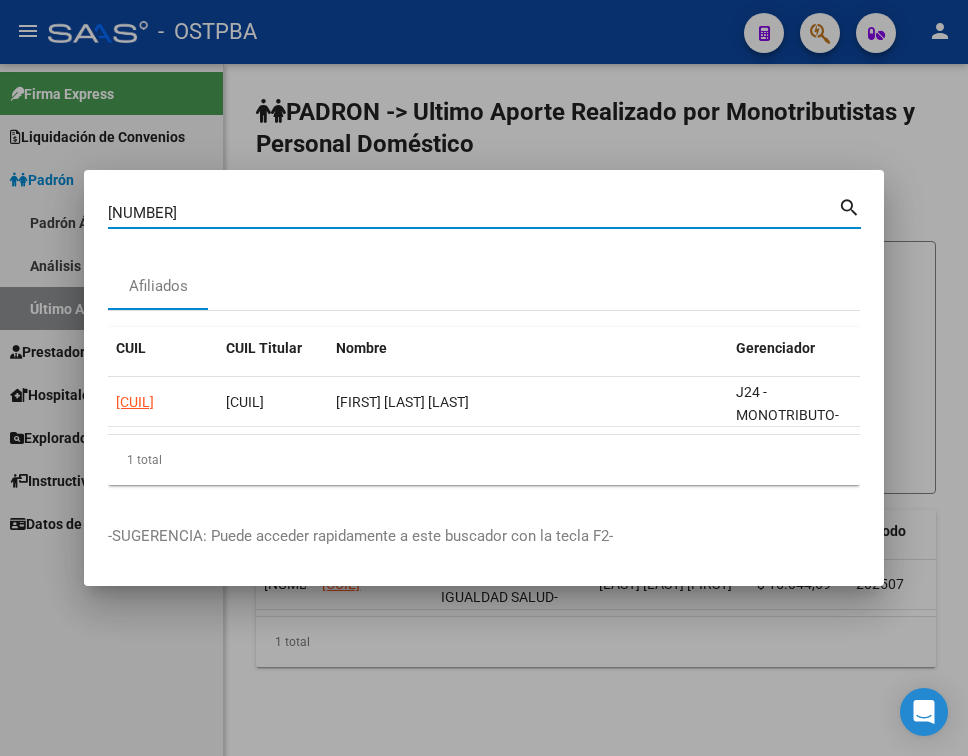 click on "[NUMBER]" at bounding box center [473, 213] 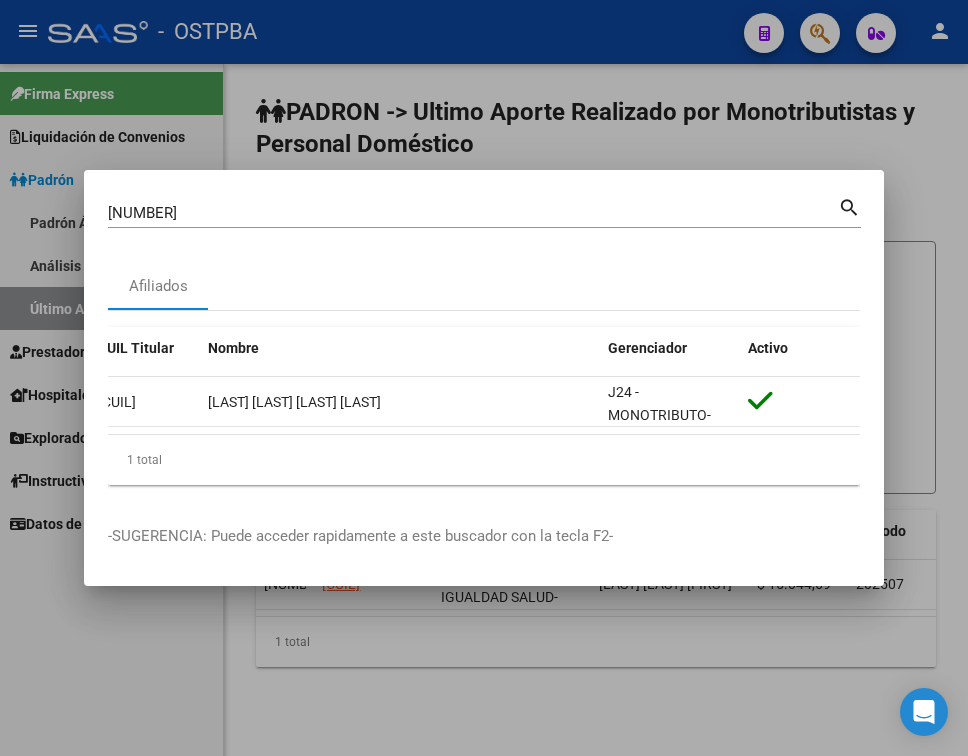 scroll, scrollTop: 0, scrollLeft: 0, axis: both 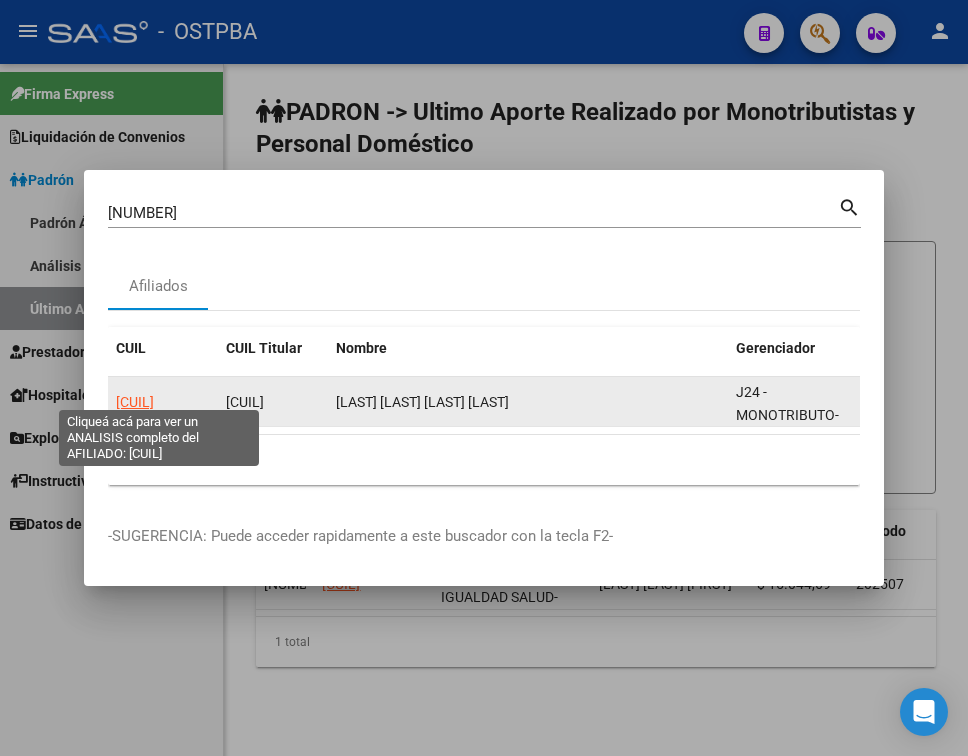 click on "[CUIL]" 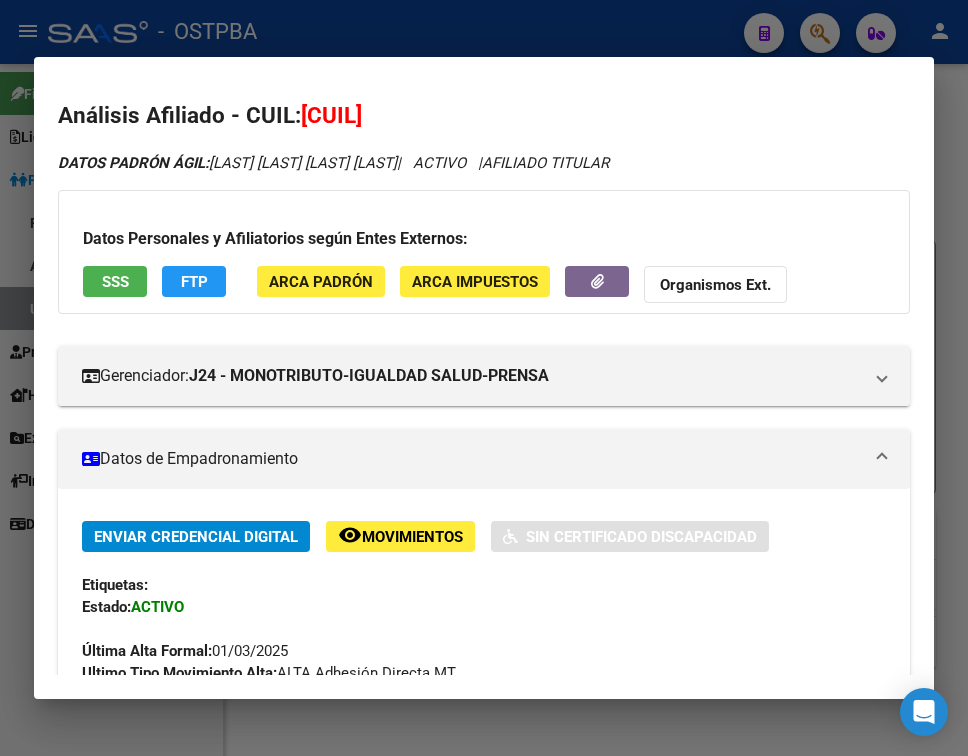 click on "Datos de Empadronamiento" at bounding box center (480, 459) 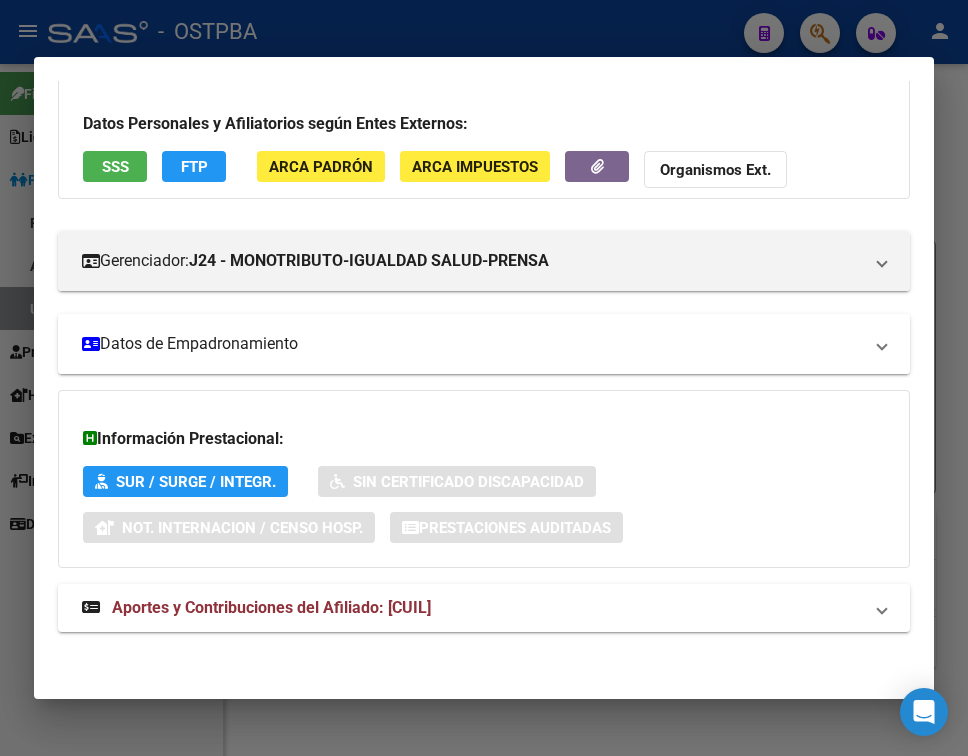 scroll, scrollTop: 116, scrollLeft: 0, axis: vertical 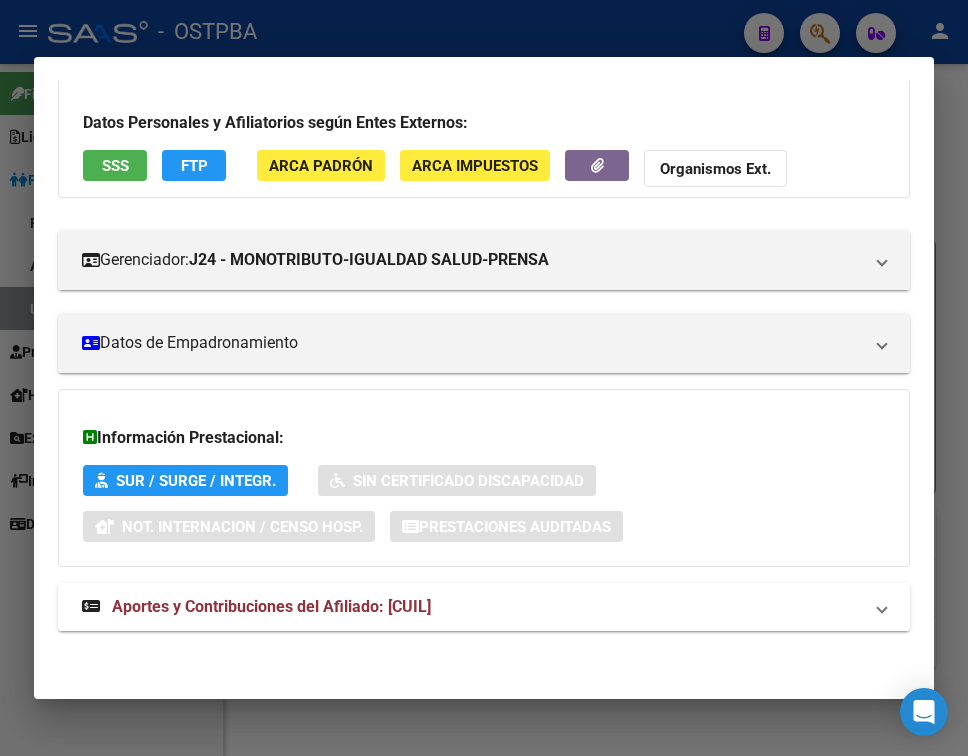 click on "Aportes y Contribuciones del Afiliado: [CUIL]" at bounding box center [472, 607] 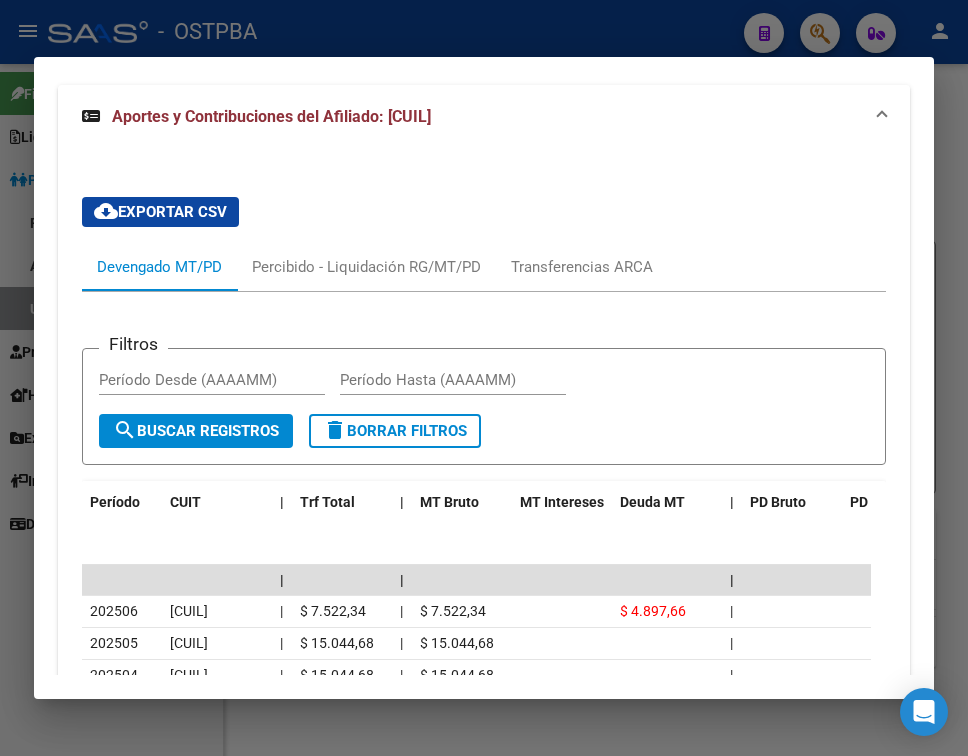 scroll, scrollTop: 716, scrollLeft: 0, axis: vertical 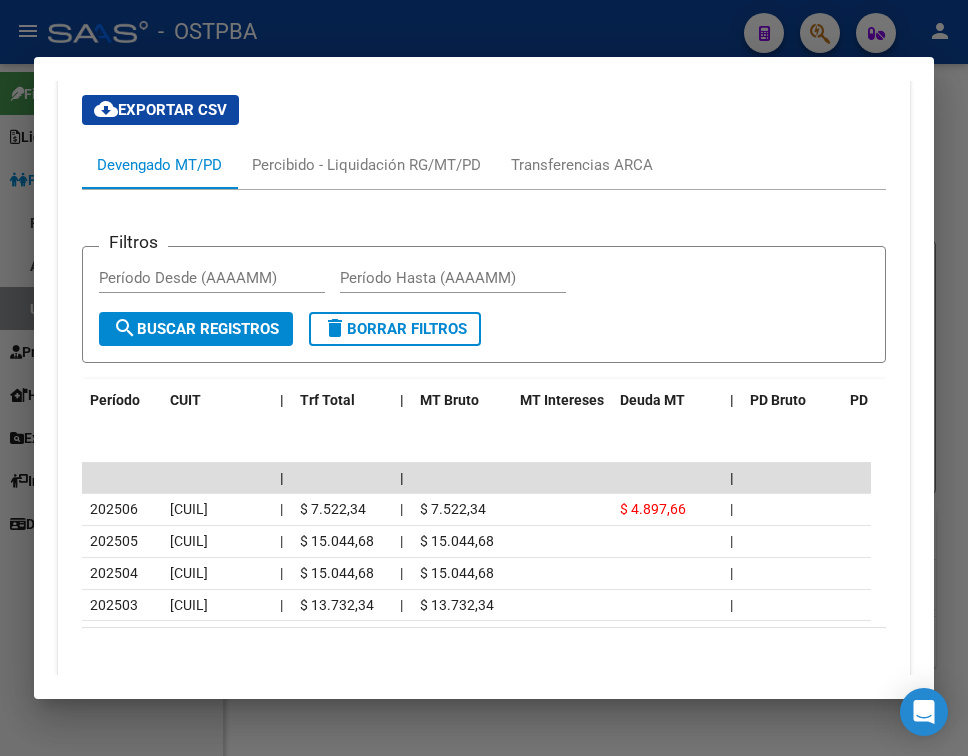 click at bounding box center [484, 378] 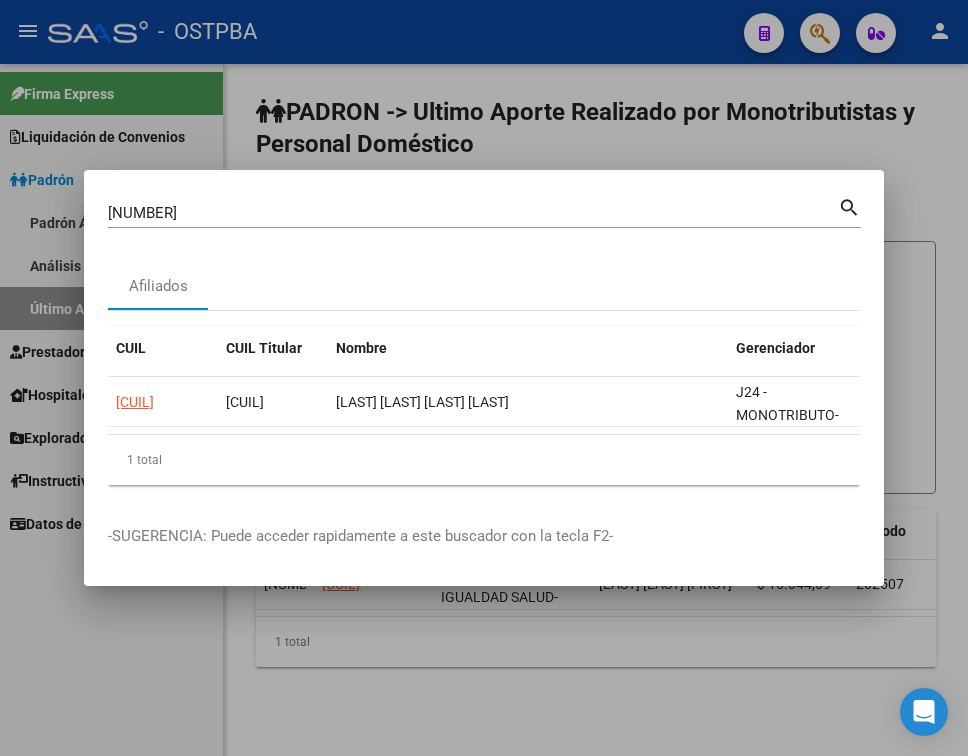 click on "[NUMBER]" at bounding box center [473, 213] 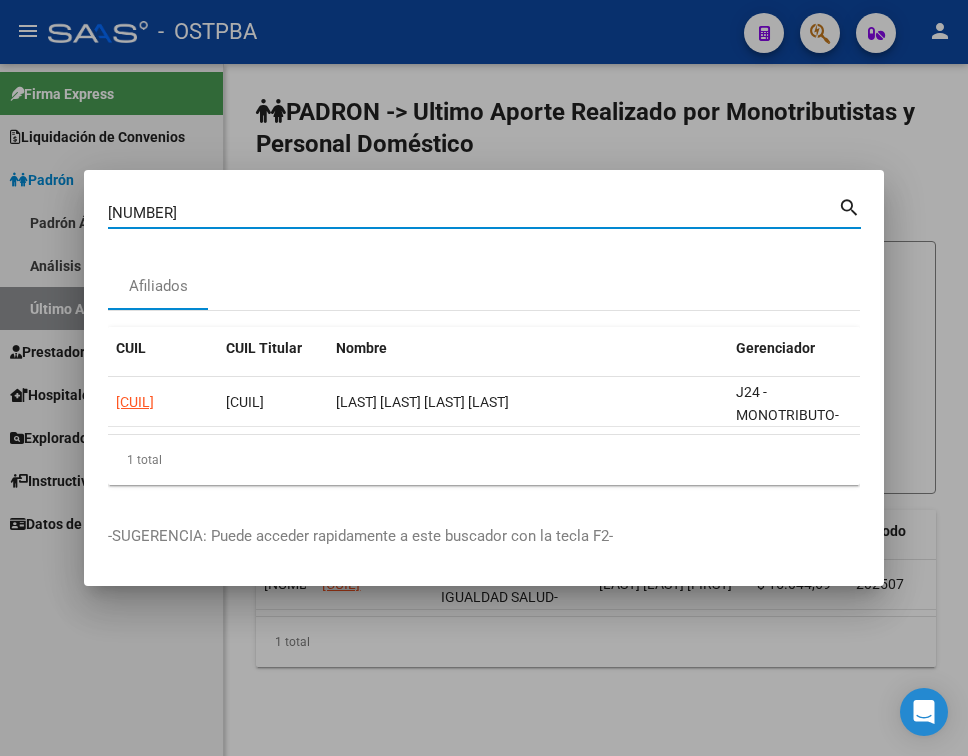 click on "[NUMBER]" at bounding box center [473, 213] 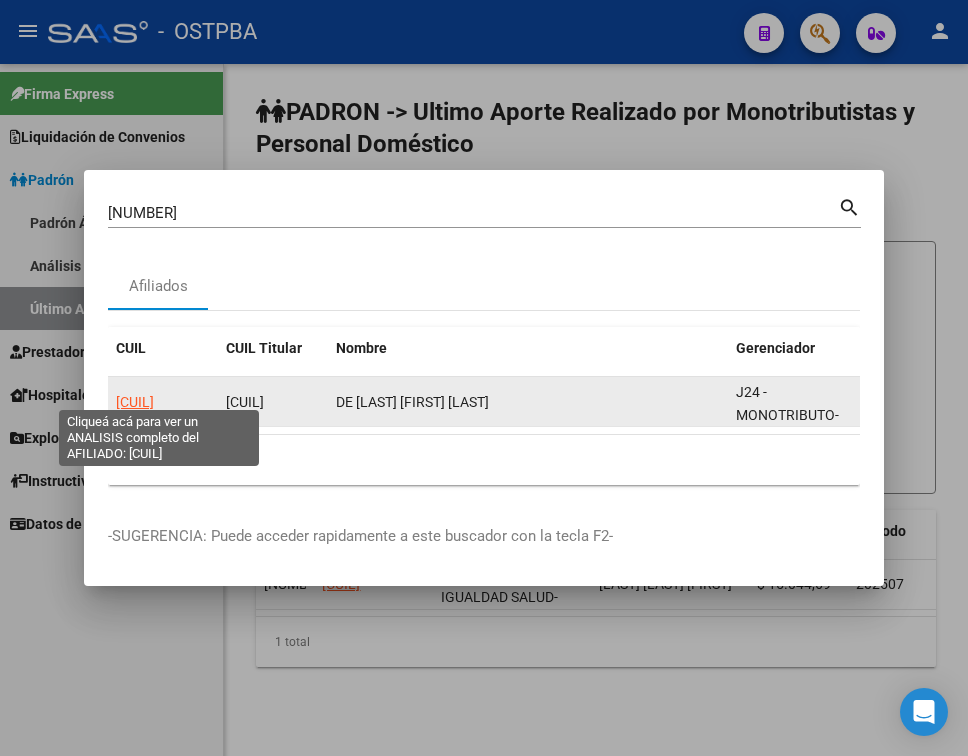 click on "[CUIL]" 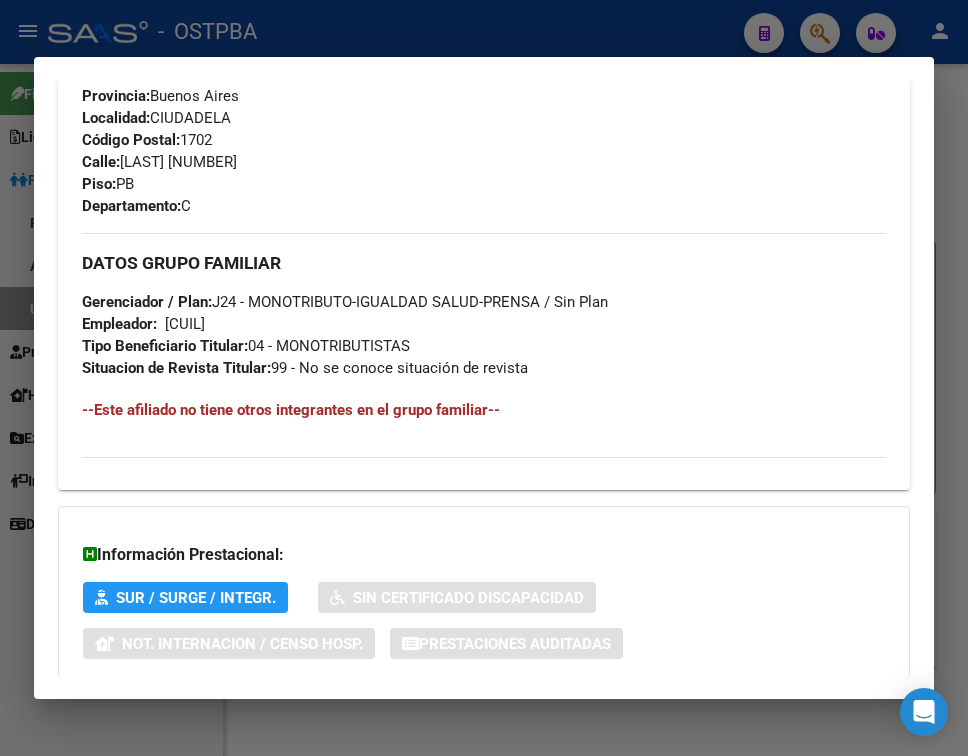 scroll, scrollTop: 1070, scrollLeft: 0, axis: vertical 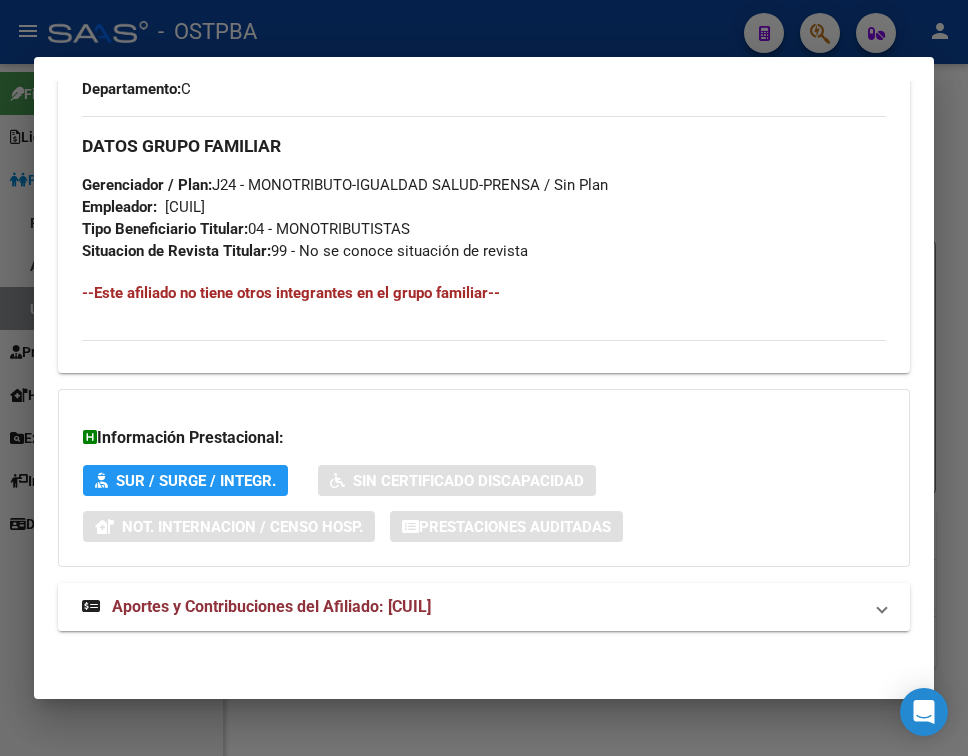 drag, startPoint x: 464, startPoint y: 599, endPoint x: 467, endPoint y: 583, distance: 16.27882 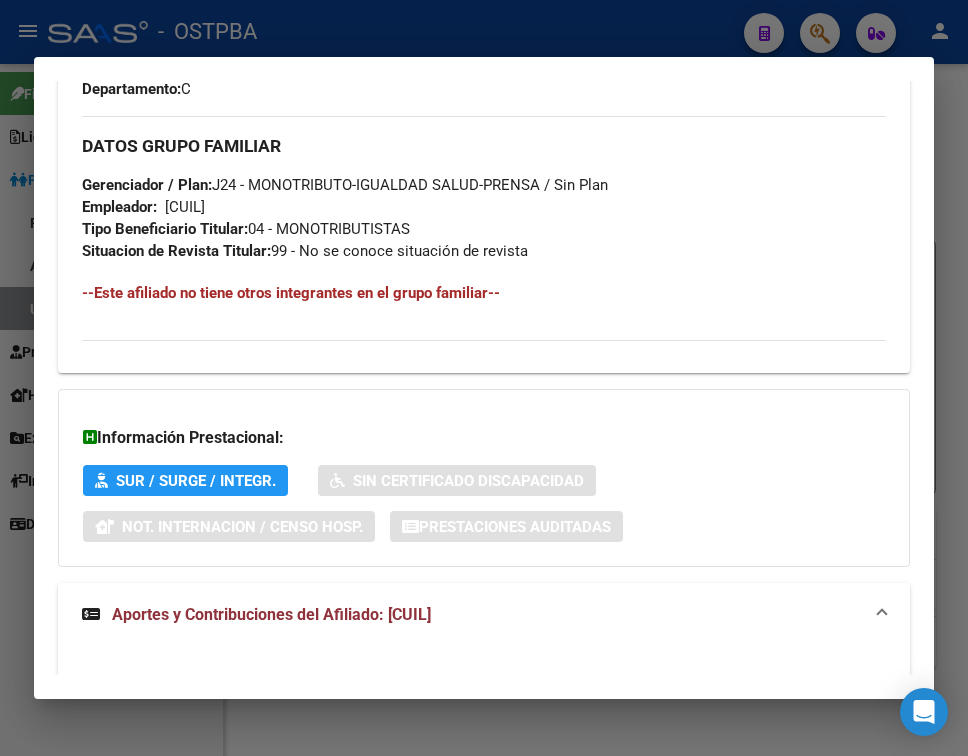 scroll, scrollTop: 1580, scrollLeft: 0, axis: vertical 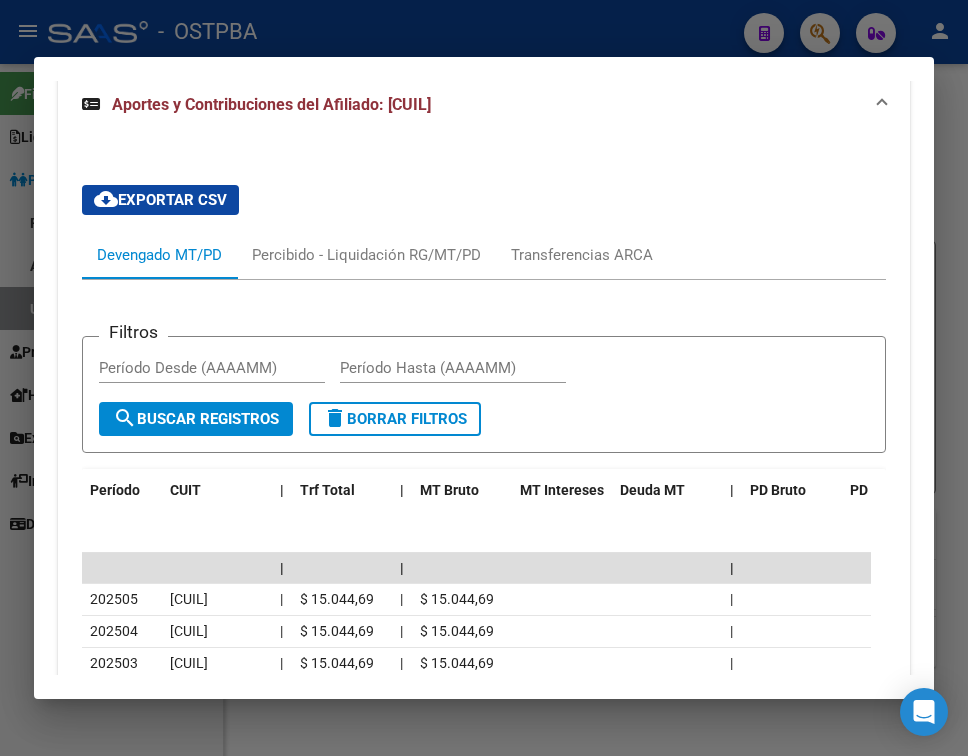 click at bounding box center (484, 378) 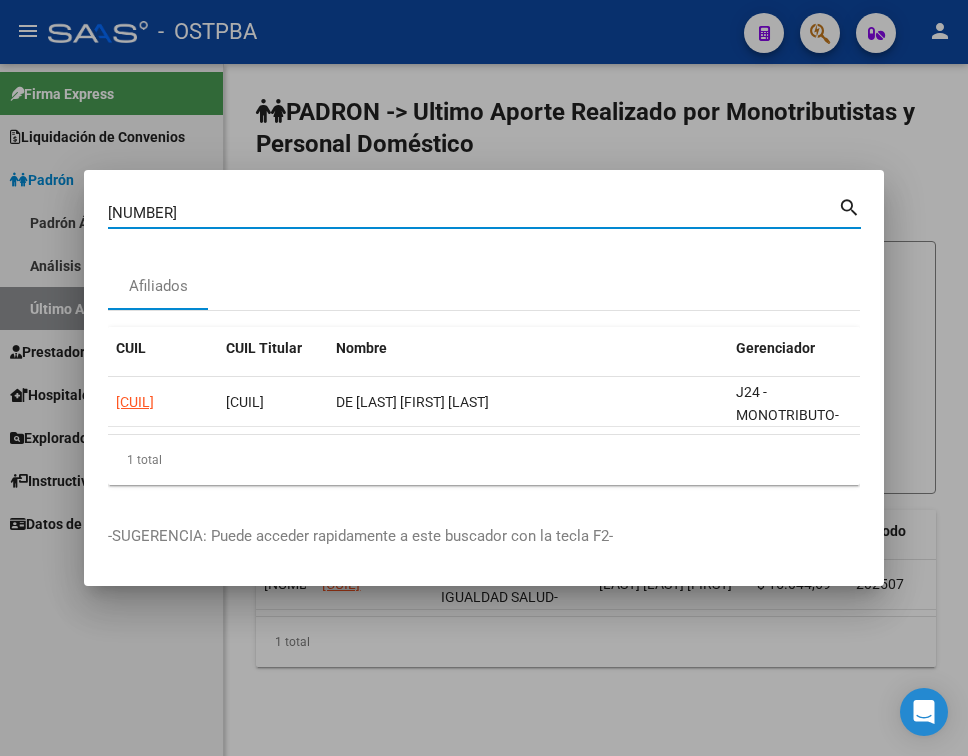 click on "[NUMBER]" at bounding box center (473, 213) 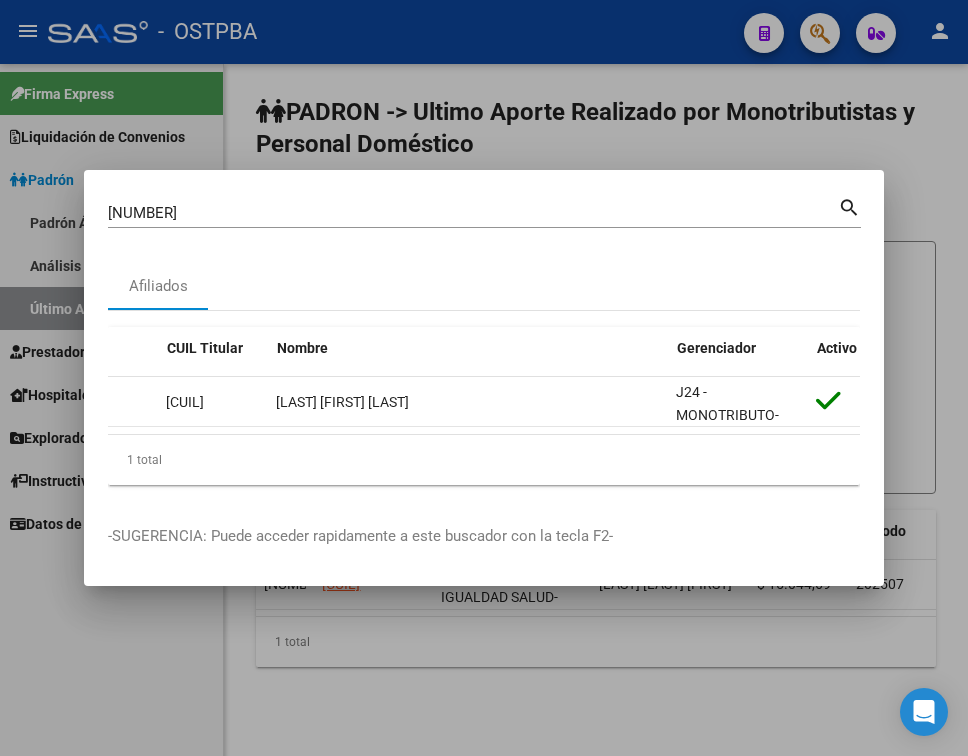 scroll, scrollTop: 0, scrollLeft: 0, axis: both 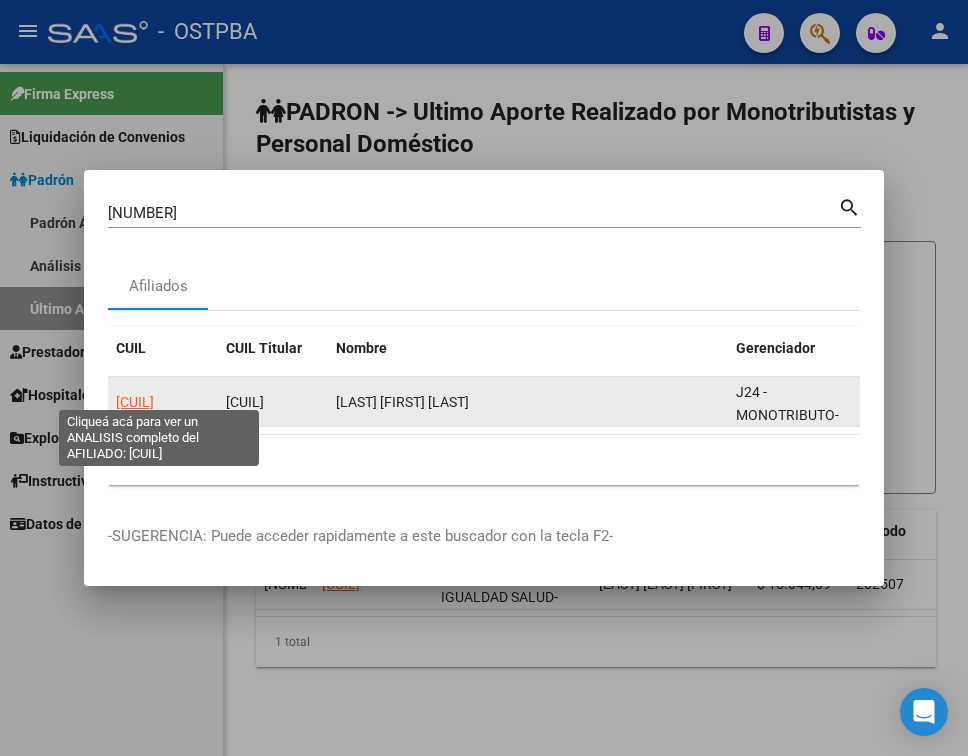 click on "[CUIL]" 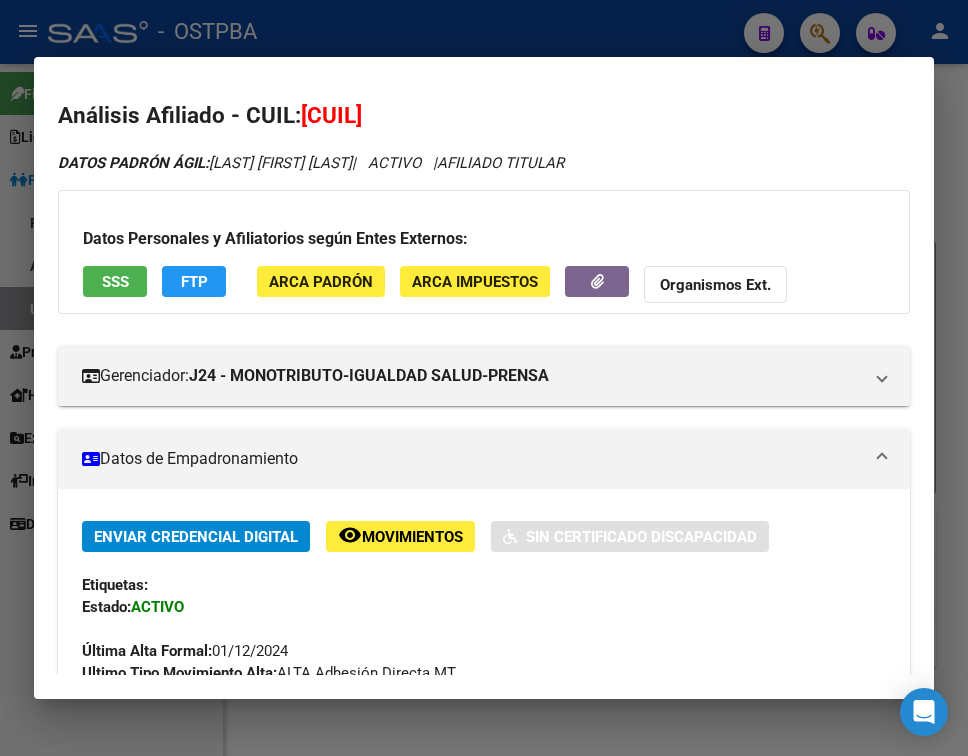 click at bounding box center [882, 459] 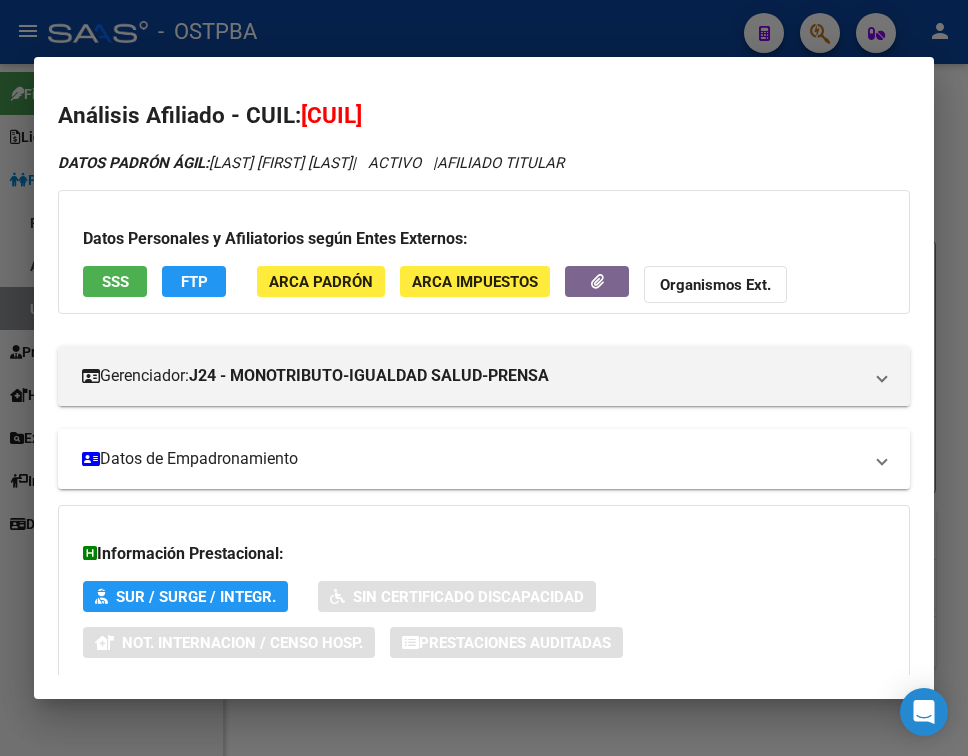 scroll, scrollTop: 116, scrollLeft: 0, axis: vertical 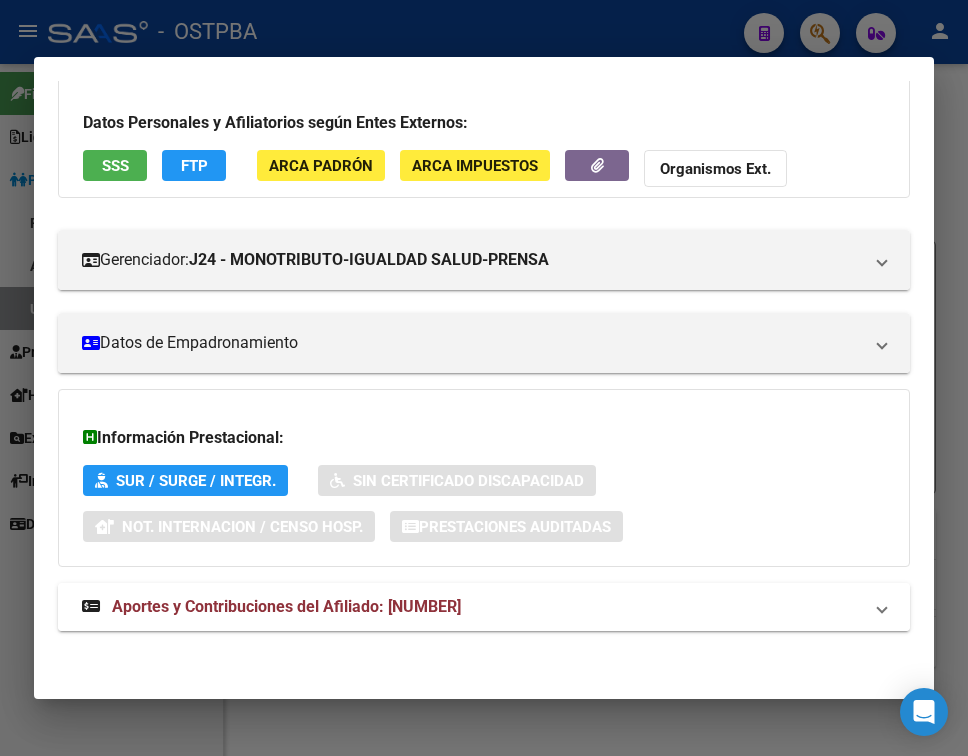 click on "Aportes y Contribuciones del Afiliado: [NUMBER]" at bounding box center [472, 607] 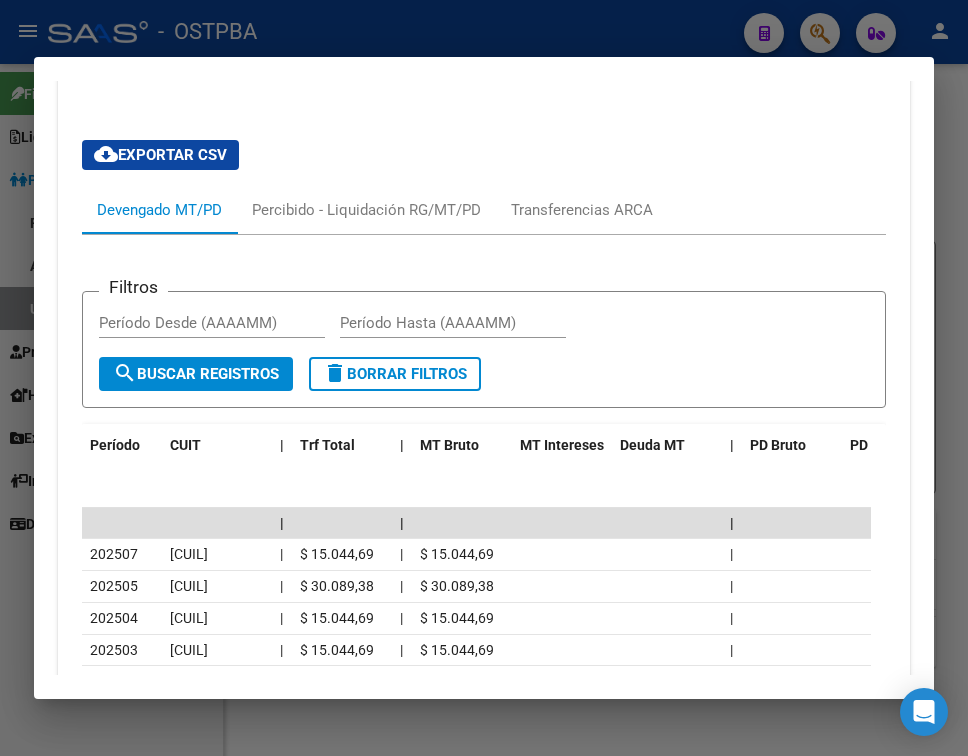 scroll, scrollTop: 716, scrollLeft: 0, axis: vertical 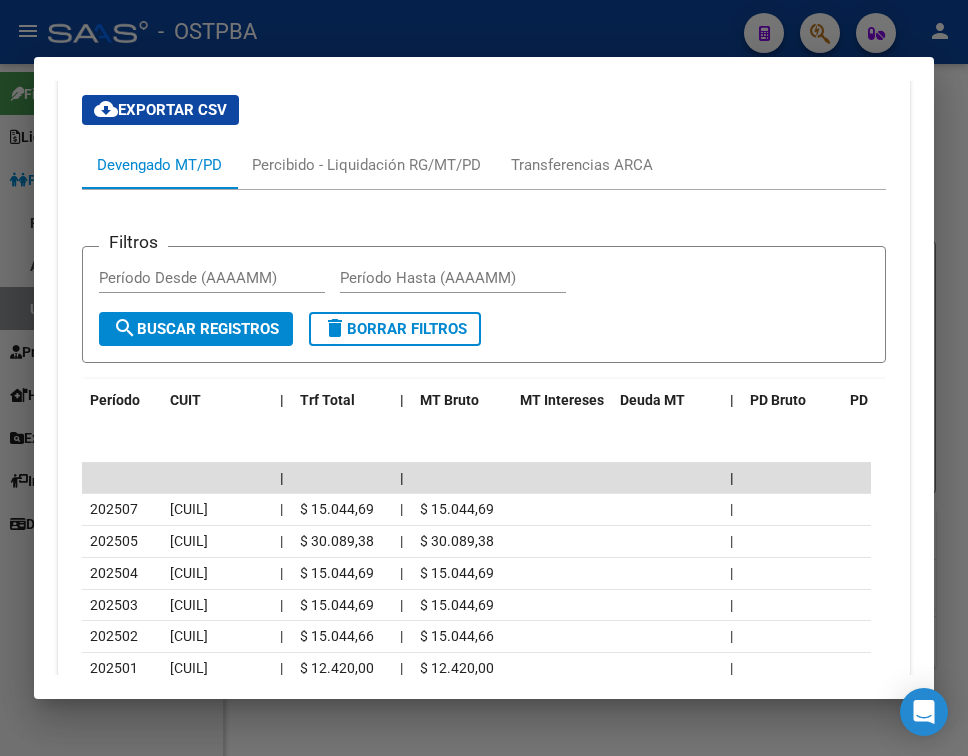 click at bounding box center (484, 378) 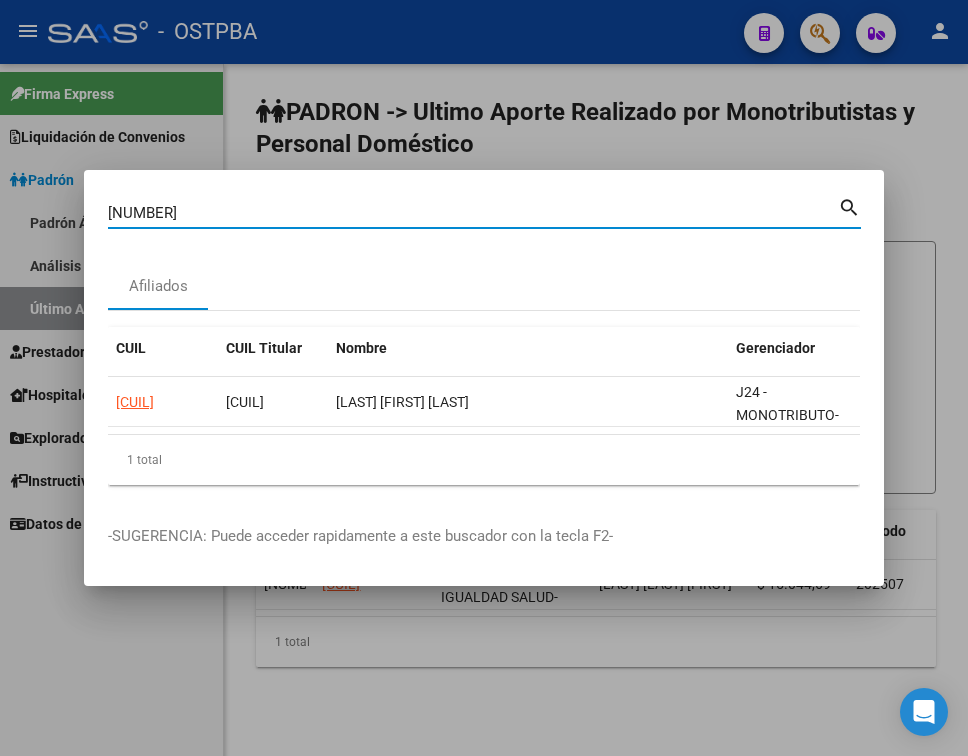 click on "[NUMBER]" at bounding box center [473, 213] 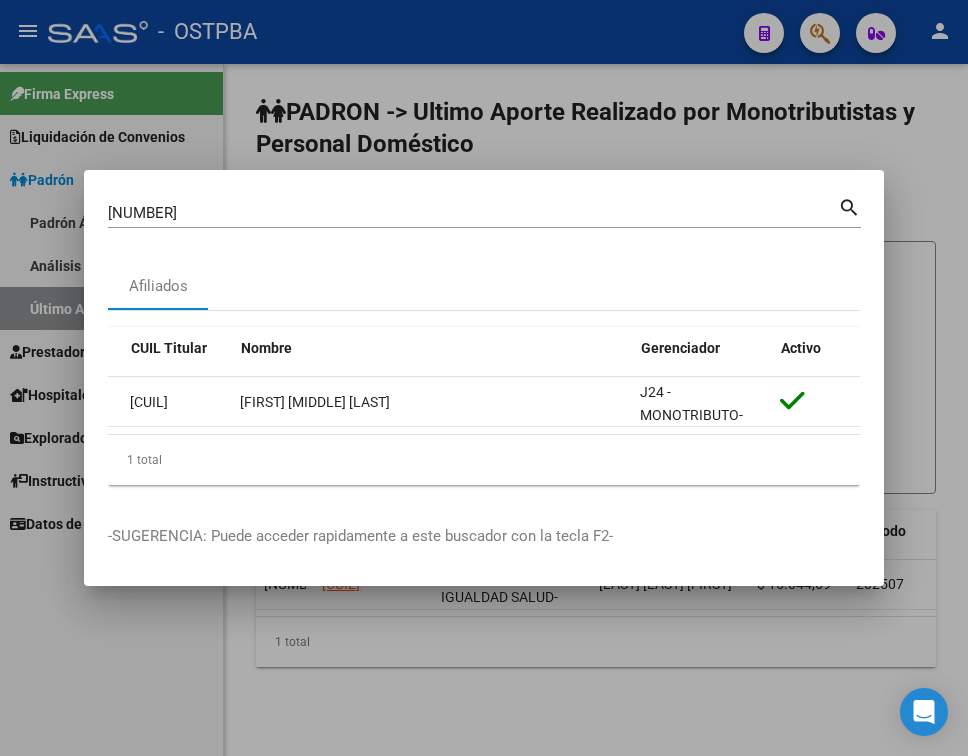 scroll, scrollTop: 0, scrollLeft: 0, axis: both 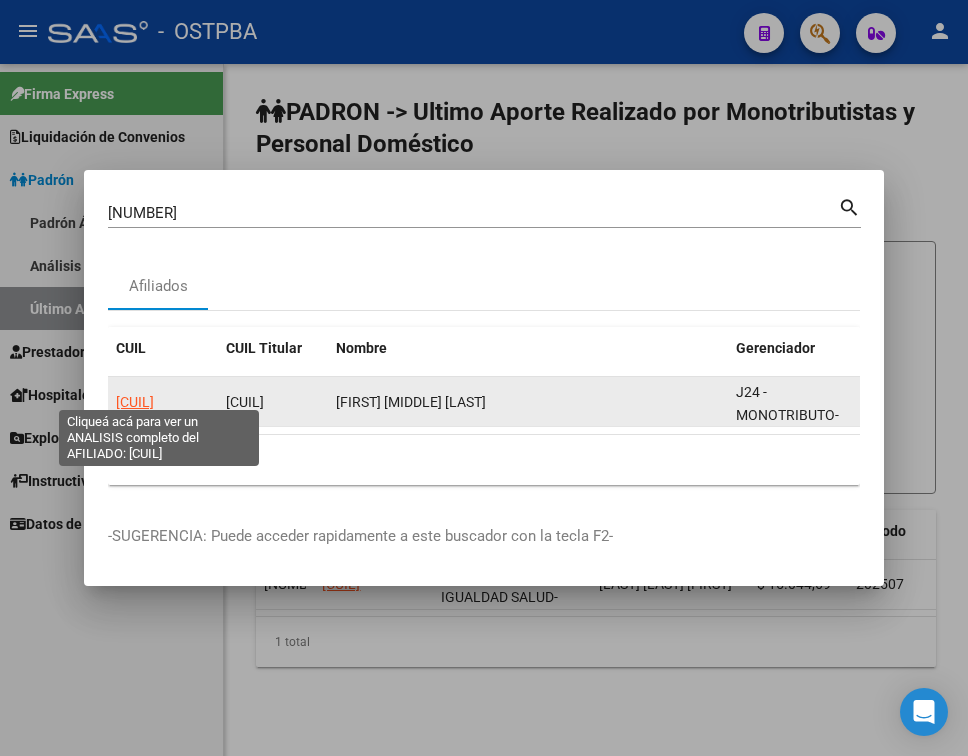 click on "[CUIL]" 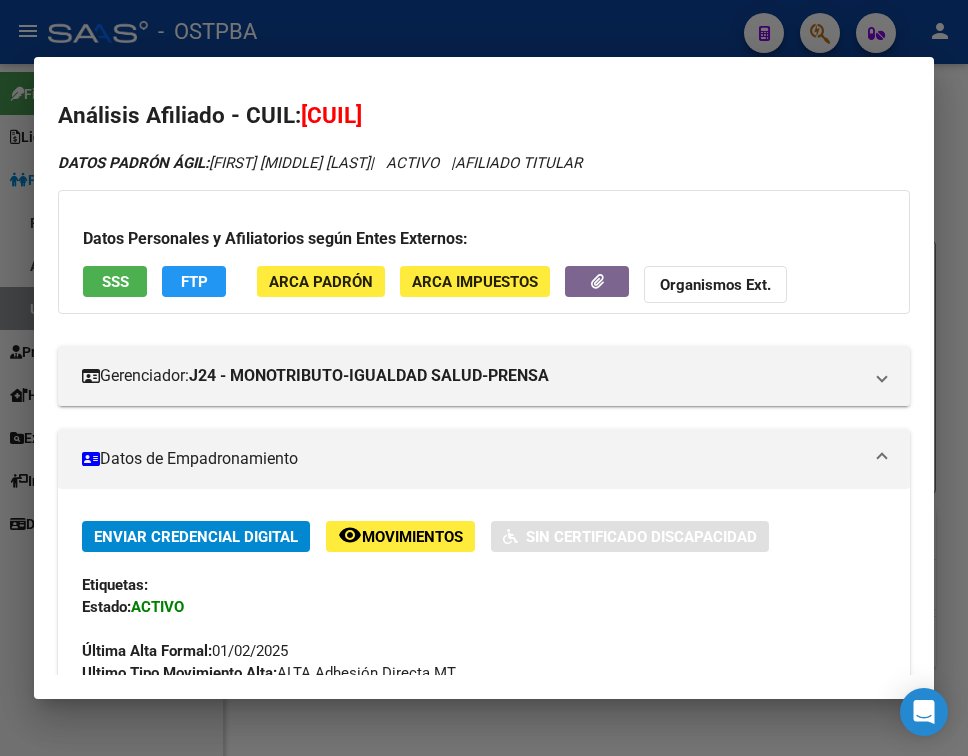 click on "Datos de Empadronamiento" at bounding box center [484, 459] 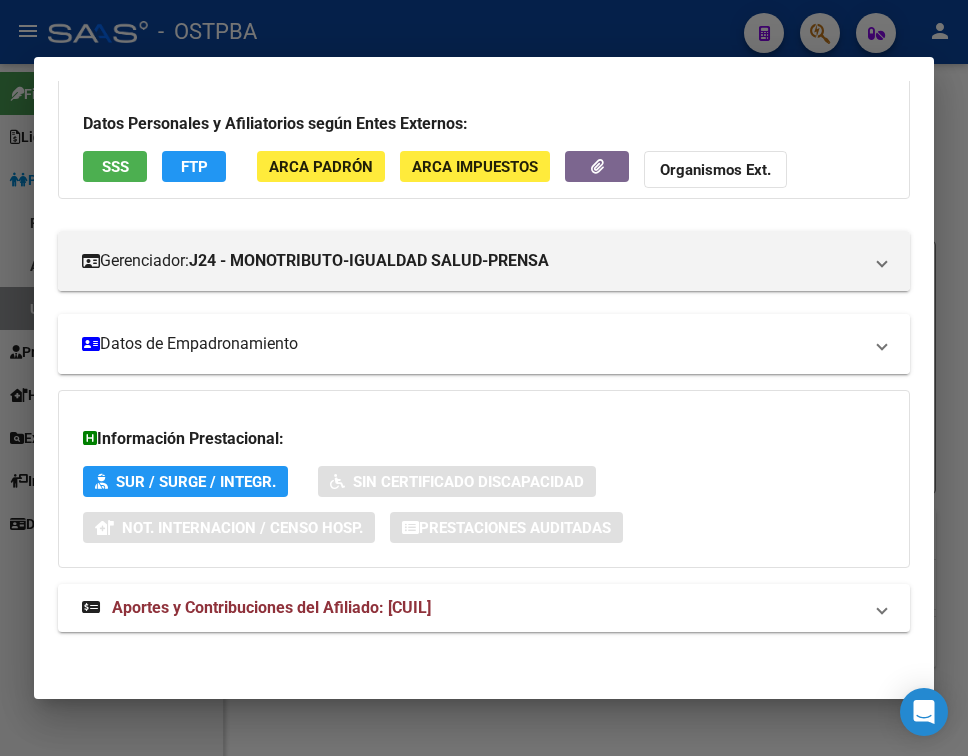 scroll, scrollTop: 116, scrollLeft: 0, axis: vertical 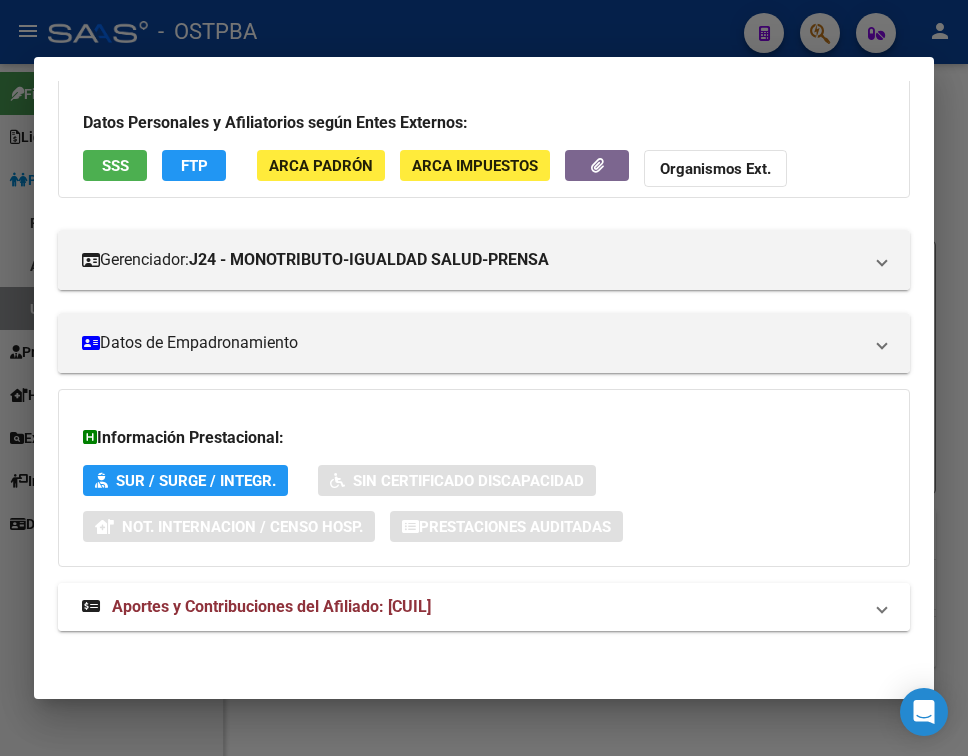 click on "Aportes y Contribuciones del Afiliado: [CUIL]" at bounding box center [484, 607] 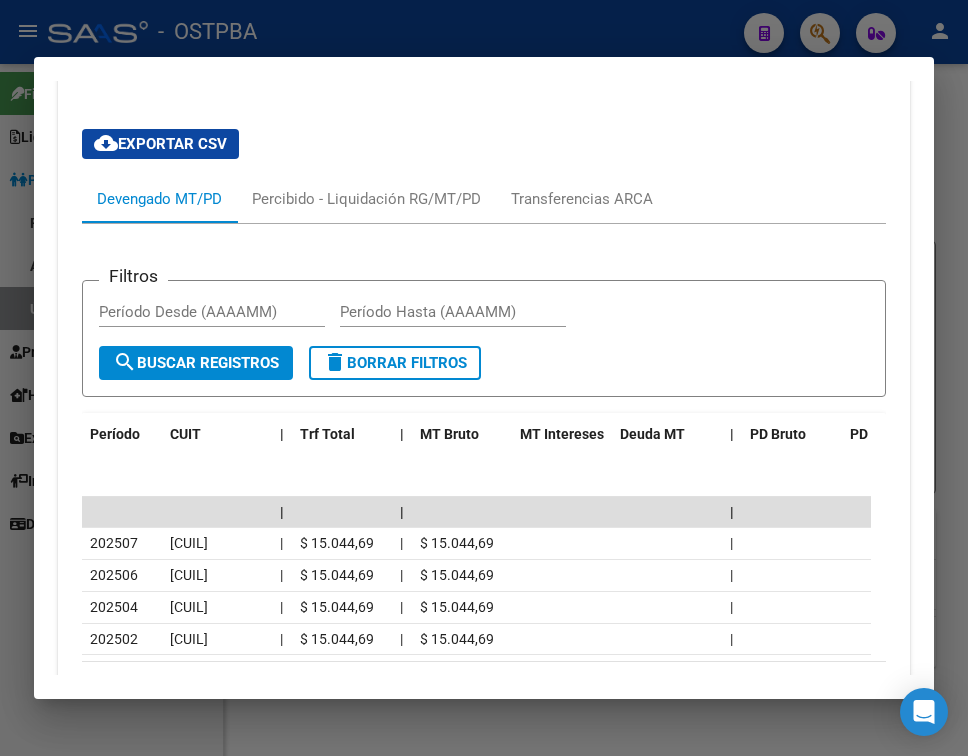scroll, scrollTop: 716, scrollLeft: 0, axis: vertical 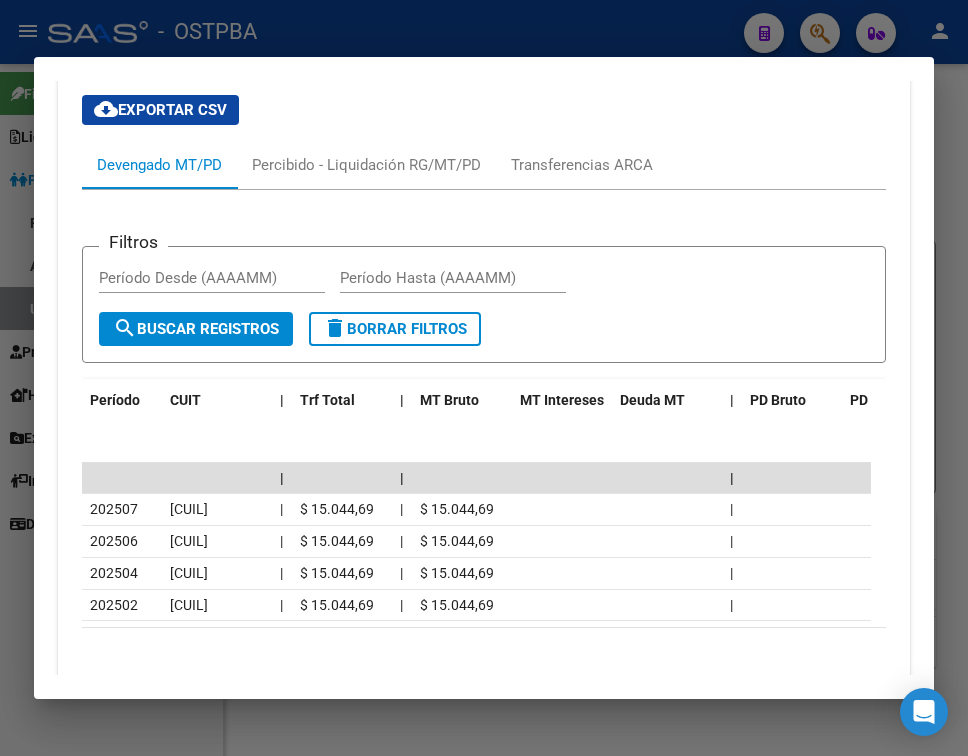 click at bounding box center (484, 378) 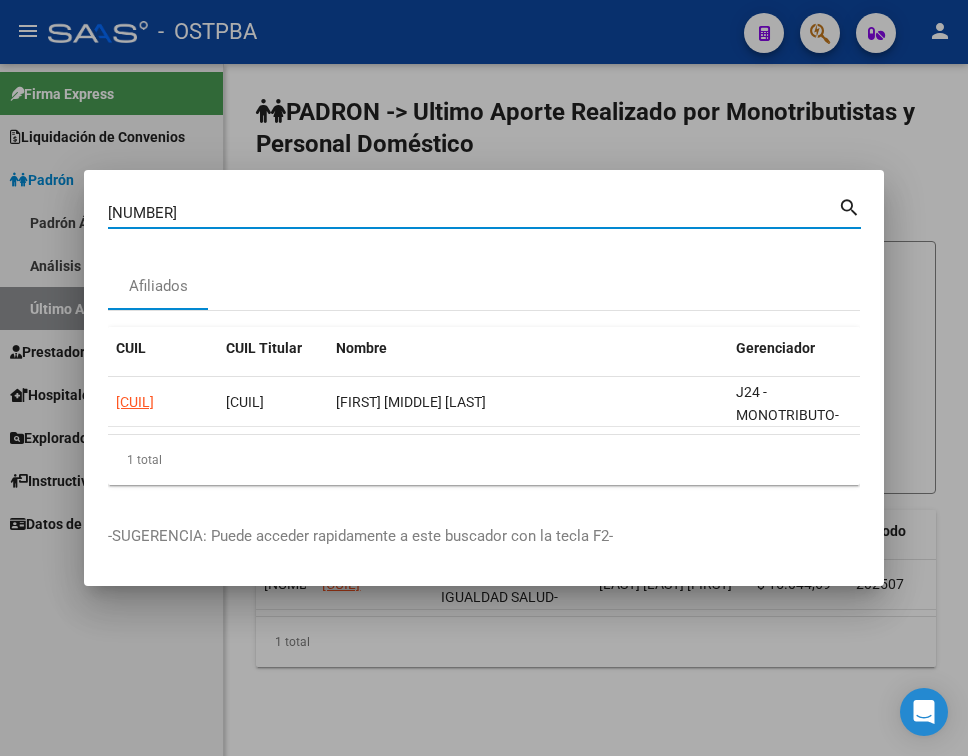 click on "[NUMBER]" at bounding box center [473, 213] 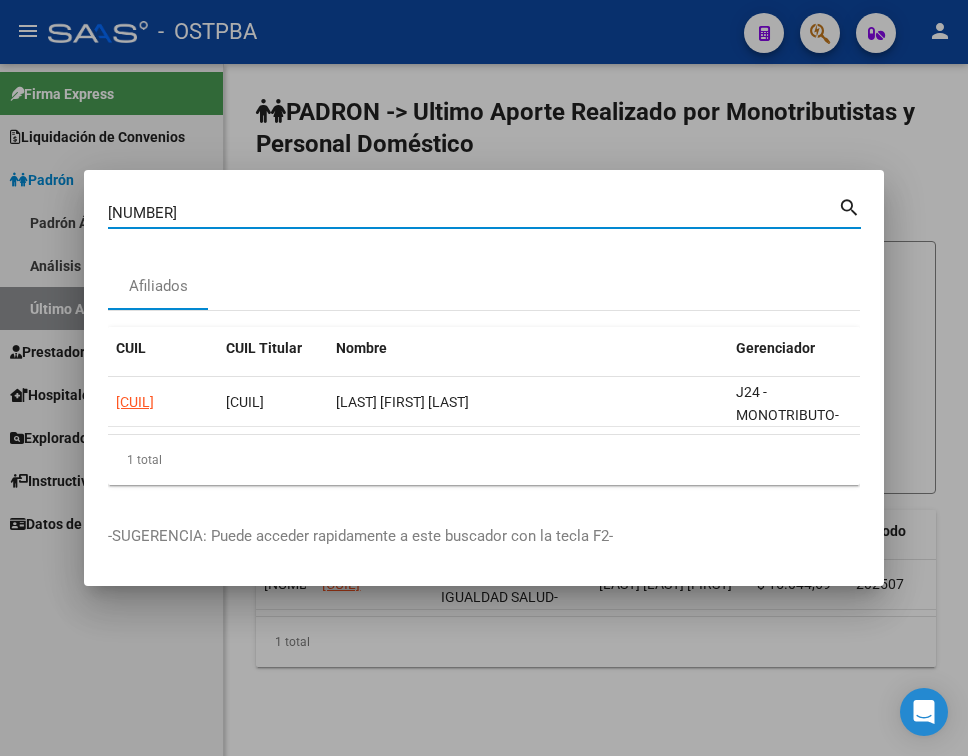 click on "[CUIL] [CUIL]  [LAST] [FIRST] [LAST]  J24 - MONOTRIBUTO-IGUALDAD SALUD-PRENSA" 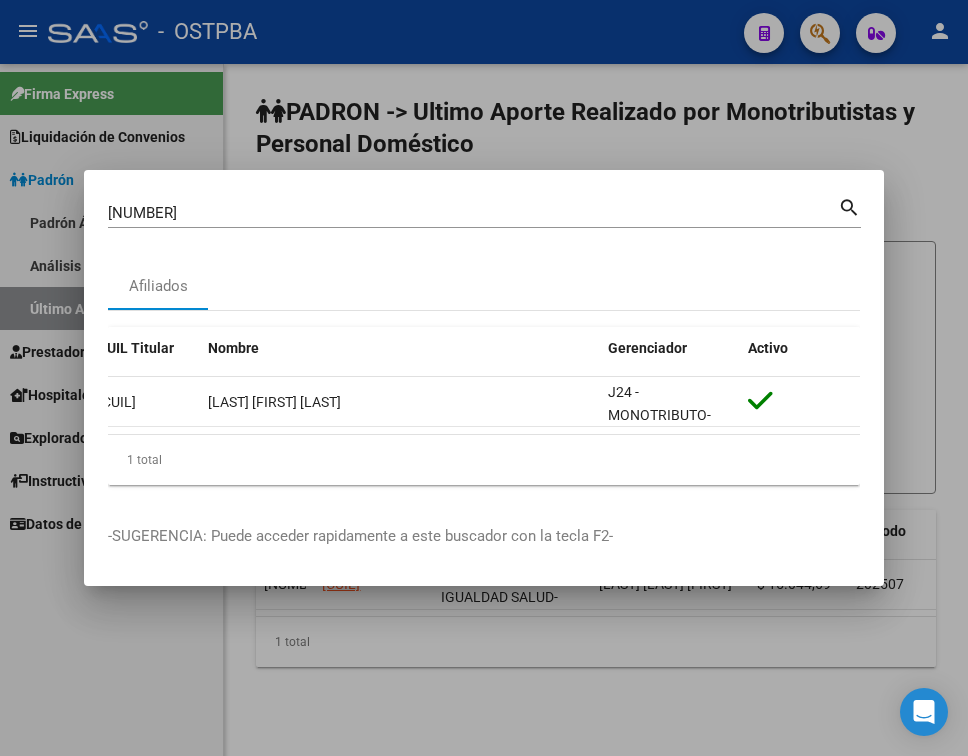 scroll, scrollTop: 0, scrollLeft: 0, axis: both 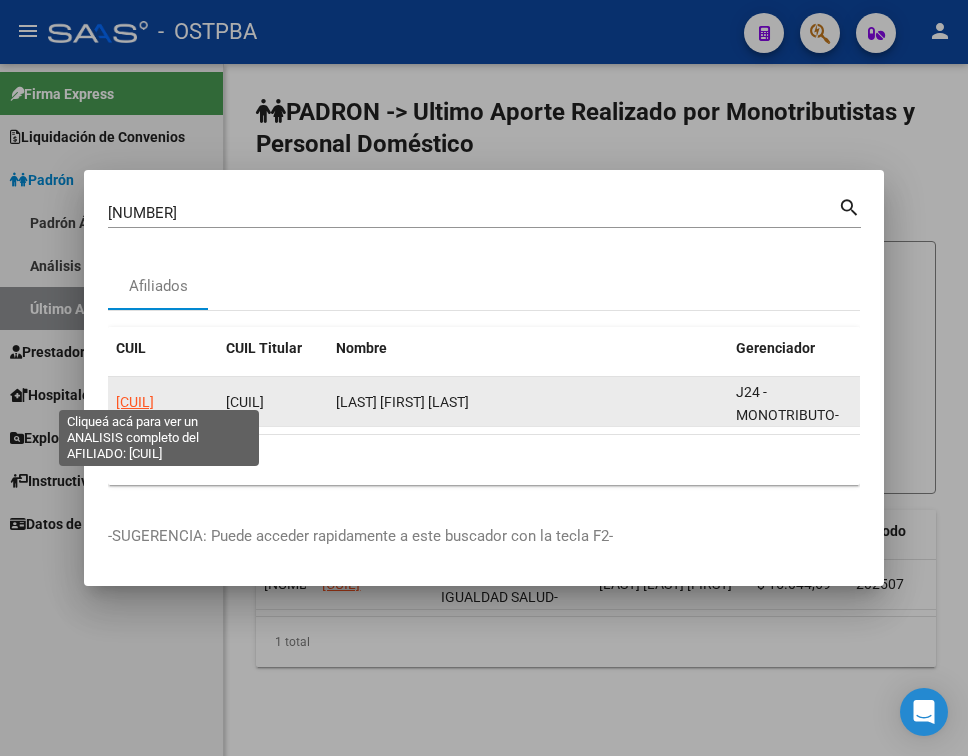 click on "[CUIL]" 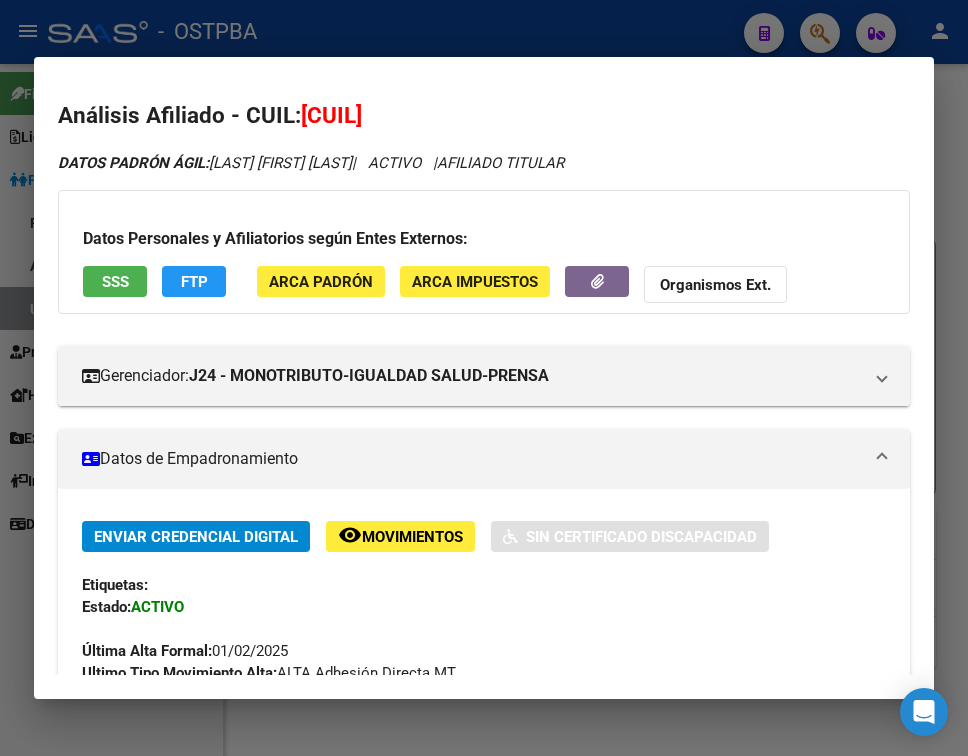 click at bounding box center [882, 459] 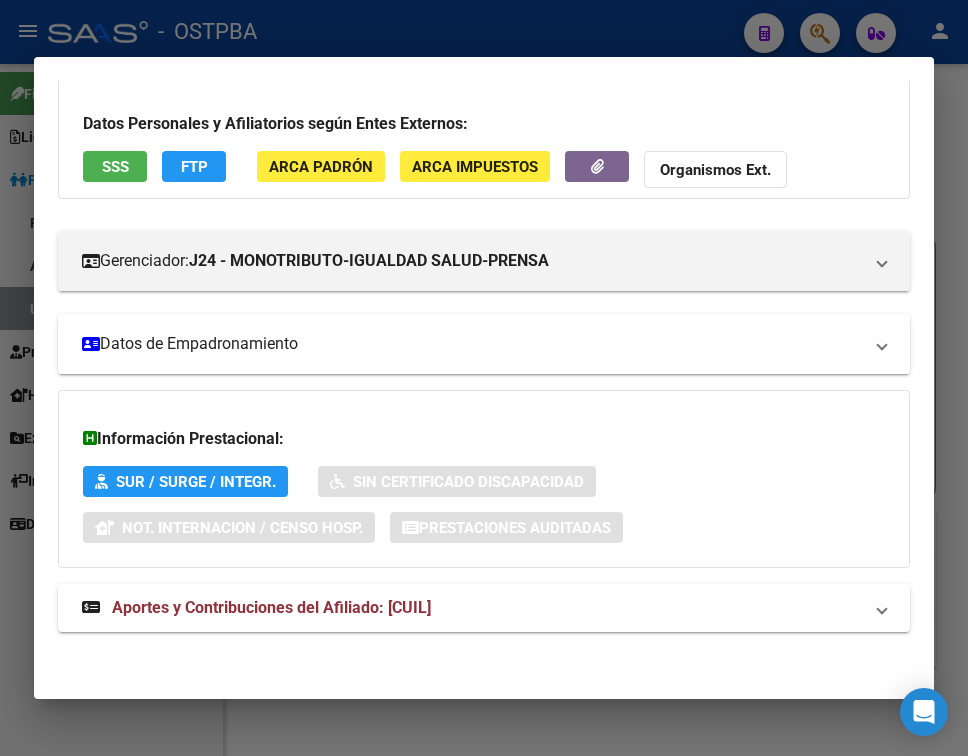 scroll, scrollTop: 116, scrollLeft: 0, axis: vertical 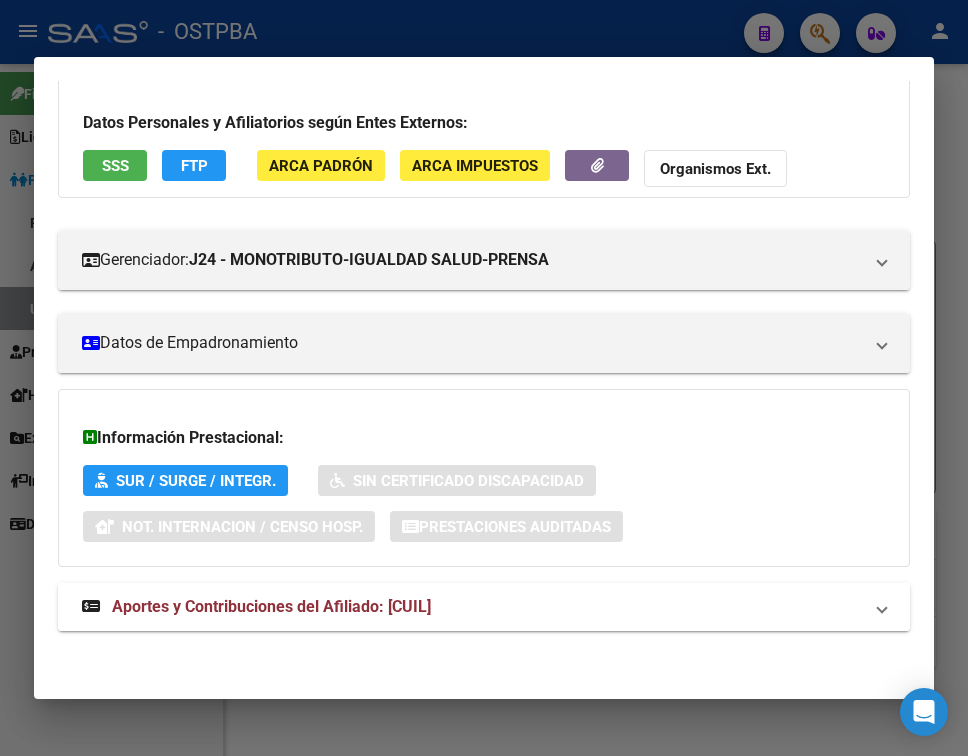 click on "Aportes y Contribuciones del Afiliado: [CUIL]" at bounding box center [256, 607] 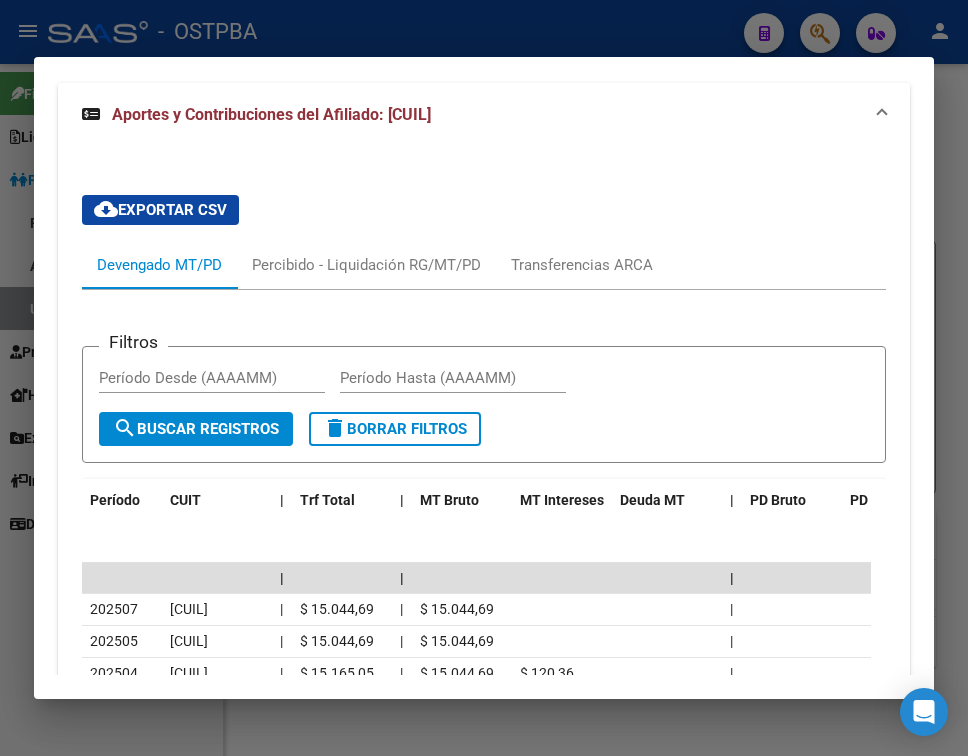 scroll, scrollTop: 716, scrollLeft: 0, axis: vertical 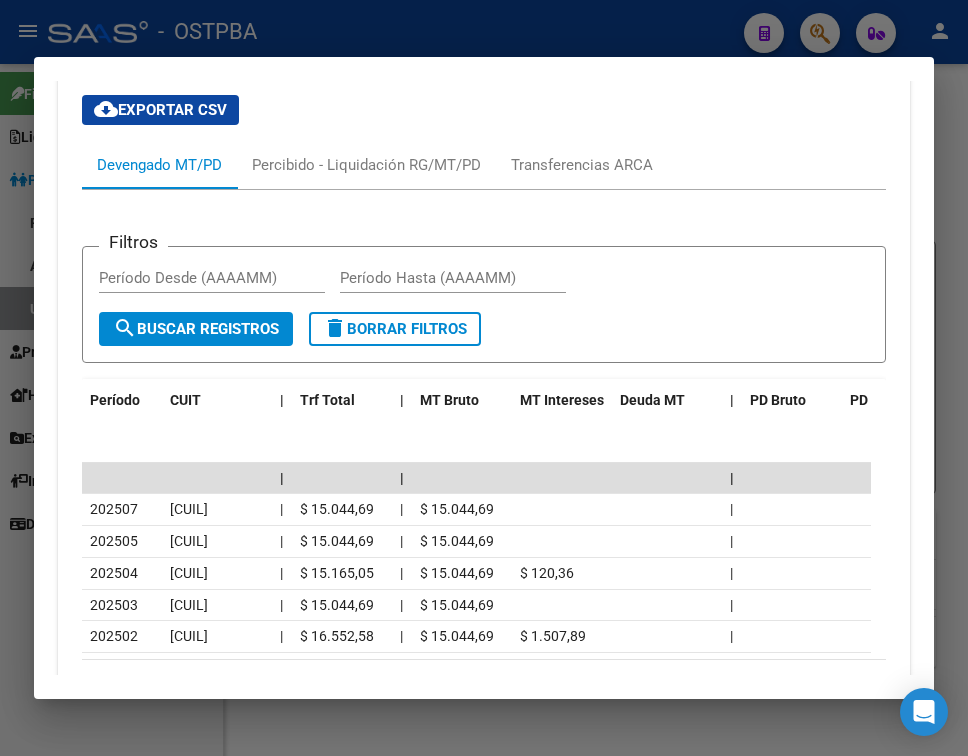 click at bounding box center (484, 378) 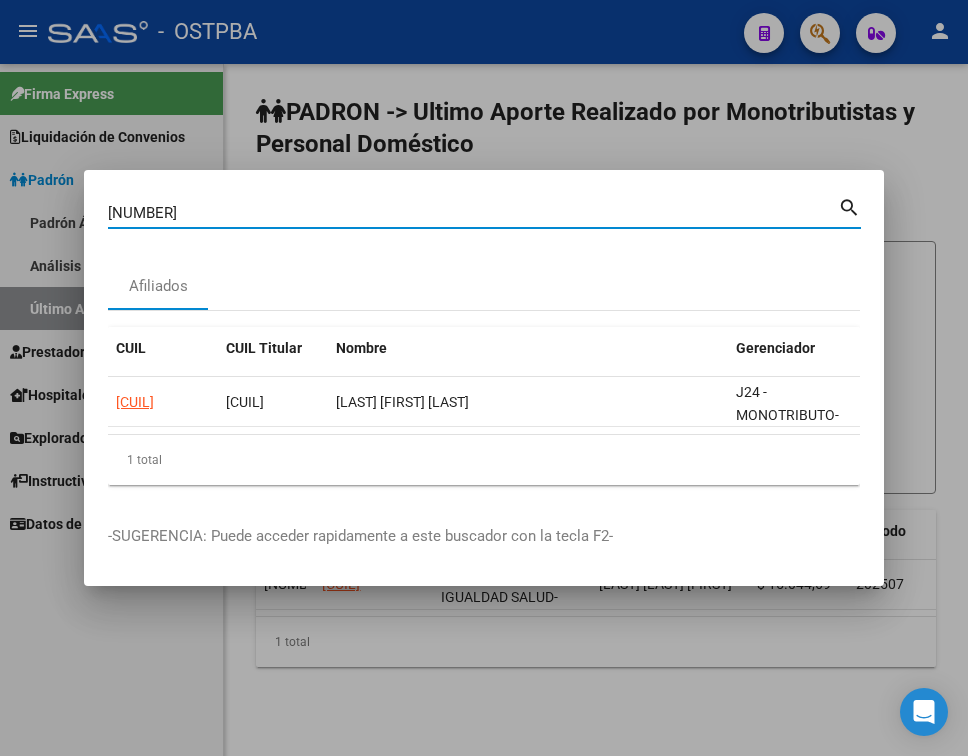 click on "[NUMBER]" at bounding box center [473, 213] 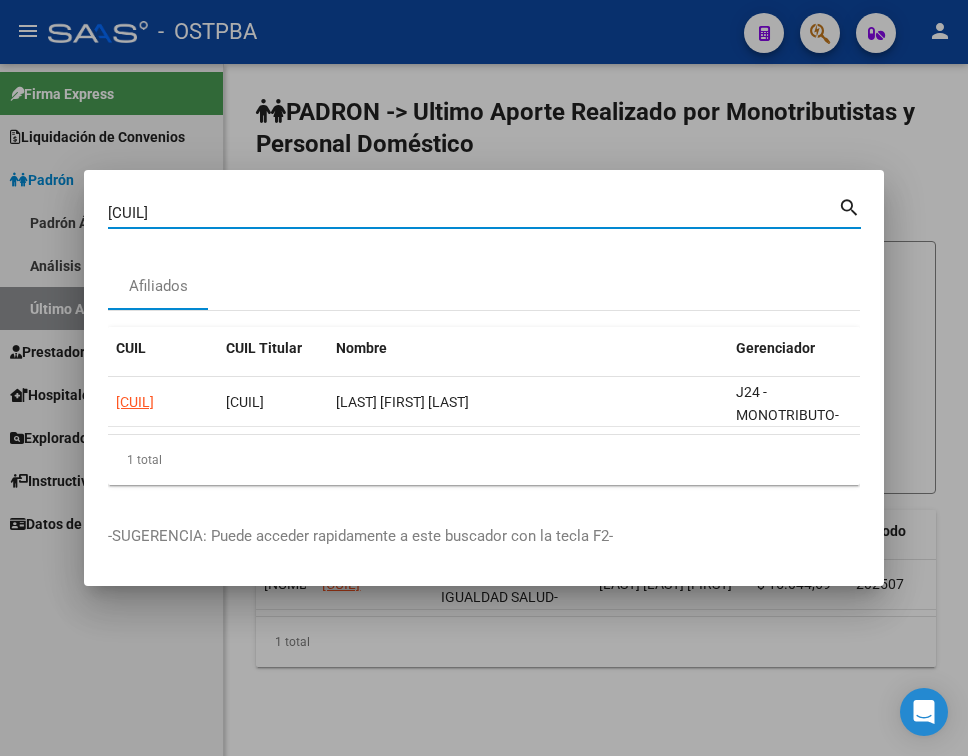 type on "[CUIL]" 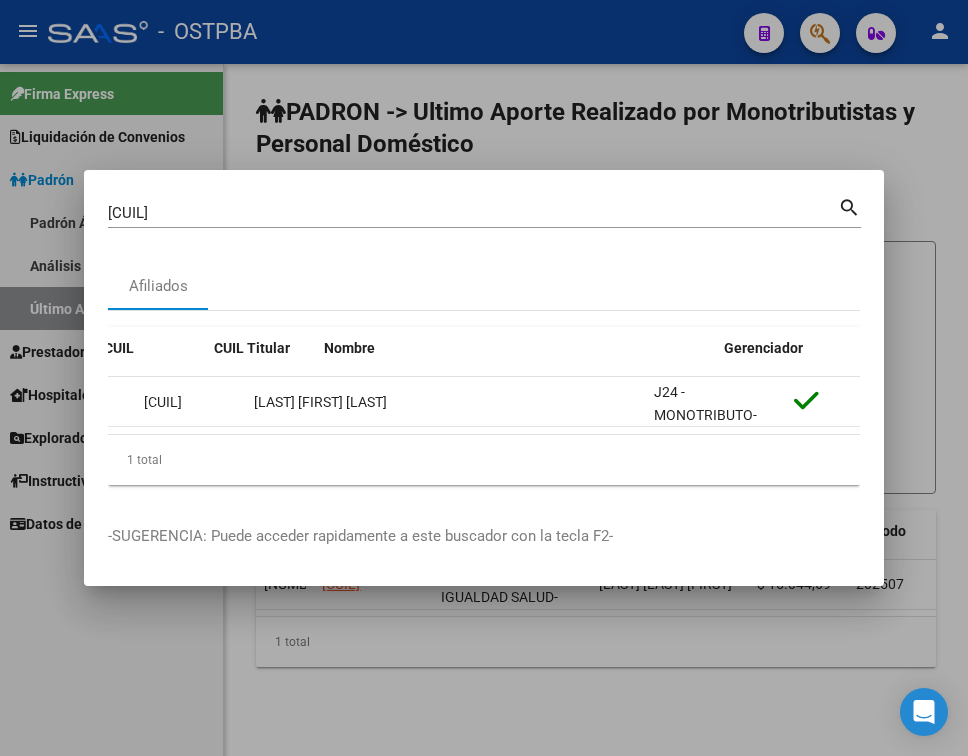 scroll, scrollTop: 0, scrollLeft: 0, axis: both 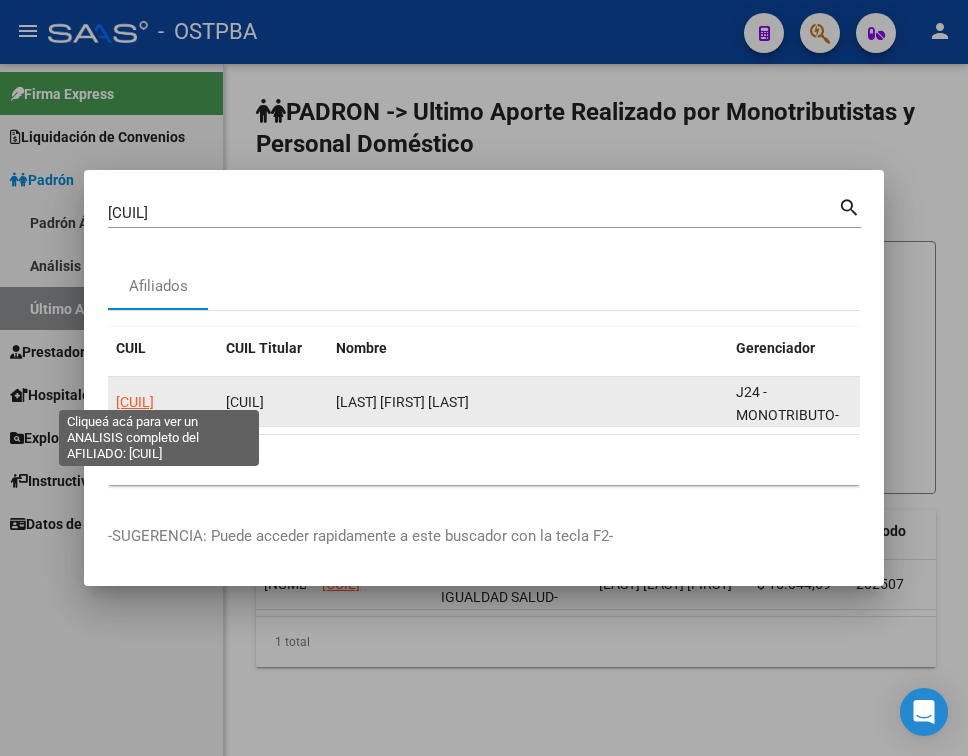 click on "[CUIL]" 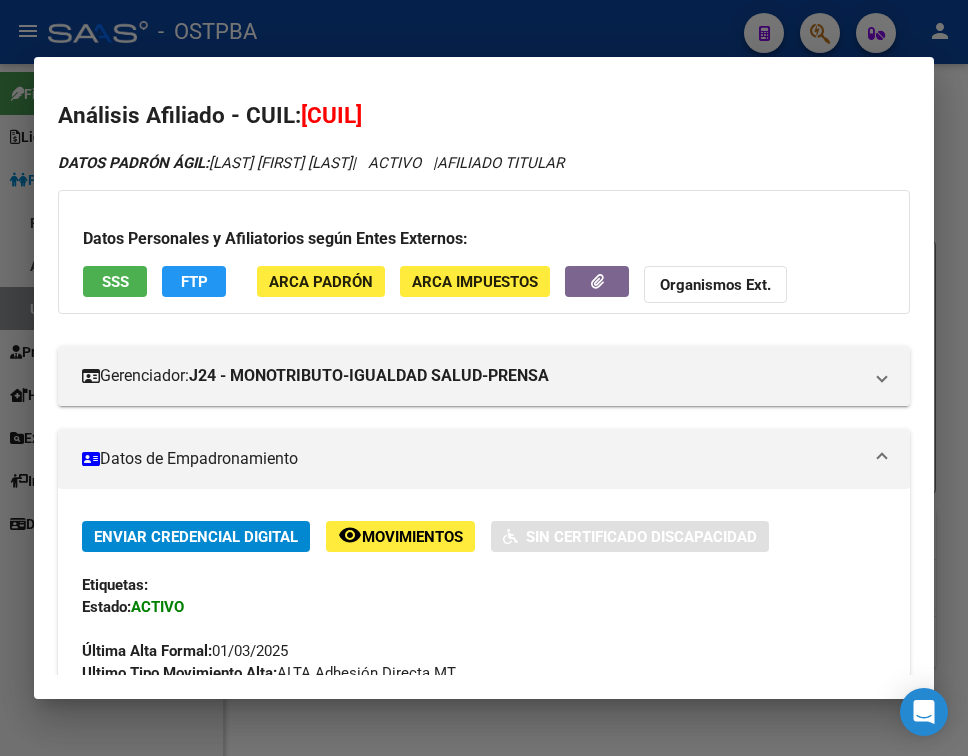 click on "Datos de Empadronamiento" at bounding box center (484, 459) 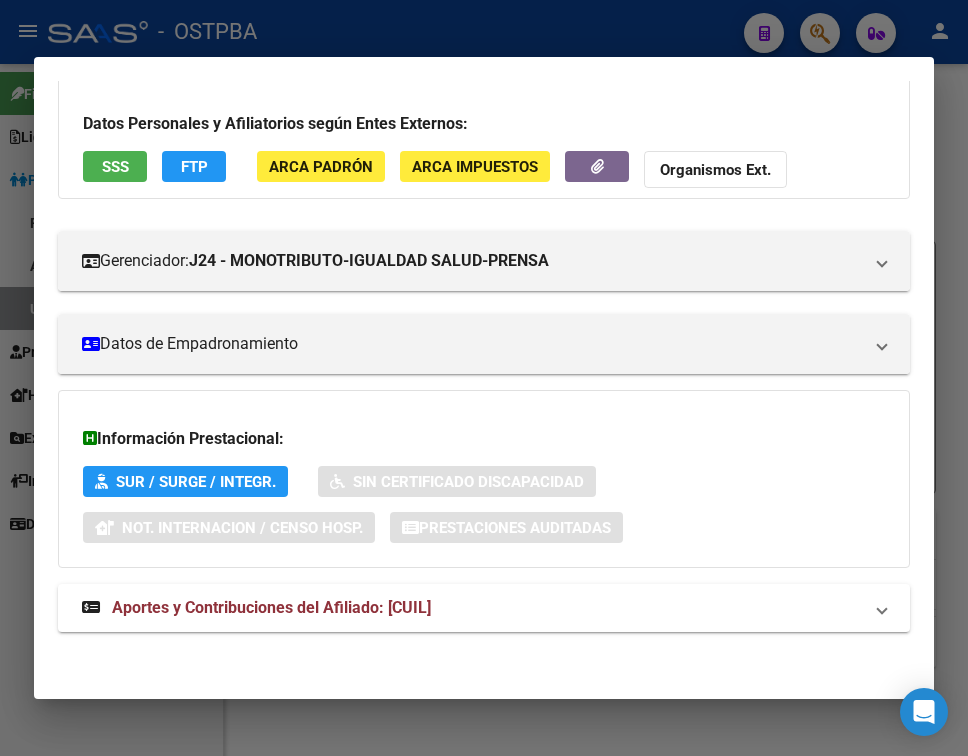 scroll, scrollTop: 116, scrollLeft: 0, axis: vertical 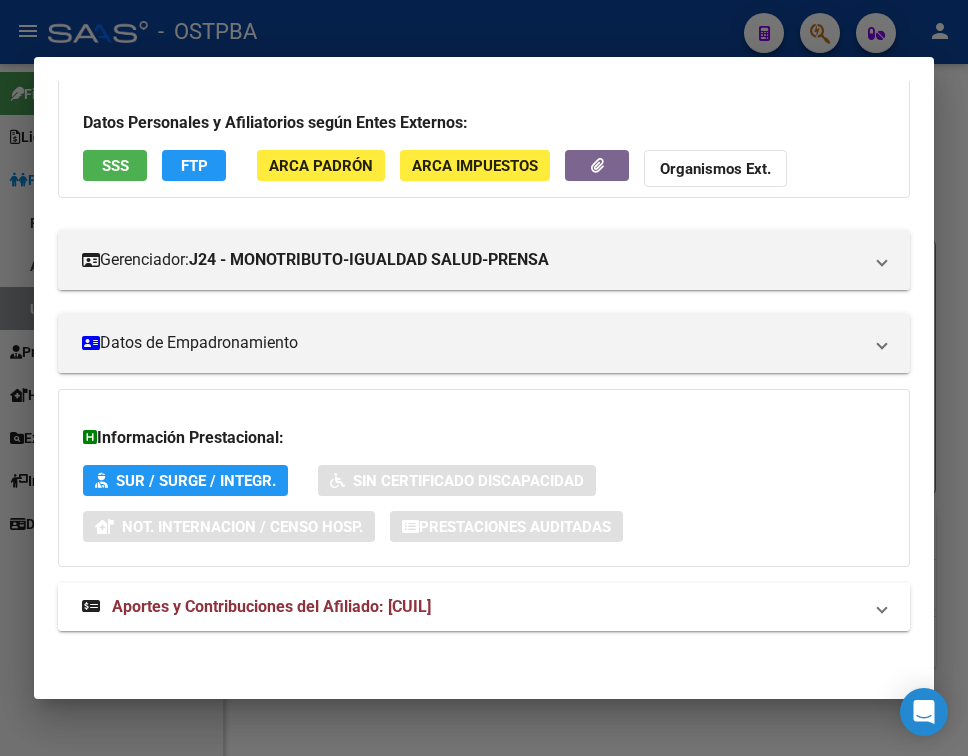 click on "Aportes y Contribuciones del Afiliado: [CUIL]" at bounding box center (472, 607) 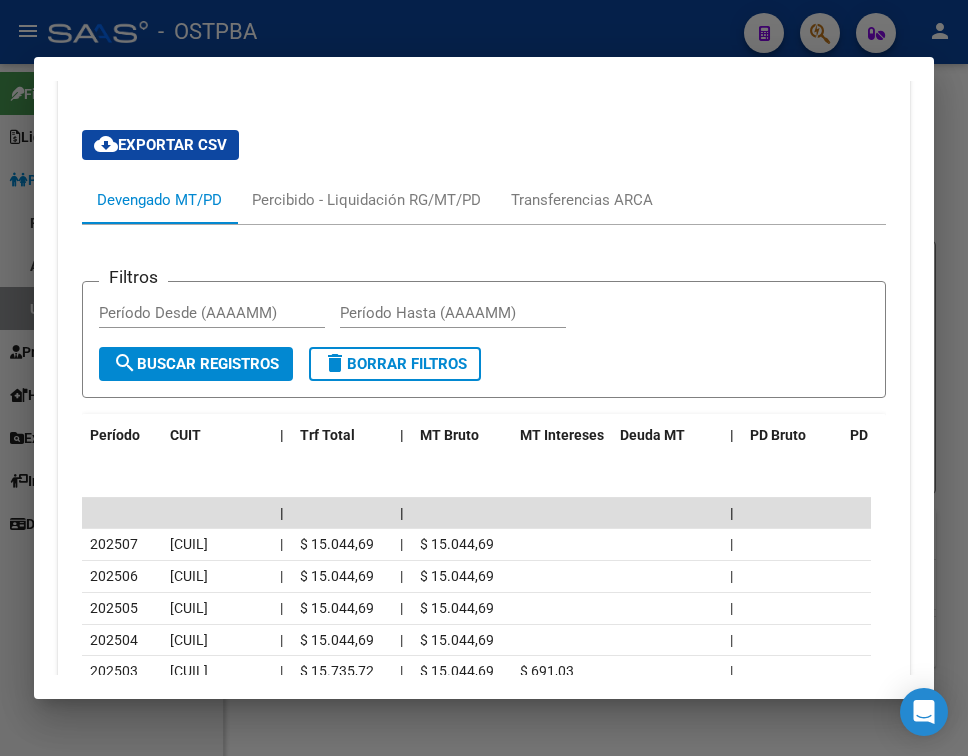 scroll, scrollTop: 716, scrollLeft: 0, axis: vertical 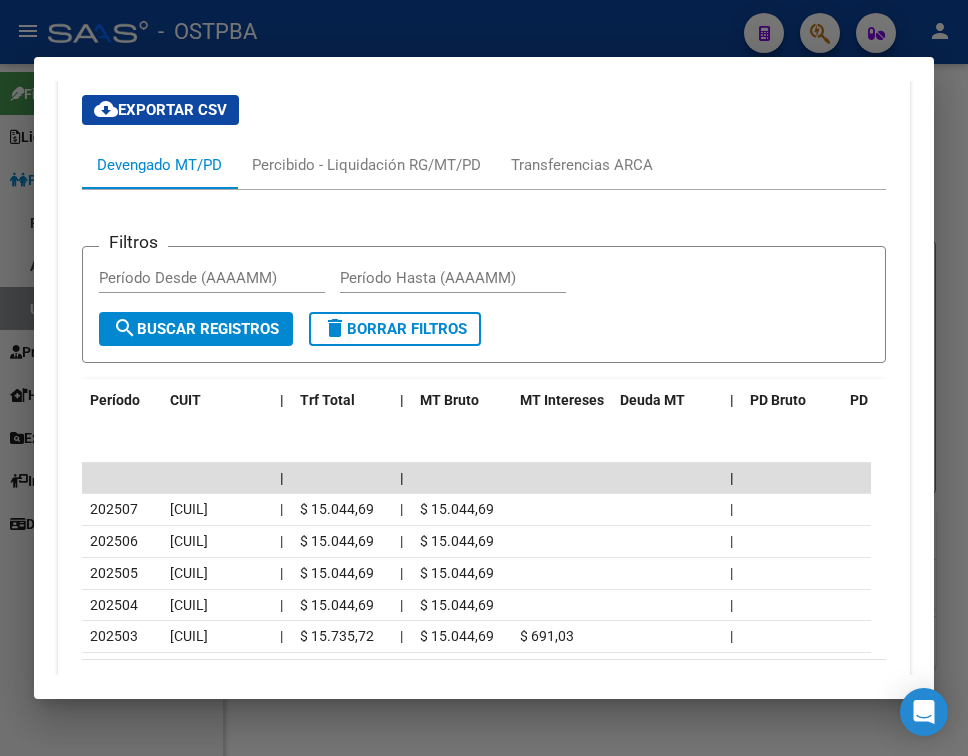 click at bounding box center [484, 378] 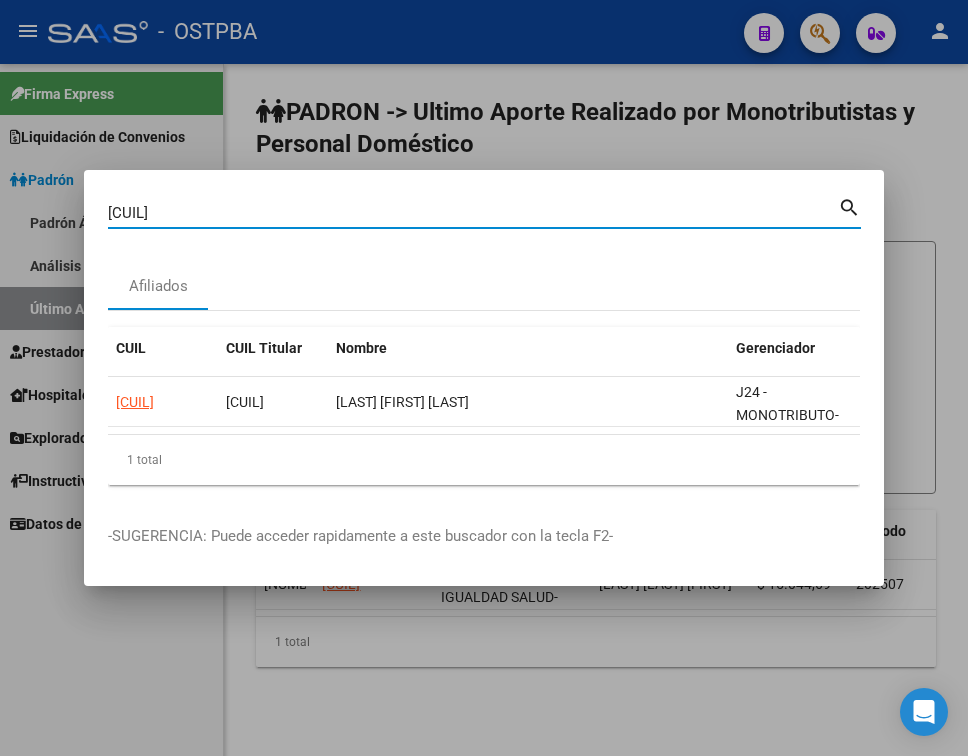 click on "[CUIL]" at bounding box center (473, 213) 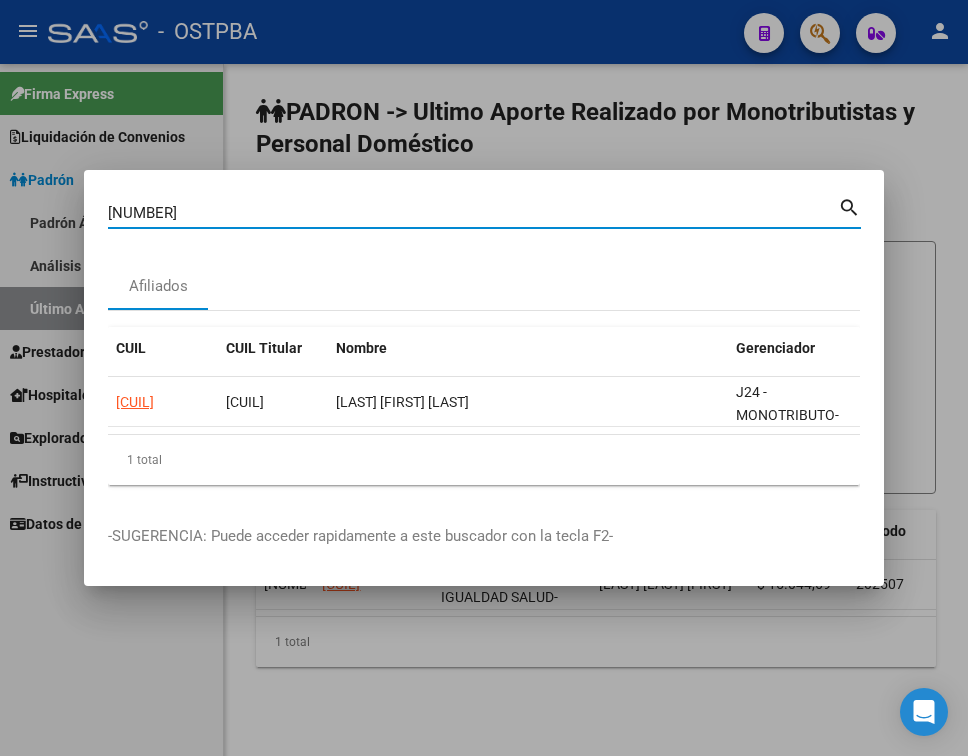 type on "[NUMBER]" 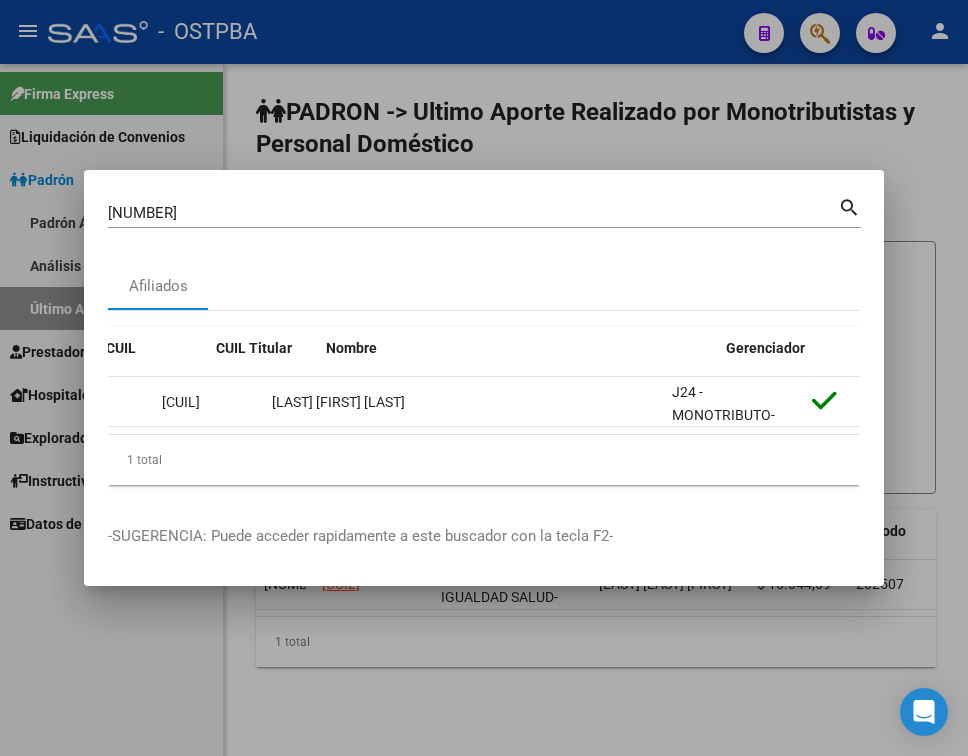 scroll, scrollTop: 0, scrollLeft: 0, axis: both 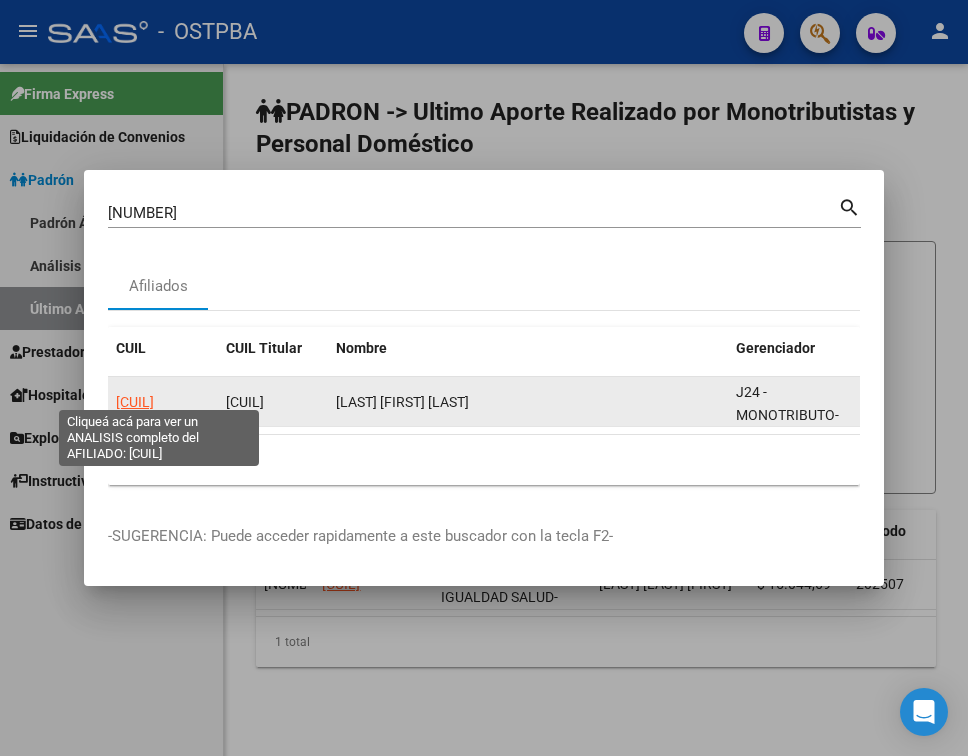click on "[CUIL]" 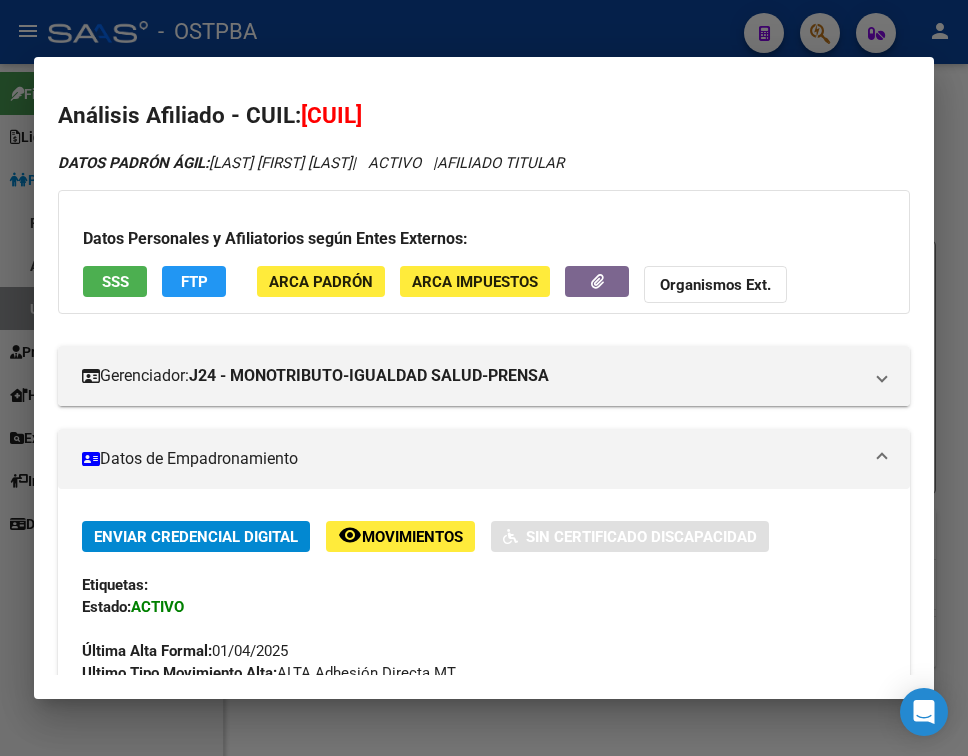 click at bounding box center (882, 459) 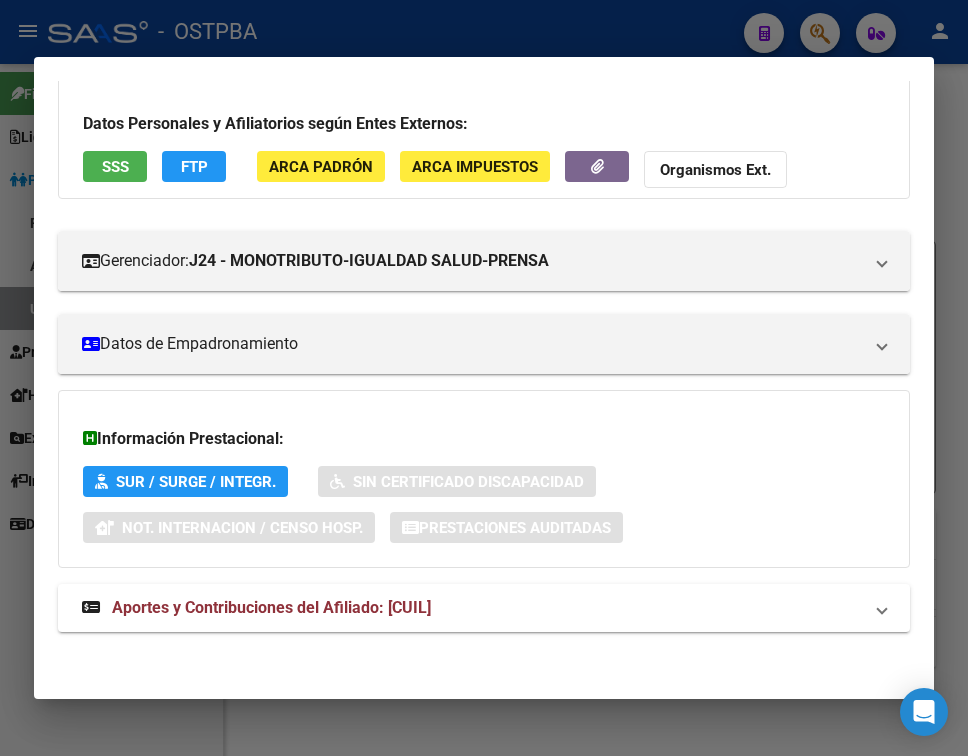 scroll, scrollTop: 116, scrollLeft: 0, axis: vertical 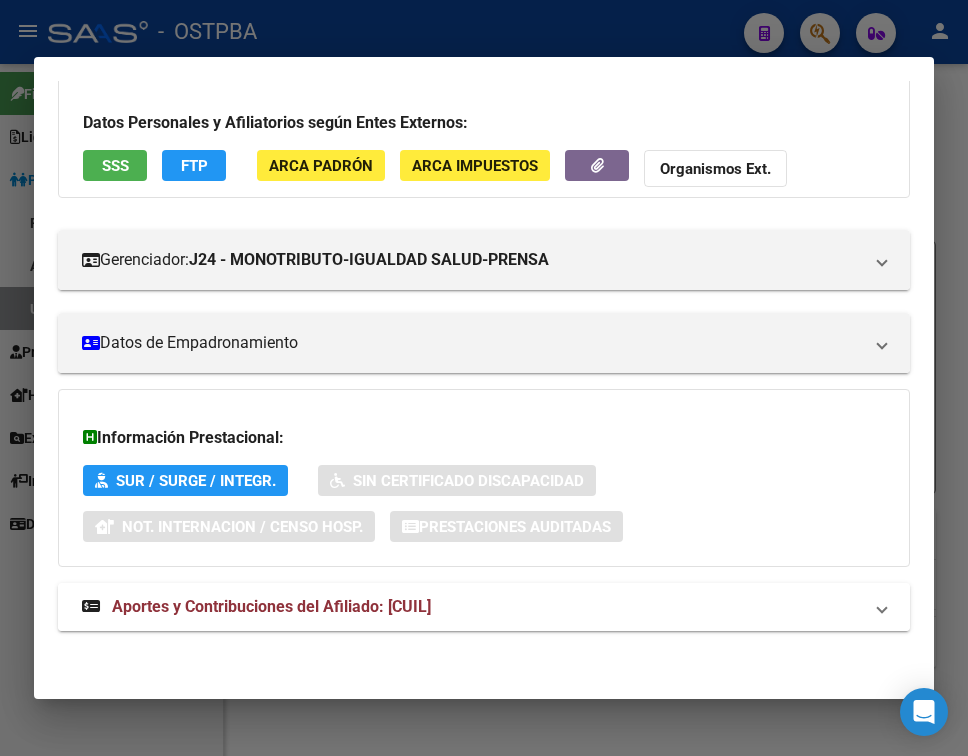 click on "Aportes y Contribuciones del Afiliado: [CUIL]" at bounding box center [484, 607] 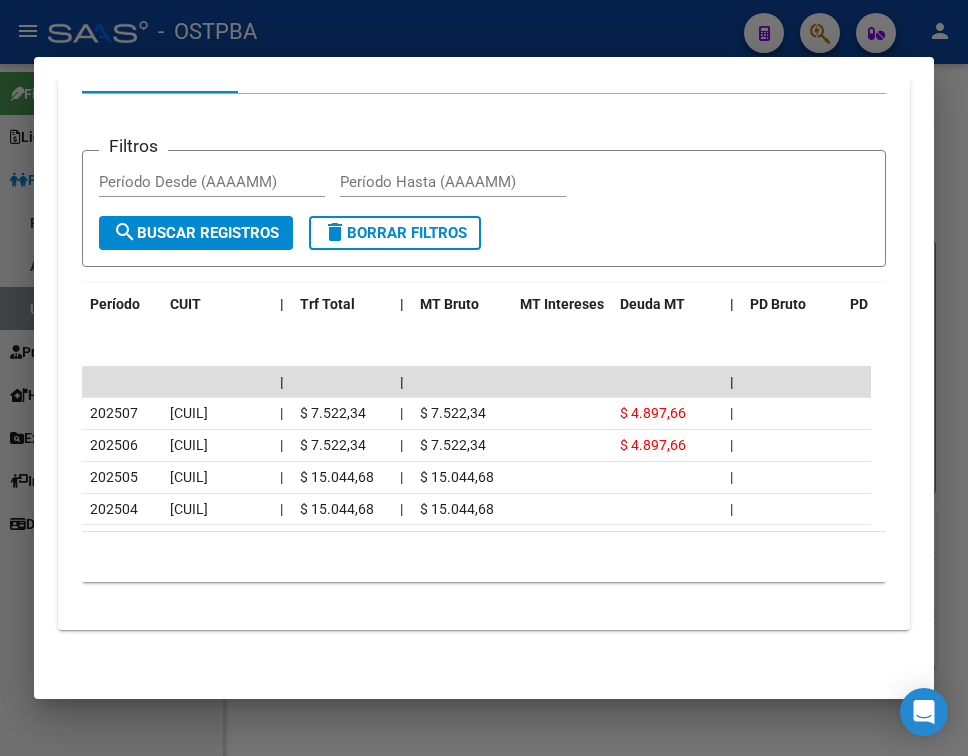 scroll, scrollTop: 826, scrollLeft: 0, axis: vertical 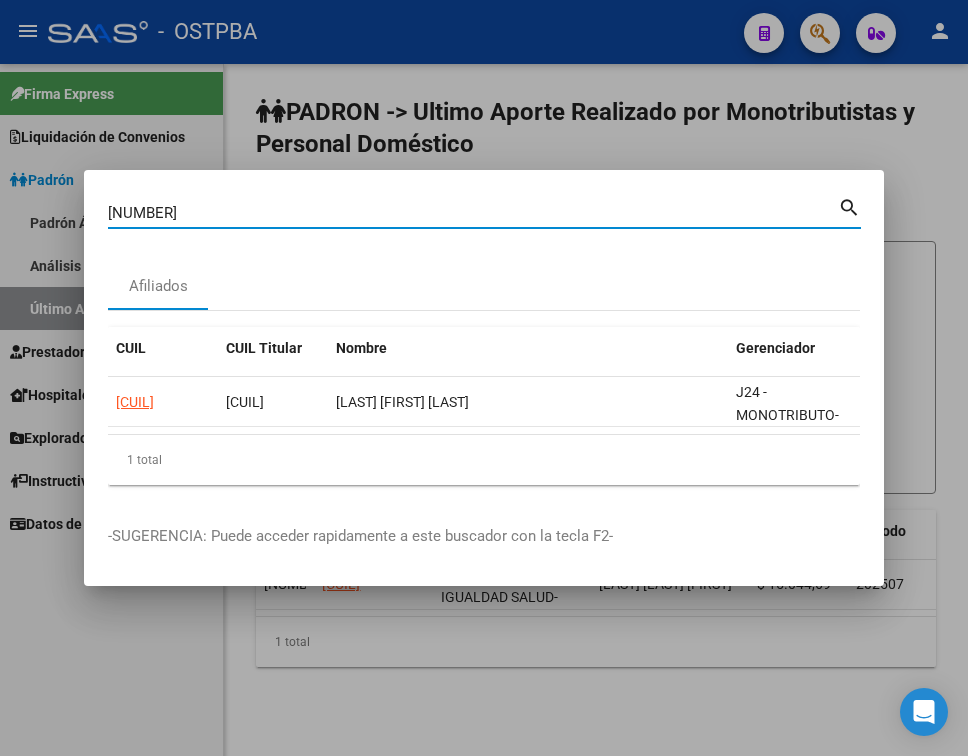 click on "[NUMBER]" at bounding box center [473, 213] 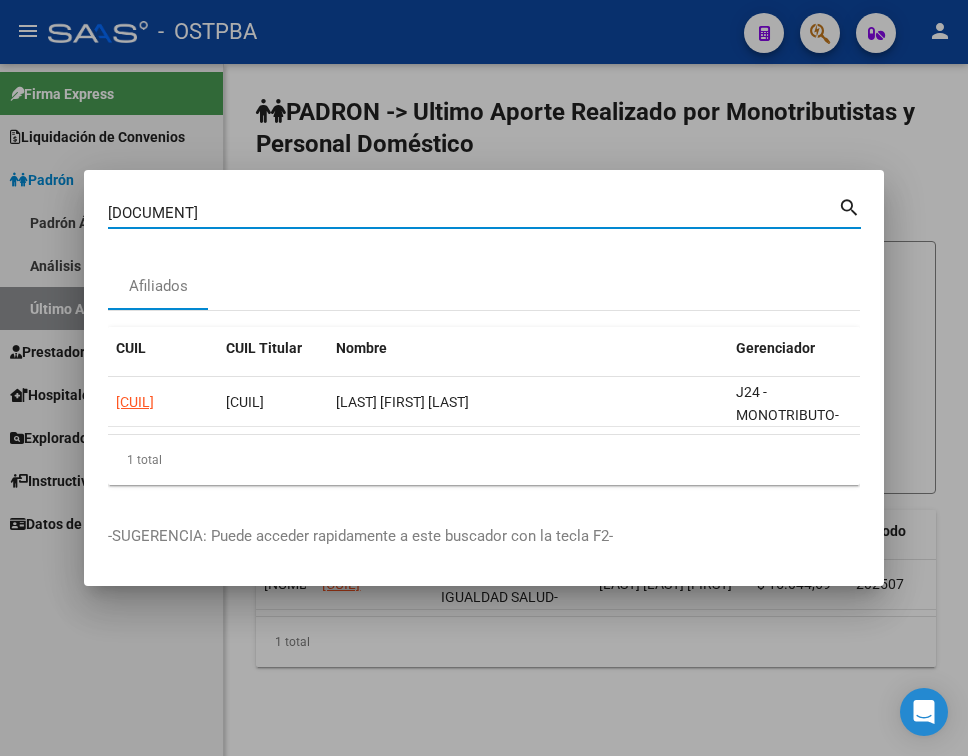 type on "[DOCUMENT]" 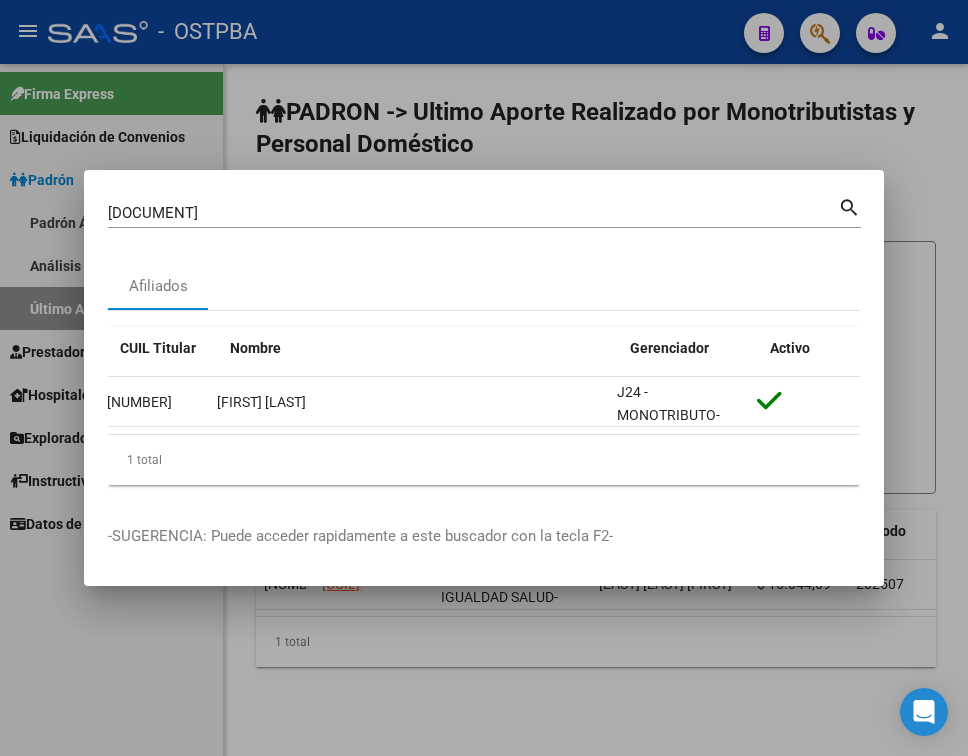 scroll, scrollTop: 0, scrollLeft: 0, axis: both 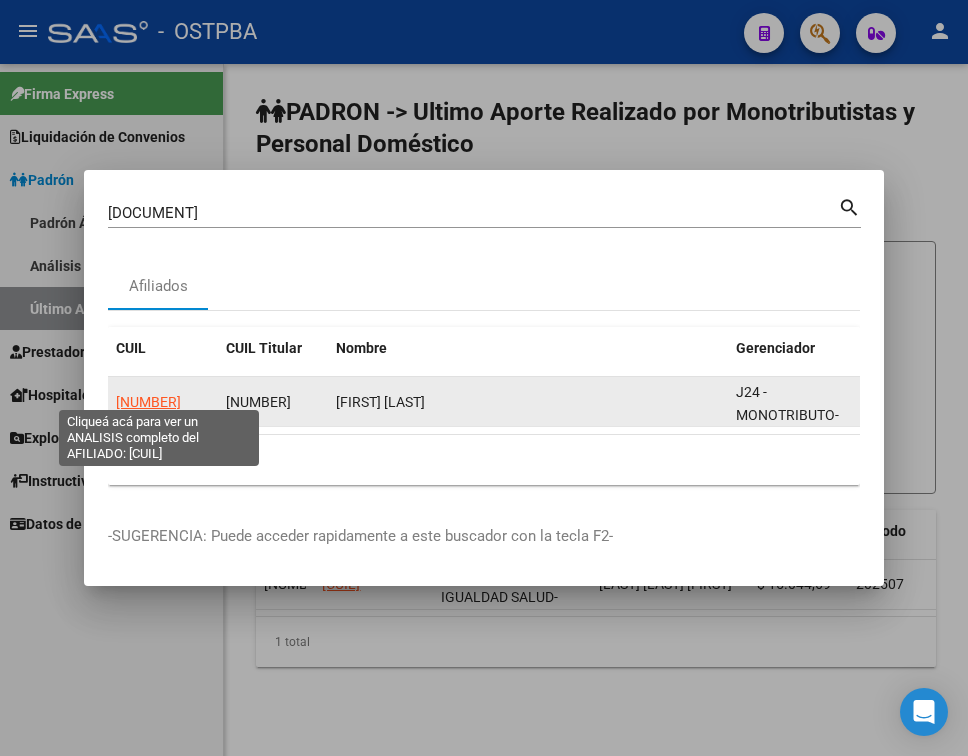 click on "[NUMBER]" 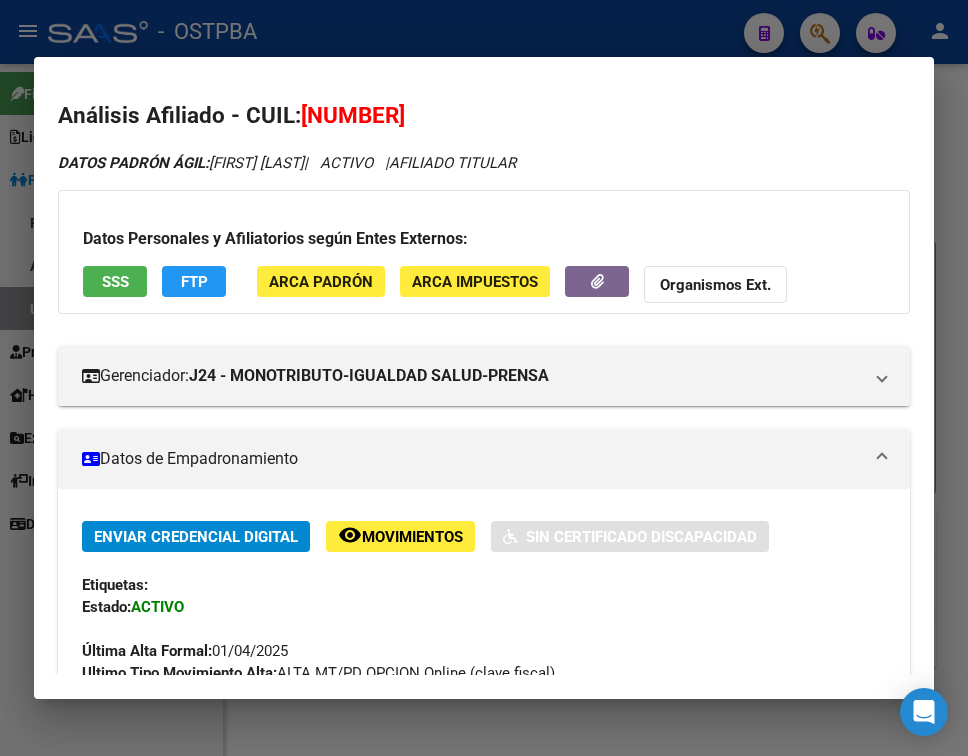 click at bounding box center [882, 459] 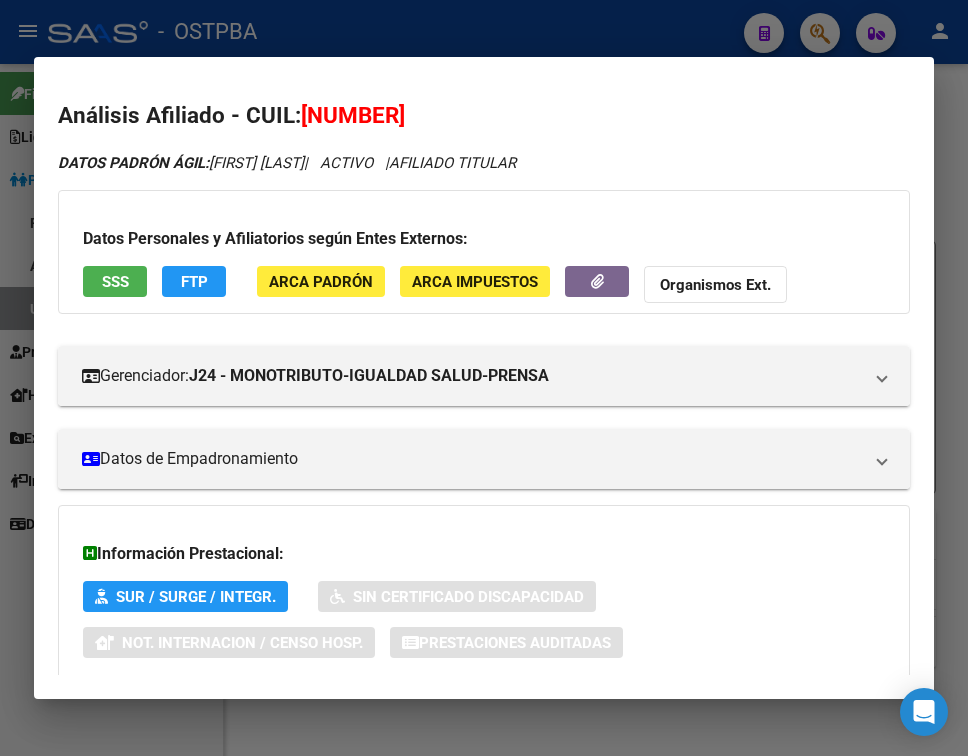 scroll, scrollTop: 116, scrollLeft: 0, axis: vertical 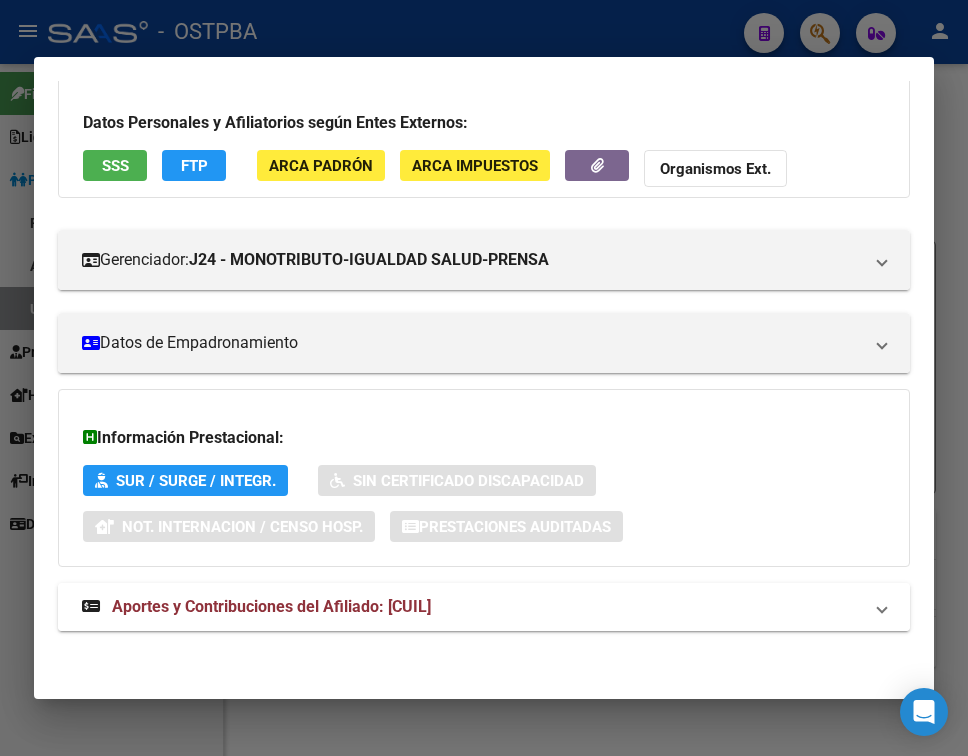 click on "Aportes y Contribuciones del Afiliado: [CUIL]" at bounding box center [271, 606] 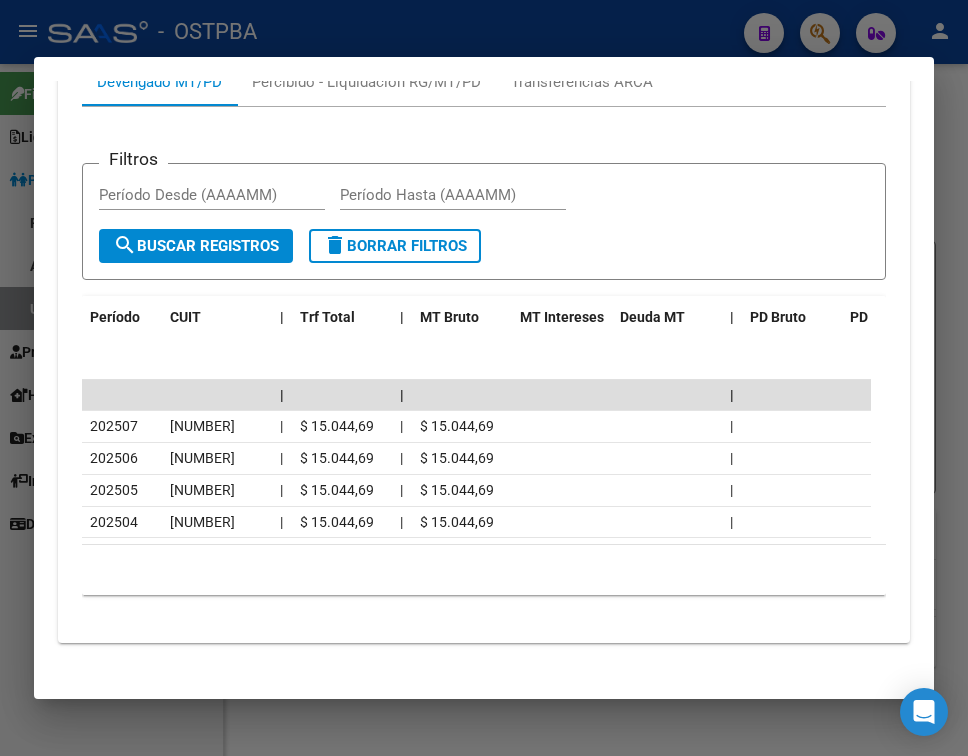 scroll, scrollTop: 816, scrollLeft: 0, axis: vertical 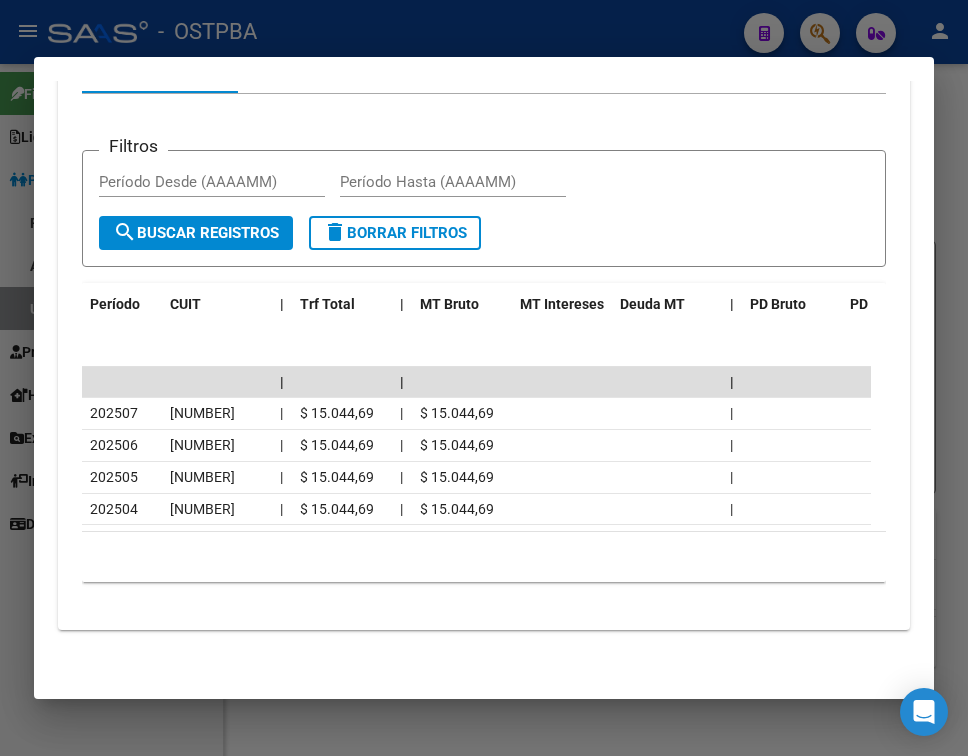 click at bounding box center (484, 378) 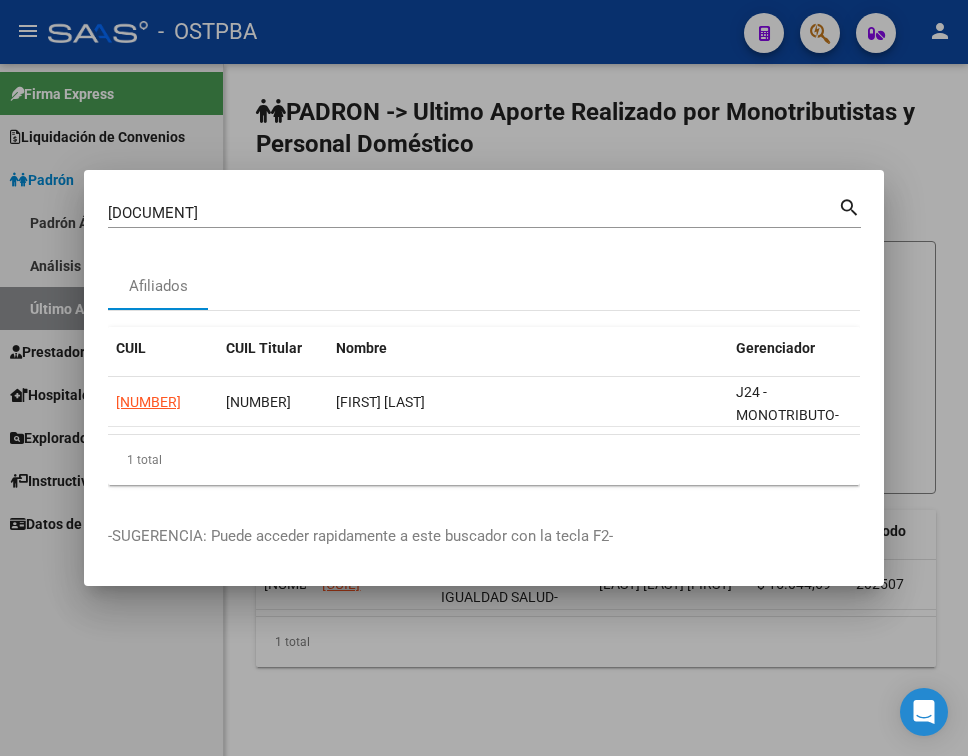 click on "[DOCUMENT]" at bounding box center (473, 213) 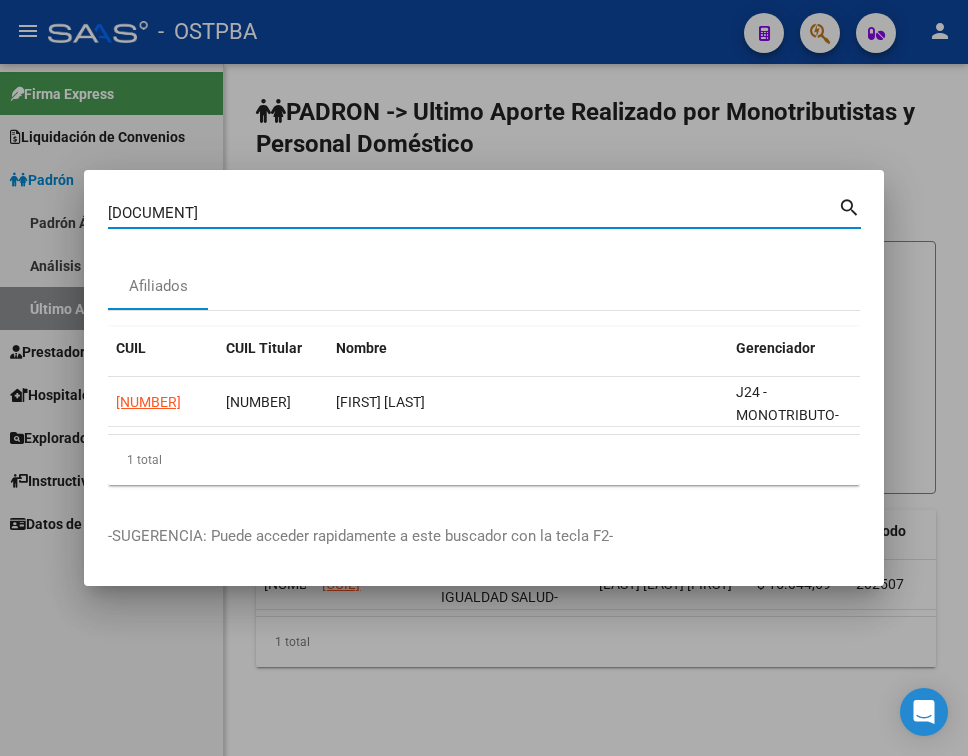 click on "[DOCUMENT]" at bounding box center (473, 213) 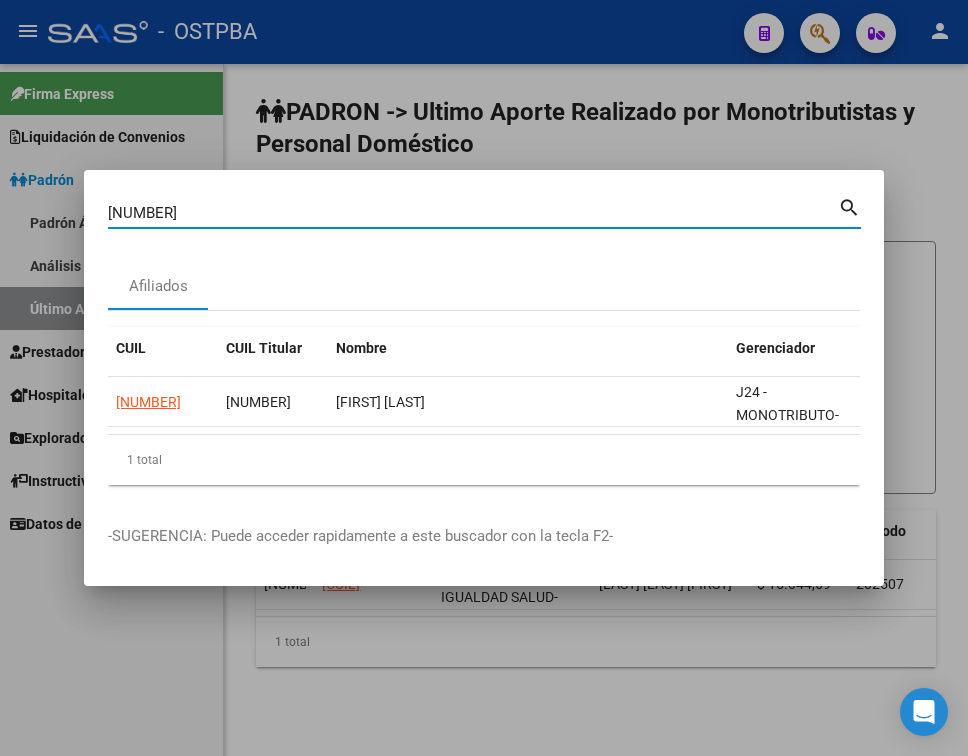 type on "[NUMBER]" 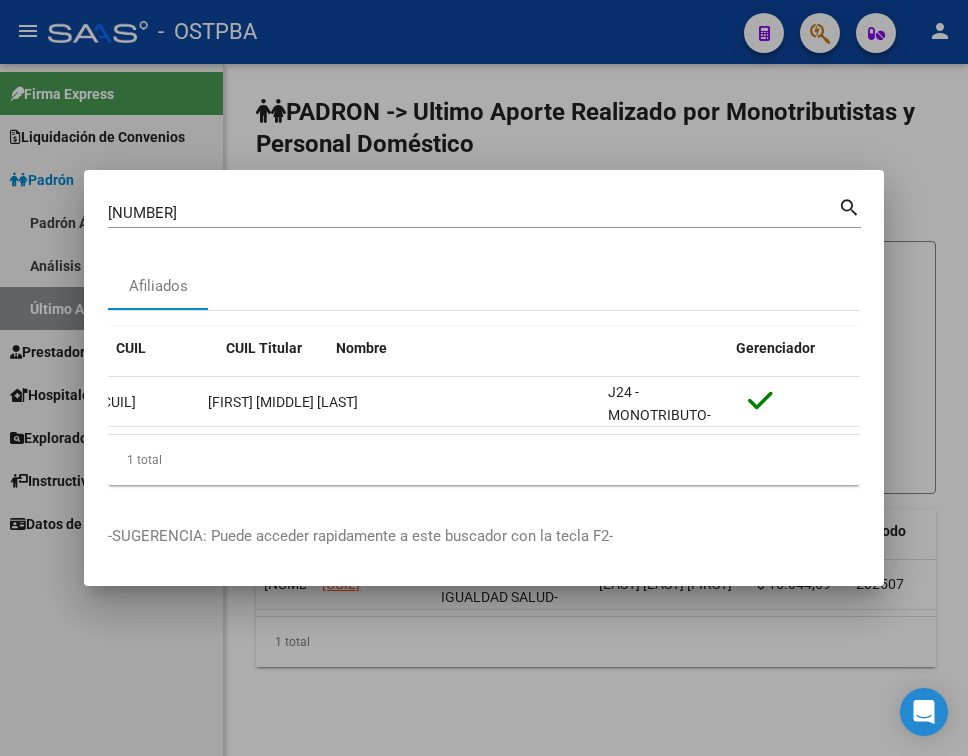 scroll, scrollTop: 0, scrollLeft: 0, axis: both 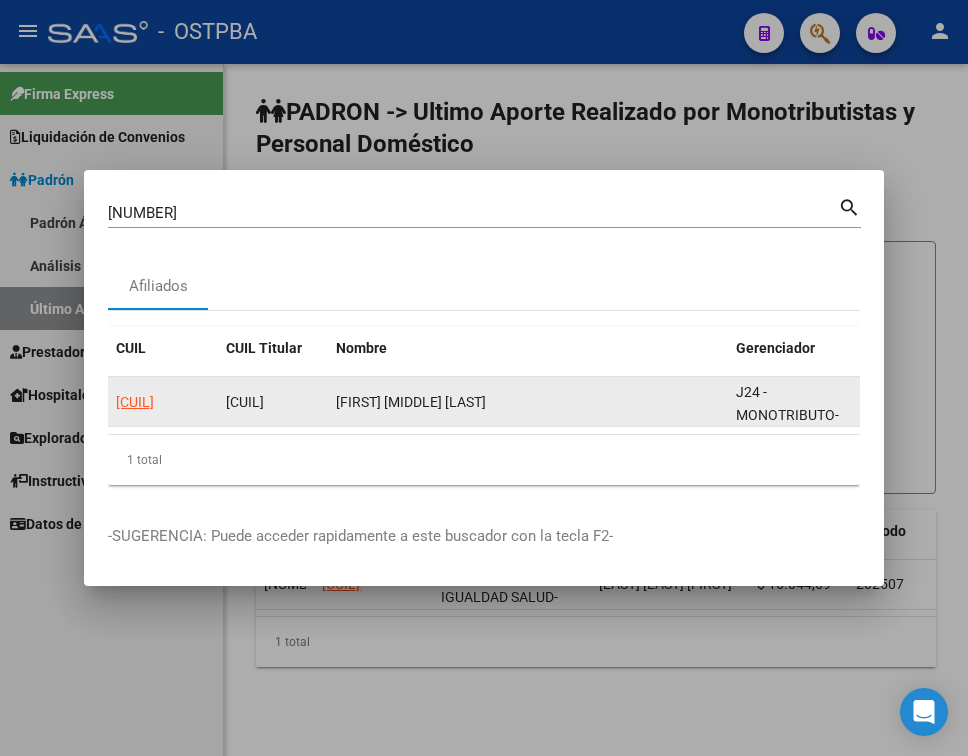click on "[CUIL]" 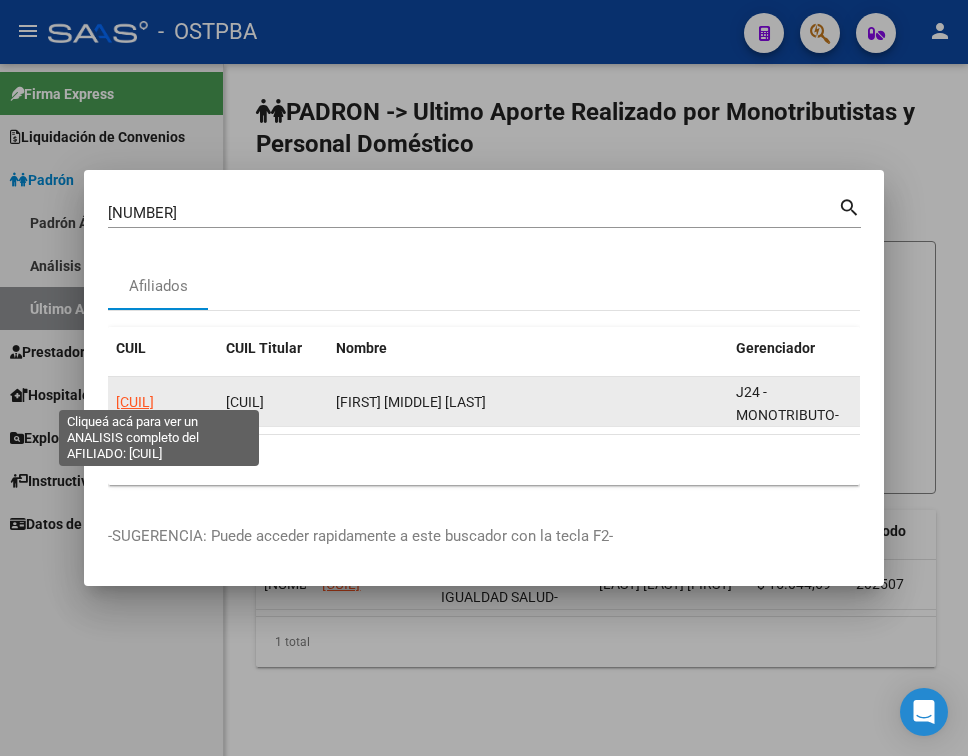 click on "[CUIL]" 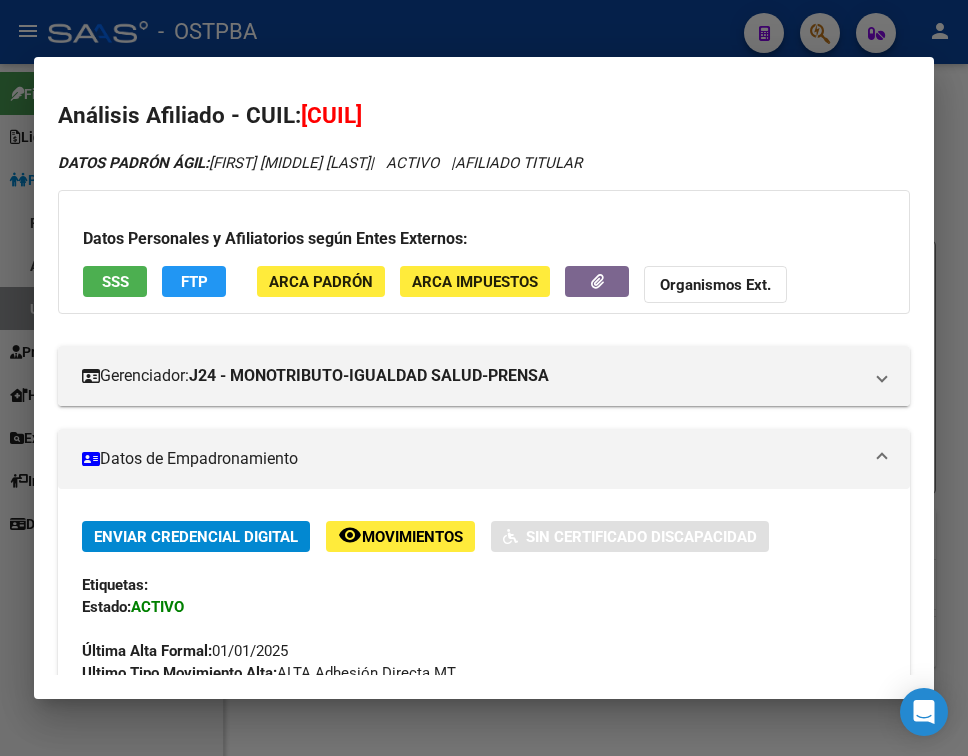 click on "Datos de Empadronamiento" at bounding box center [480, 459] 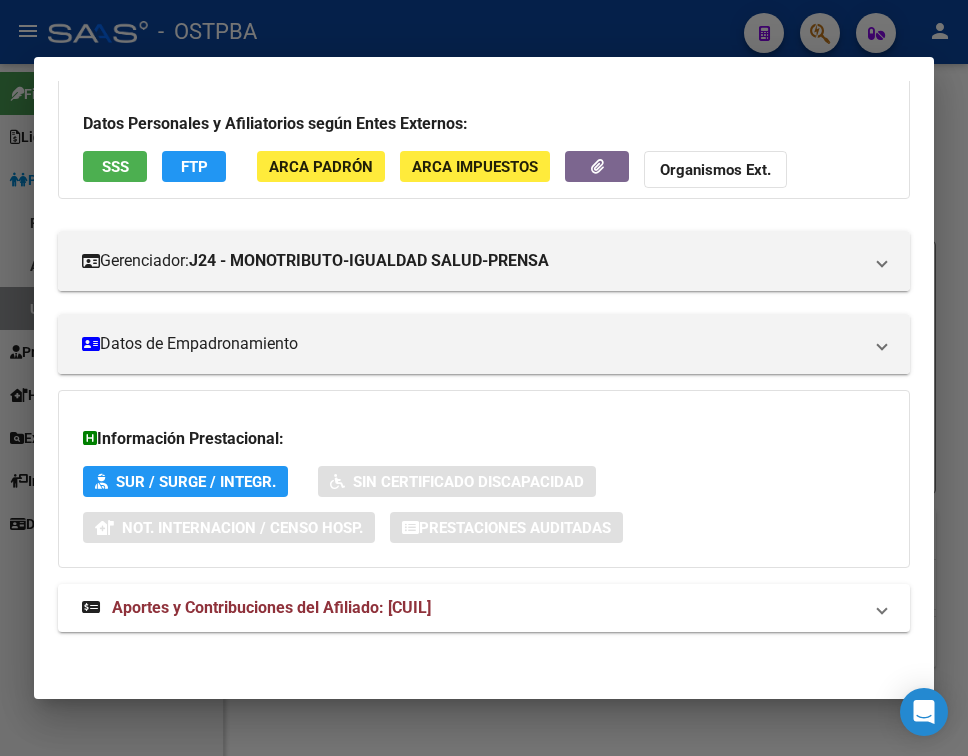 scroll, scrollTop: 116, scrollLeft: 0, axis: vertical 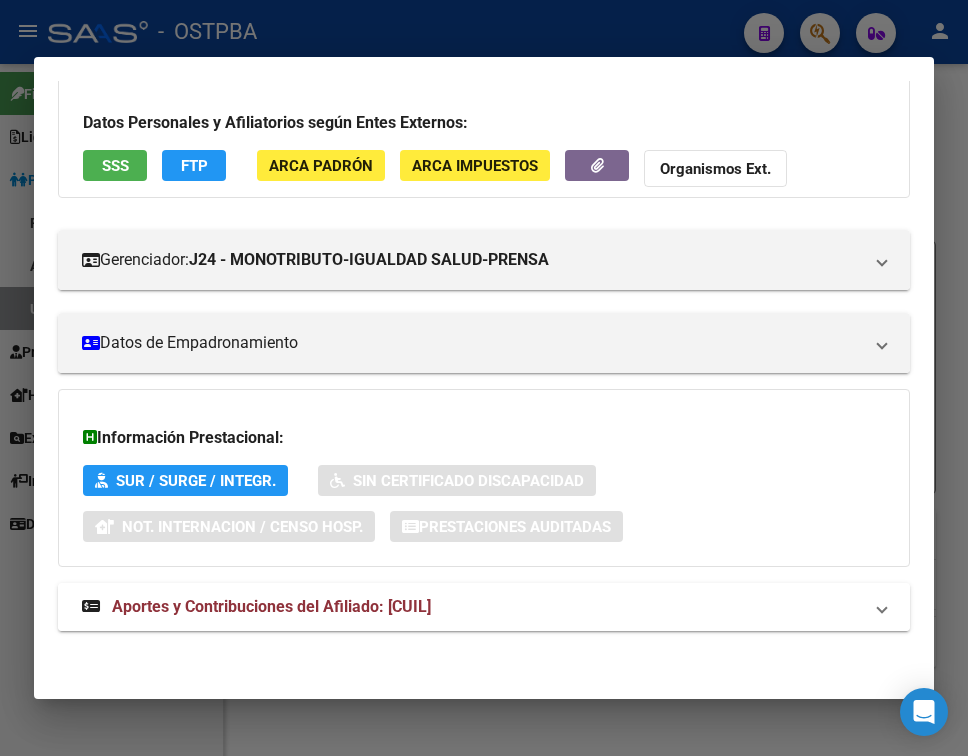 click on "Aportes y Contribuciones del Afiliado: [CUIL]" at bounding box center (472, 607) 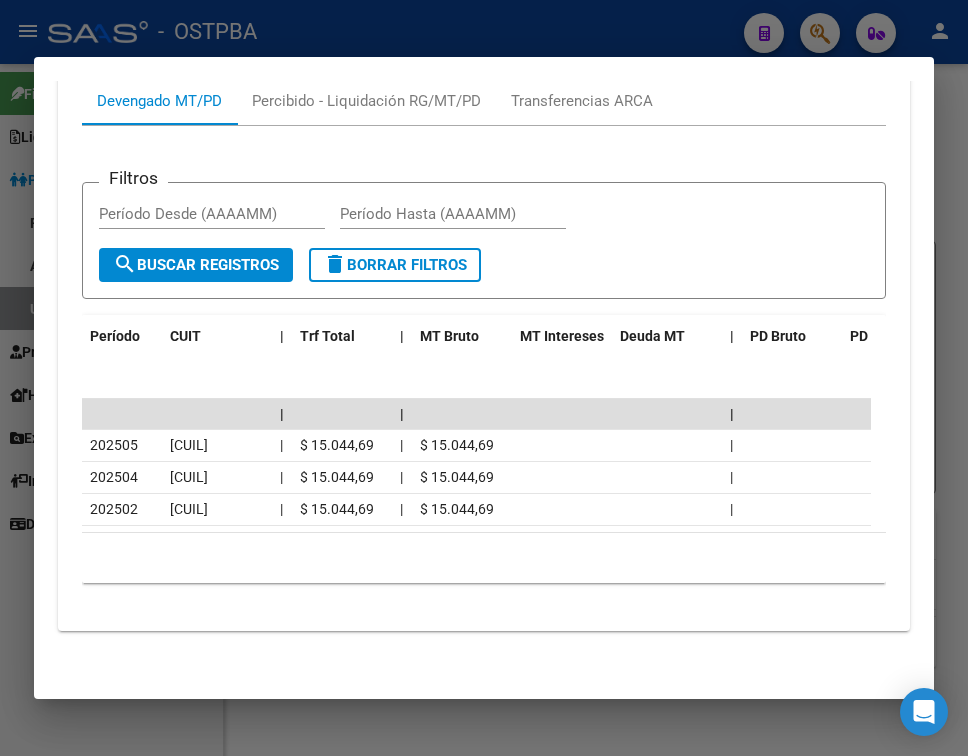 scroll, scrollTop: 795, scrollLeft: 0, axis: vertical 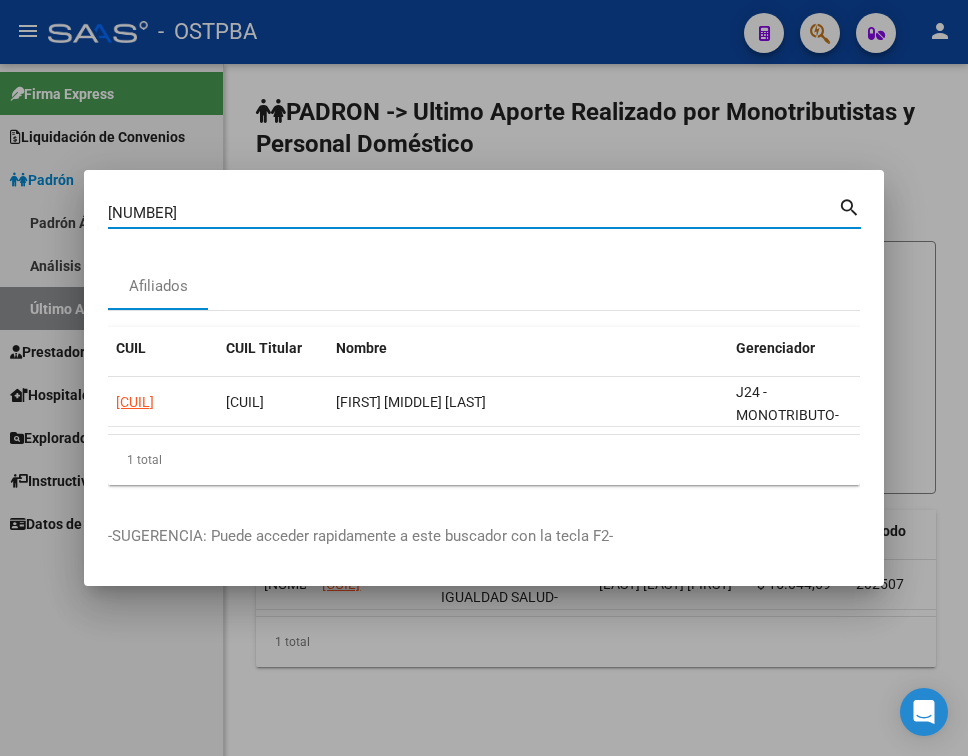 click on "[NUMBER]" at bounding box center [473, 213] 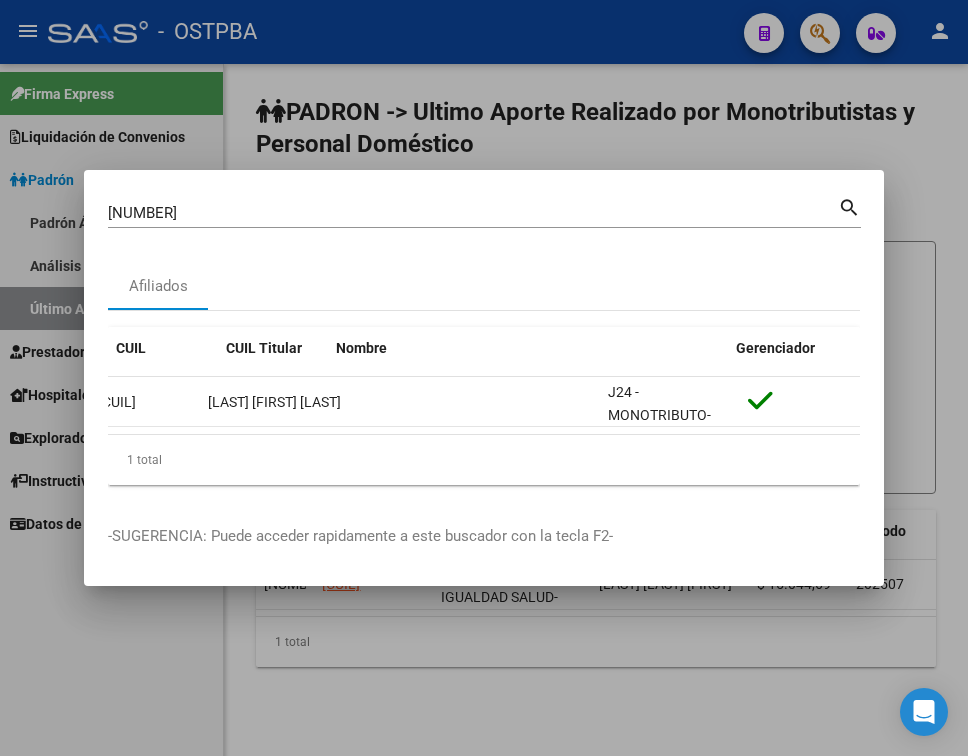 scroll, scrollTop: 0, scrollLeft: 0, axis: both 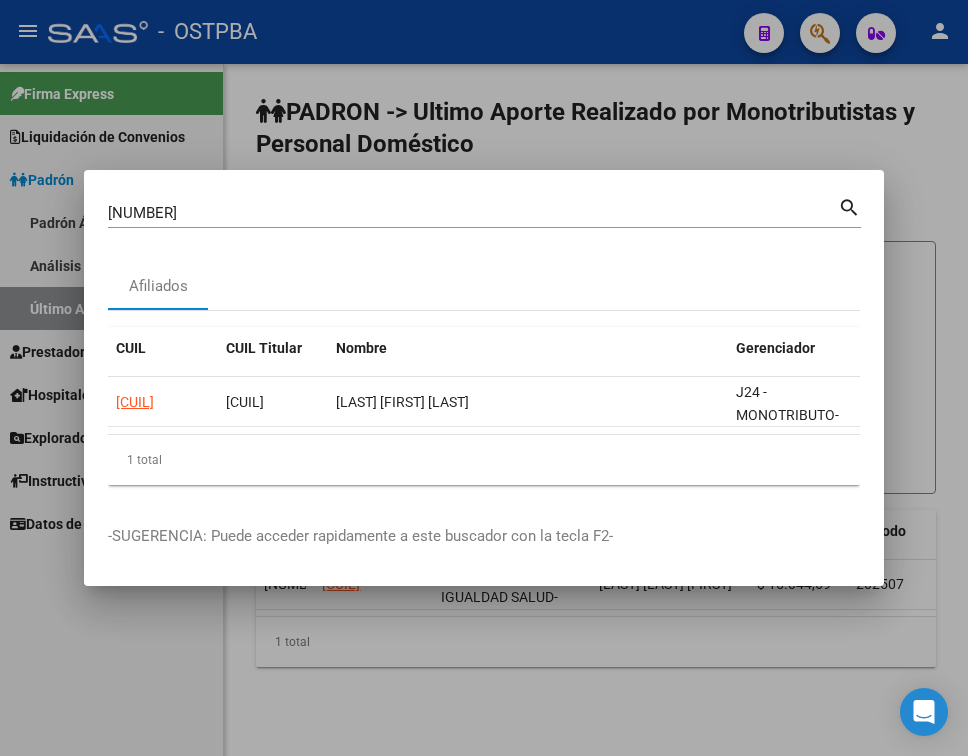 drag, startPoint x: 287, startPoint y: 426, endPoint x: 155, endPoint y: 429, distance: 132.03409 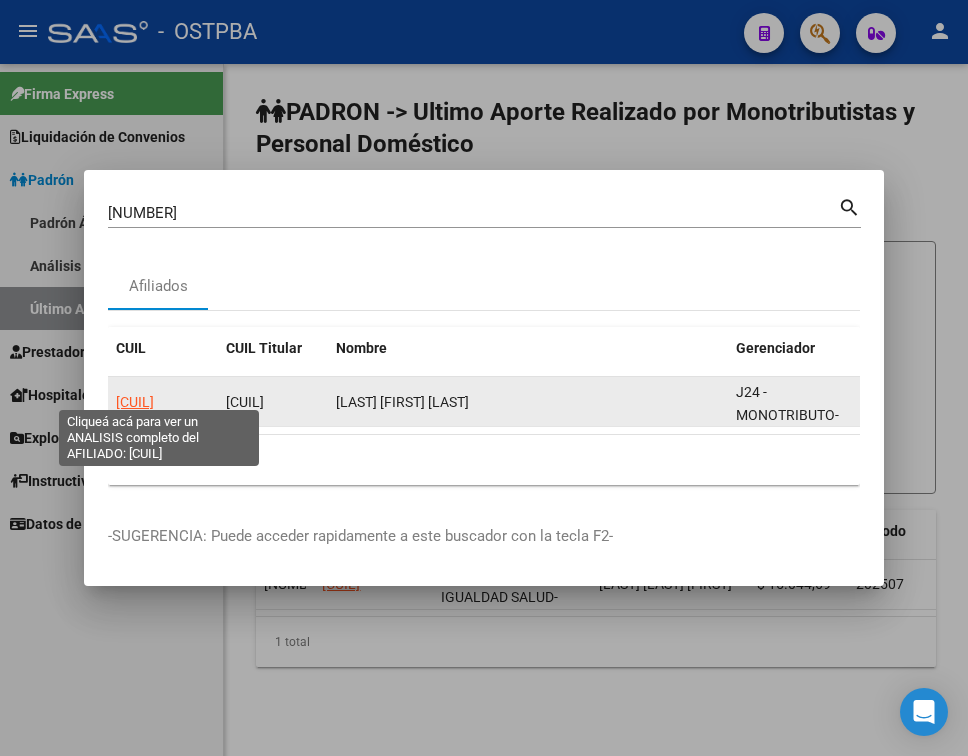 click on "[CUIL]" 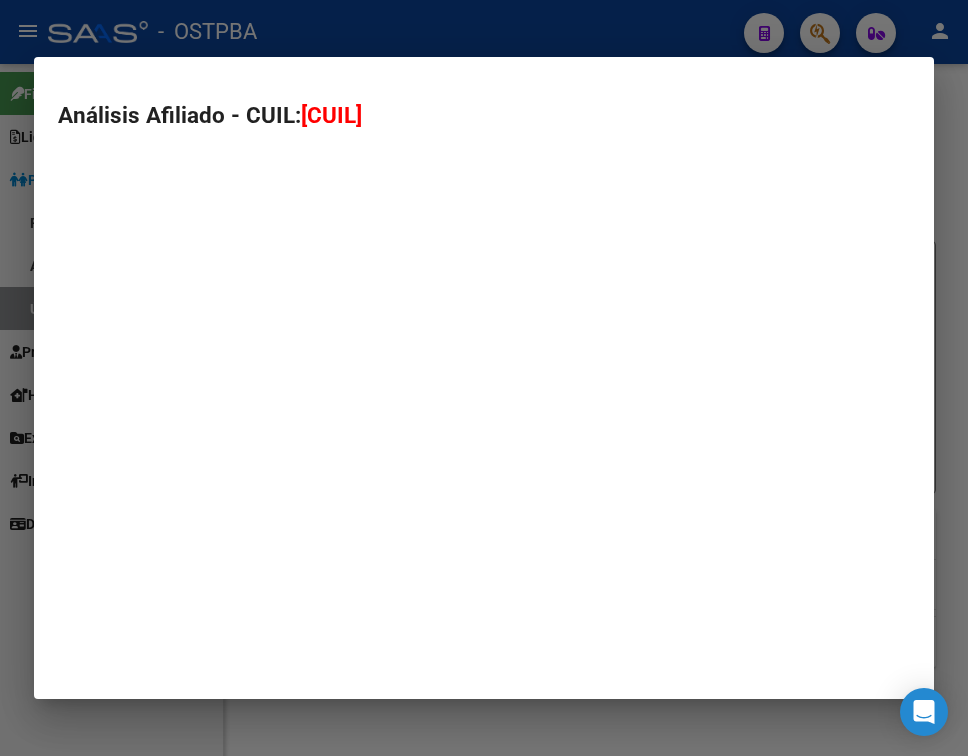 type on "[CUIL]" 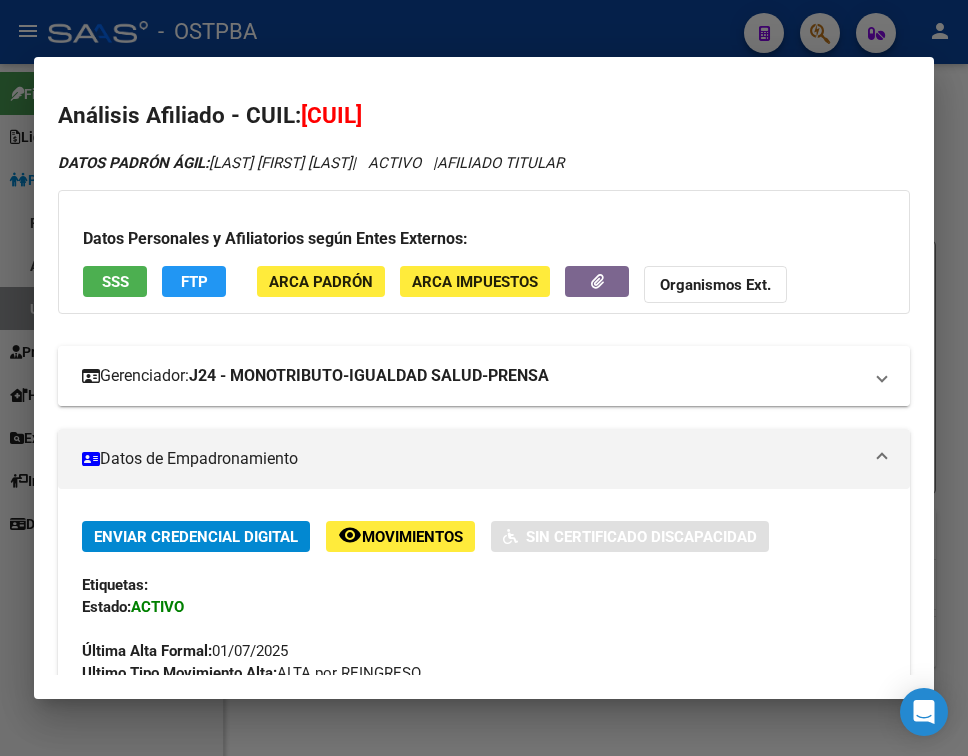 click on "J24 - MONOTRIBUTO-IGUALDAD SALUD-PRENSA" at bounding box center (369, 376) 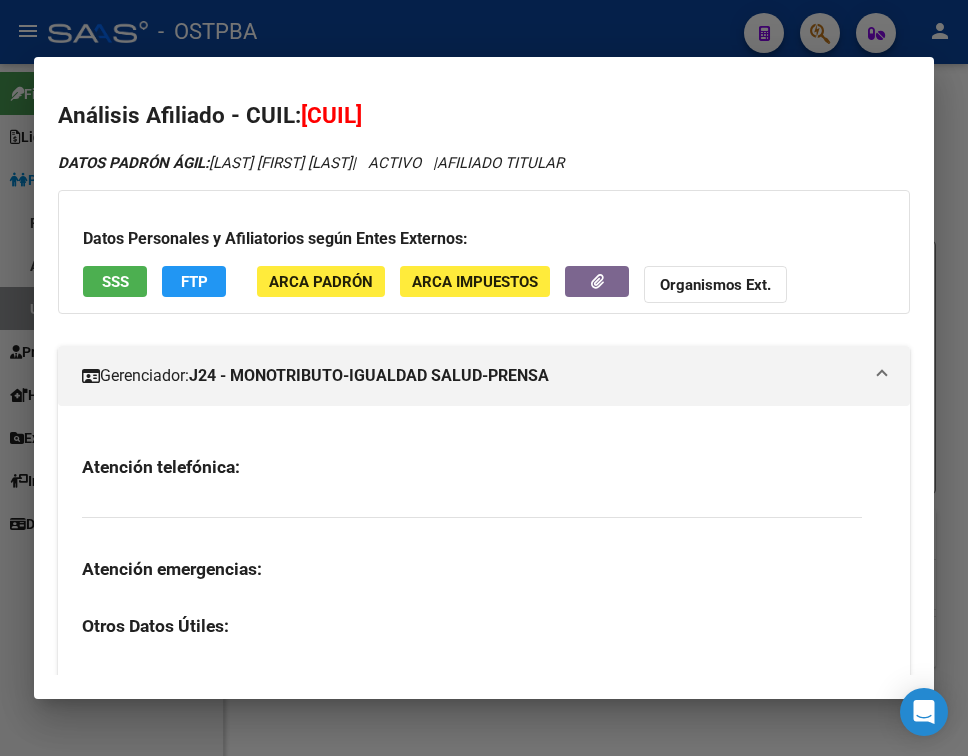 click on "J24 - MONOTRIBUTO-IGUALDAD SALUD-PRENSA" at bounding box center [369, 376] 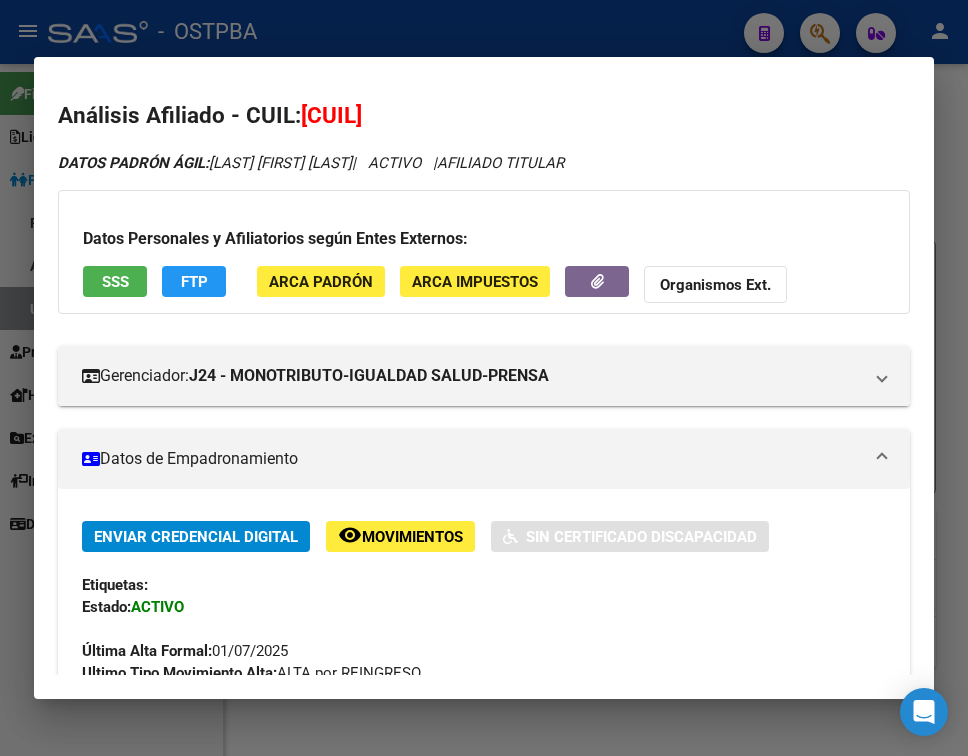 click on "Datos de Empadronamiento" at bounding box center [472, 459] 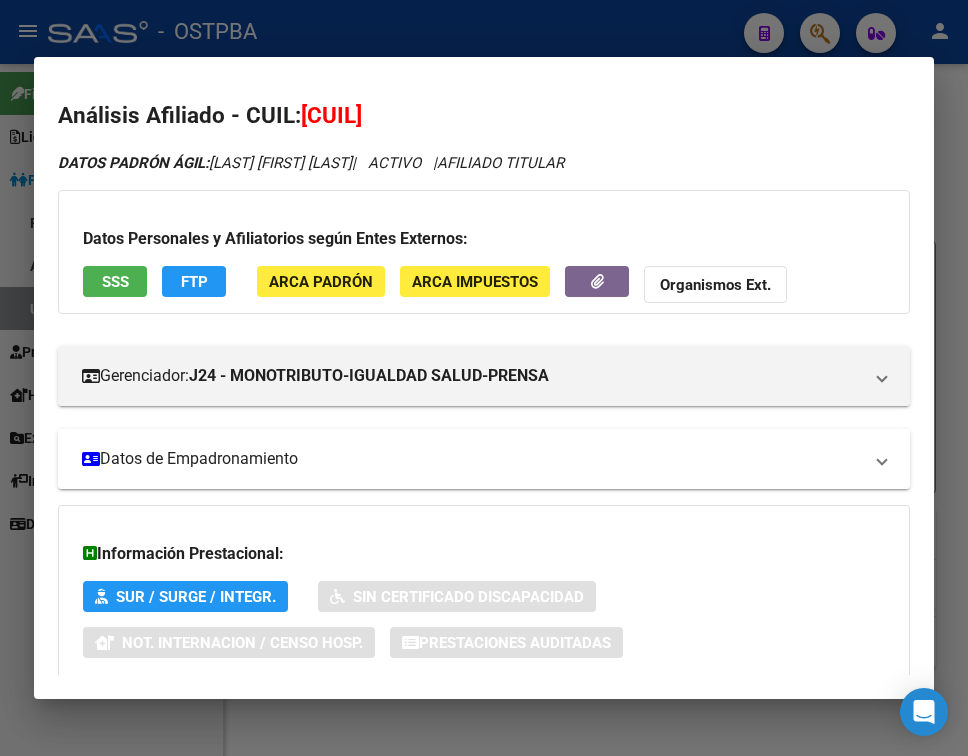 click on "Datos de Empadronamiento" at bounding box center [472, 459] 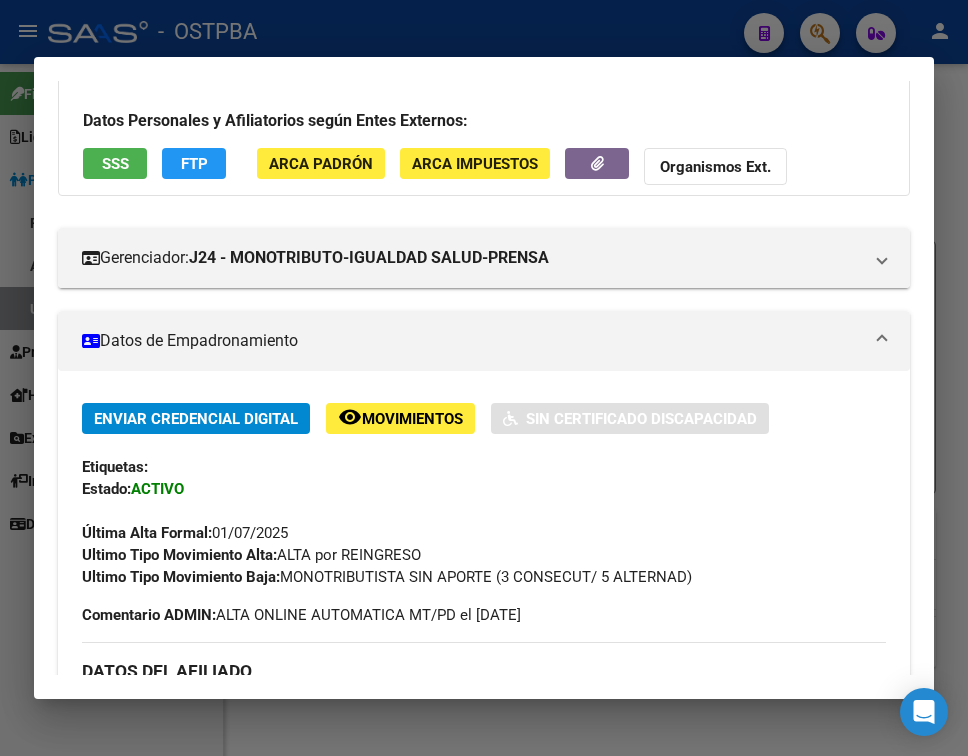 scroll, scrollTop: 200, scrollLeft: 0, axis: vertical 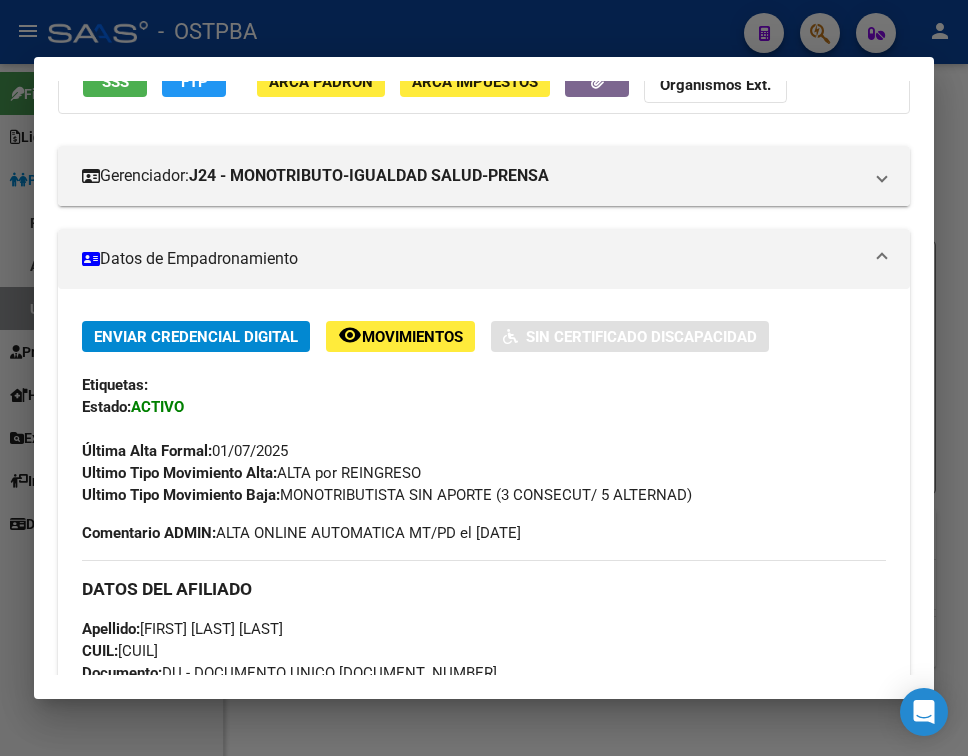 click on "ACTIVO" at bounding box center (157, 407) 